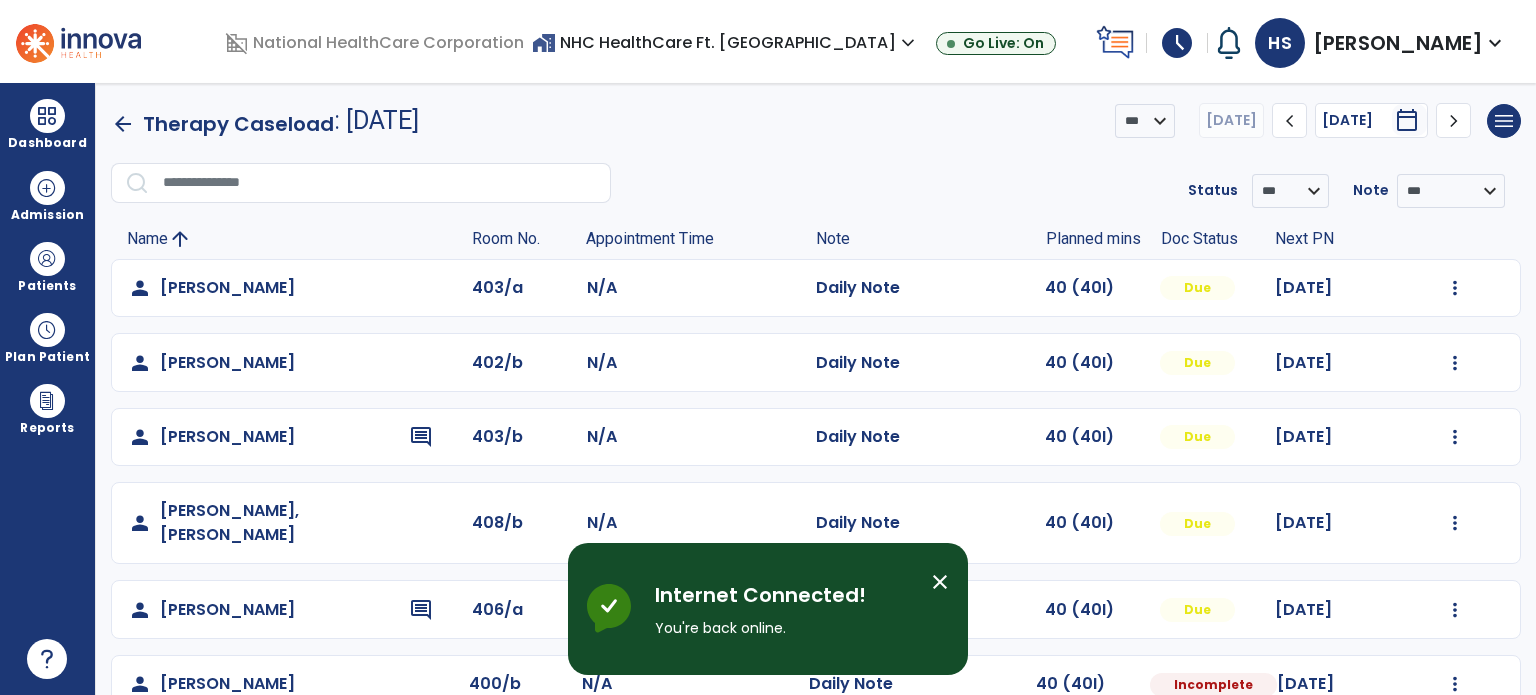 scroll, scrollTop: 0, scrollLeft: 0, axis: both 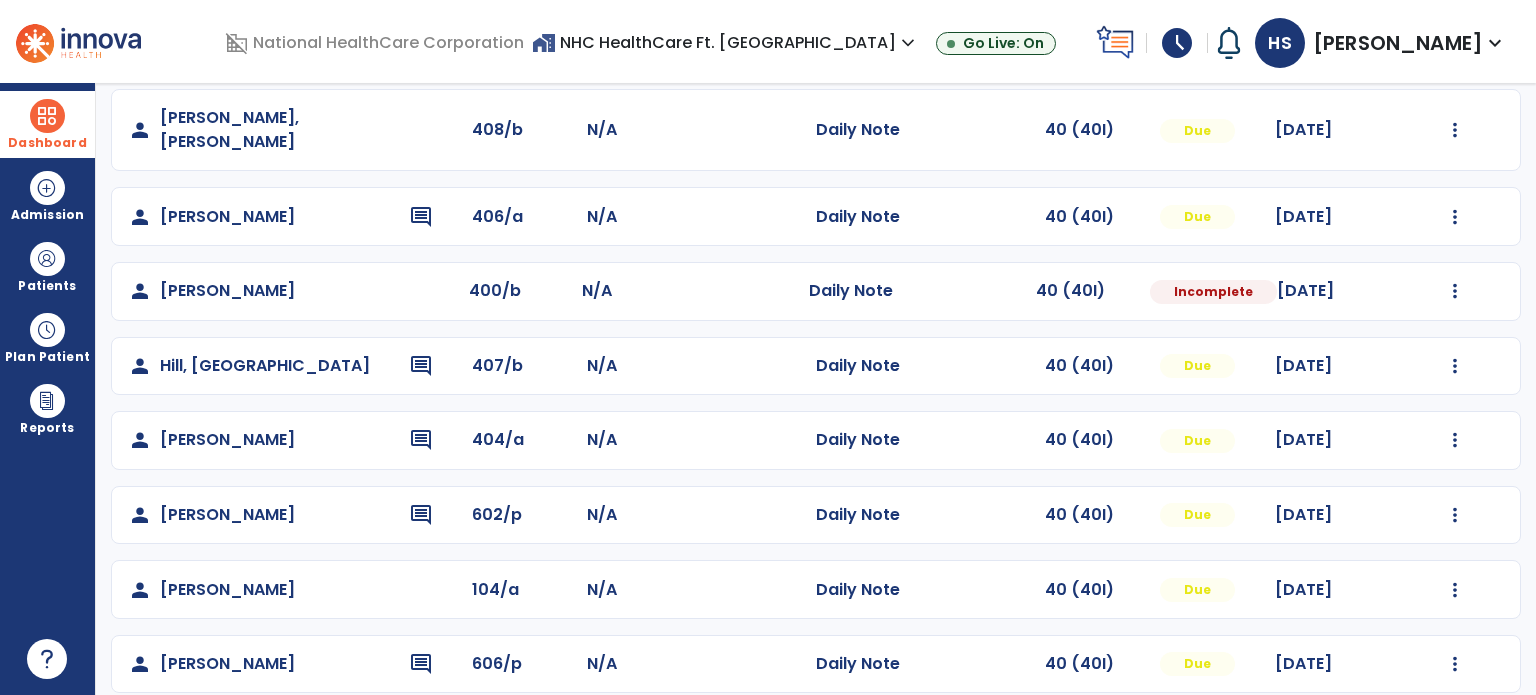 click at bounding box center (47, 116) 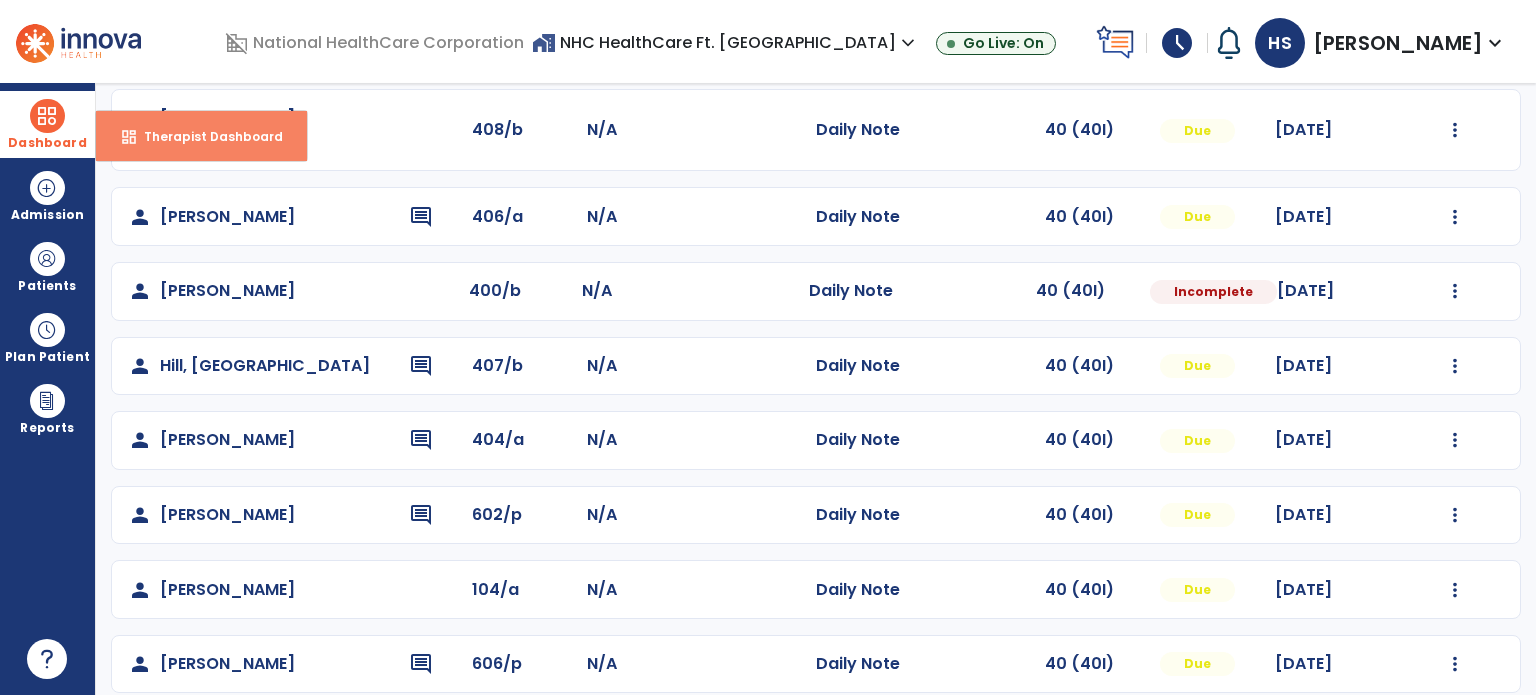 click on "dashboard  Therapist Dashboard" at bounding box center (201, 136) 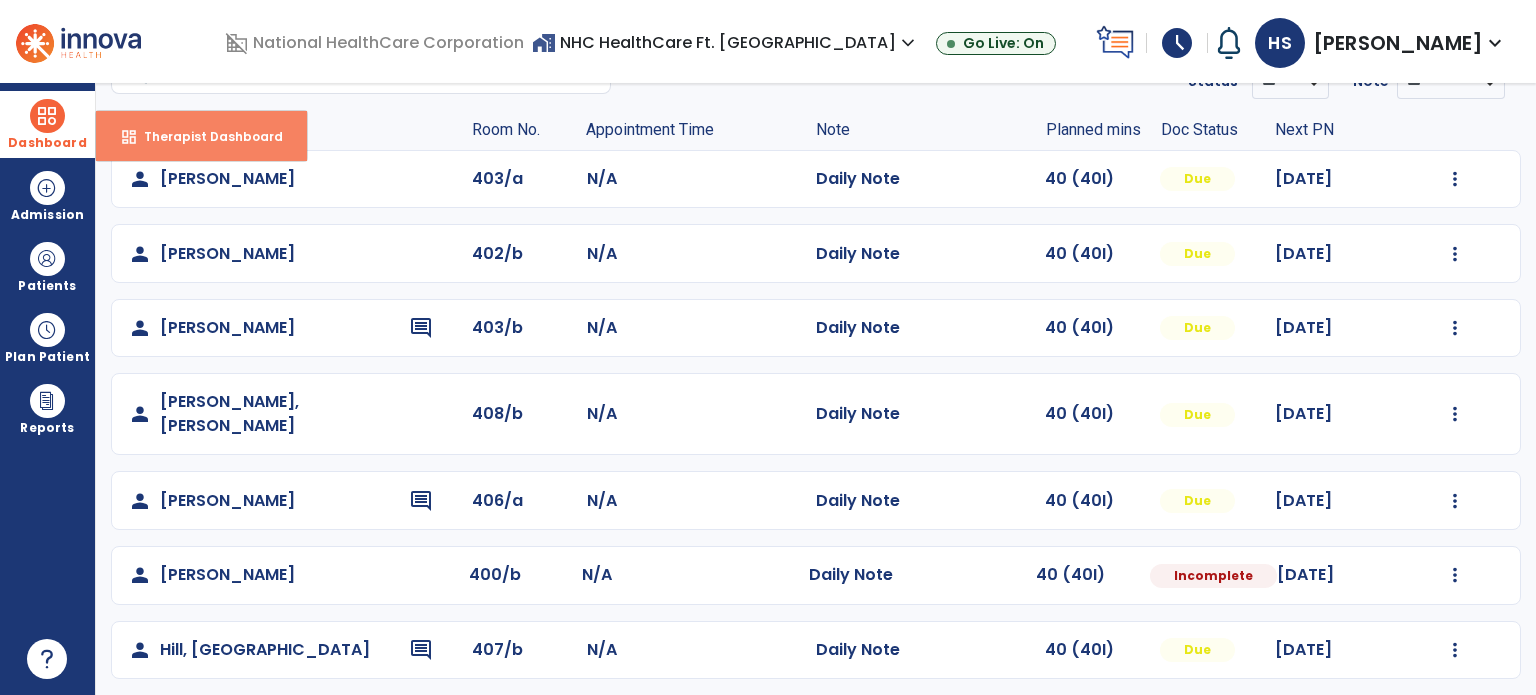 select on "****" 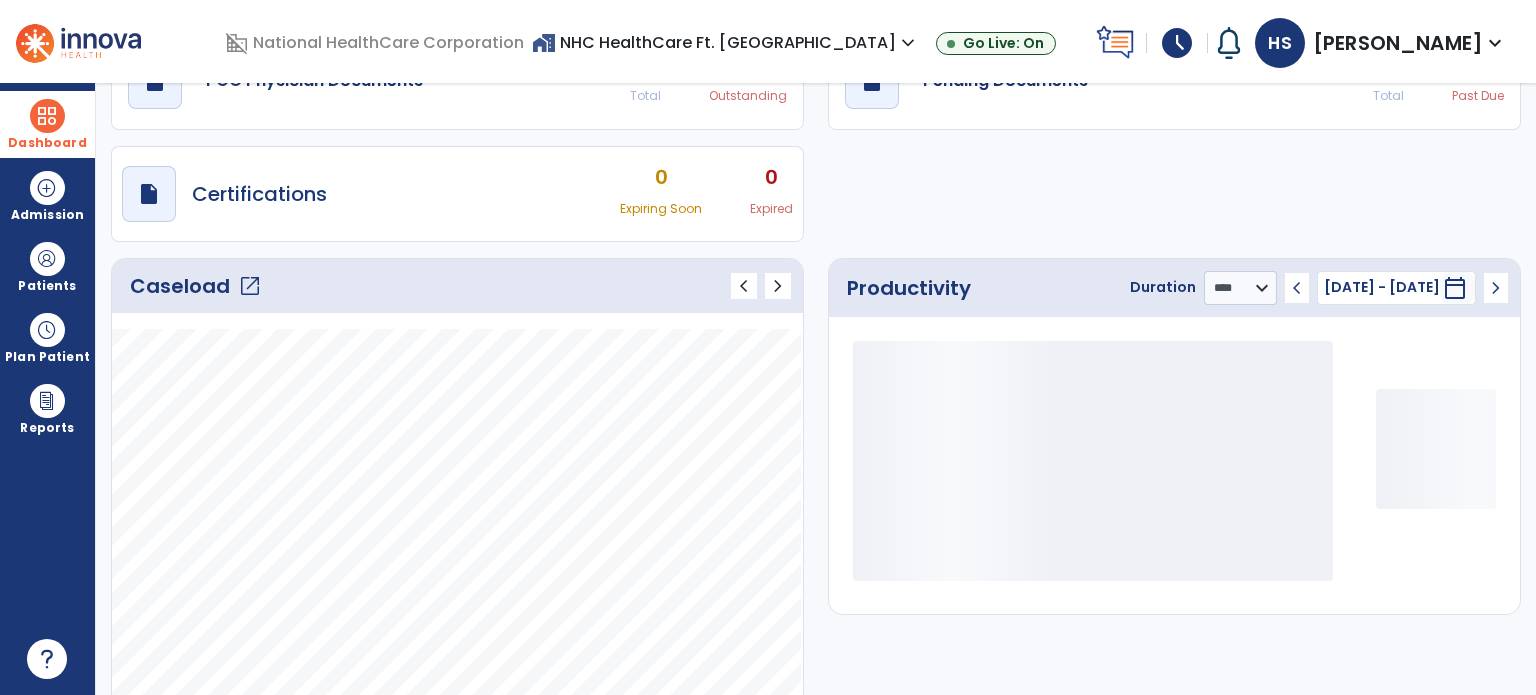 scroll, scrollTop: 49, scrollLeft: 0, axis: vertical 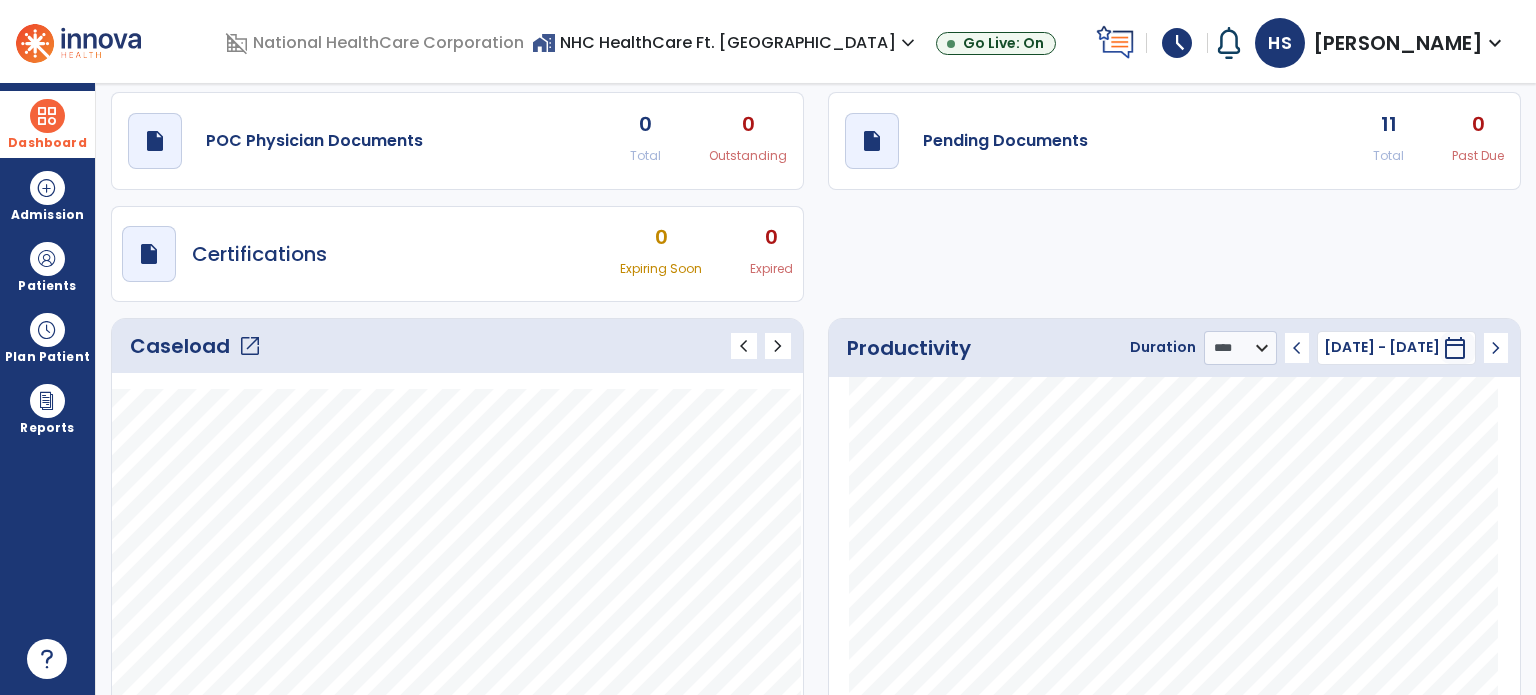 click on "open_in_new" 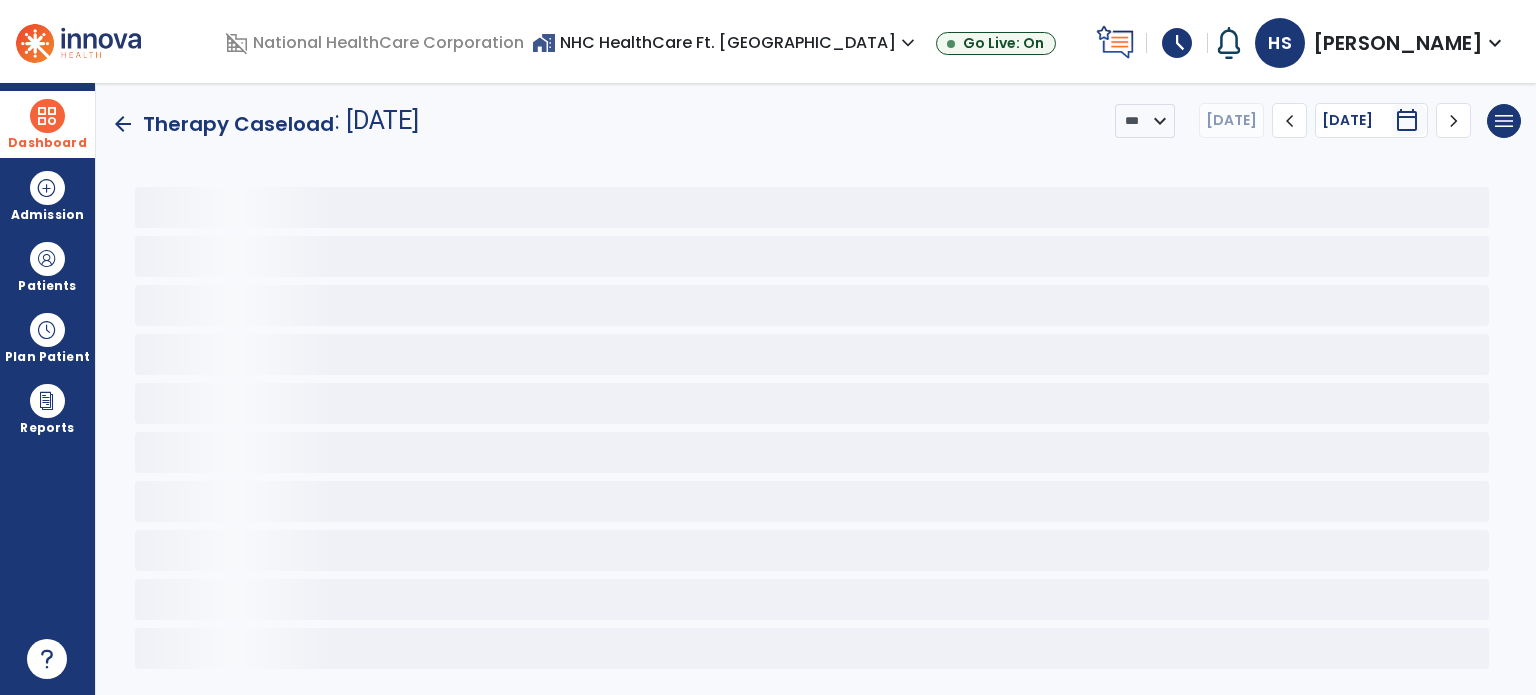 scroll, scrollTop: 0, scrollLeft: 0, axis: both 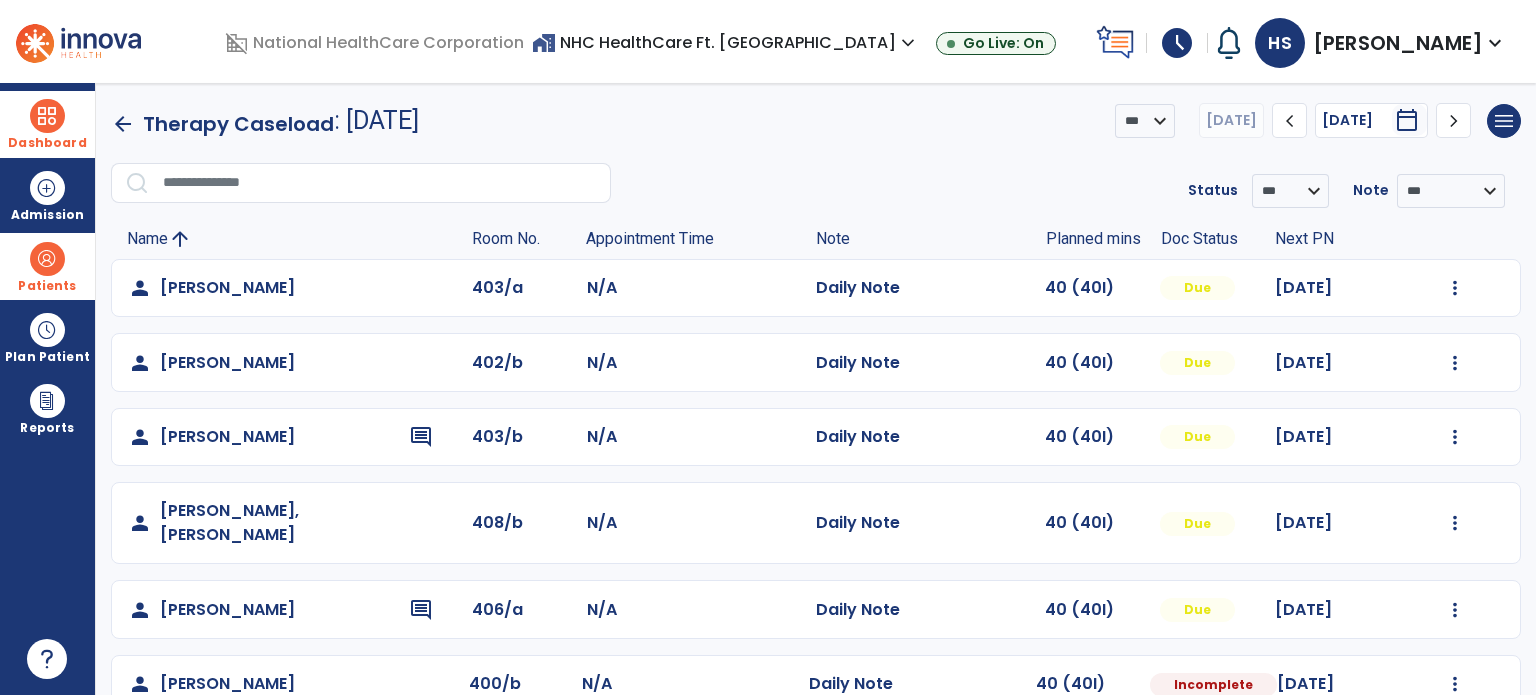 click on "Patients" at bounding box center (47, 286) 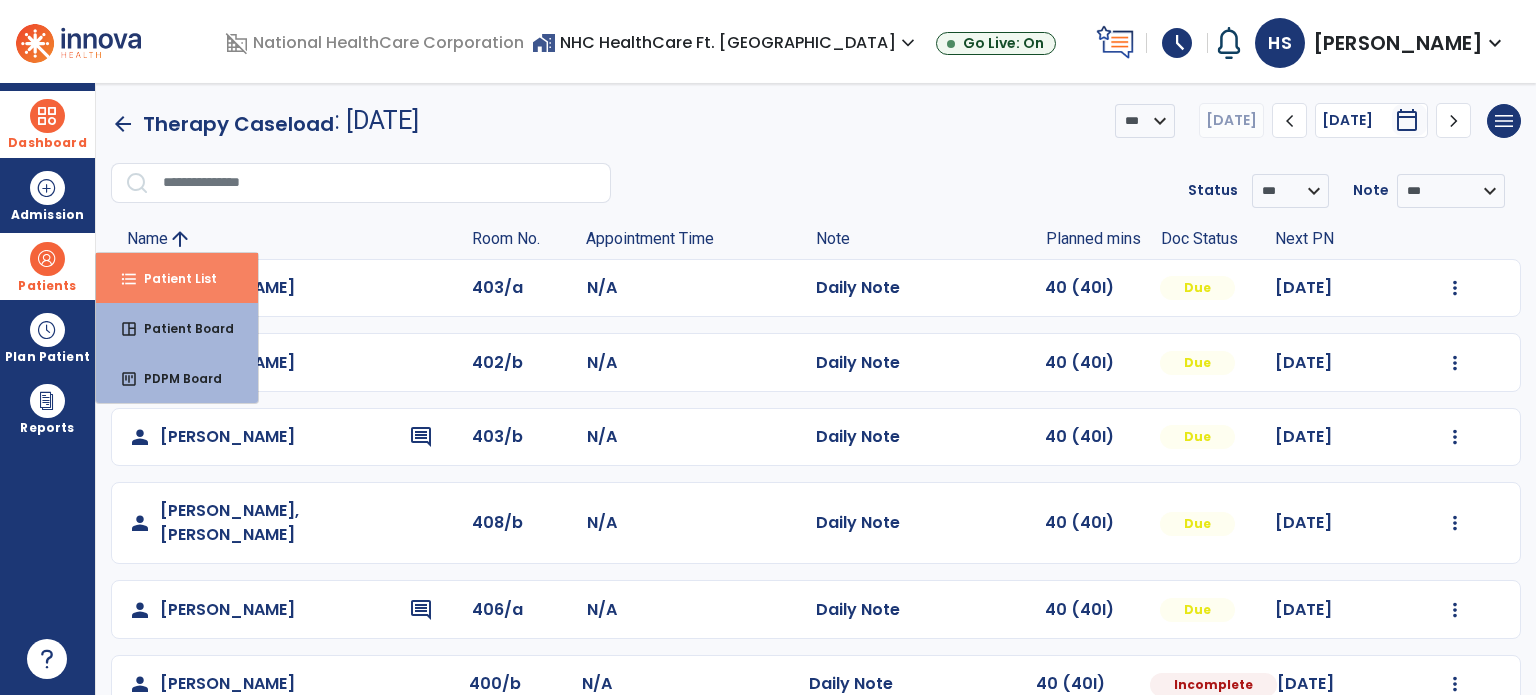 click on "Patient List" at bounding box center [172, 278] 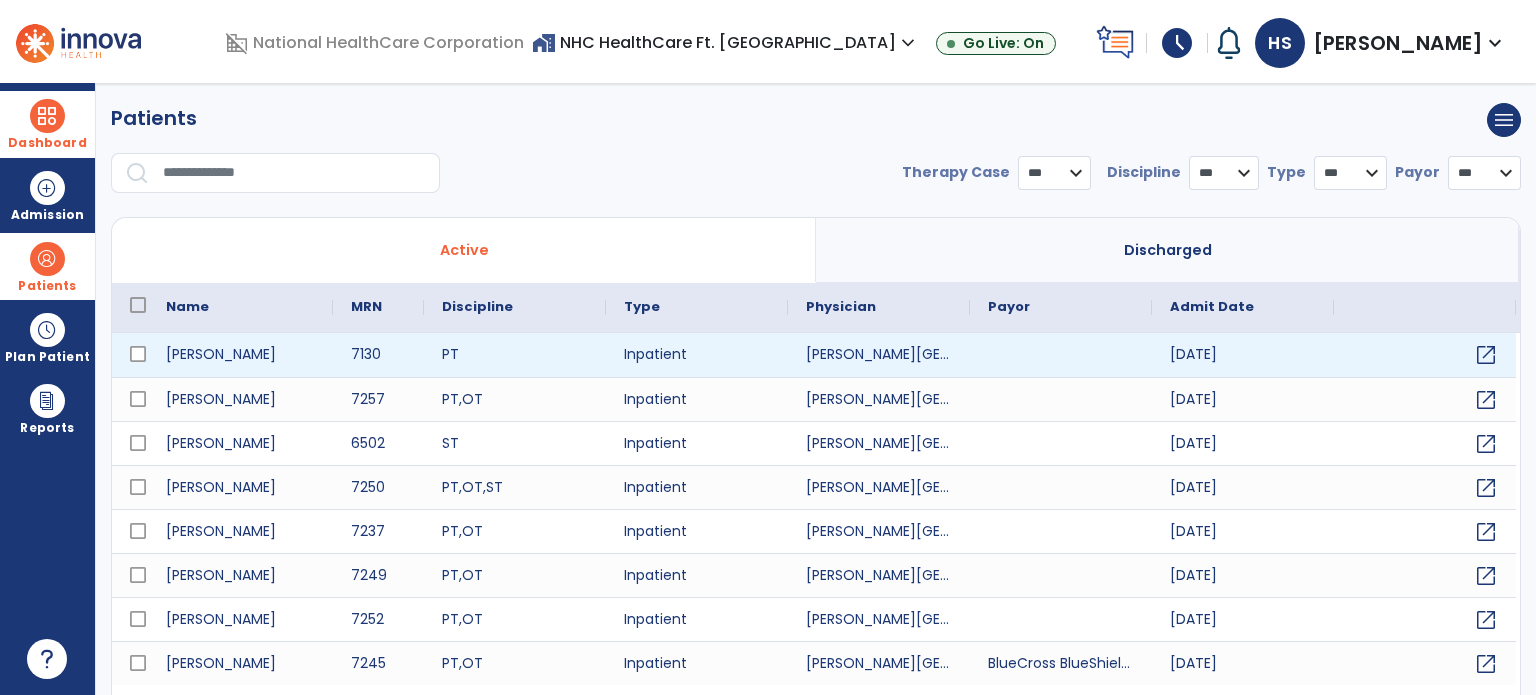 scroll, scrollTop: 46, scrollLeft: 0, axis: vertical 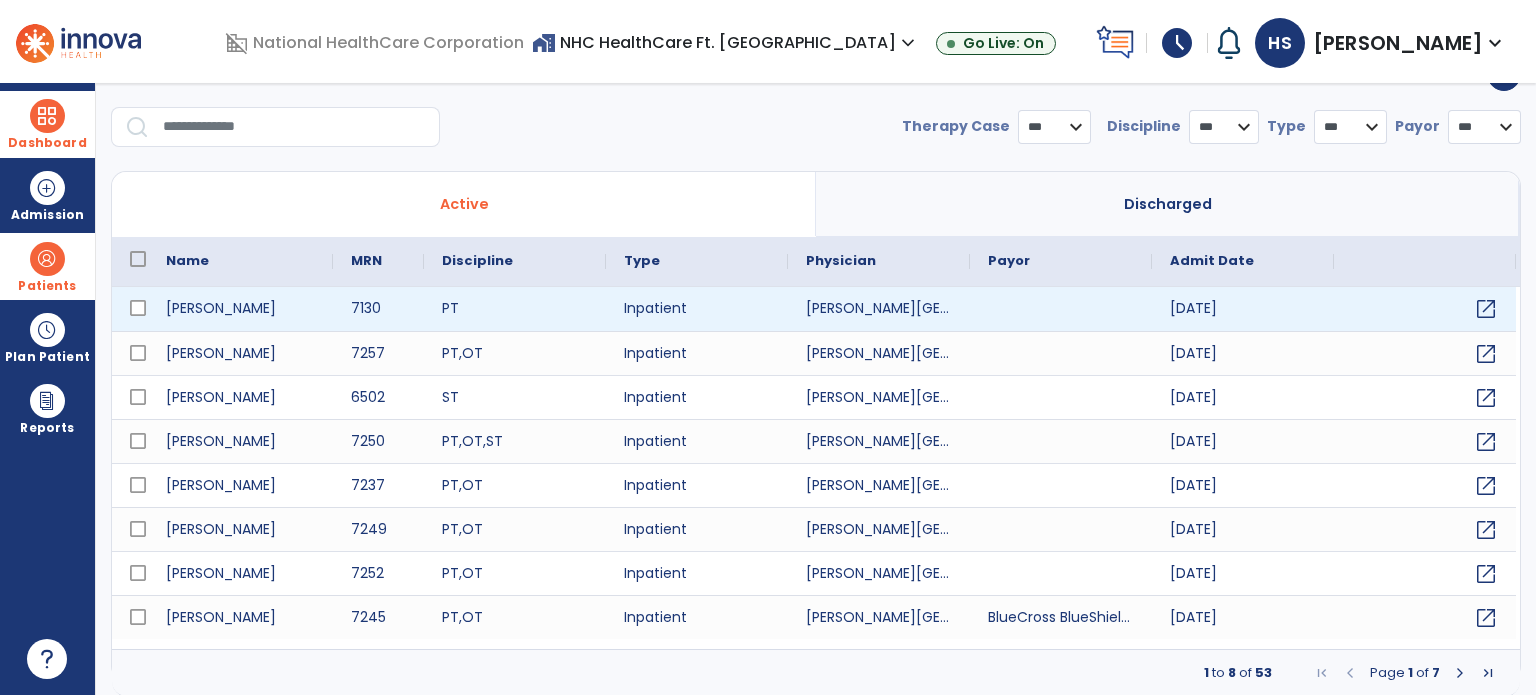 select on "***" 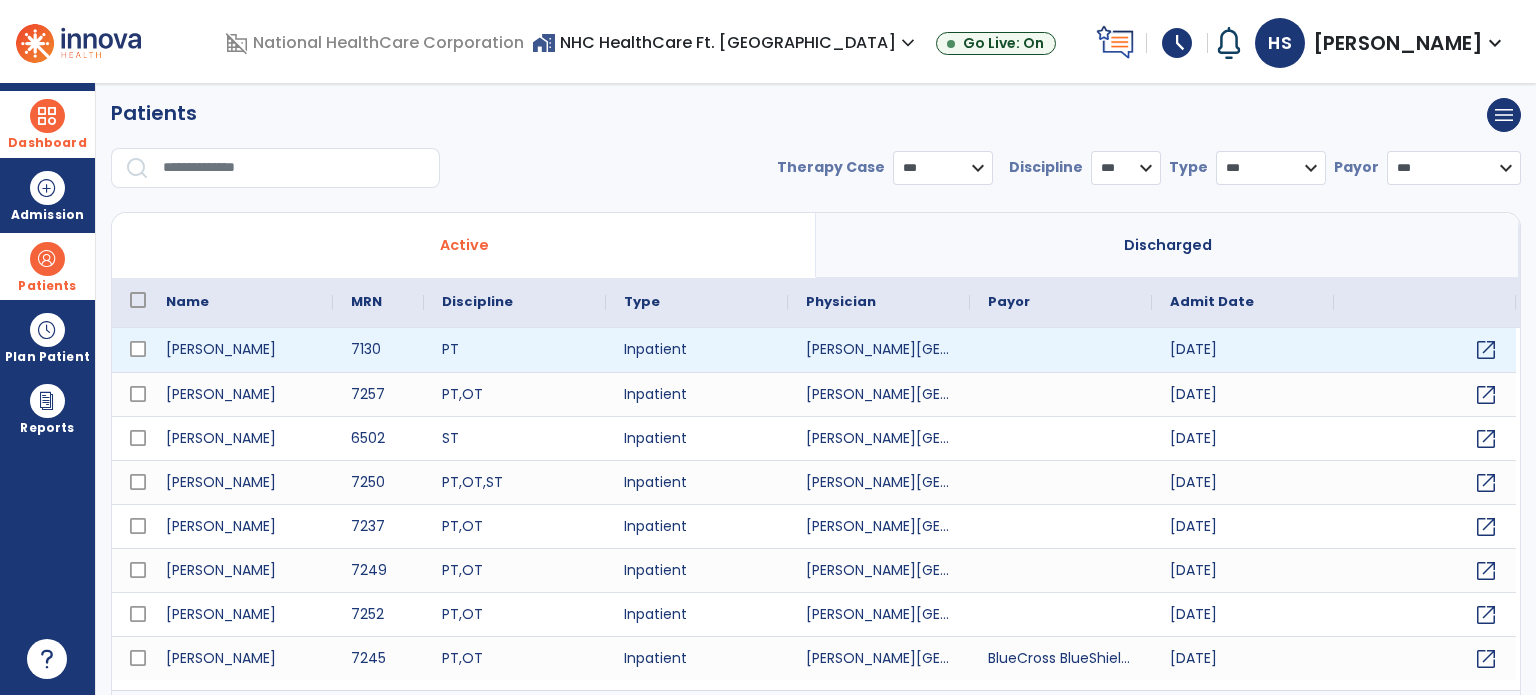 scroll, scrollTop: 4, scrollLeft: 0, axis: vertical 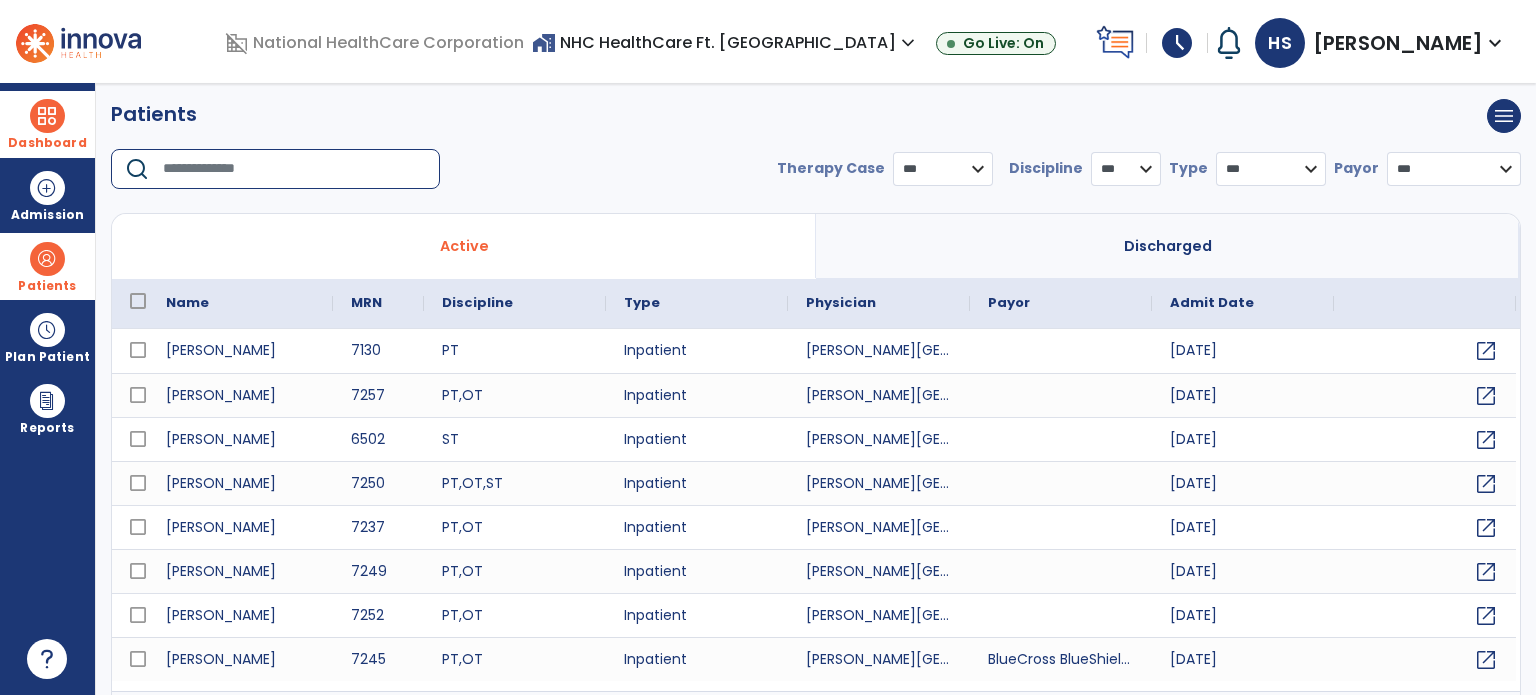 click at bounding box center [294, 169] 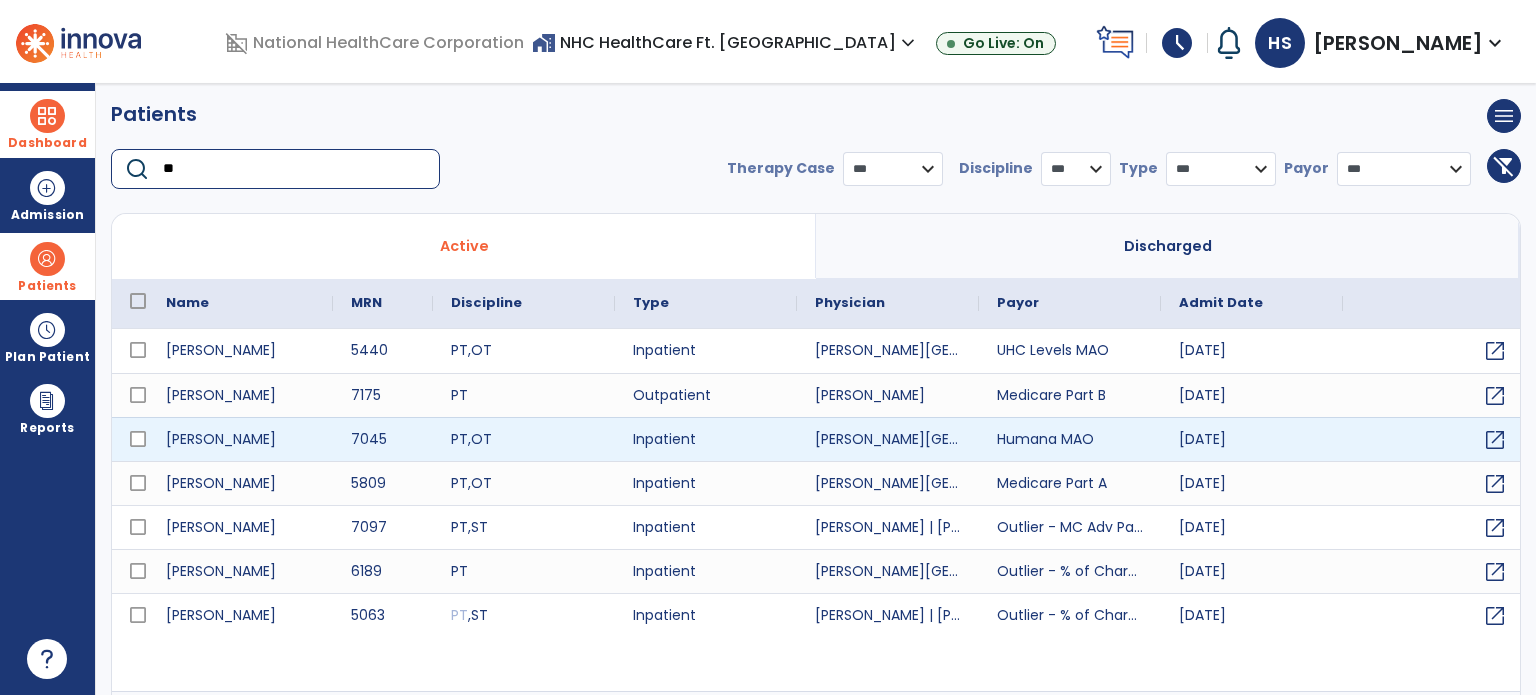 type on "**" 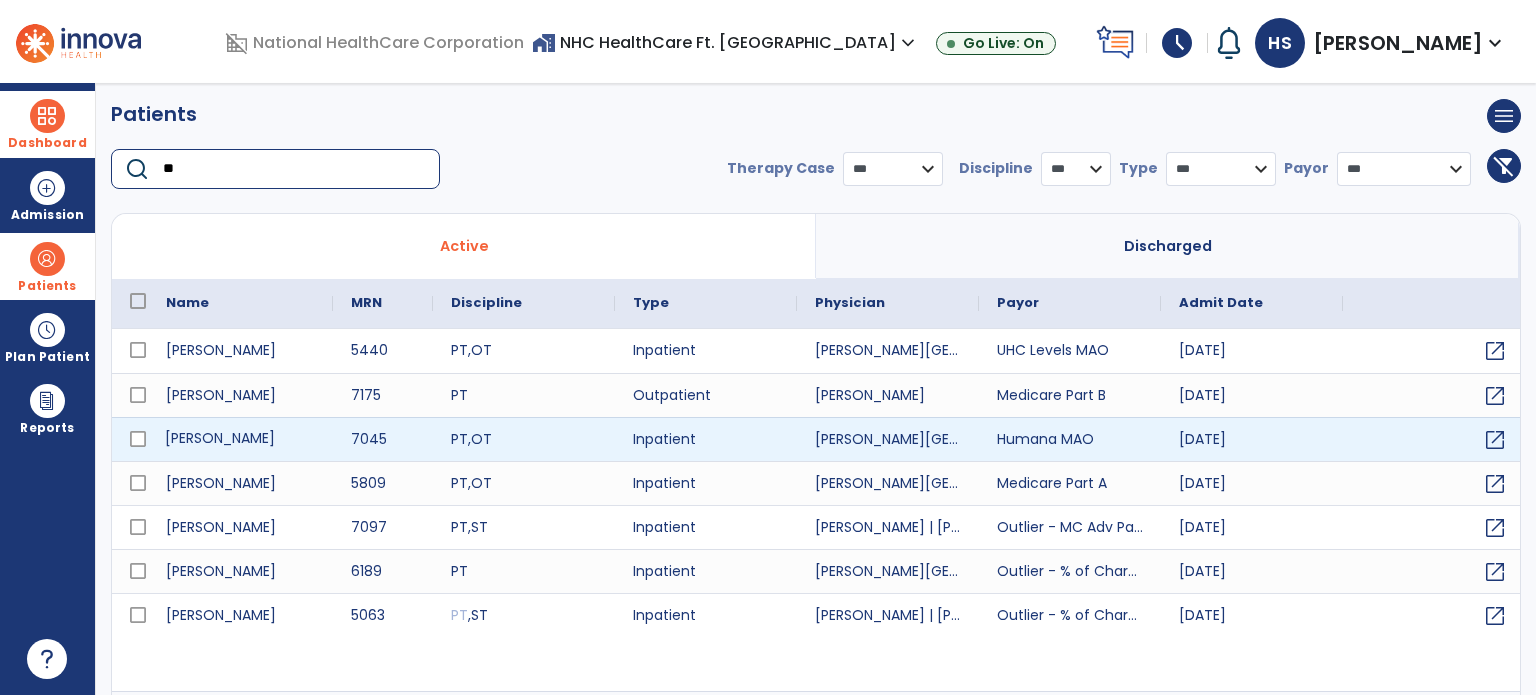 click on "[PERSON_NAME]" at bounding box center [240, 439] 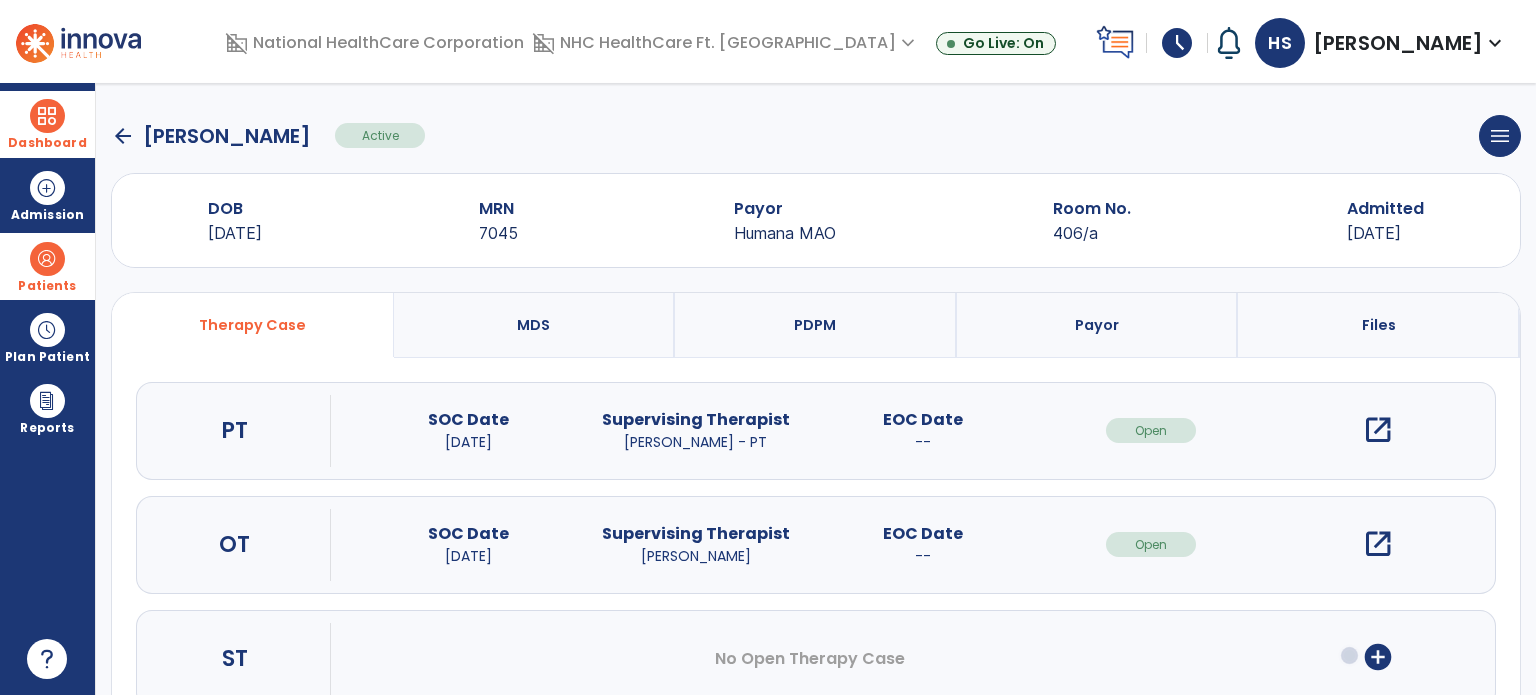 click on "open_in_new" at bounding box center (1378, 430) 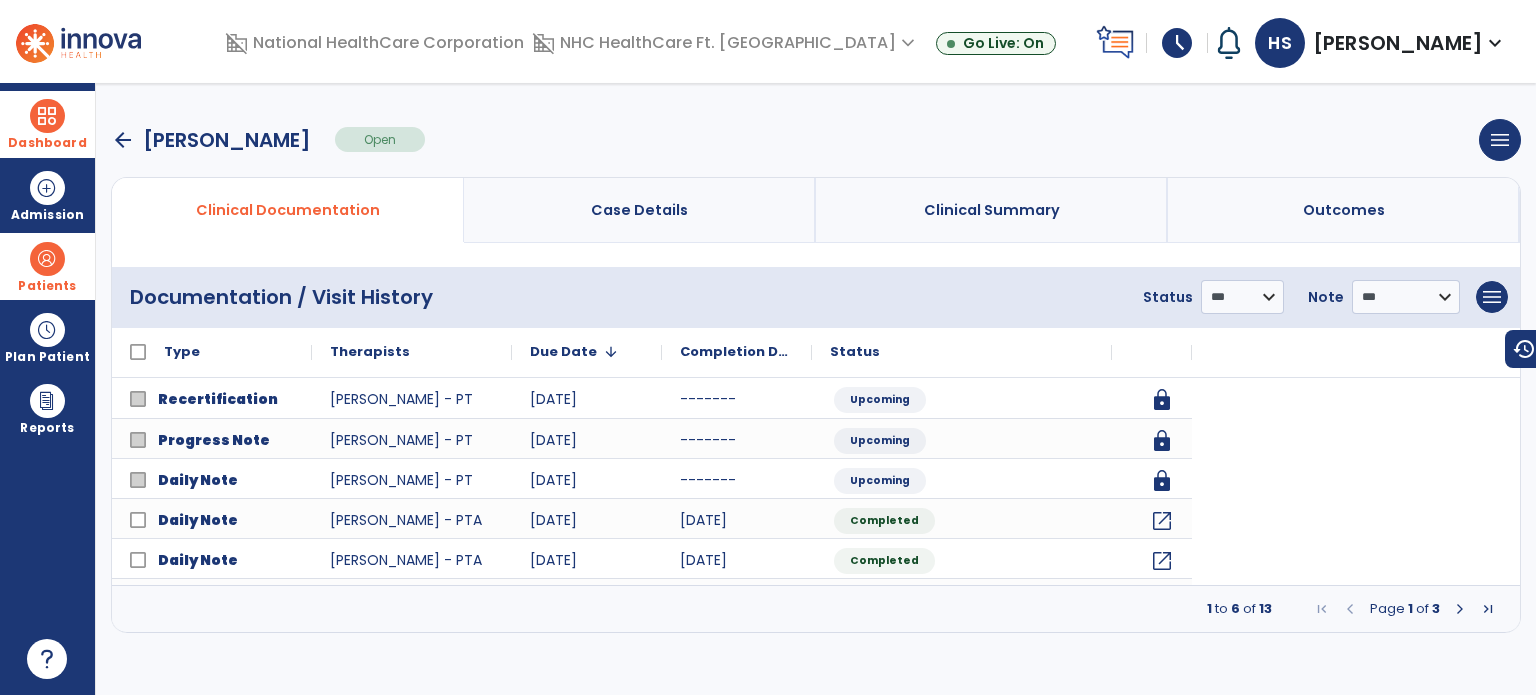scroll, scrollTop: 0, scrollLeft: 0, axis: both 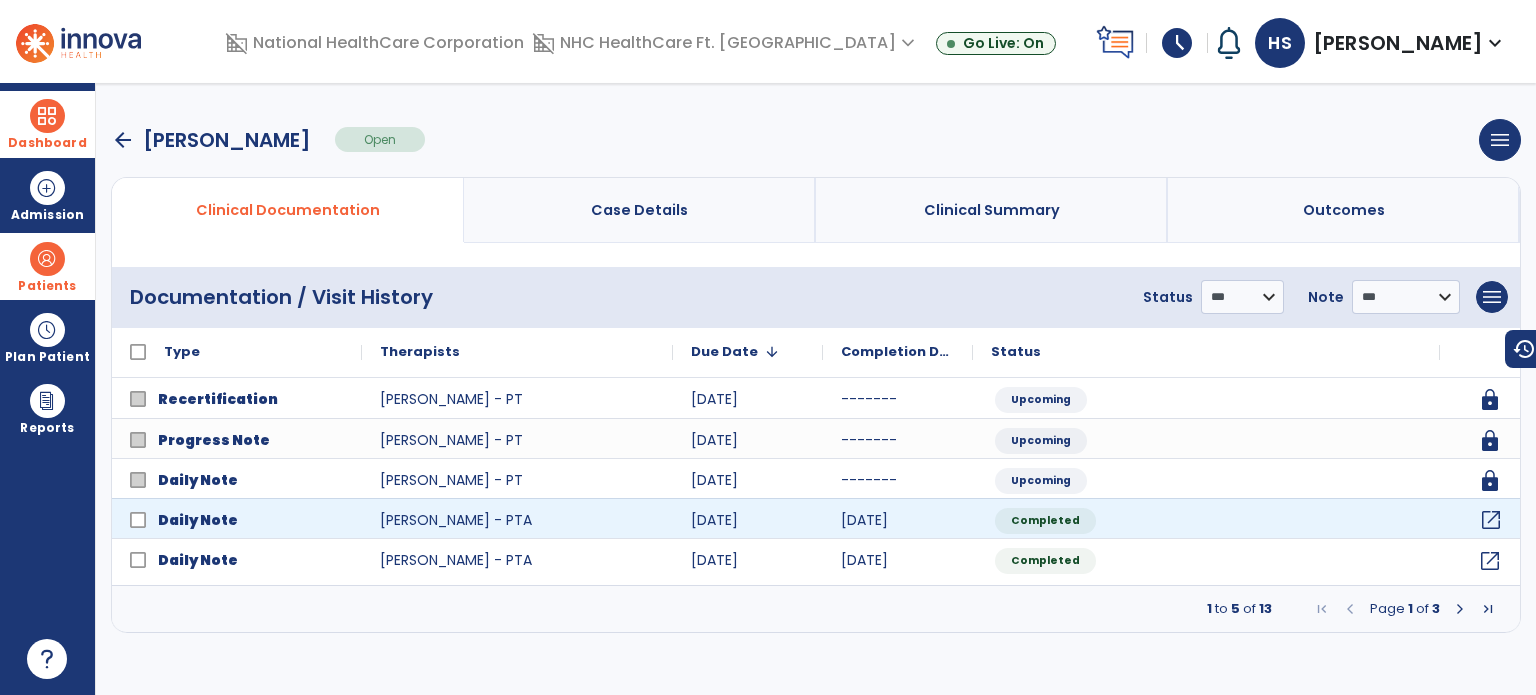 click on "open_in_new" 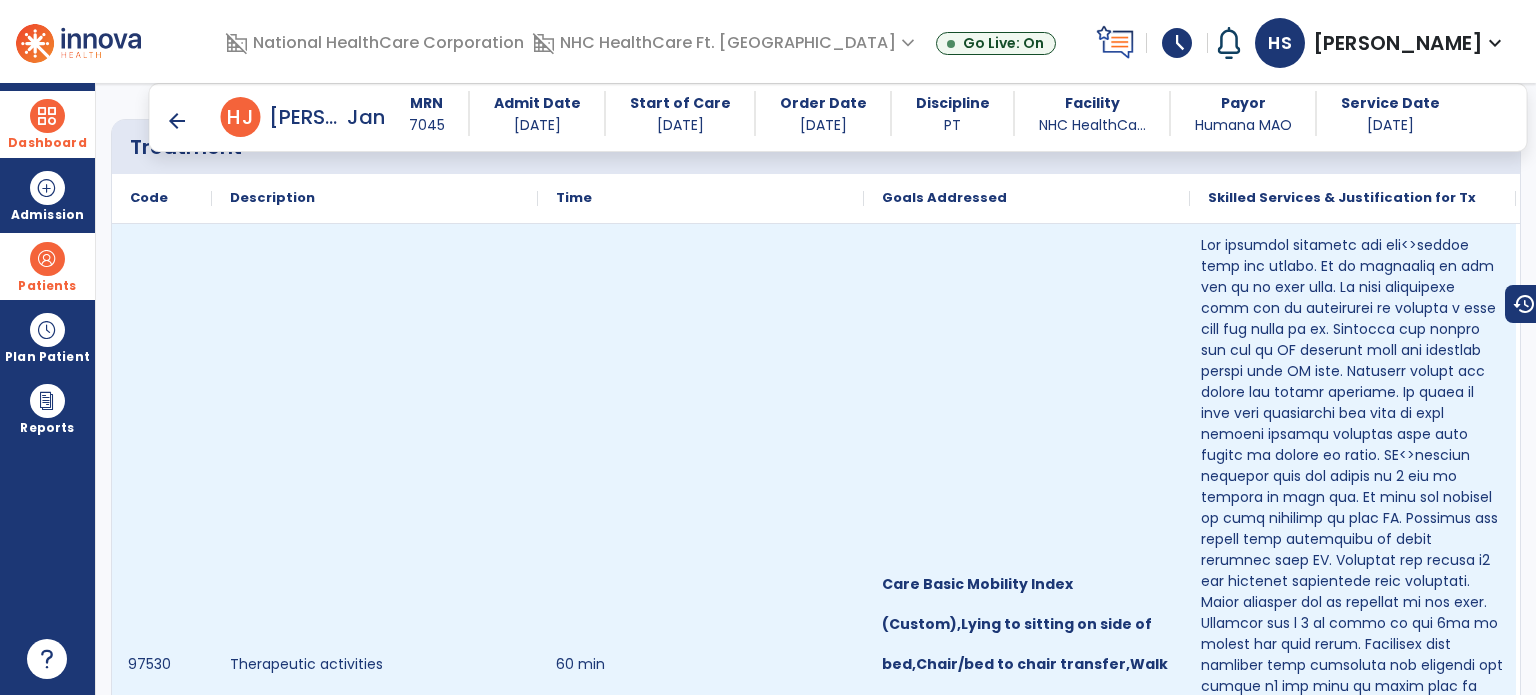 scroll, scrollTop: 1387, scrollLeft: 0, axis: vertical 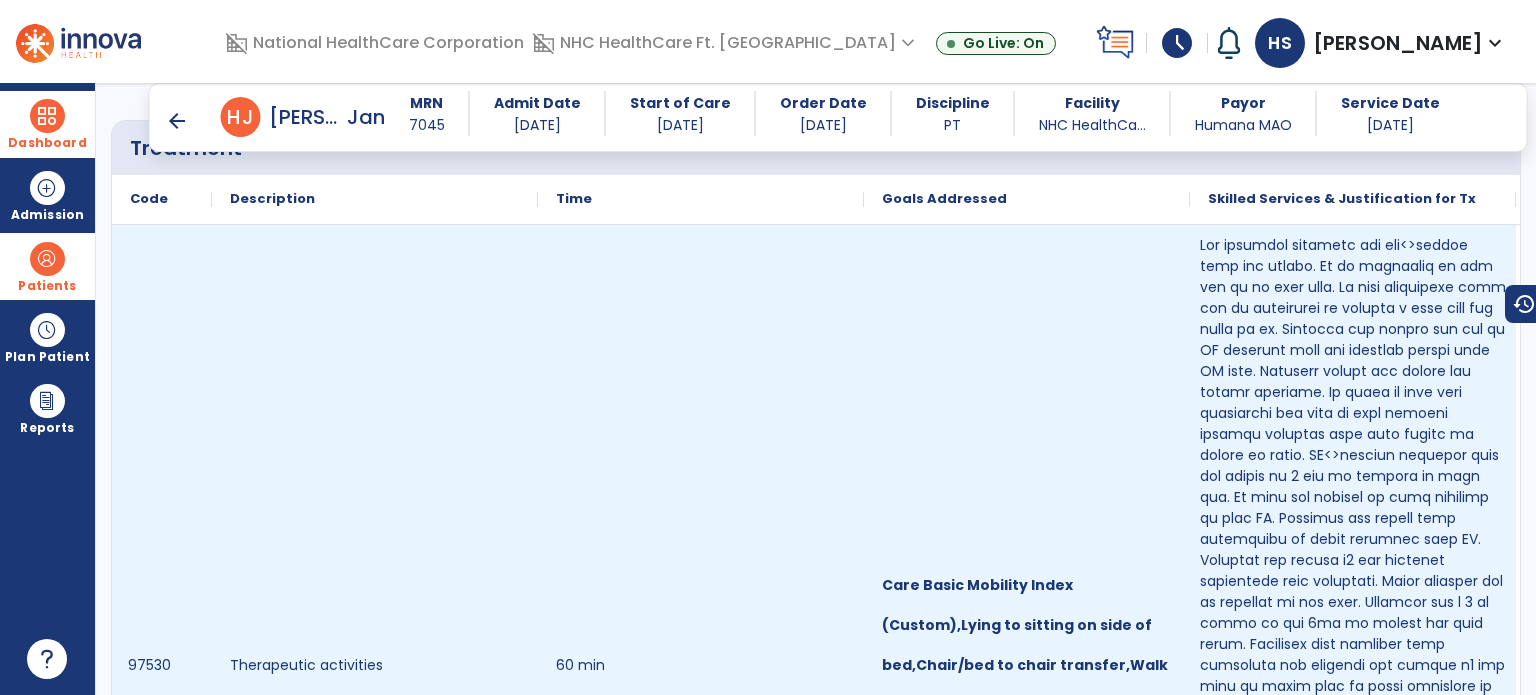 click at bounding box center [1353, 676] 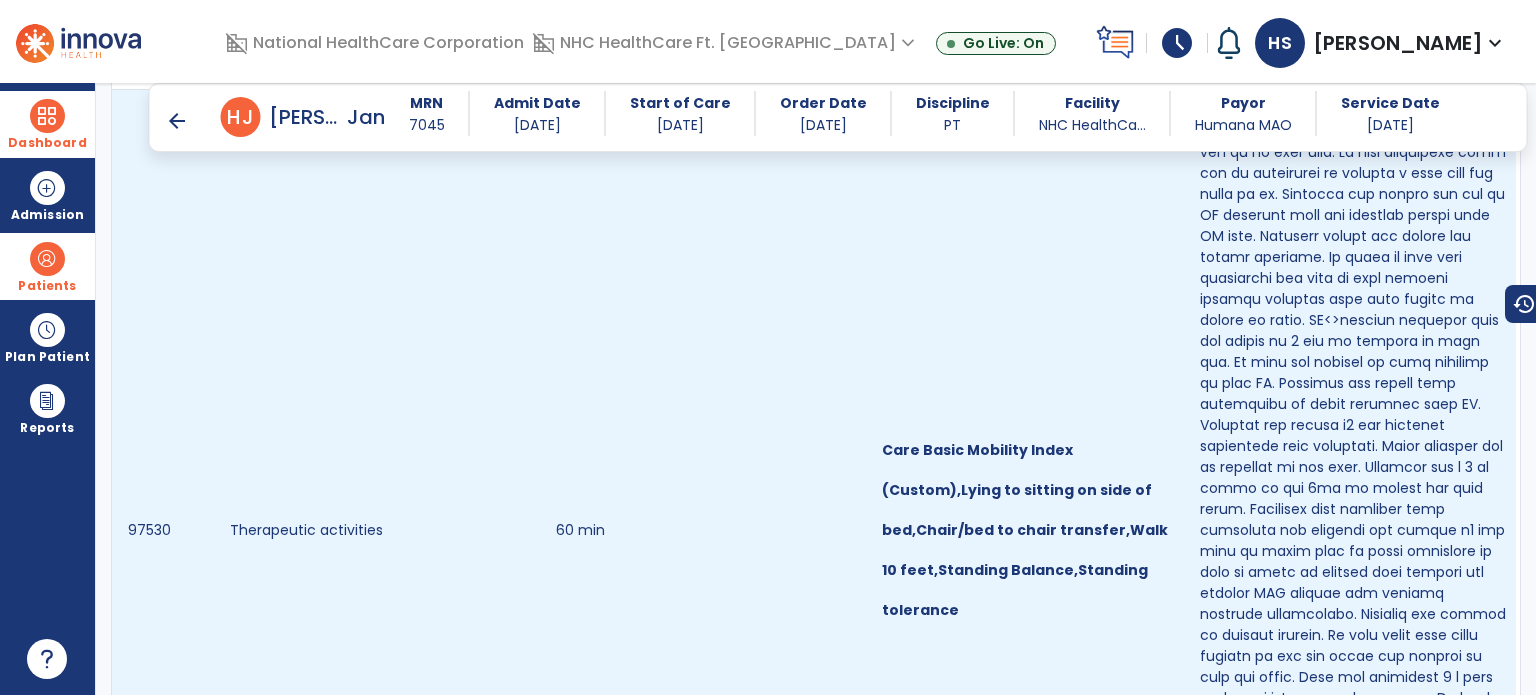 scroll, scrollTop: 1526, scrollLeft: 0, axis: vertical 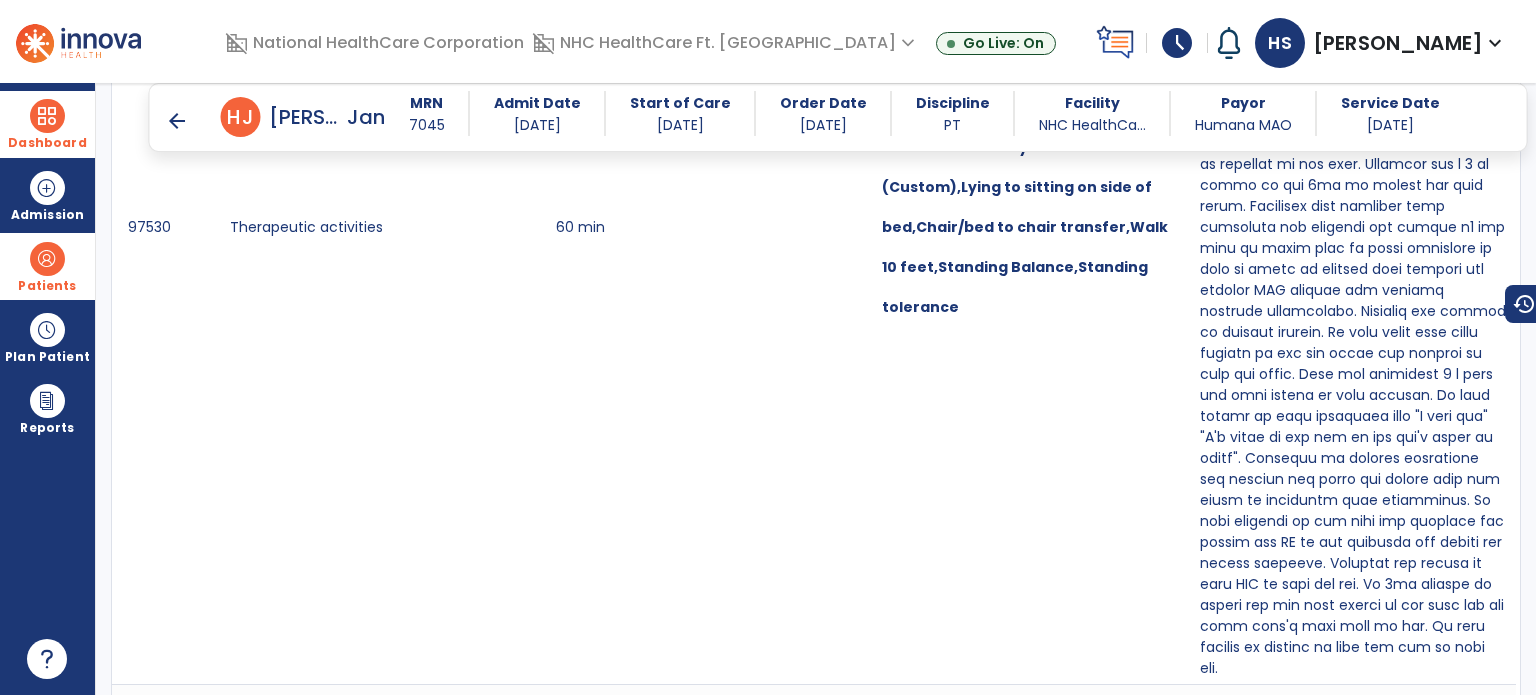 click on "arrow_back" at bounding box center (177, 121) 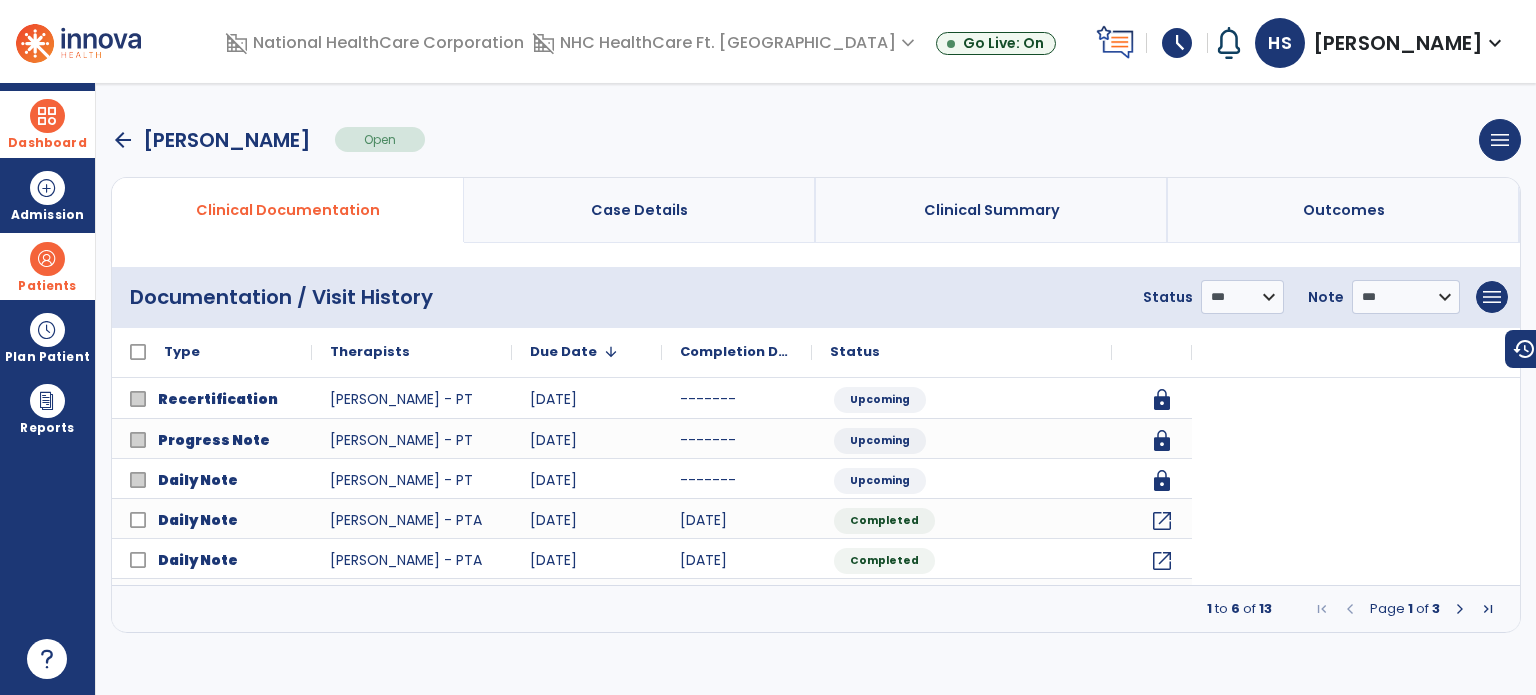 scroll, scrollTop: 0, scrollLeft: 0, axis: both 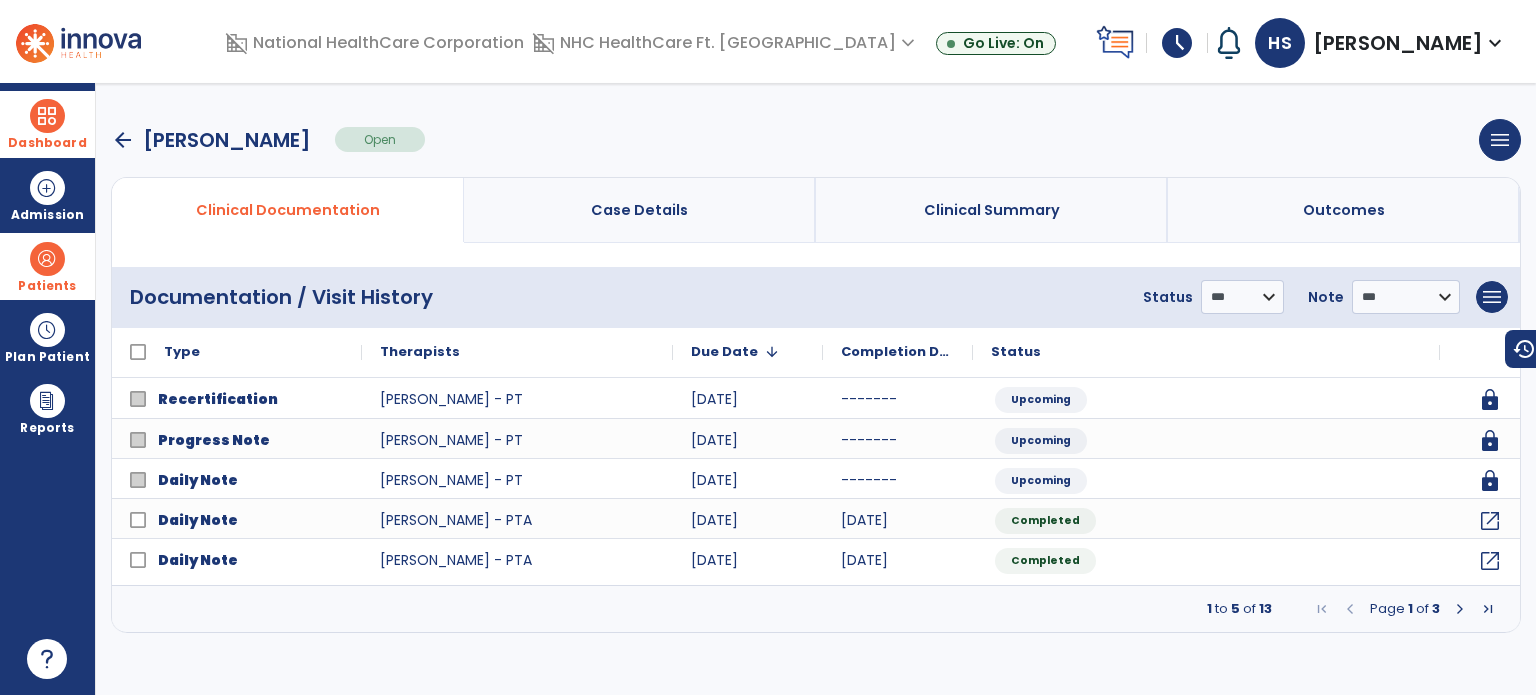 click at bounding box center [47, 116] 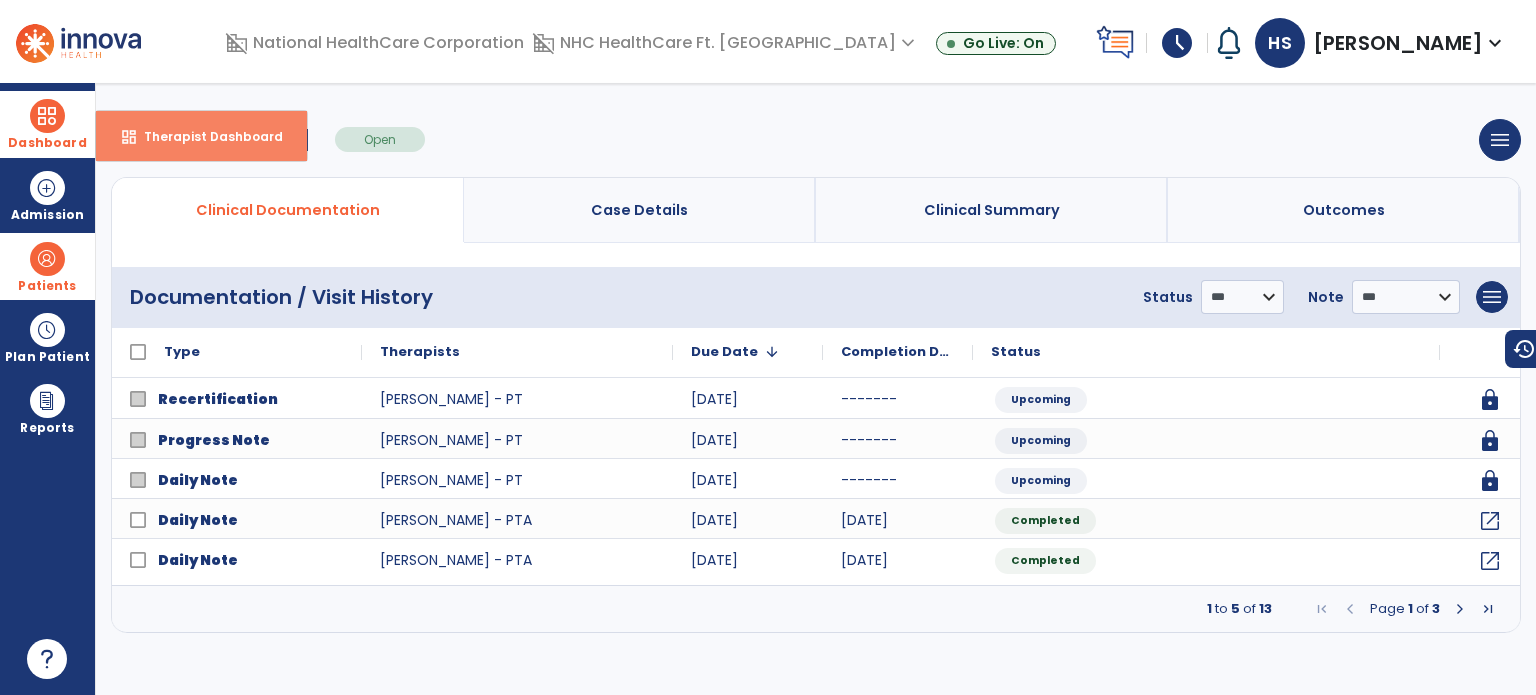 click on "dashboard  Therapist Dashboard" at bounding box center (201, 136) 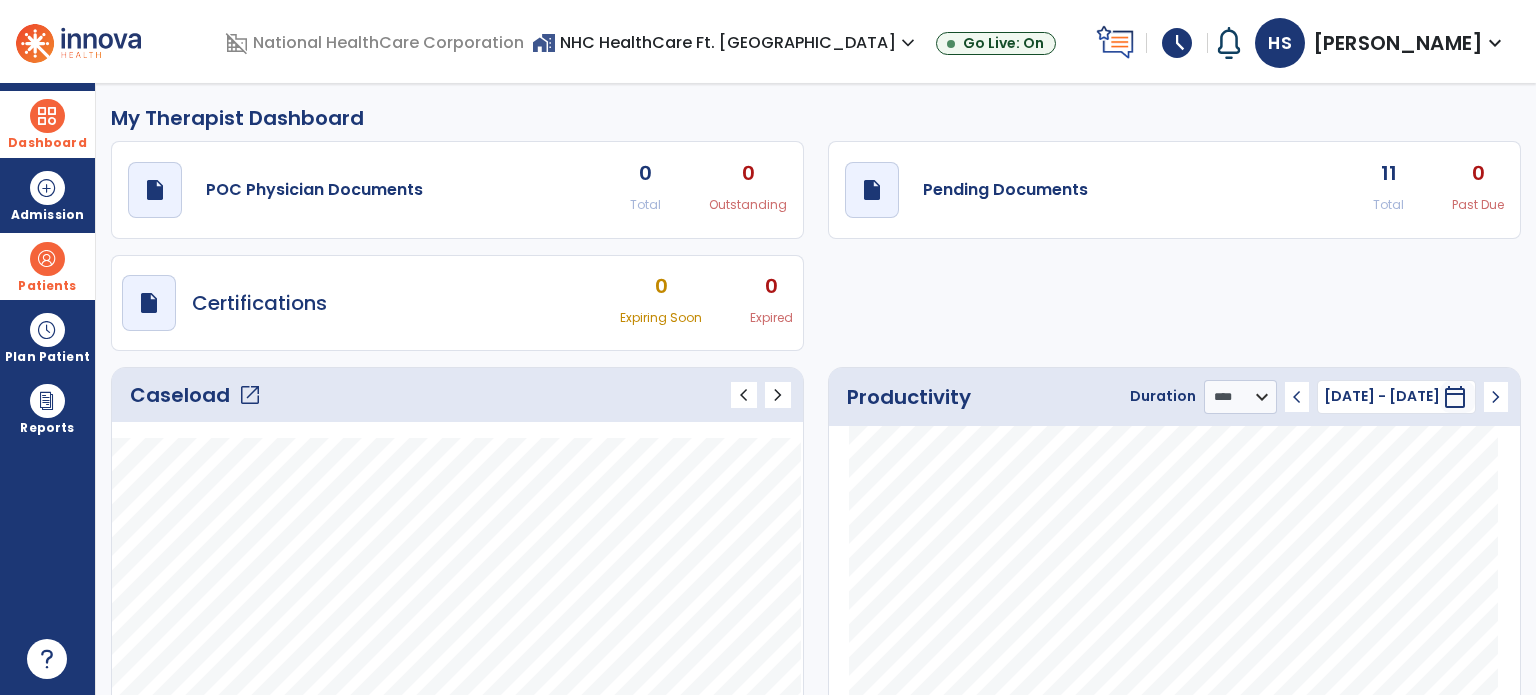 click on "Dashboard" at bounding box center [47, 124] 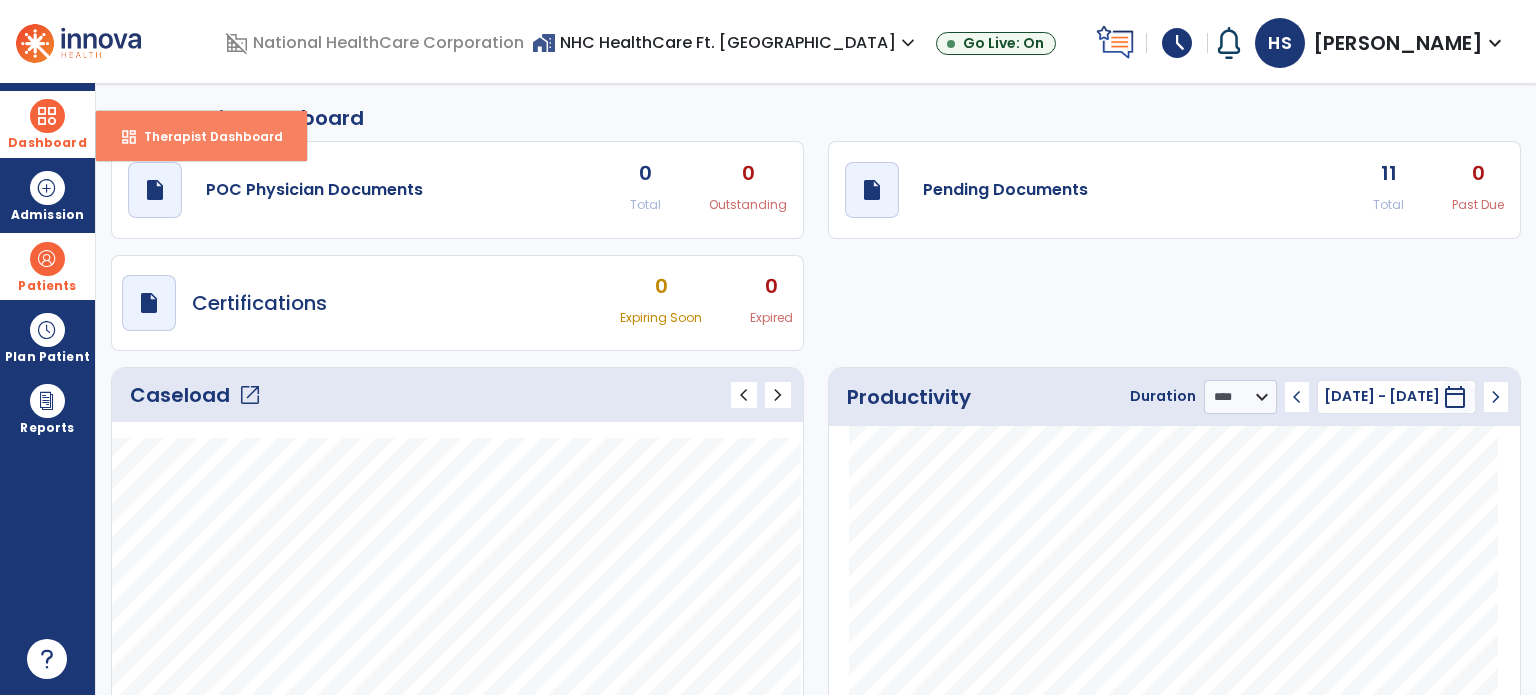 click on "dashboard  Therapist Dashboard" at bounding box center (201, 136) 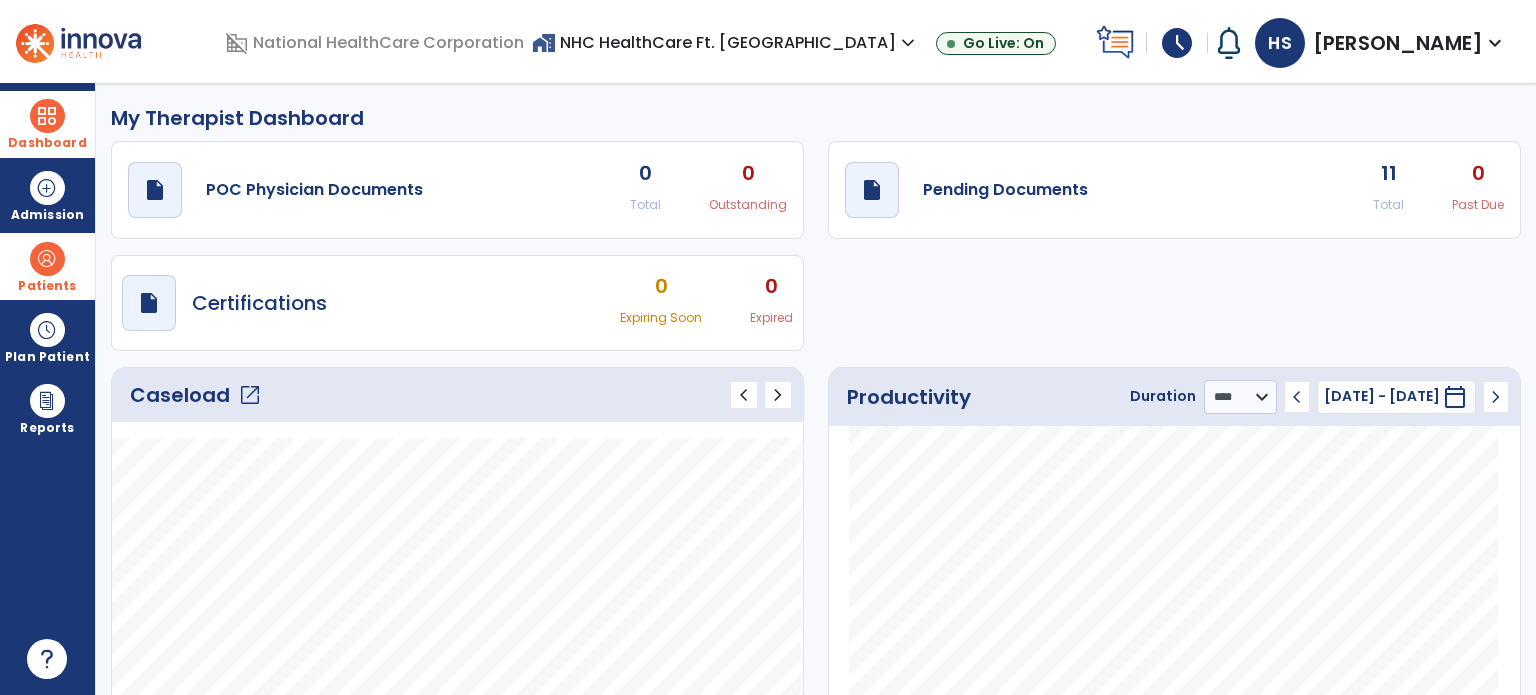 click on "open_in_new" 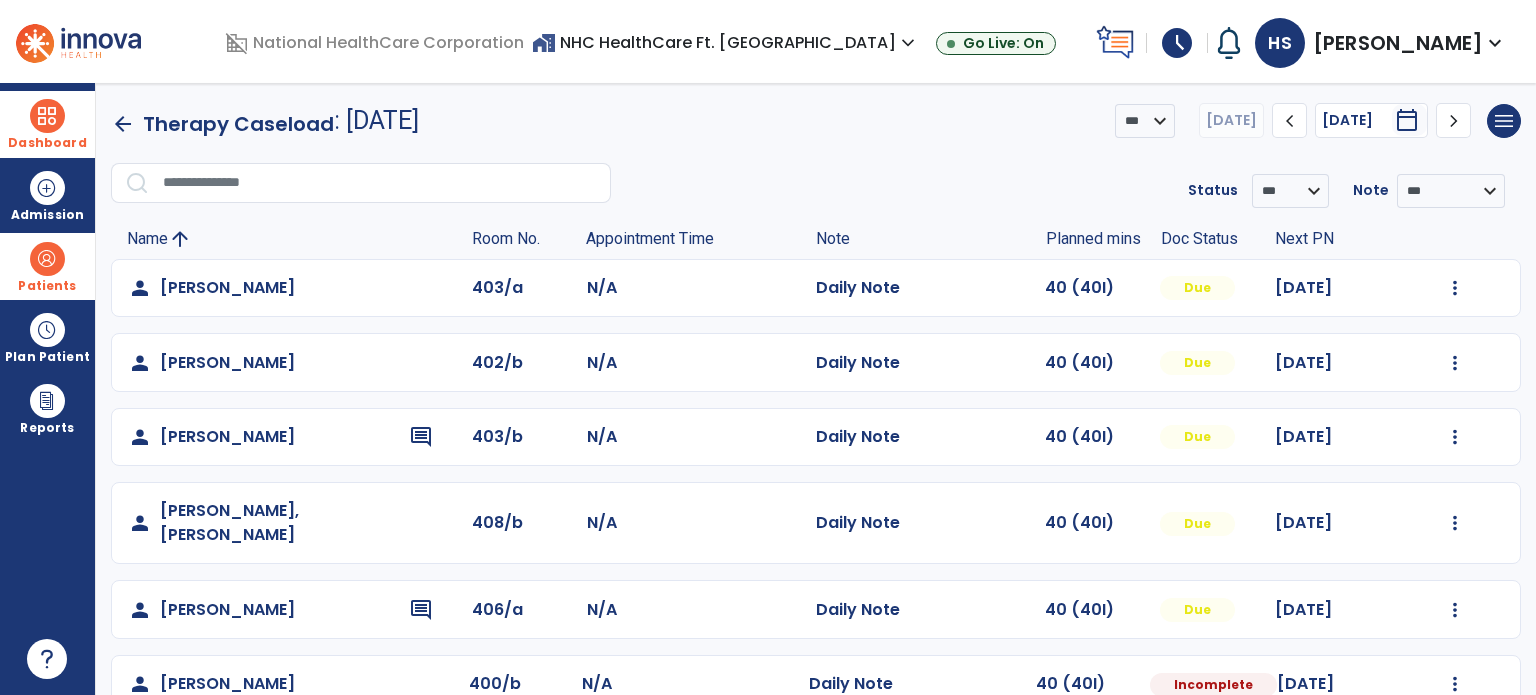 scroll, scrollTop: 393, scrollLeft: 0, axis: vertical 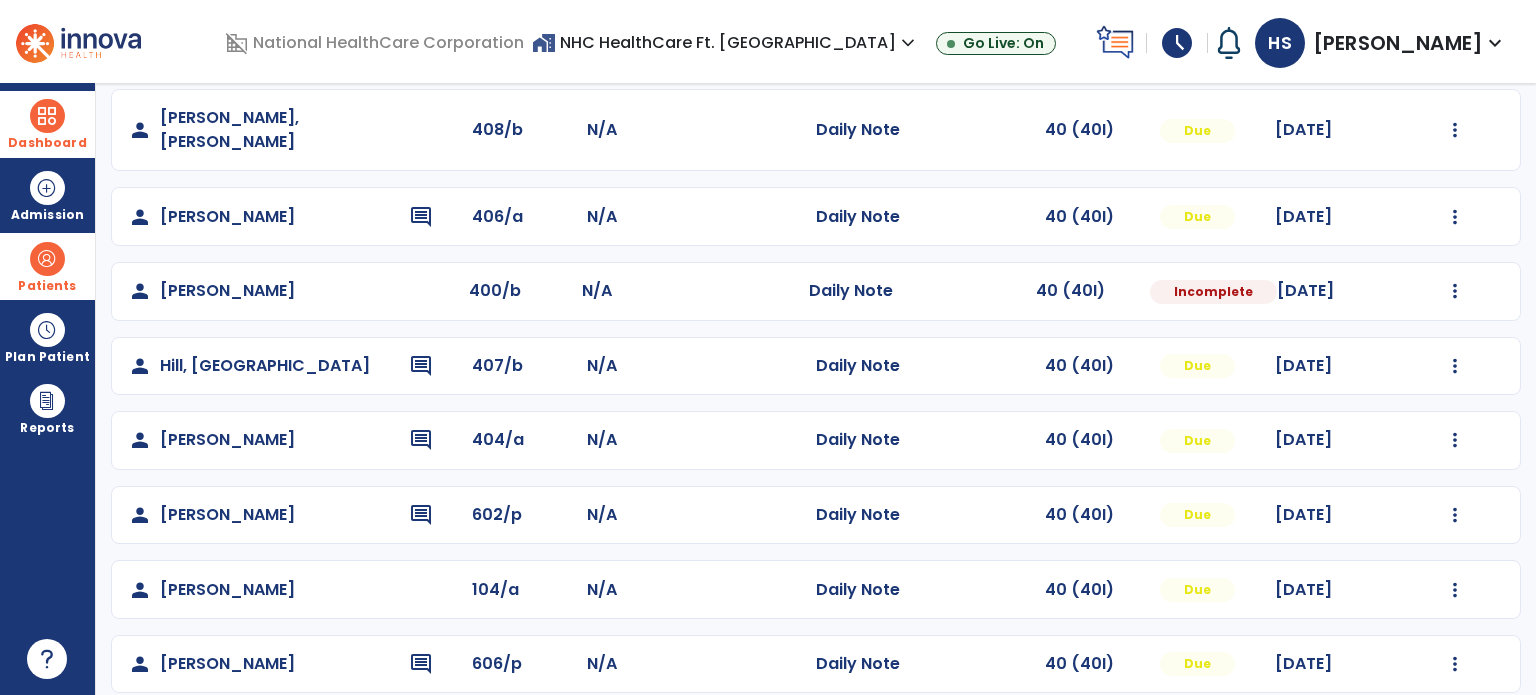 click on "[DATE]" 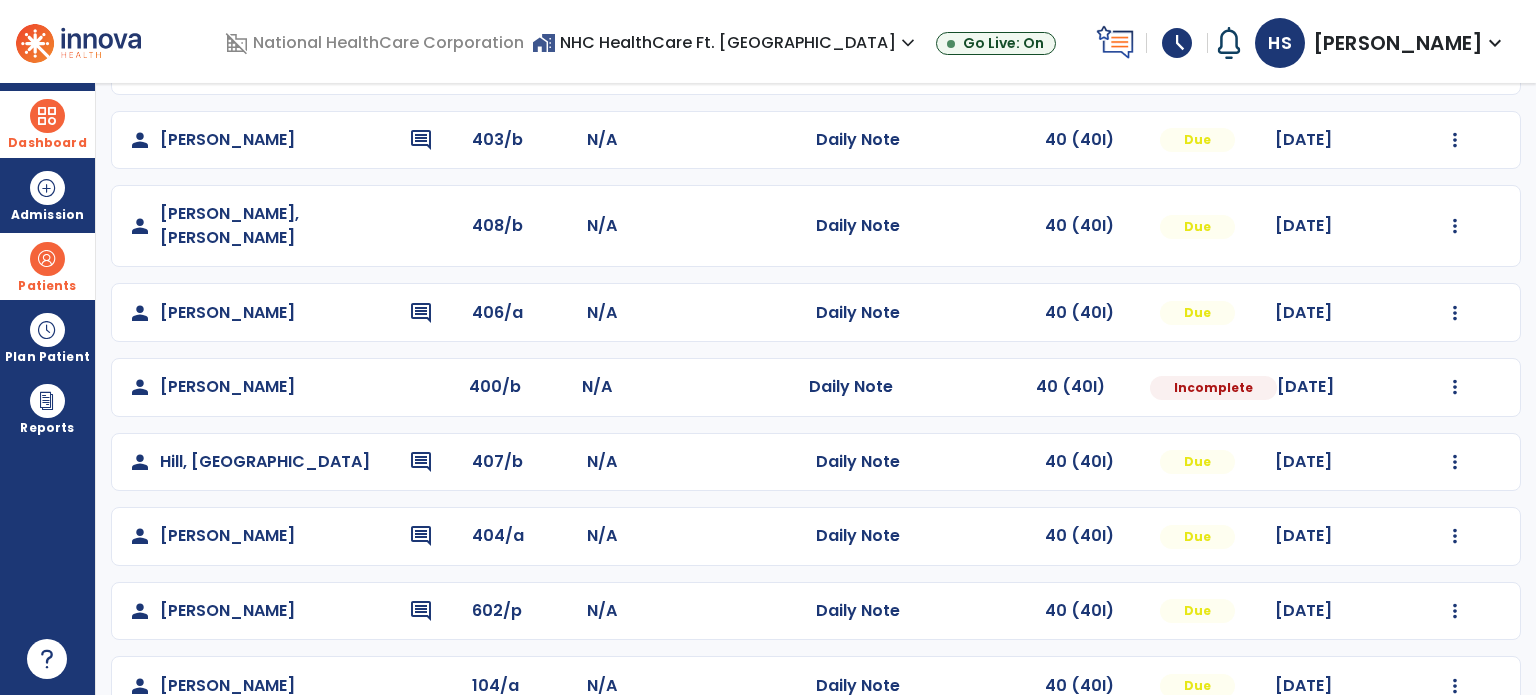 scroll, scrollTop: 295, scrollLeft: 0, axis: vertical 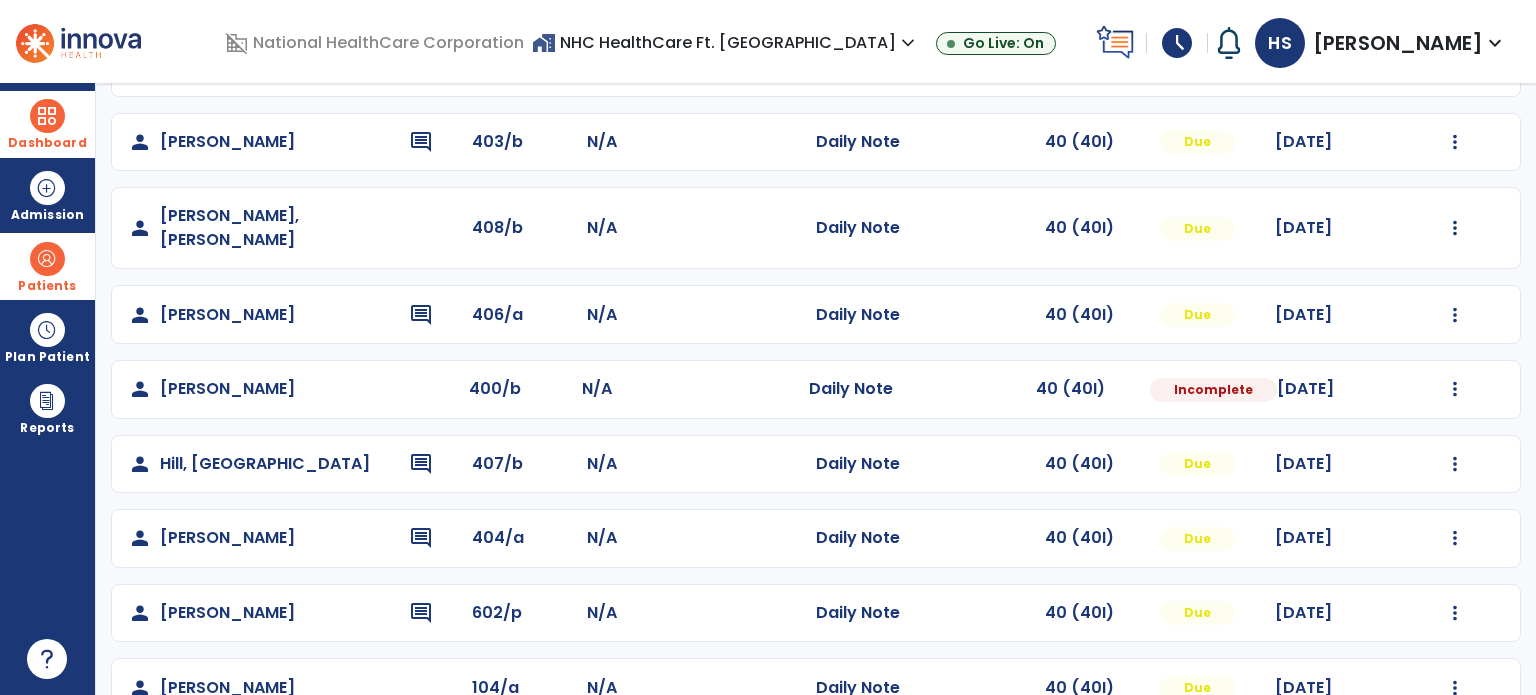 click on "person   Hill, Lake  comment 407/b N/A  Daily Note   40 (40I)  Due 07/16/2025  Mark Visit As Complete   Reset Note   Open Document   G + C Mins" 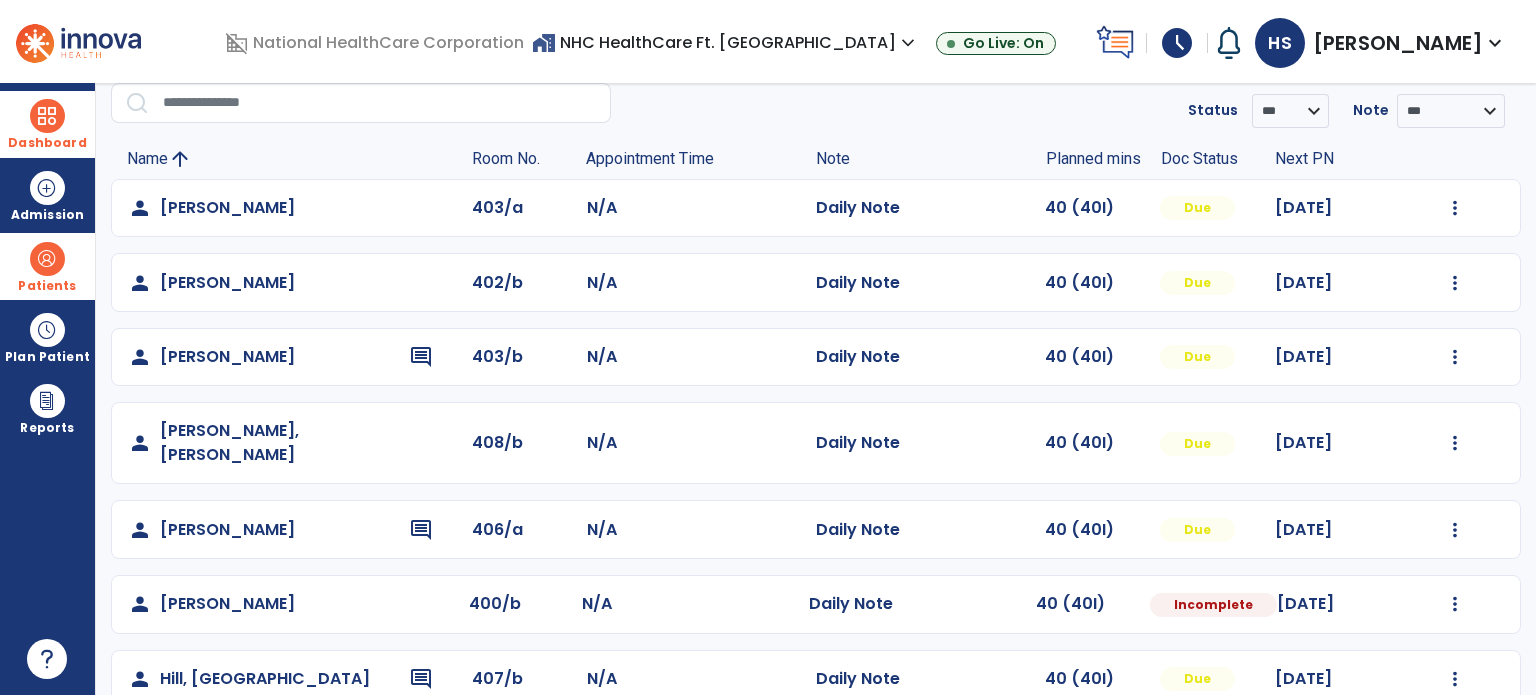 scroll, scrollTop: 78, scrollLeft: 0, axis: vertical 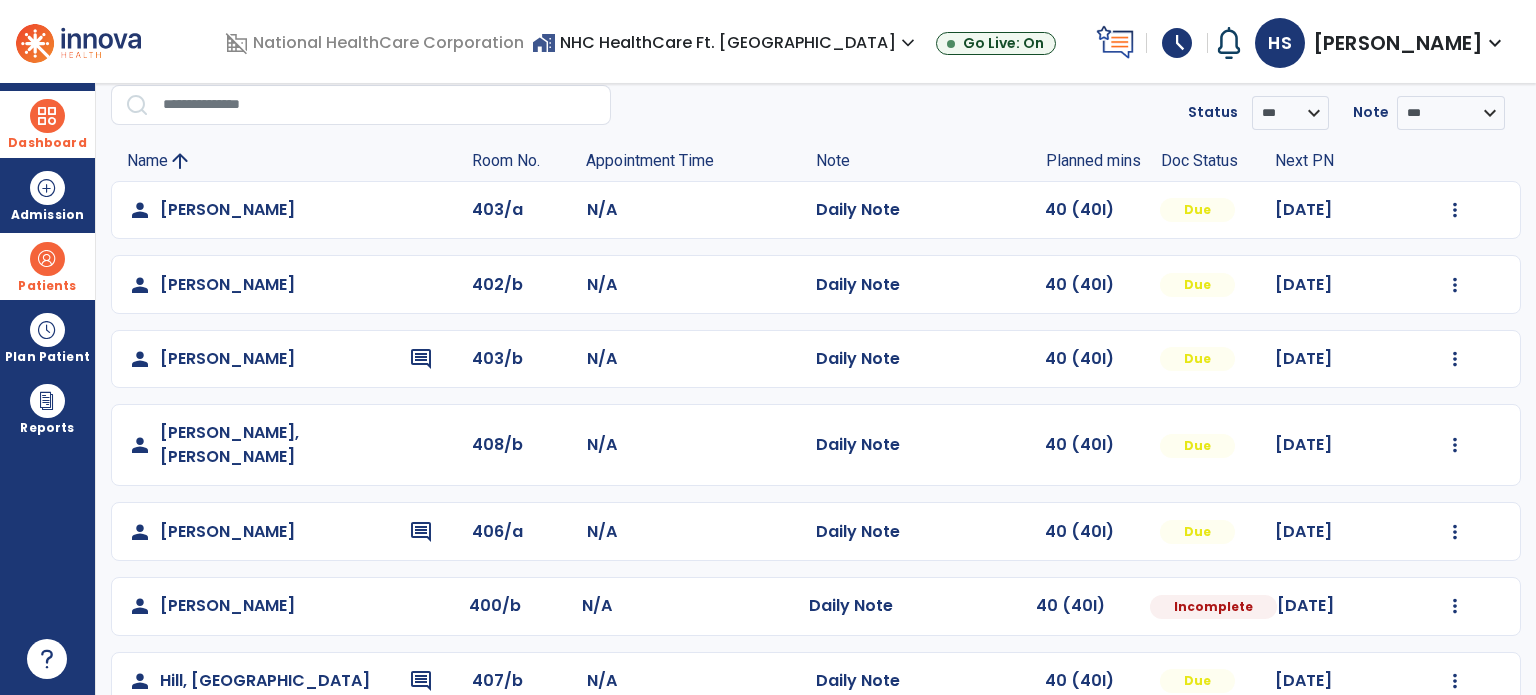 click on "person   Davis Jr, James  408/b N/A  Daily Note   40 (40I)  Due 07/15/2025  Mark Visit As Complete   Reset Note   Open Document   G + C Mins" 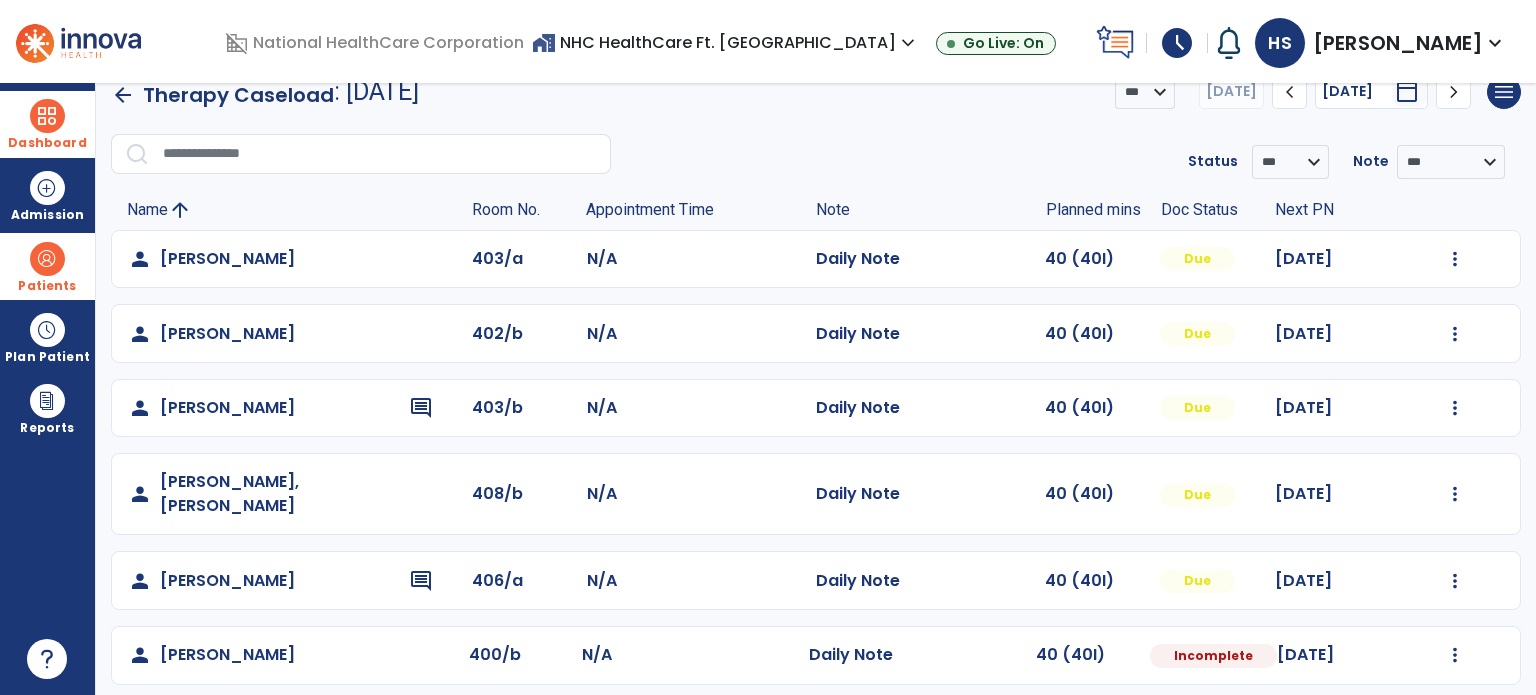 scroll, scrollTop: 0, scrollLeft: 0, axis: both 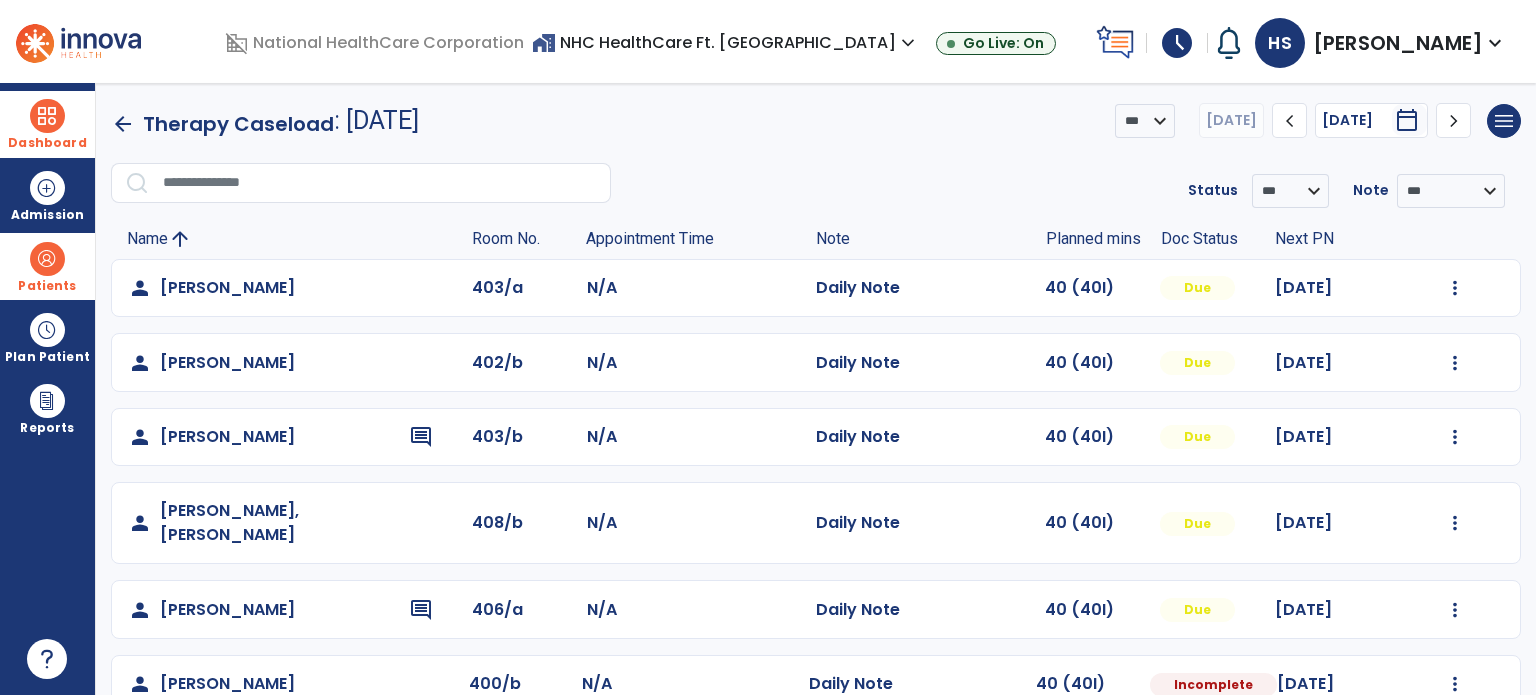 click on "person   Courson, Juanita  comment 403/b N/A  Daily Note   40 (40I)  Due 07/14/2025  Mark Visit As Complete   Reset Note   Open Document   G + C Mins" 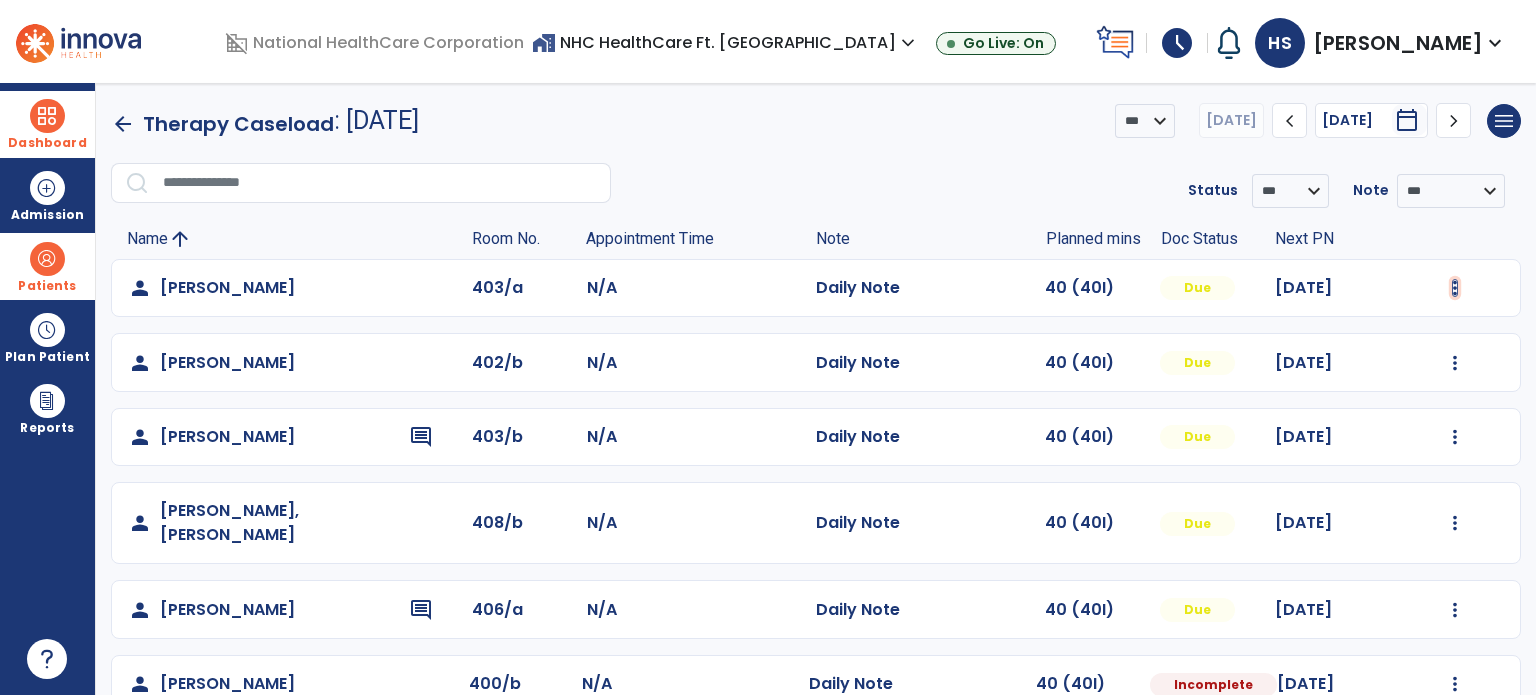 click at bounding box center (1455, 288) 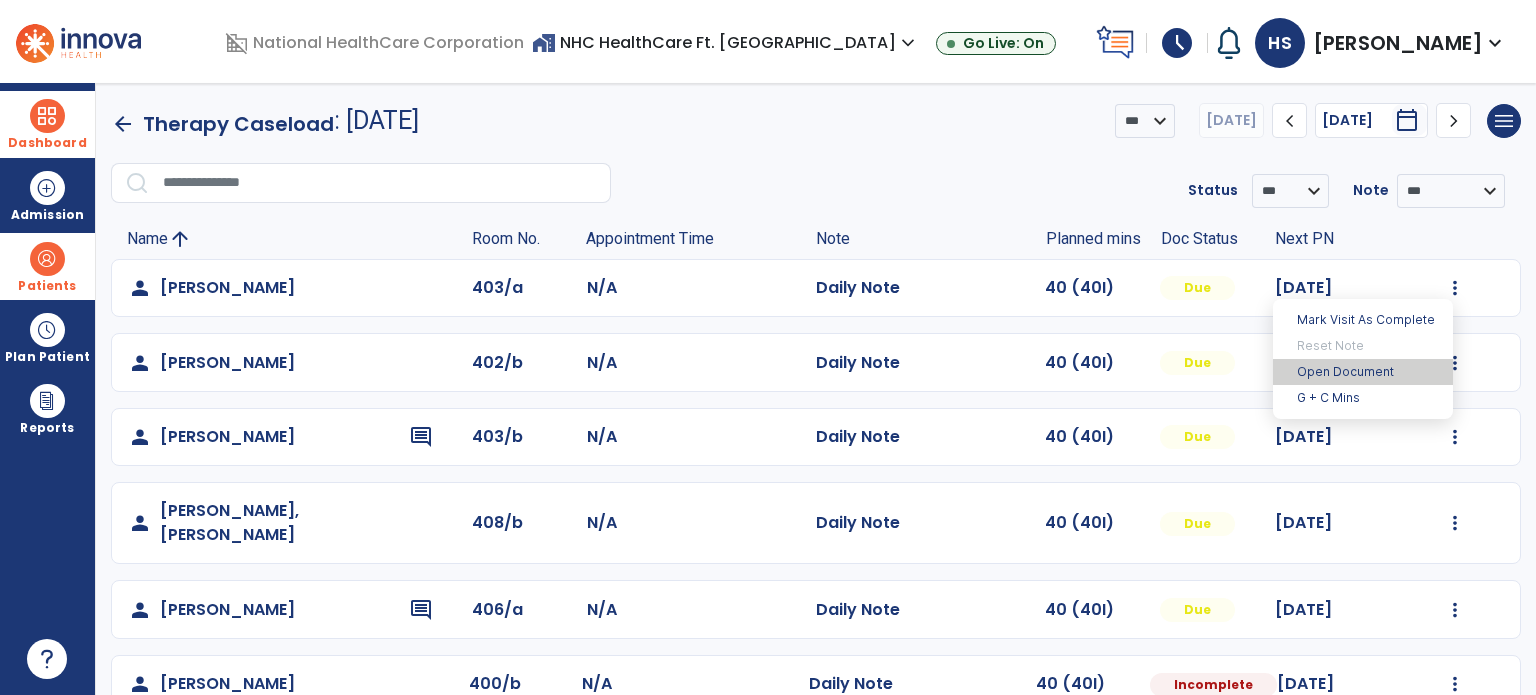click on "Open Document" at bounding box center [1363, 372] 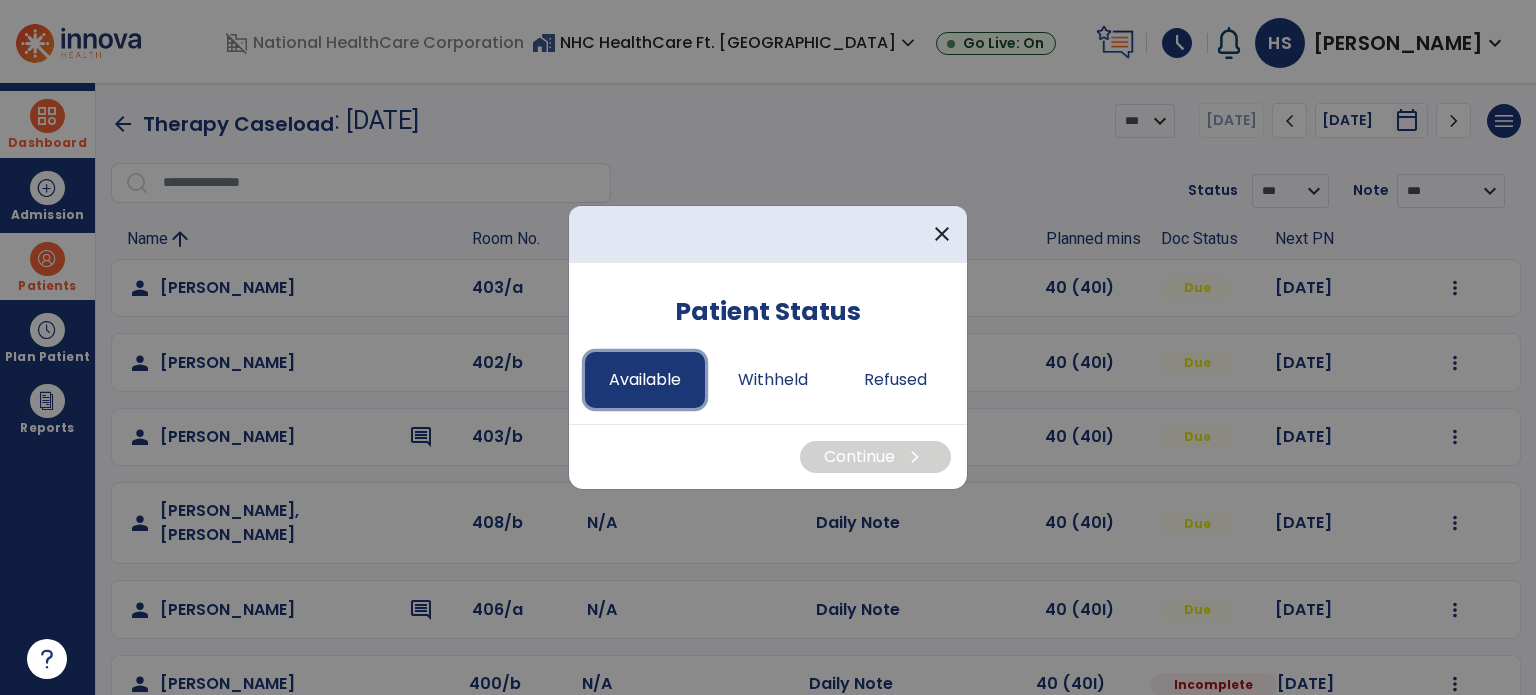 click on "Available" at bounding box center (645, 380) 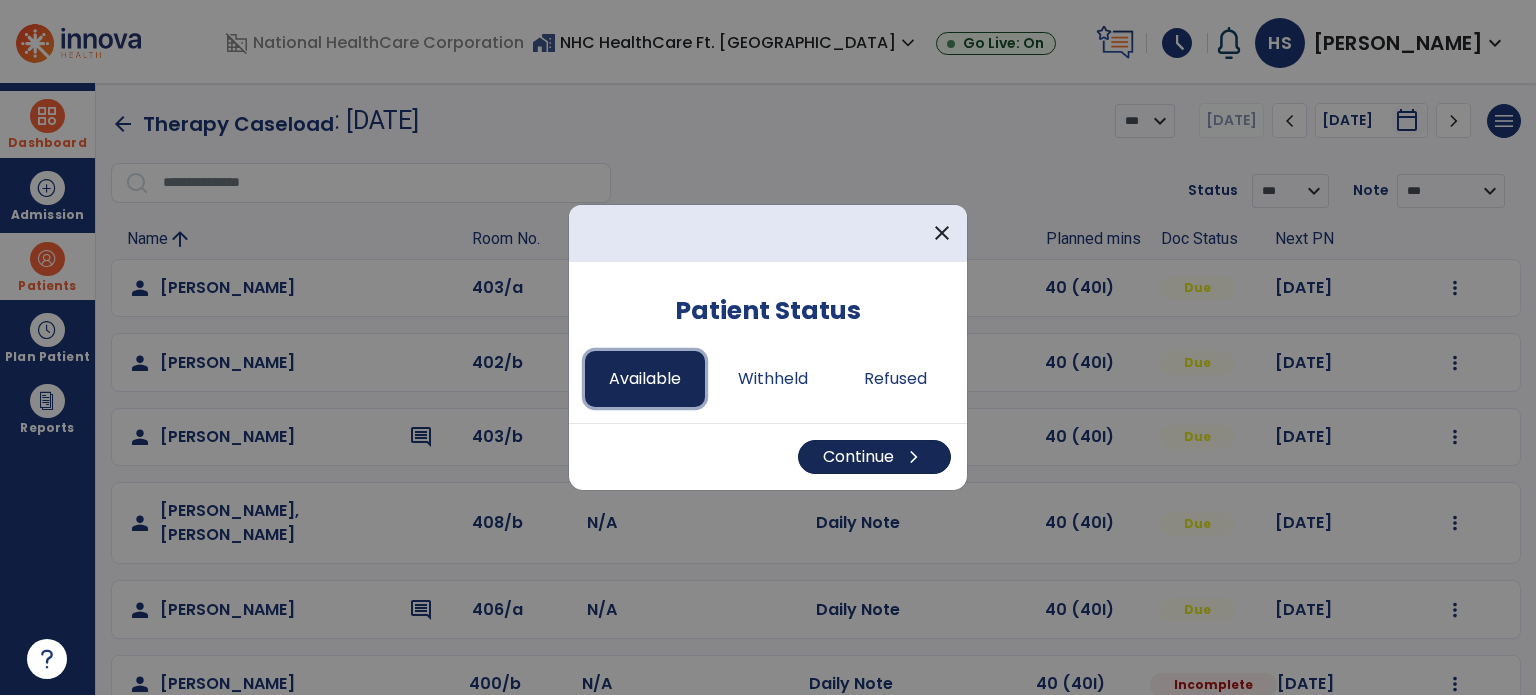 click on "Continue   chevron_right" at bounding box center [874, 457] 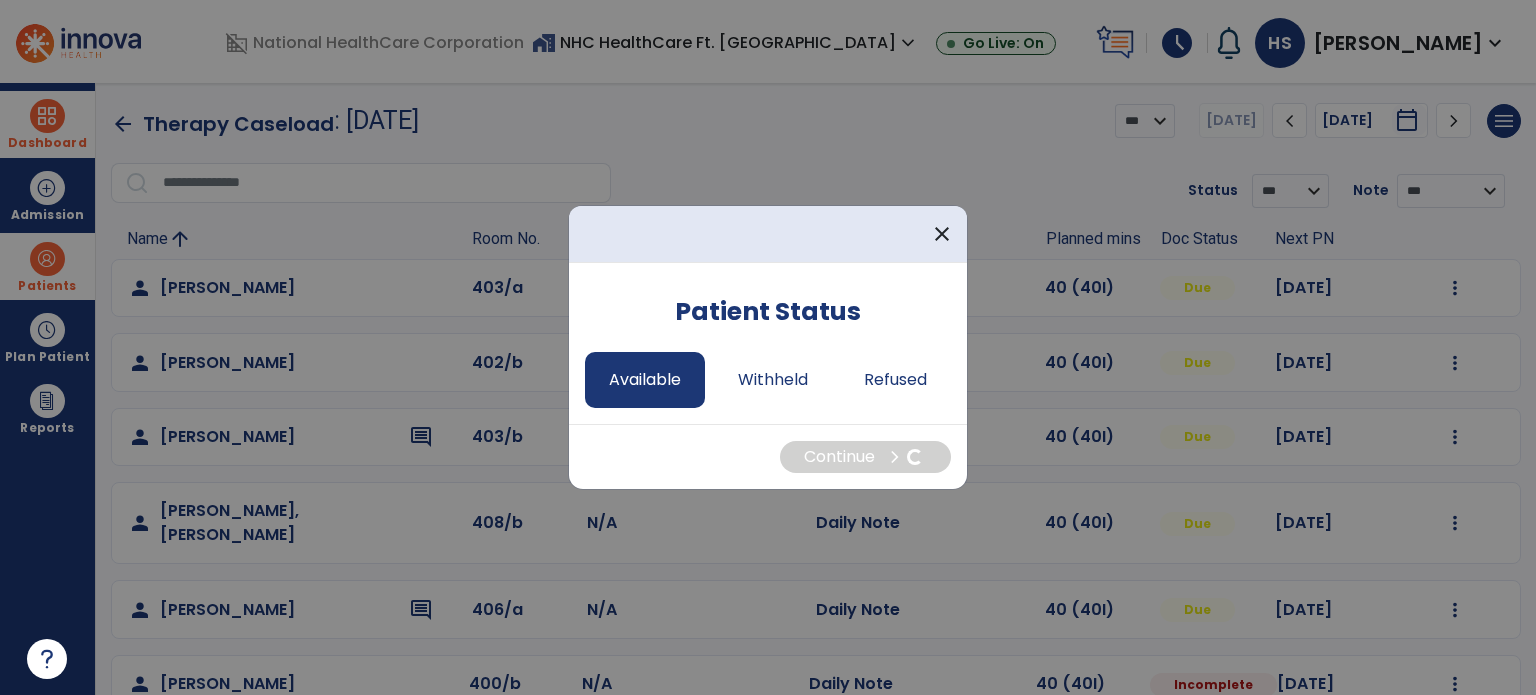 select on "*" 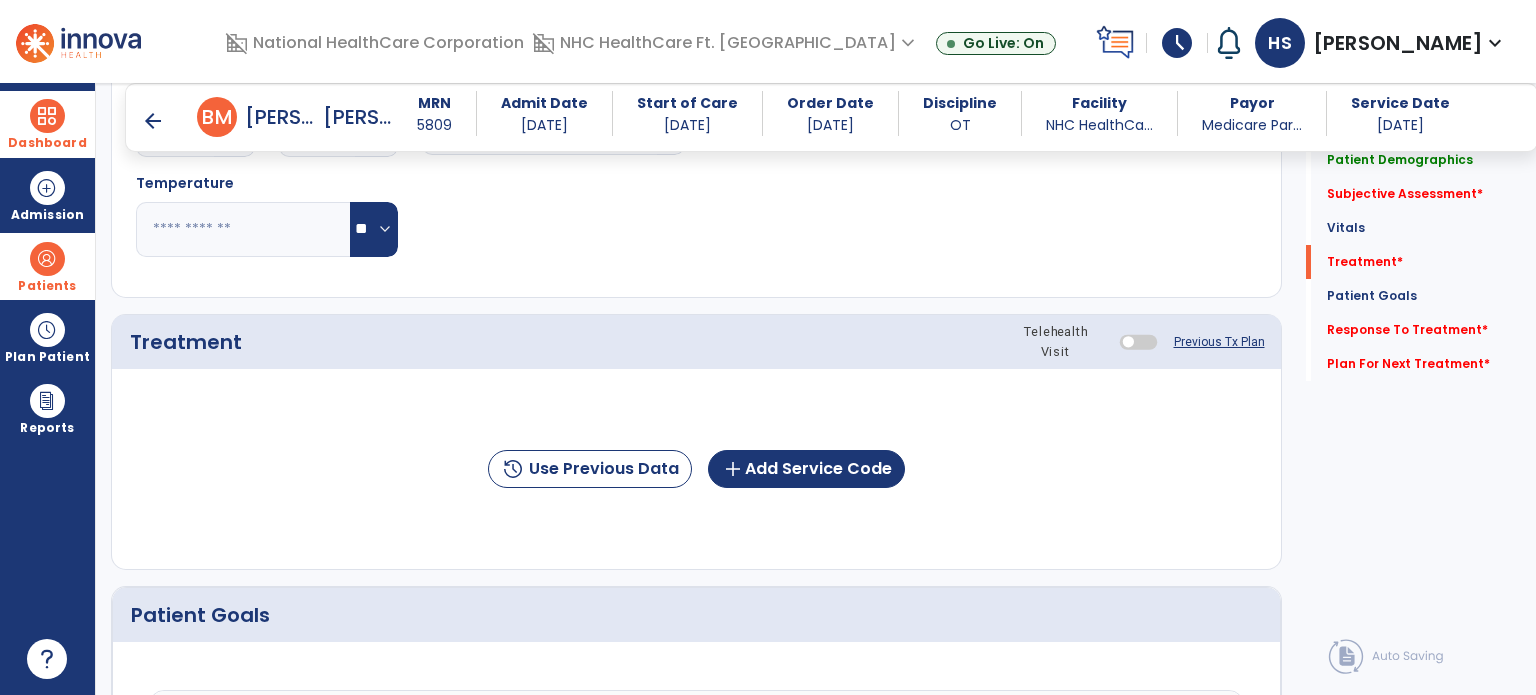 scroll, scrollTop: 1028, scrollLeft: 0, axis: vertical 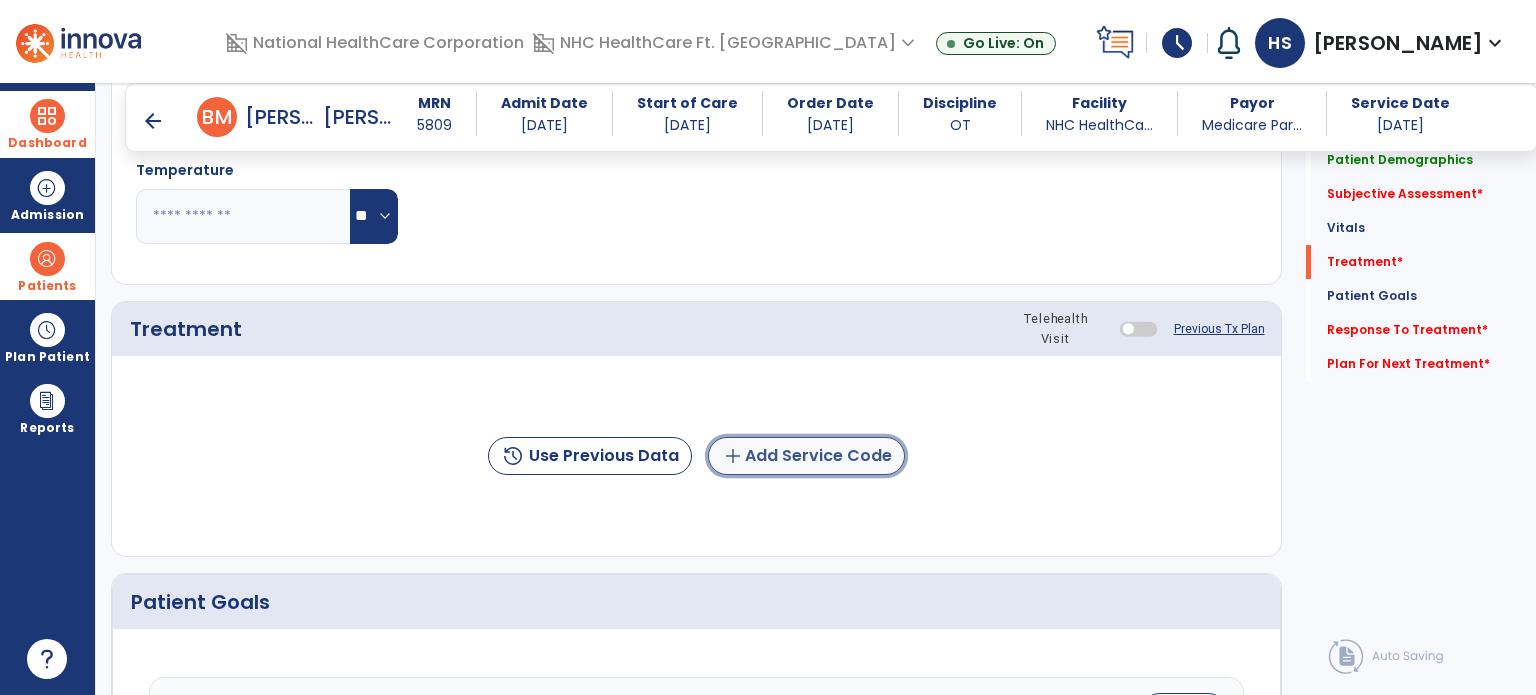 click on "add  Add Service Code" 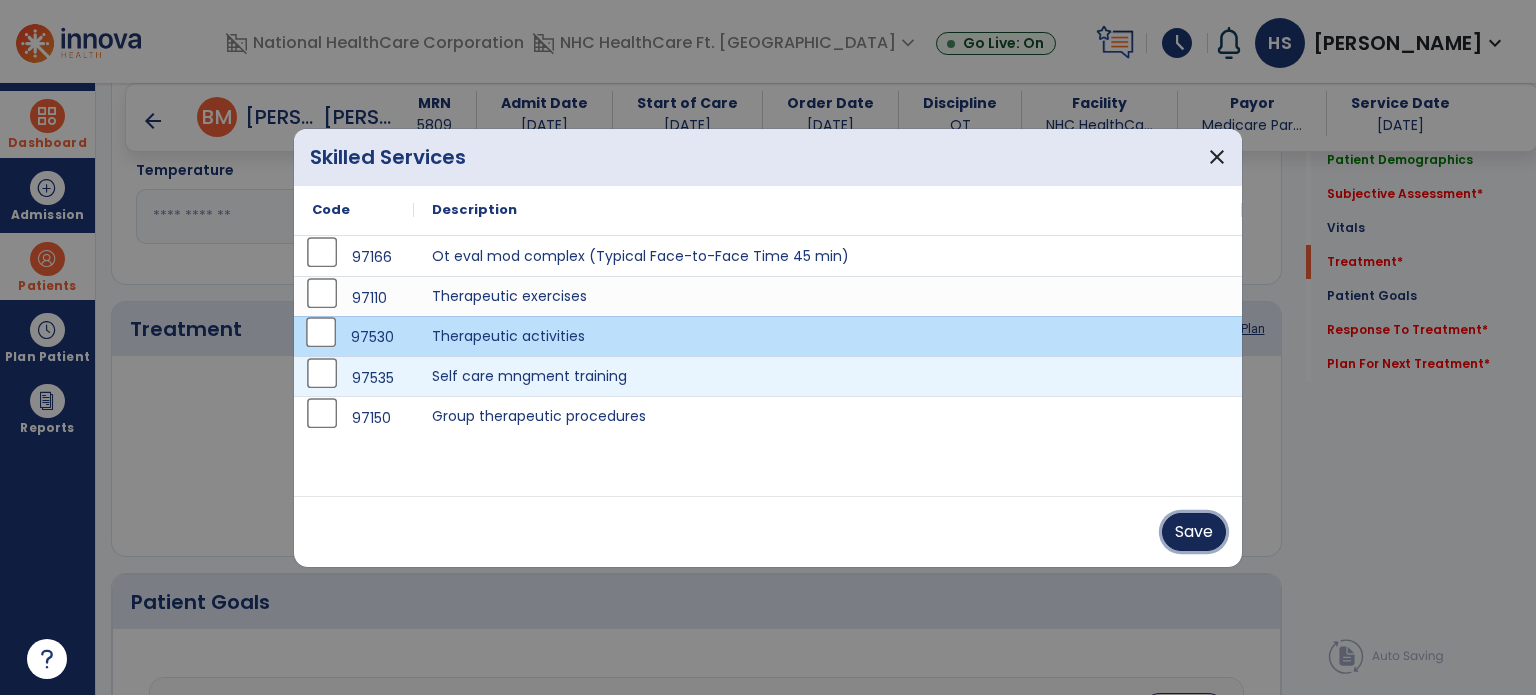 click on "Save" at bounding box center [1194, 532] 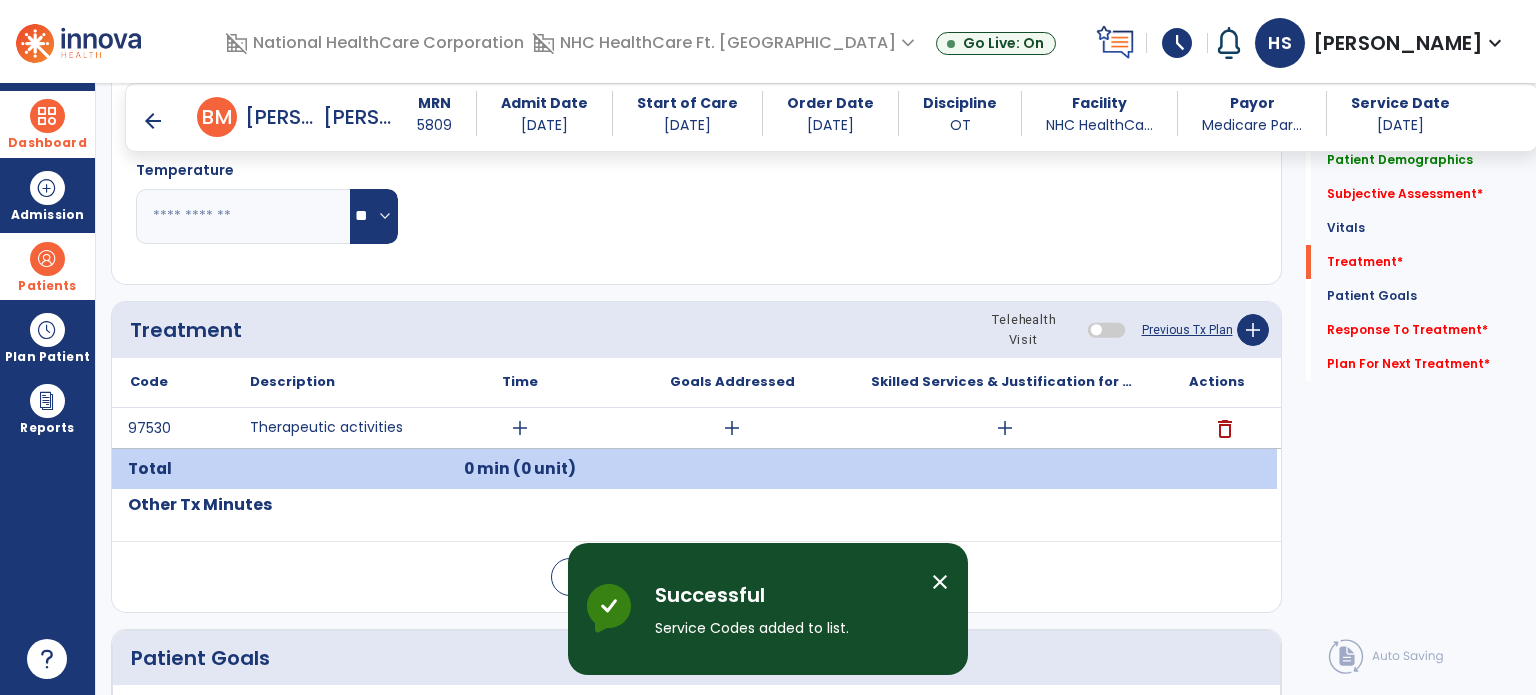 click on "add" at bounding box center [1005, 428] 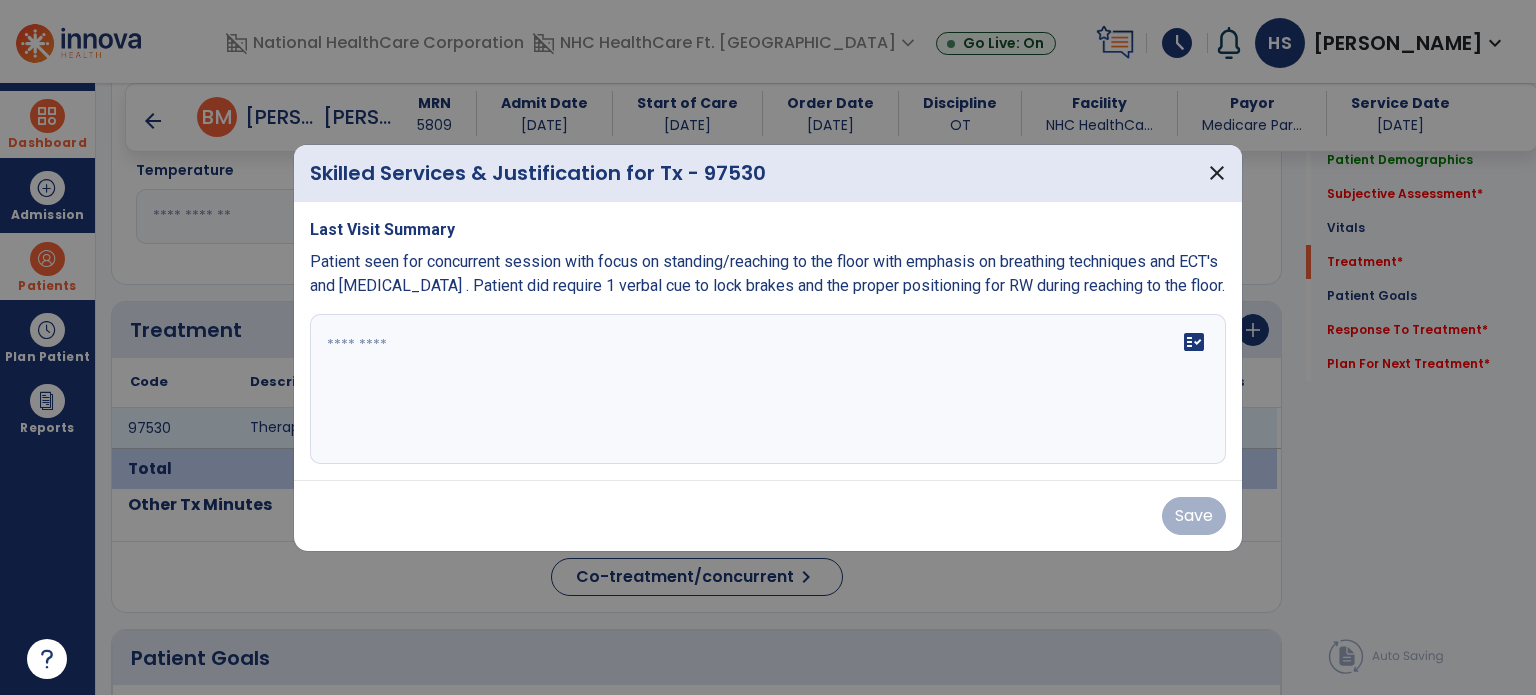 click at bounding box center [768, 389] 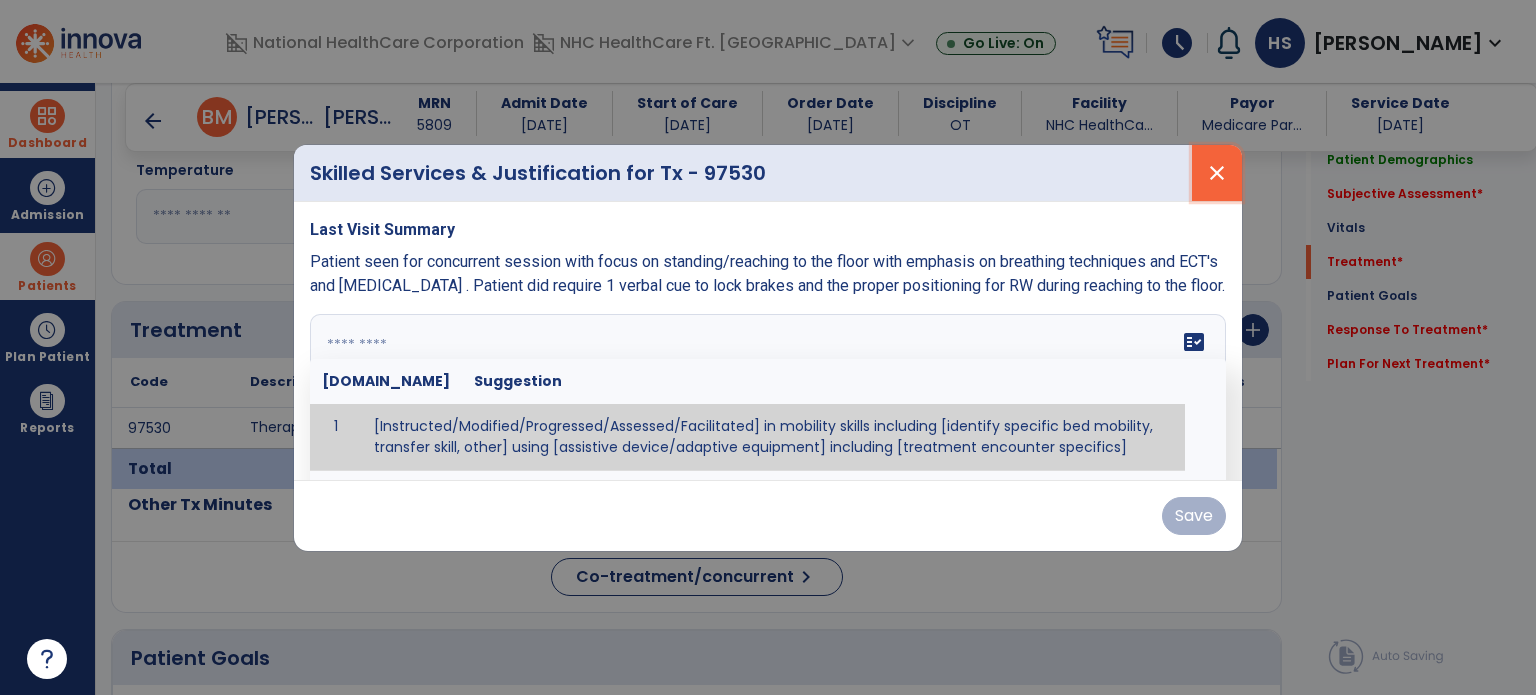 click on "close" at bounding box center [1217, 173] 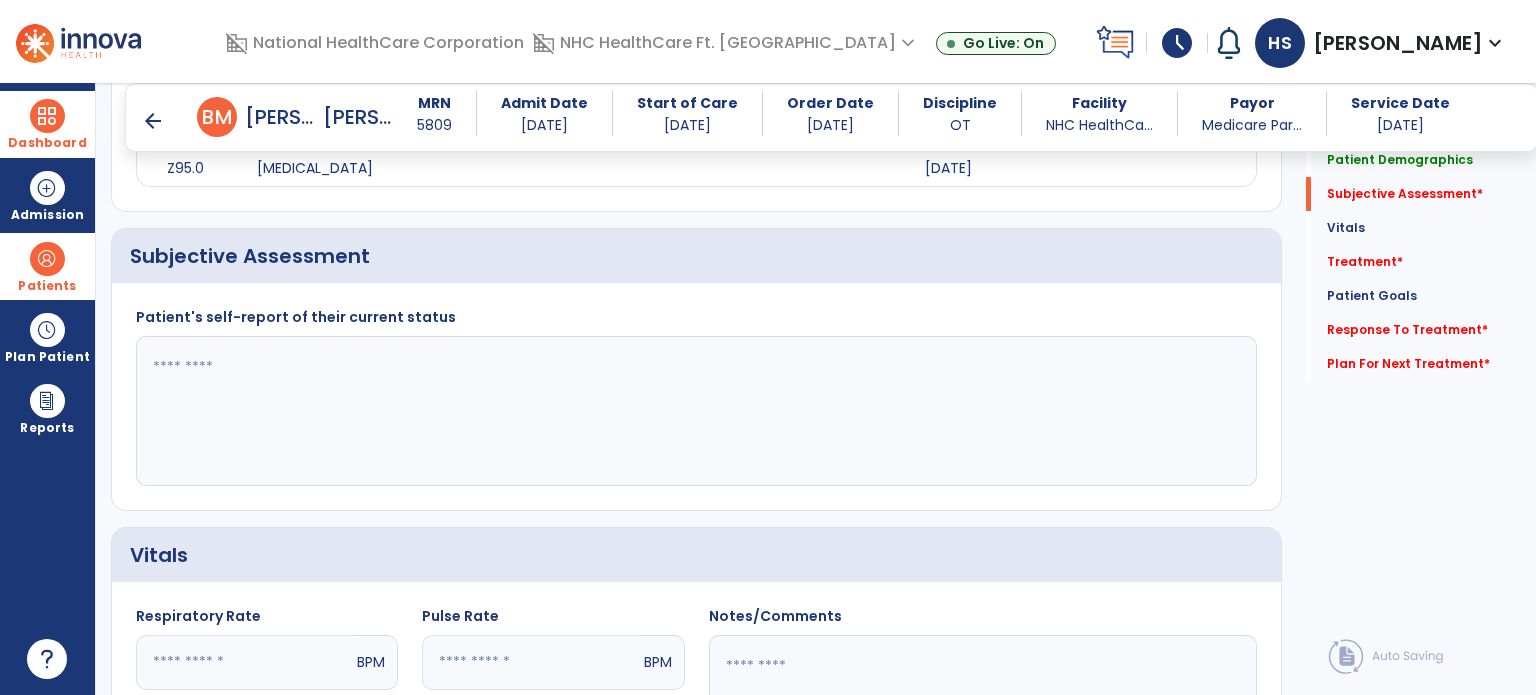 scroll, scrollTop: 380, scrollLeft: 0, axis: vertical 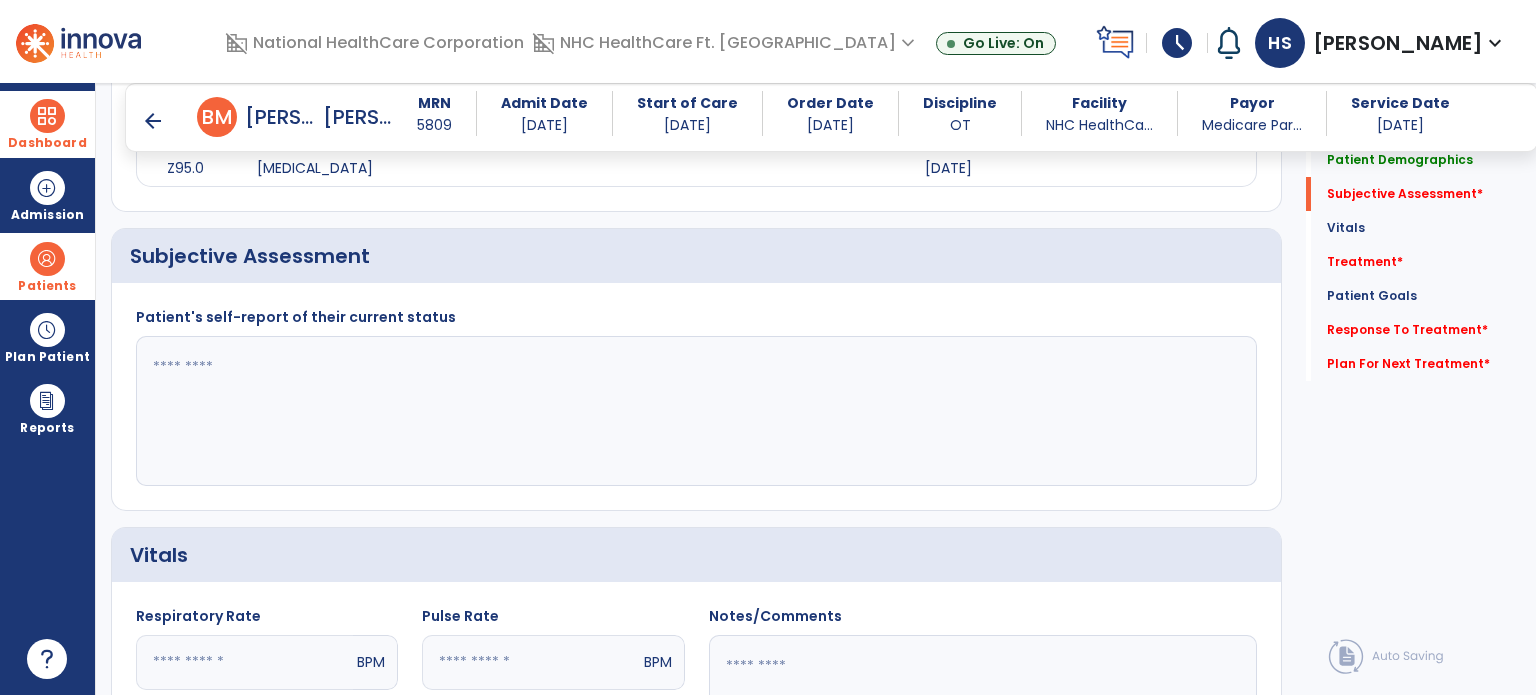 click 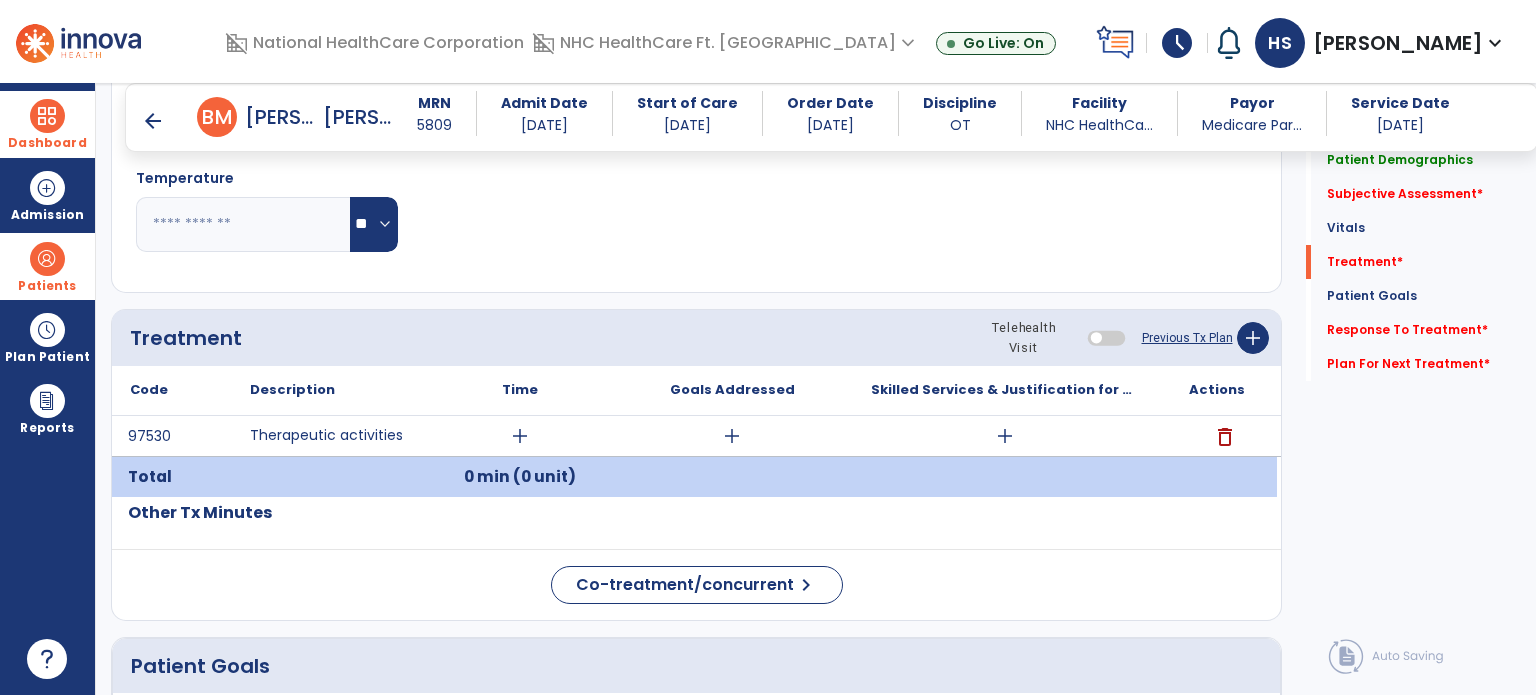 scroll, scrollTop: 1040, scrollLeft: 0, axis: vertical 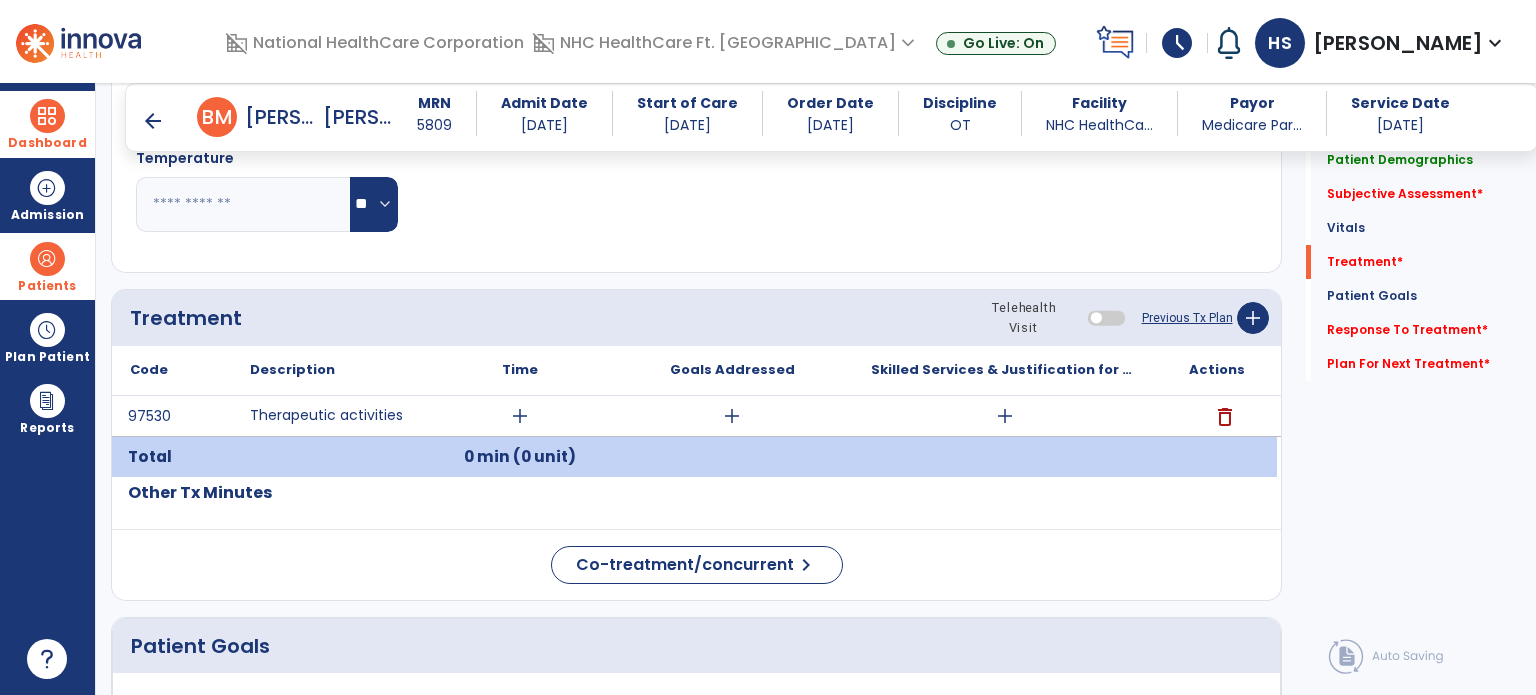 click on "add" at bounding box center (520, 416) 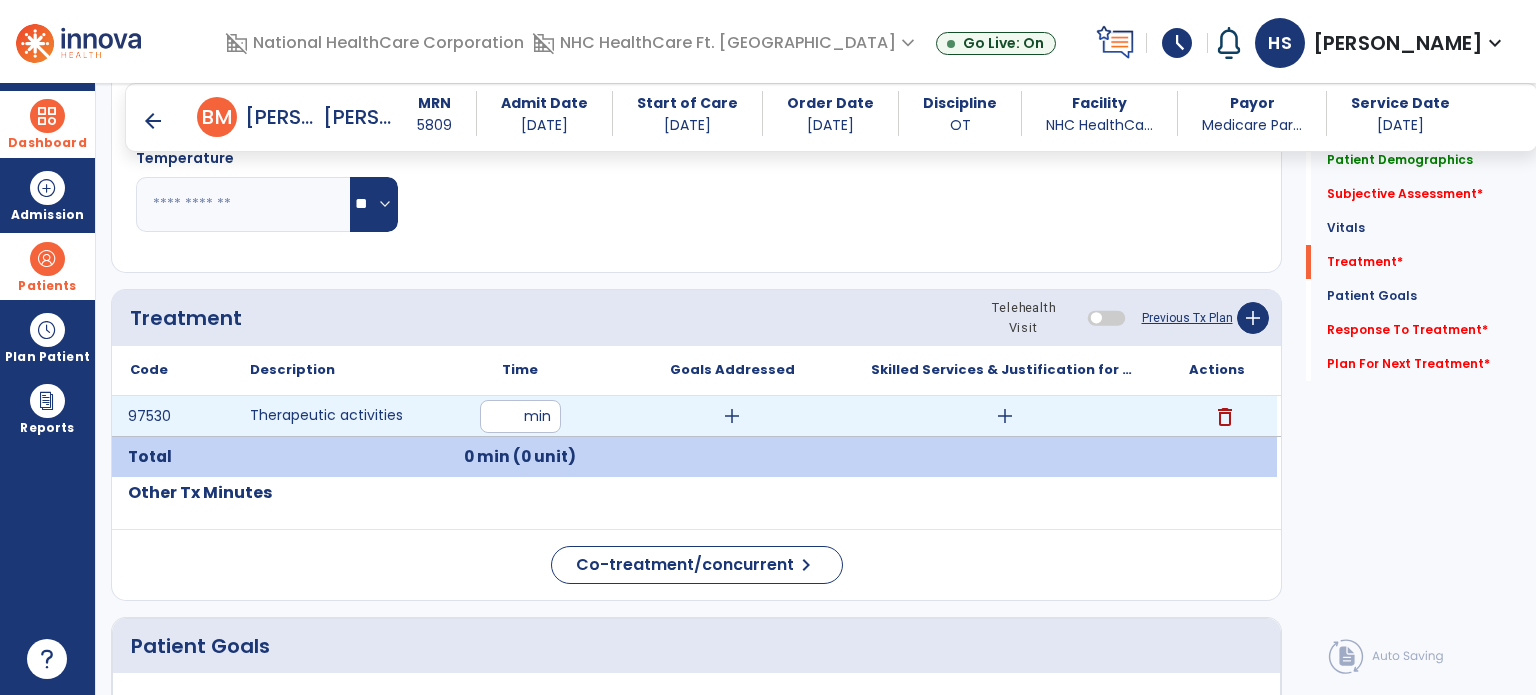type on "**" 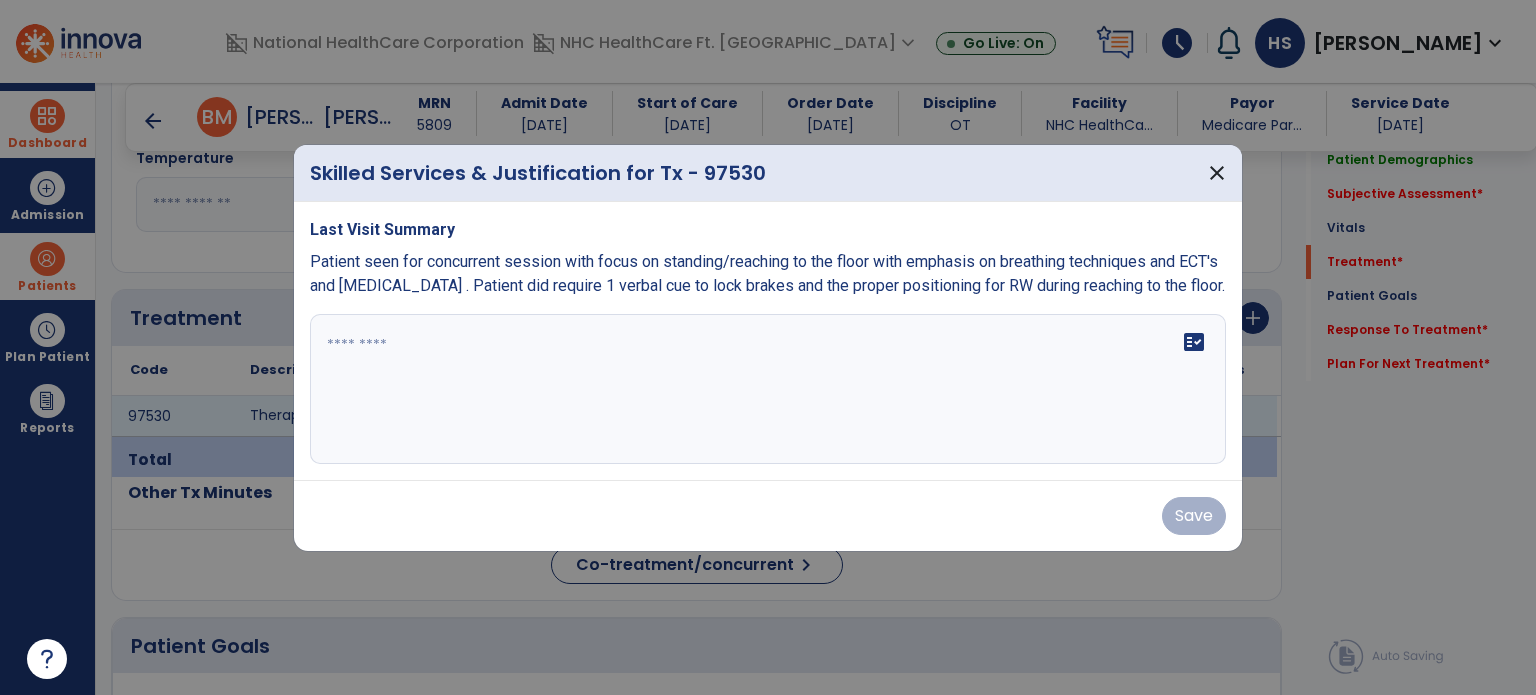 click on "fact_check" at bounding box center (768, 389) 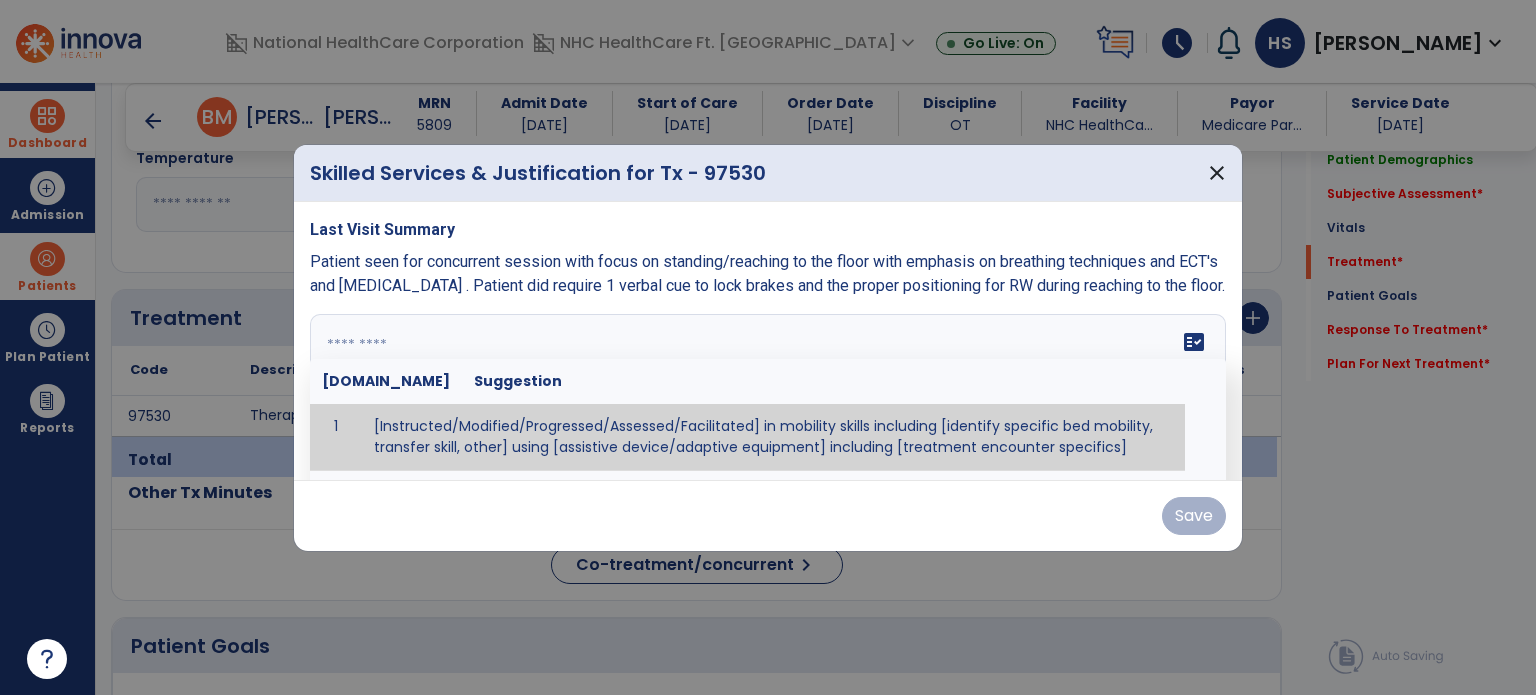 paste on "**********" 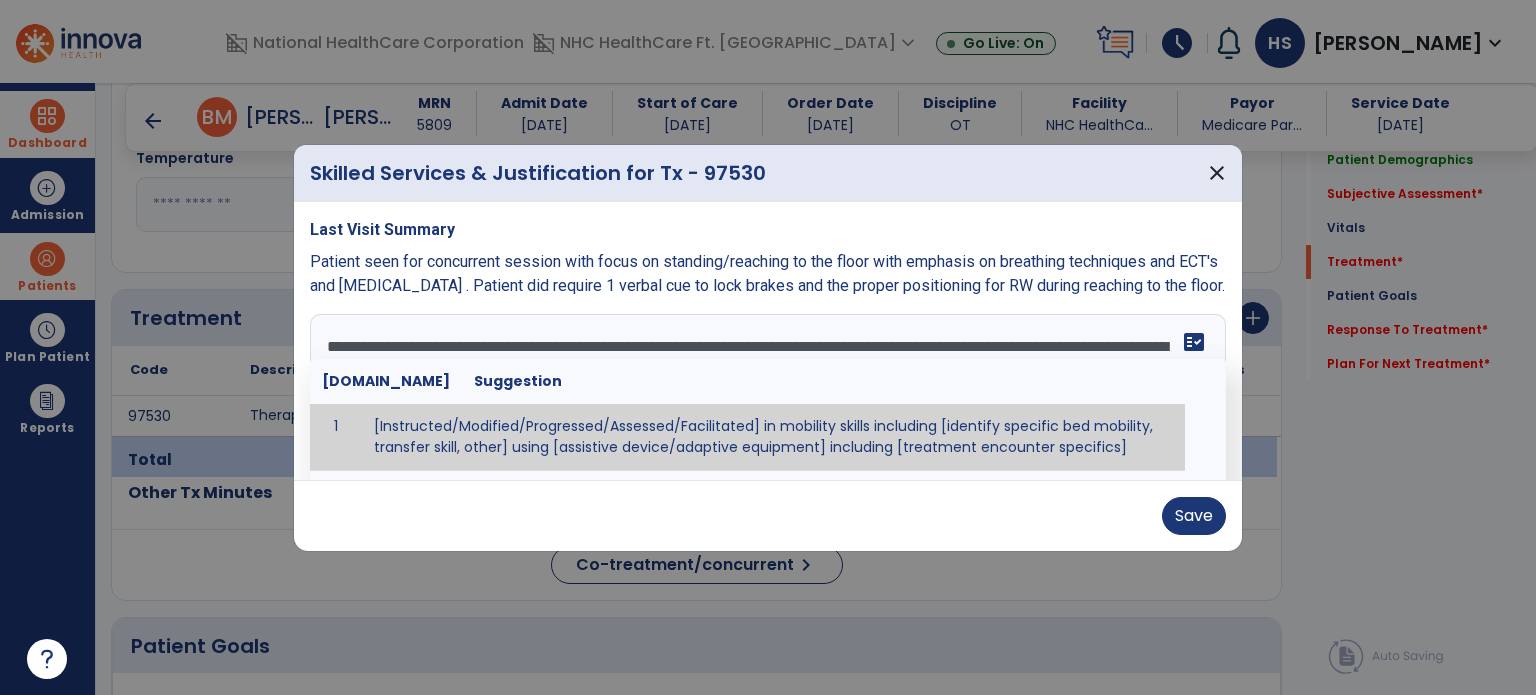 scroll, scrollTop: 15, scrollLeft: 0, axis: vertical 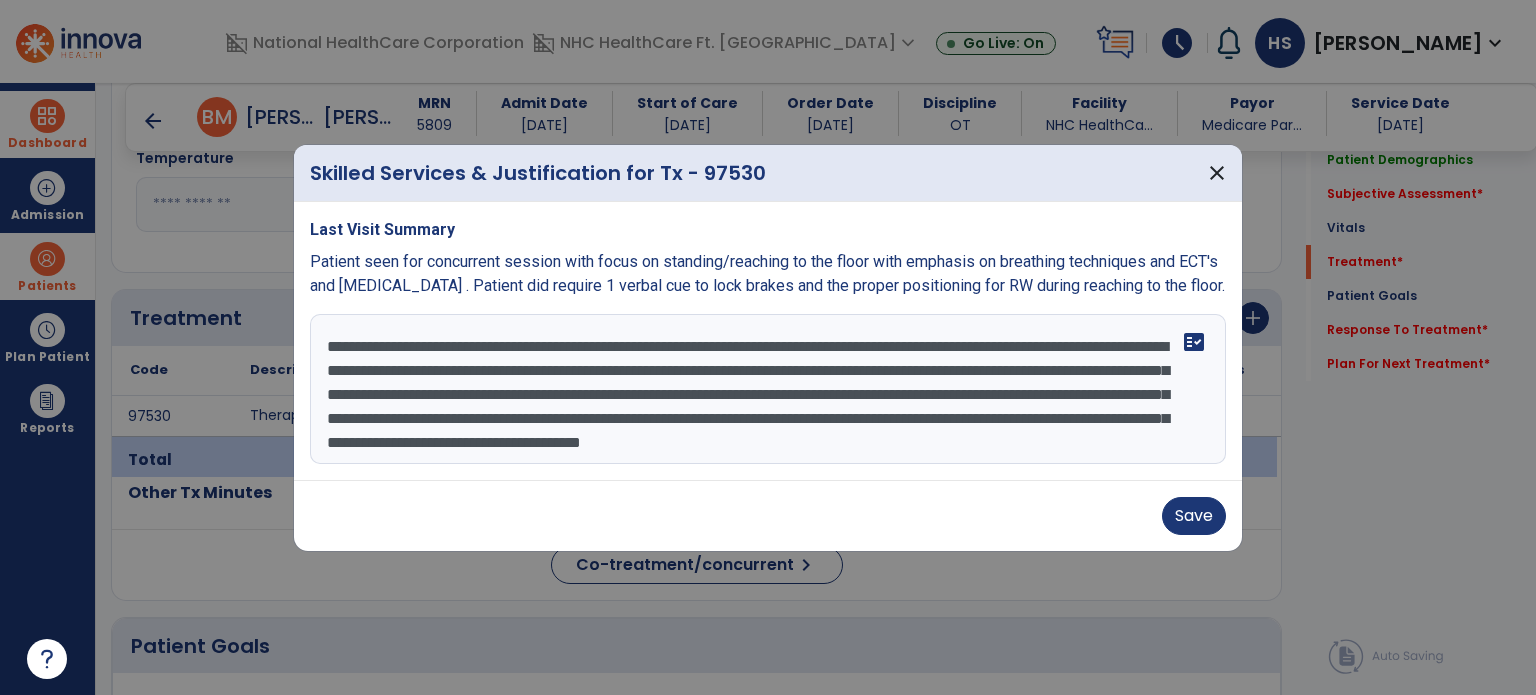 drag, startPoint x: 1027, startPoint y: 395, endPoint x: 580, endPoint y: 343, distance: 450.01443 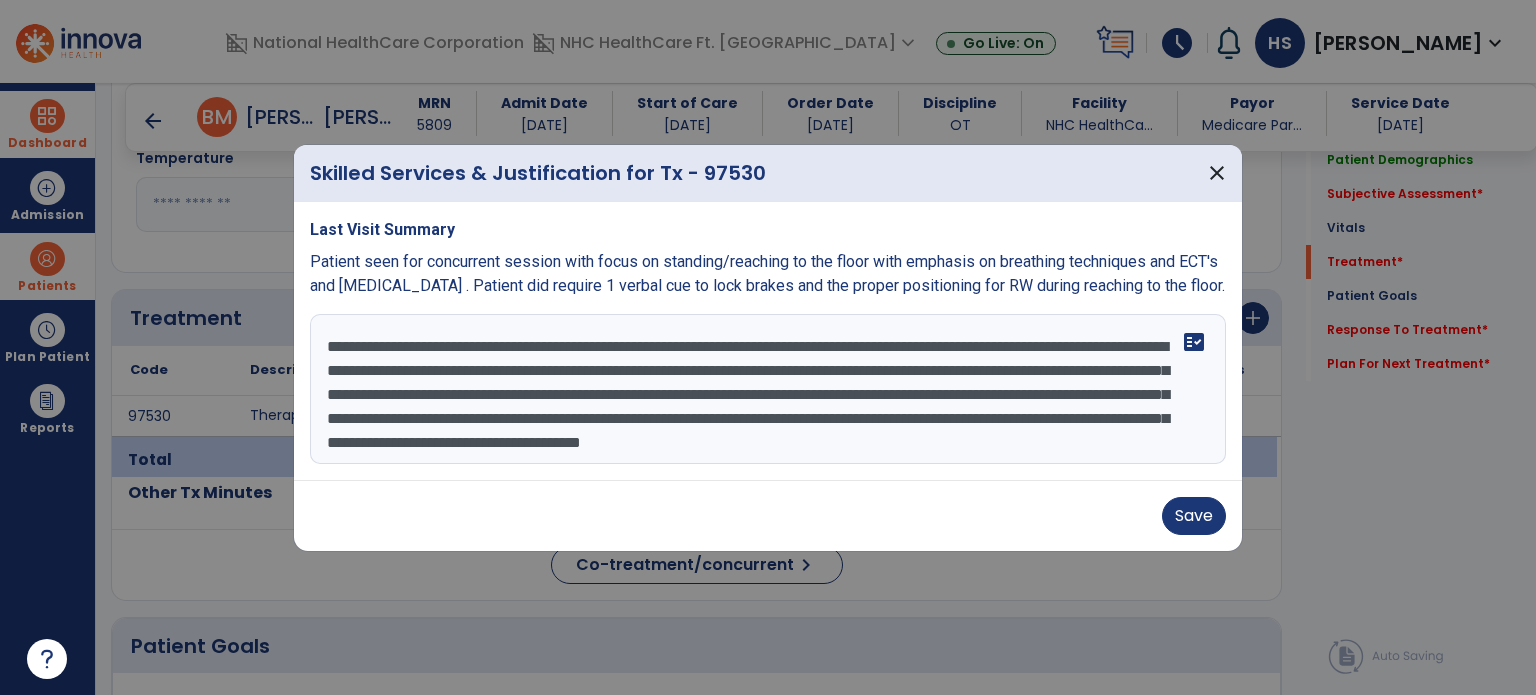 click on "**********" at bounding box center (768, 389) 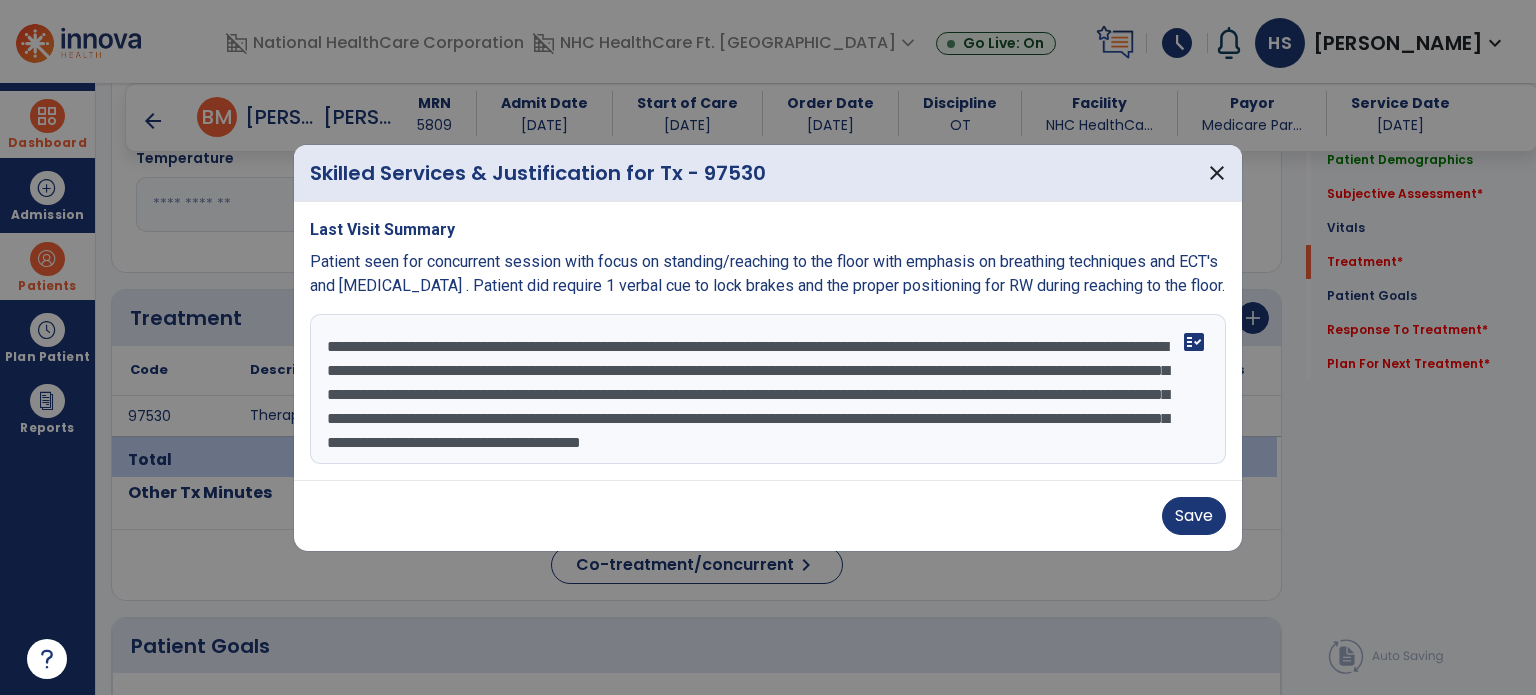 click on "**********" at bounding box center (768, 389) 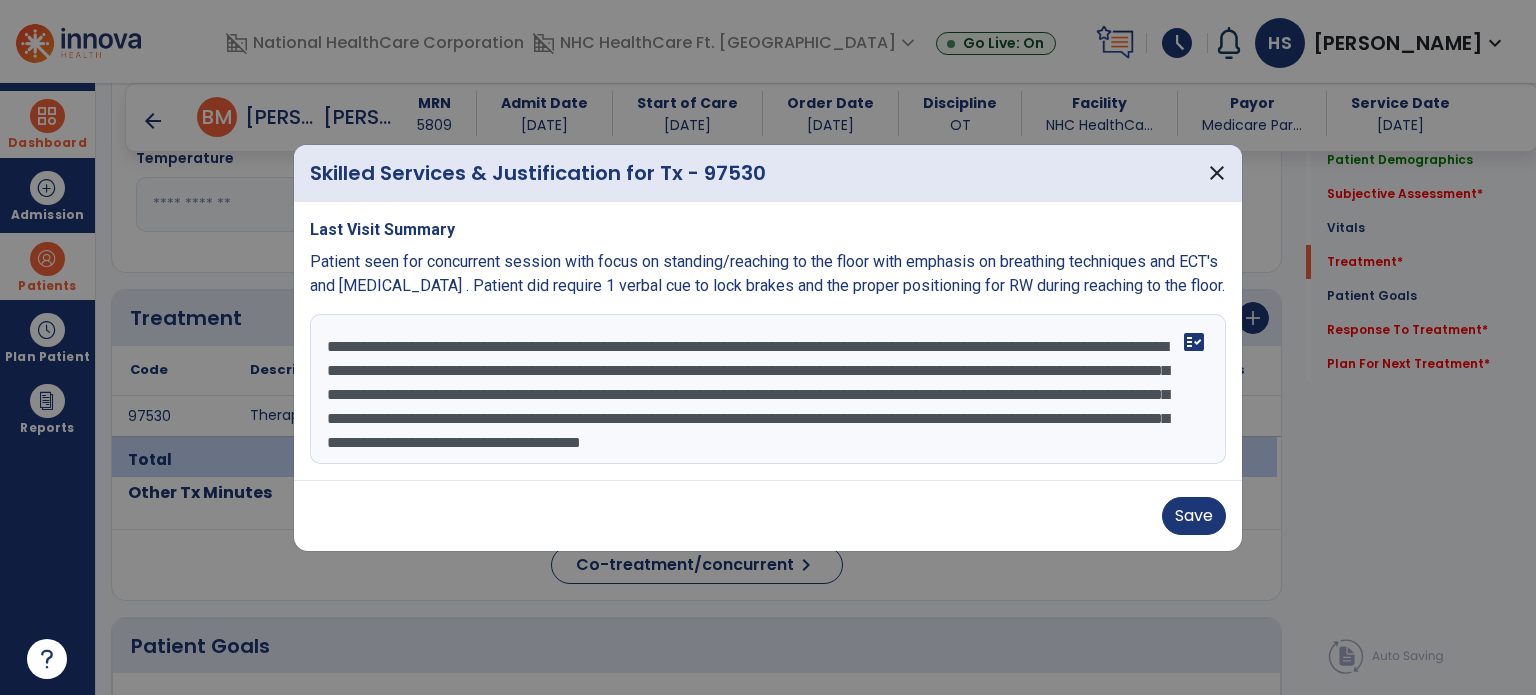scroll, scrollTop: 0, scrollLeft: 0, axis: both 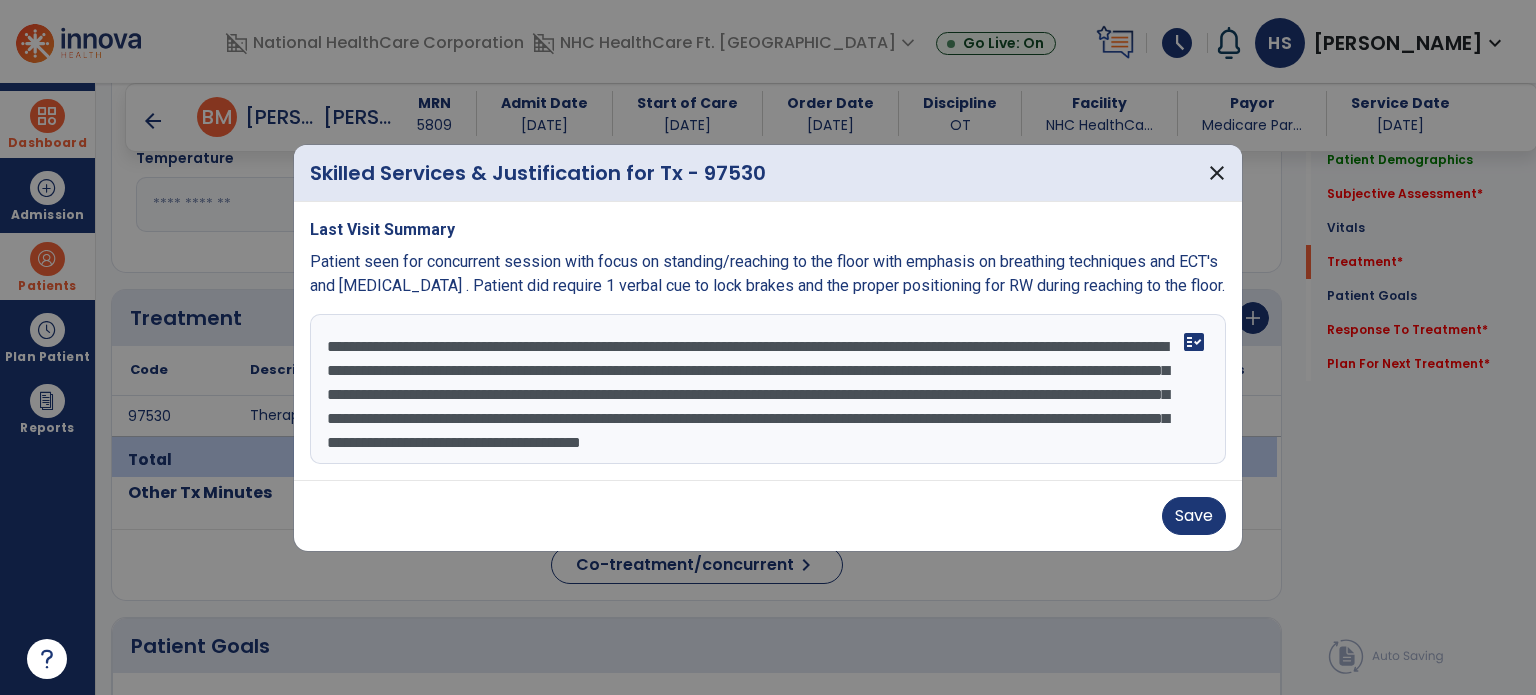 drag, startPoint x: 989, startPoint y: 466, endPoint x: 691, endPoint y: 431, distance: 300.04834 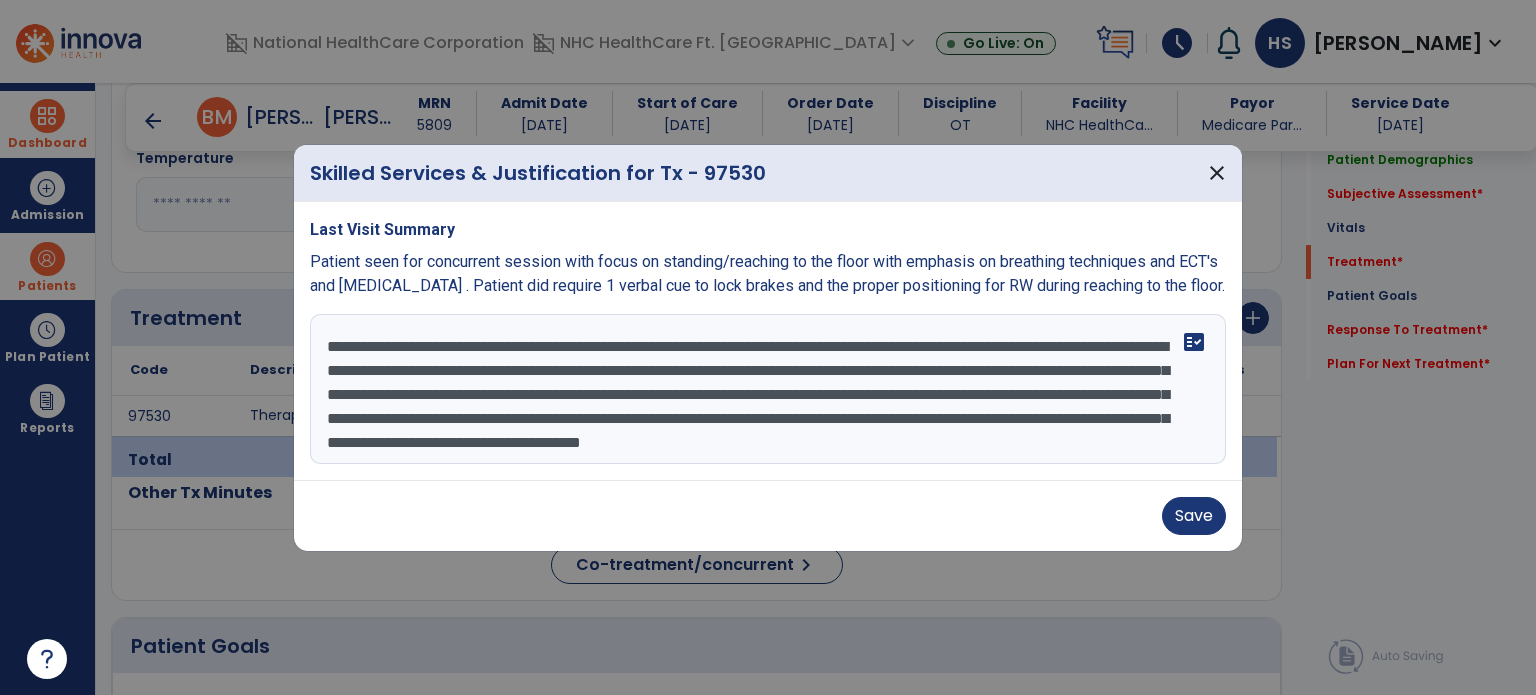 click on "**********" at bounding box center (768, 389) 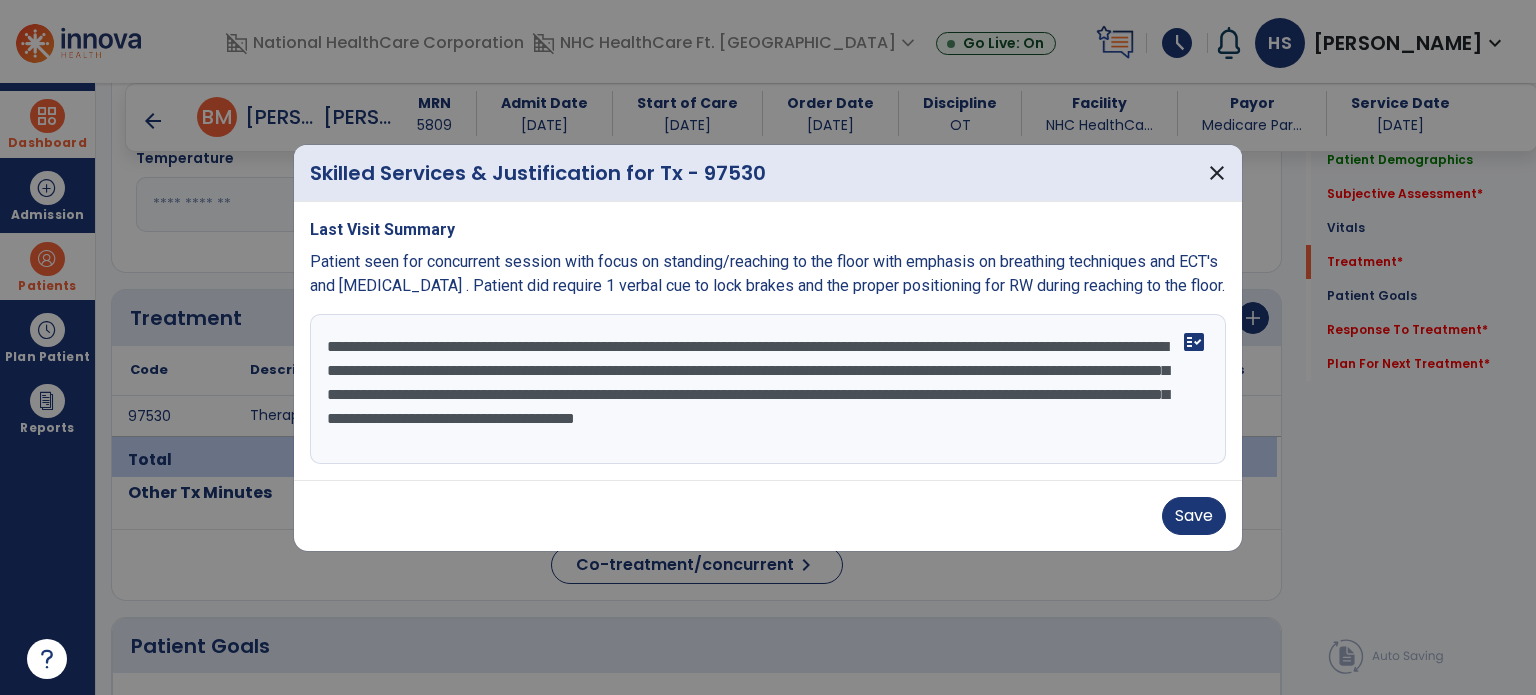 scroll, scrollTop: 0, scrollLeft: 0, axis: both 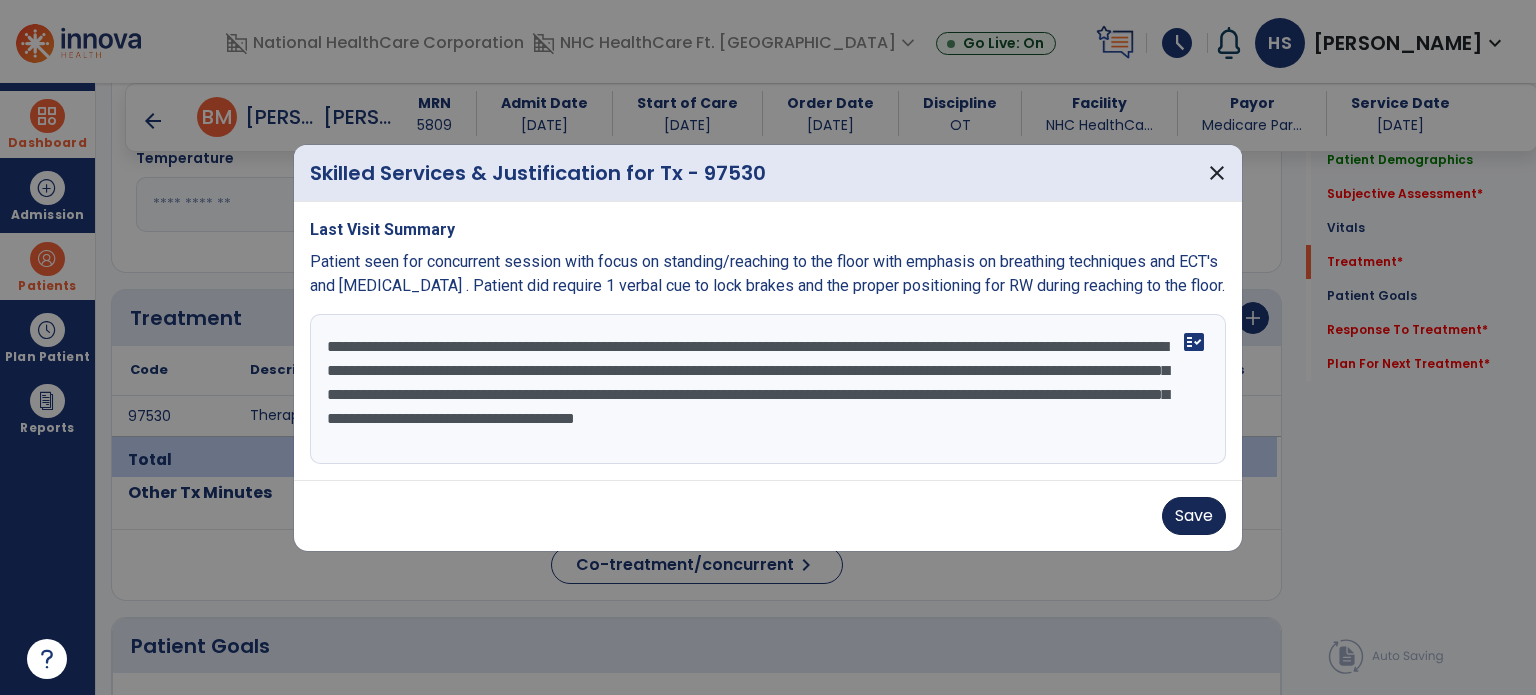 type on "**********" 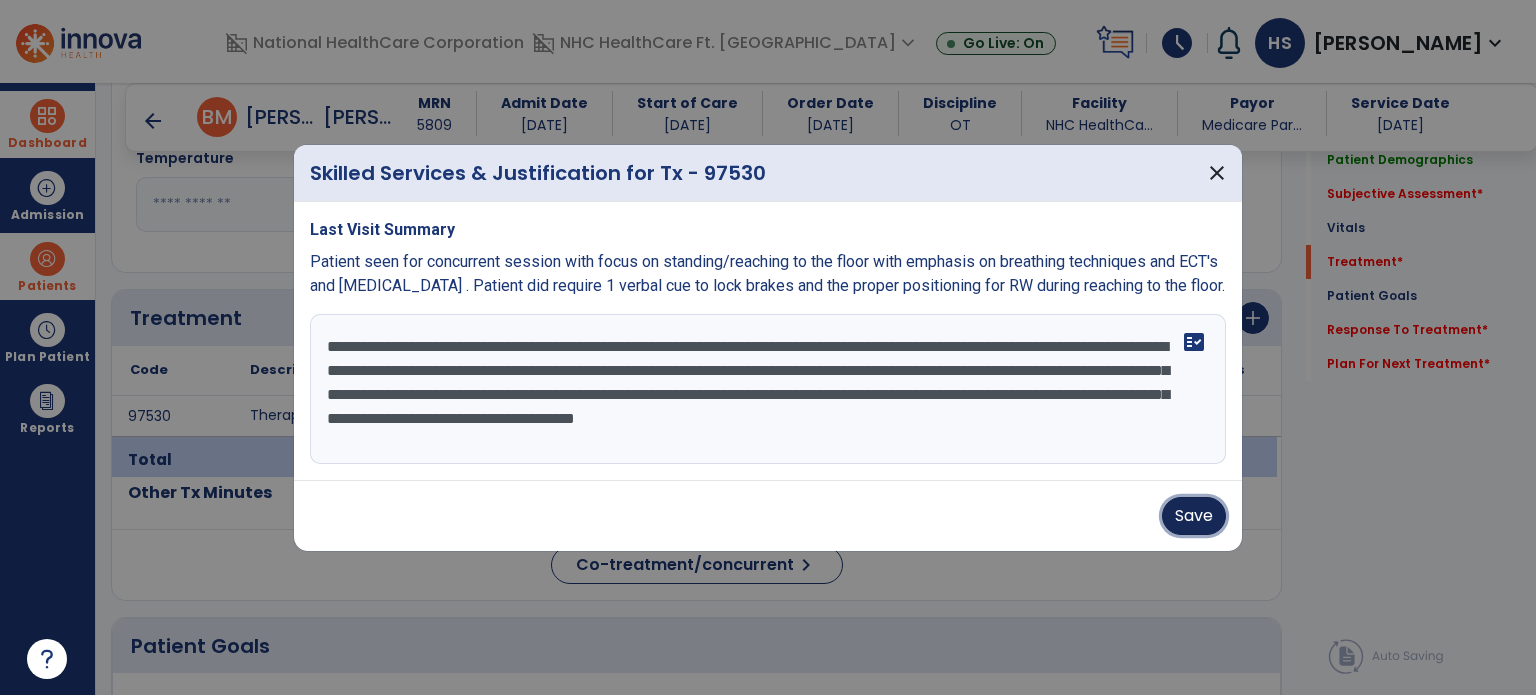 click on "Save" at bounding box center [1194, 516] 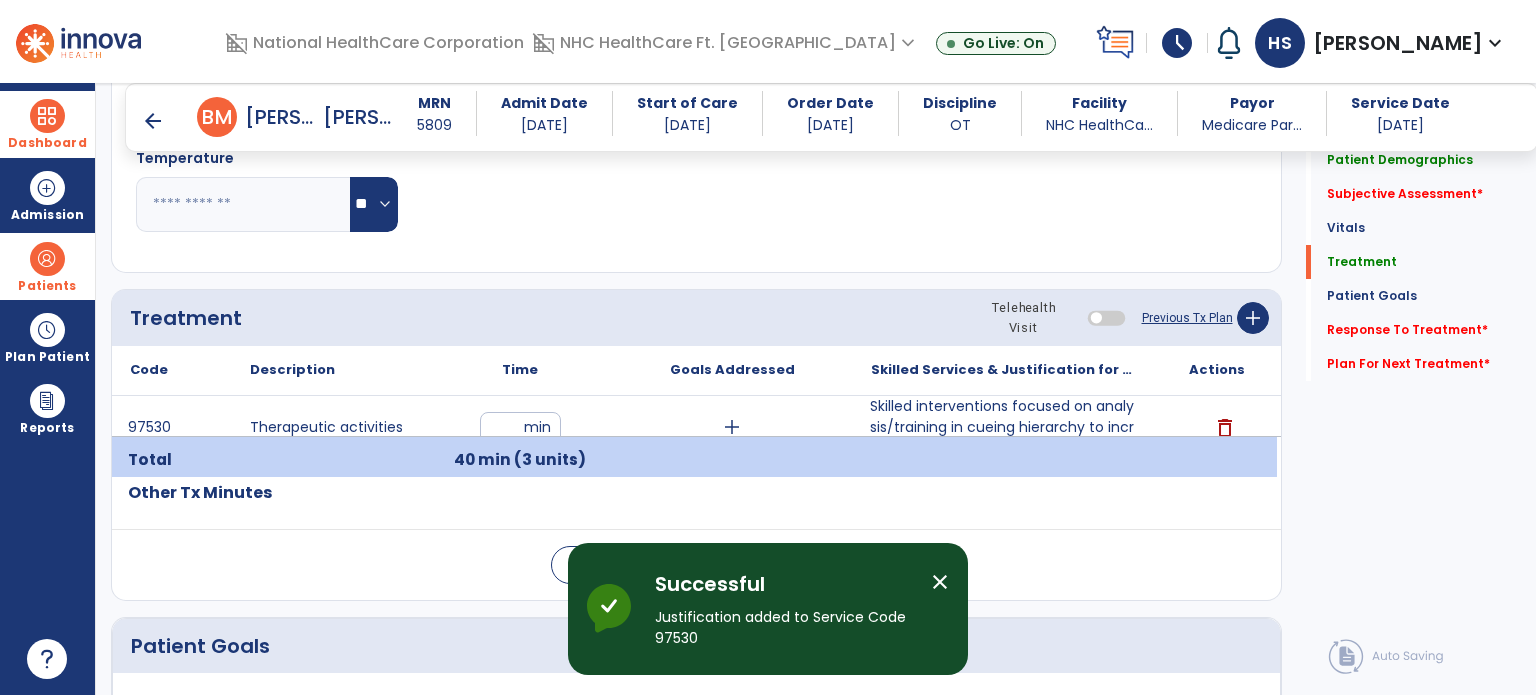 click on "Code
Description
Time" 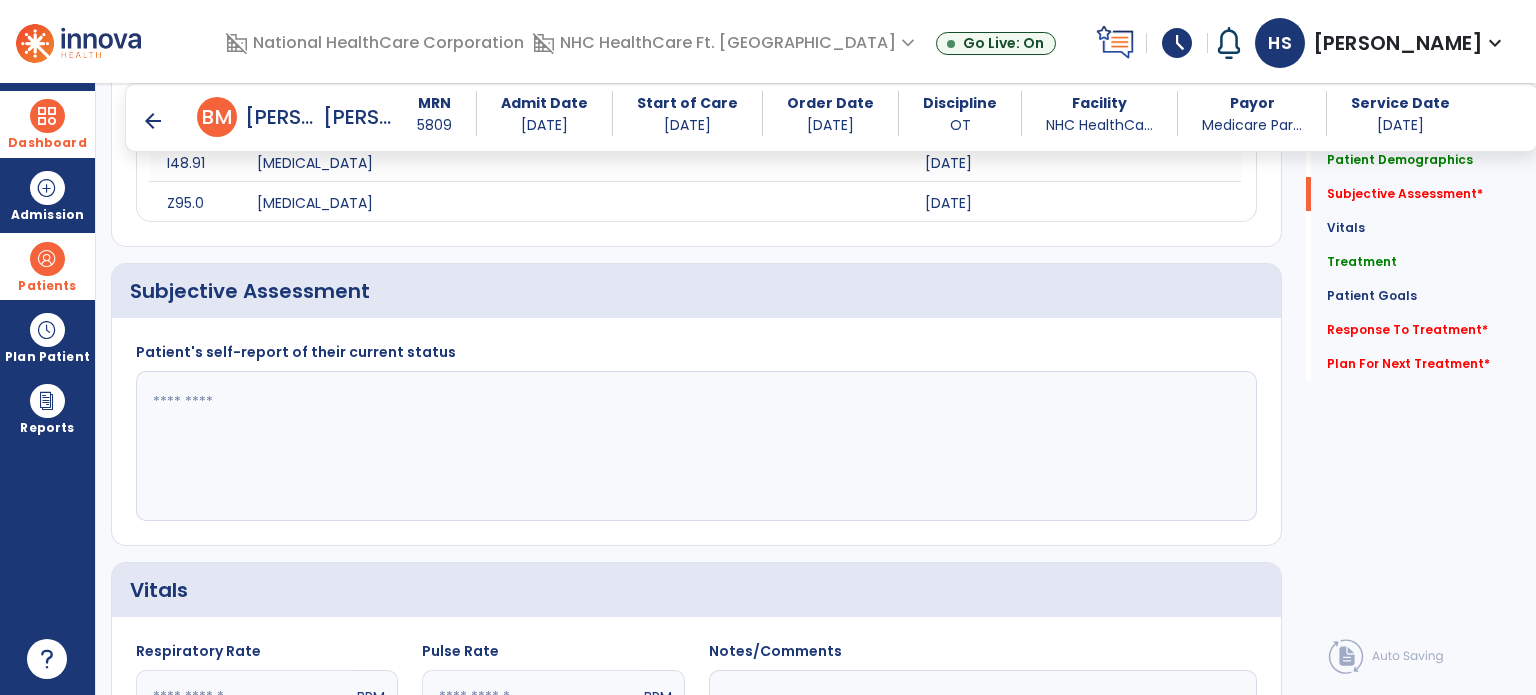 scroll, scrollTop: 348, scrollLeft: 0, axis: vertical 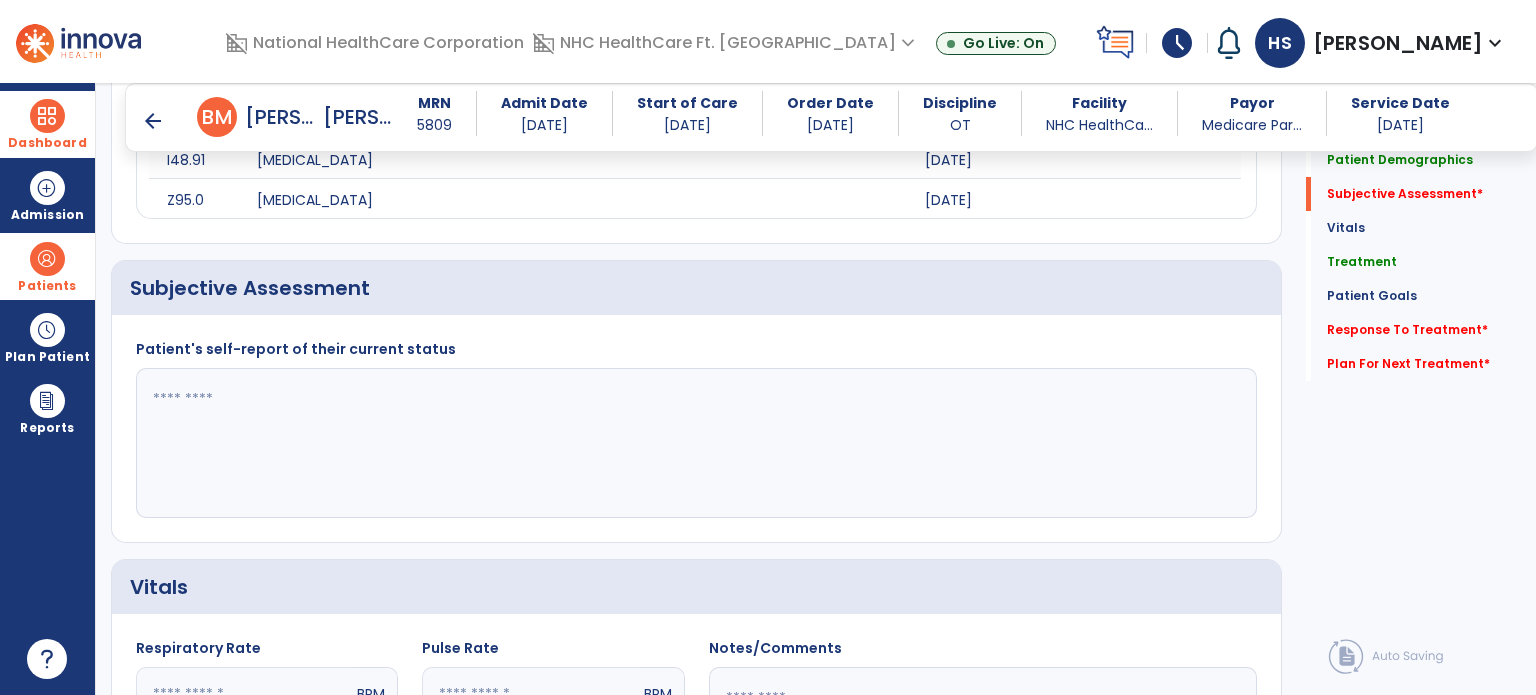 click 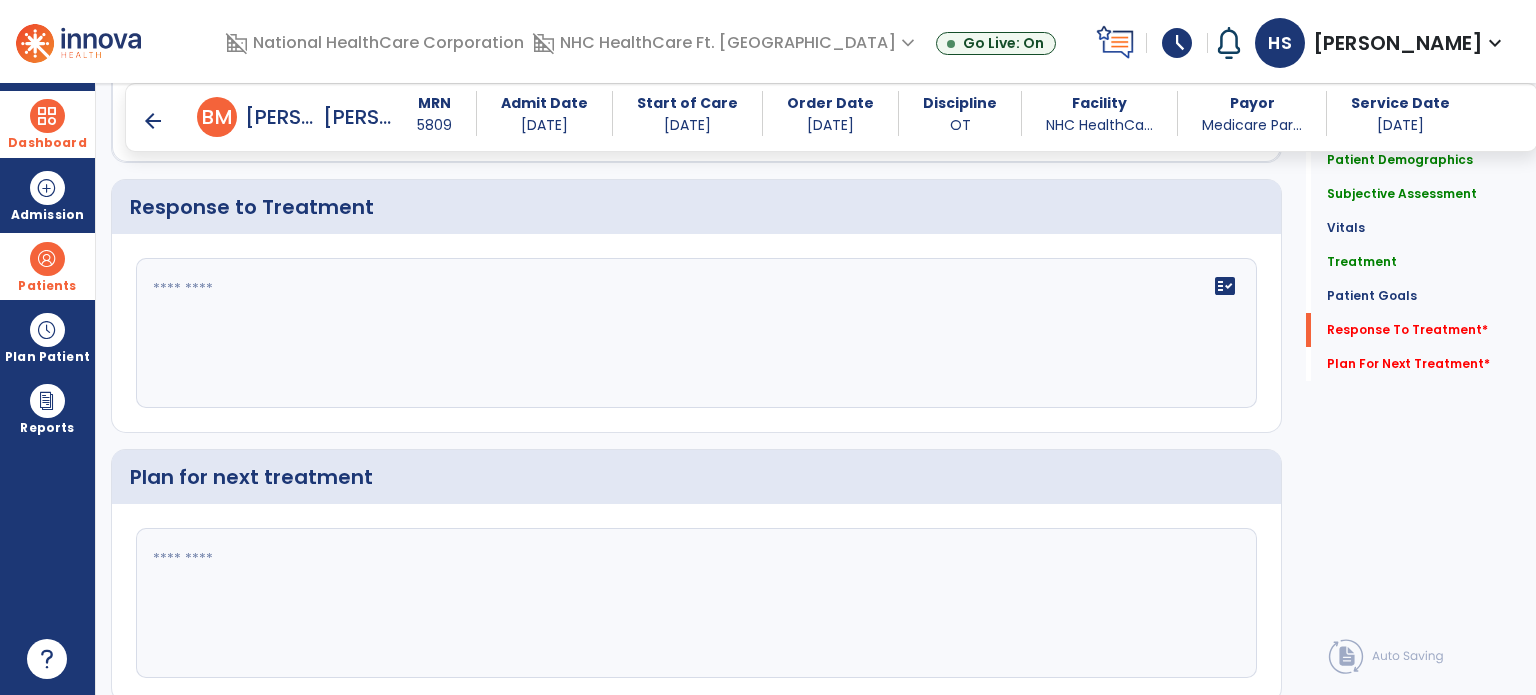 scroll, scrollTop: 3136, scrollLeft: 0, axis: vertical 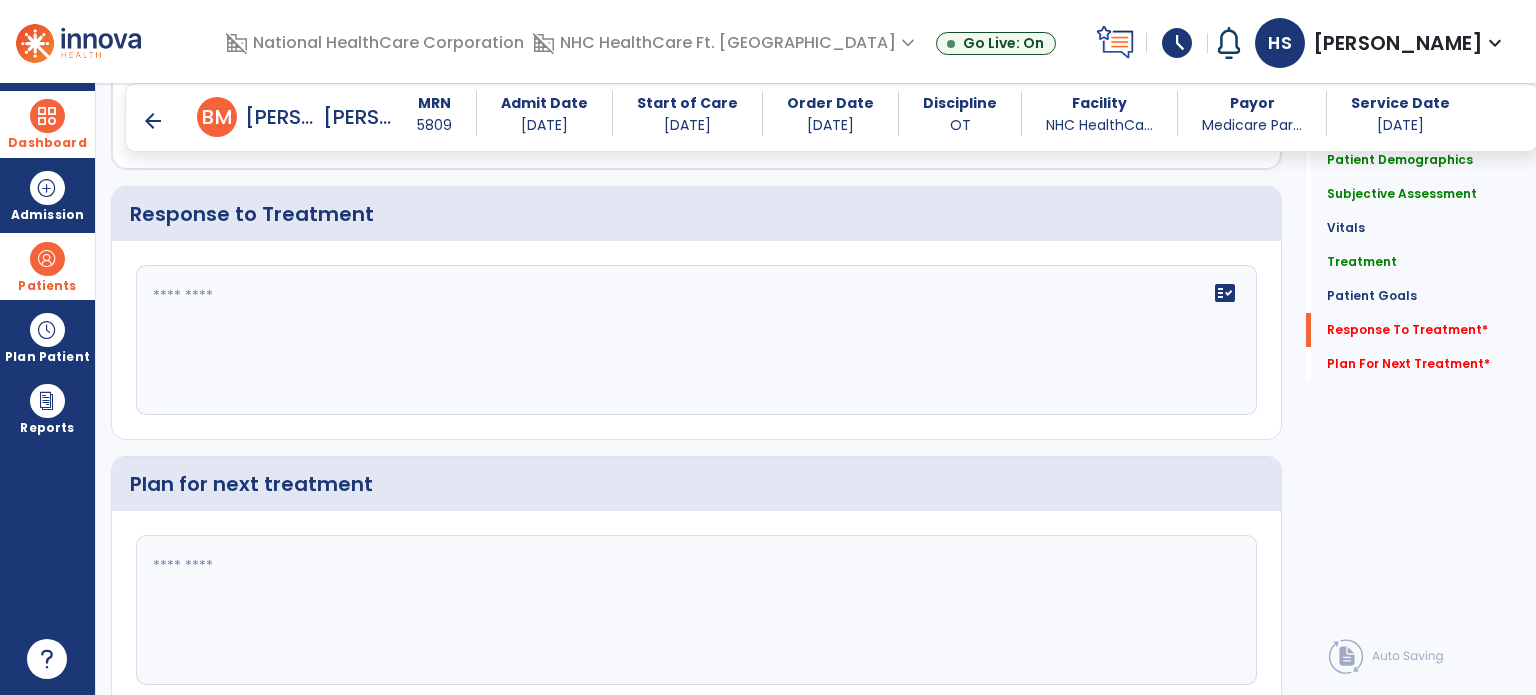 type on "**********" 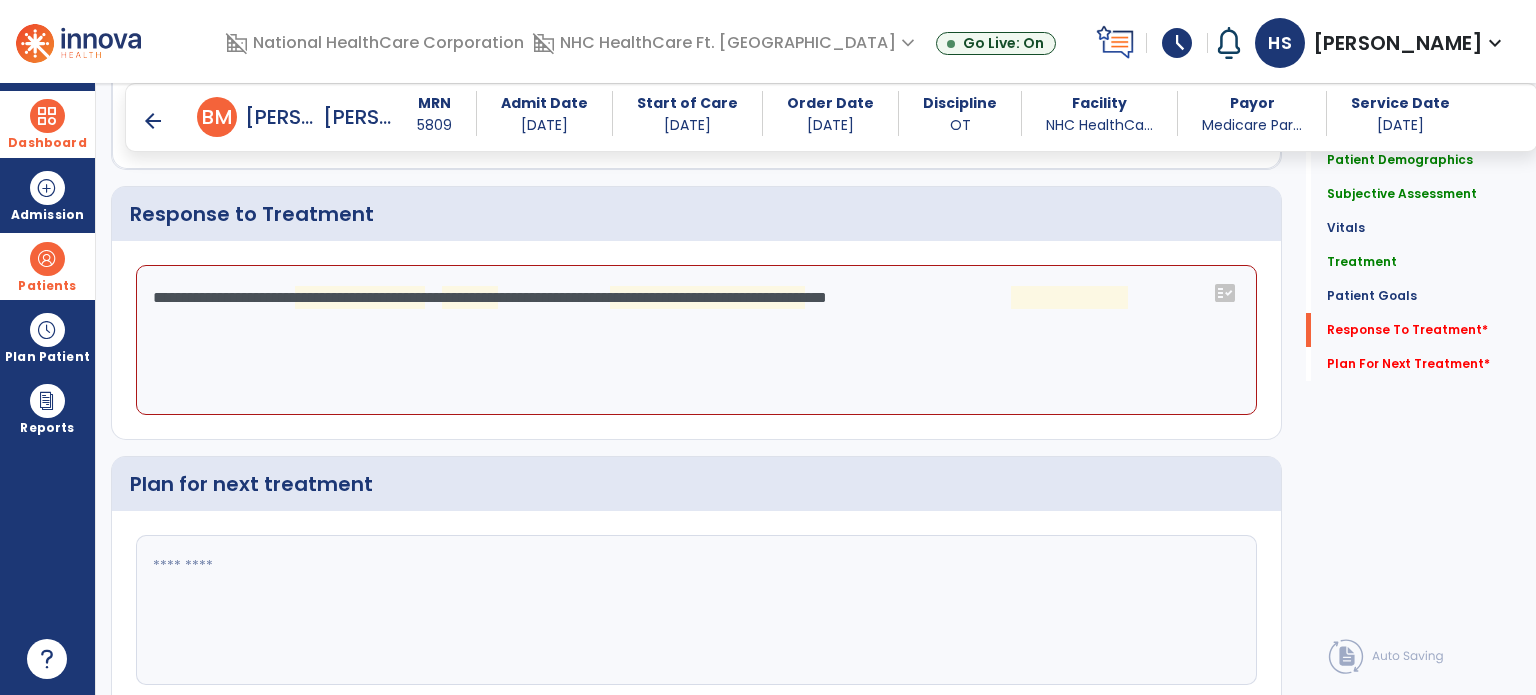 drag, startPoint x: 1151, startPoint y: 299, endPoint x: 1224, endPoint y: 343, distance: 85.23497 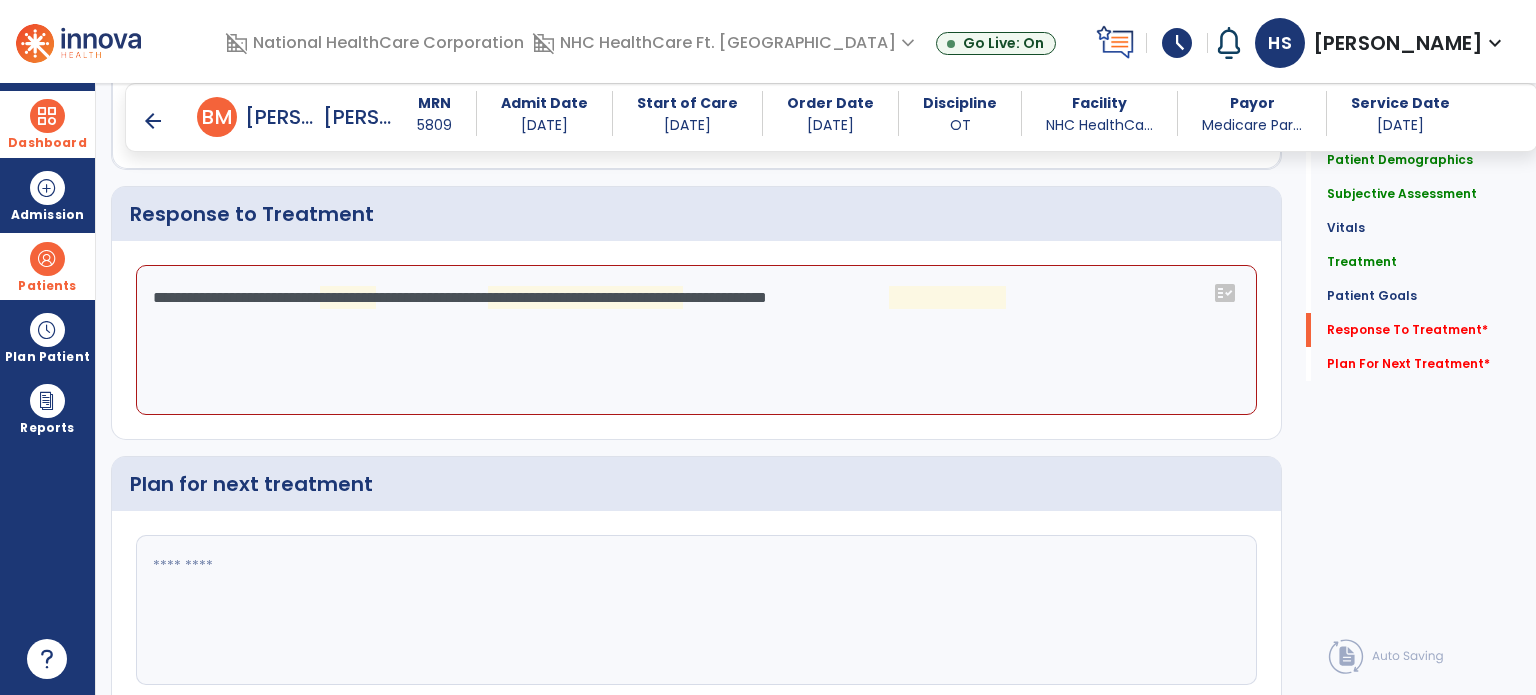 drag, startPoint x: 1144, startPoint y: 305, endPoint x: 97, endPoint y: 351, distance: 1048.01 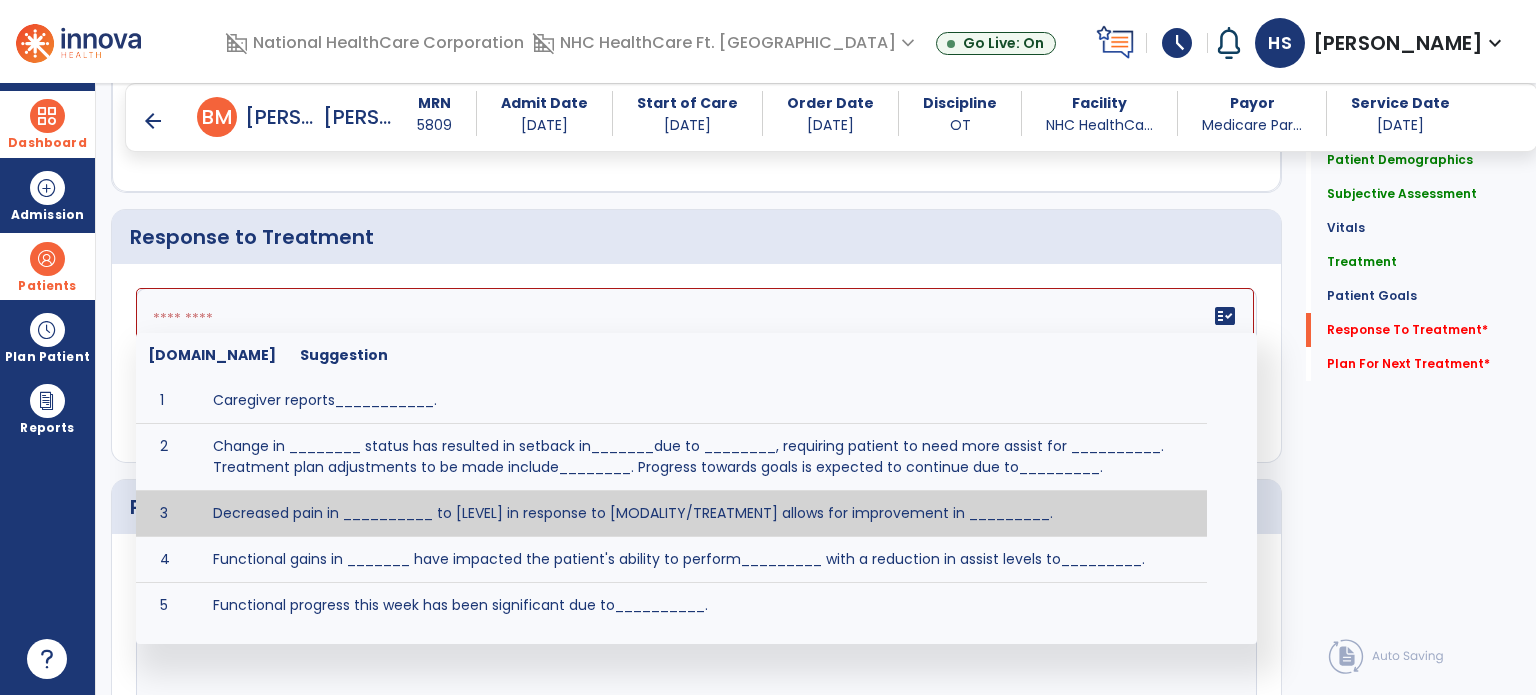 scroll, scrollTop: 3136, scrollLeft: 0, axis: vertical 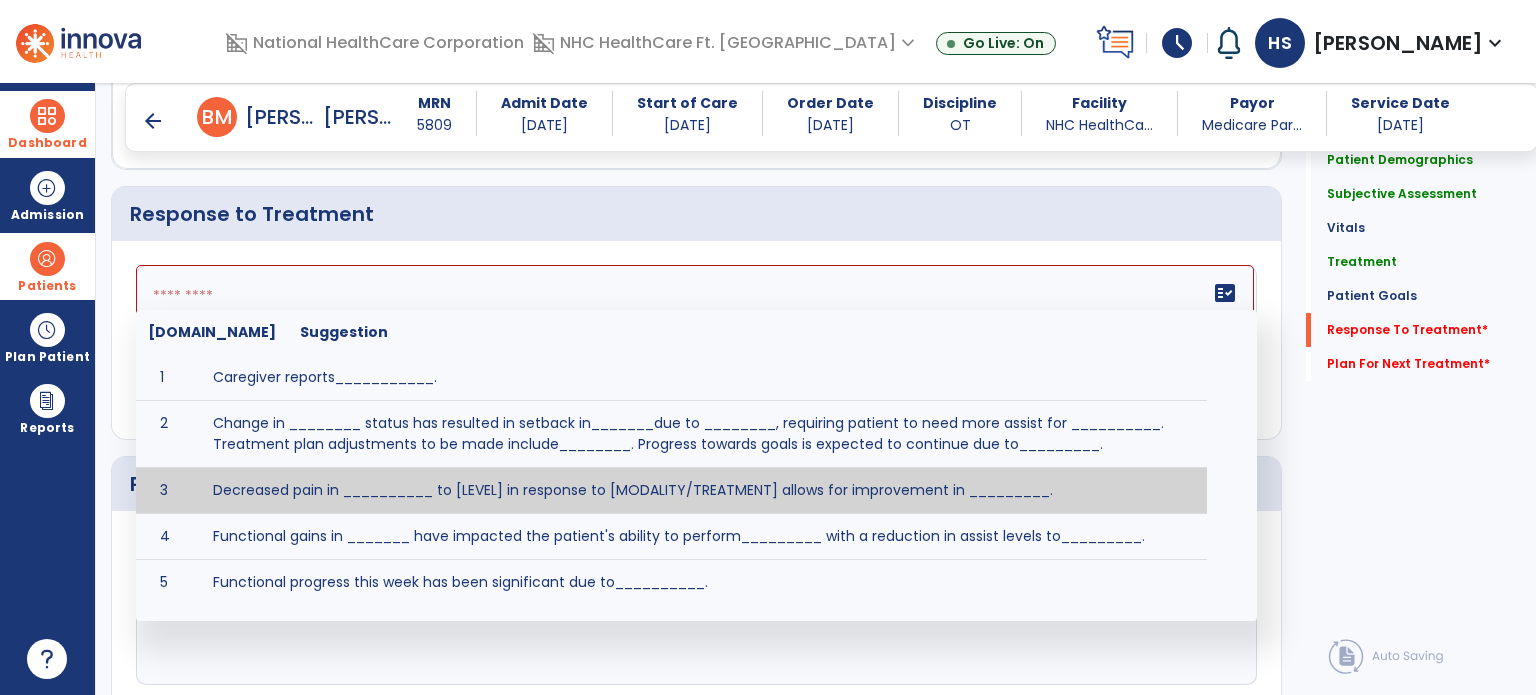 click on "fact_check  Sr.No Suggestion 1 Caregiver reports___________. 2 Change in ________ status has resulted in setback in_______due to ________, requiring patient to need more assist for __________.   Treatment plan adjustments to be made include________.  Progress towards goals is expected to continue due to_________. 3 Decreased pain in __________ to [LEVEL] in response to [MODALITY/TREATMENT] allows for improvement in _________. 4 Functional gains in _______ have impacted the patient's ability to perform_________ with a reduction in assist levels to_________. 5 Functional progress this week has been significant due to__________. 6 Gains in ________ have improved the patient's ability to perform ______with decreased levels of assist to___________. 7 Improvement in ________allows patient to tolerate higher levels of challenges in_________. 8 Pain in [AREA] has decreased to [LEVEL] in response to [TREATMENT/MODALITY], allowing fore ease in completing__________. 9 10 11 12 13 14 15 16 17 18 19 20 21" 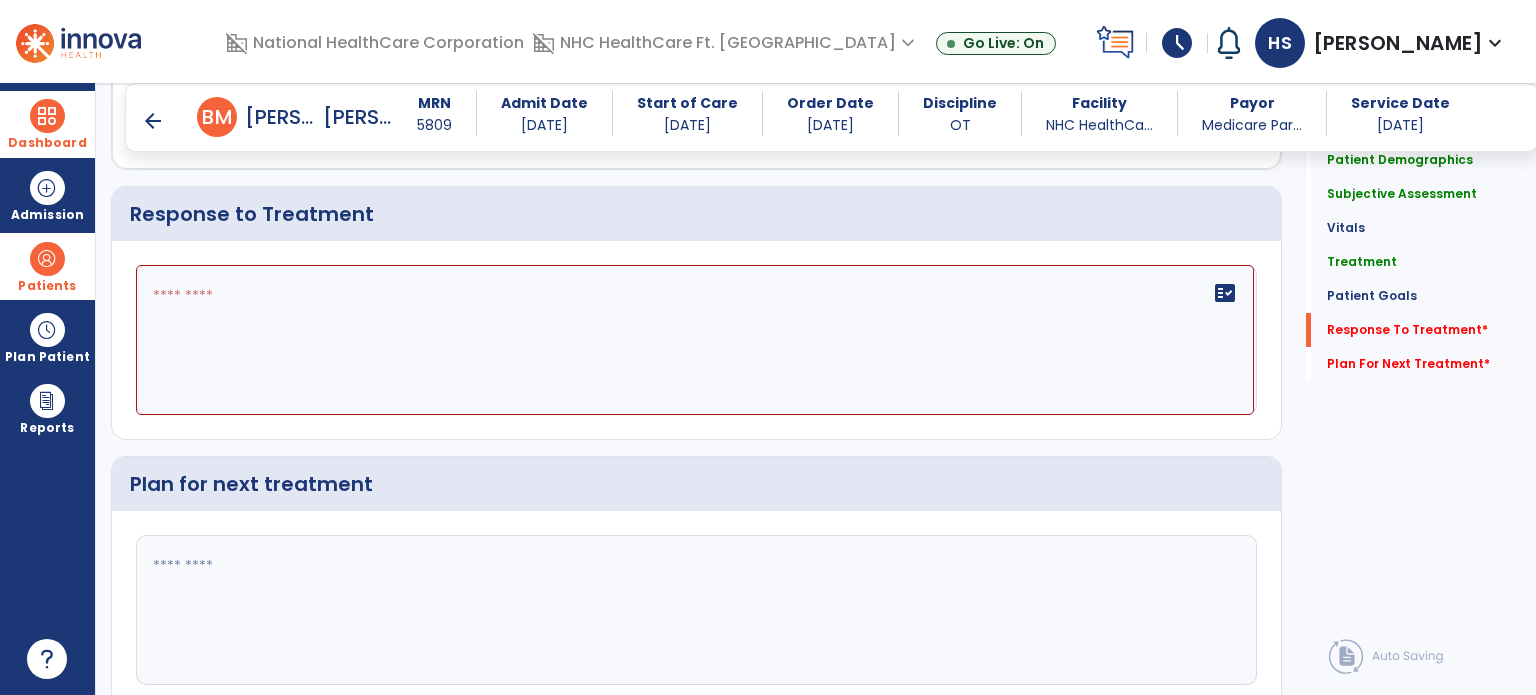 click on "fact_check" 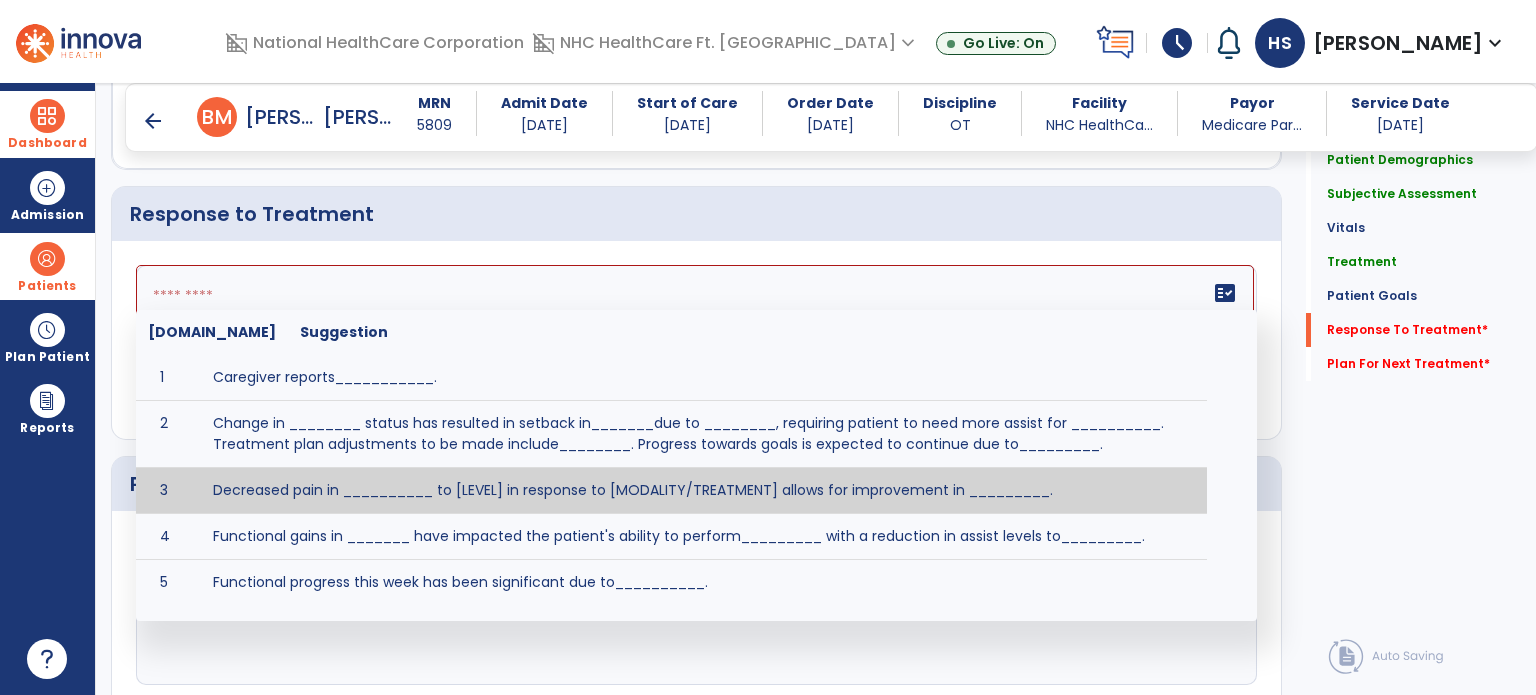 type on "*" 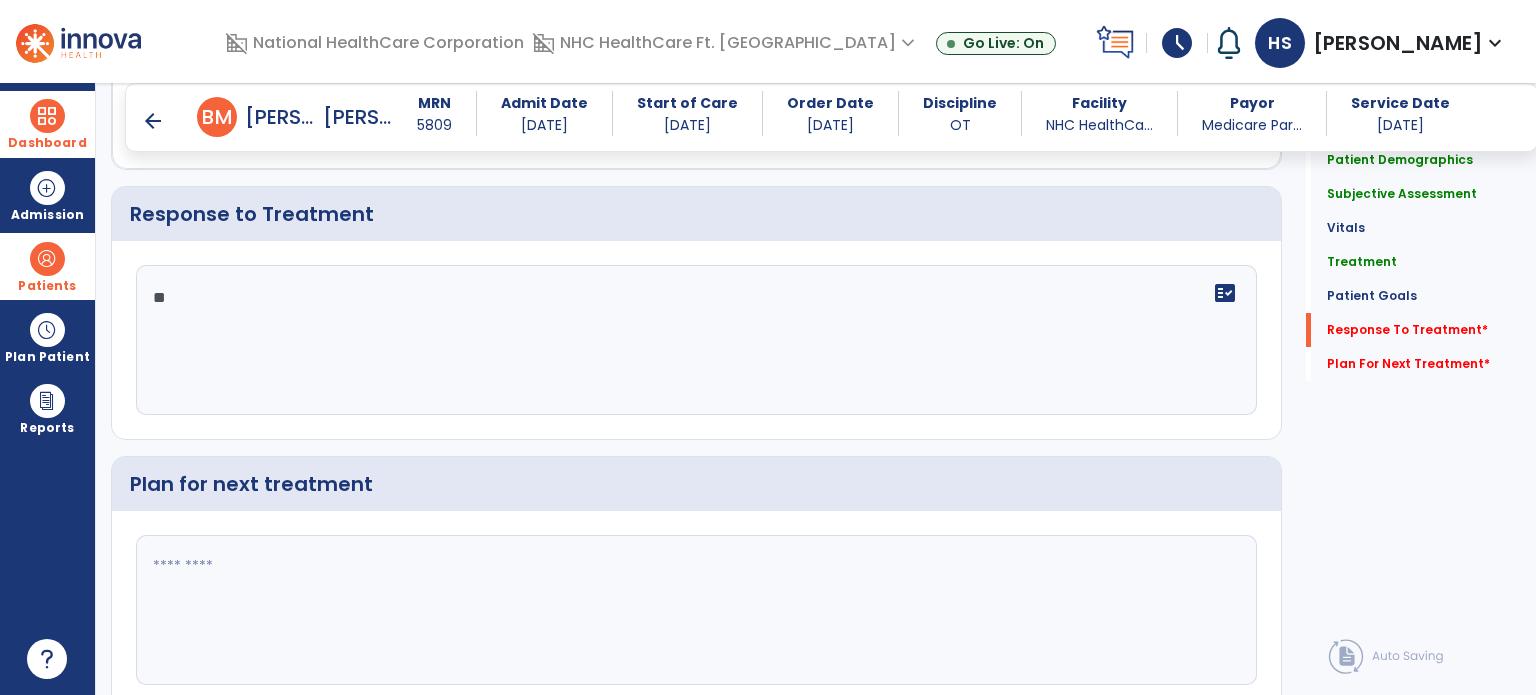 type on "*" 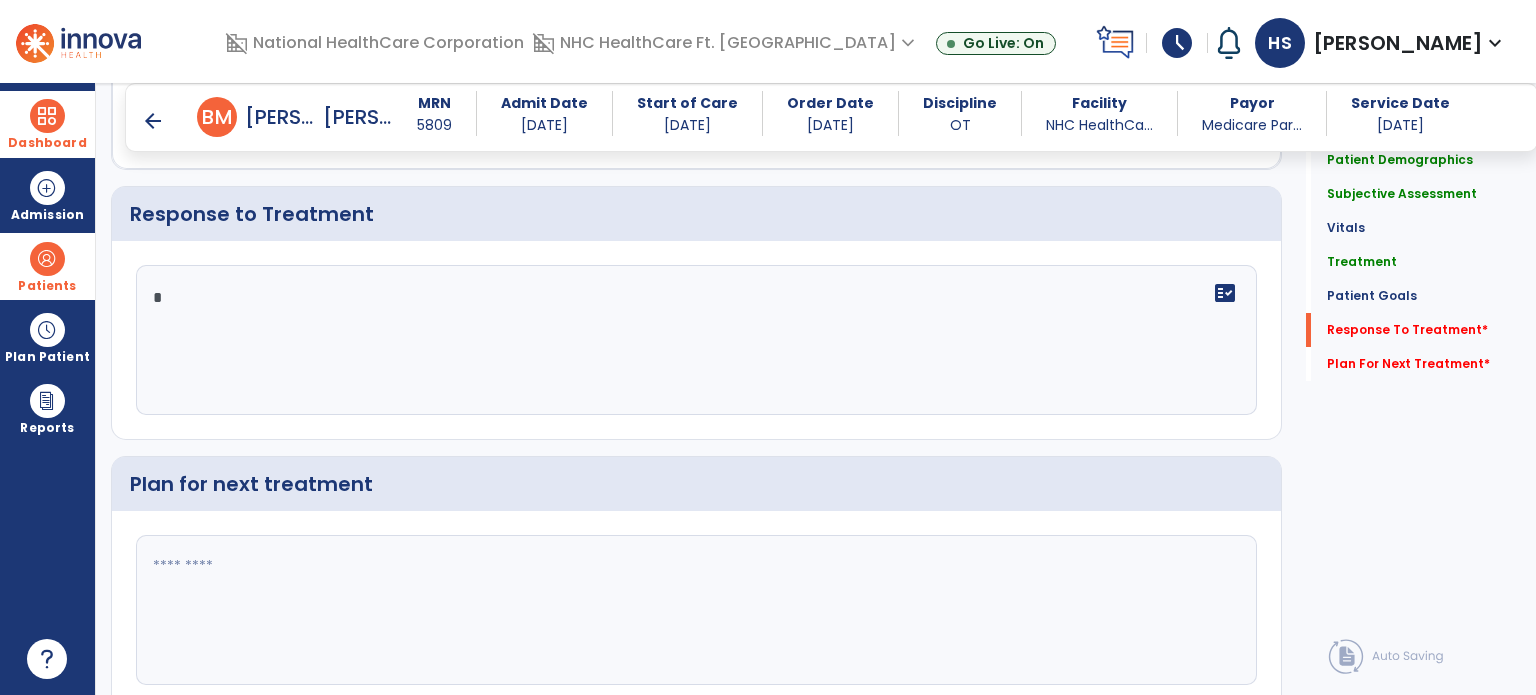 type 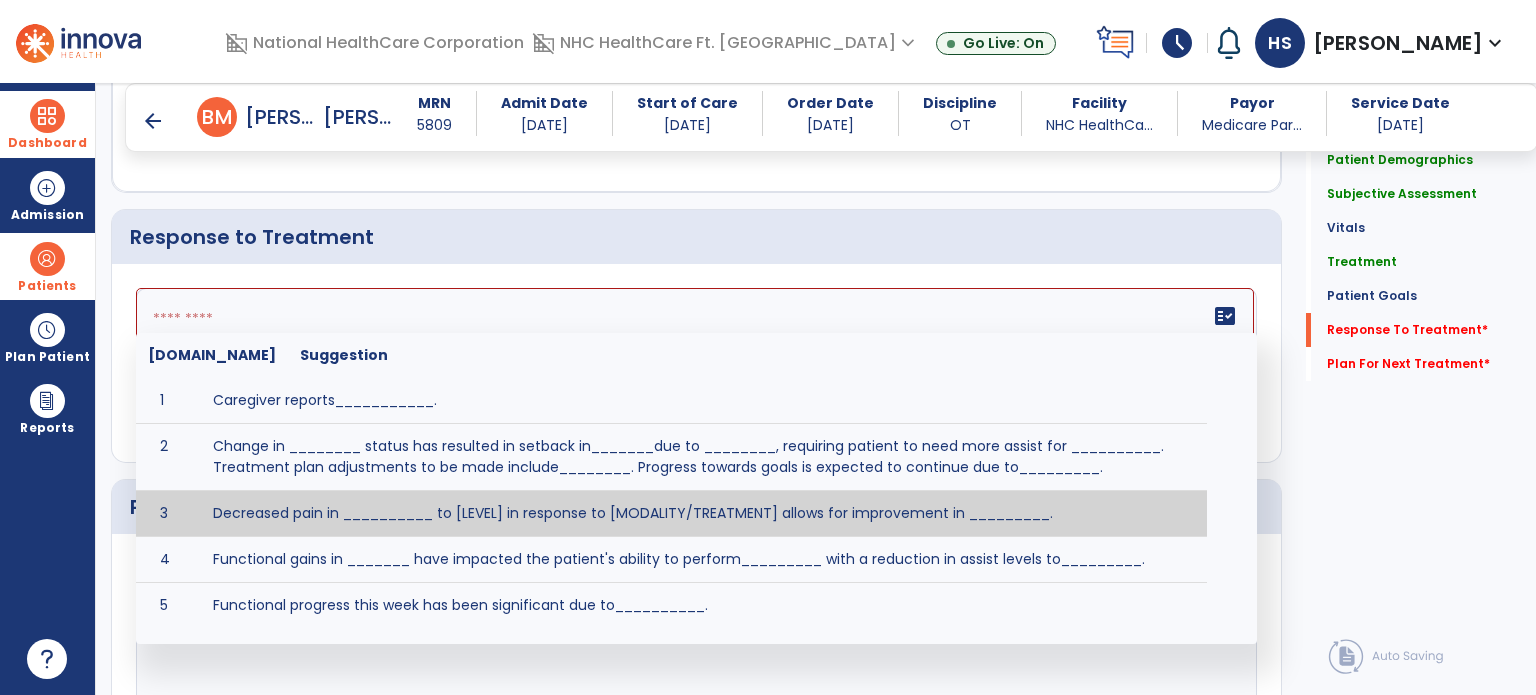 scroll, scrollTop: 3136, scrollLeft: 0, axis: vertical 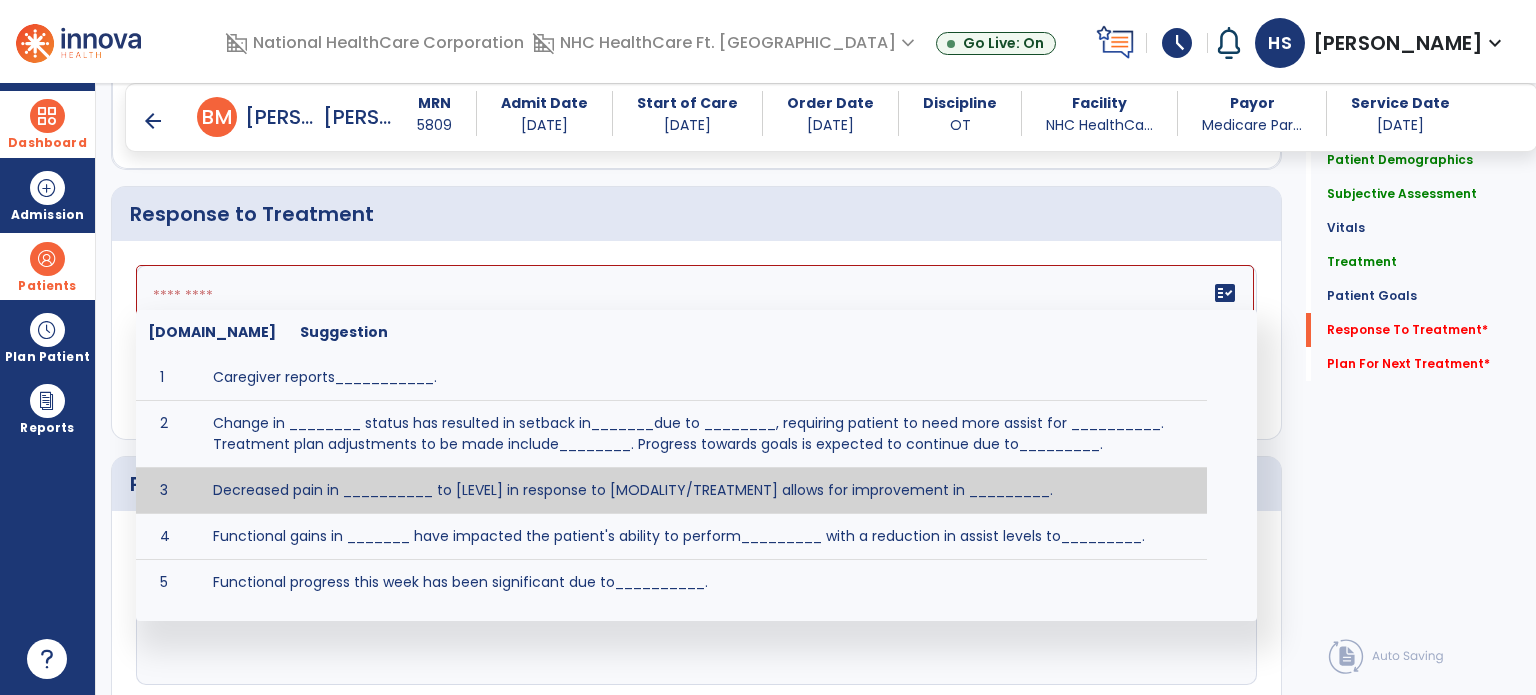 click on "Response to Treatment" 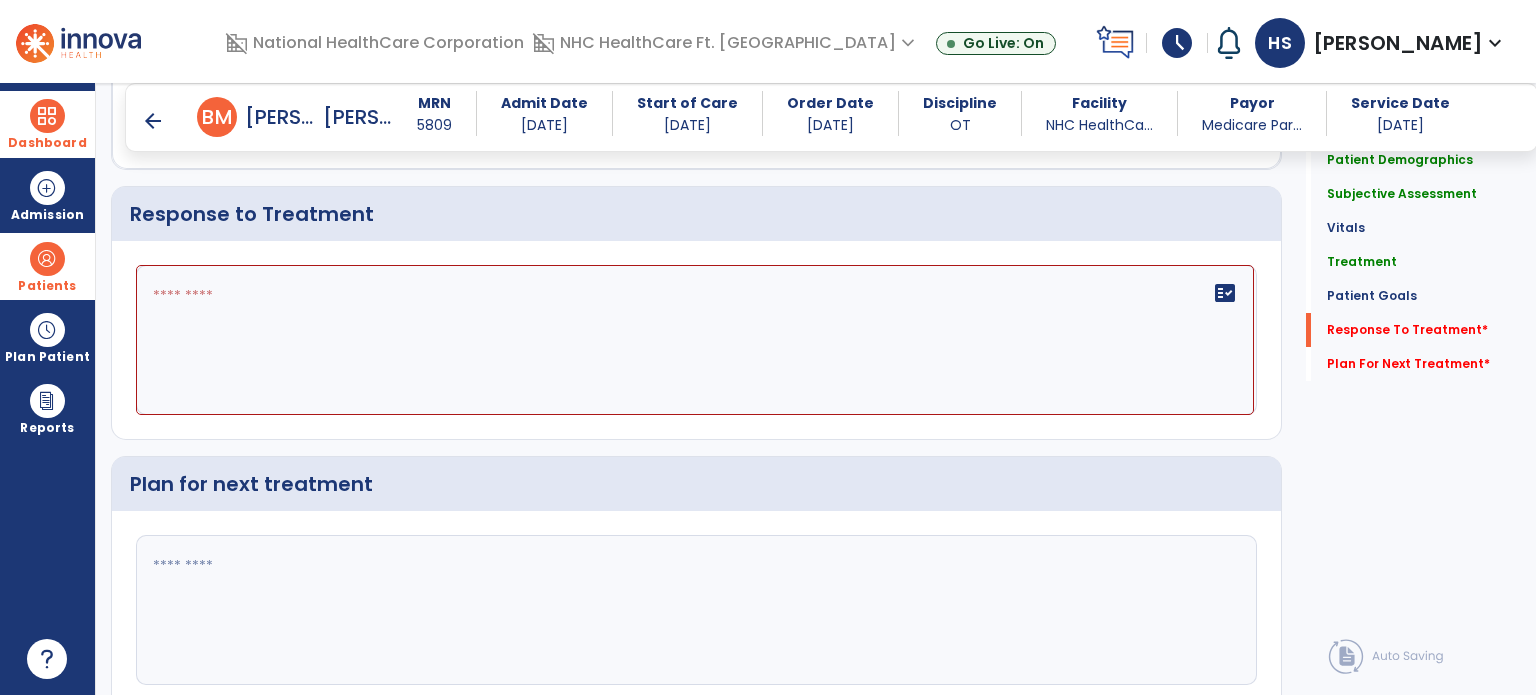 click on "Response to Treatment" 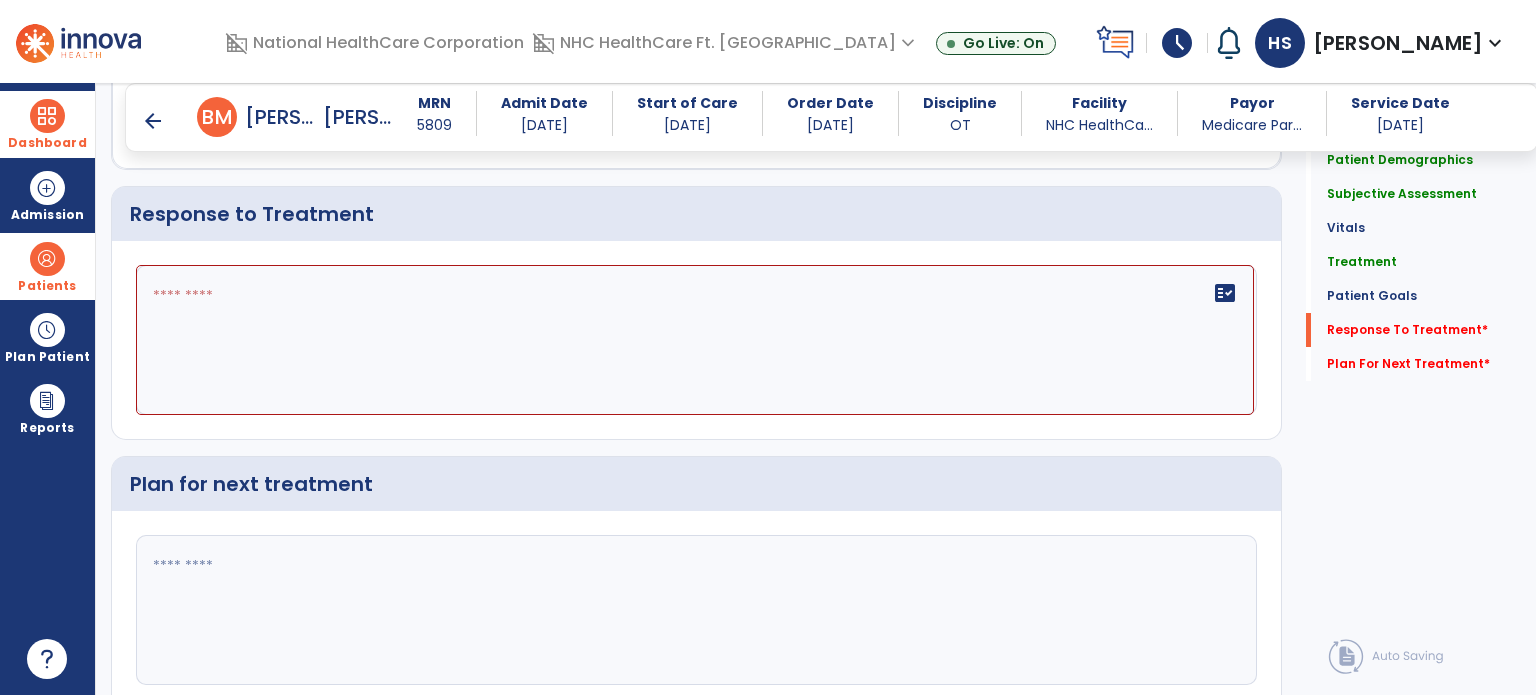 scroll, scrollTop: 3209, scrollLeft: 0, axis: vertical 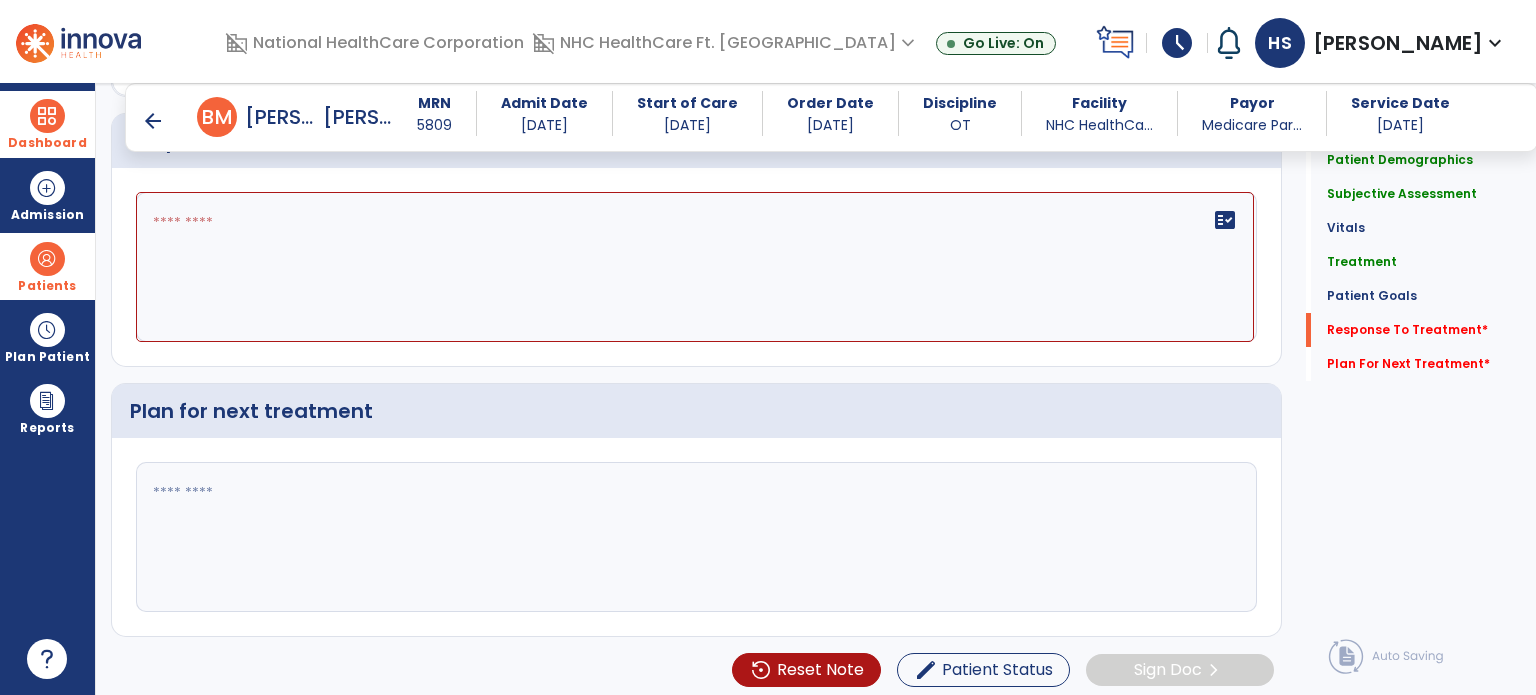 click 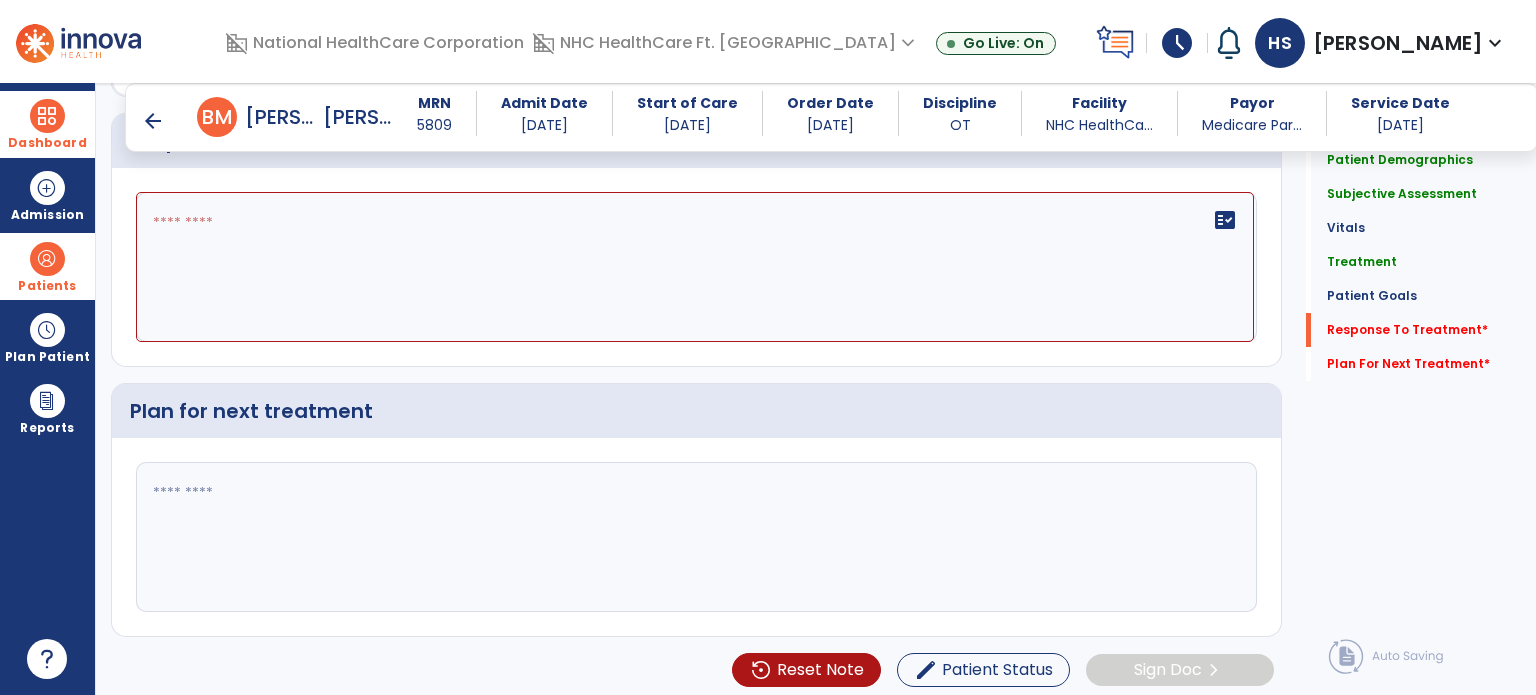 click 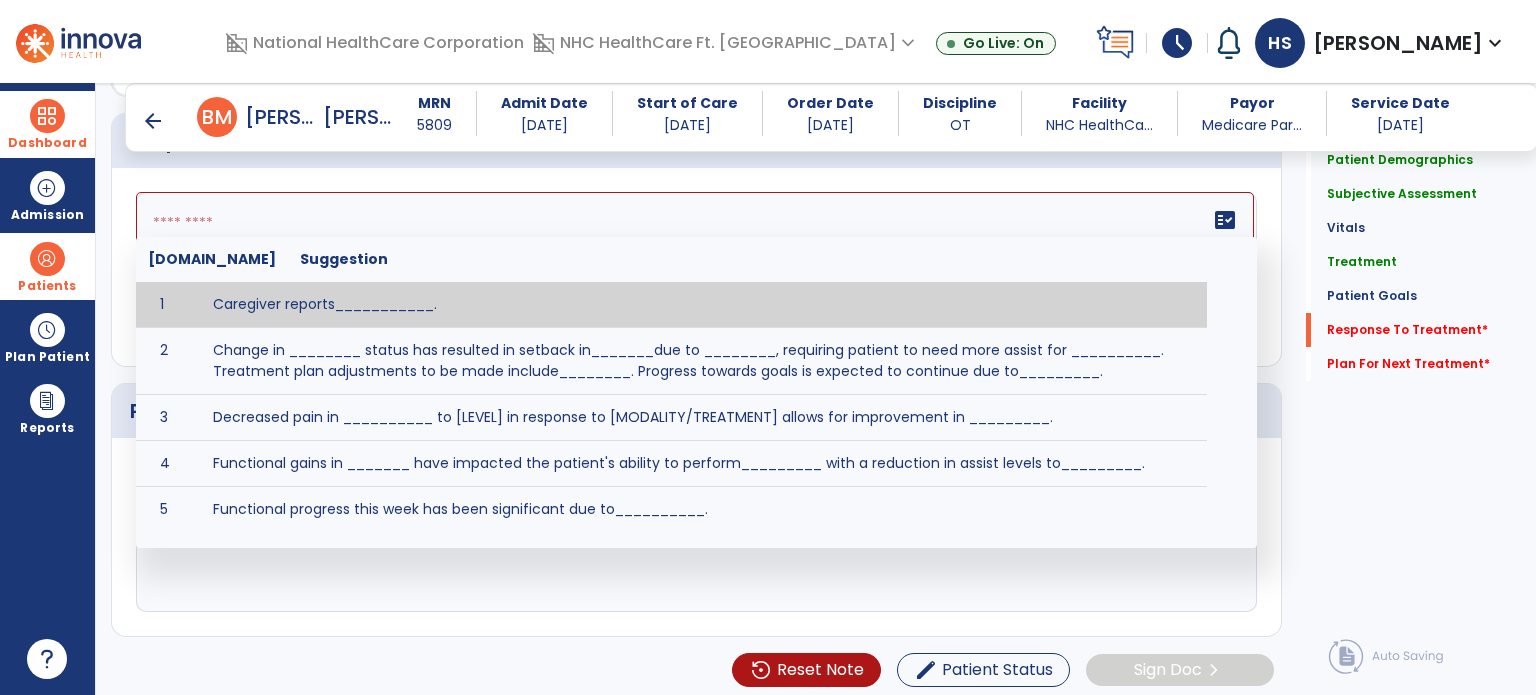 click 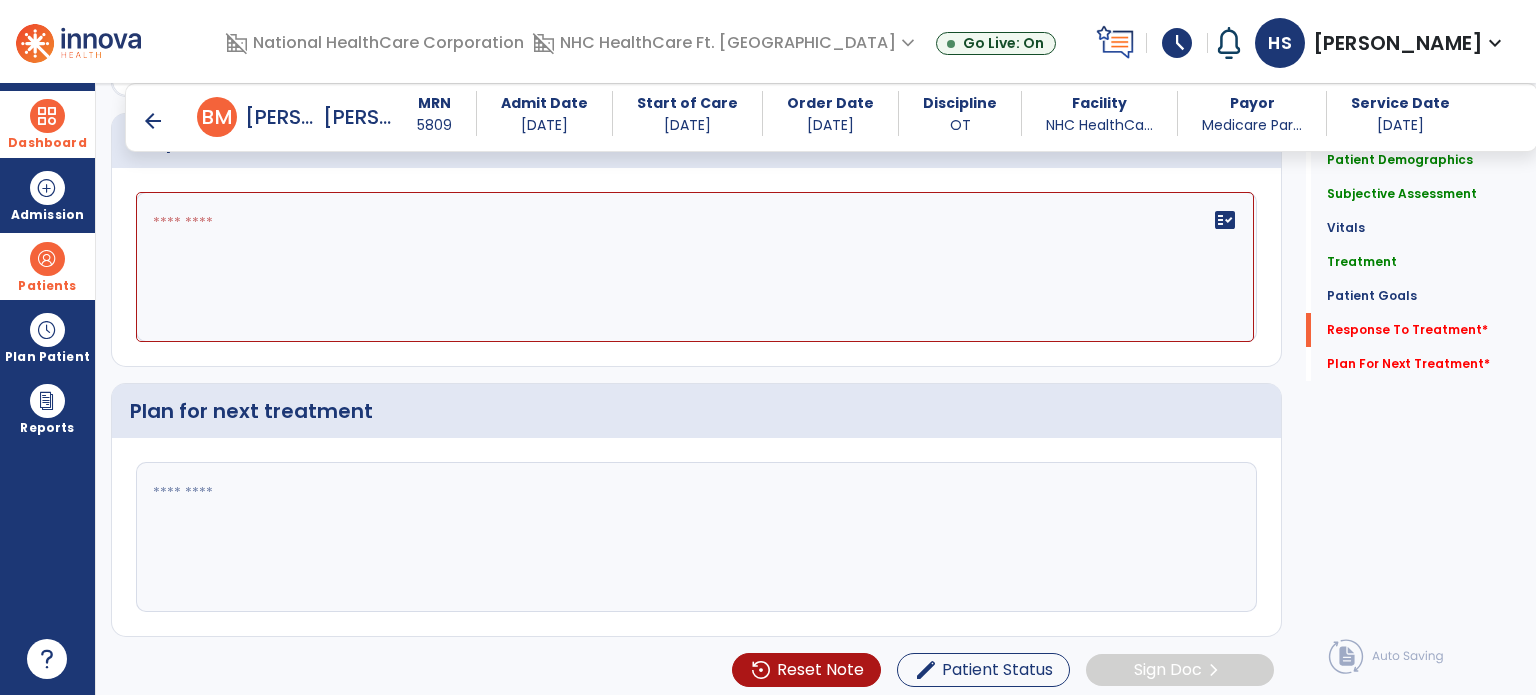 click on "fact_check" 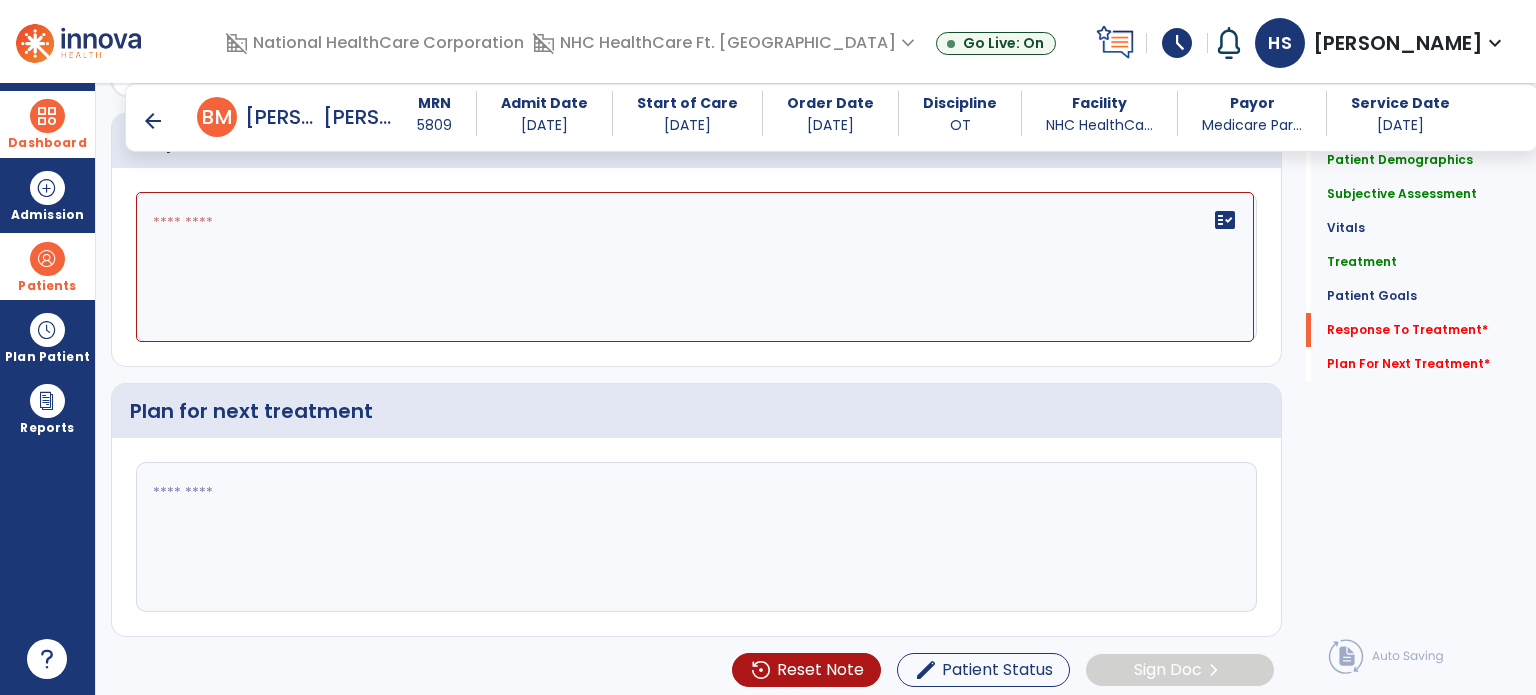 click 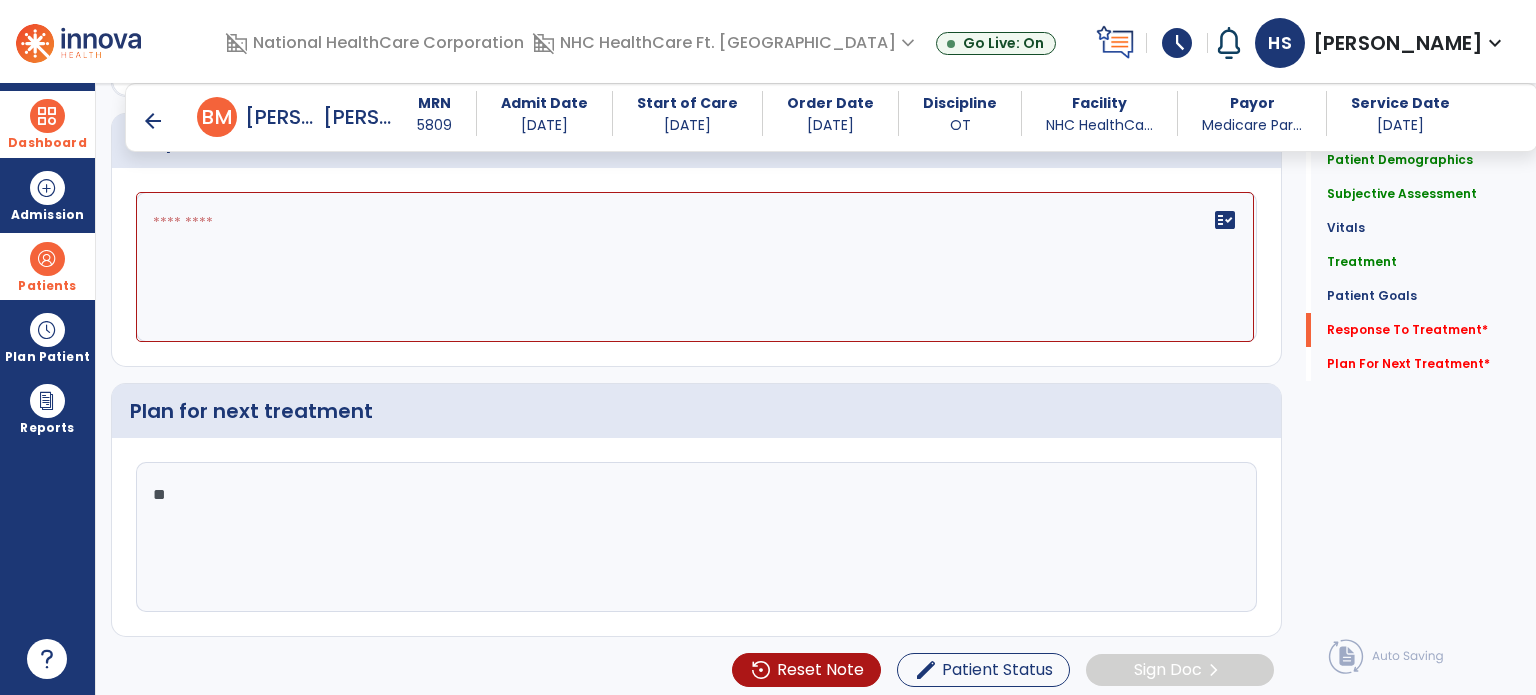type on "*" 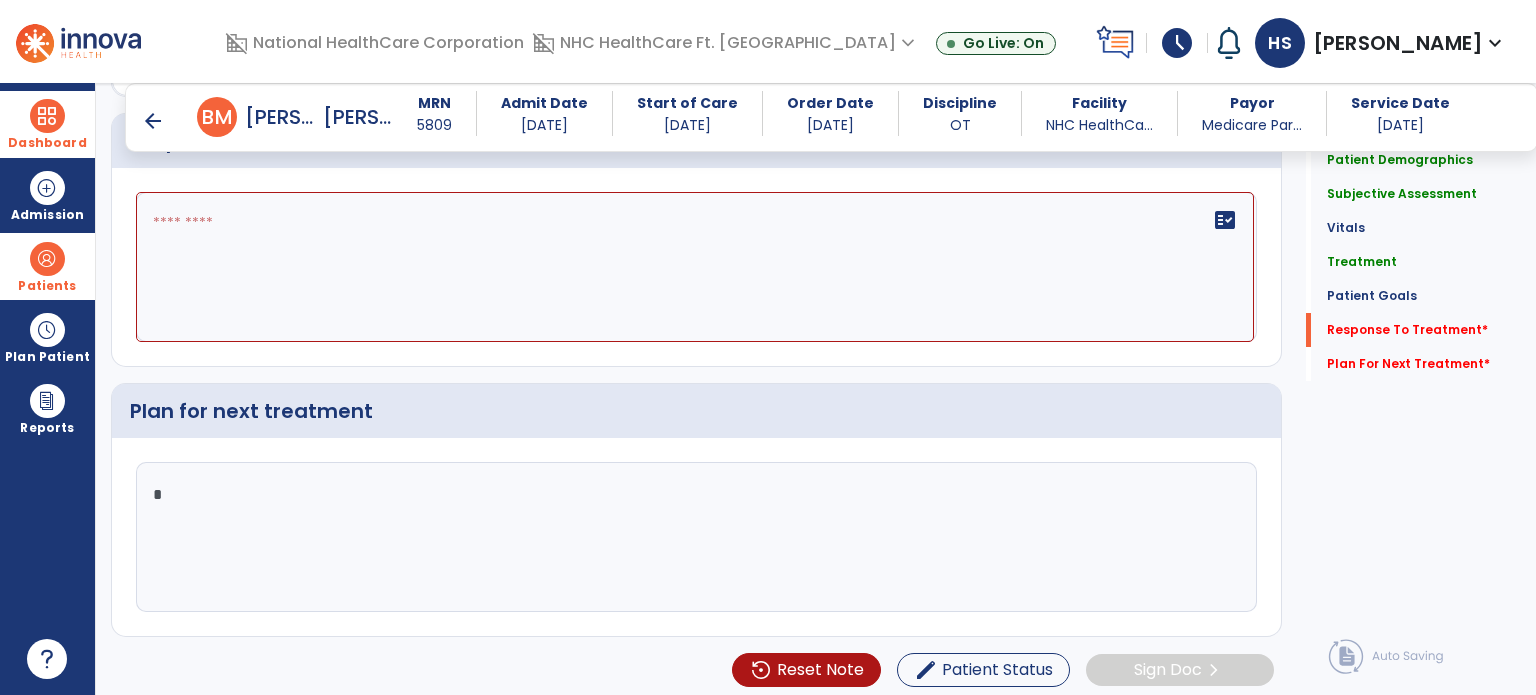 type 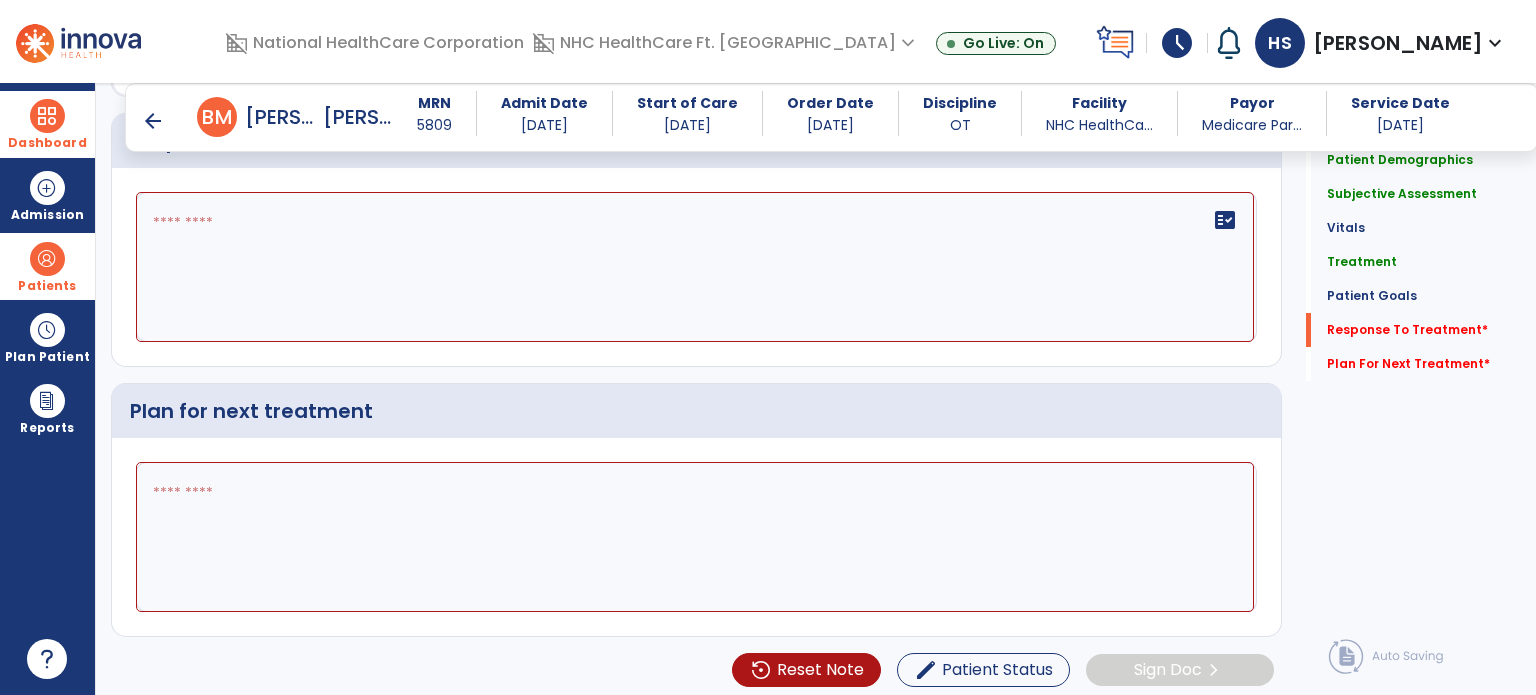 scroll, scrollTop: 3209, scrollLeft: 0, axis: vertical 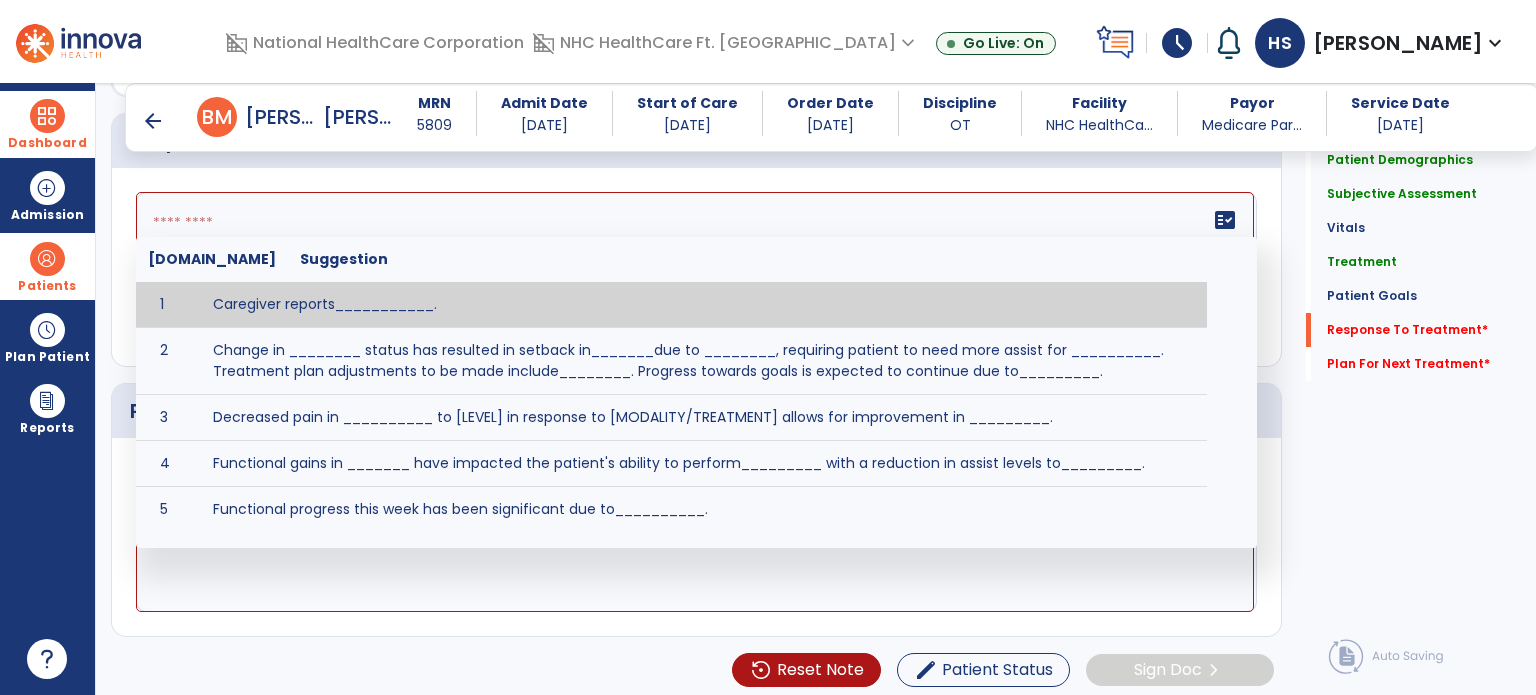 click on "fact_check  Sr.No Suggestion 1 Caregiver reports___________. 2 Change in ________ status has resulted in setback in_______due to ________, requiring patient to need more assist for __________.   Treatment plan adjustments to be made include________.  Progress towards goals is expected to continue due to_________. 3 Decreased pain in __________ to [LEVEL] in response to [MODALITY/TREATMENT] allows for improvement in _________. 4 Functional gains in _______ have impacted the patient's ability to perform_________ with a reduction in assist levels to_________. 5 Functional progress this week has been significant due to__________. 6 Gains in ________ have improved the patient's ability to perform ______with decreased levels of assist to___________. 7 Improvement in ________allows patient to tolerate higher levels of challenges in_________. 8 Pain in [AREA] has decreased to [LEVEL] in response to [TREATMENT/MODALITY], allowing fore ease in completing__________. 9 10 11 12 13 14 15 16 17 18 19 20 21" 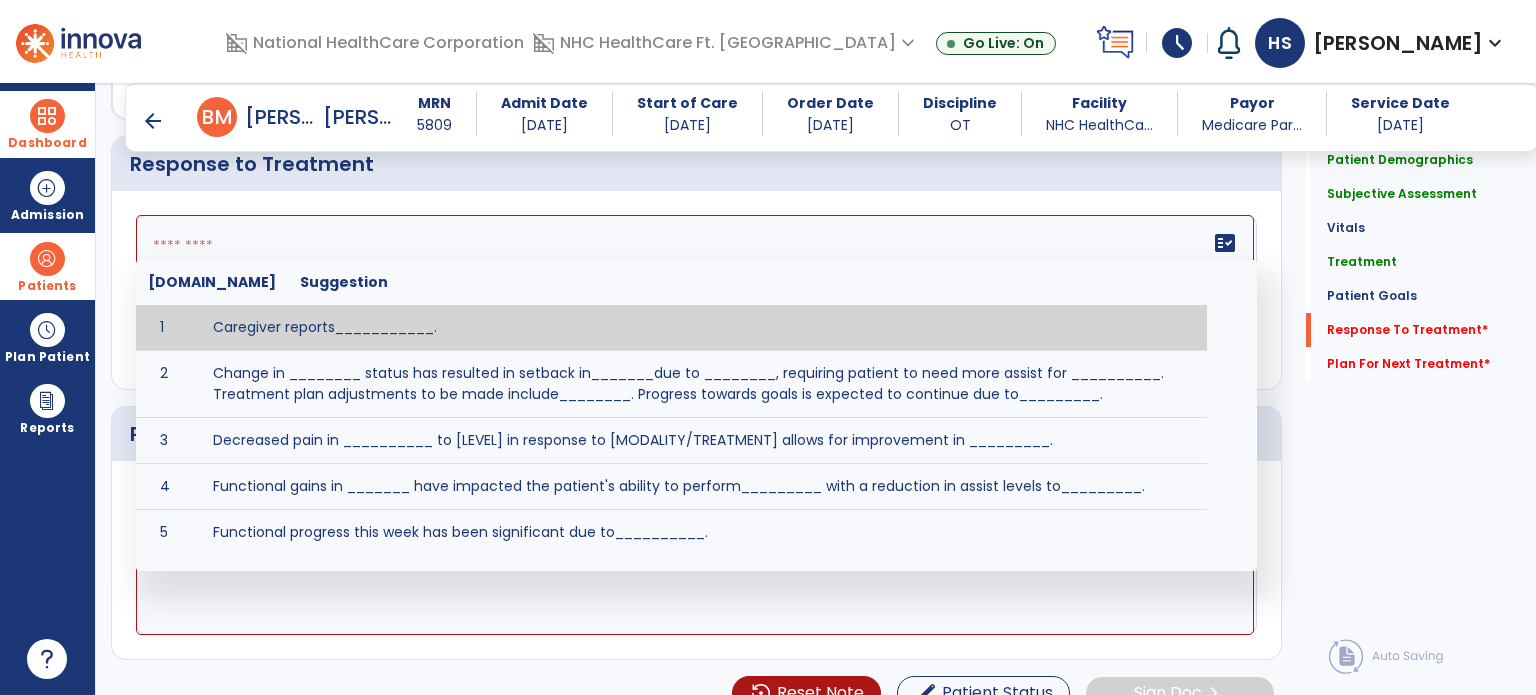 scroll, scrollTop: 3209, scrollLeft: 0, axis: vertical 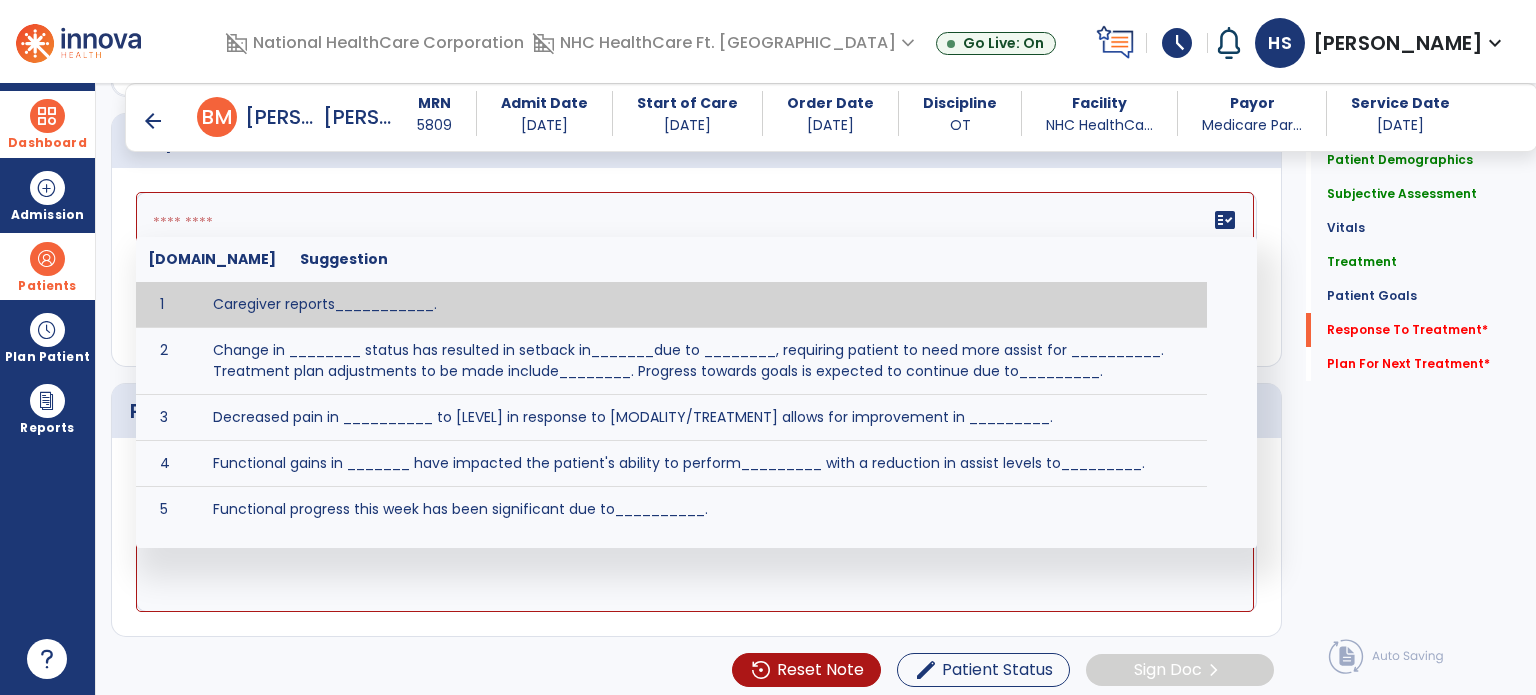 click 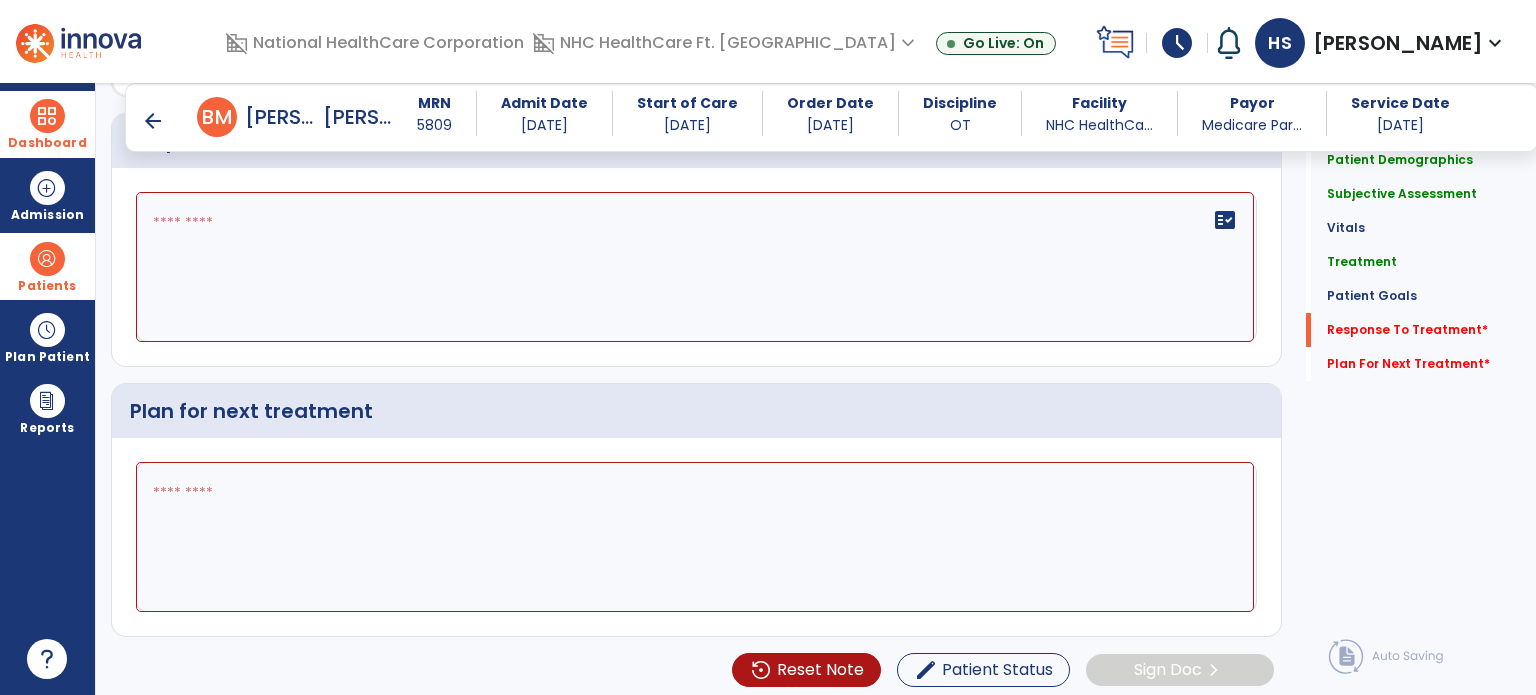 click on "fact_check" 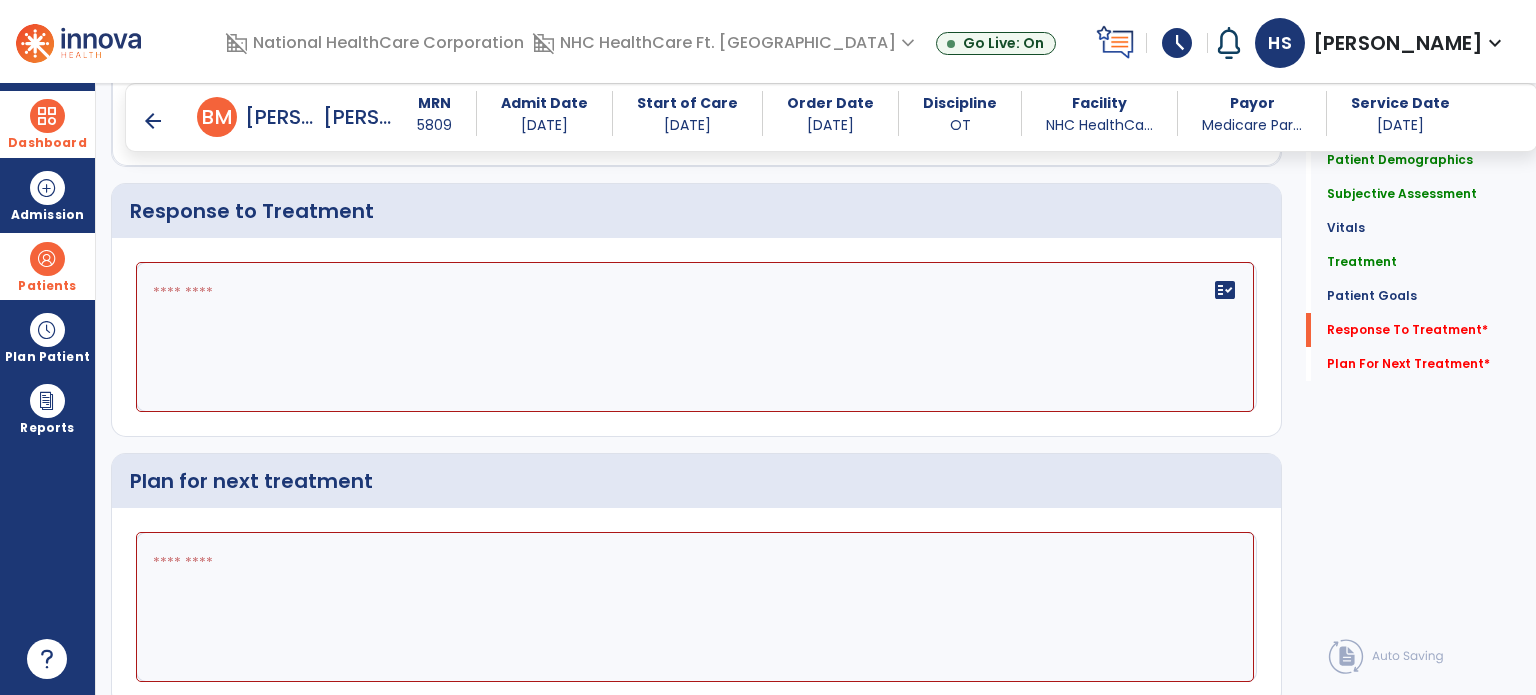 scroll, scrollTop: 3127, scrollLeft: 0, axis: vertical 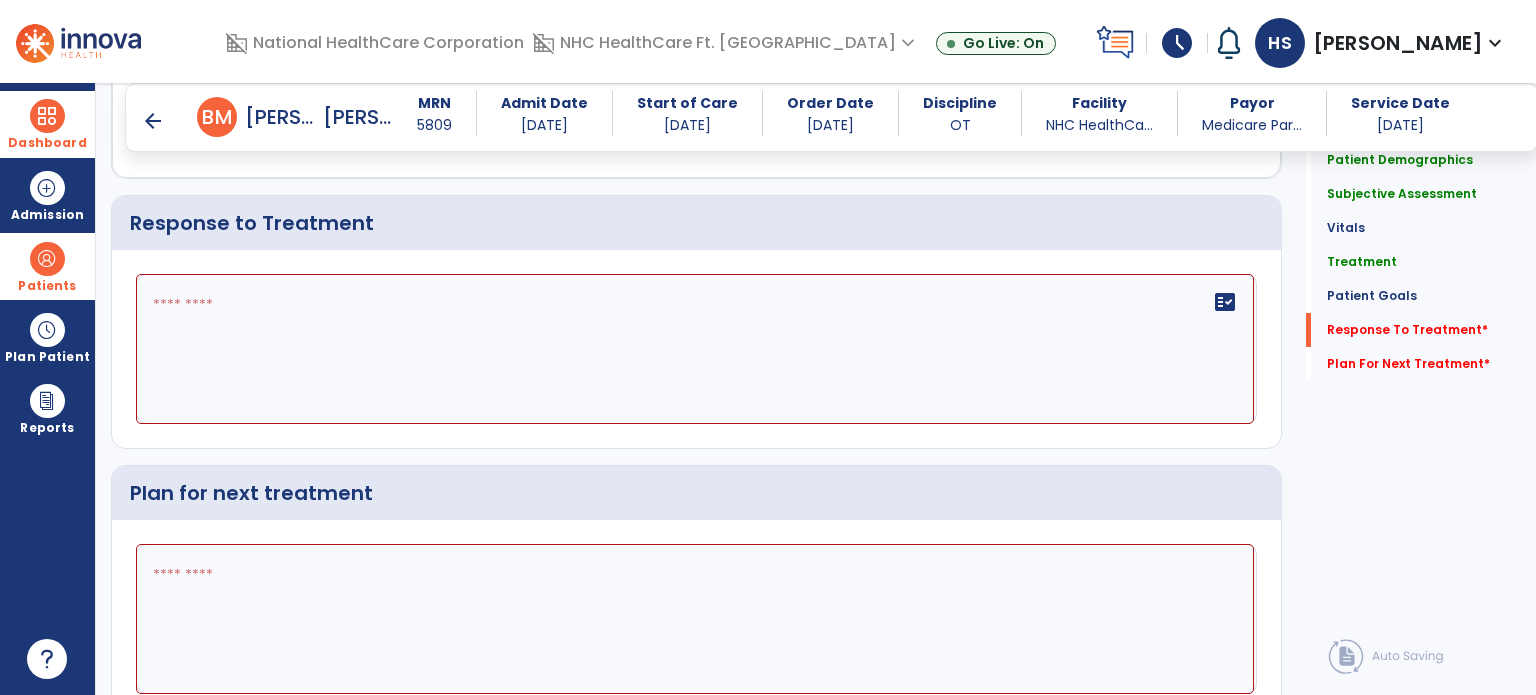 click on "fact_check" 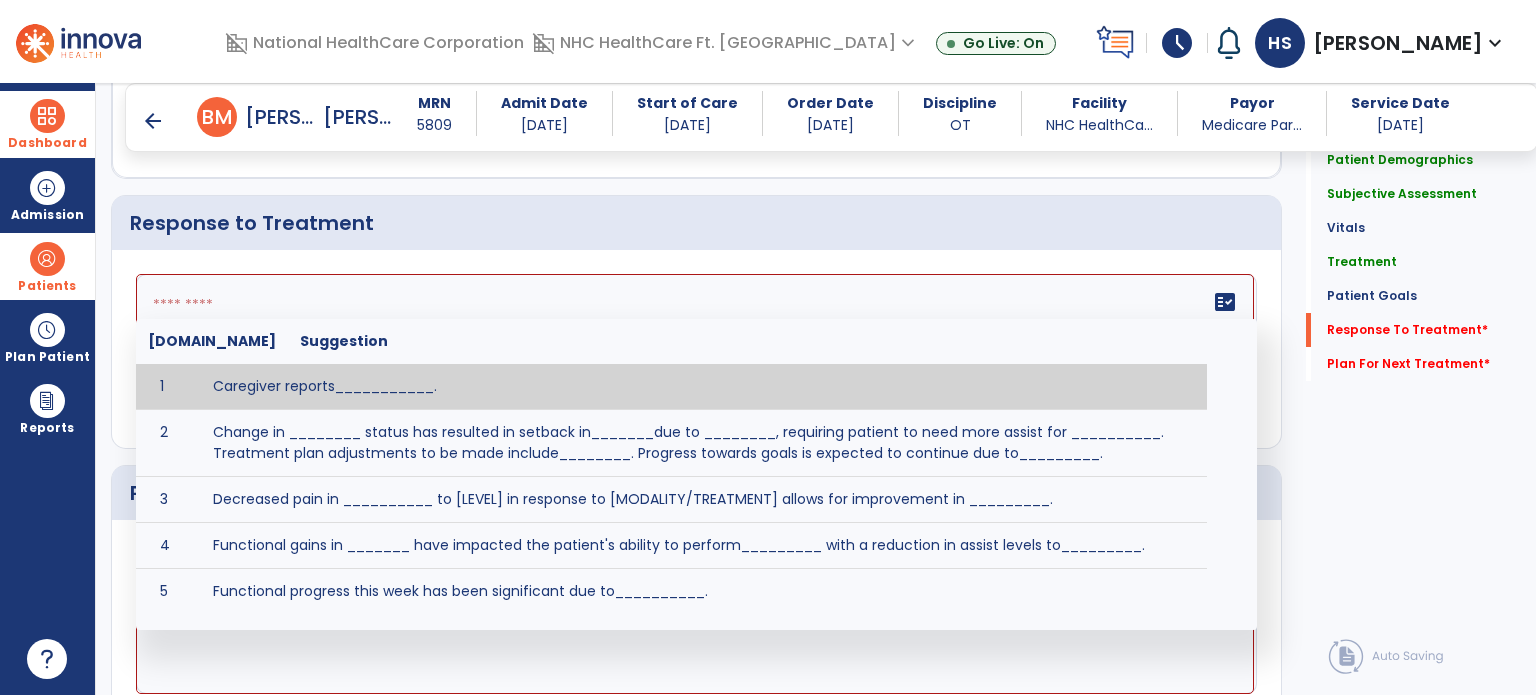 click on "Response to Treatment" 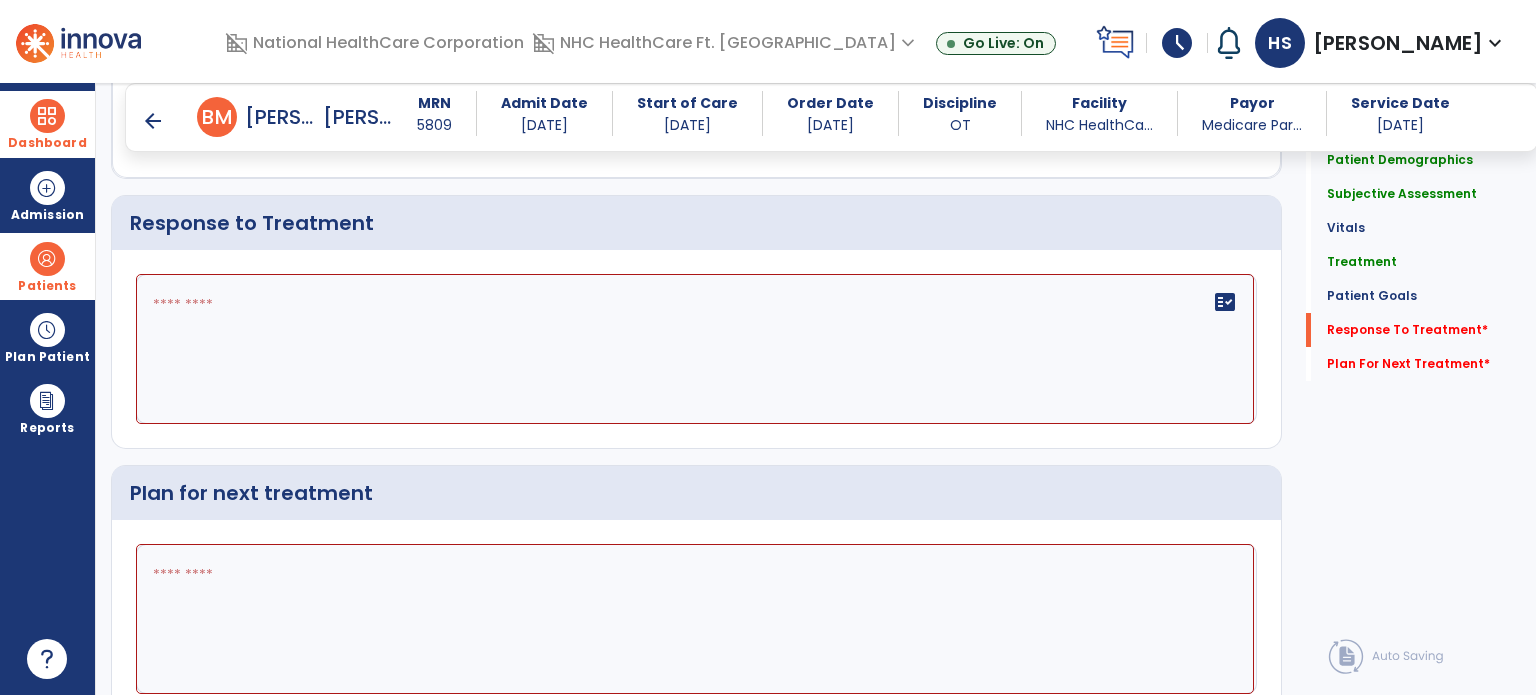 click 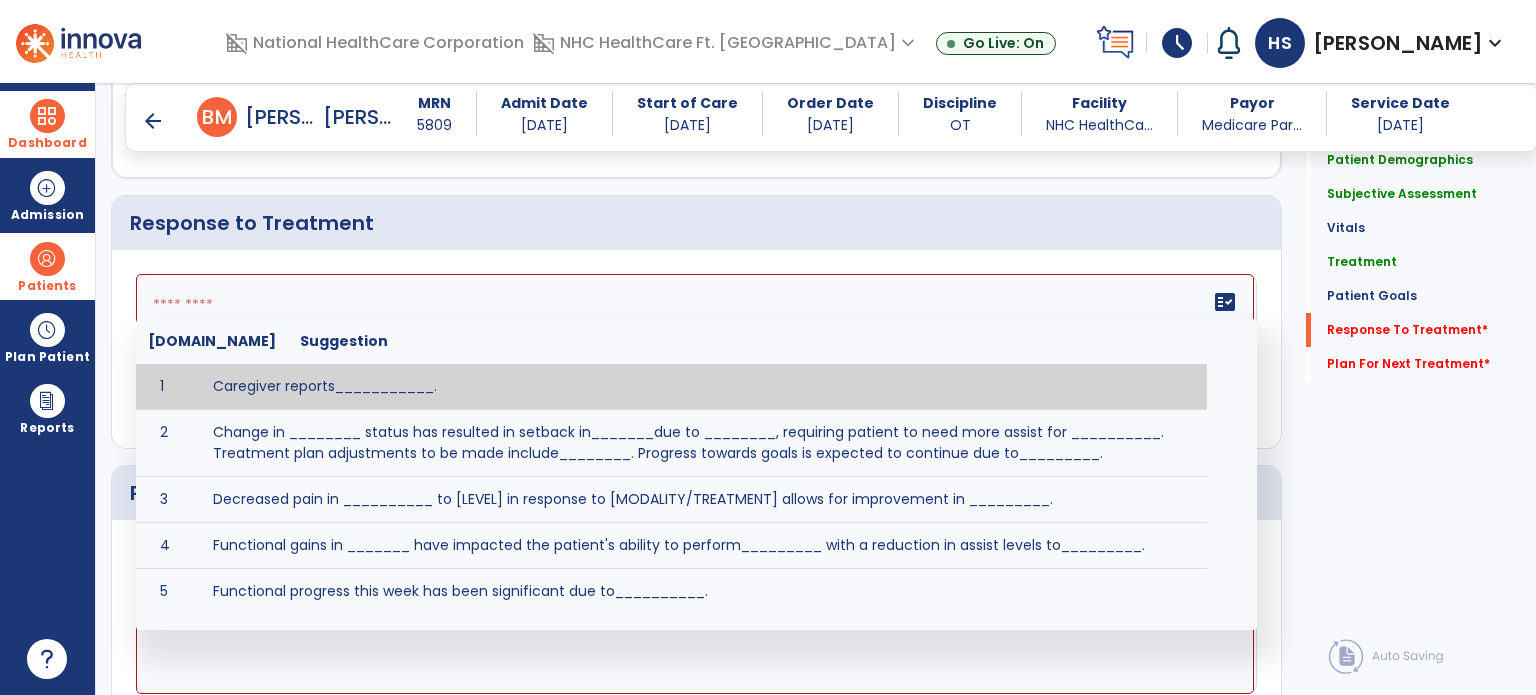 click on "Response to Treatment" 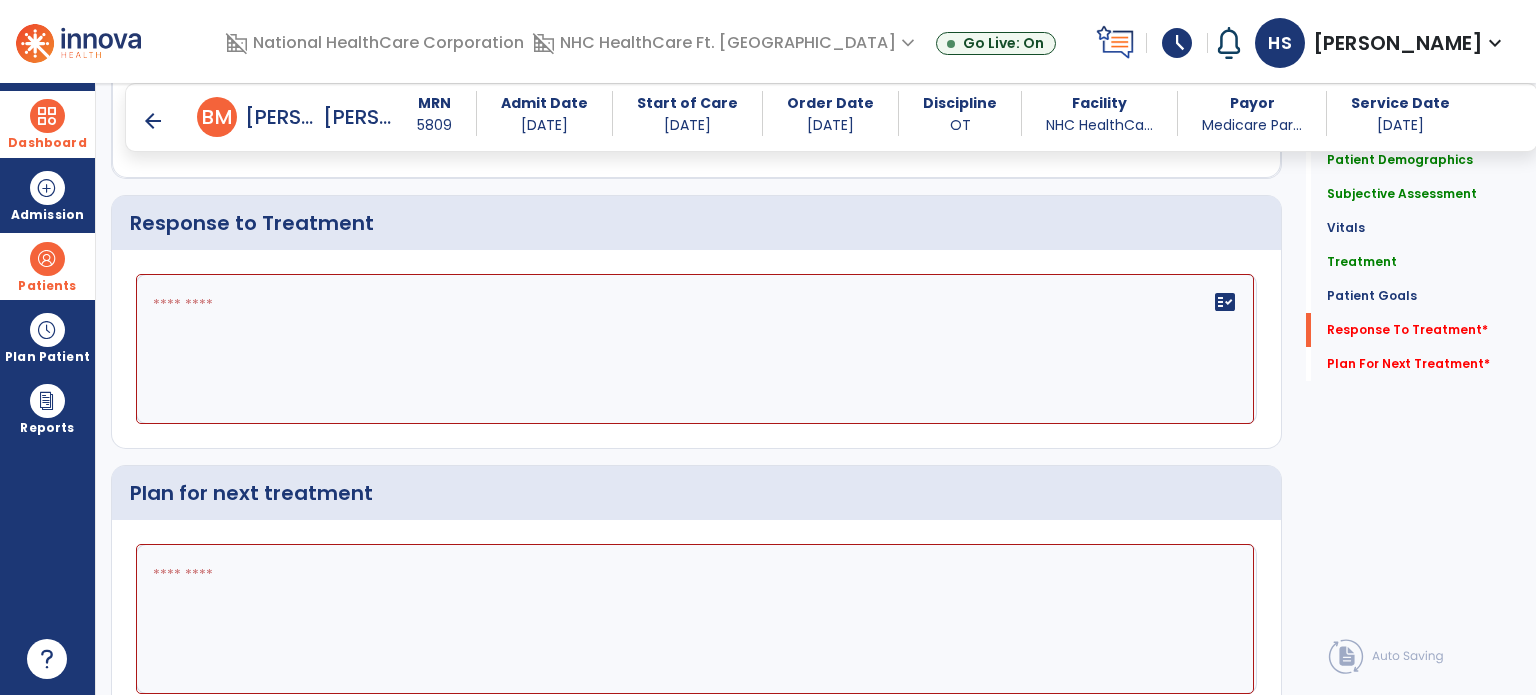 click on "fact_check" 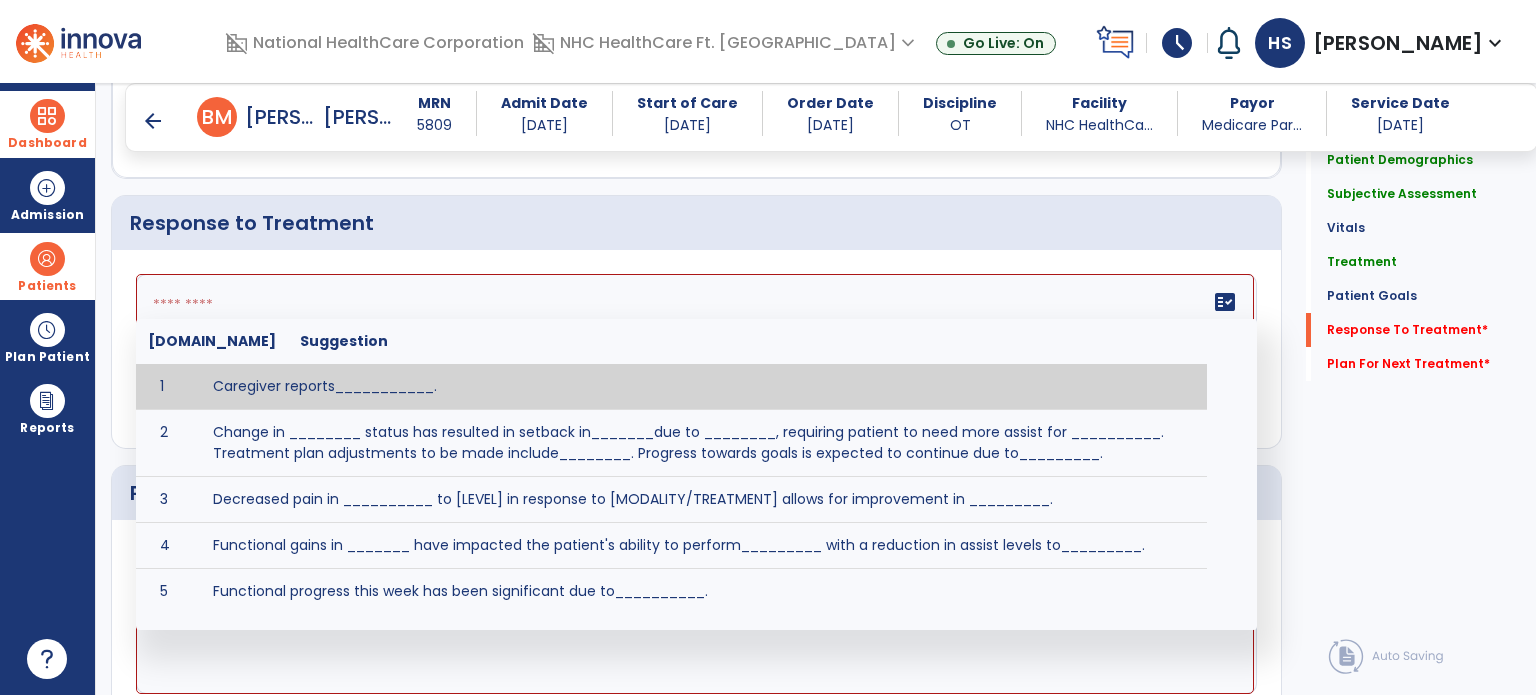 type on "**********" 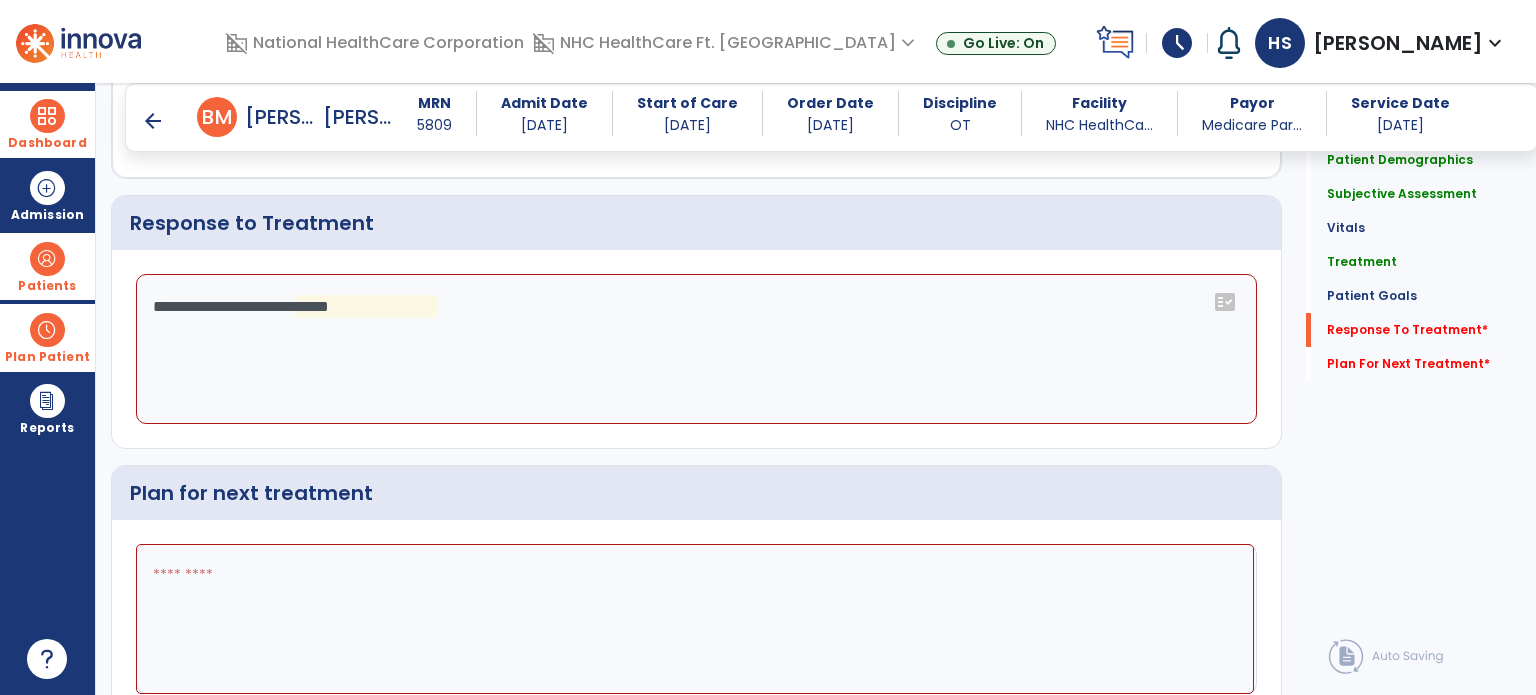 drag, startPoint x: 512, startPoint y: 323, endPoint x: 94, endPoint y: 311, distance: 418.1722 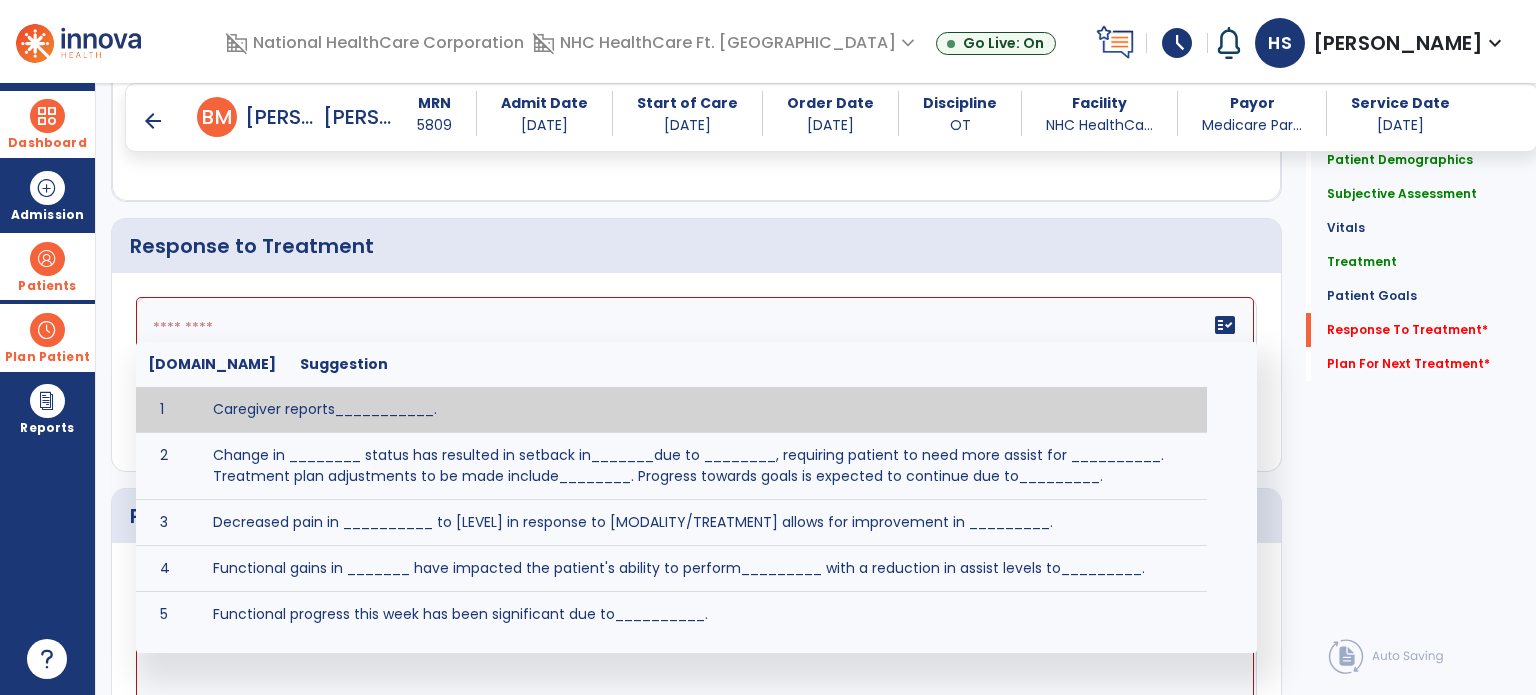 scroll, scrollTop: 3127, scrollLeft: 0, axis: vertical 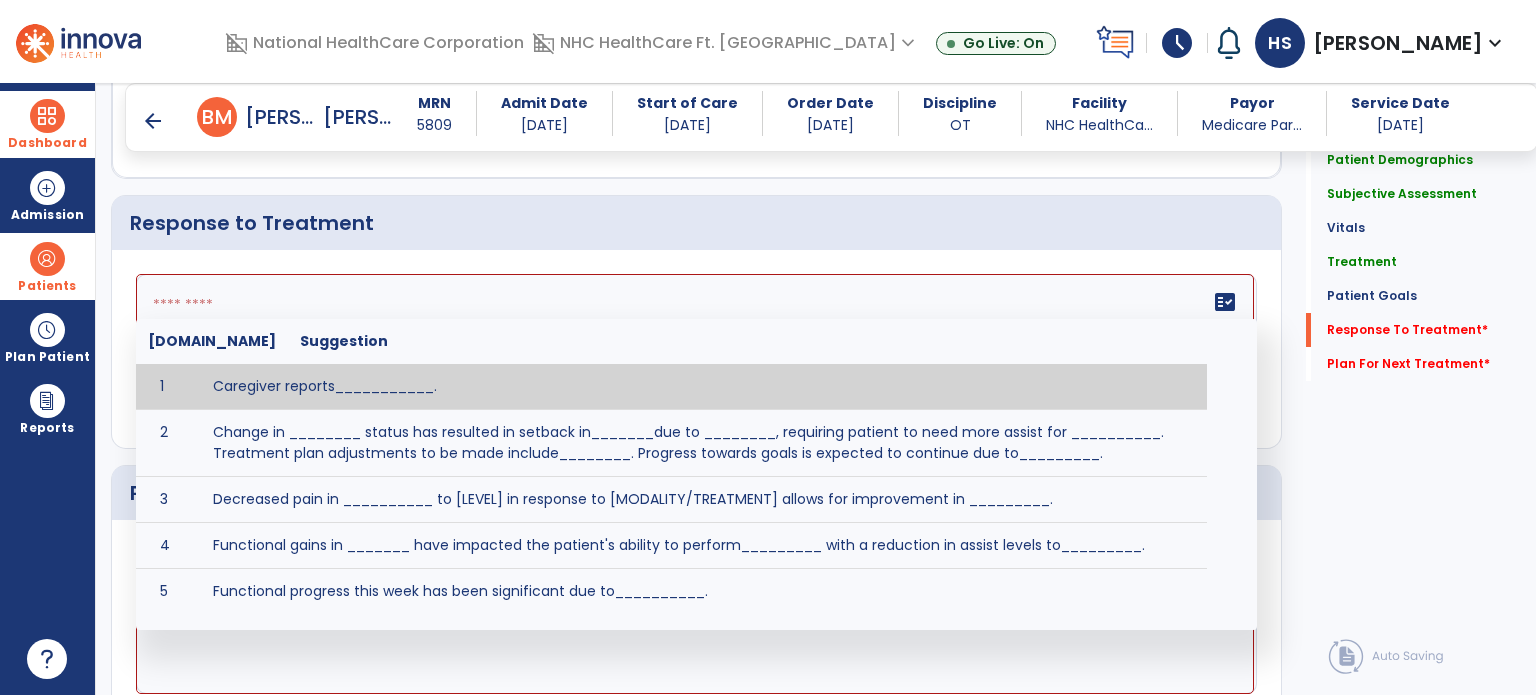 click 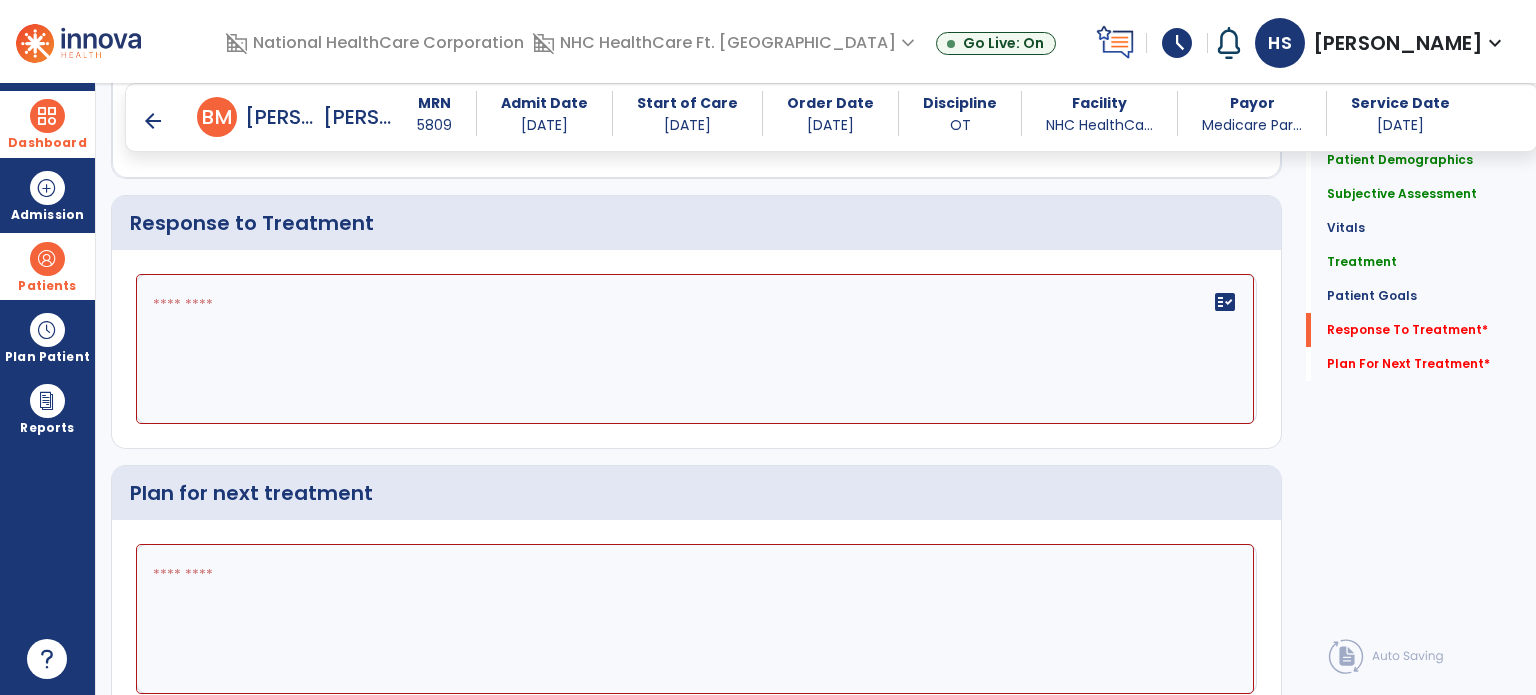 click on "Response to Treatment" 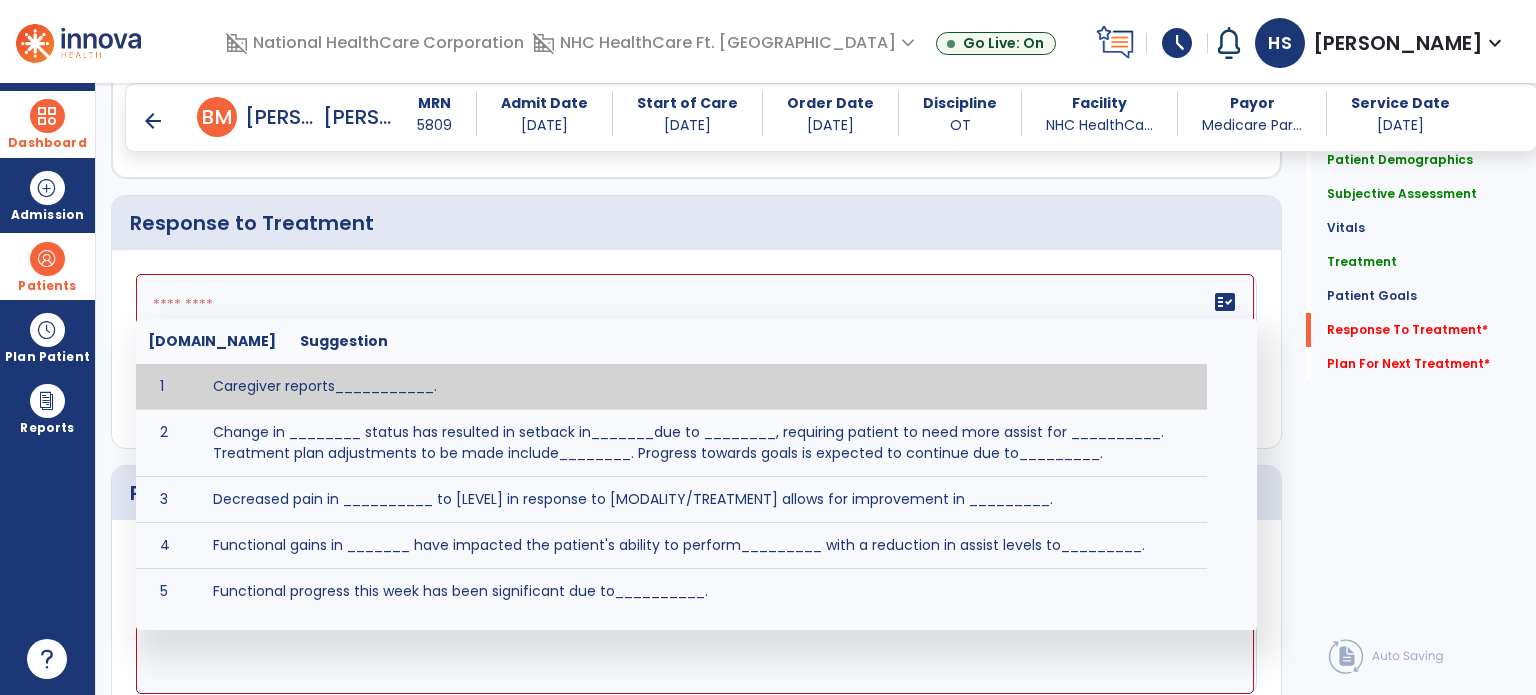 click 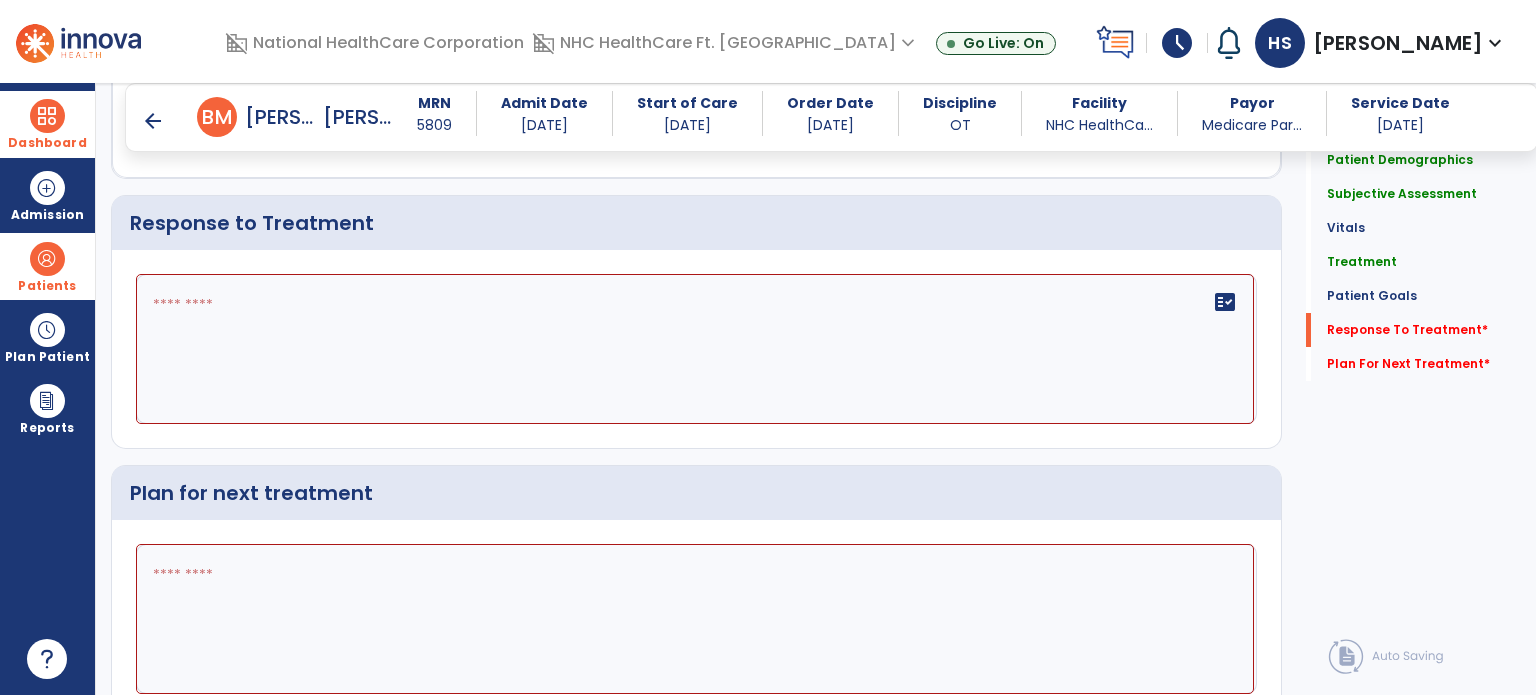 click on "Response to Treatment" 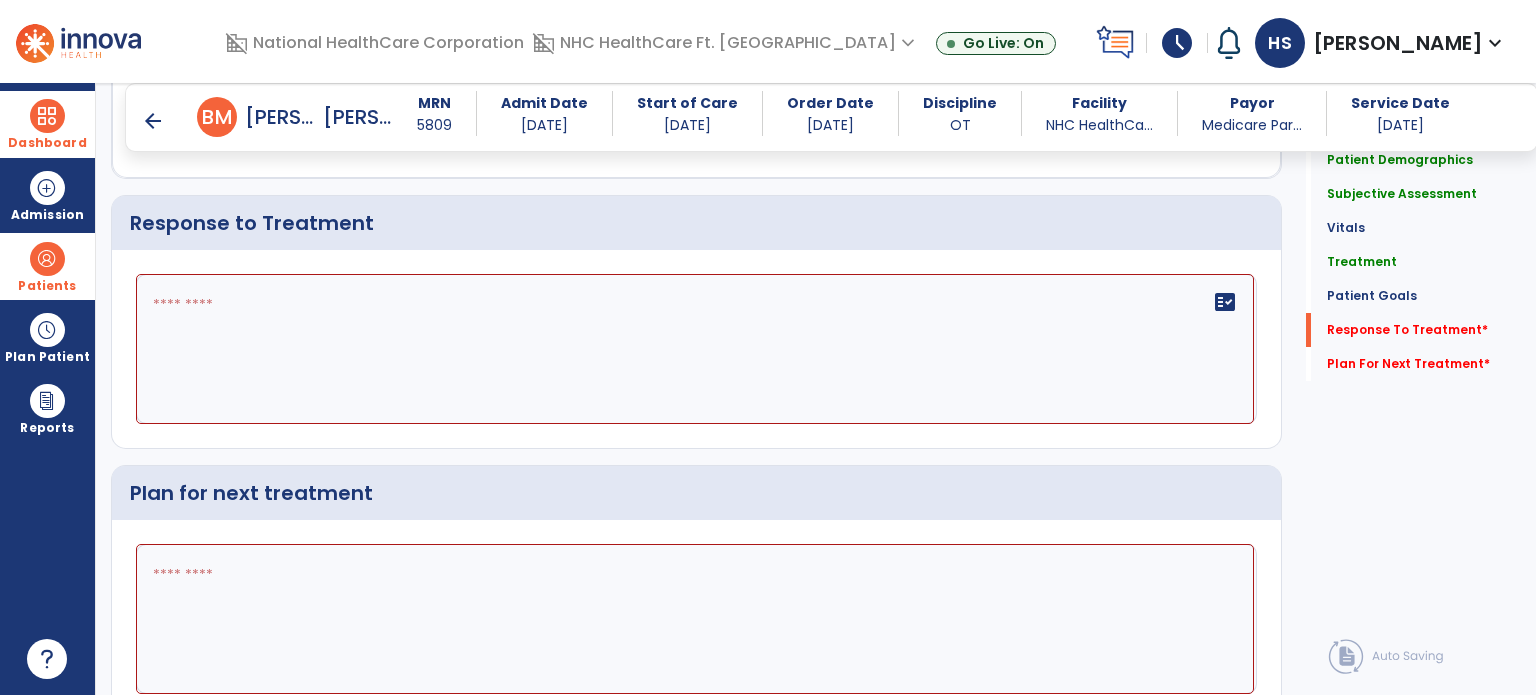 click on "Response to Treatment" 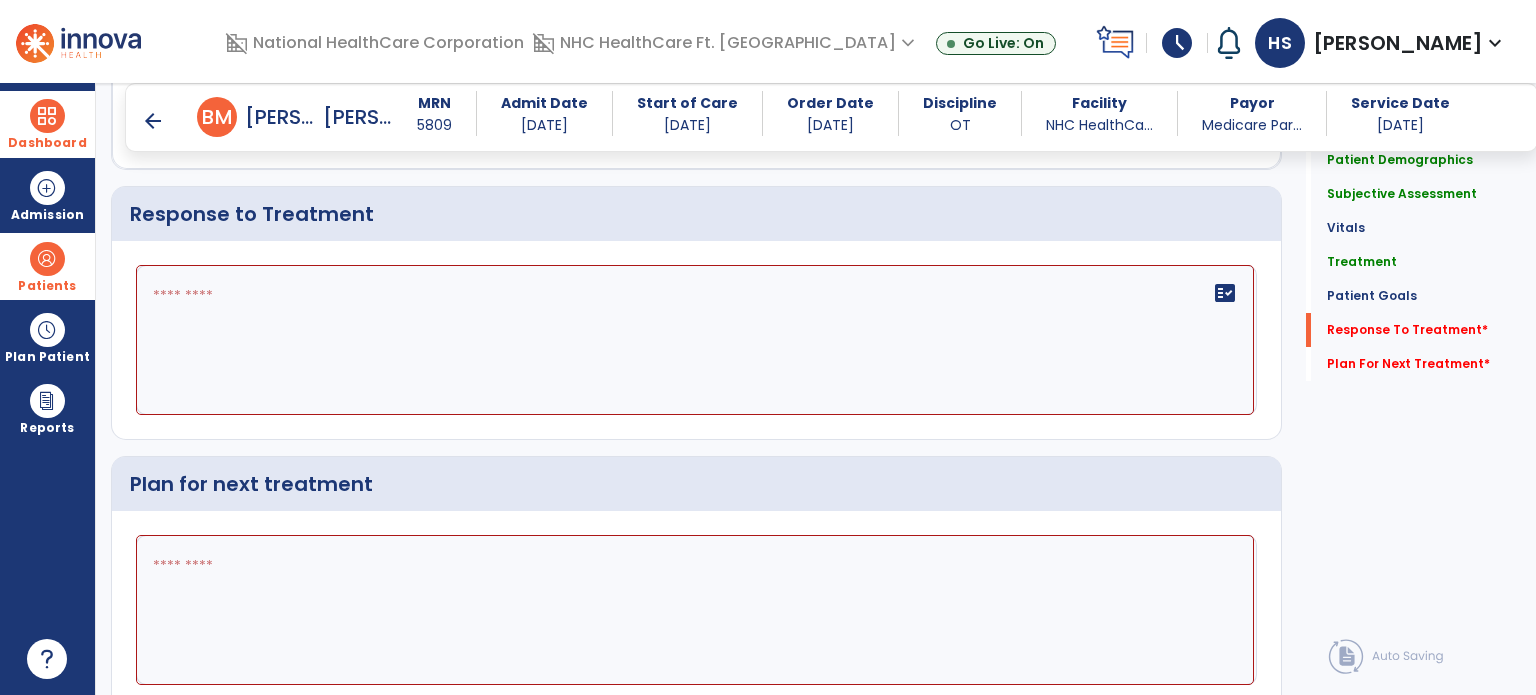scroll, scrollTop: 3138, scrollLeft: 0, axis: vertical 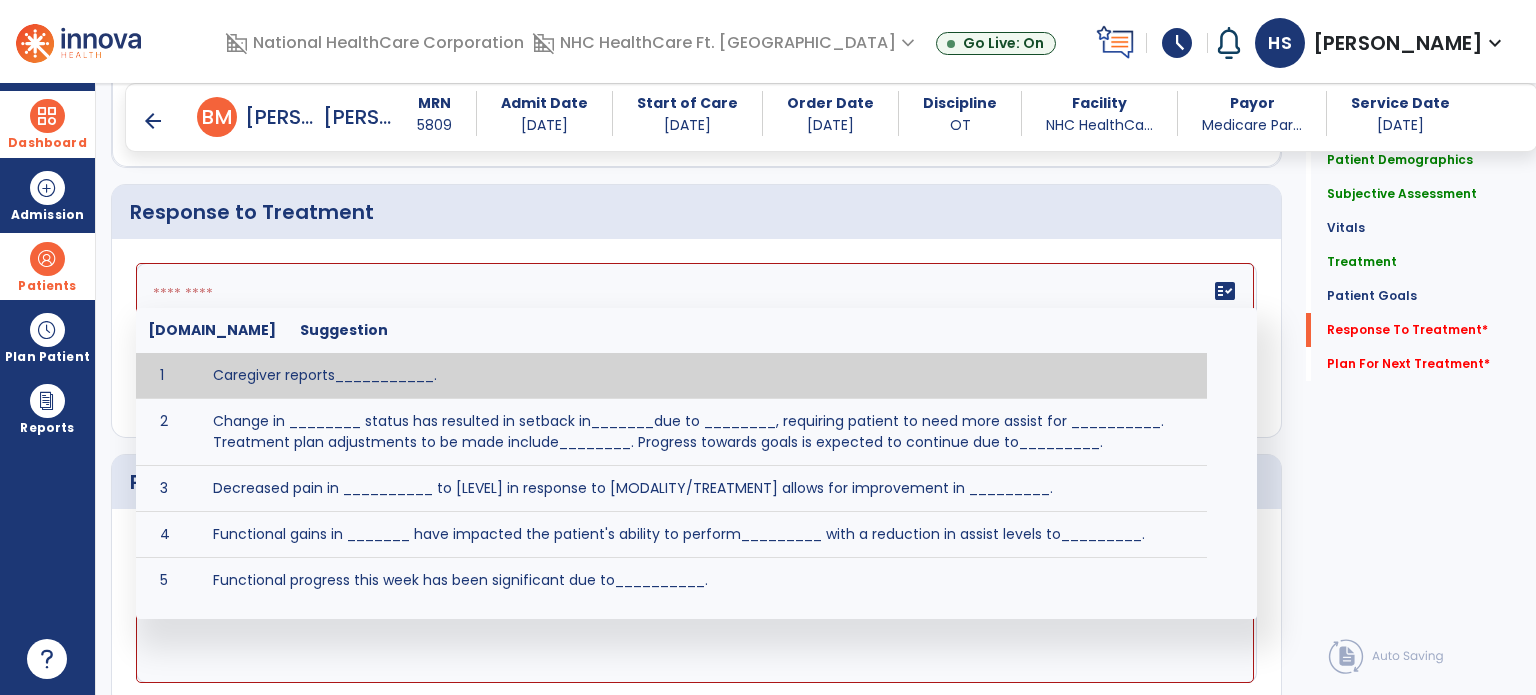 click on "fact_check  Sr.No Suggestion 1 Caregiver reports___________. 2 Change in ________ status has resulted in setback in_______due to ________, requiring patient to need more assist for __________.   Treatment plan adjustments to be made include________.  Progress towards goals is expected to continue due to_________. 3 Decreased pain in __________ to [LEVEL] in response to [MODALITY/TREATMENT] allows for improvement in _________. 4 Functional gains in _______ have impacted the patient's ability to perform_________ with a reduction in assist levels to_________. 5 Functional progress this week has been significant due to__________. 6 Gains in ________ have improved the patient's ability to perform ______with decreased levels of assist to___________. 7 Improvement in ________allows patient to tolerate higher levels of challenges in_________. 8 Pain in [AREA] has decreased to [LEVEL] in response to [TREATMENT/MODALITY], allowing fore ease in completing__________. 9 10 11 12 13 14 15 16 17 18 19 20 21" 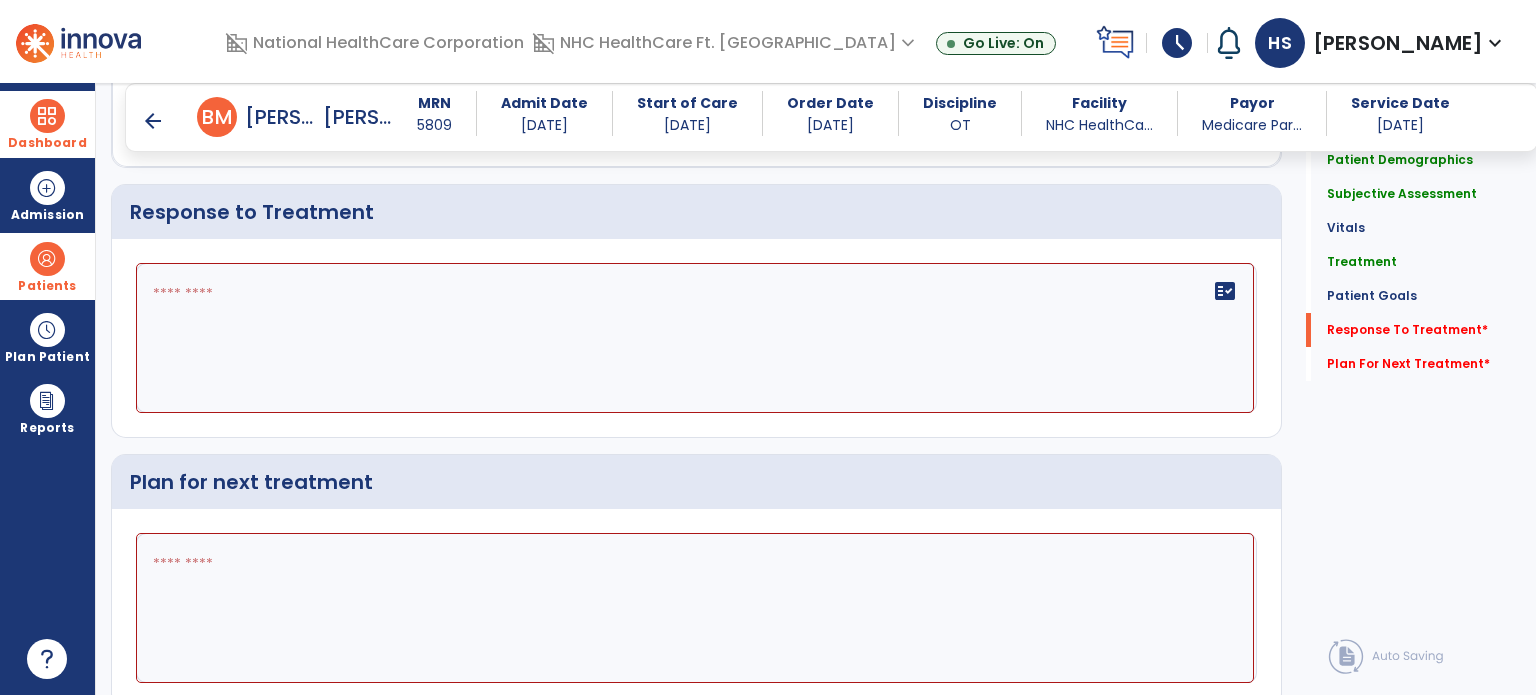 click on "Response to Treatment" 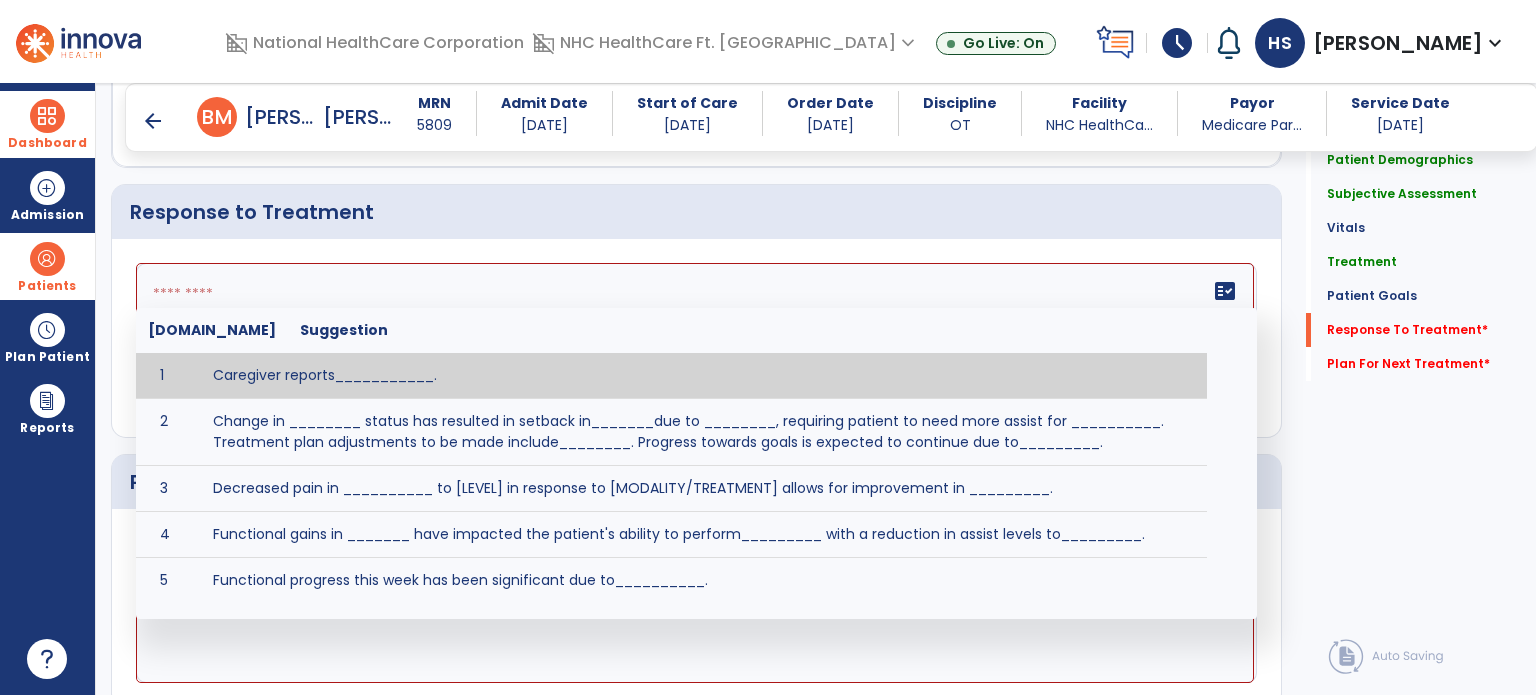 click on "fact_check  Sr.No Suggestion 1 Caregiver reports___________. 2 Change in ________ status has resulted in setback in_______due to ________, requiring patient to need more assist for __________.   Treatment plan adjustments to be made include________.  Progress towards goals is expected to continue due to_________. 3 Decreased pain in __________ to [LEVEL] in response to [MODALITY/TREATMENT] allows for improvement in _________. 4 Functional gains in _______ have impacted the patient's ability to perform_________ with a reduction in assist levels to_________. 5 Functional progress this week has been significant due to__________. 6 Gains in ________ have improved the patient's ability to perform ______with decreased levels of assist to___________. 7 Improvement in ________allows patient to tolerate higher levels of challenges in_________. 8 Pain in [AREA] has decreased to [LEVEL] in response to [TREATMENT/MODALITY], allowing fore ease in completing__________. 9 10 11 12 13 14 15 16 17 18 19 20 21" 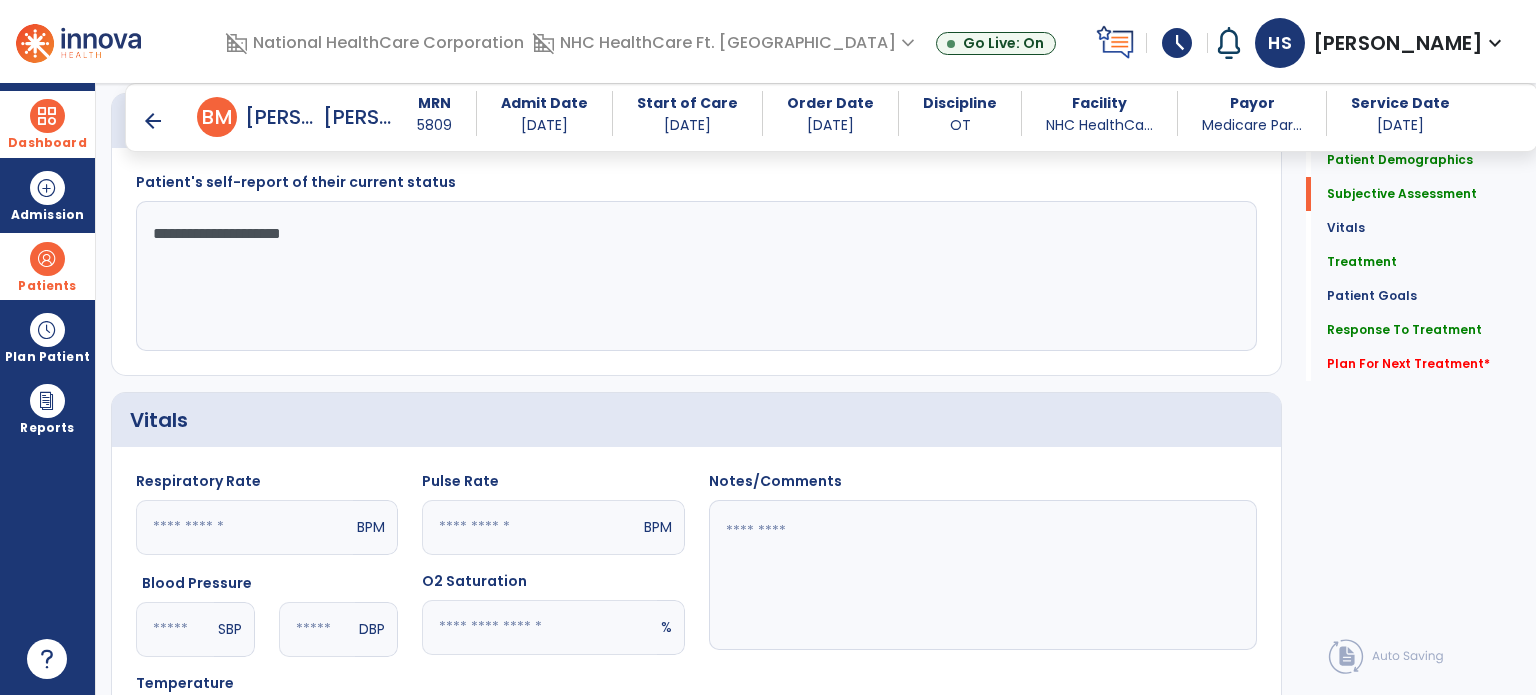 scroll, scrollTop: 543, scrollLeft: 0, axis: vertical 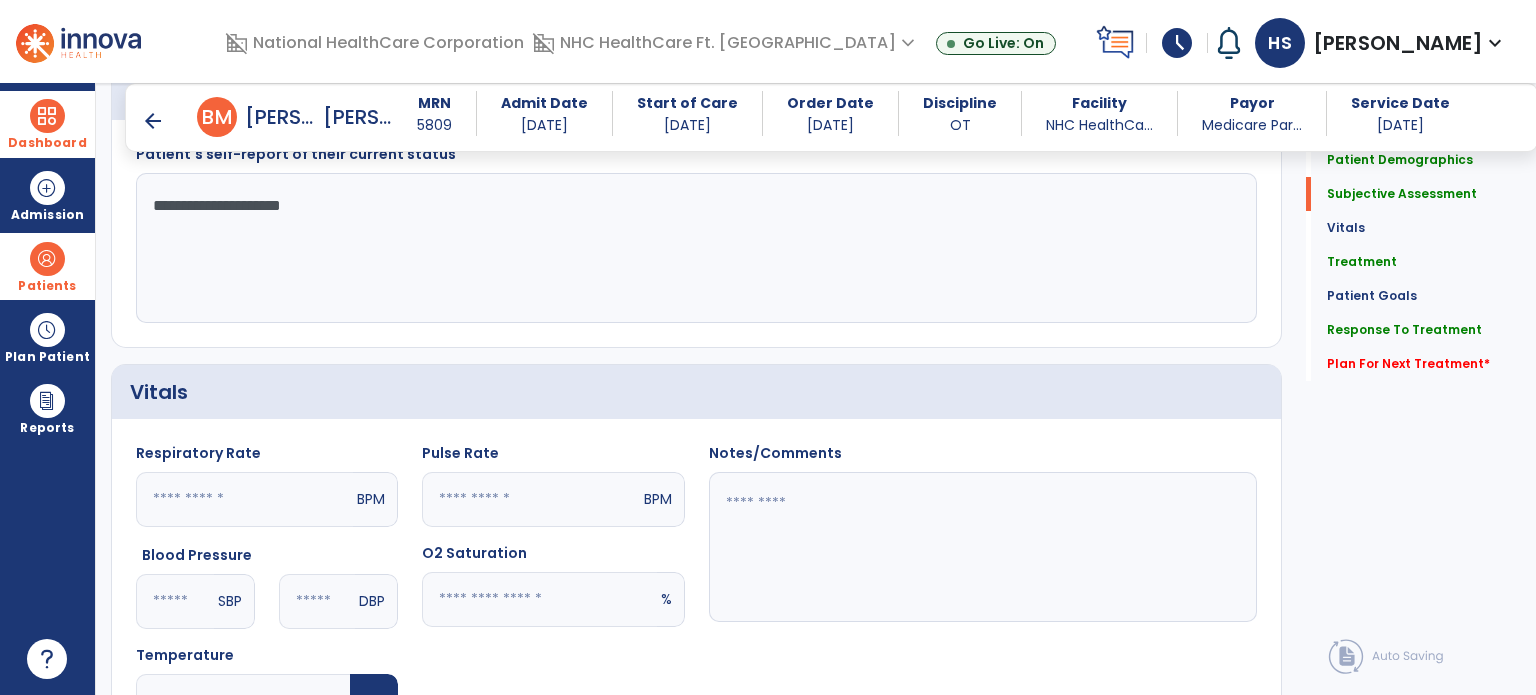 type on "**********" 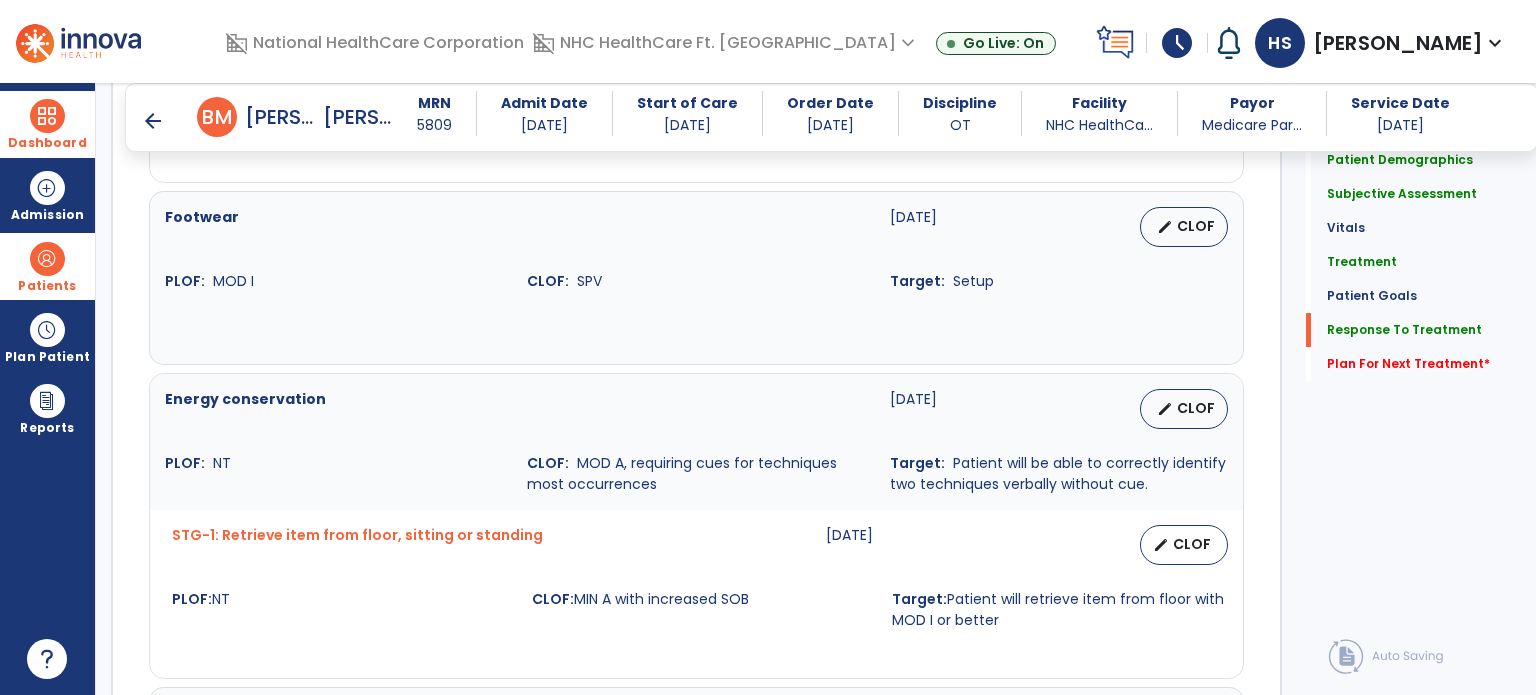scroll, scrollTop: 3209, scrollLeft: 0, axis: vertical 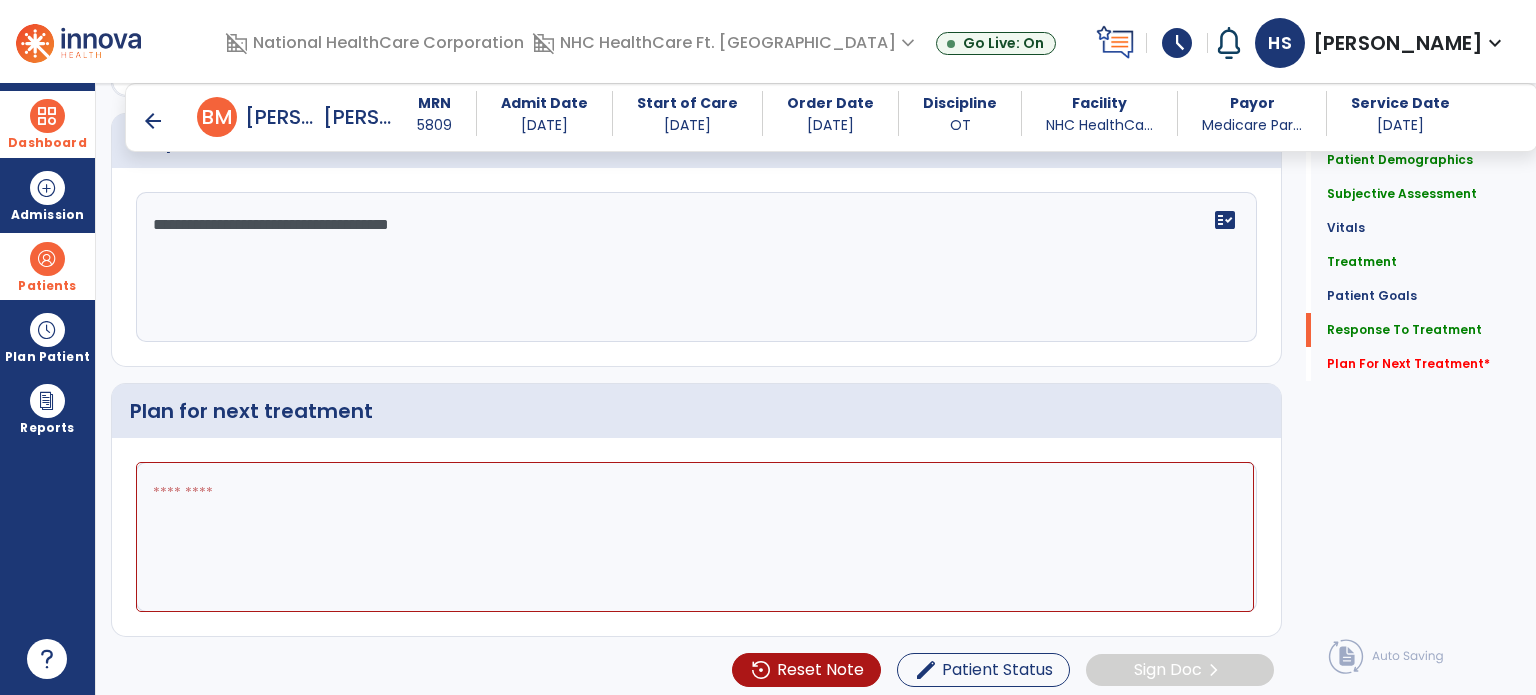 type on "**********" 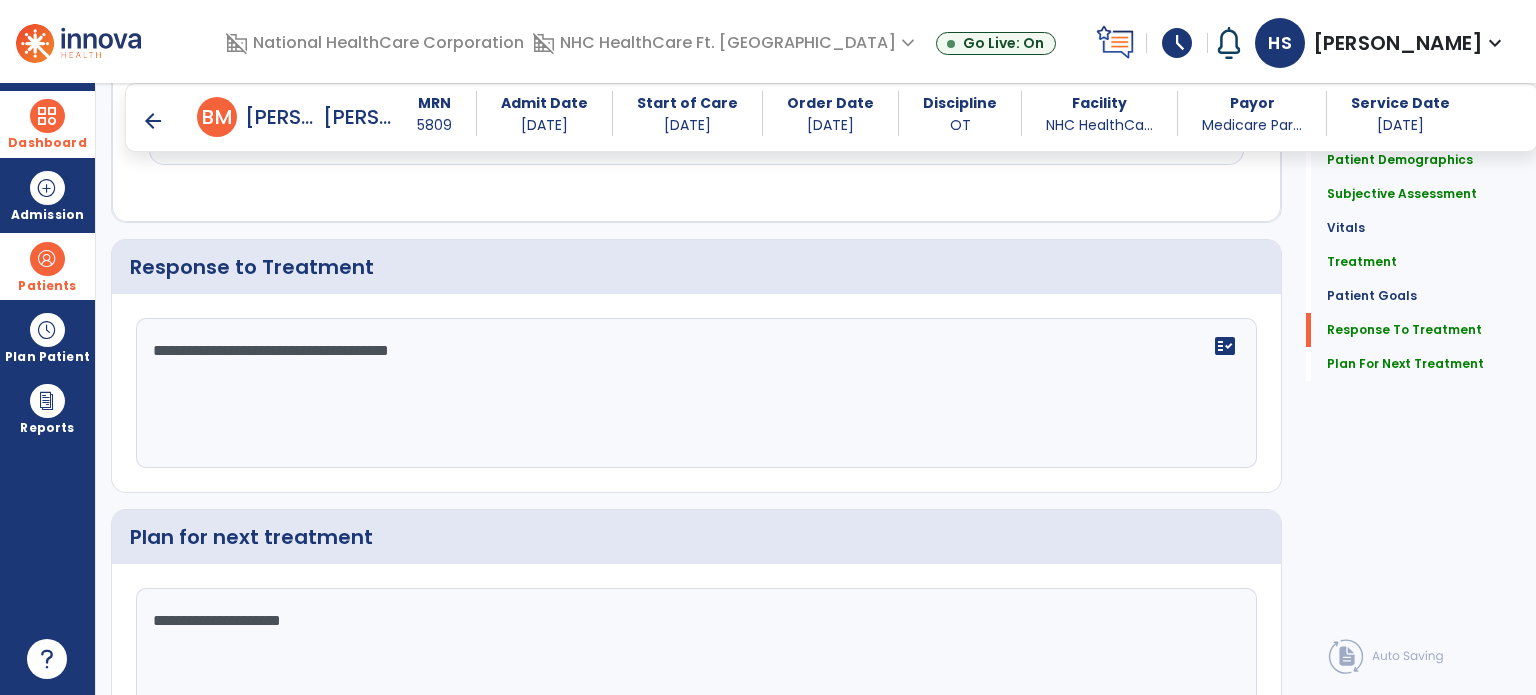 scroll, scrollTop: 3088, scrollLeft: 0, axis: vertical 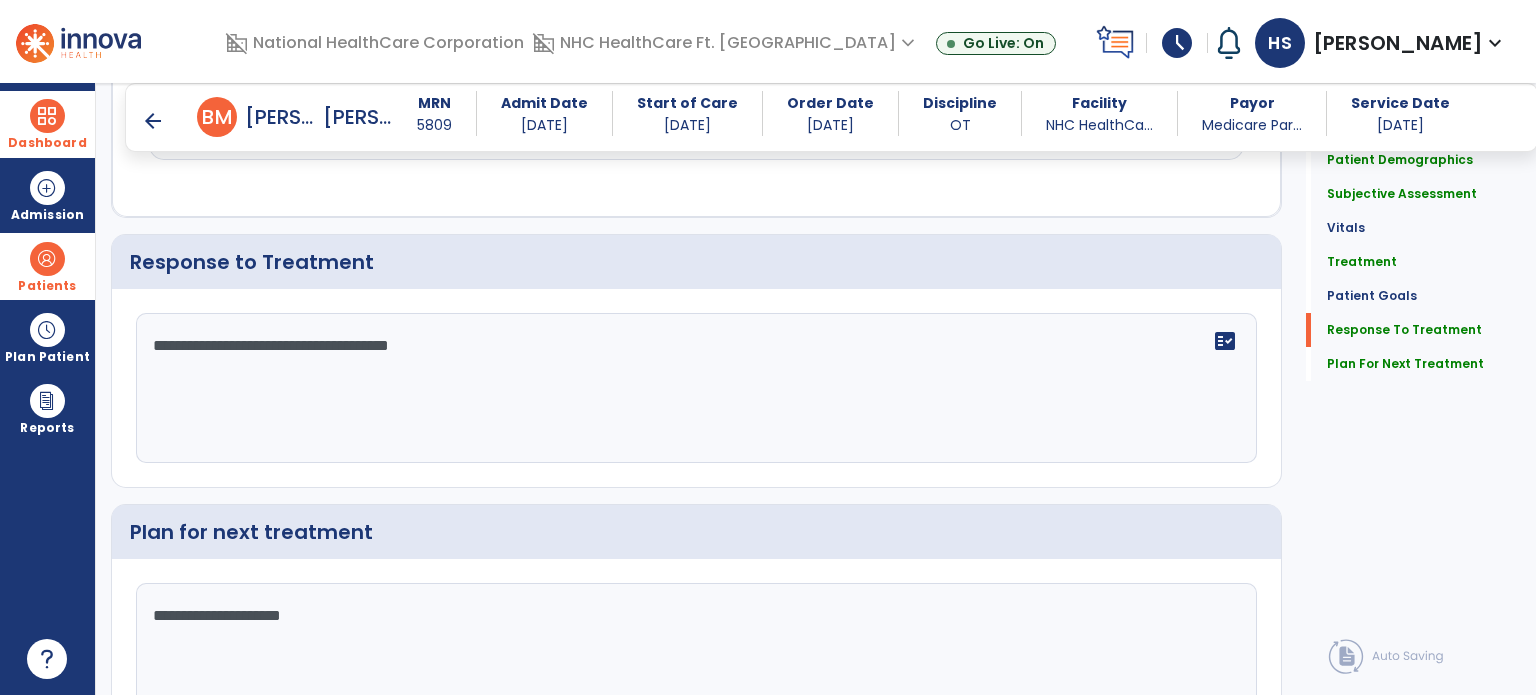 type on "**********" 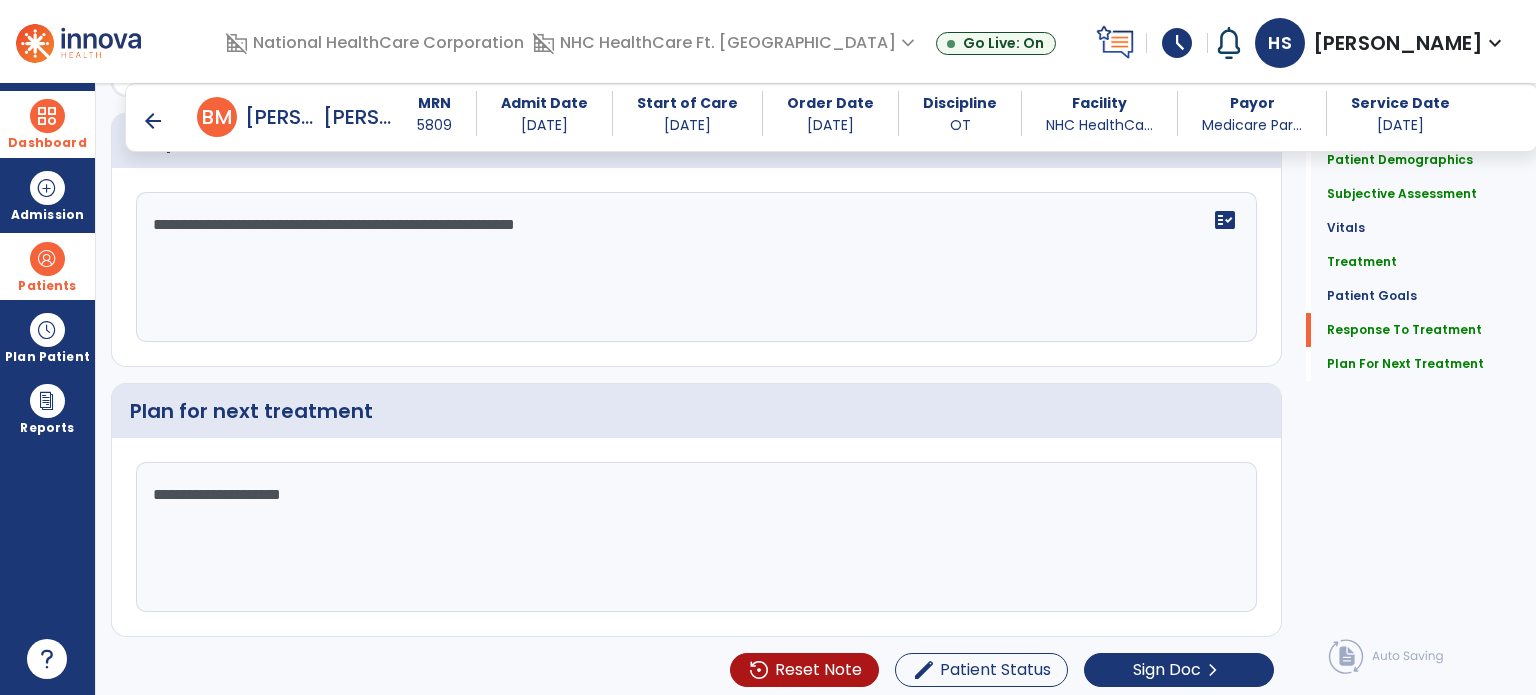 scroll, scrollTop: 3204, scrollLeft: 0, axis: vertical 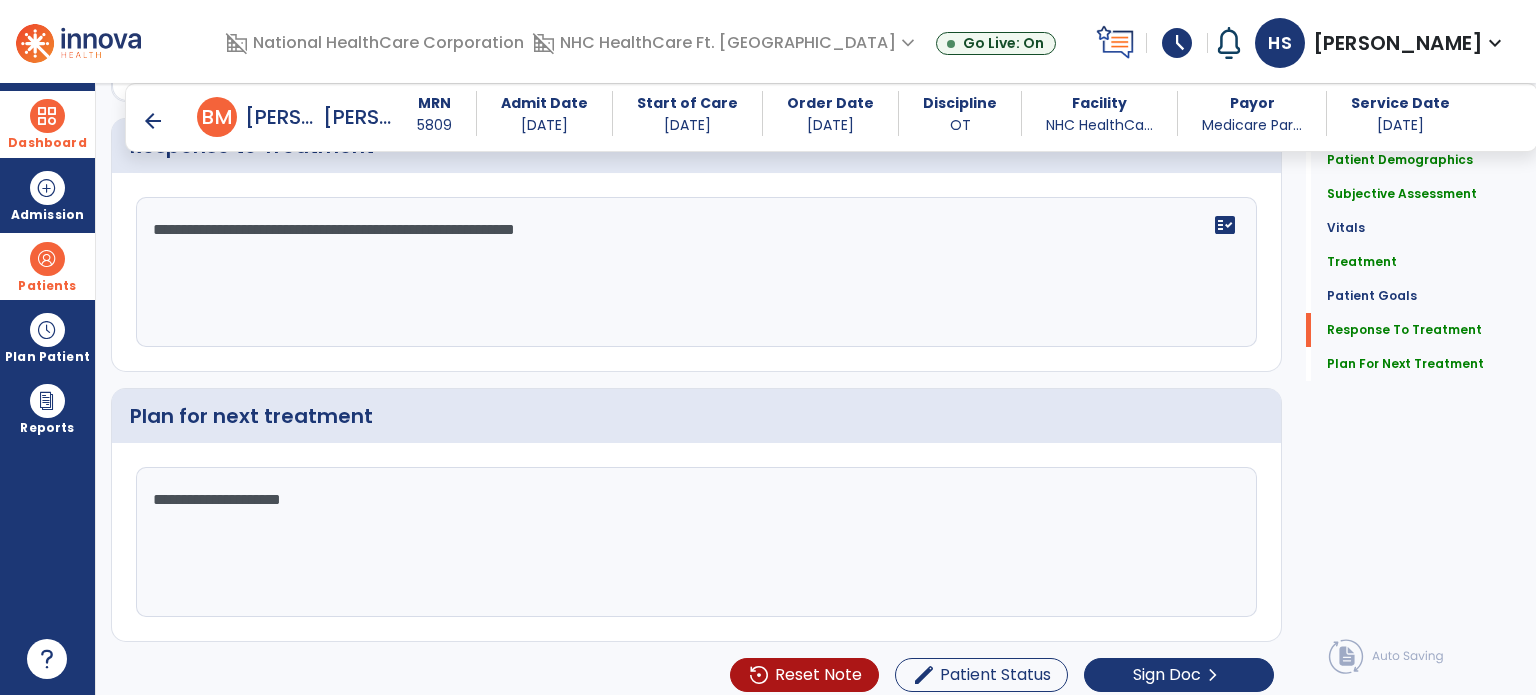click on "**********" 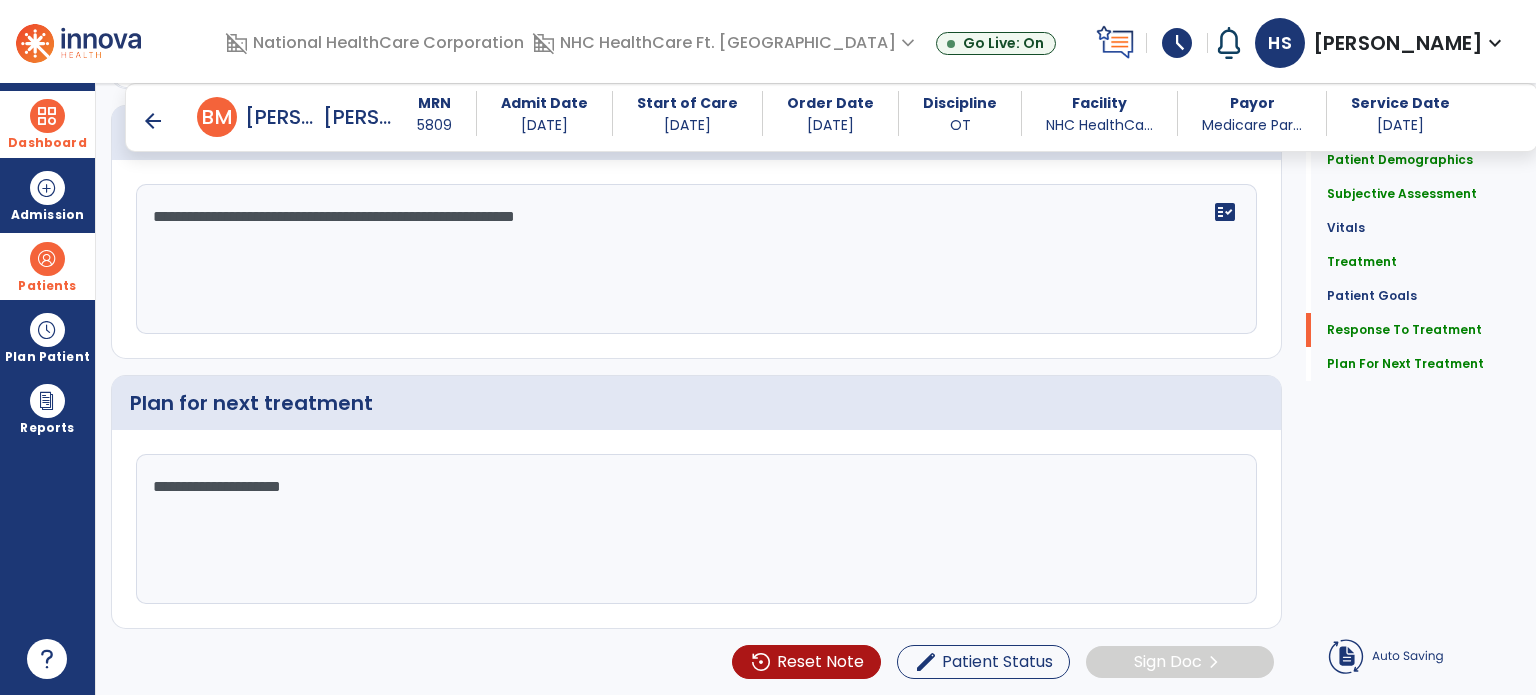 type on "**********" 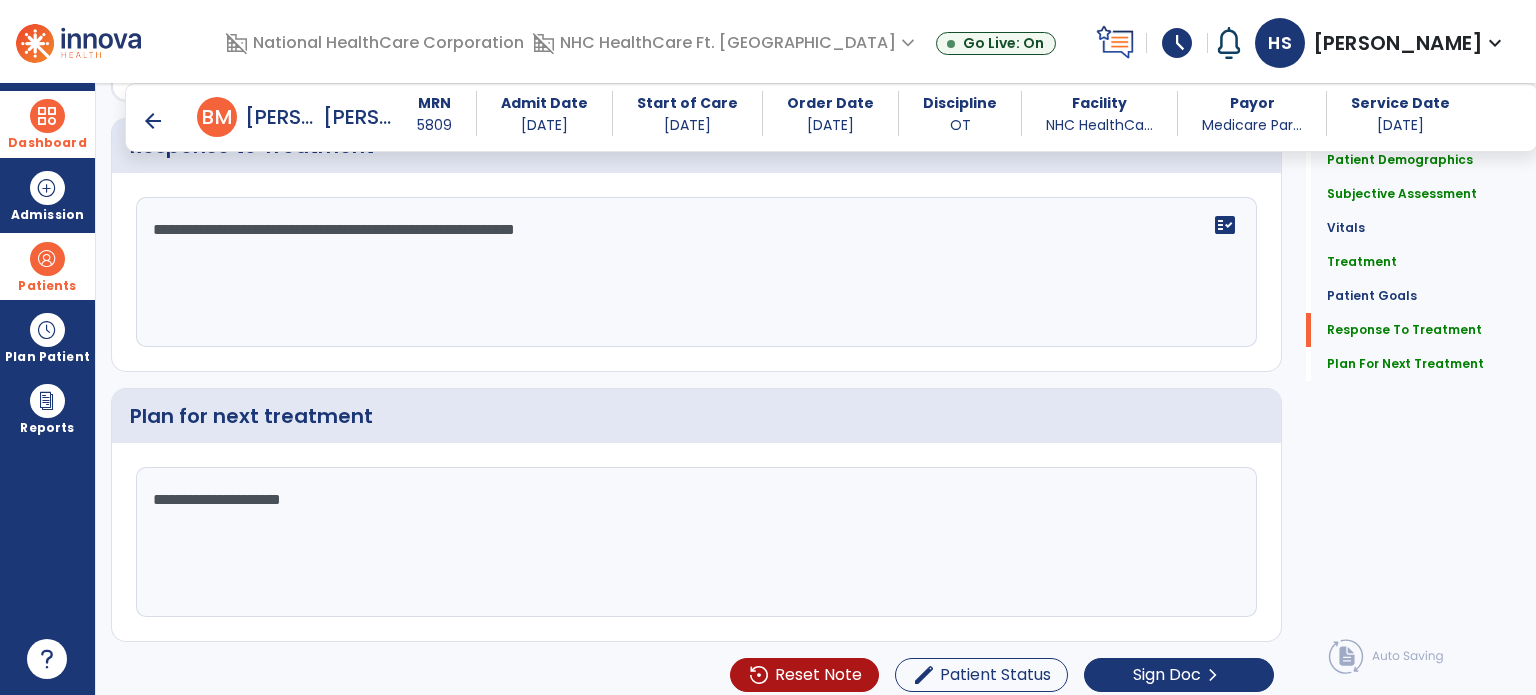 scroll, scrollTop: 3209, scrollLeft: 0, axis: vertical 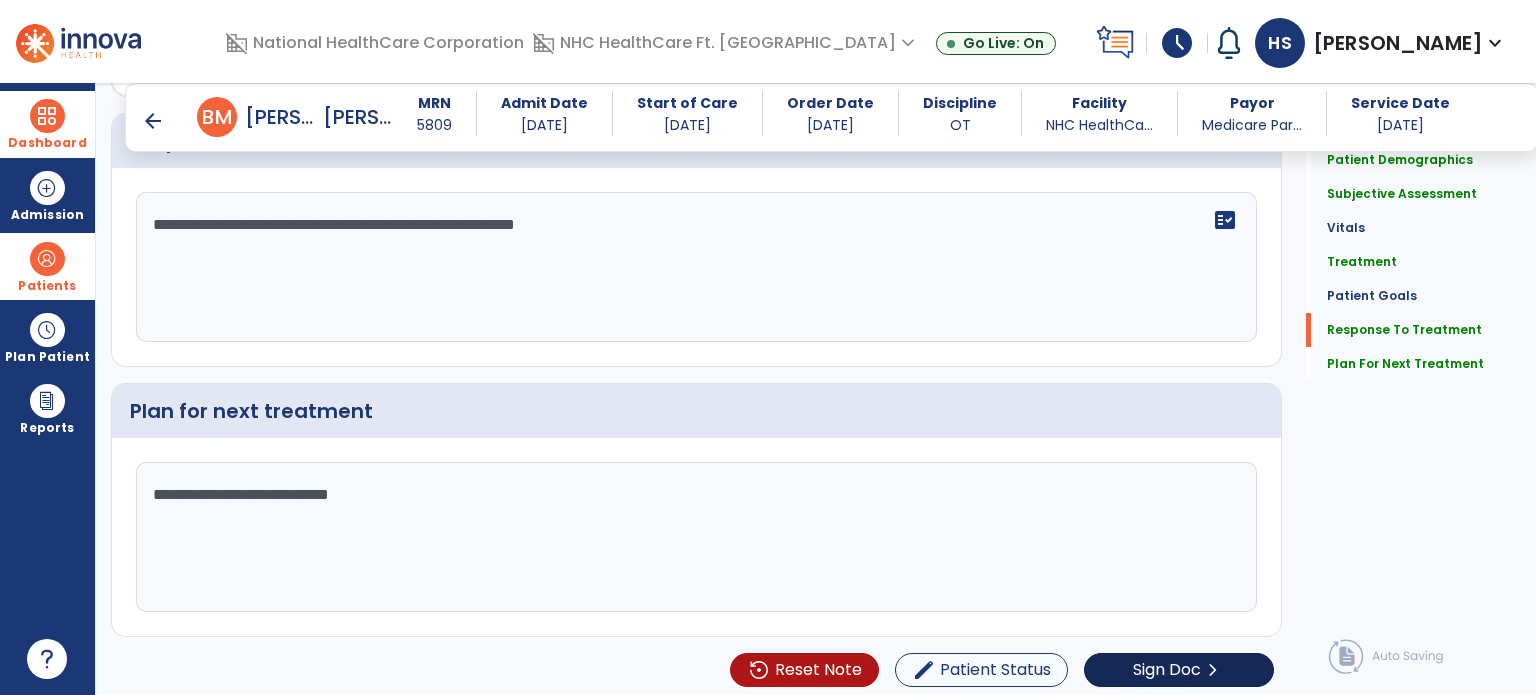 type on "**********" 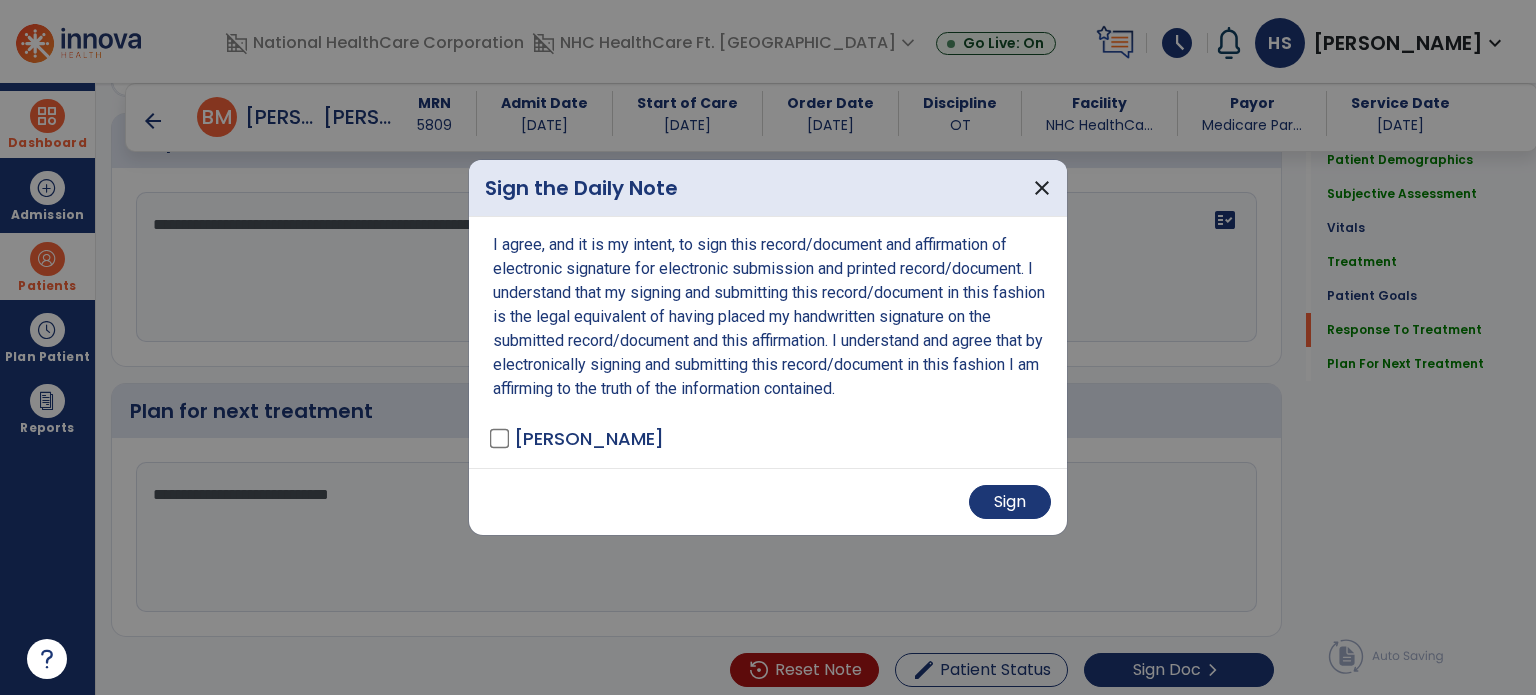 scroll, scrollTop: 3209, scrollLeft: 0, axis: vertical 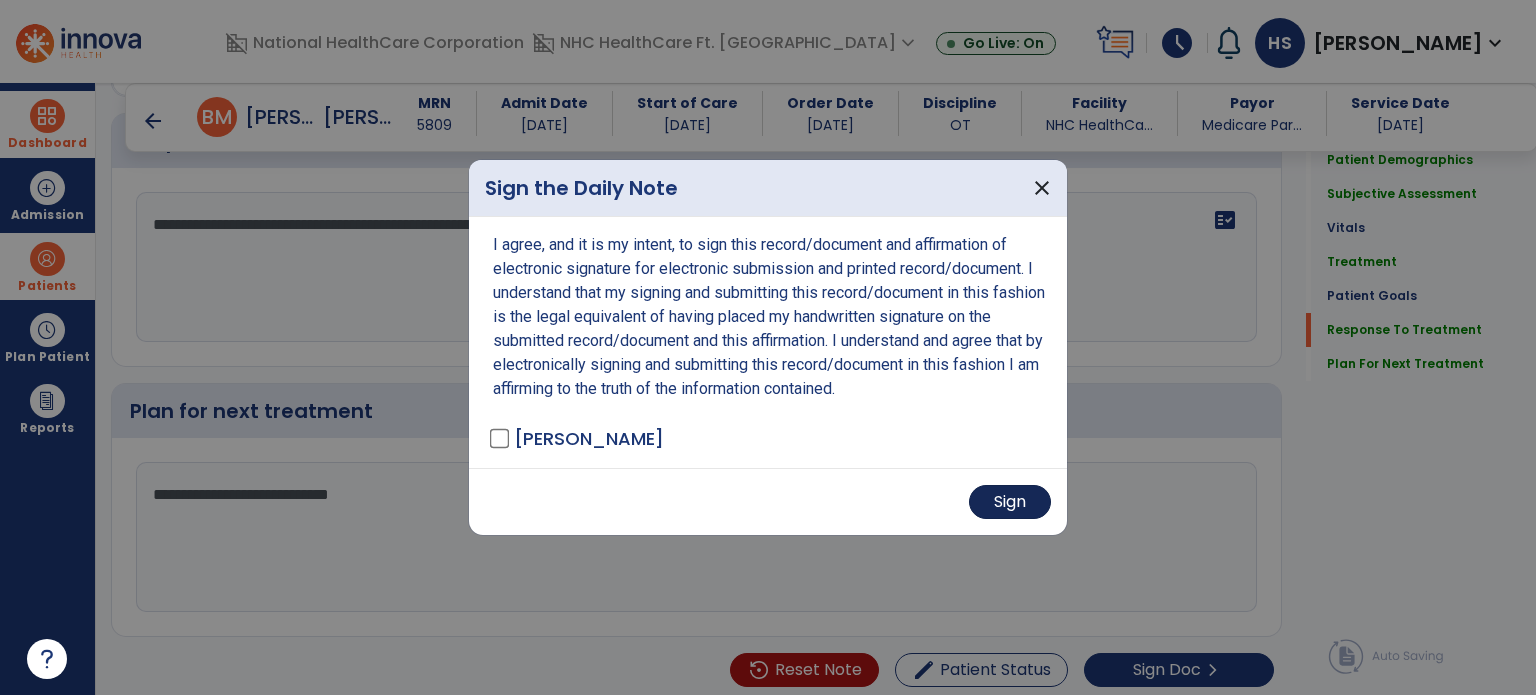 click on "Sign" at bounding box center [1010, 502] 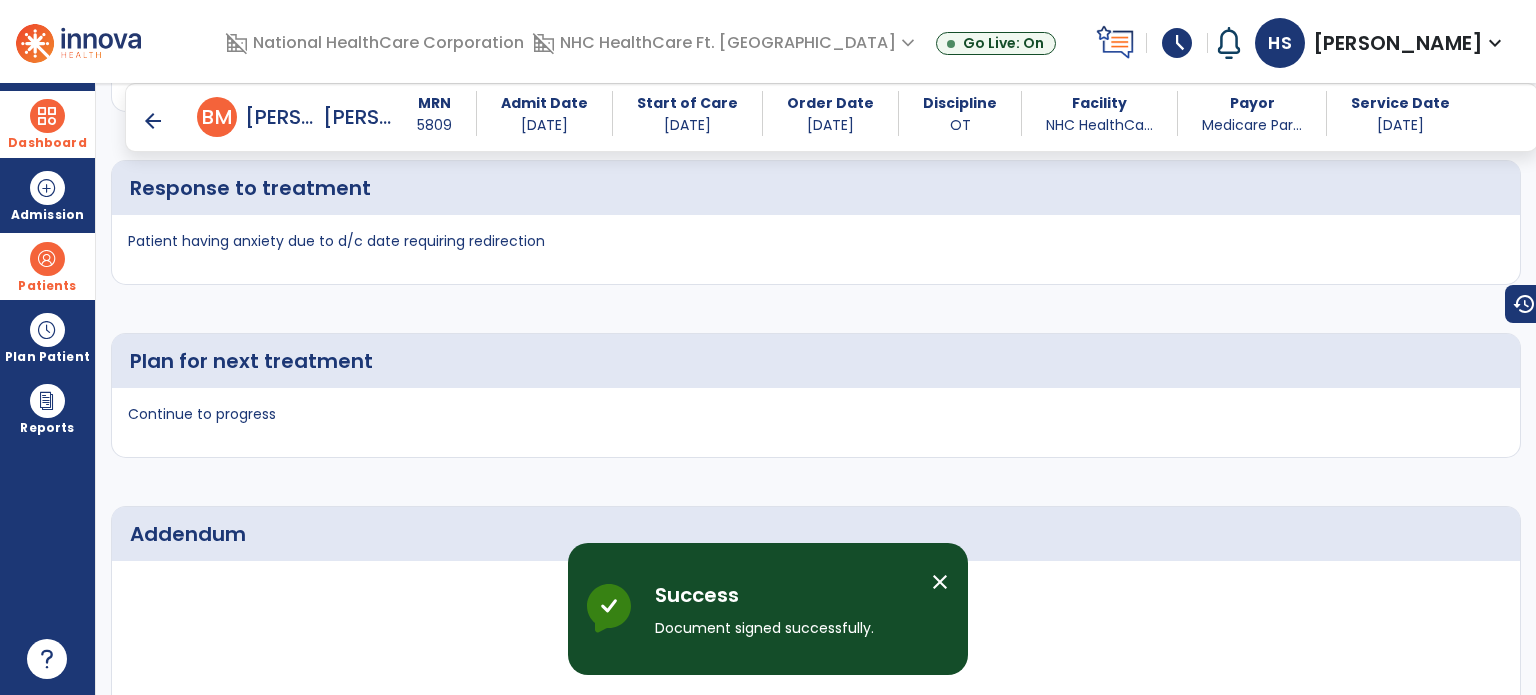 scroll, scrollTop: 4709, scrollLeft: 0, axis: vertical 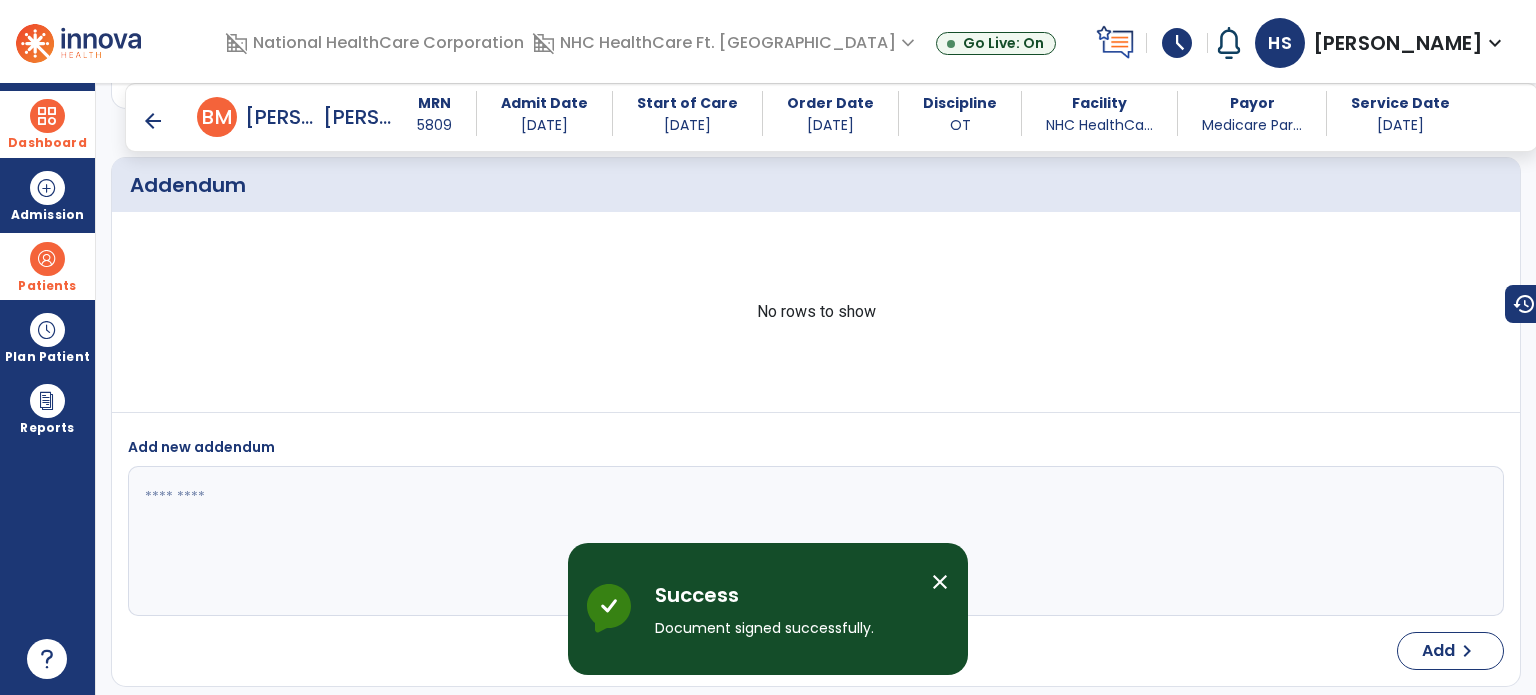 click on "arrow_back" at bounding box center [153, 121] 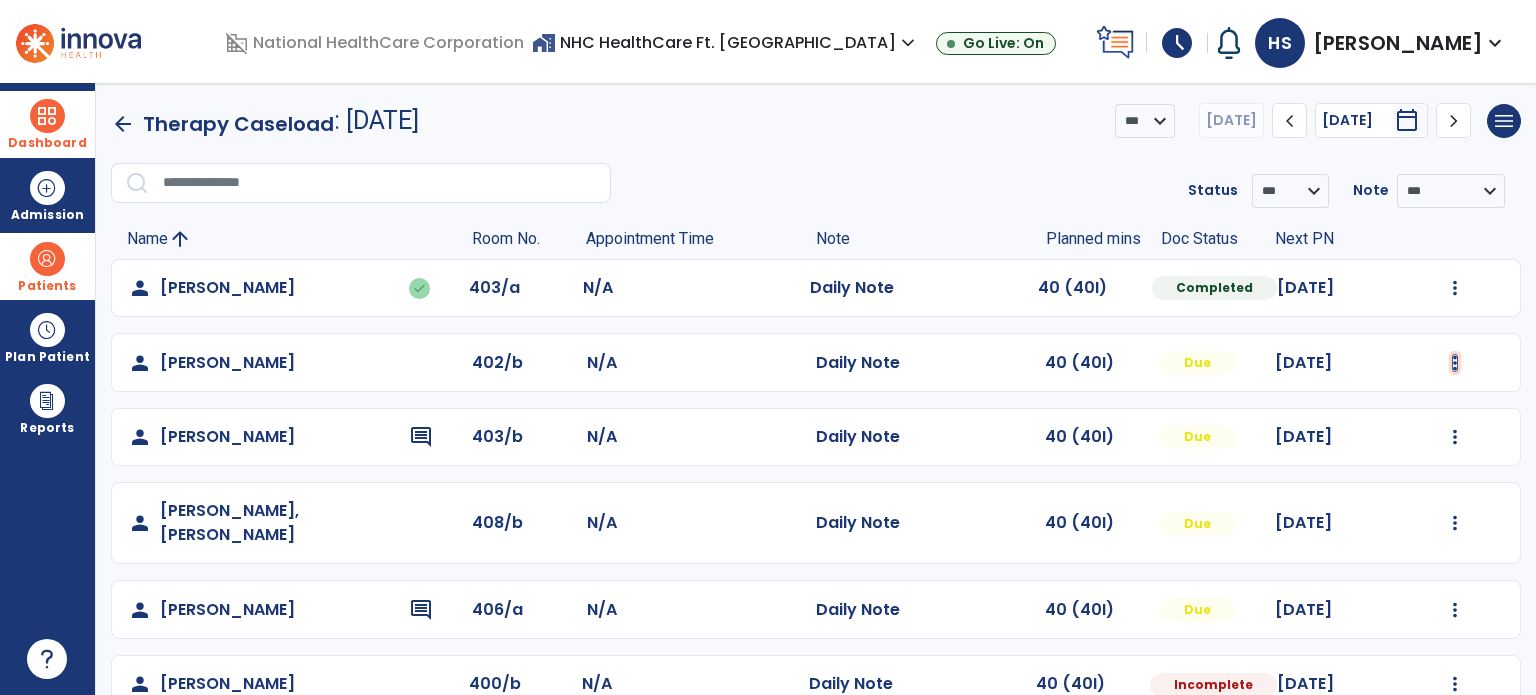 click at bounding box center [1455, 288] 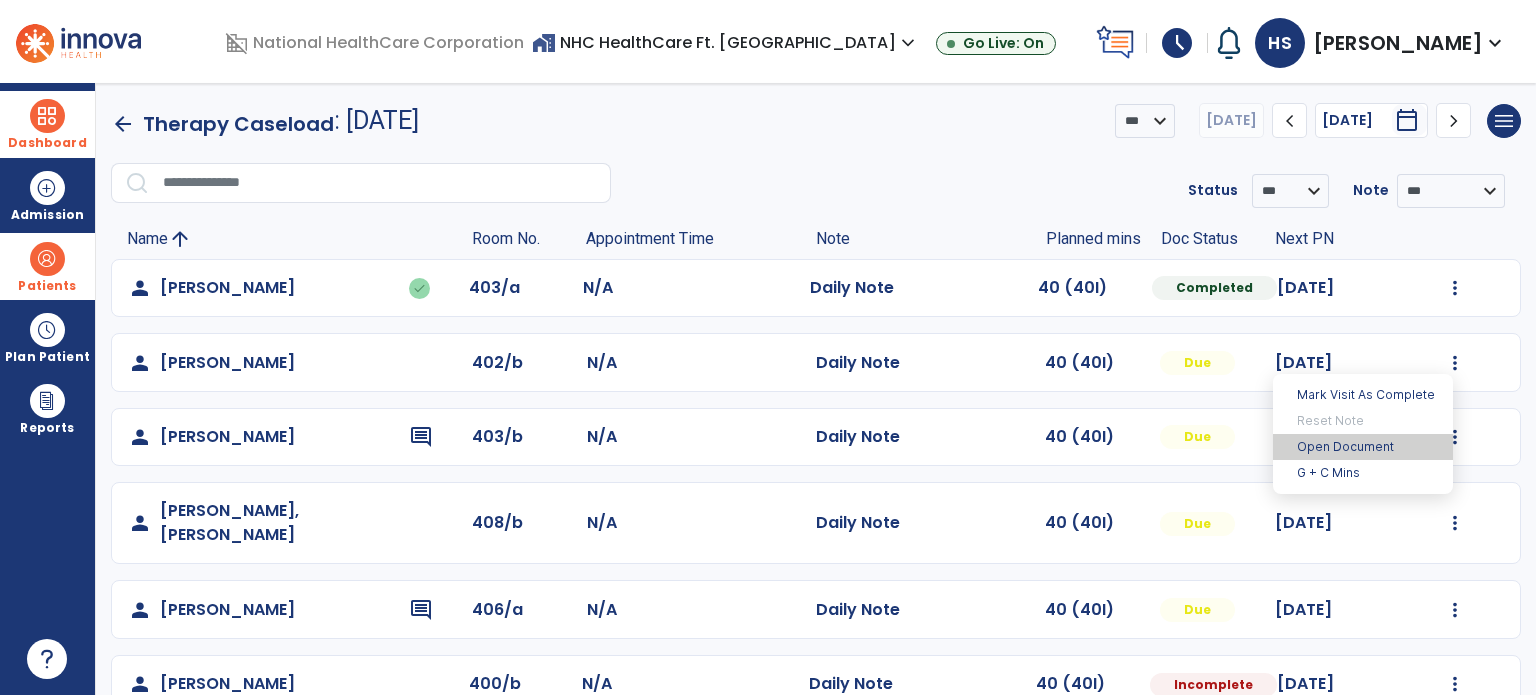 click on "Open Document" at bounding box center [1363, 447] 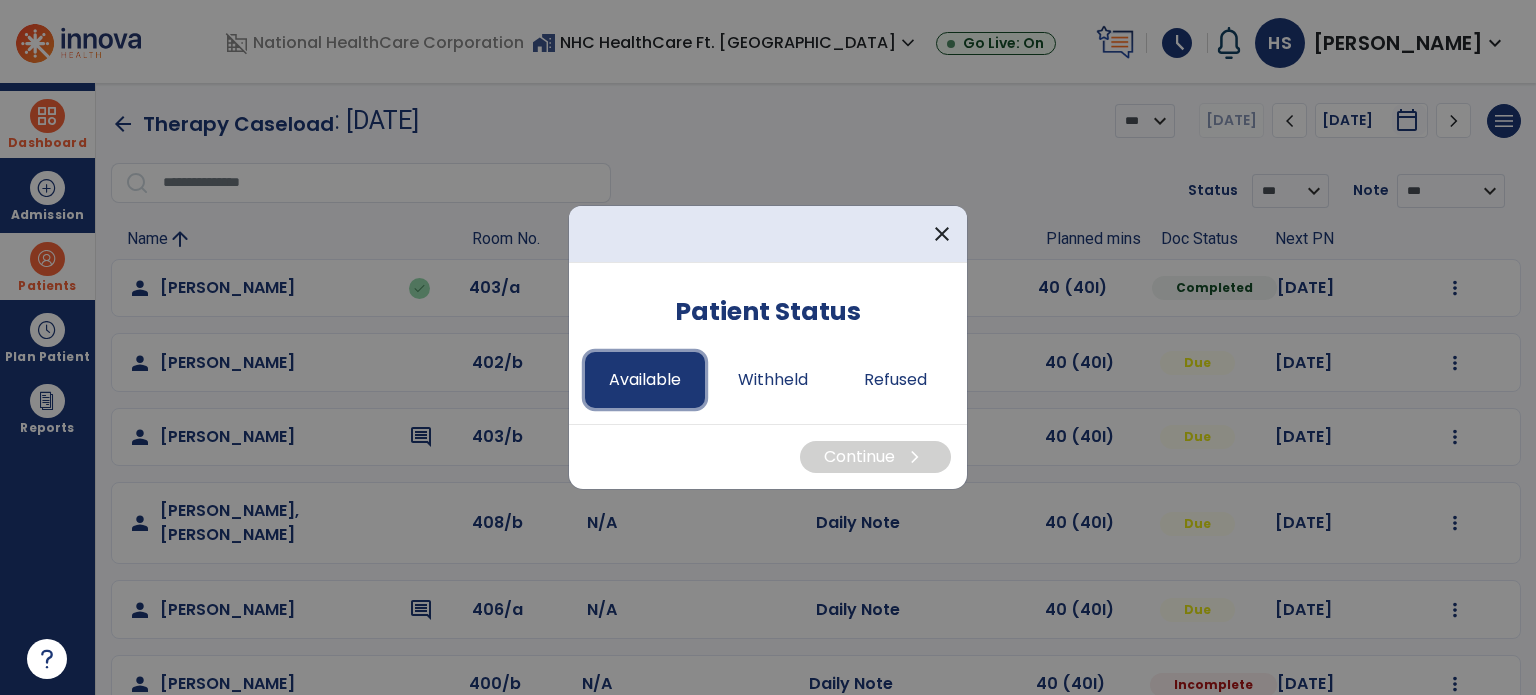 click on "Available" at bounding box center [645, 380] 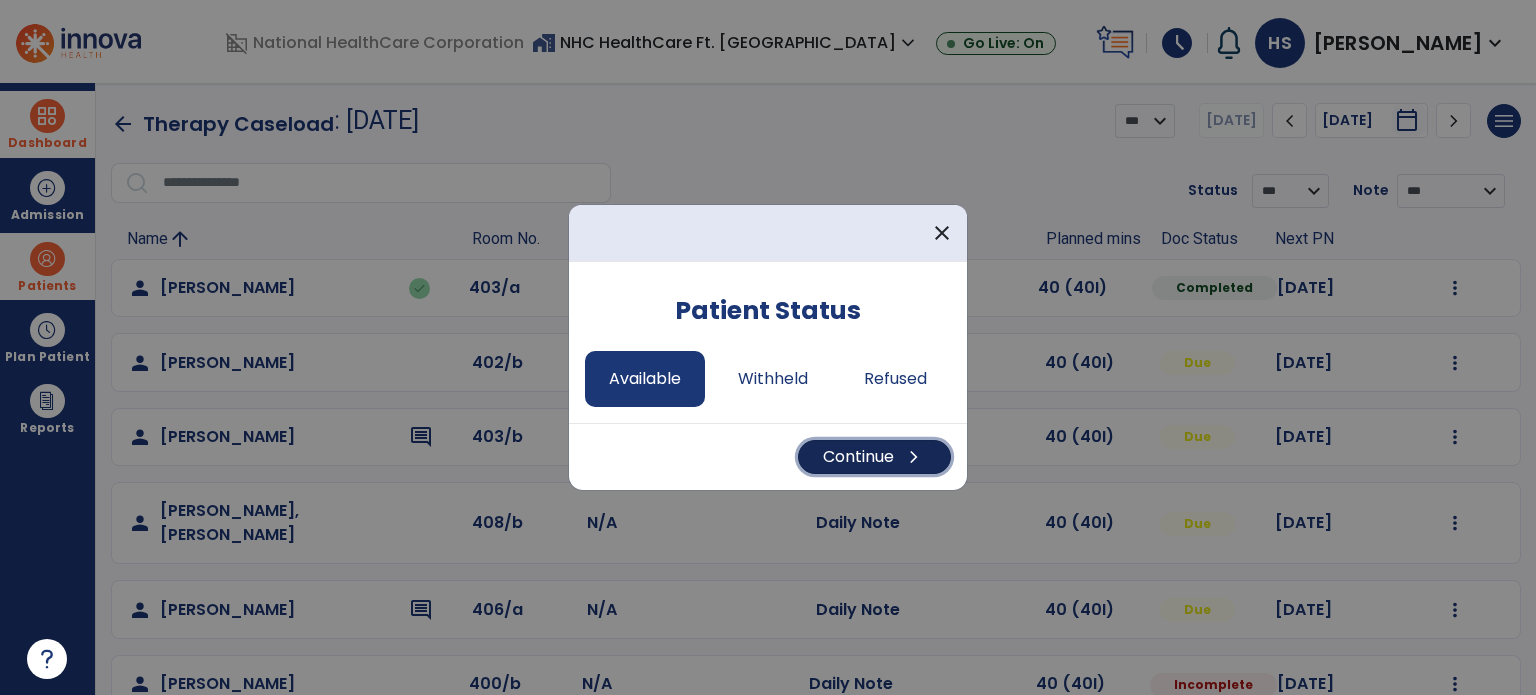 click on "Continue   chevron_right" at bounding box center [874, 457] 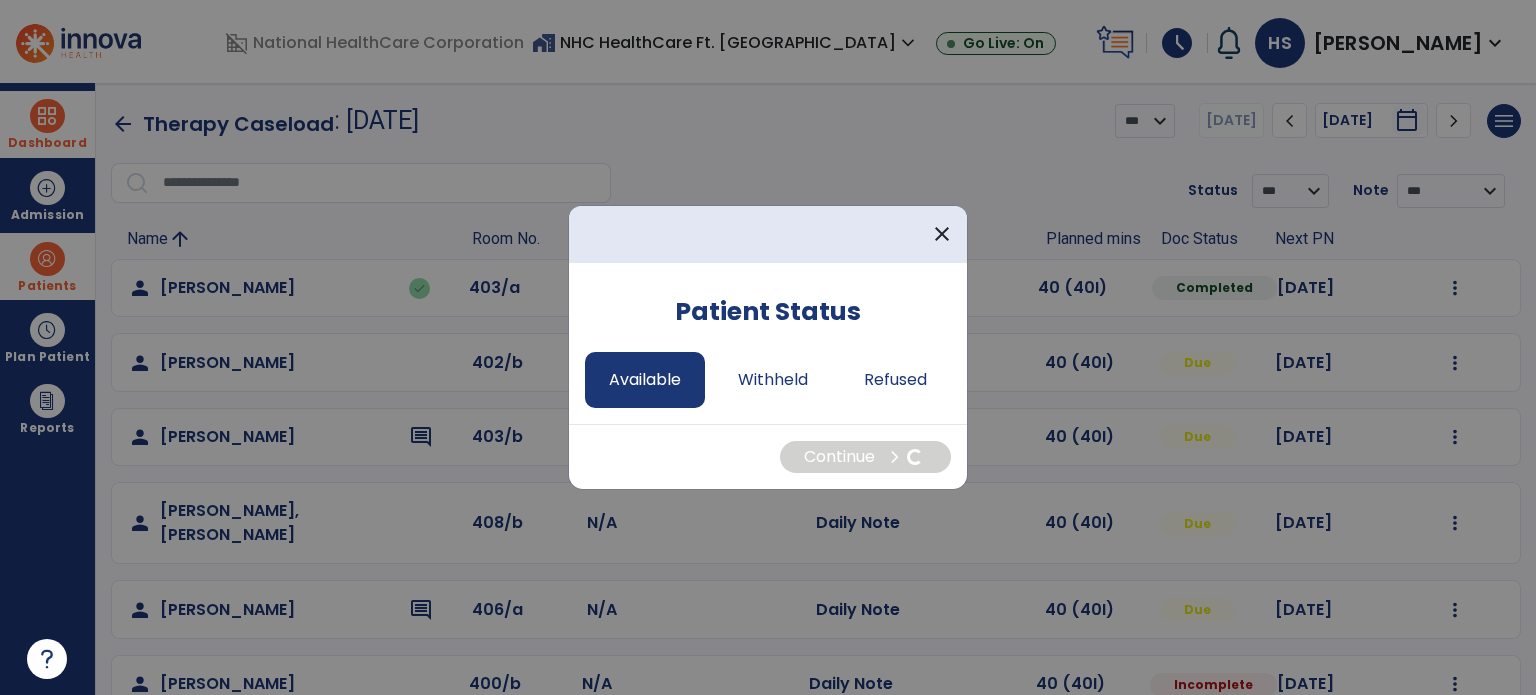 select on "*" 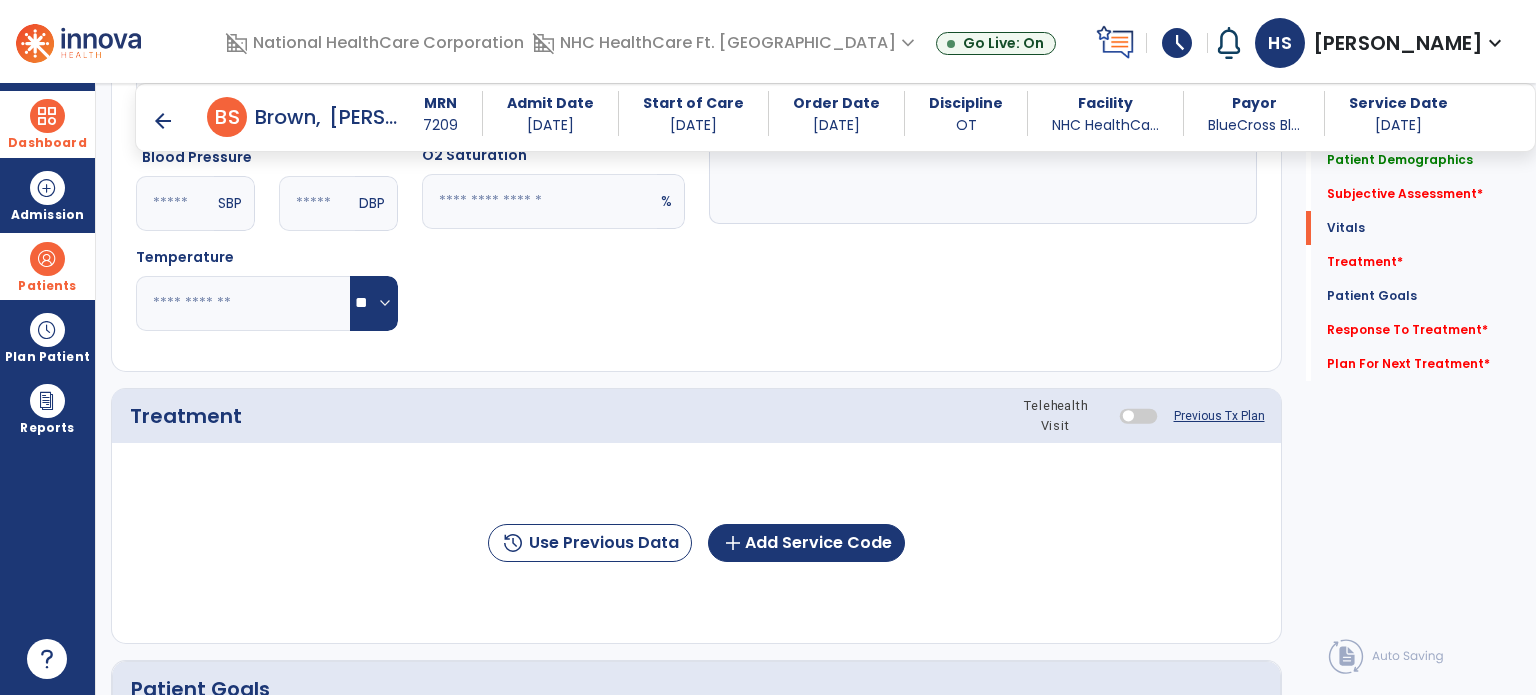 scroll, scrollTop: 903, scrollLeft: 0, axis: vertical 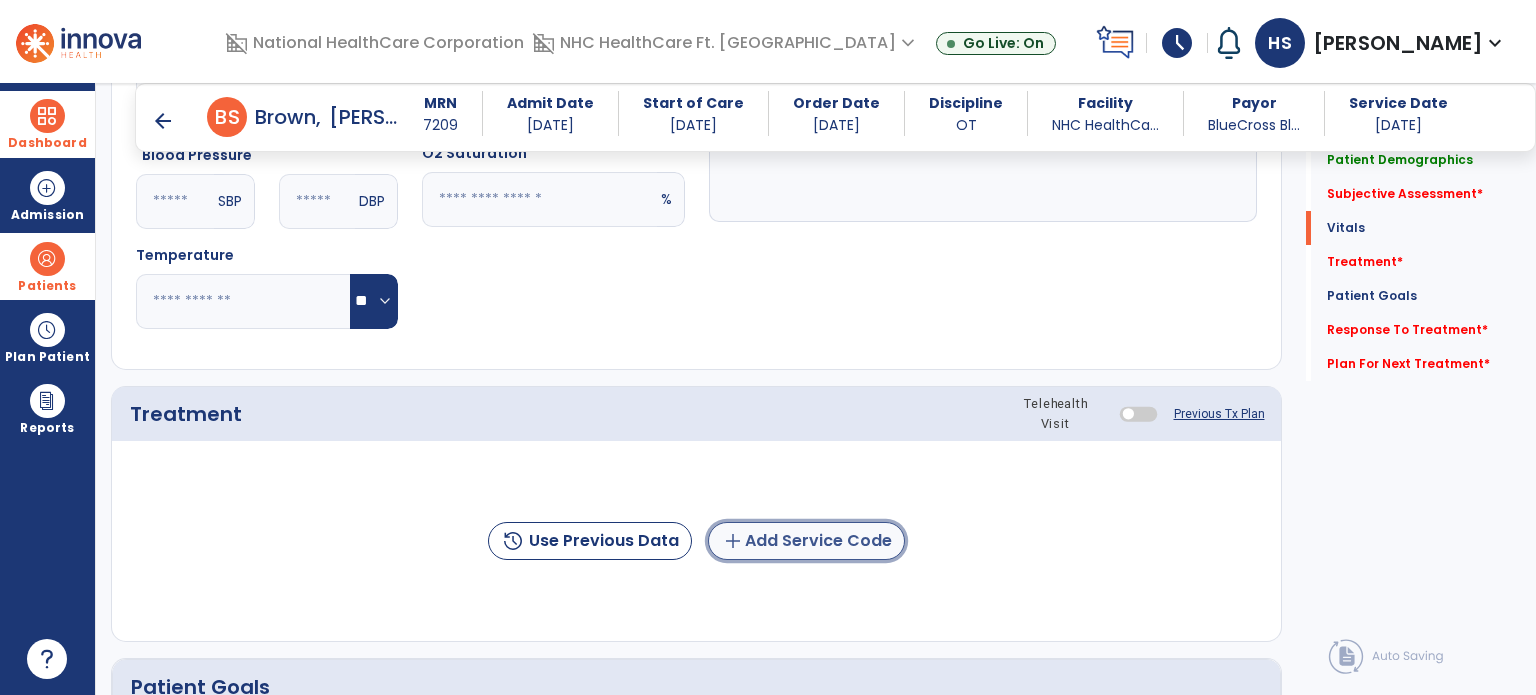 click on "add  Add Service Code" 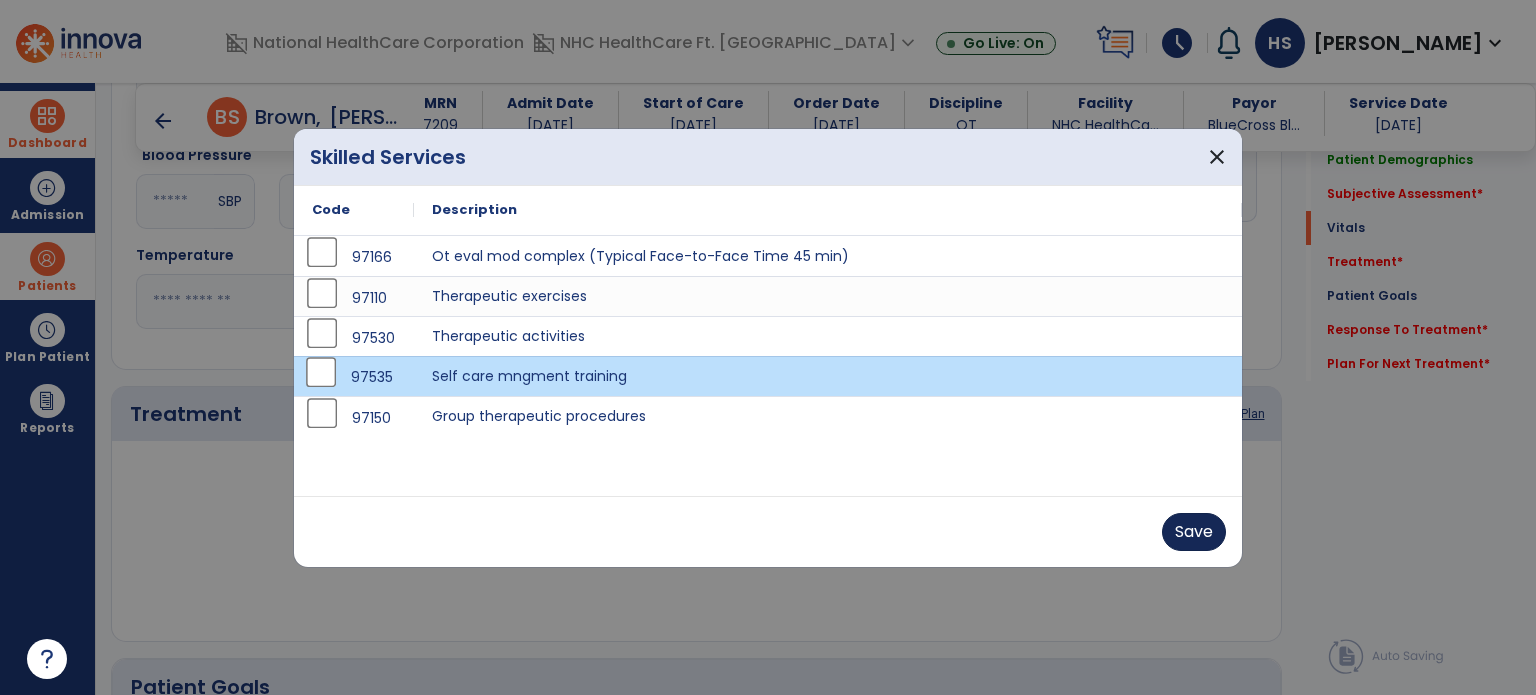 click on "Save" at bounding box center [1194, 532] 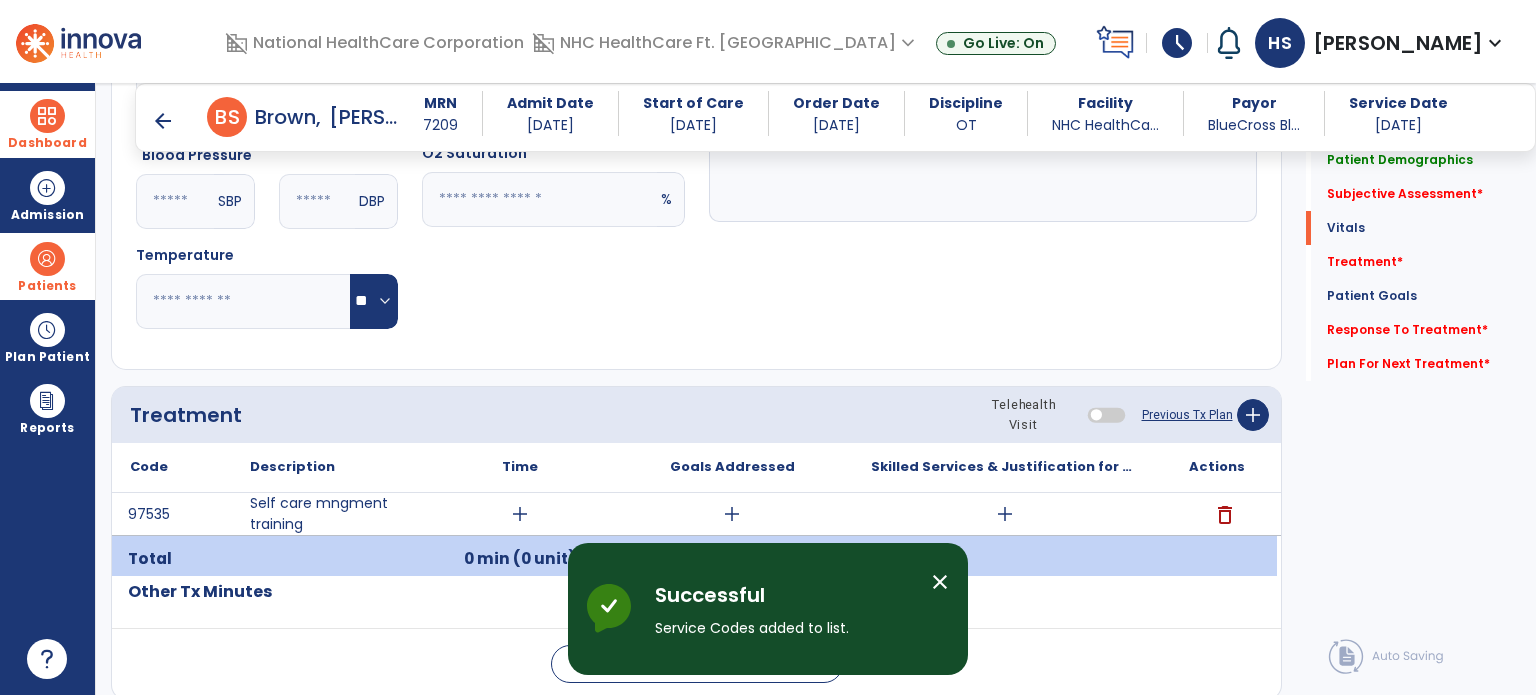 click on "add" at bounding box center (520, 514) 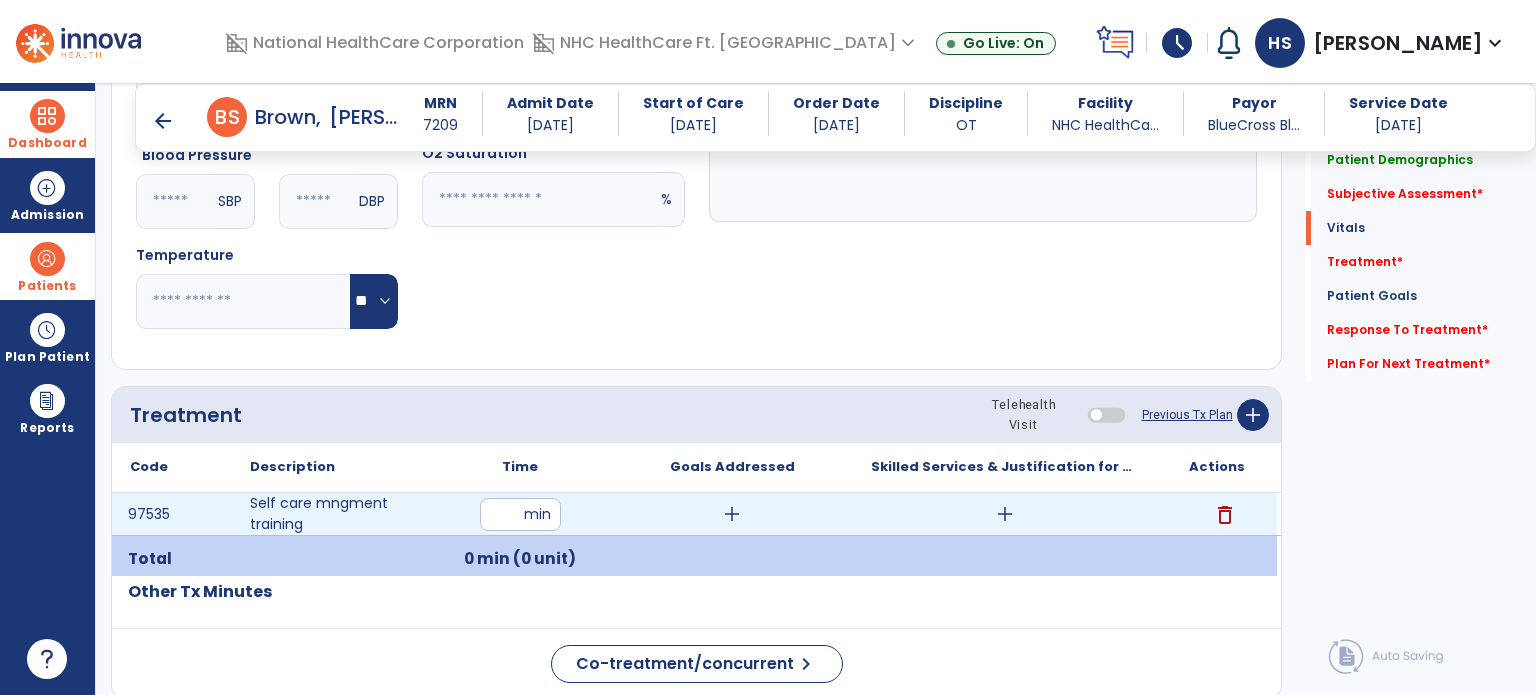 type on "**" 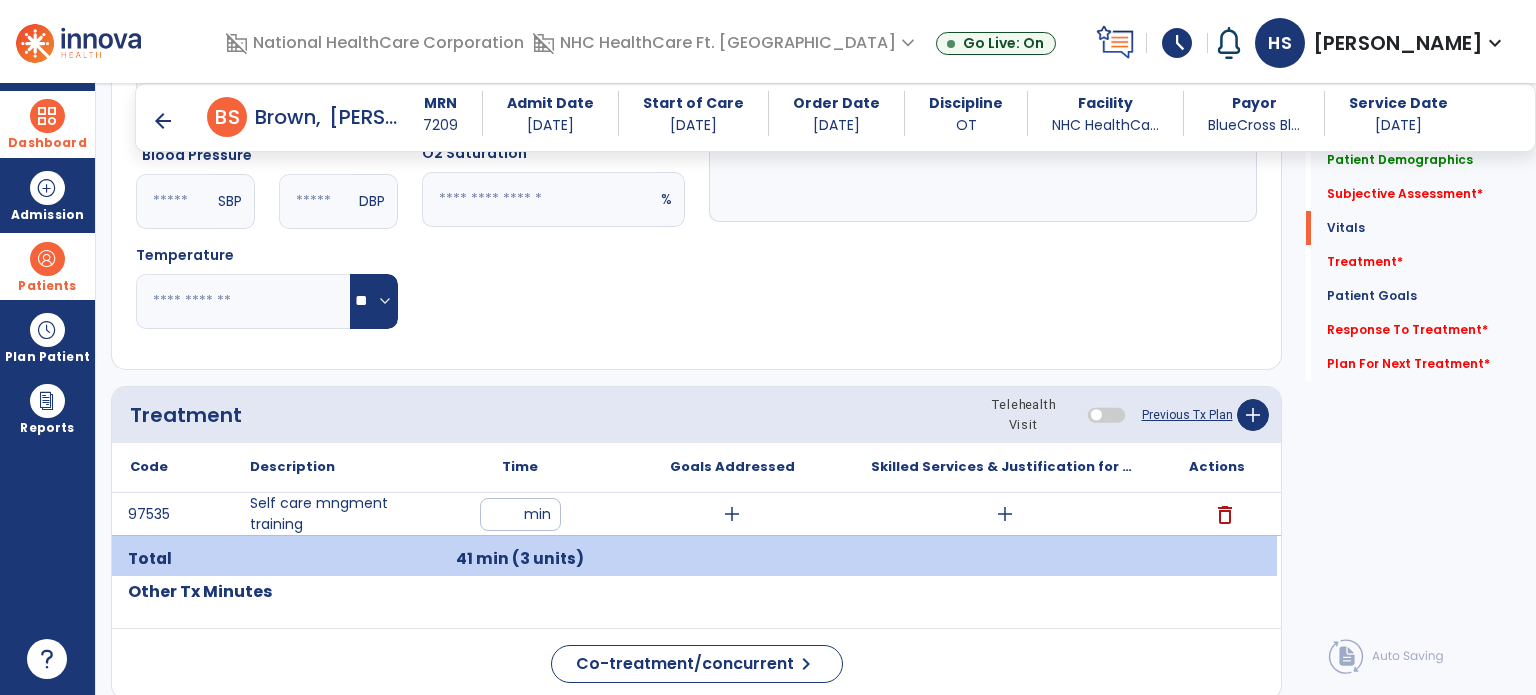click on "add" at bounding box center [1004, 514] 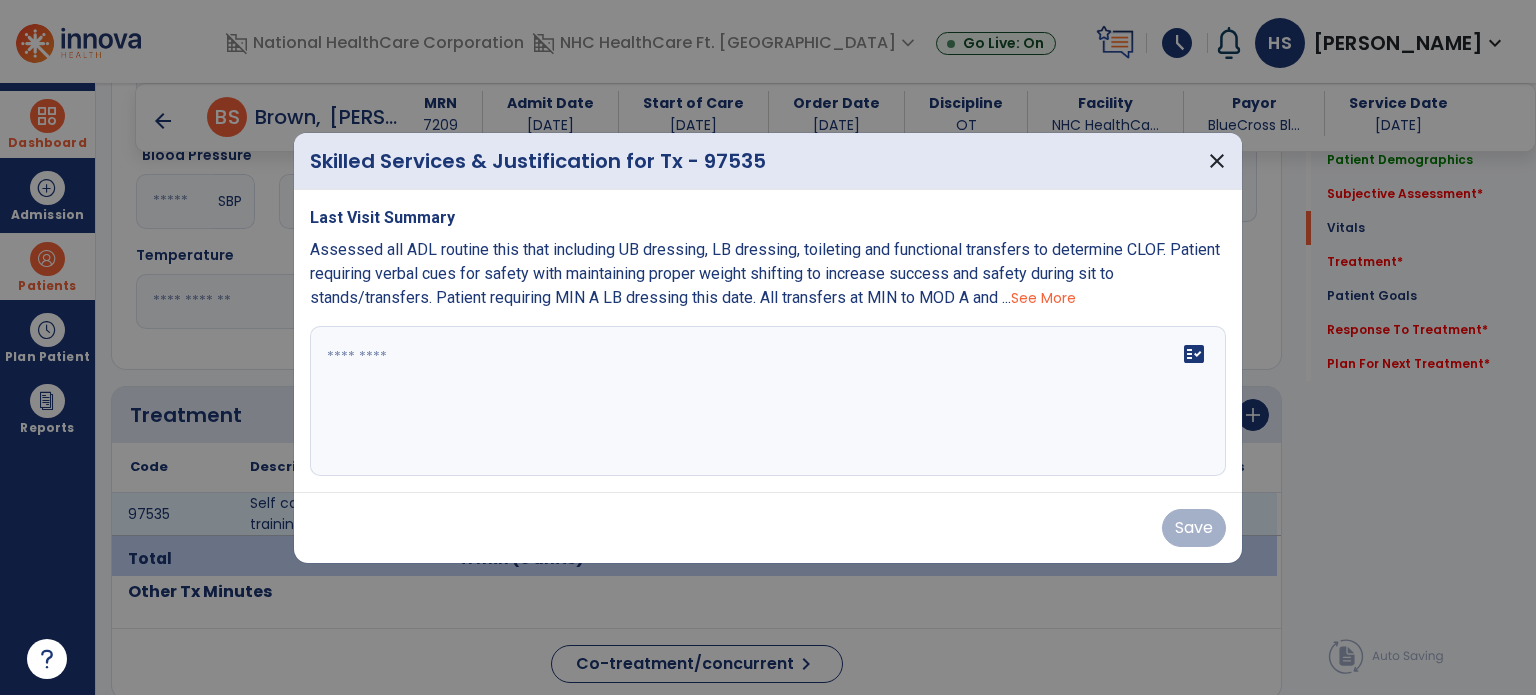click at bounding box center [768, 401] 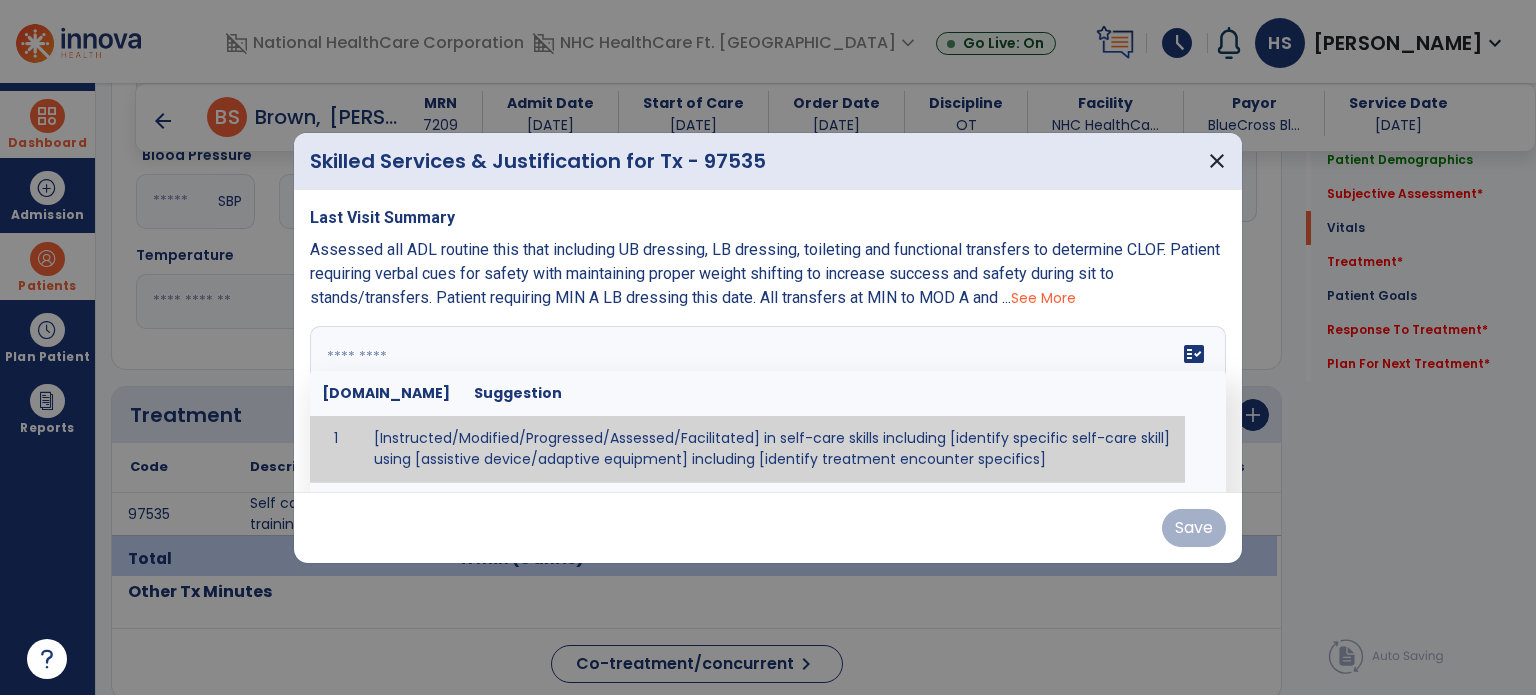 paste on "**********" 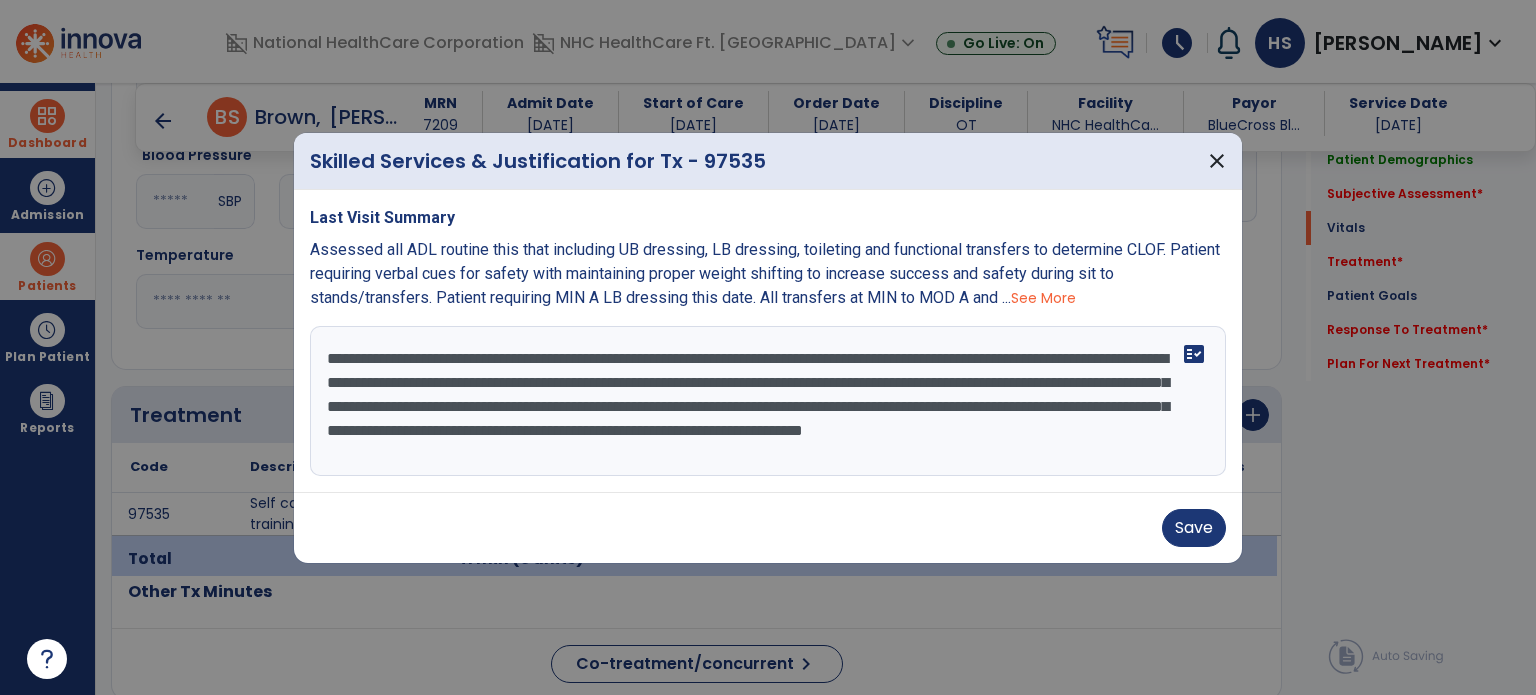 click on "**********" at bounding box center [768, 401] 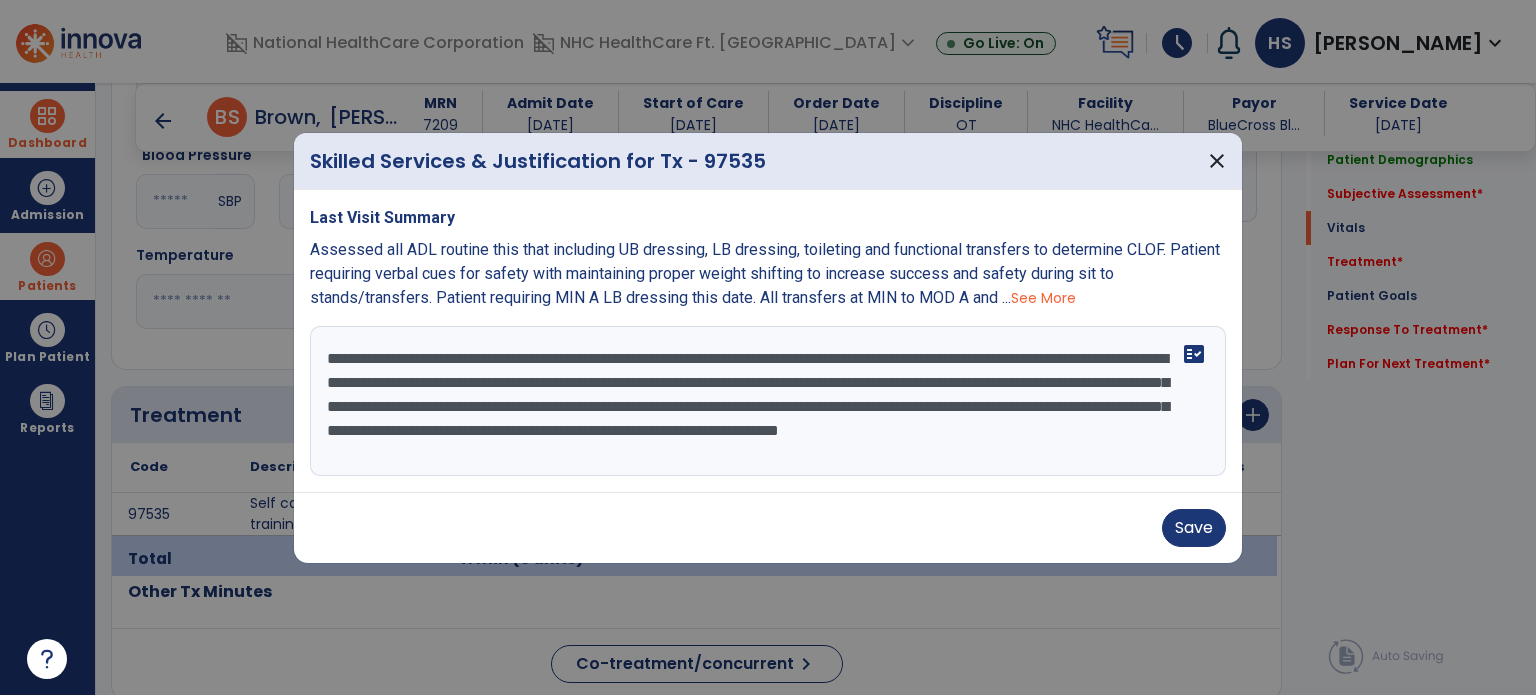 click on "**********" at bounding box center [768, 401] 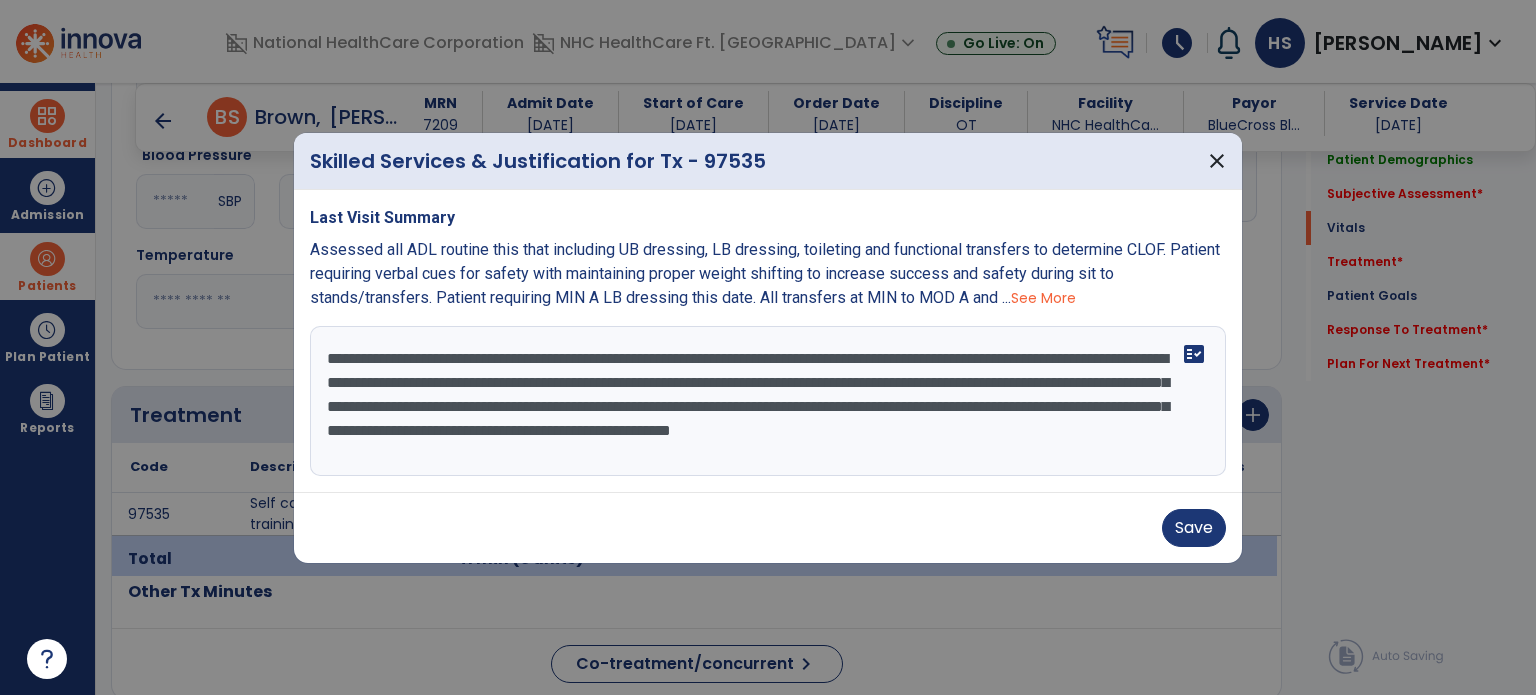 click on "**********" at bounding box center (768, 401) 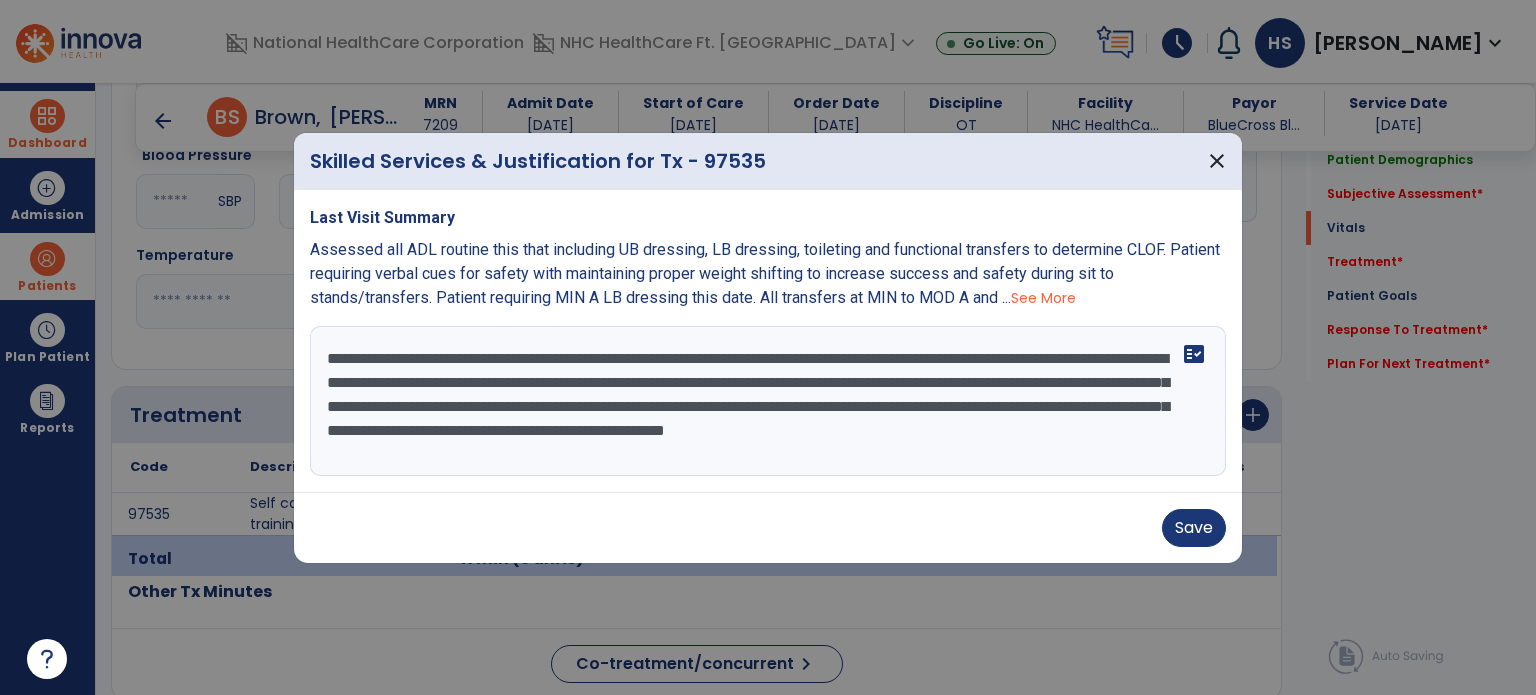 click on "**********" at bounding box center (768, 401) 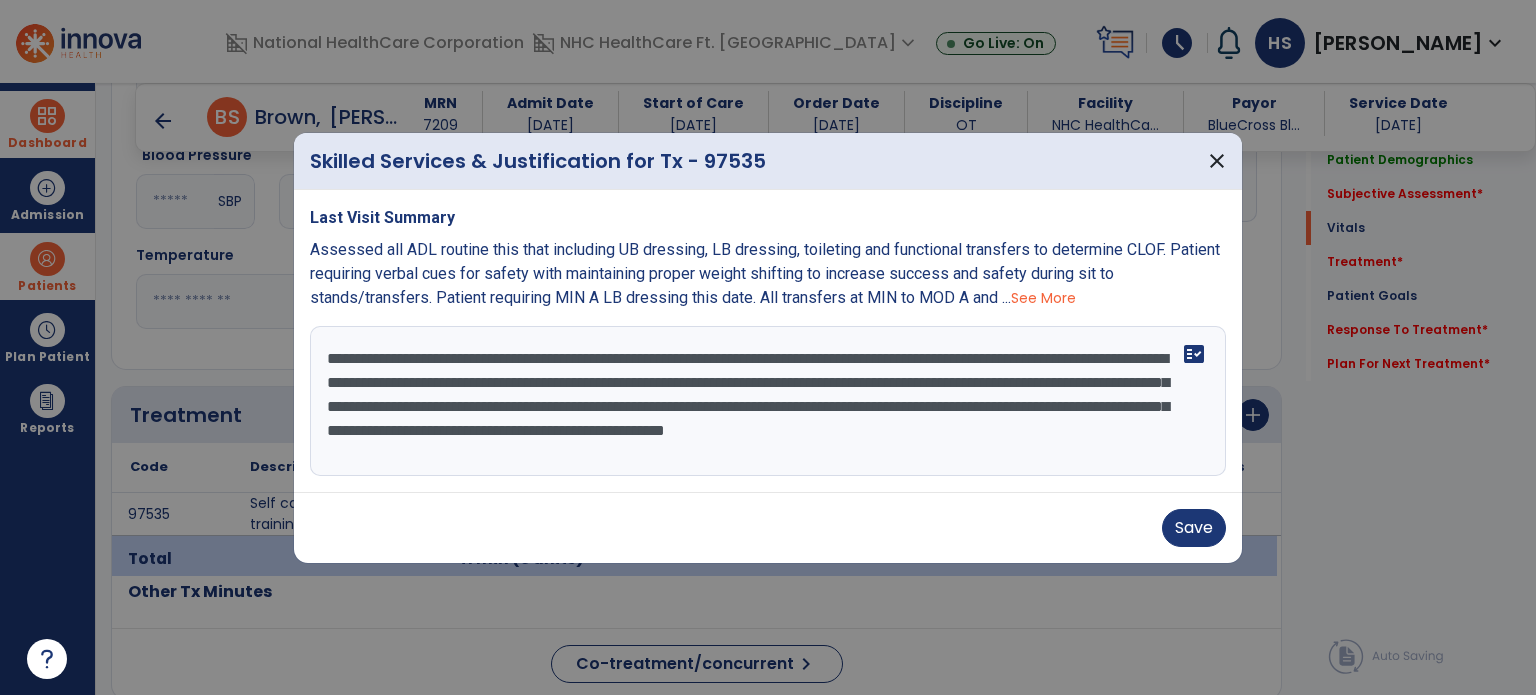 click on "**********" at bounding box center (768, 401) 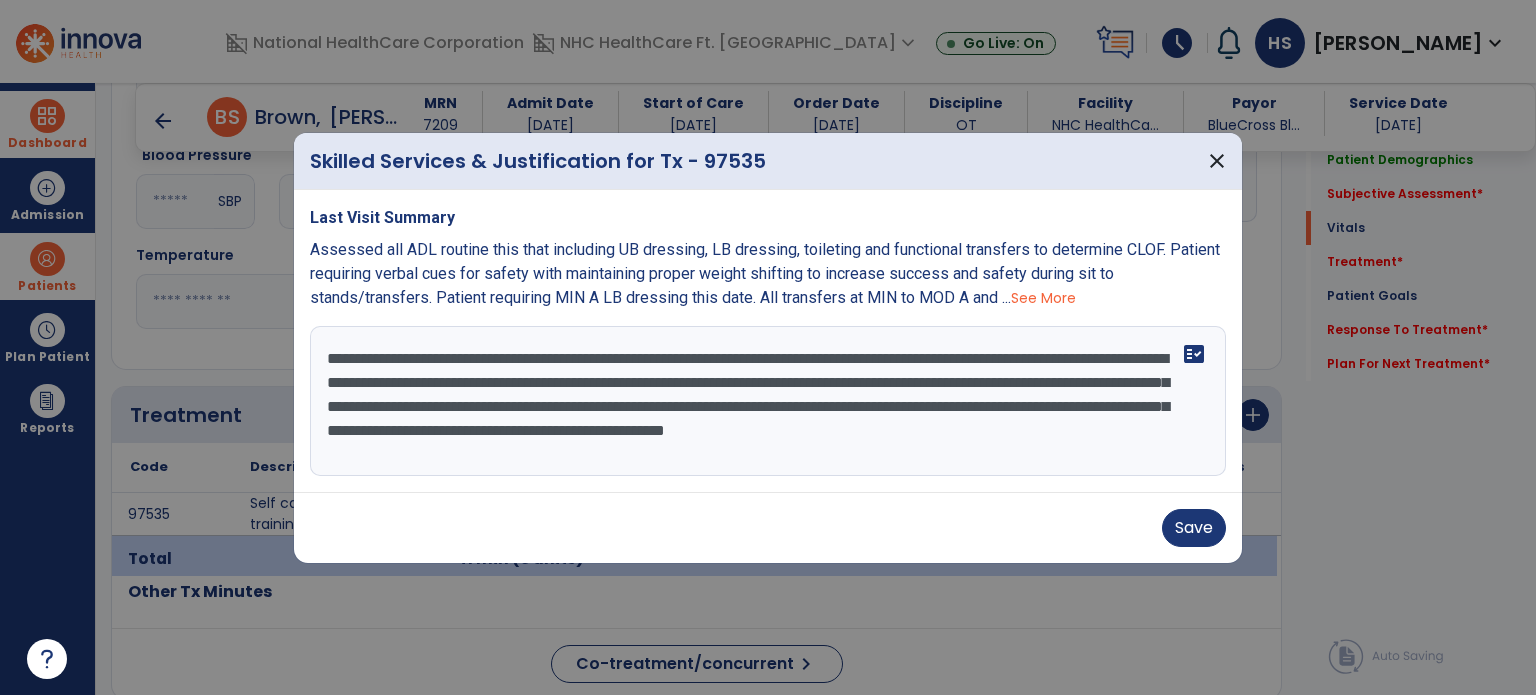 click on "**********" at bounding box center (768, 401) 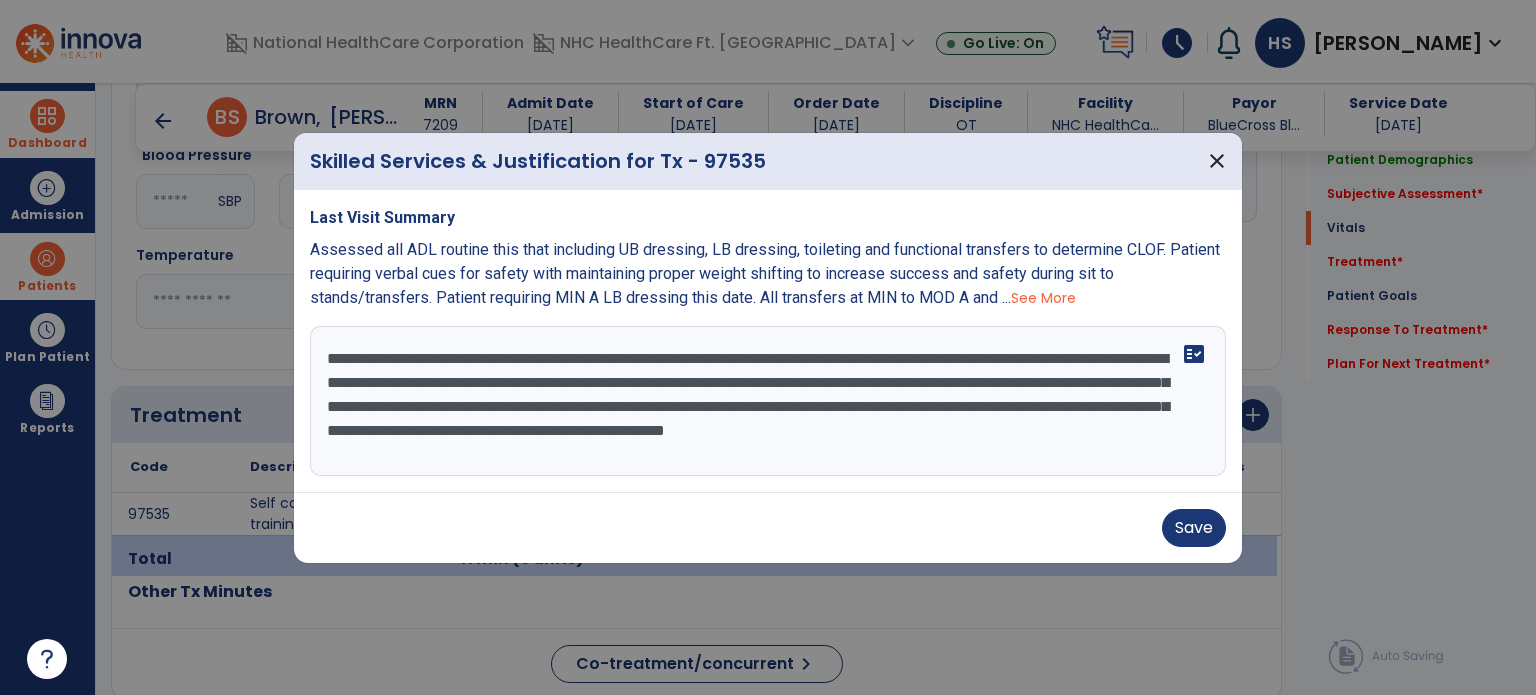 click on "**********" at bounding box center (768, 401) 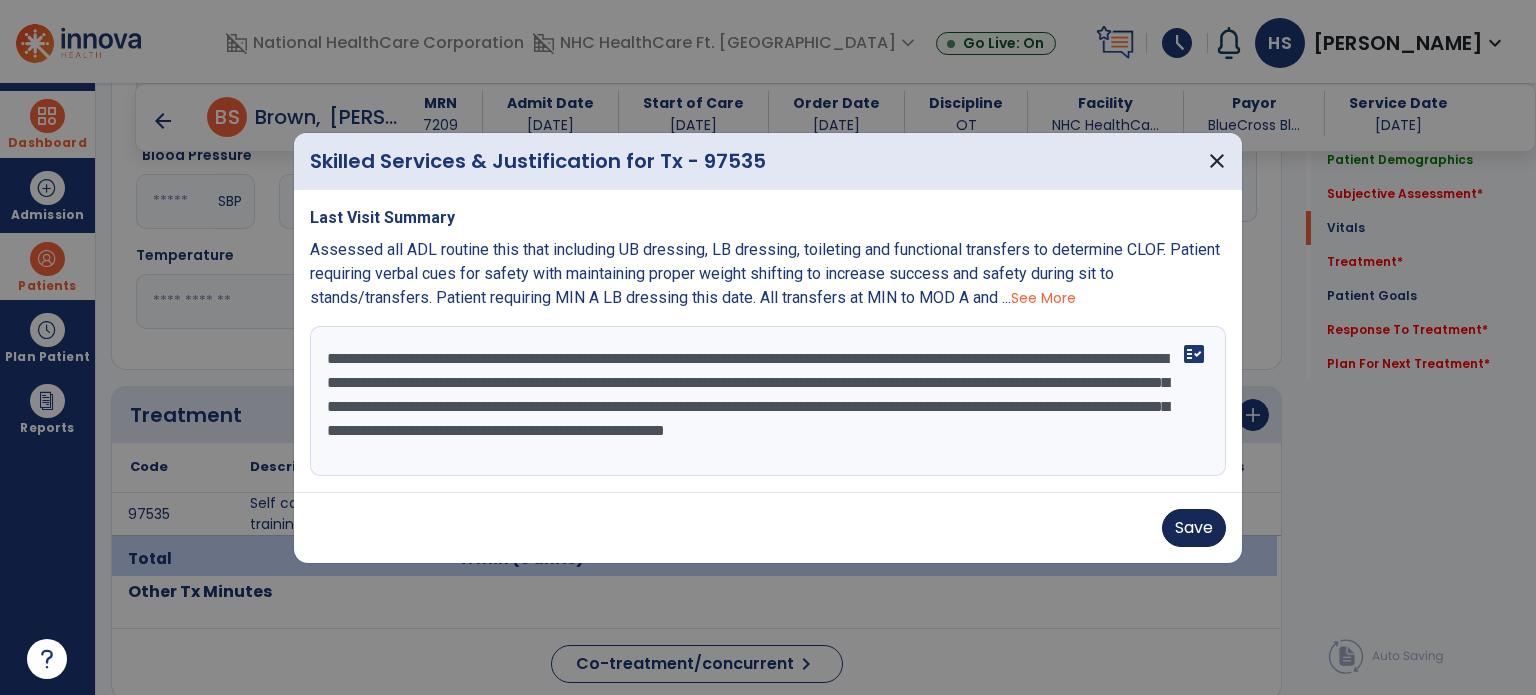 type on "**********" 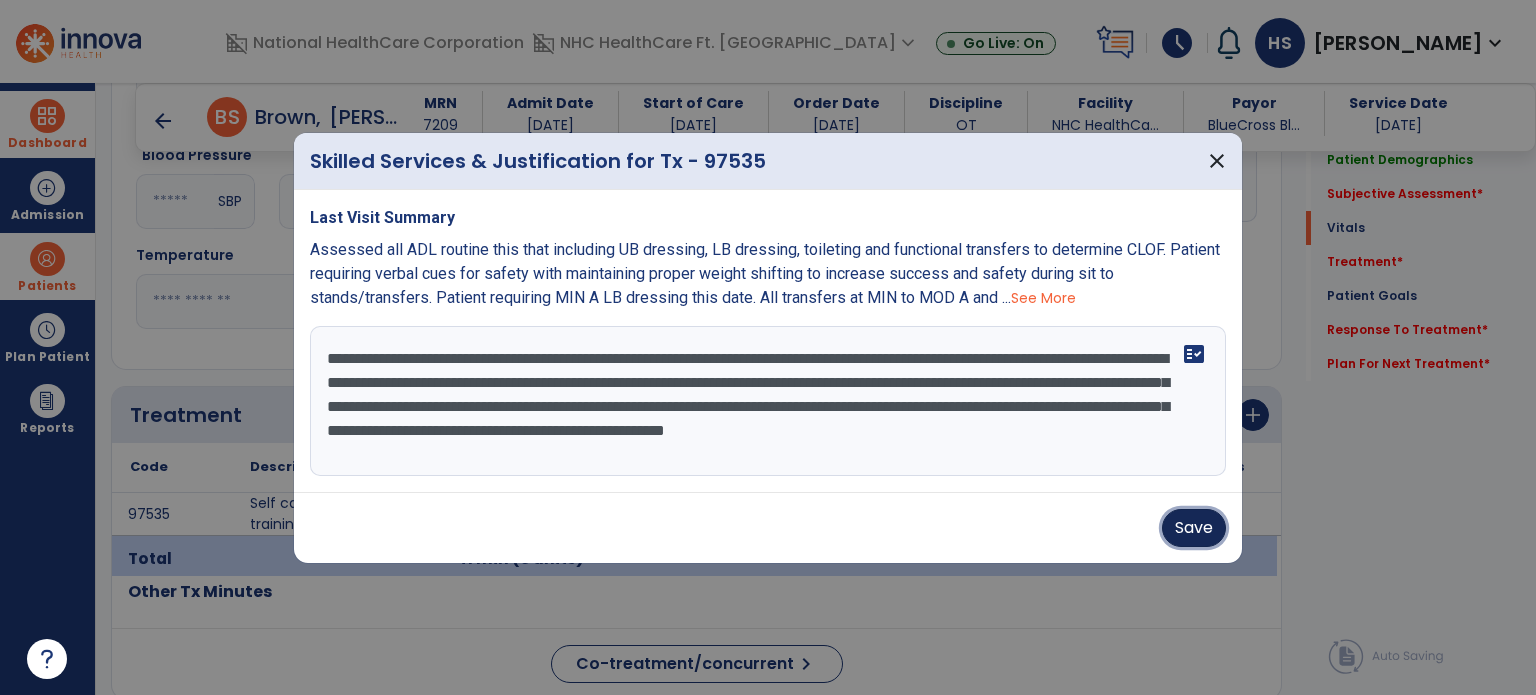 click on "Save" at bounding box center (1194, 528) 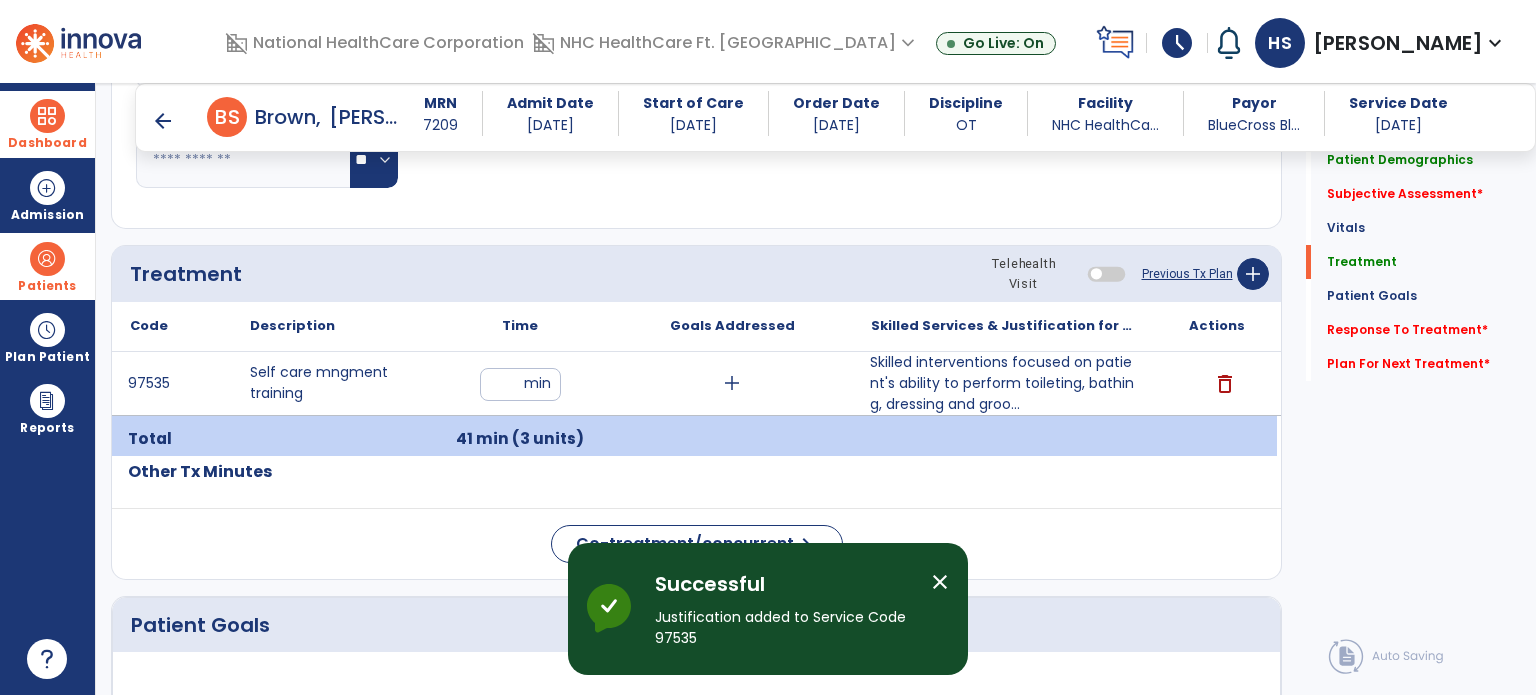 scroll, scrollTop: 1099, scrollLeft: 0, axis: vertical 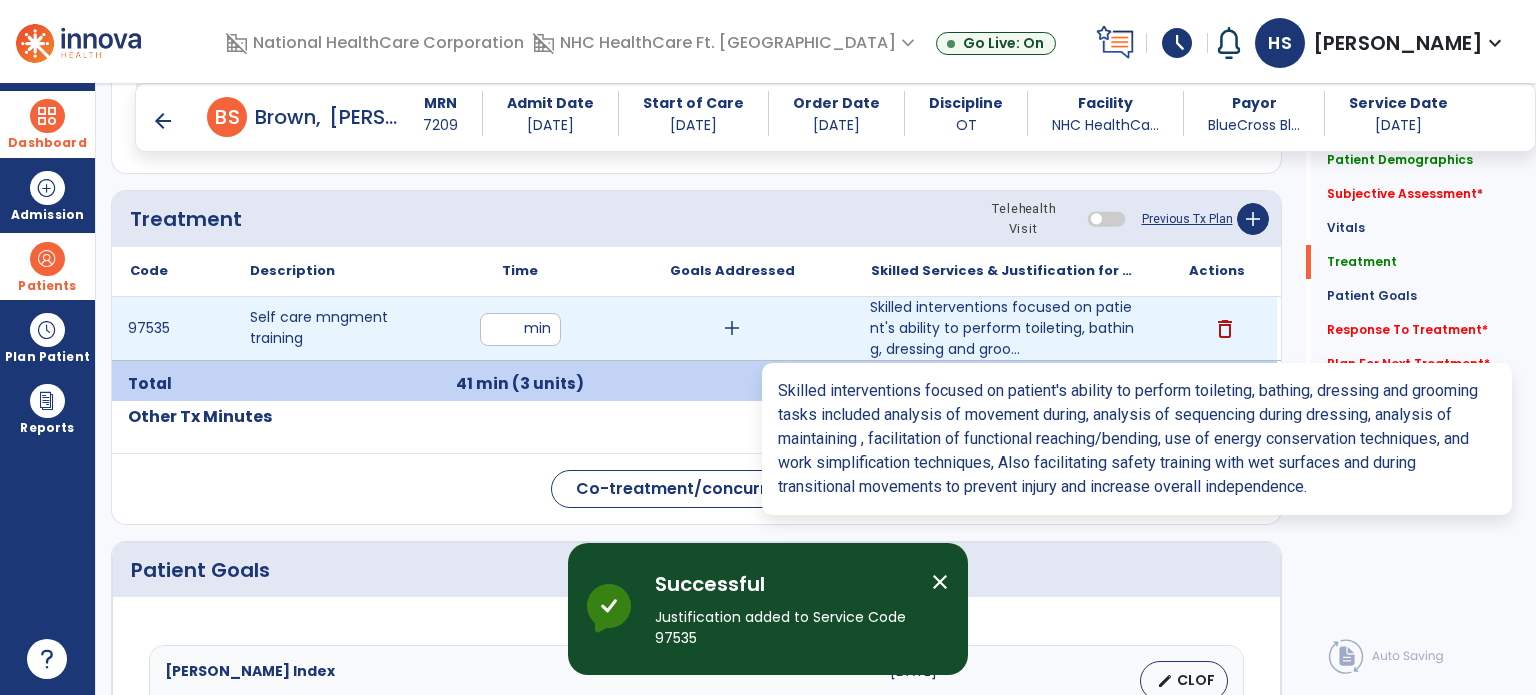click on "Skilled interventions focused on patient's ability to perform toileting,  bathing, dressing and groo..." at bounding box center [1004, 328] 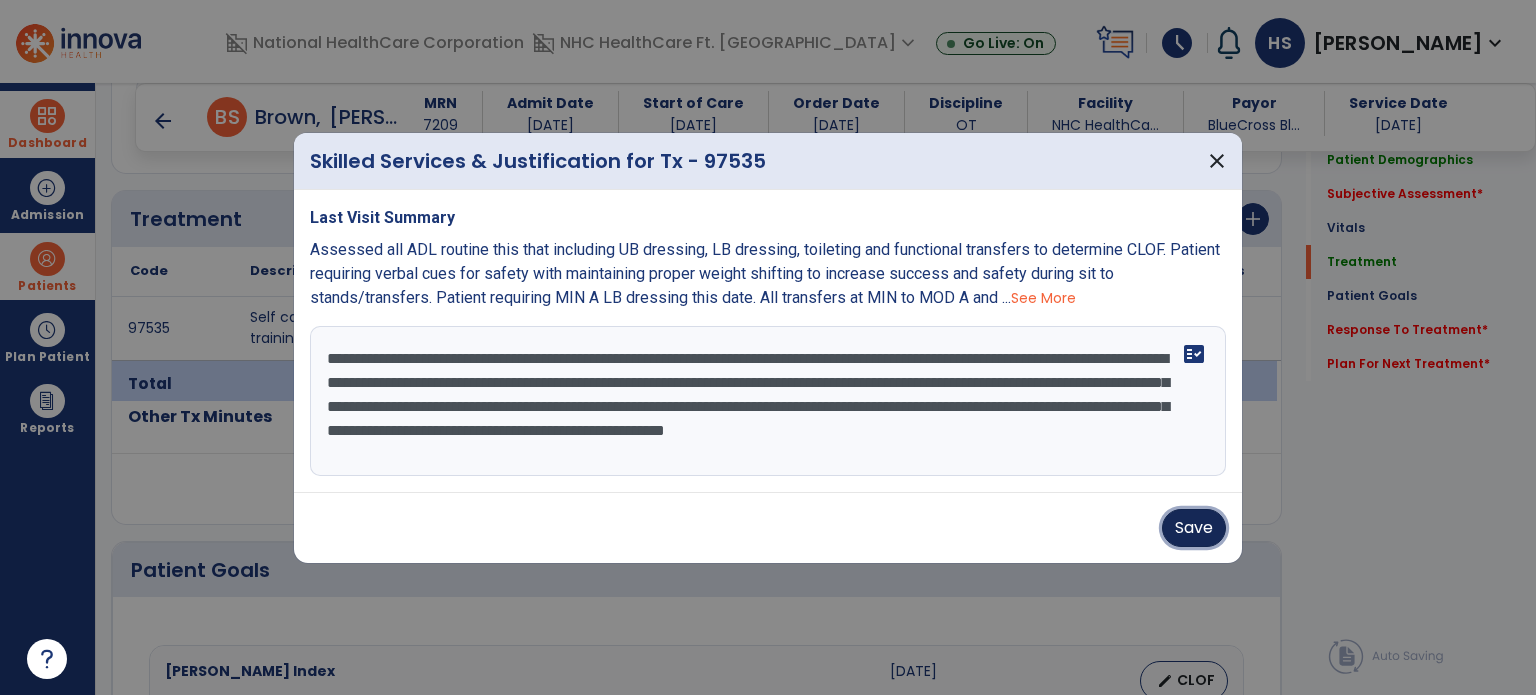 click on "Save" at bounding box center (1194, 528) 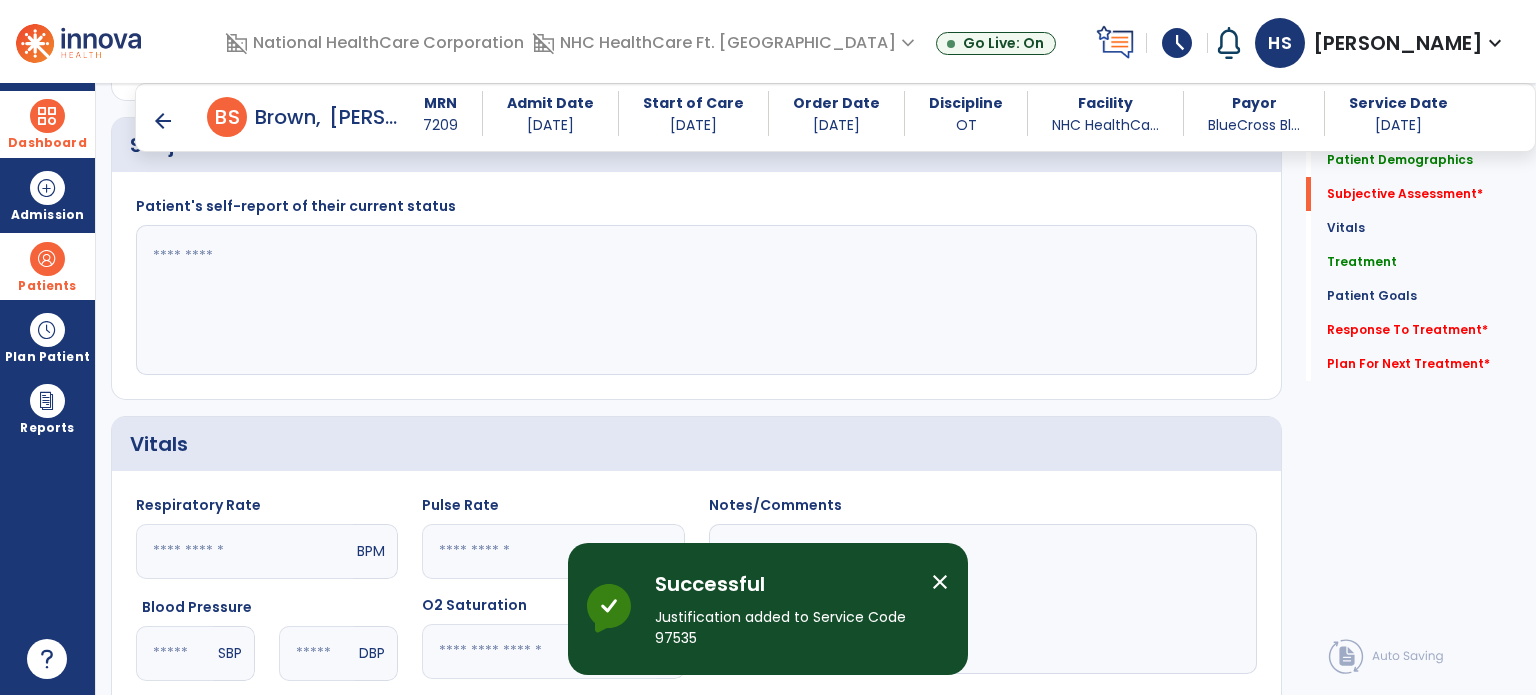 scroll, scrollTop: 449, scrollLeft: 0, axis: vertical 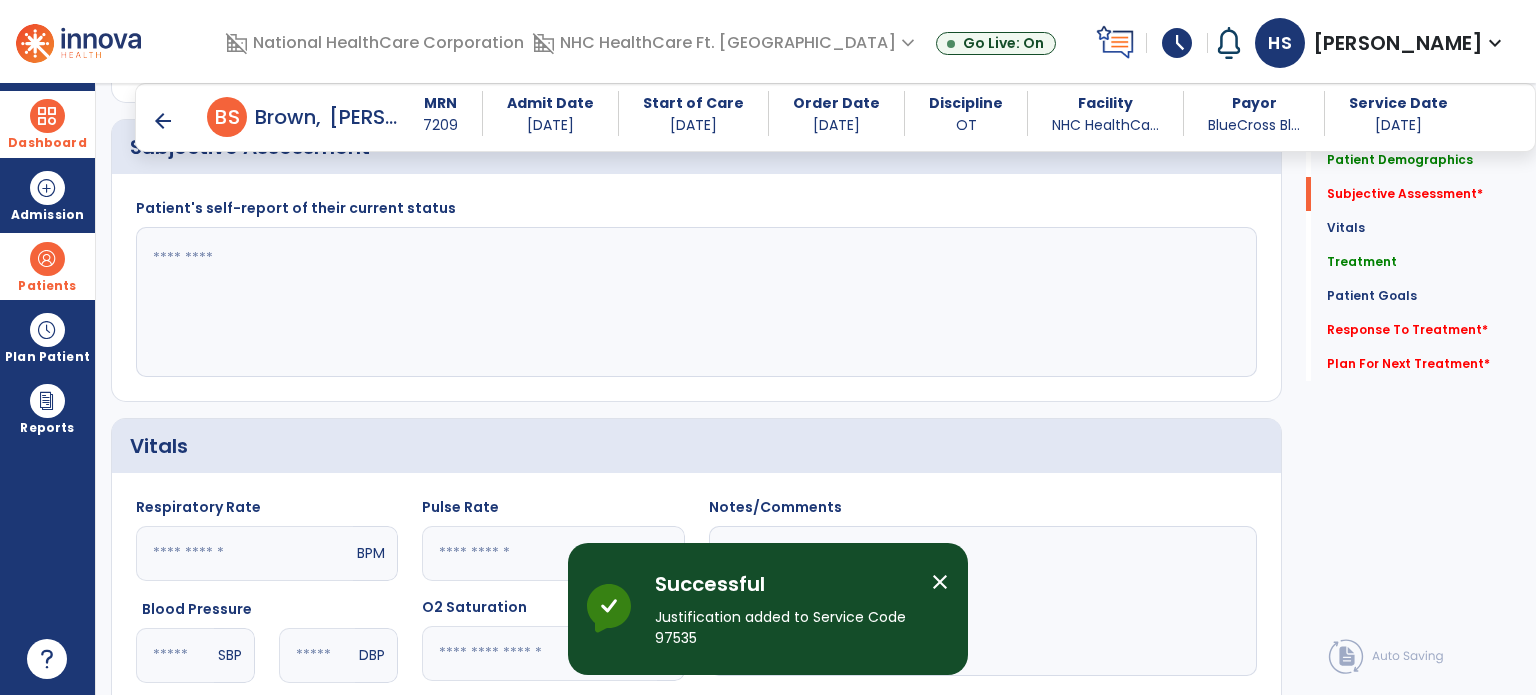 click 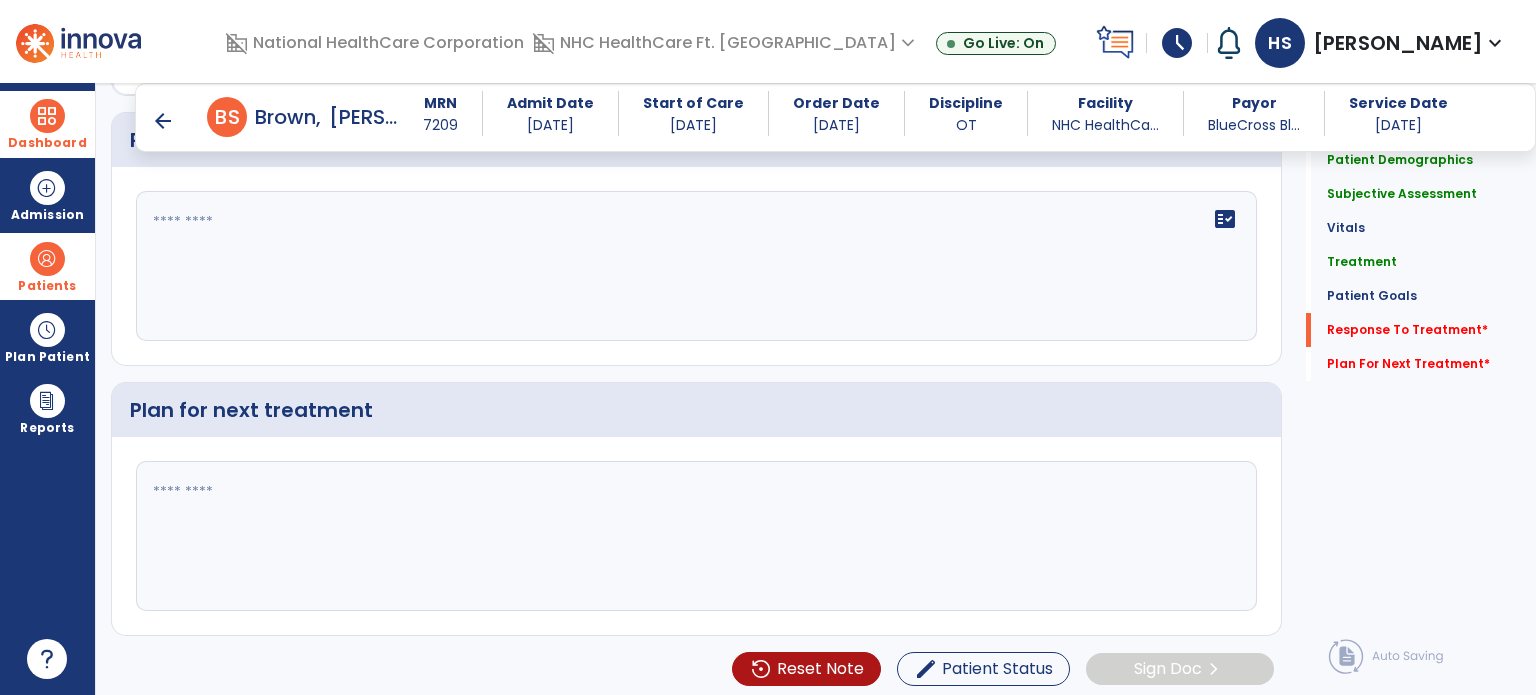 scroll, scrollTop: 2714, scrollLeft: 0, axis: vertical 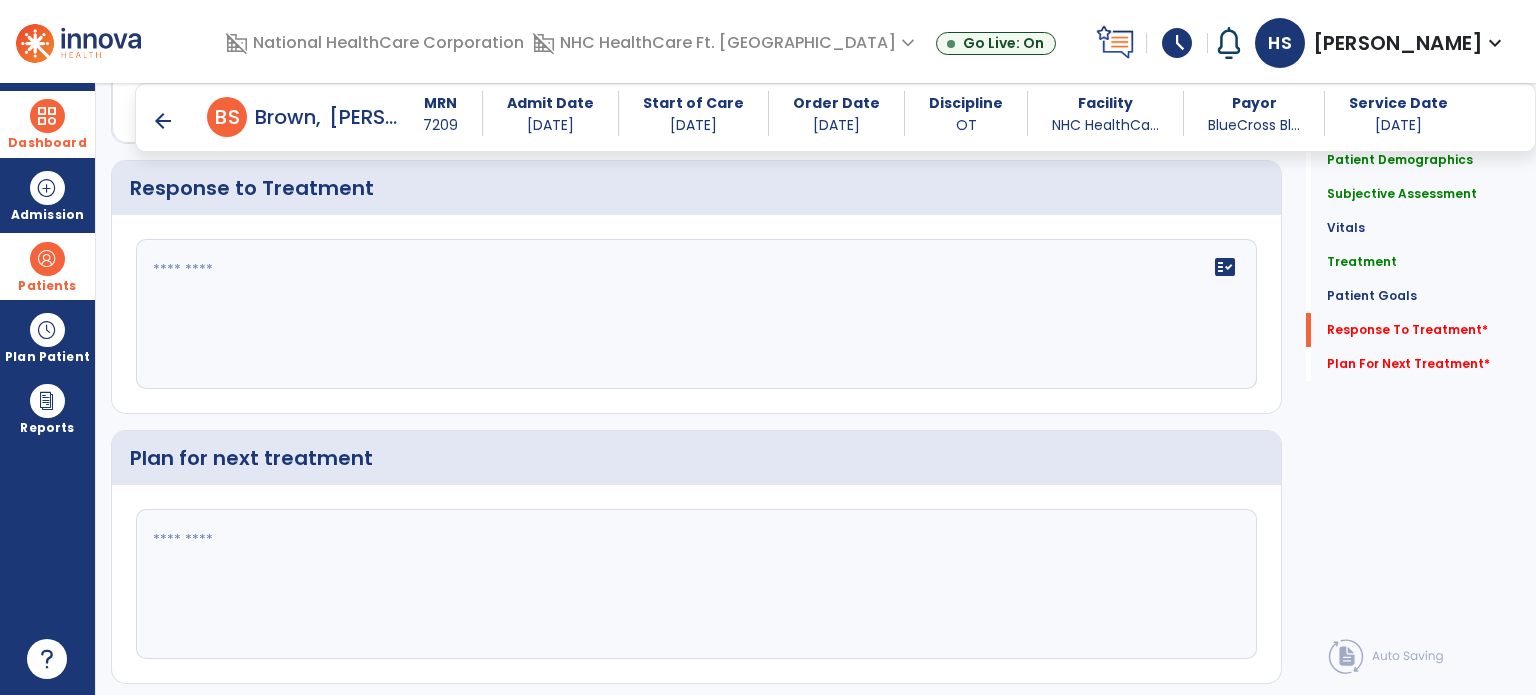 type on "**********" 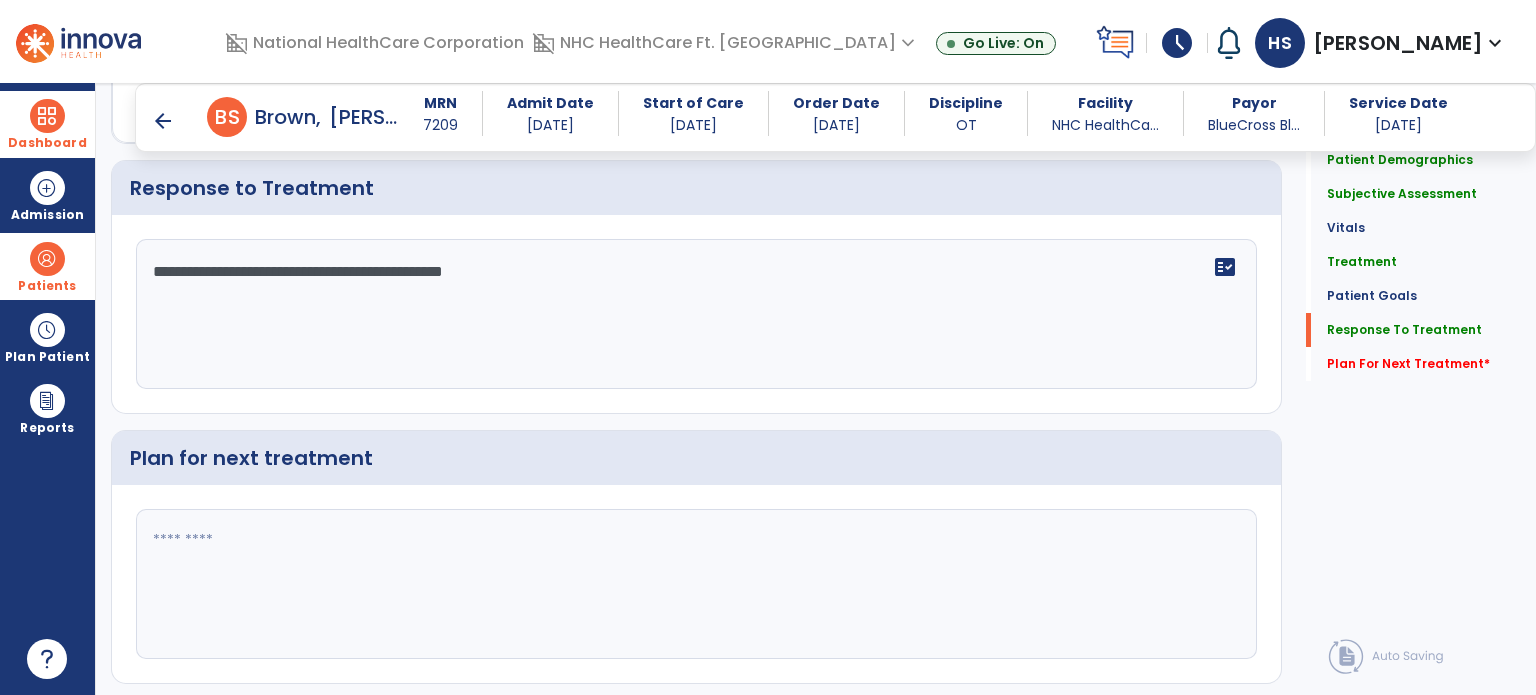 scroll, scrollTop: 2714, scrollLeft: 0, axis: vertical 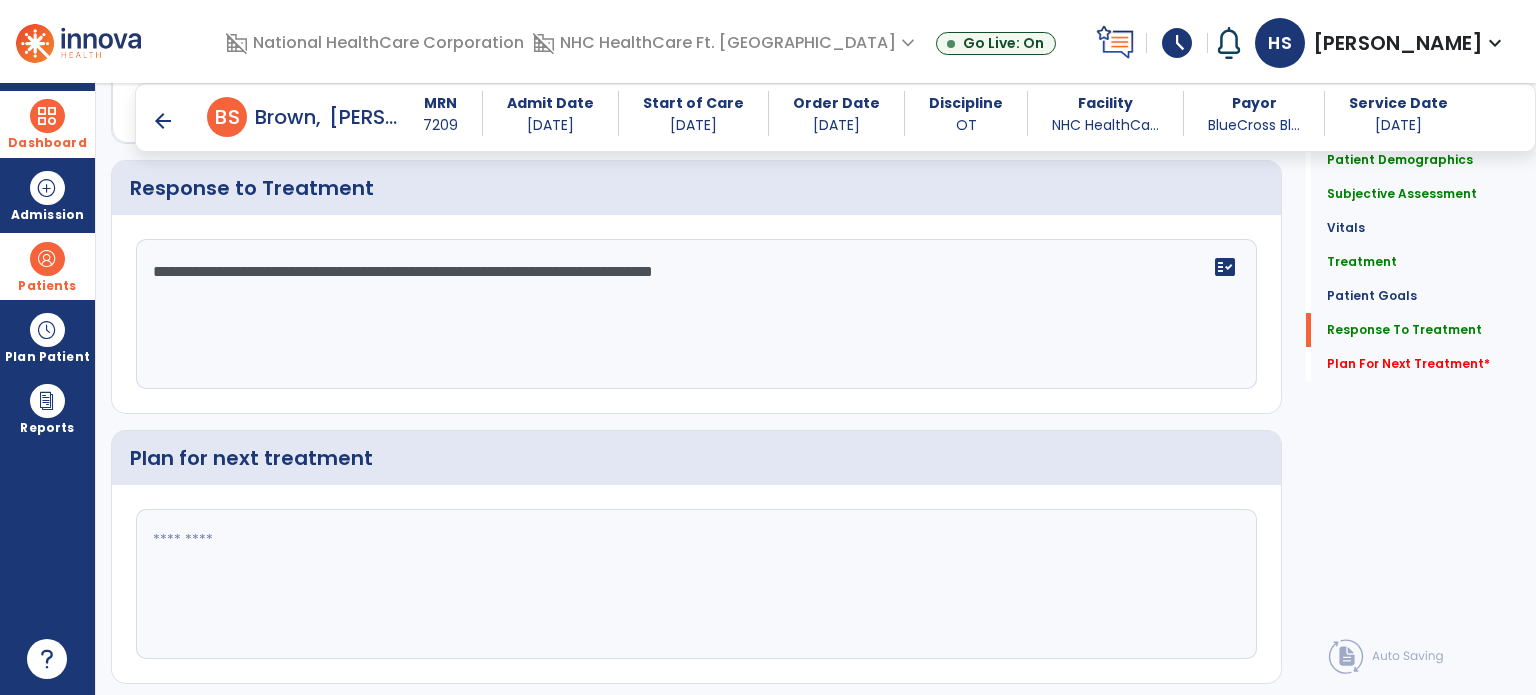 click 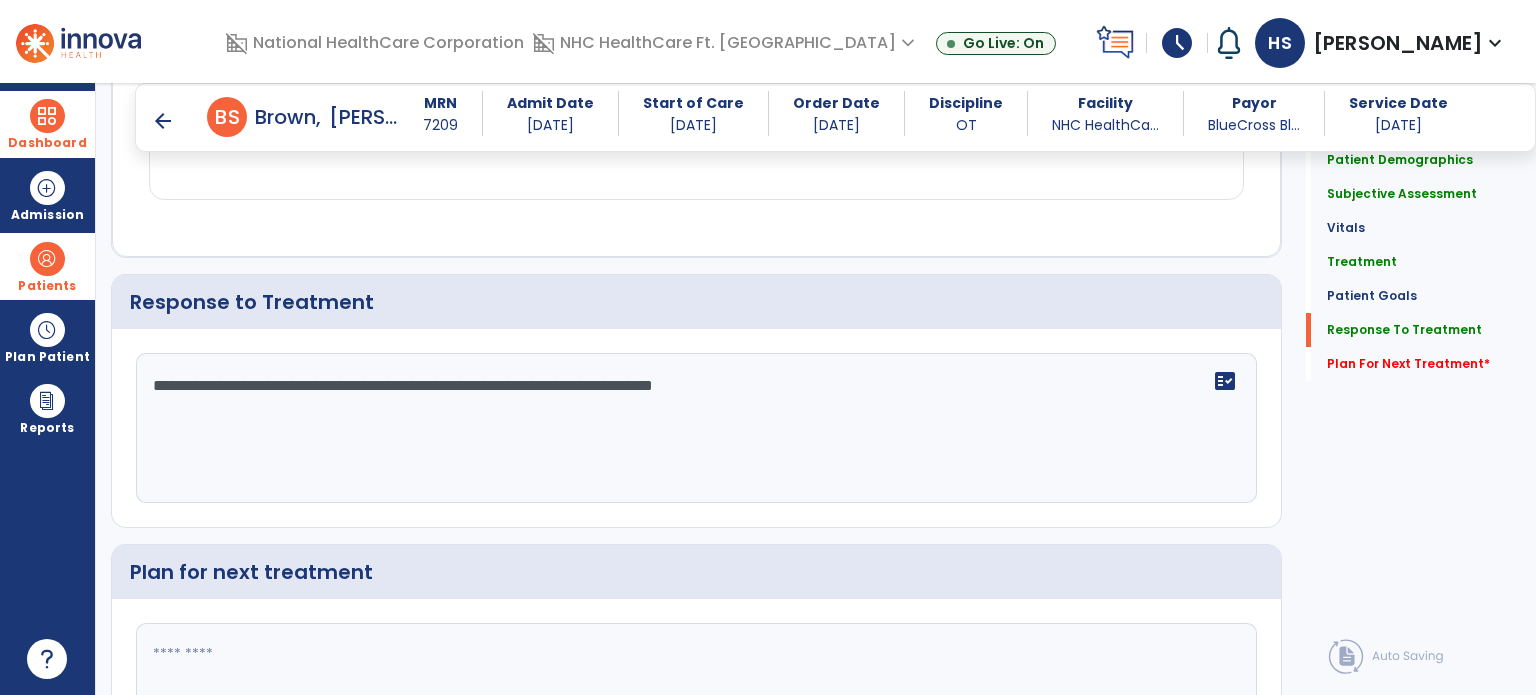 scroll, scrollTop: 2762, scrollLeft: 0, axis: vertical 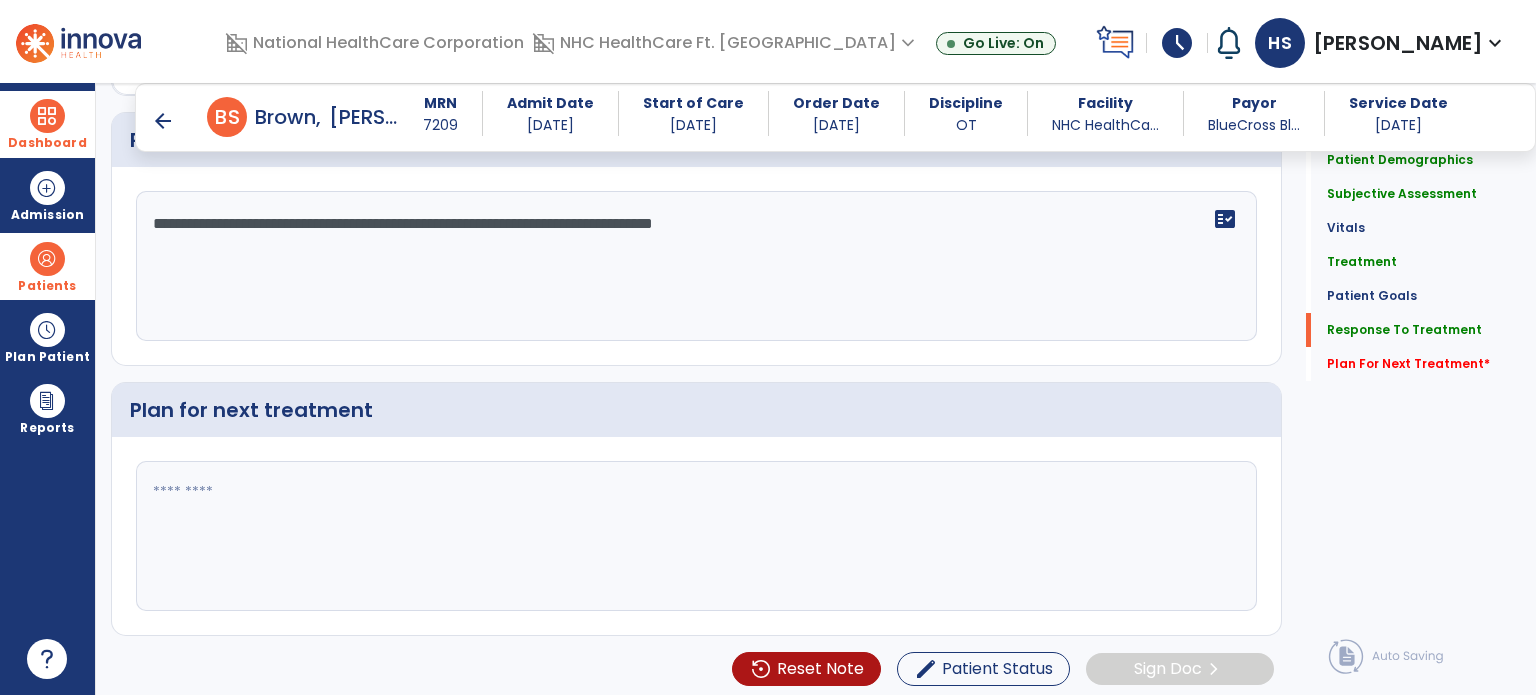 click on "**********" 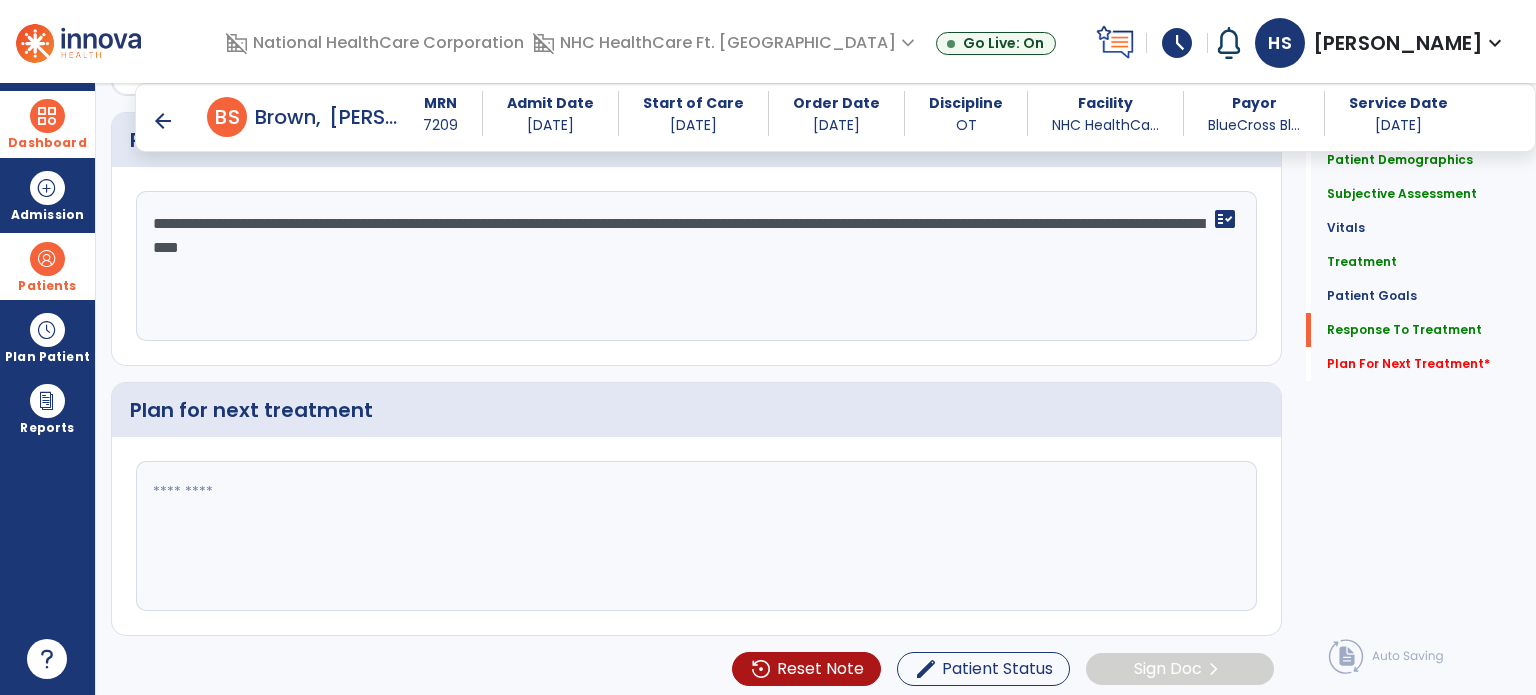 scroll, scrollTop: 2762, scrollLeft: 0, axis: vertical 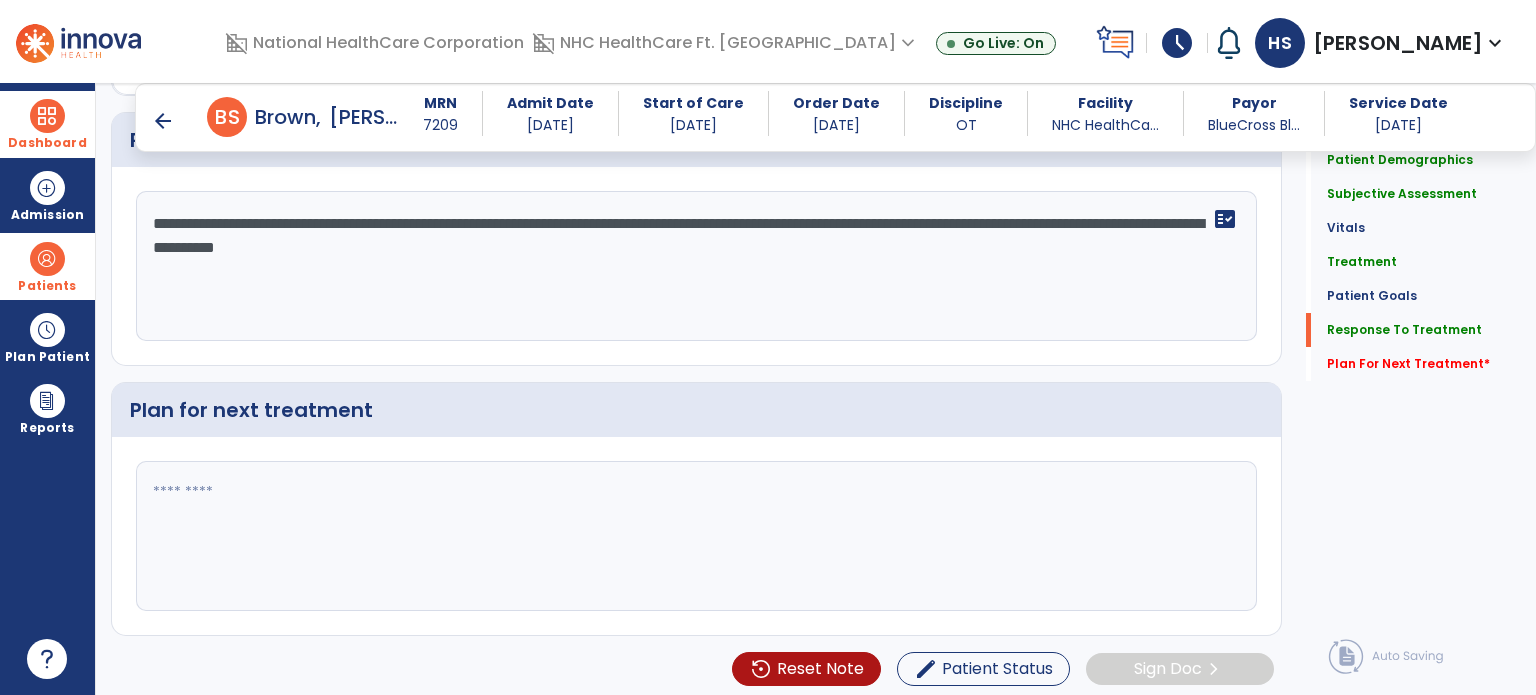 type on "**********" 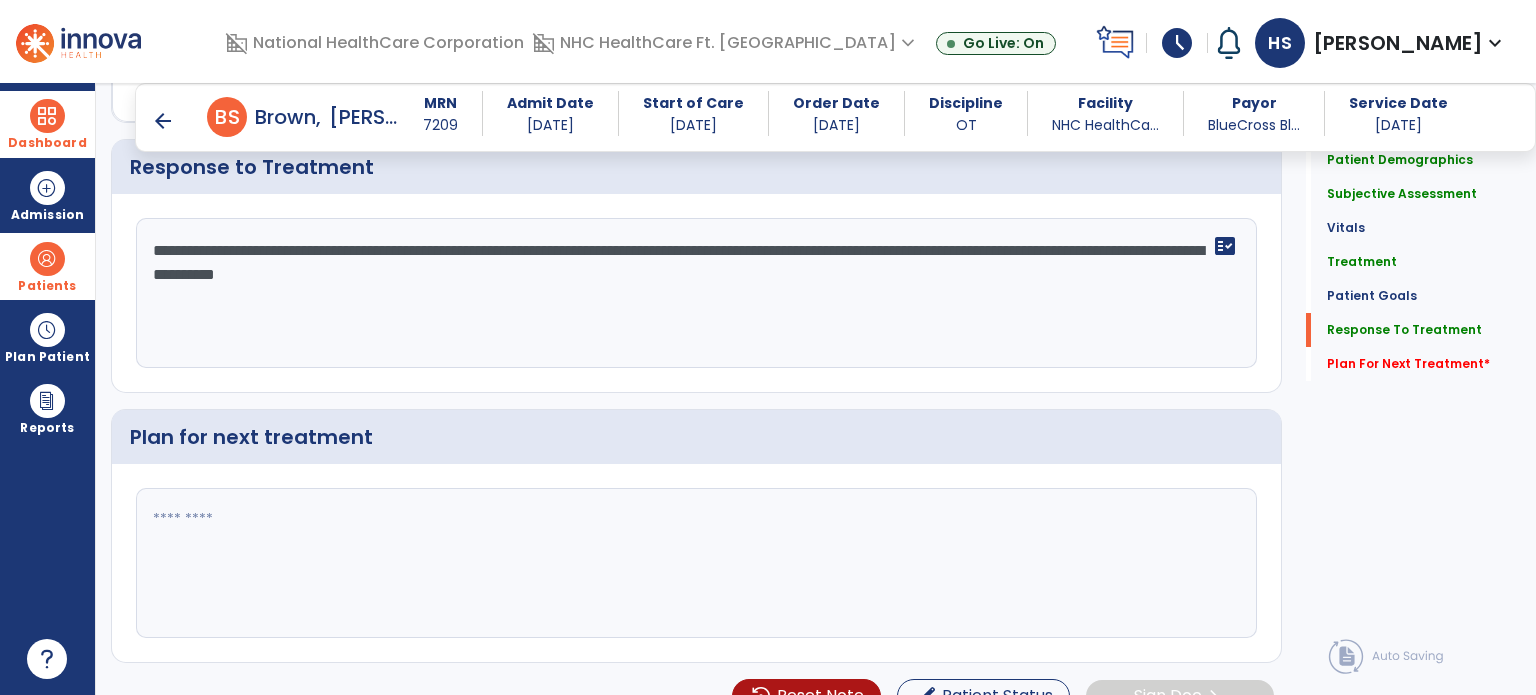 scroll, scrollTop: 2762, scrollLeft: 0, axis: vertical 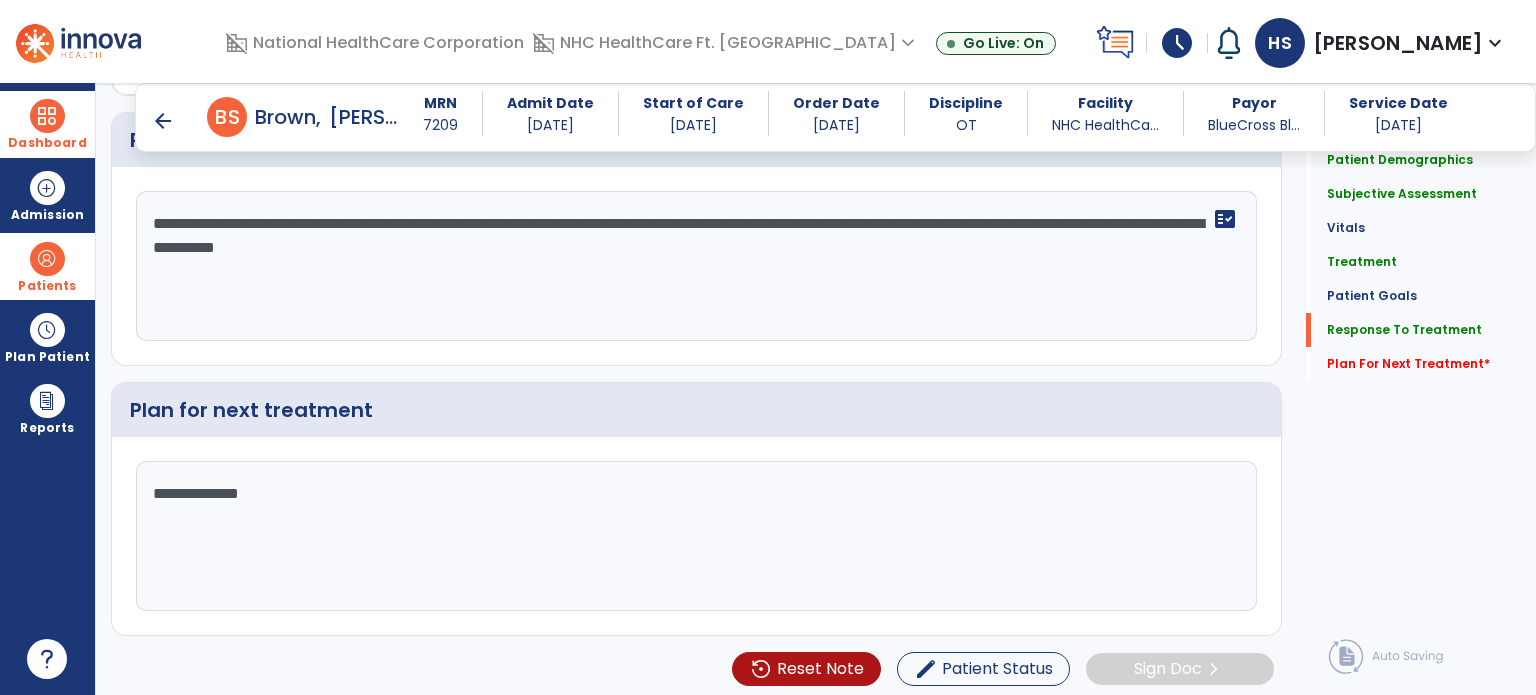 type on "**********" 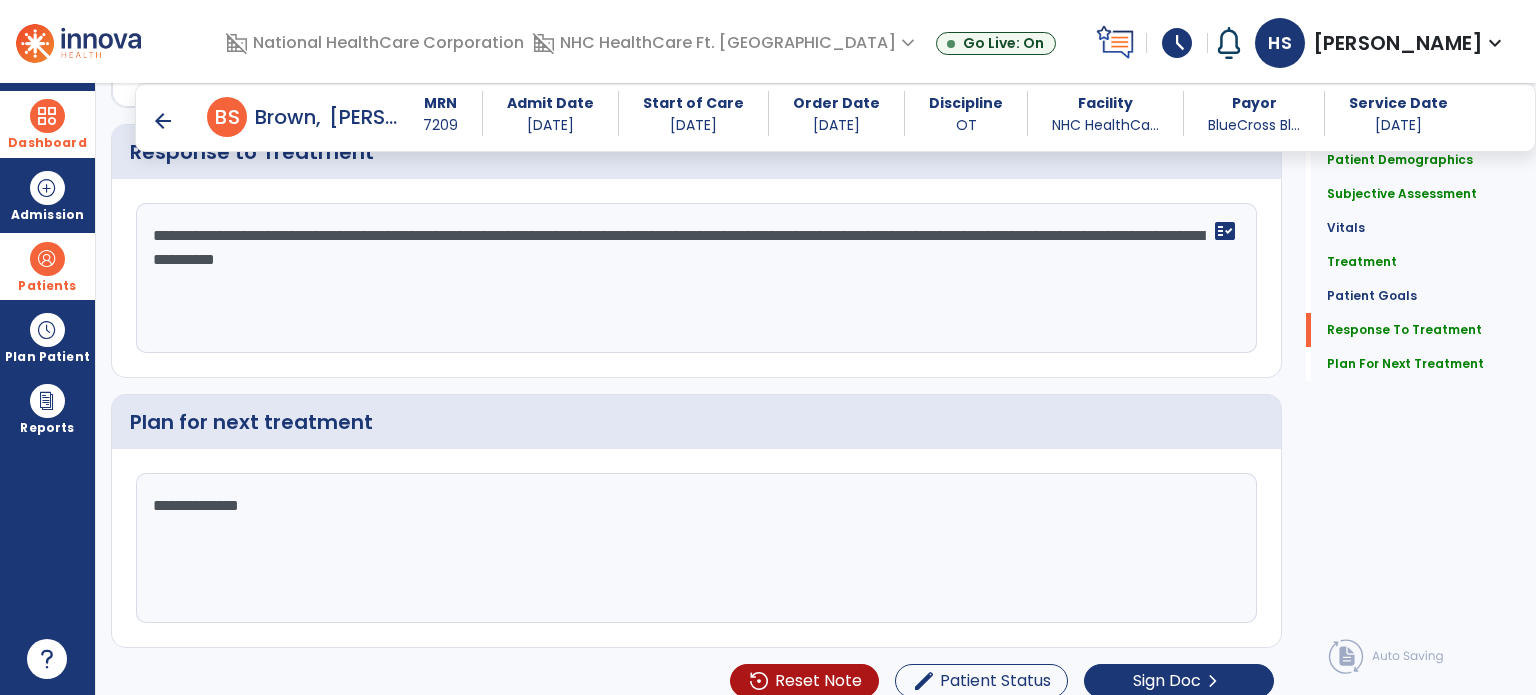 scroll, scrollTop: 2750, scrollLeft: 0, axis: vertical 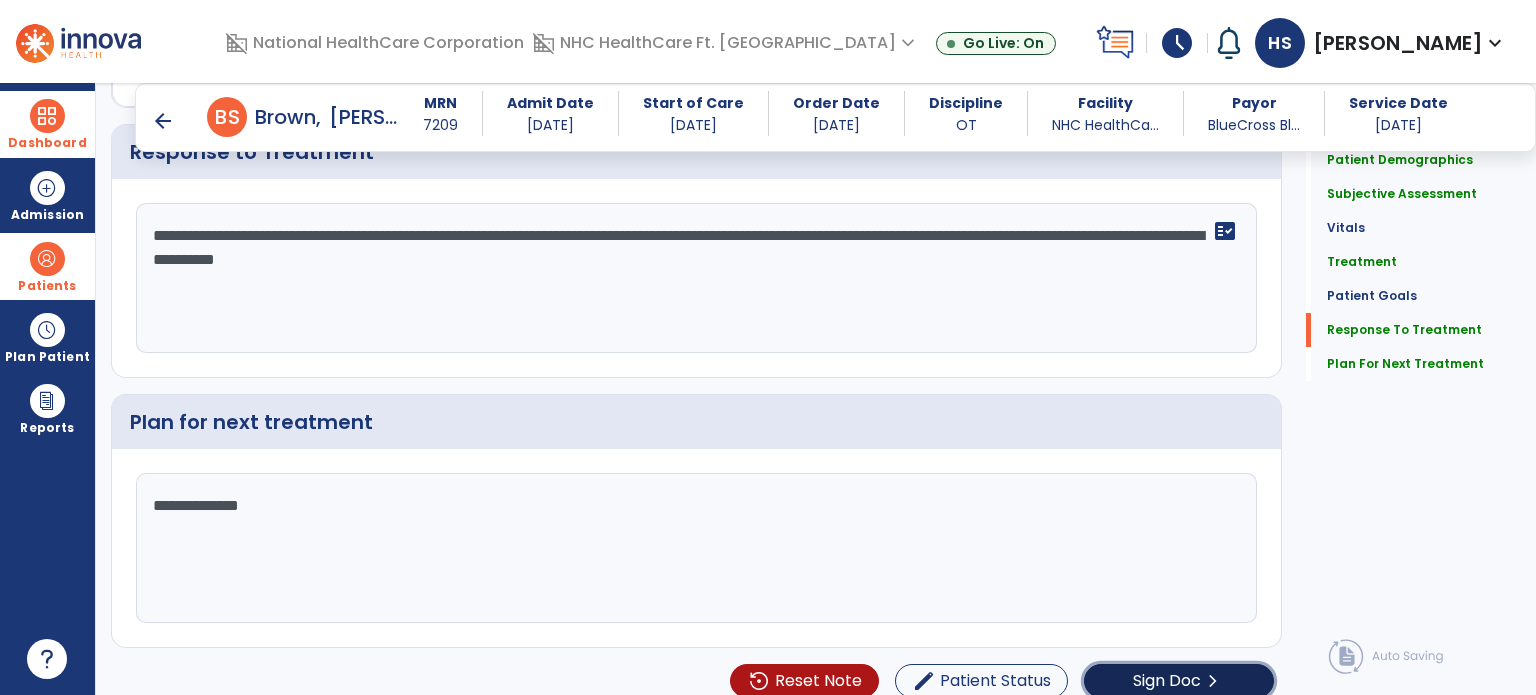 click on "Sign Doc" 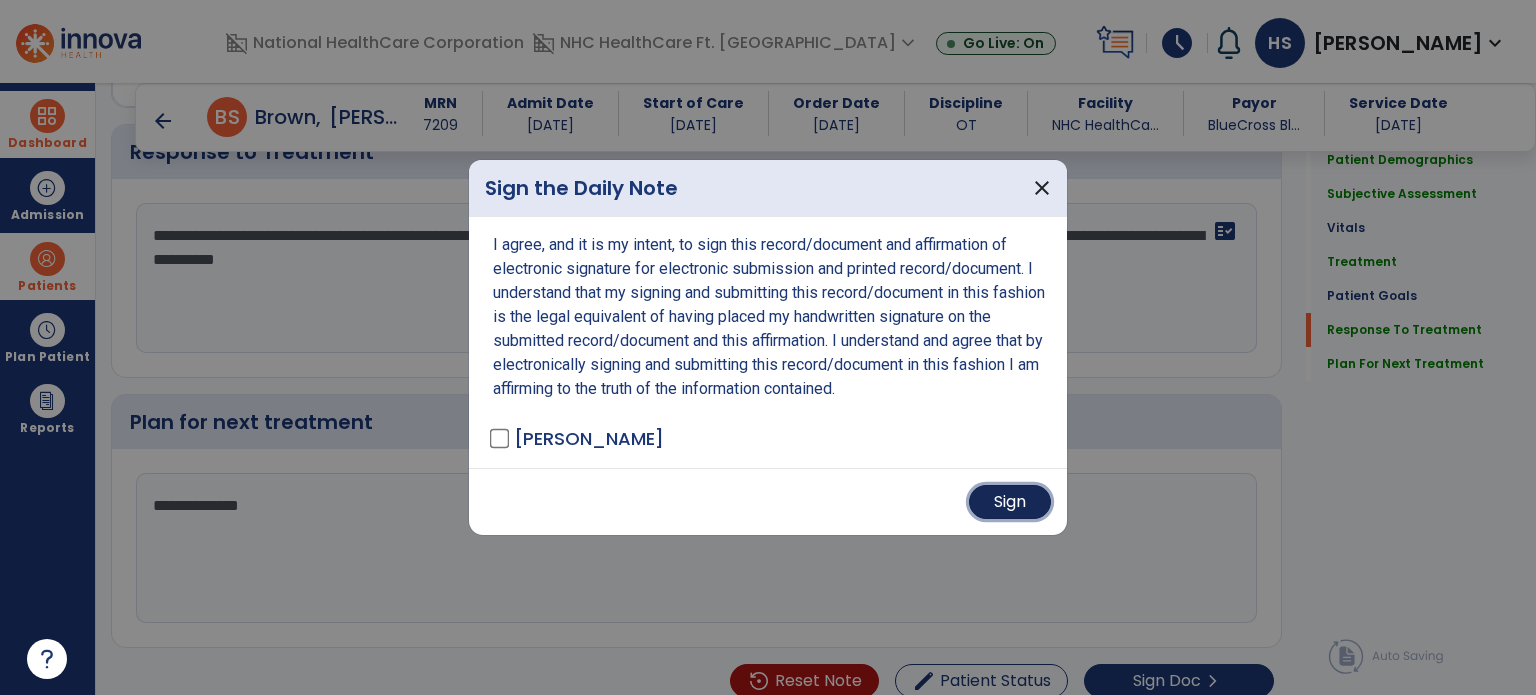 click on "Sign" at bounding box center (1010, 502) 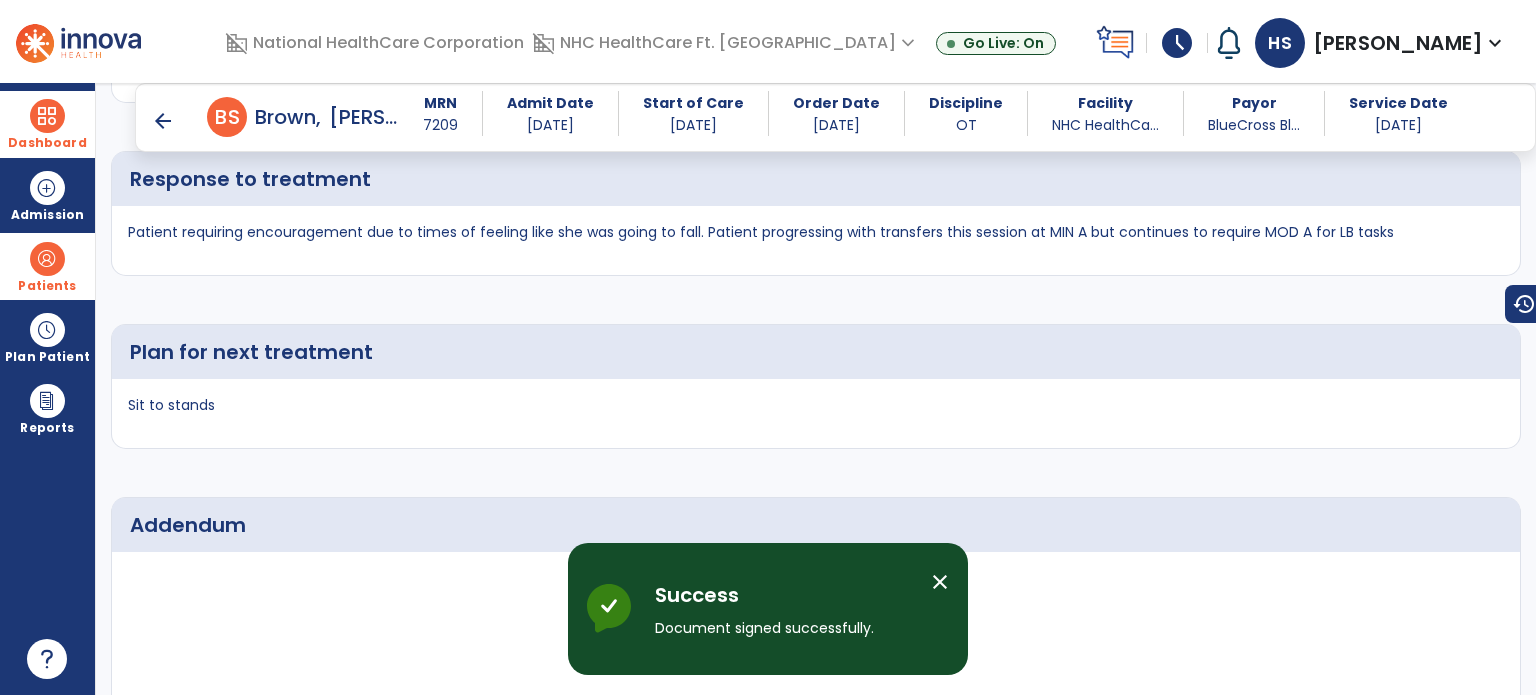 scroll, scrollTop: 4224, scrollLeft: 0, axis: vertical 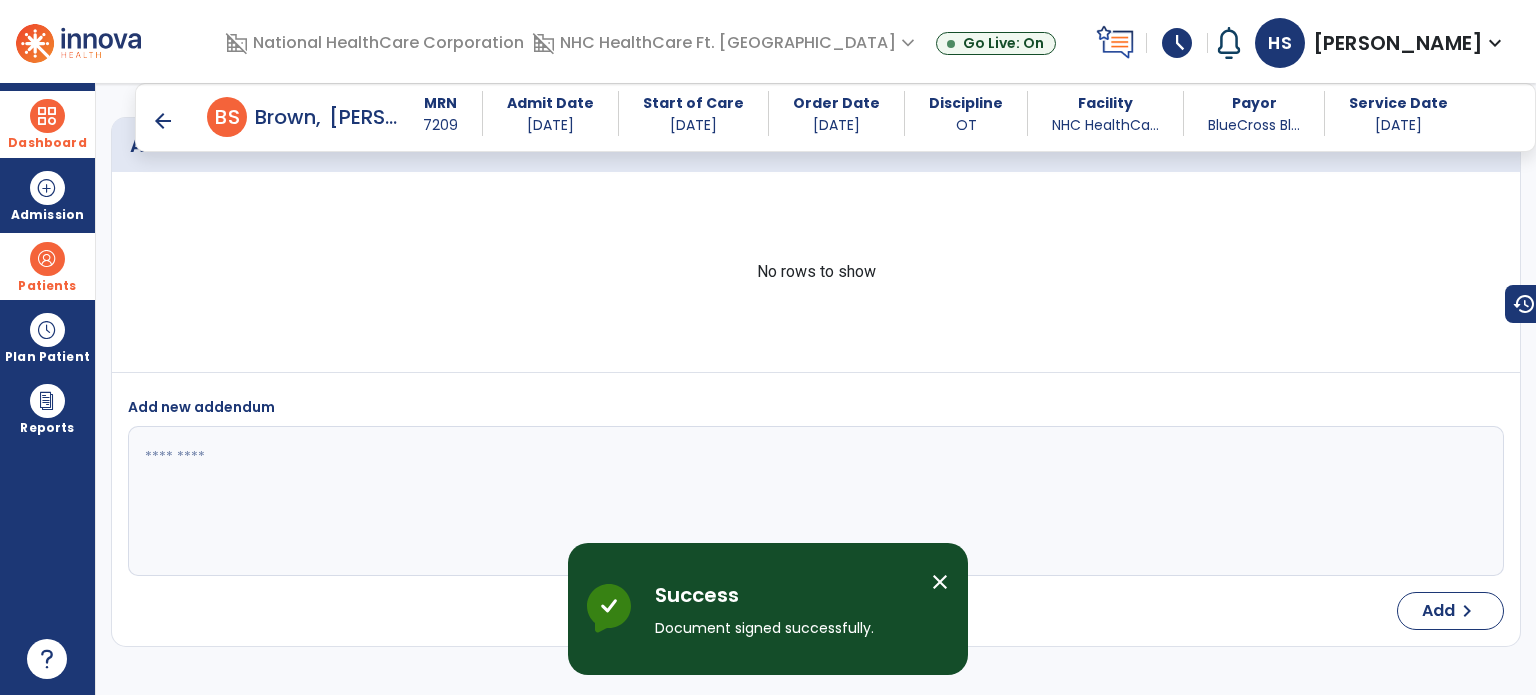 click on "arrow_back" at bounding box center [163, 121] 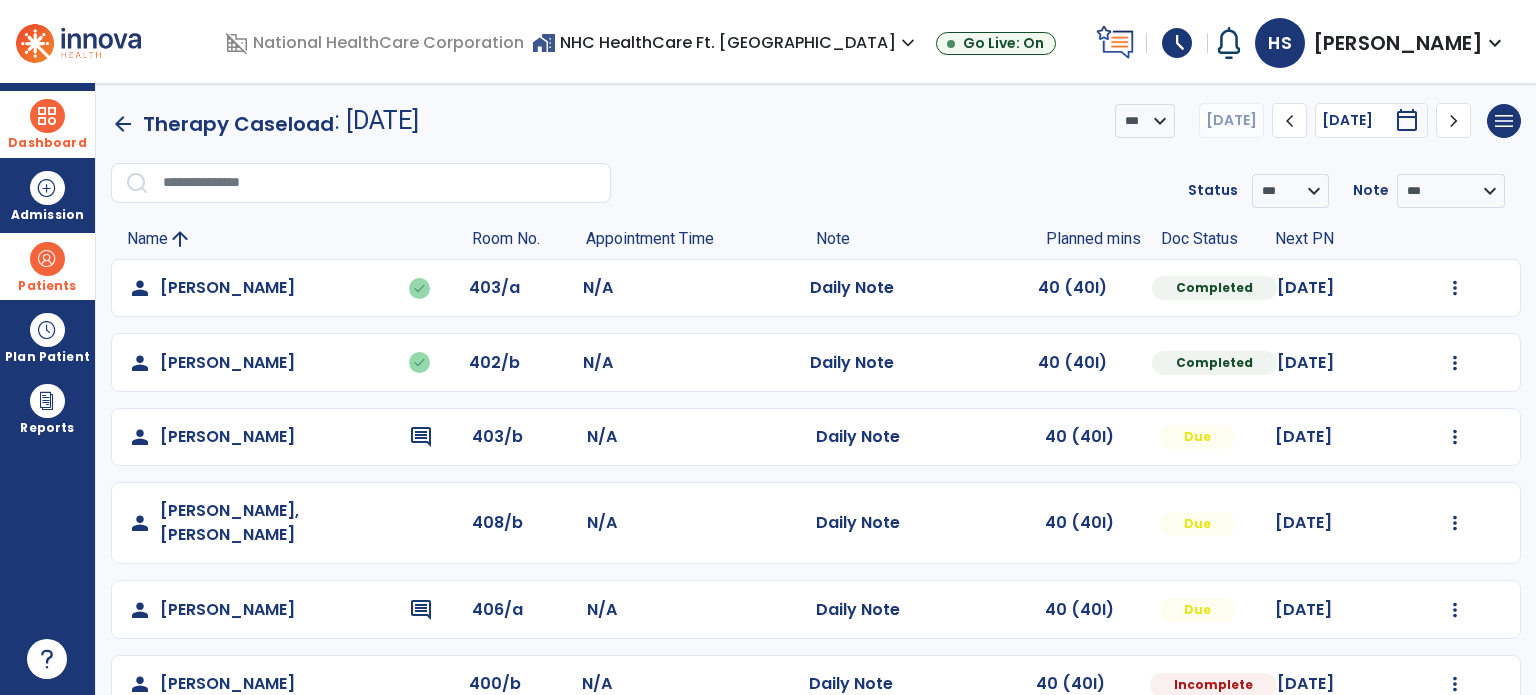 scroll, scrollTop: 106, scrollLeft: 0, axis: vertical 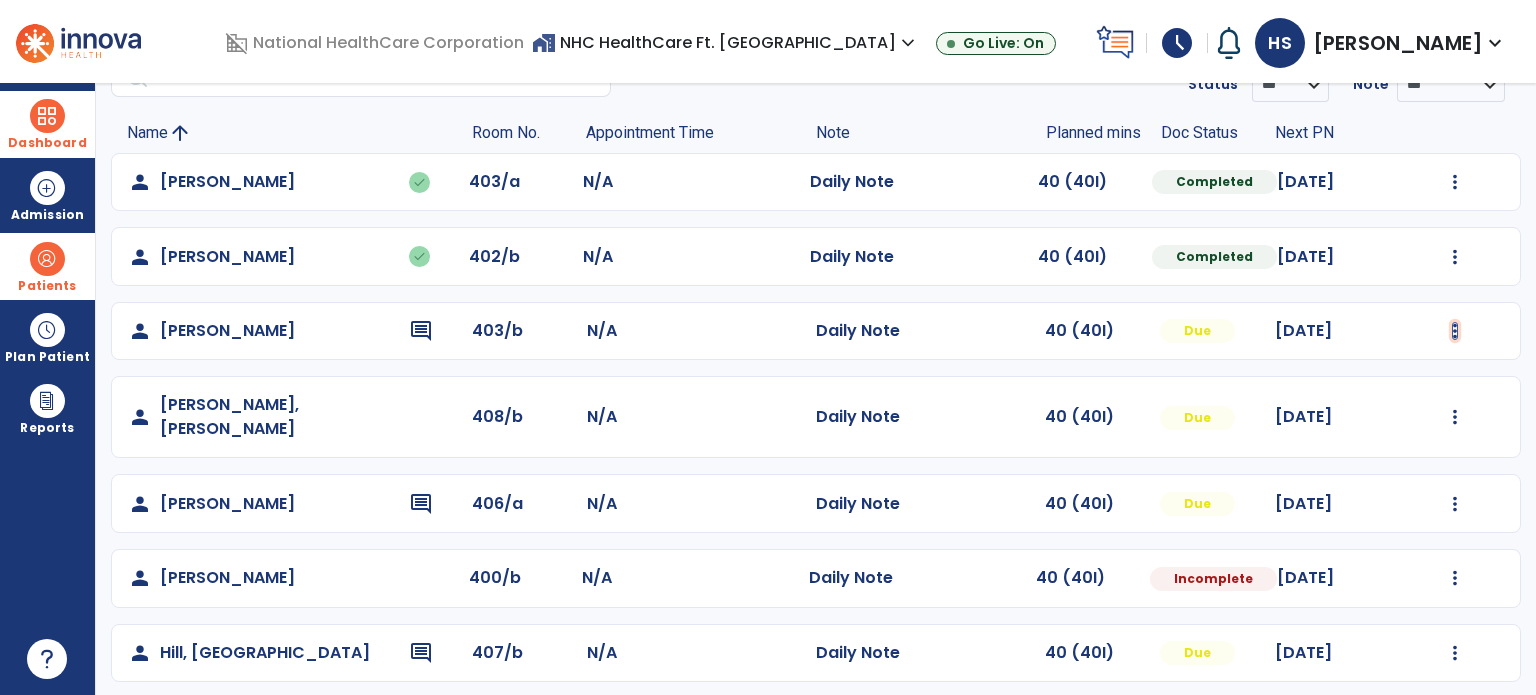 click at bounding box center [1455, 182] 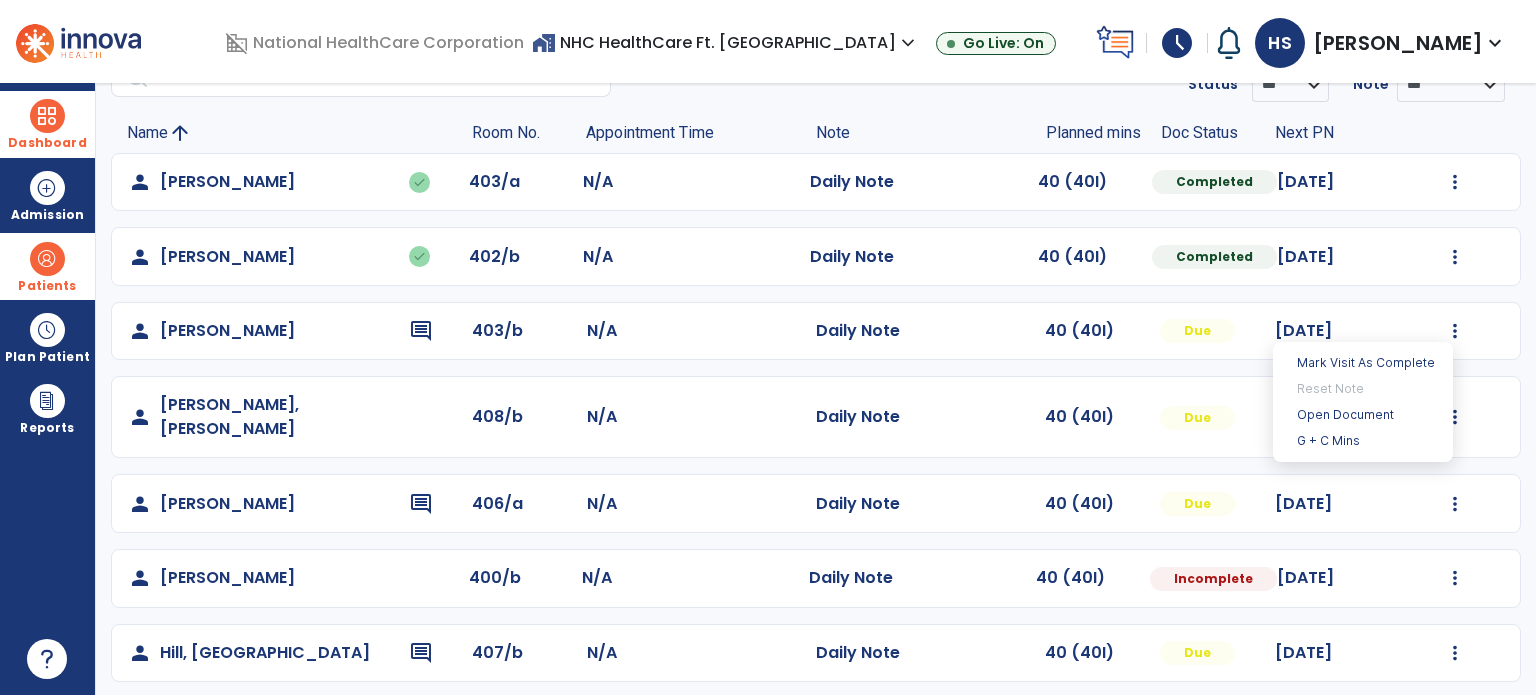 click on "person   Broome, Martha   done  403/a N/A  Daily Note   40 (40I)  Completed 07/17/2025  Undo Visit Status   Reset Note   Open Document   G + C Mins   person   Brown, Susan   done  402/b N/A  Daily Note   40 (40I)  Completed 07/22/2025  Undo Visit Status   Reset Note   Open Document   G + C Mins   person   Courson, Juanita  comment 403/b N/A  Daily Note   40 (40I)  Due 07/14/2025  person   Davis Jr, James  408/b N/A  Daily Note   40 (40I)  Due 07/15/2025  Mark Visit As Complete   Reset Note   Open Document   G + C Mins   person   Haire, Jan  comment 406/a N/A  Daily Note   40 (40I)  Due 07/14/2025  Mark Visit As Complete   Reset Note   Open Document   G + C Mins   person   Hall, Michael  400/b N/A  Daily Note   40 (40I)  Incomplete 07/18/2025  Mark Visit As Complete   Reset Note   Open Document   G + C Mins   person   Hill, Lake  comment 407/b N/A  Daily Note   40 (40I)  Due 07/16/2025  Mark Visit As Complete   Reset Note   Open Document   G + C Mins   person   Jones, Boyd  comment 404/a N/A  Daily Note  Due" 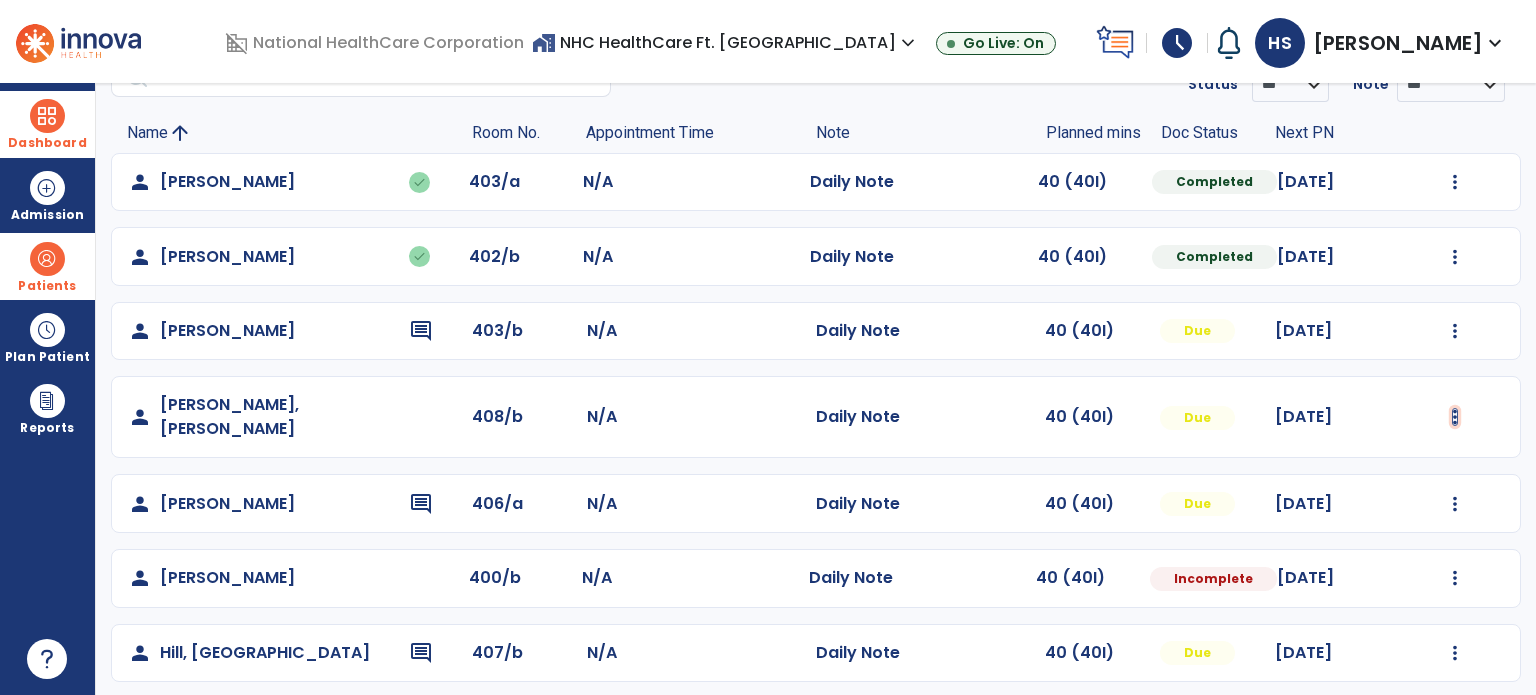 click at bounding box center (1455, 182) 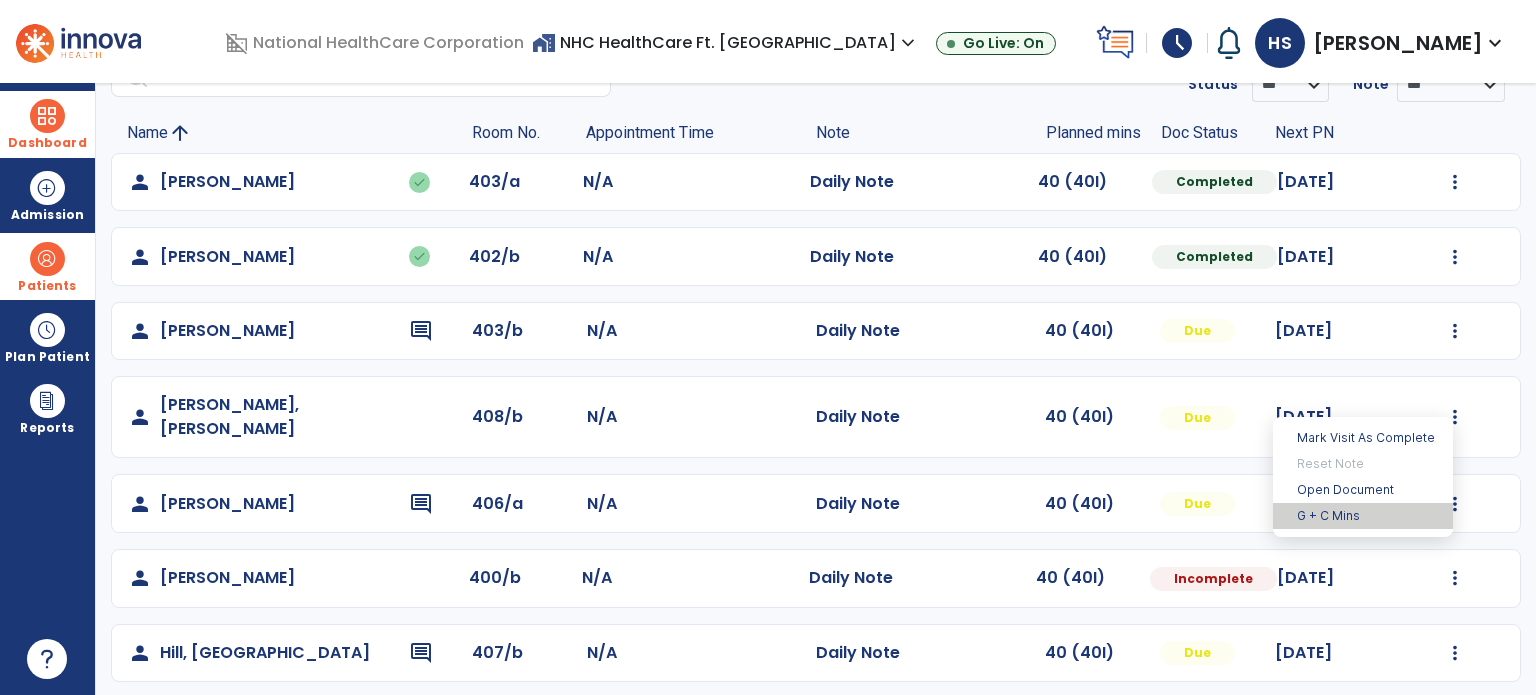 click on "G + C Mins" at bounding box center (1363, 516) 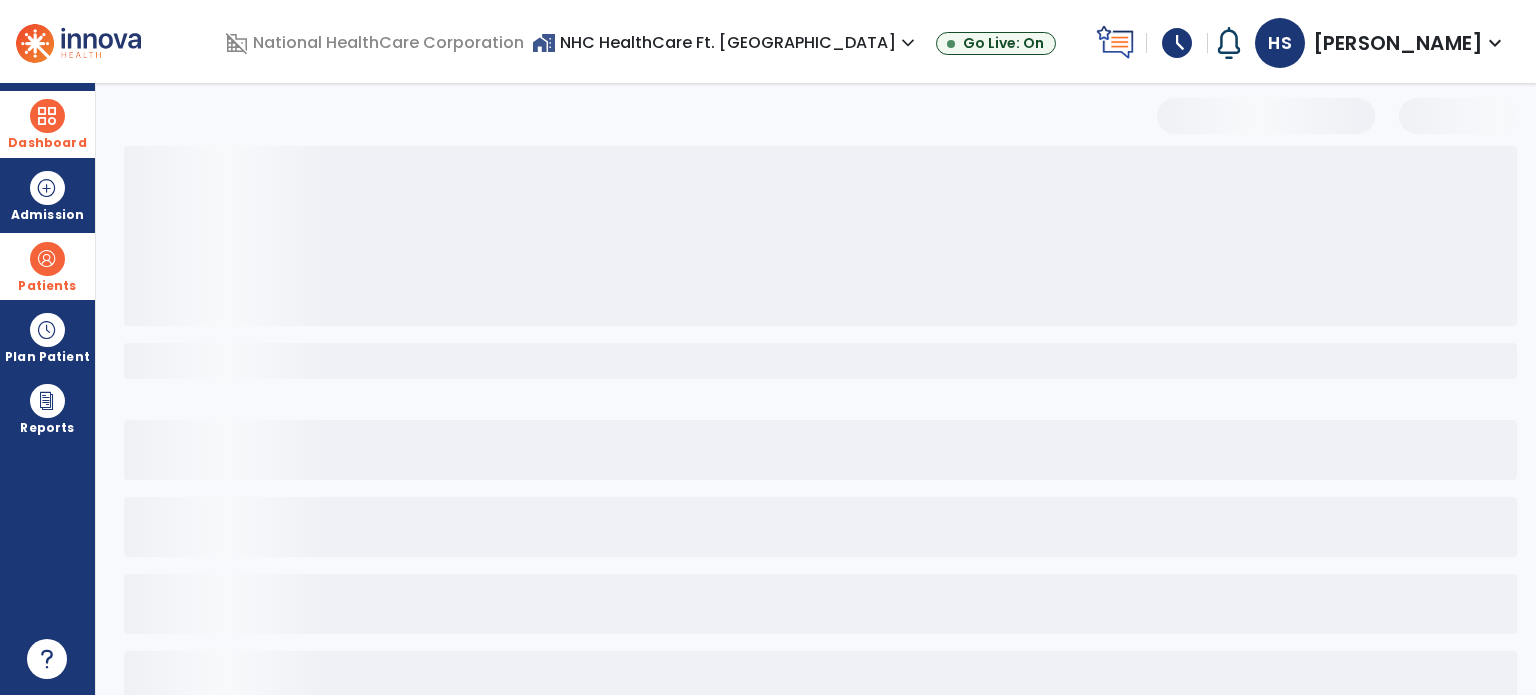 select on "***" 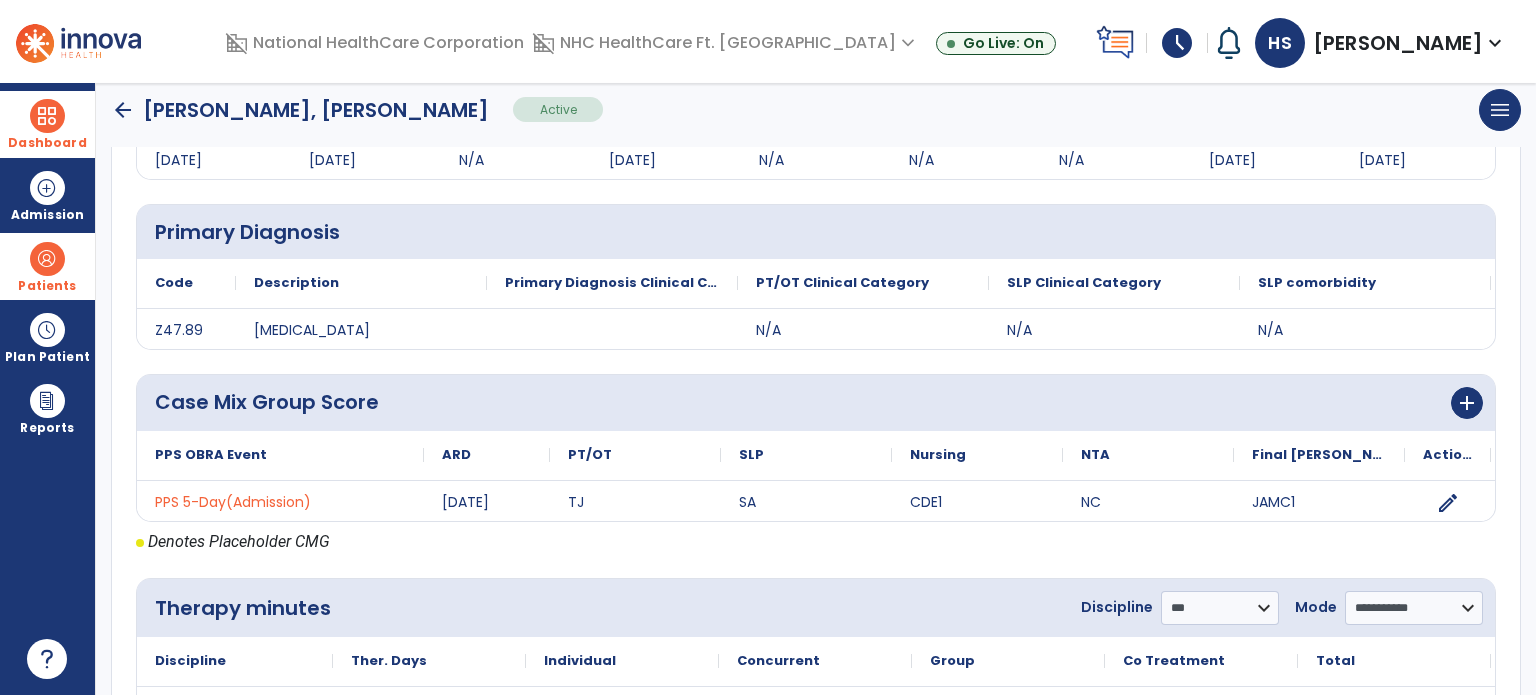 scroll, scrollTop: 393, scrollLeft: 0, axis: vertical 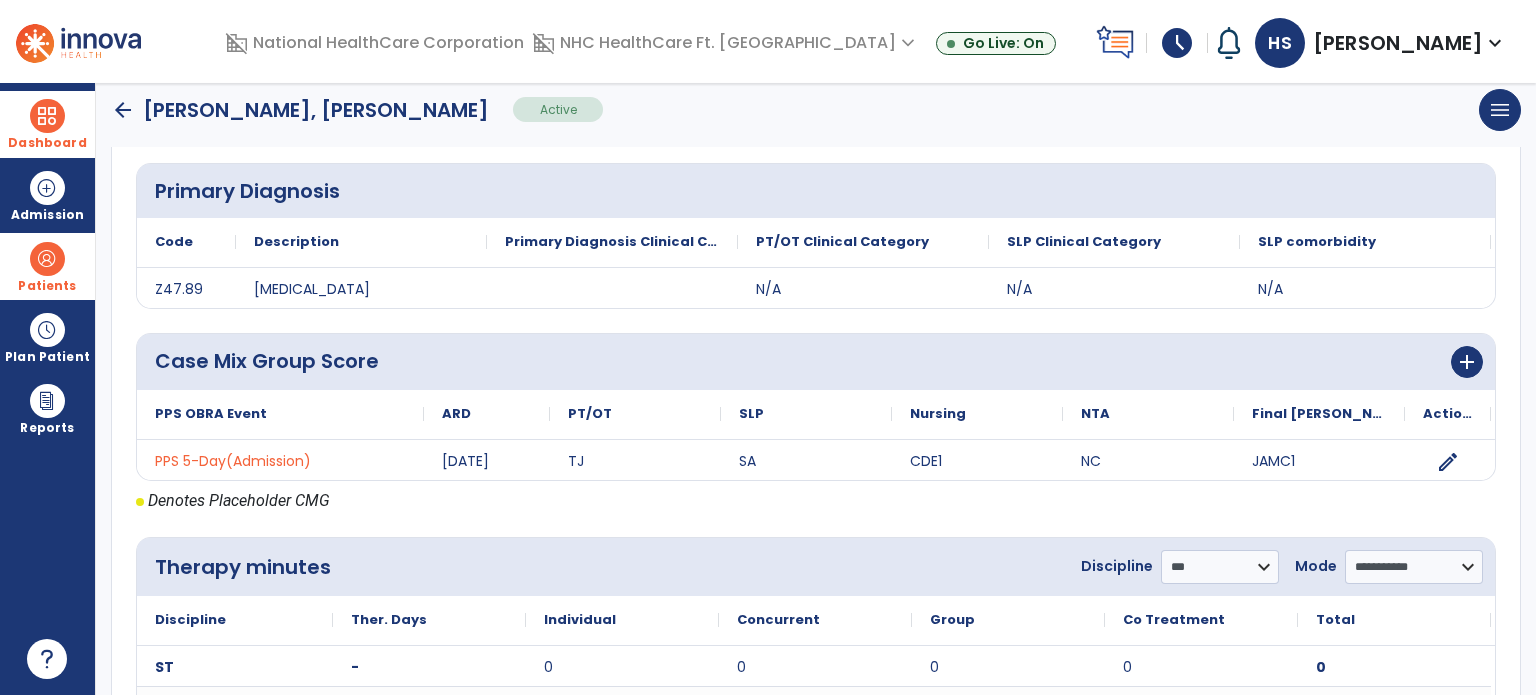 click on "arrow_back" 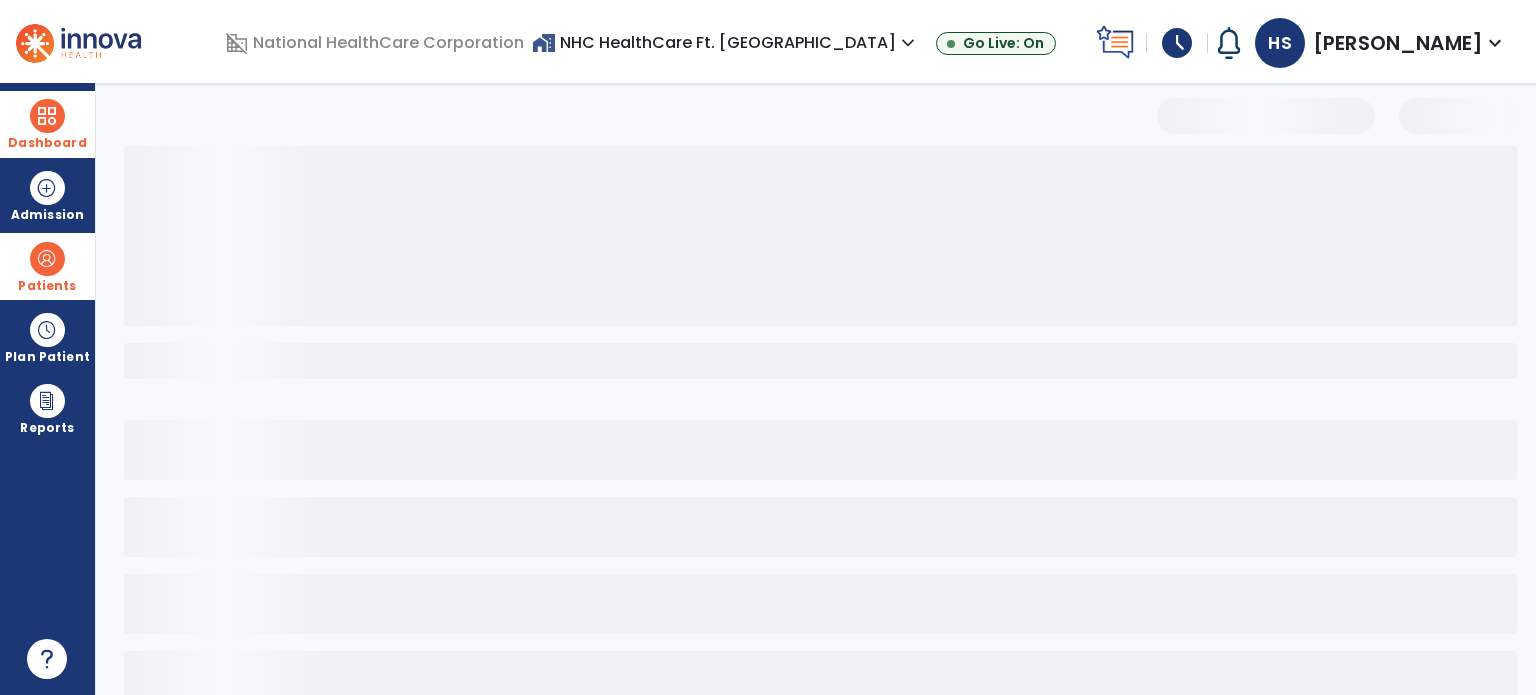 scroll, scrollTop: 0, scrollLeft: 0, axis: both 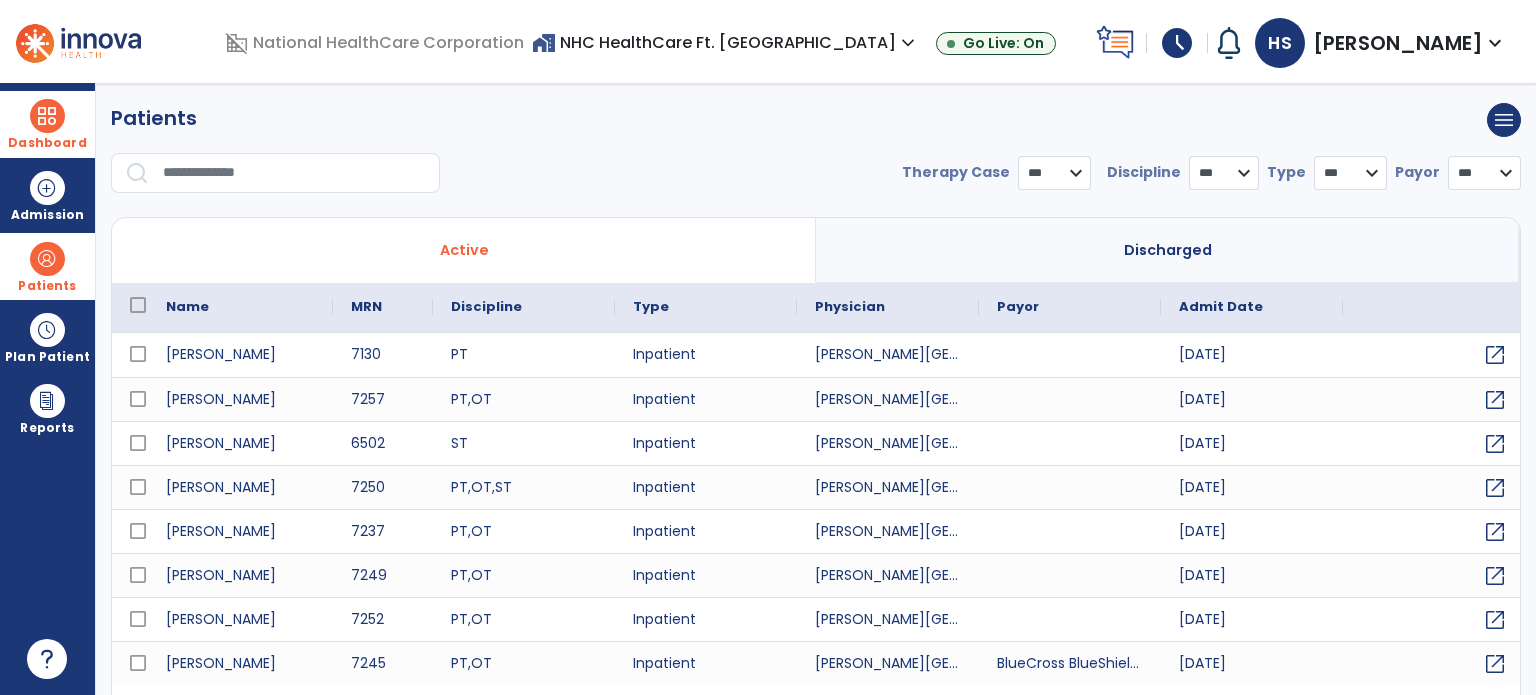 select on "***" 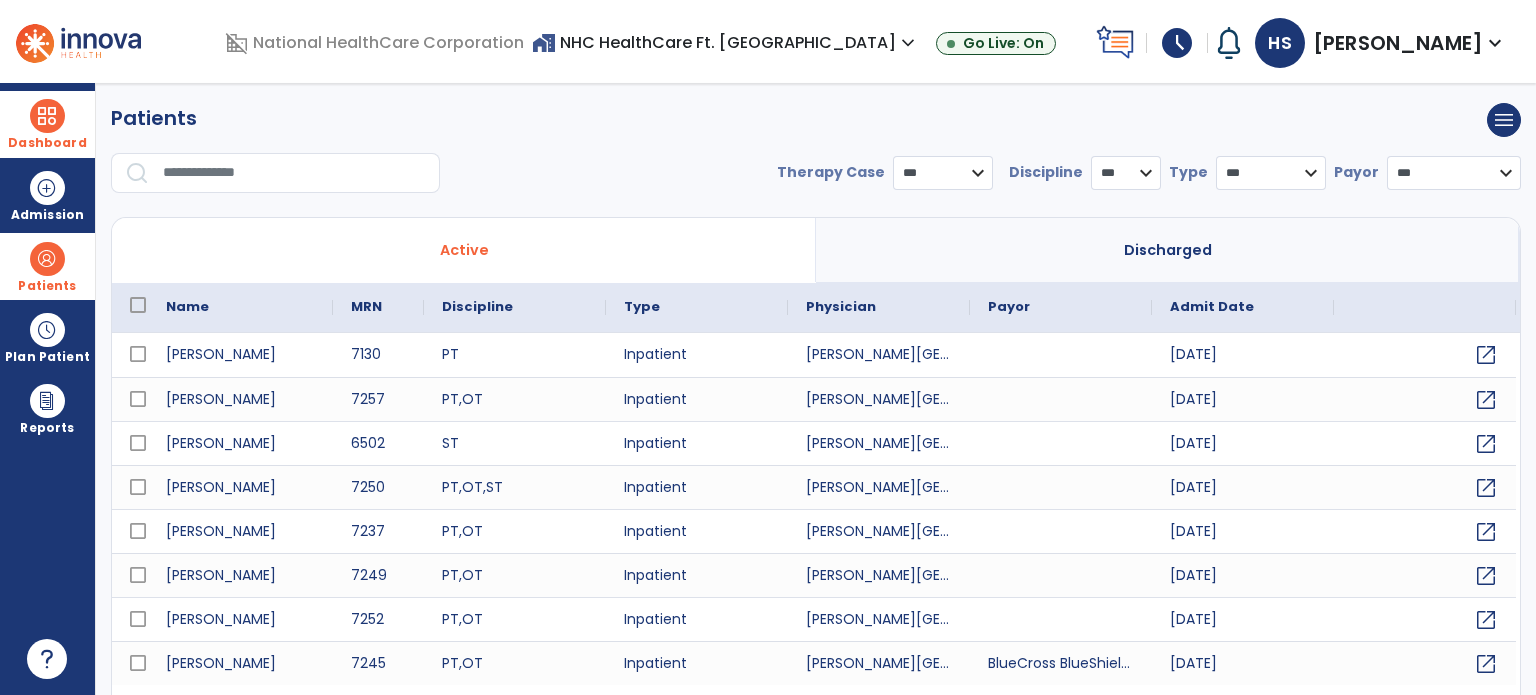 click at bounding box center [47, 116] 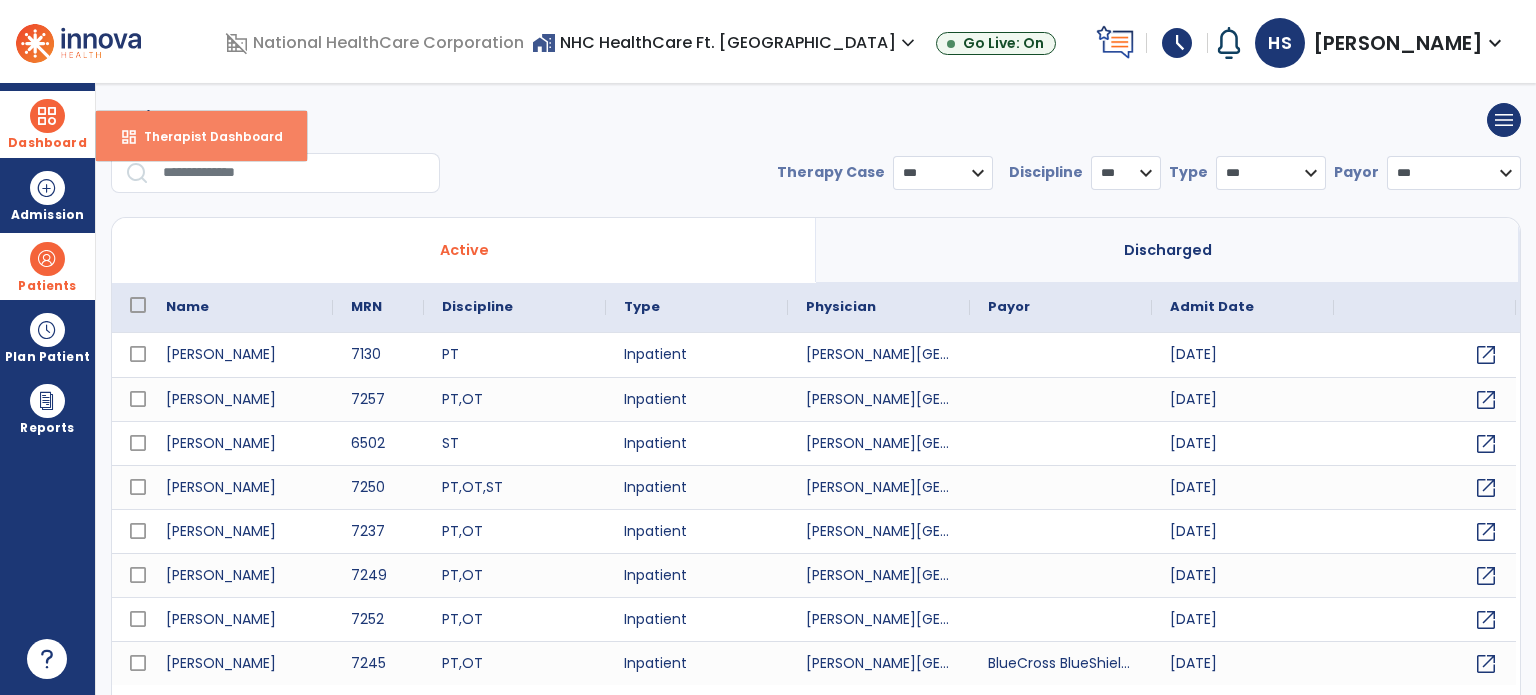 click on "Therapist Dashboard" at bounding box center (205, 136) 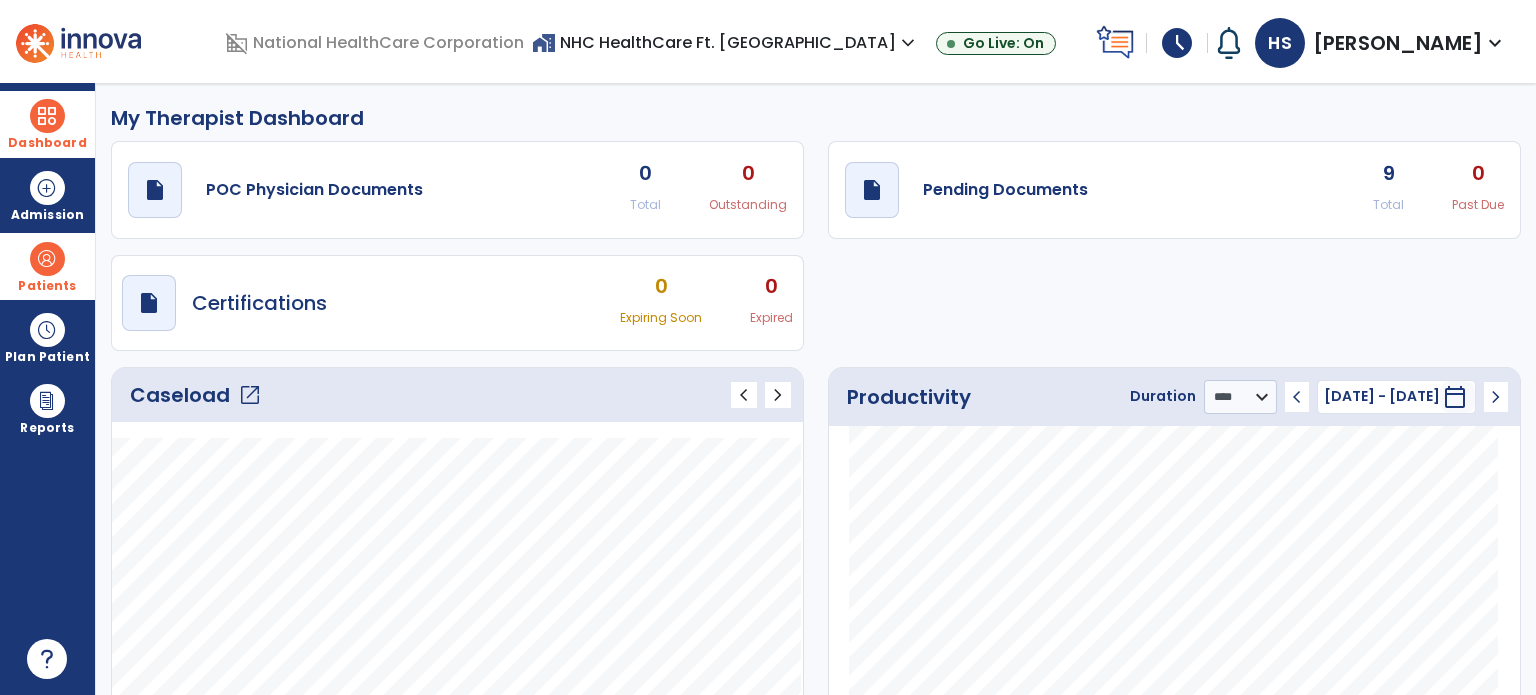 click on "open_in_new" 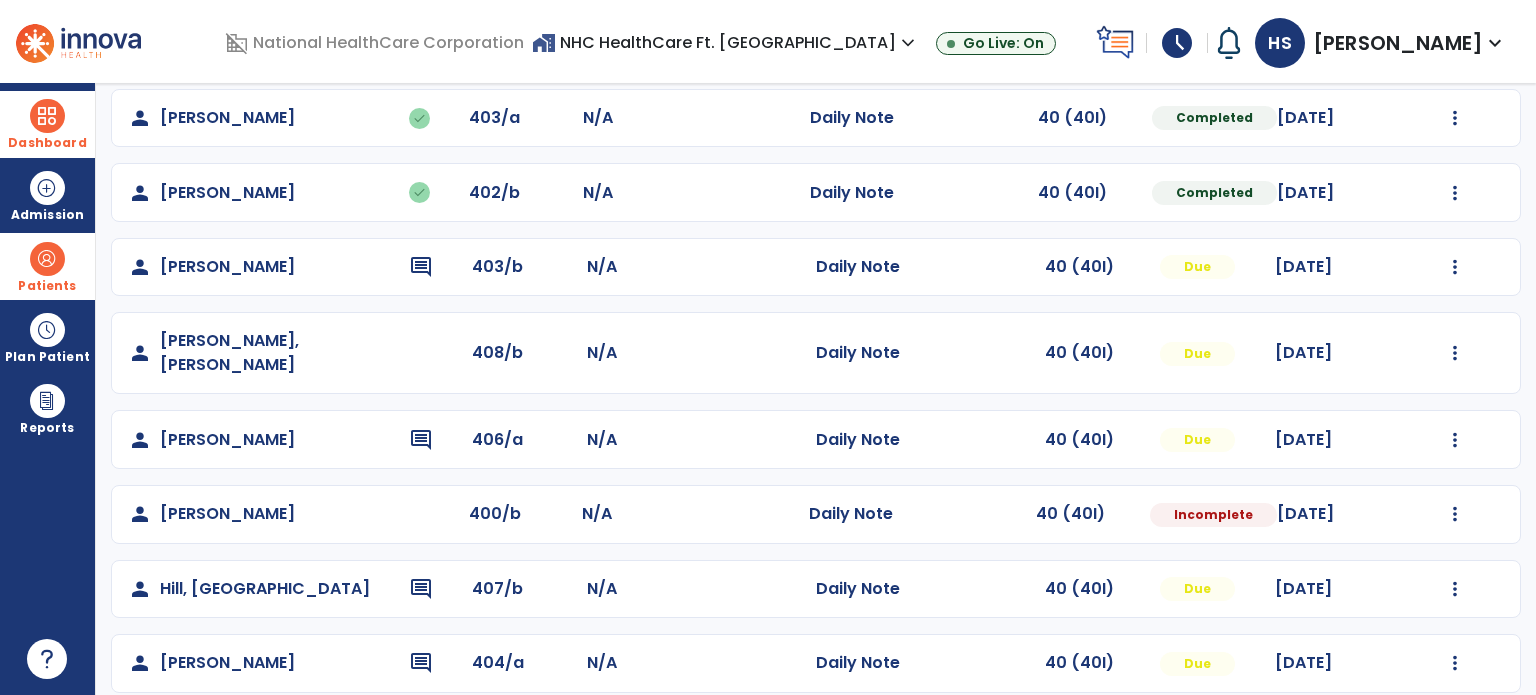 scroll, scrollTop: 172, scrollLeft: 0, axis: vertical 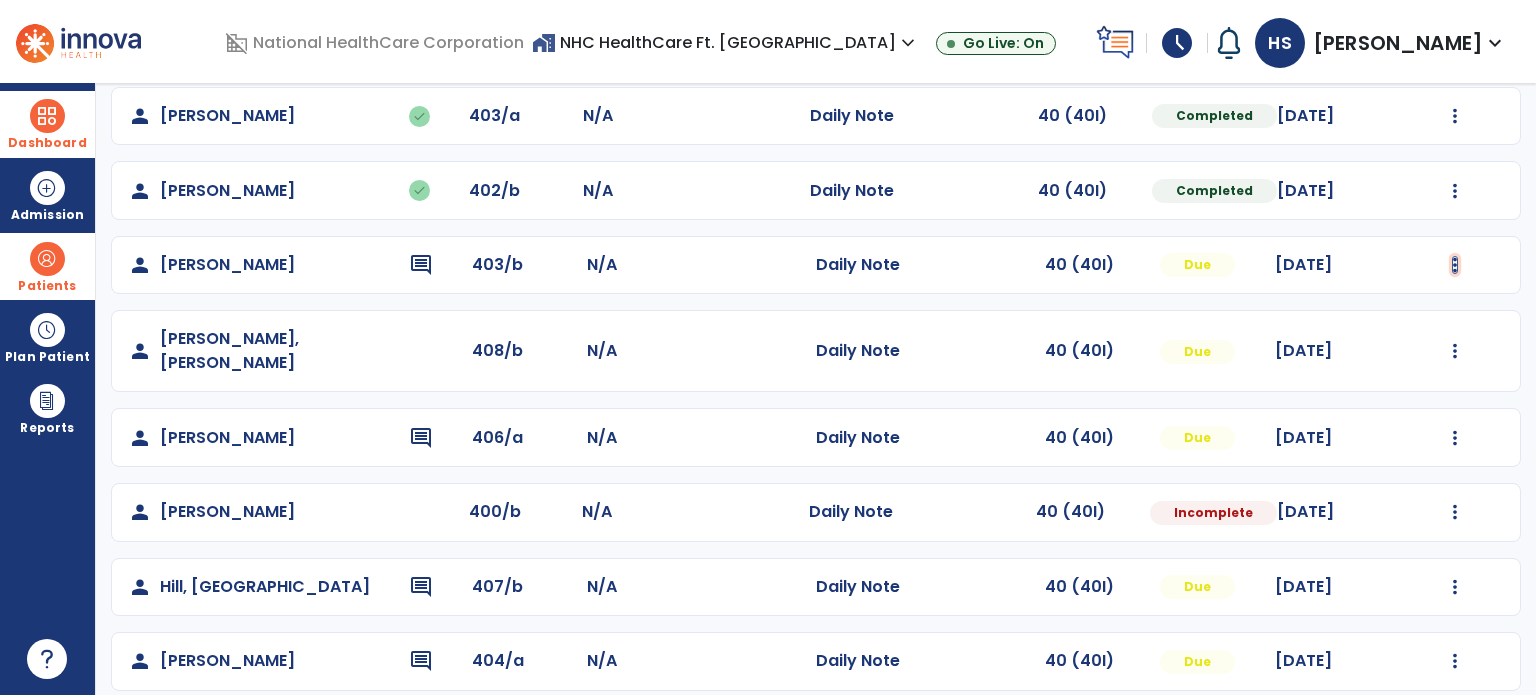 click at bounding box center (1455, 116) 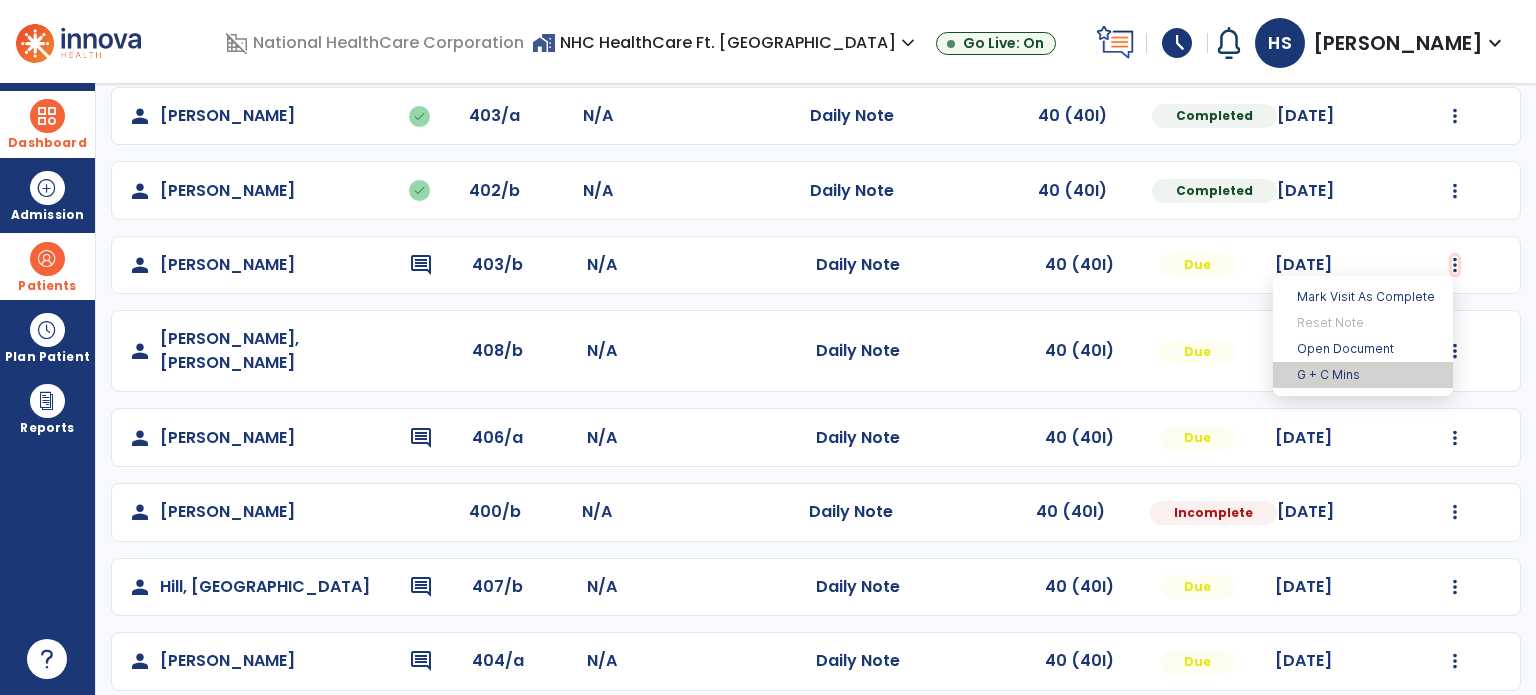 click on "G + C Mins" at bounding box center [1363, 375] 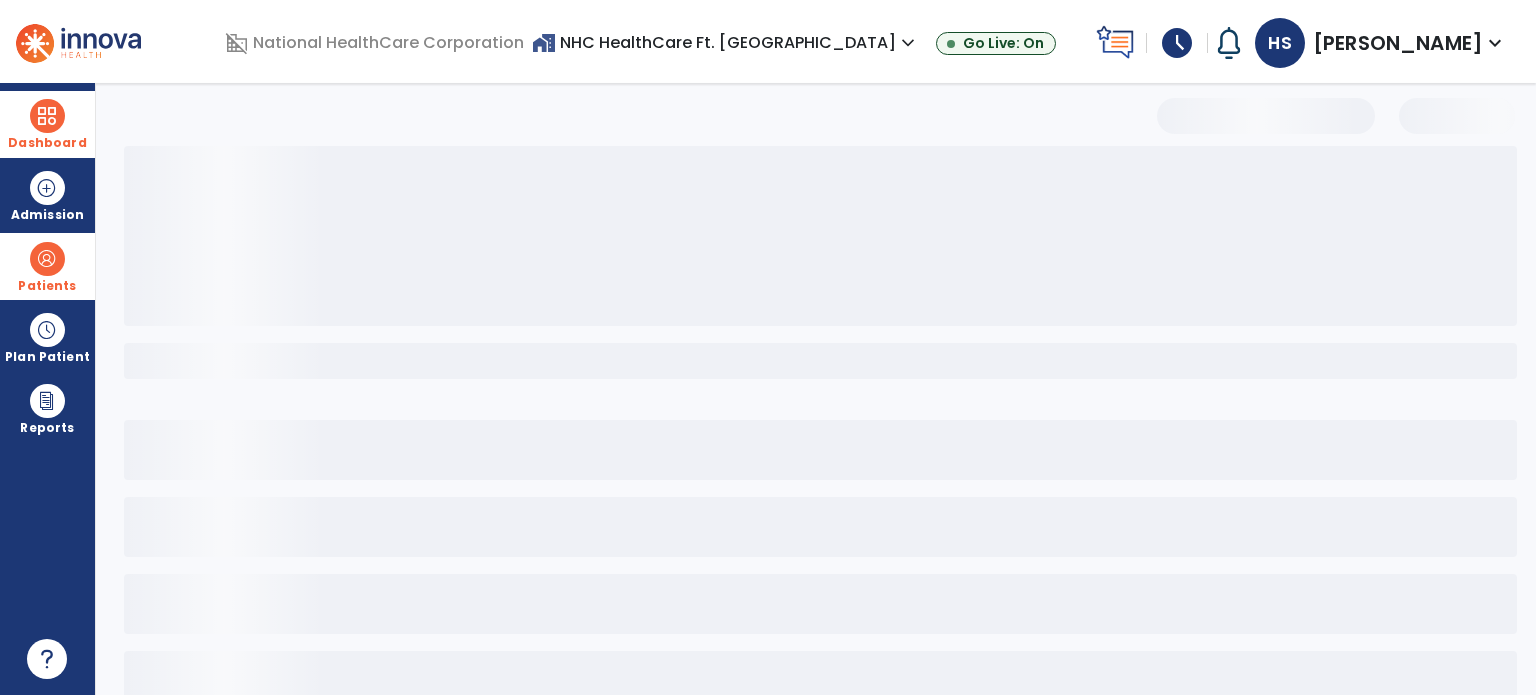 select on "***" 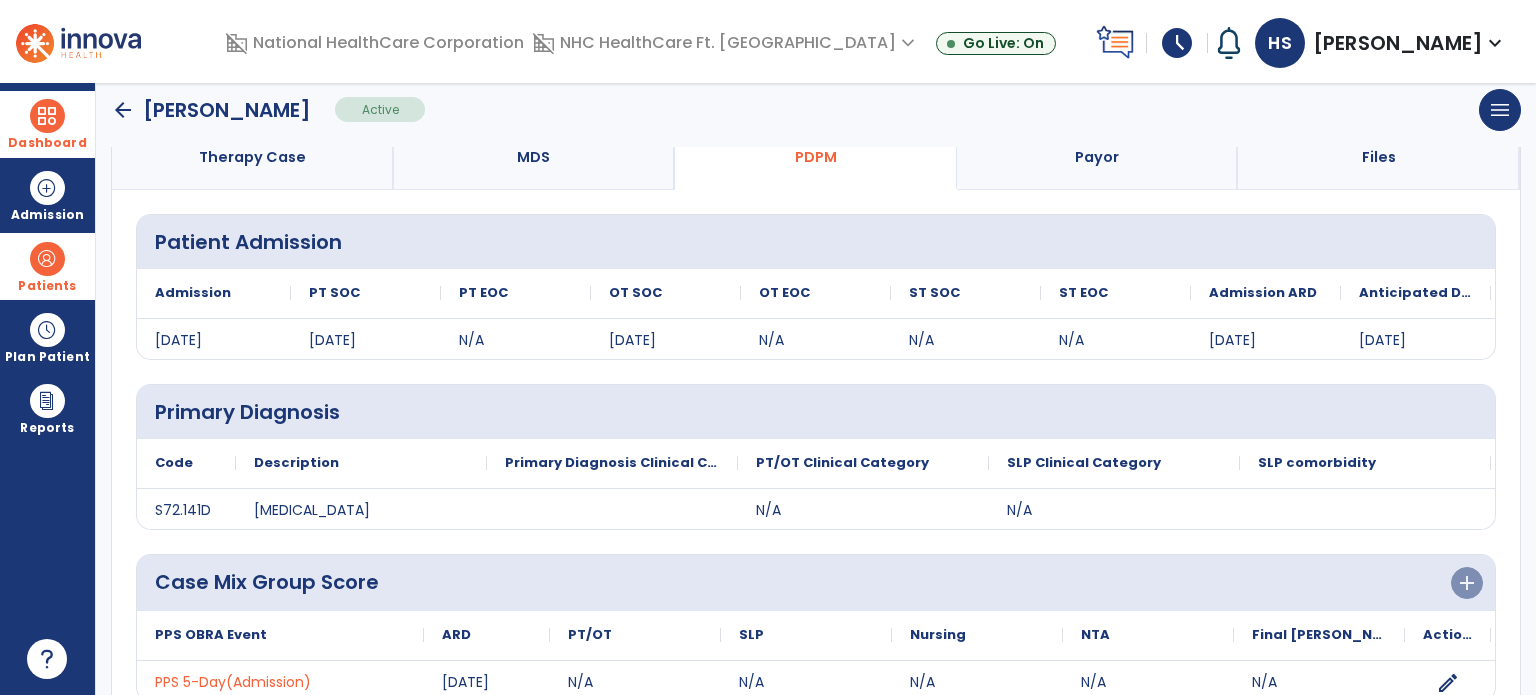 scroll, scrollTop: 383, scrollLeft: 0, axis: vertical 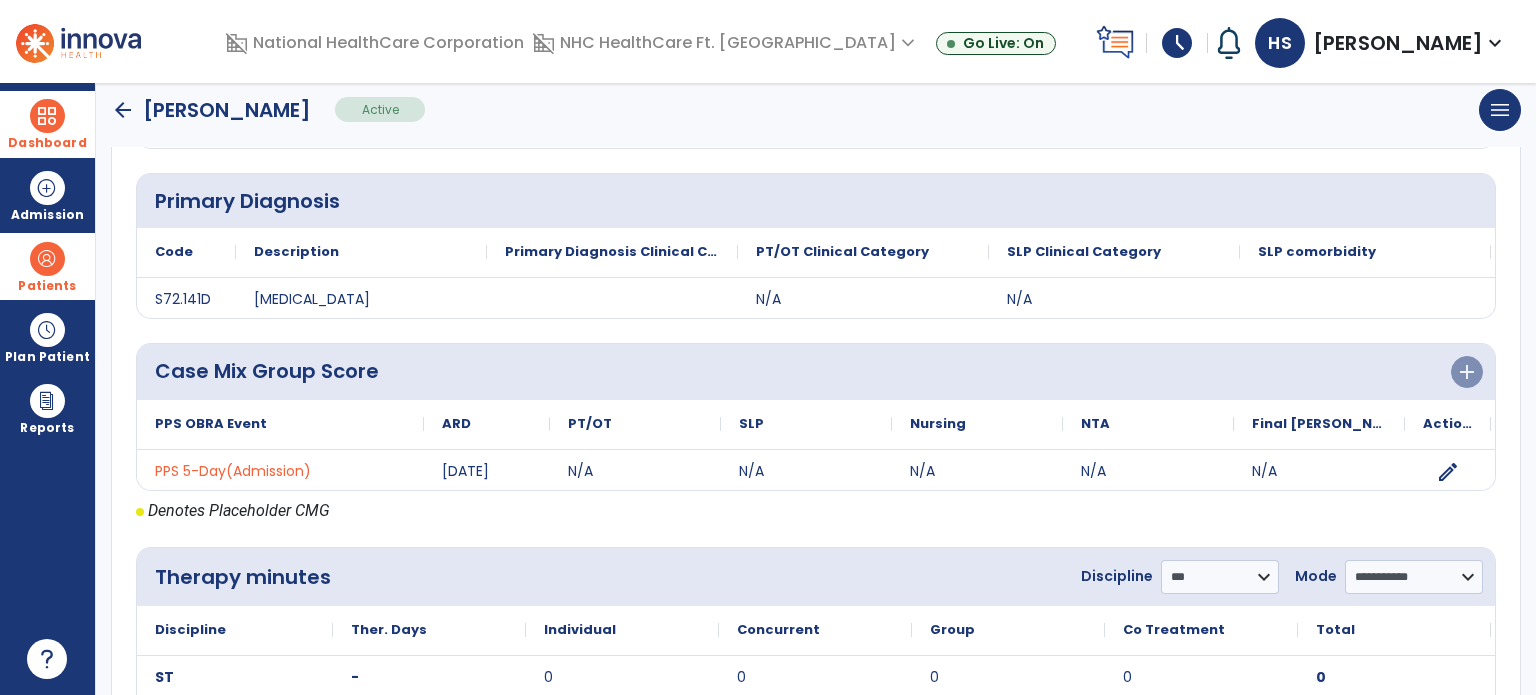 click on "arrow_back" 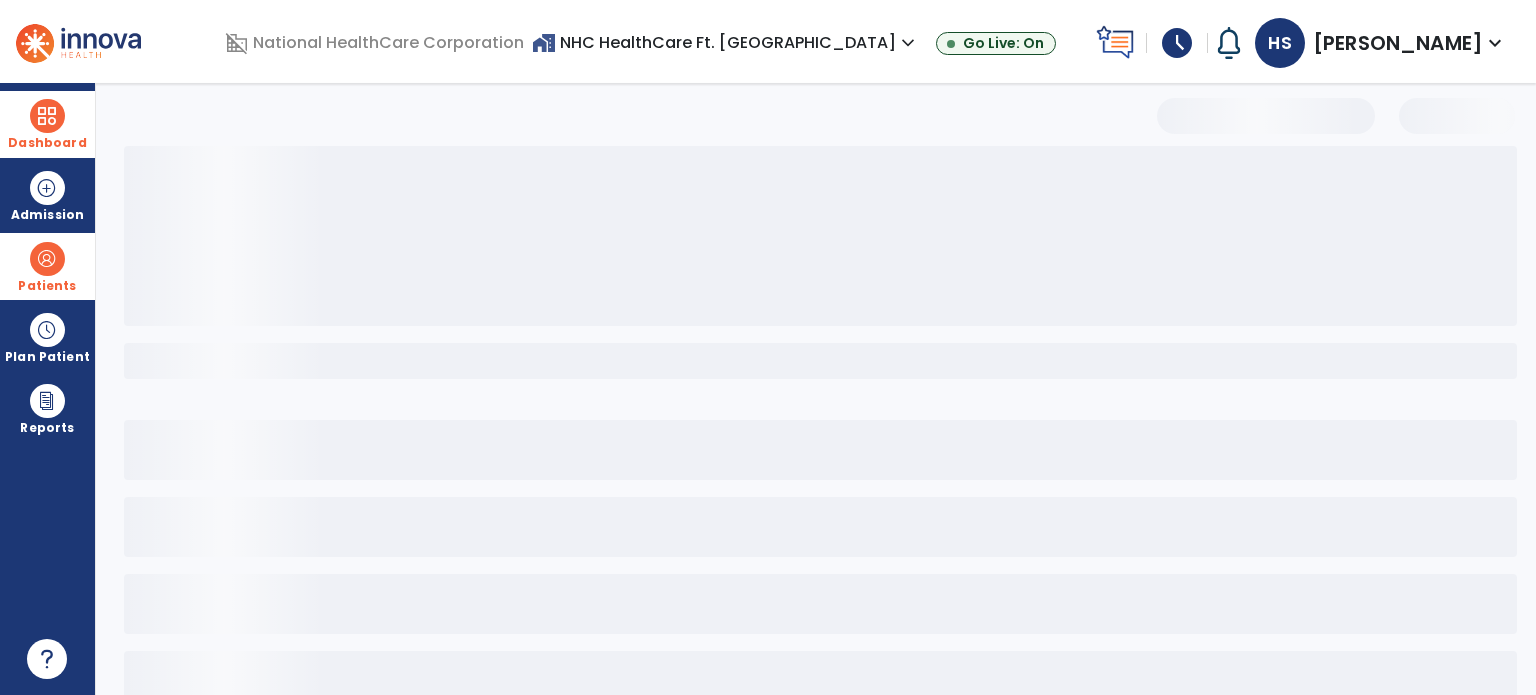 scroll, scrollTop: 0, scrollLeft: 0, axis: both 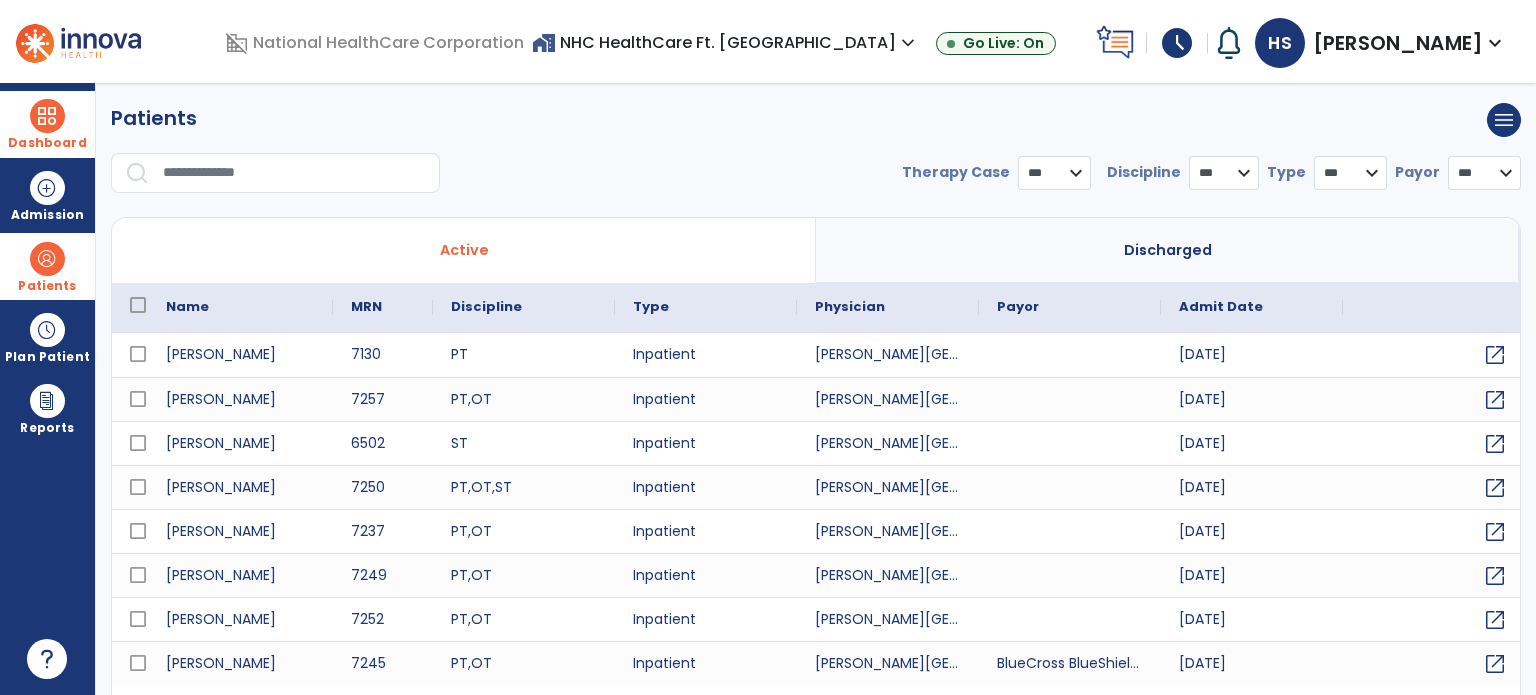 select on "***" 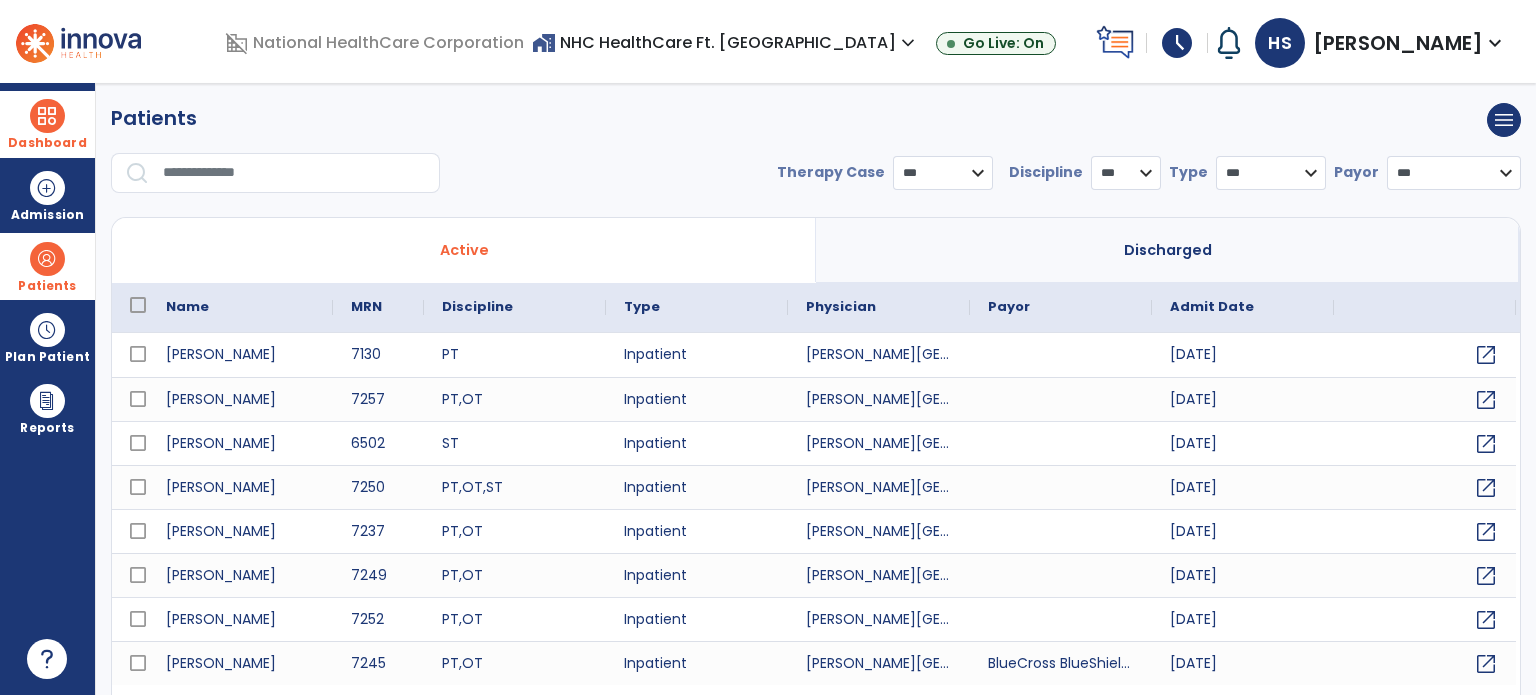 click at bounding box center (47, 116) 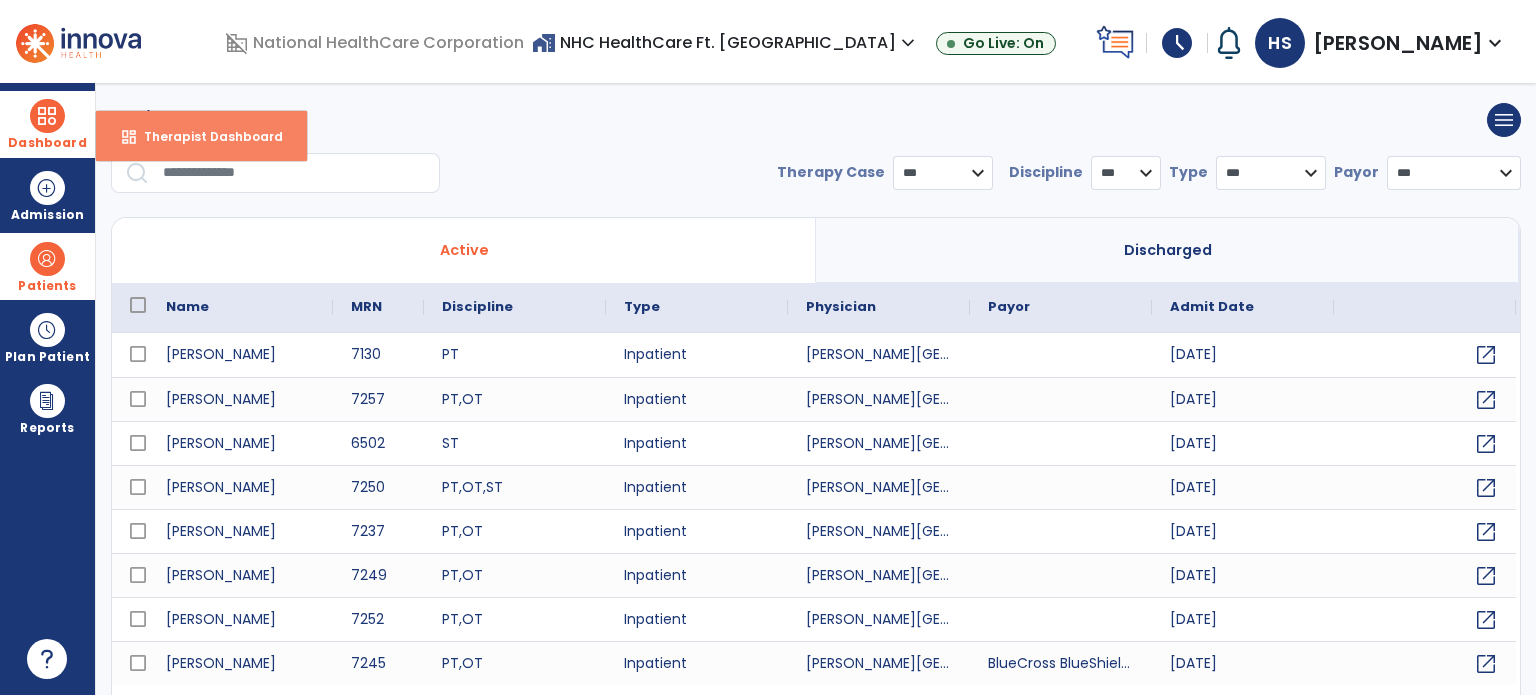 click on "Therapist Dashboard" at bounding box center [205, 136] 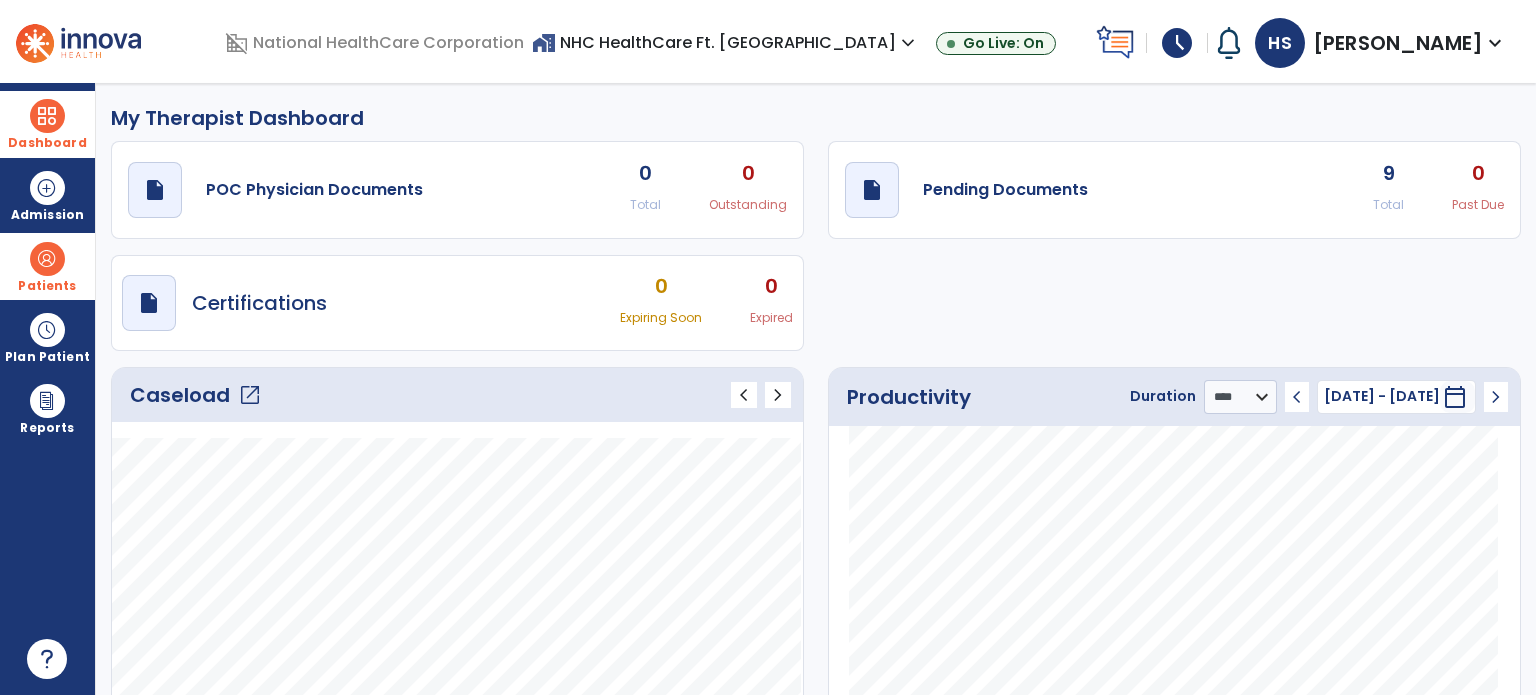 click on "open_in_new" 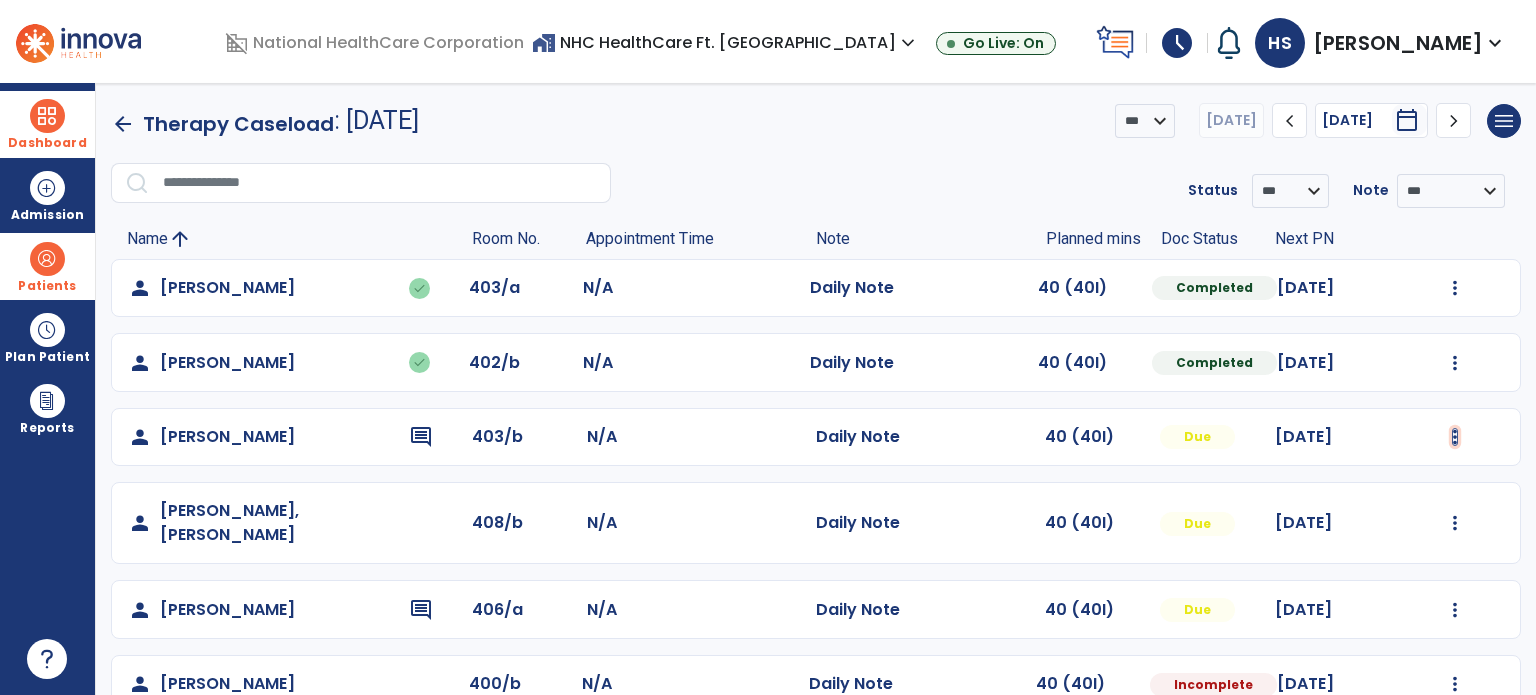click at bounding box center (1455, 288) 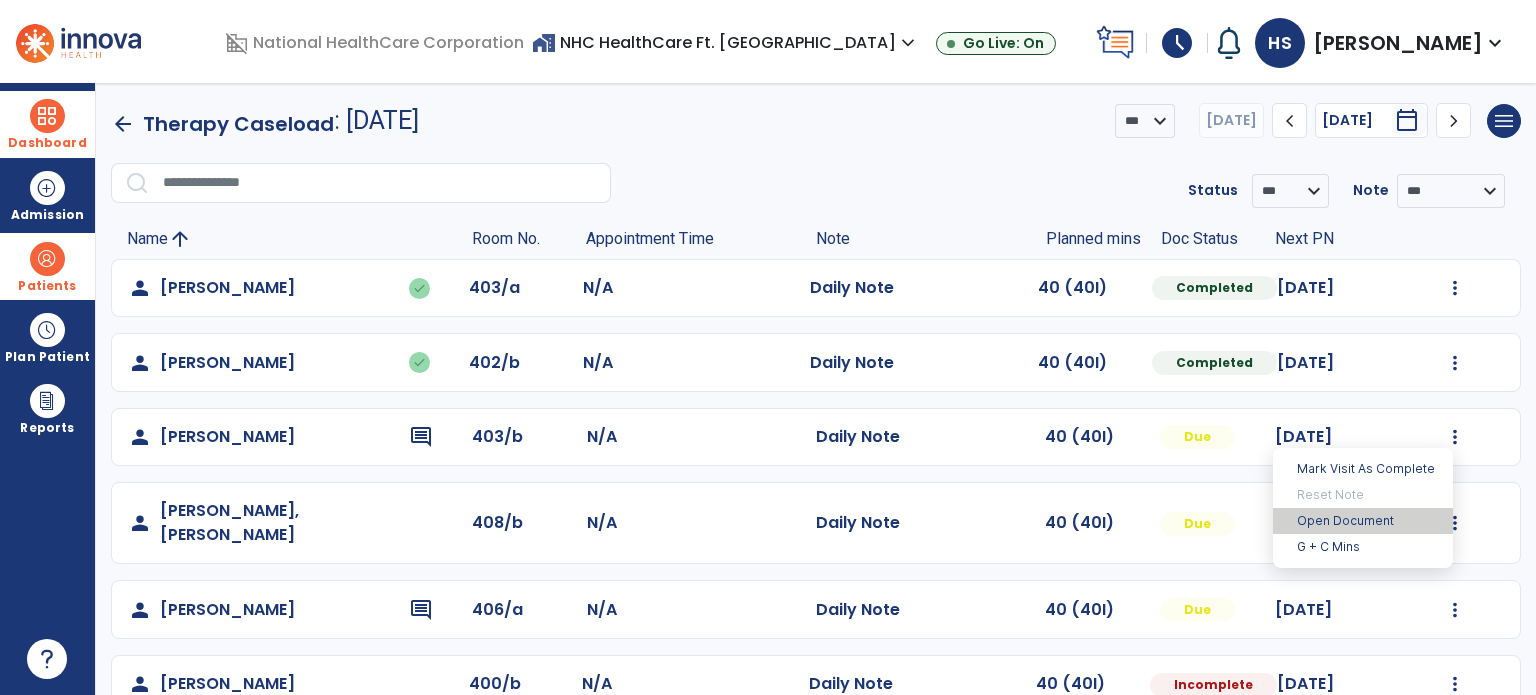 click on "Open Document" at bounding box center [1363, 521] 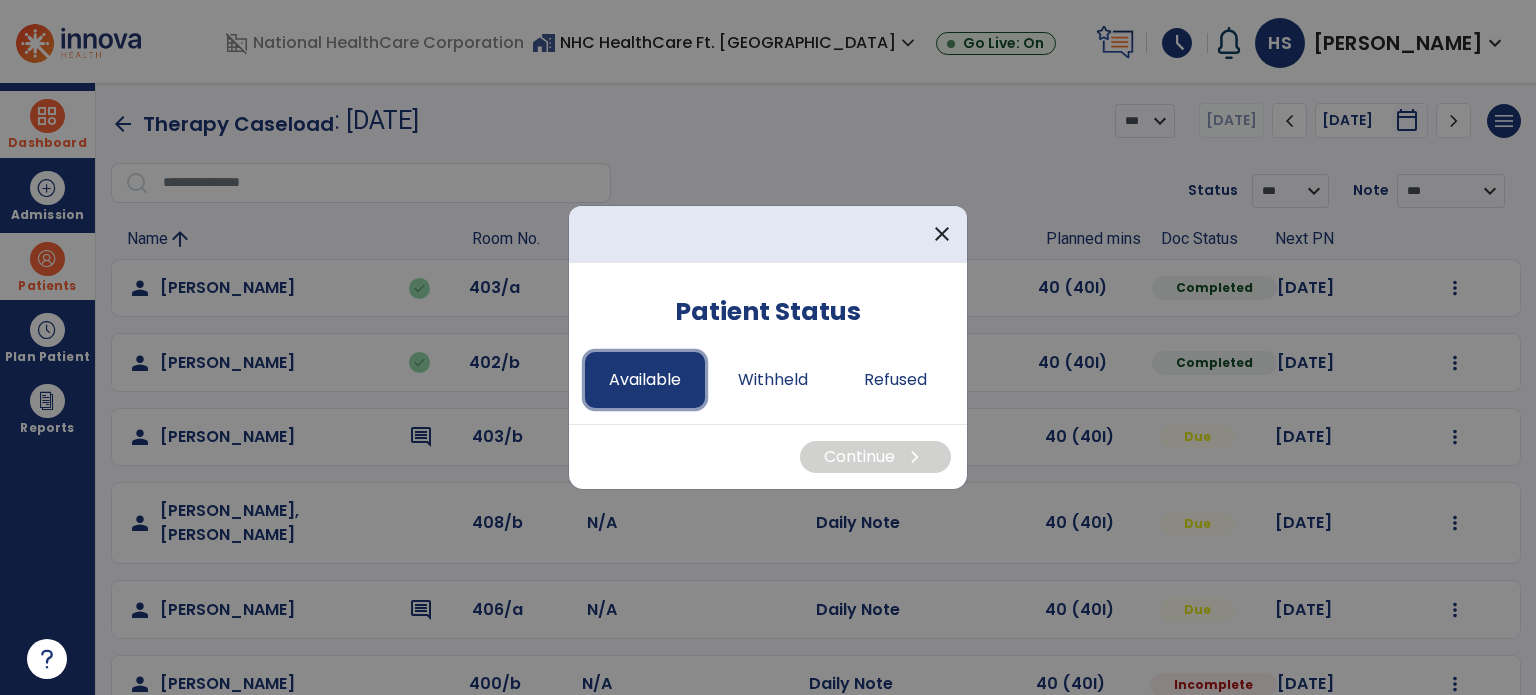 click on "Available" at bounding box center [645, 380] 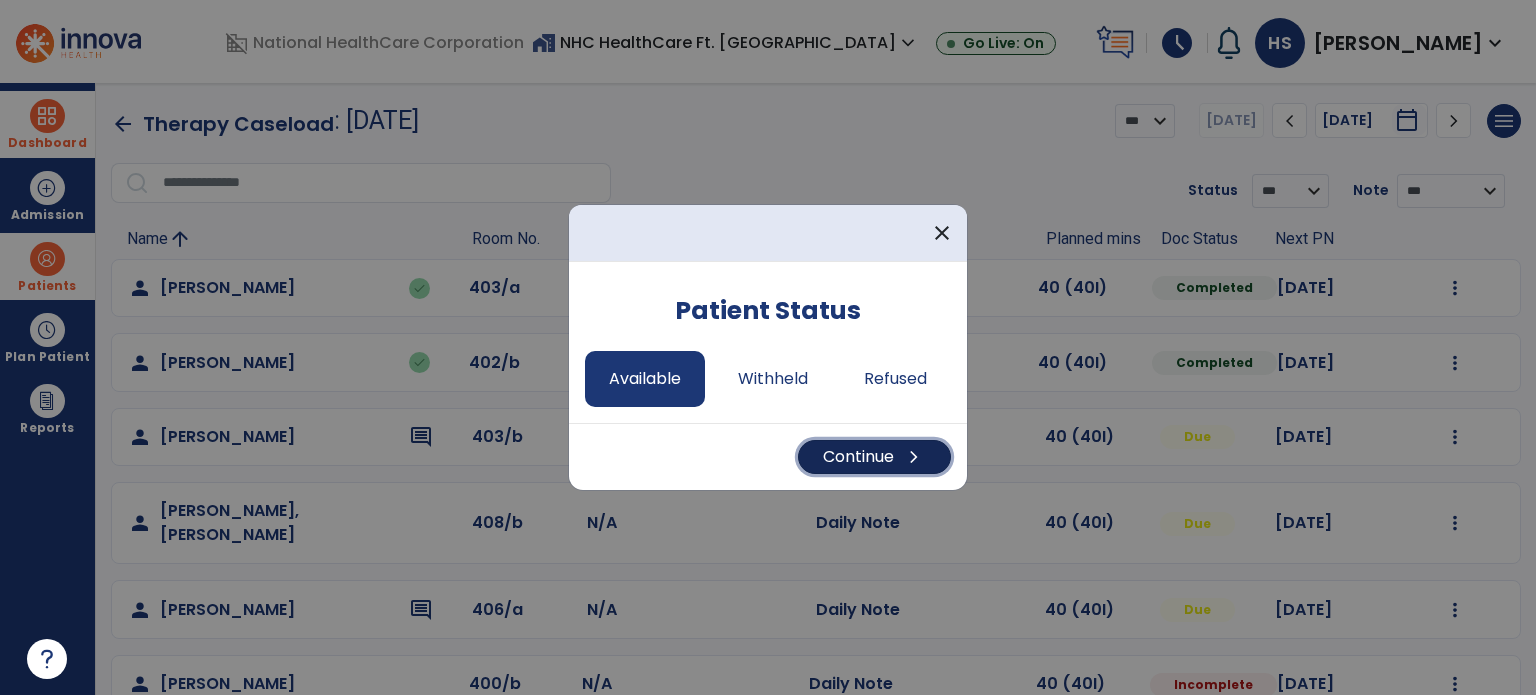 click on "Continue   chevron_right" at bounding box center [874, 457] 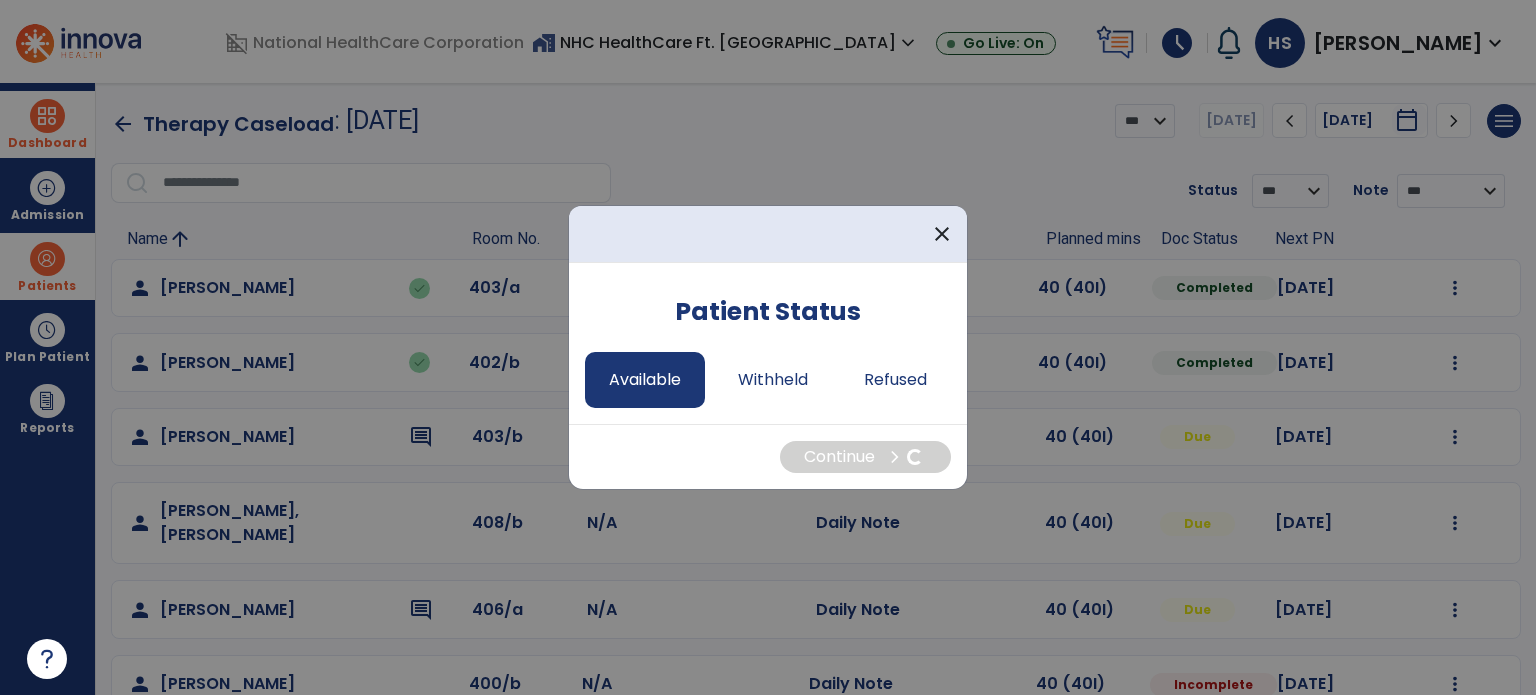 select on "*" 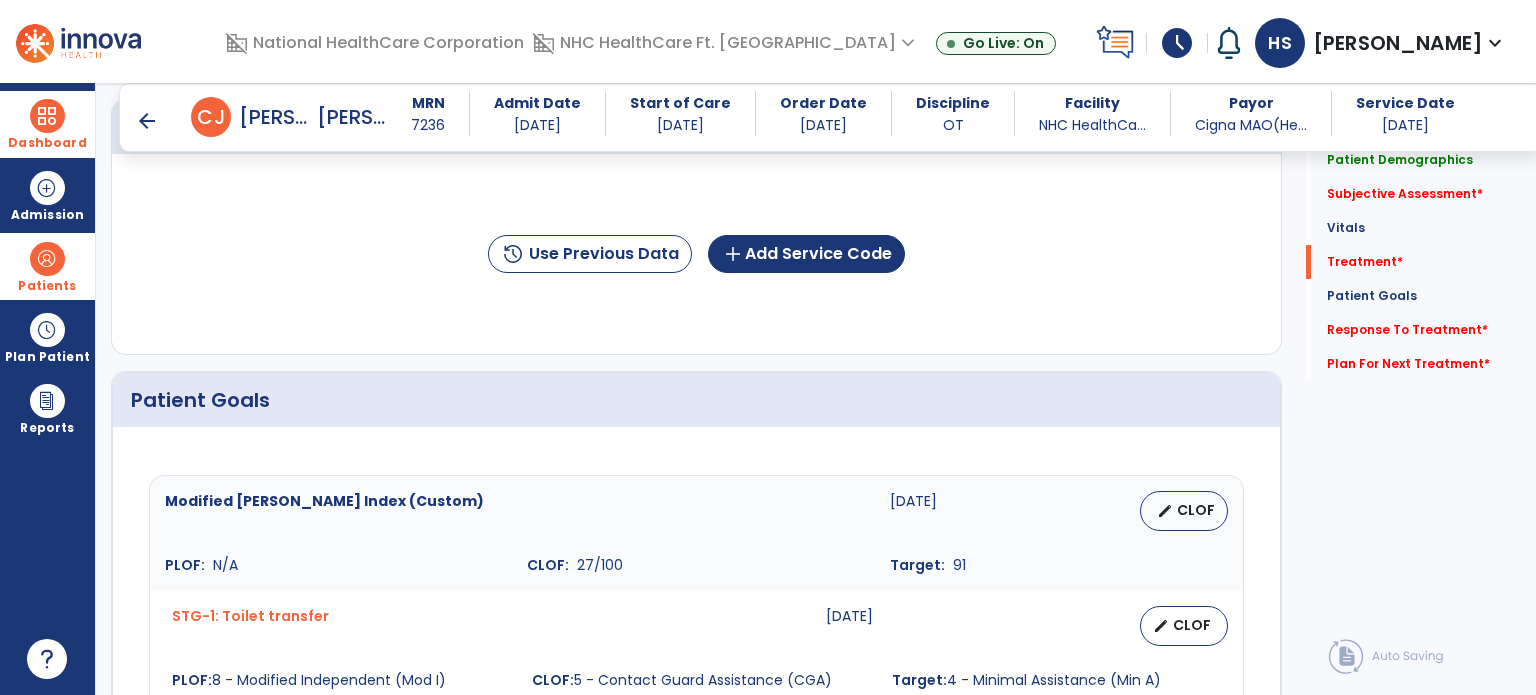 scroll, scrollTop: 1206, scrollLeft: 0, axis: vertical 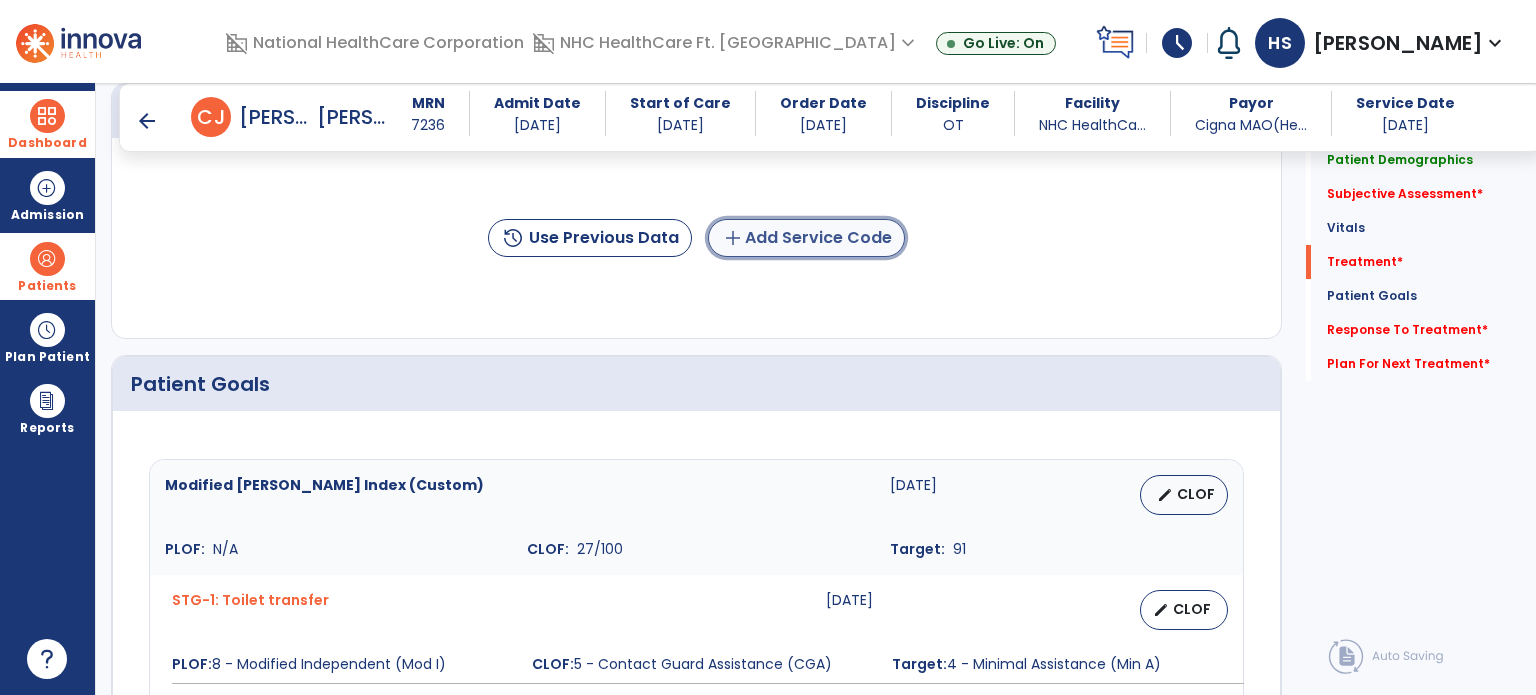 click on "add  Add Service Code" 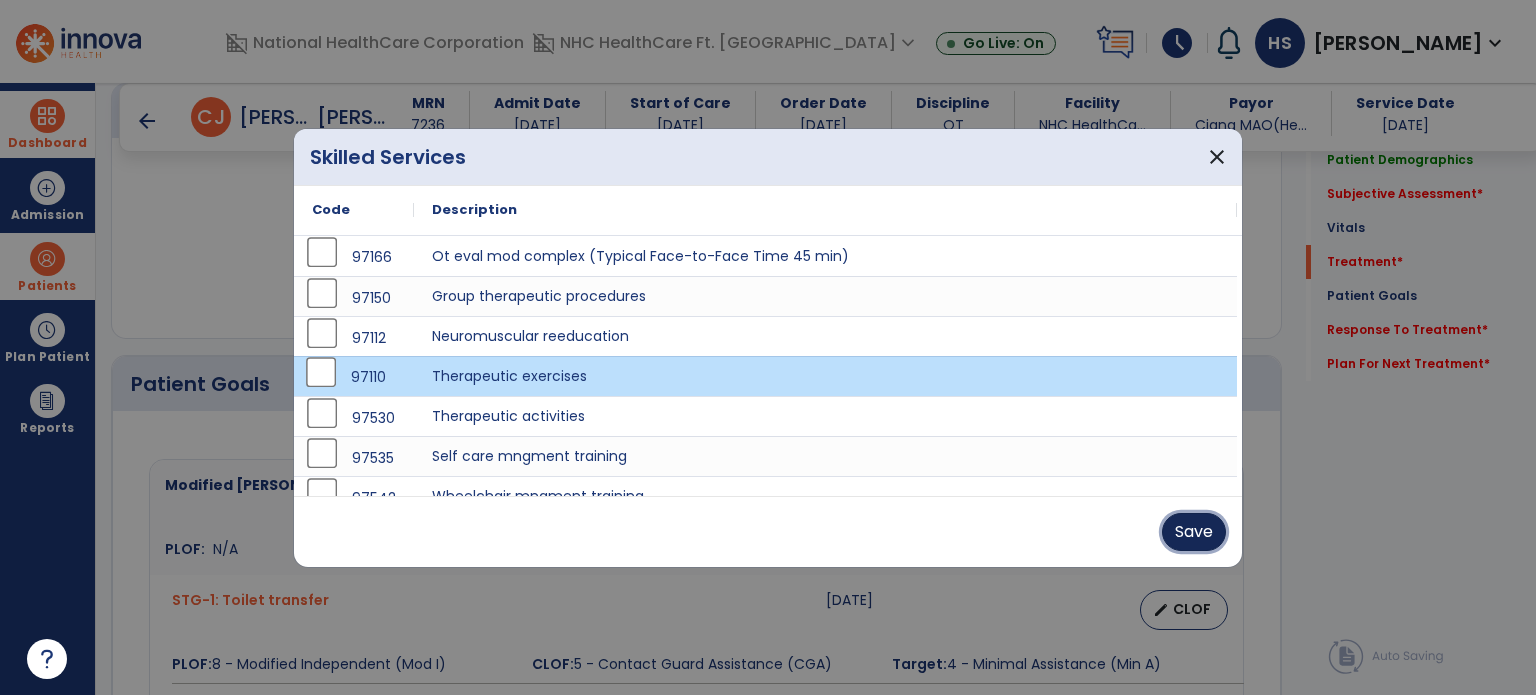 click on "Save" at bounding box center [1194, 532] 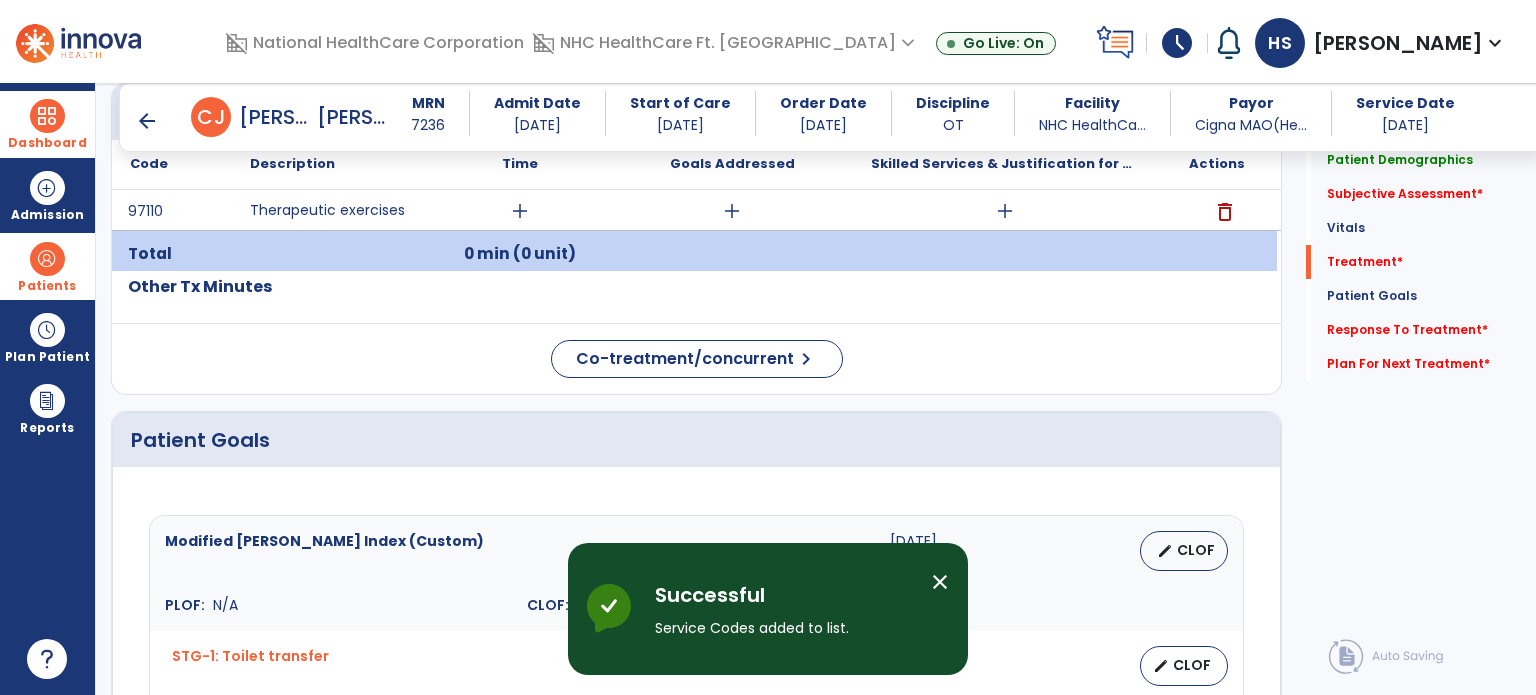 scroll, scrollTop: 1207, scrollLeft: 0, axis: vertical 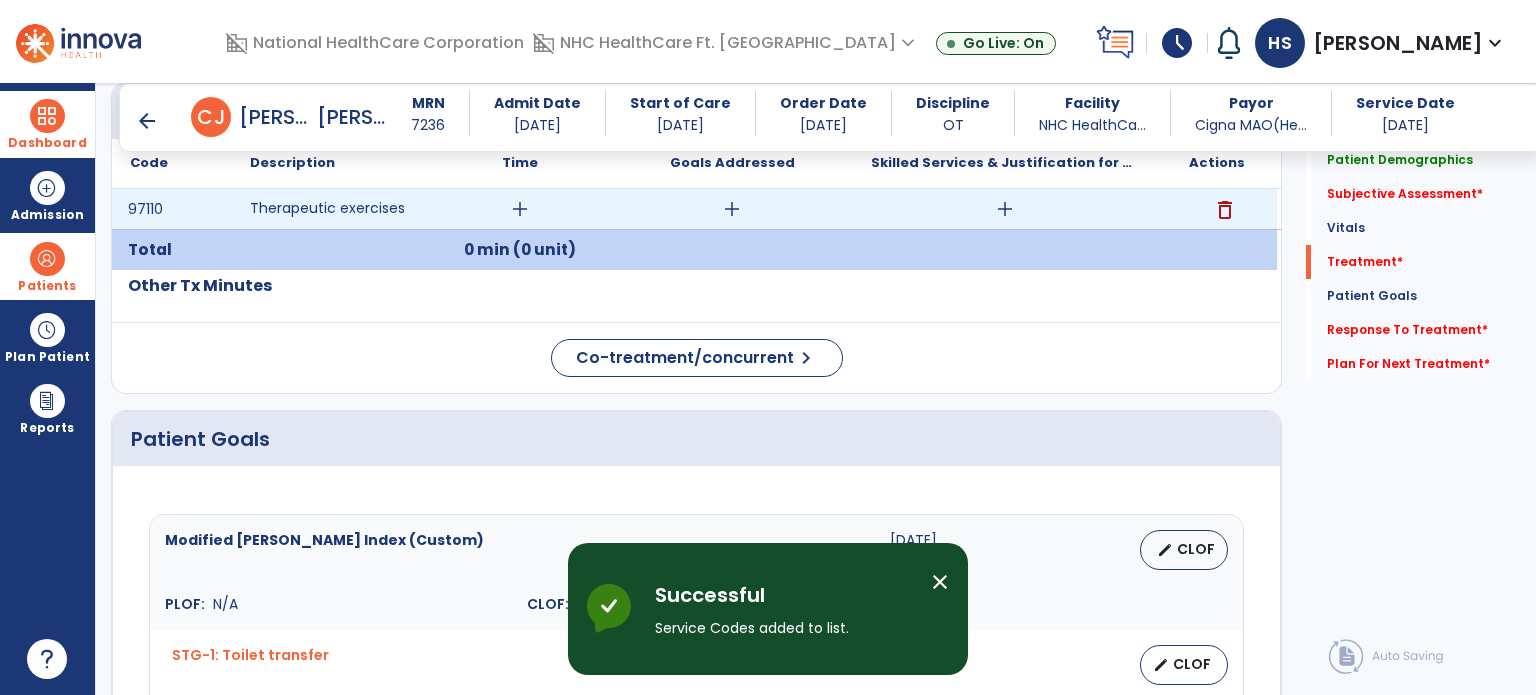 click on "add" at bounding box center [1005, 209] 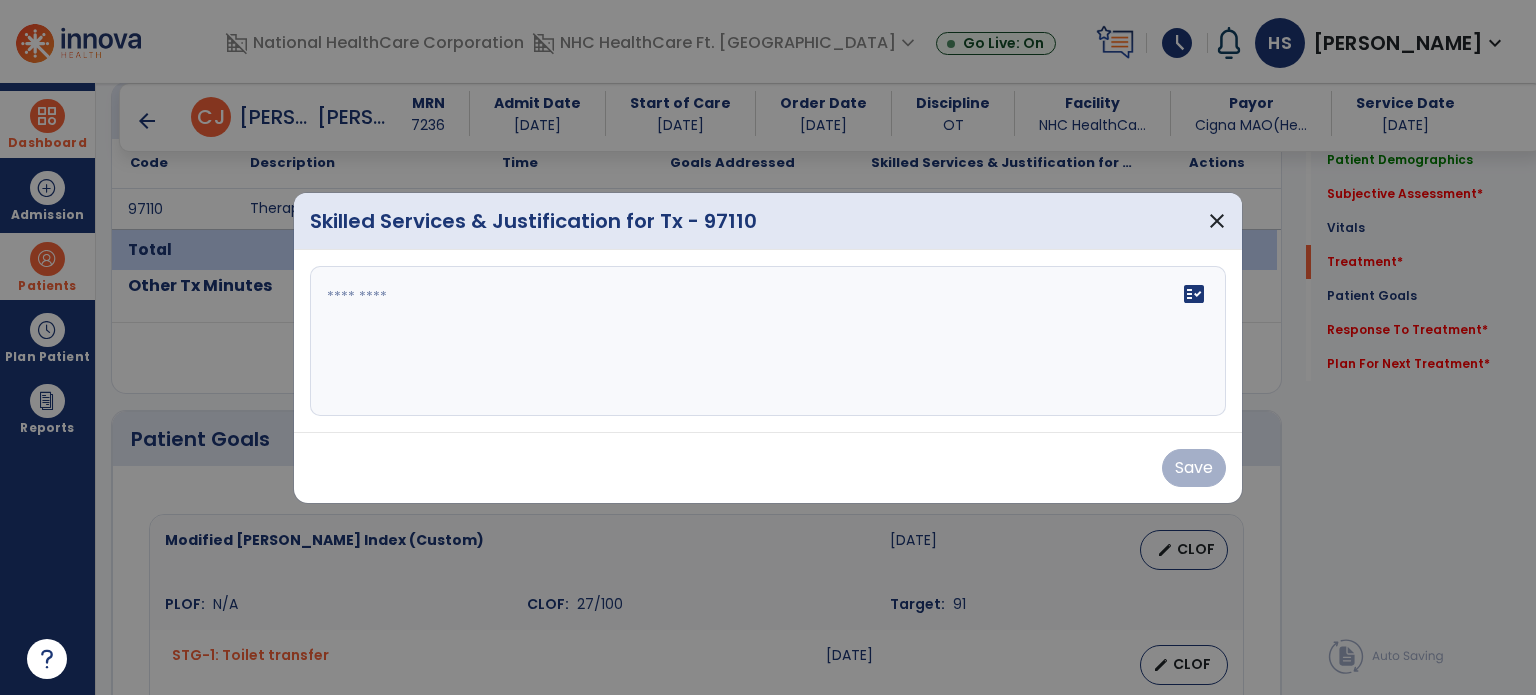 click on "fact_check" at bounding box center [768, 341] 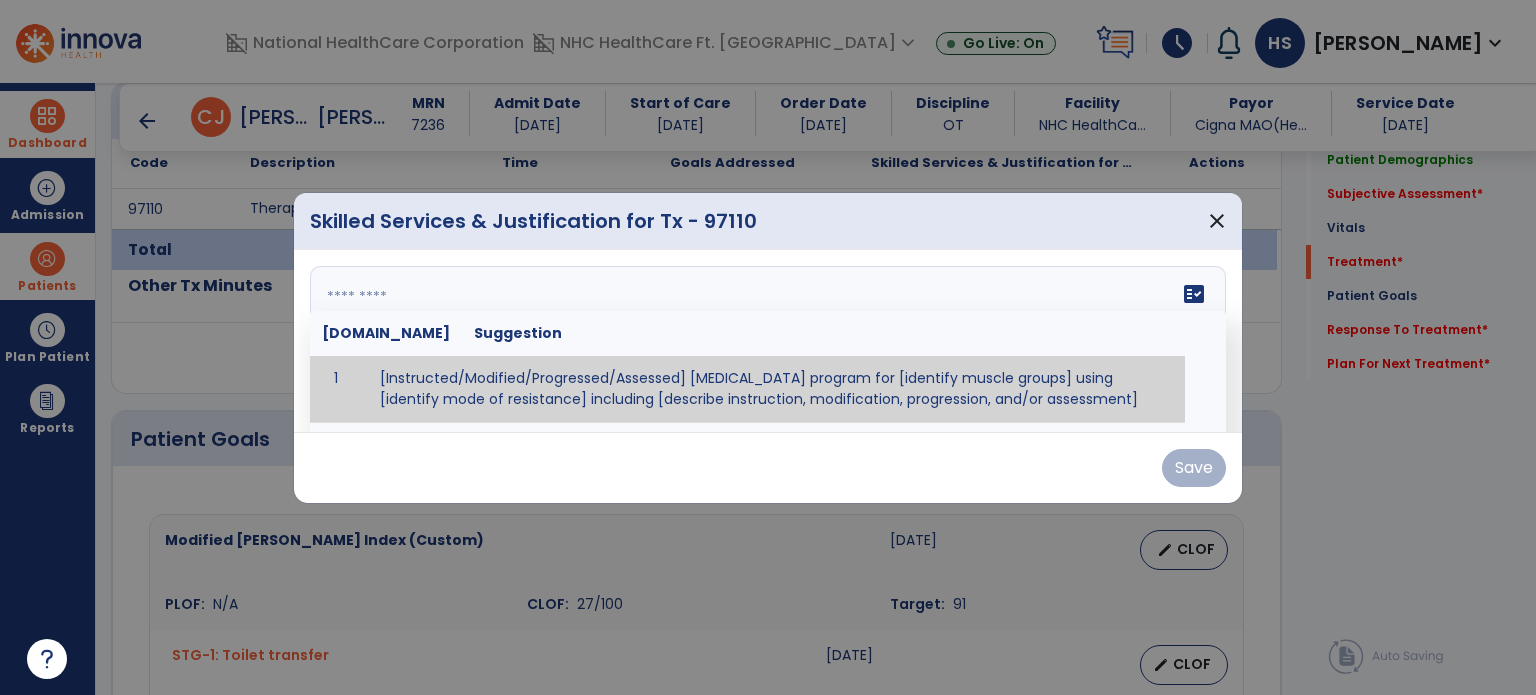paste on "**********" 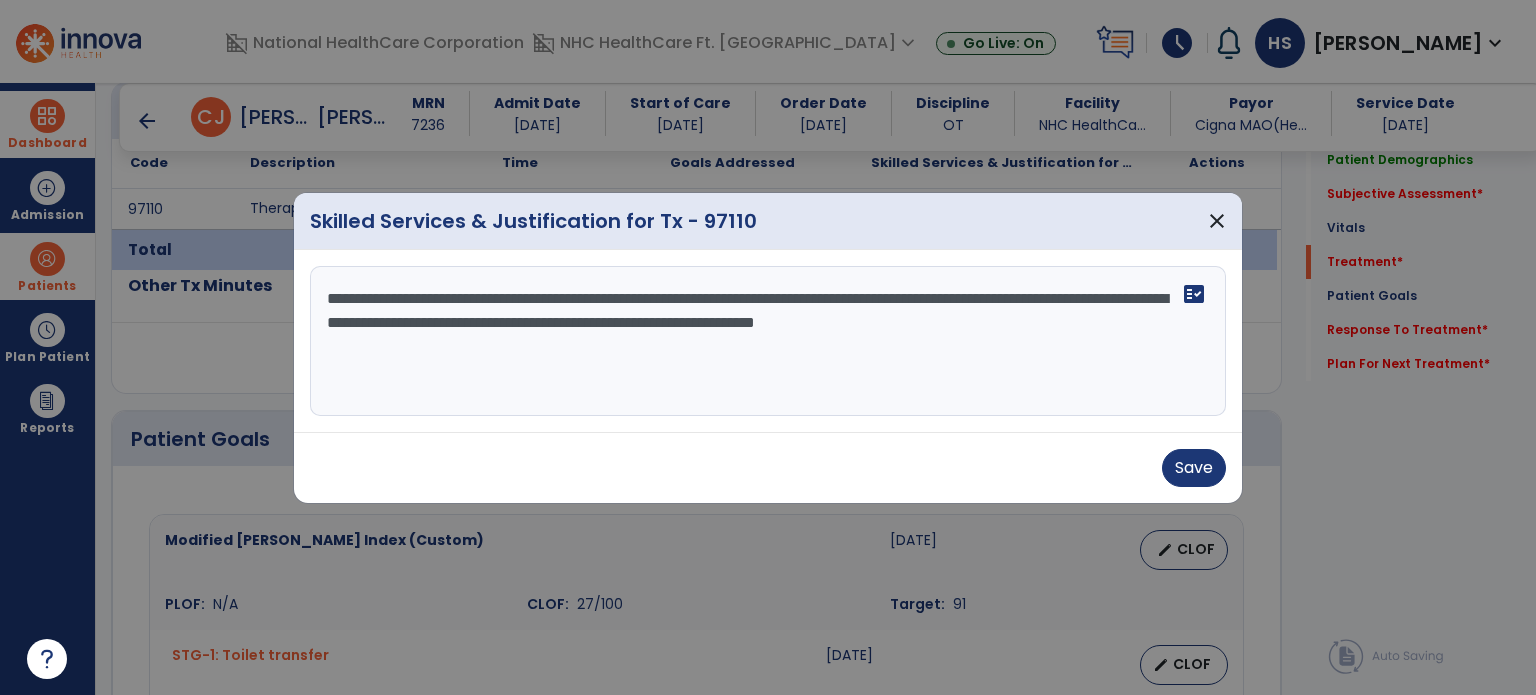 click on "**********" at bounding box center (768, 341) 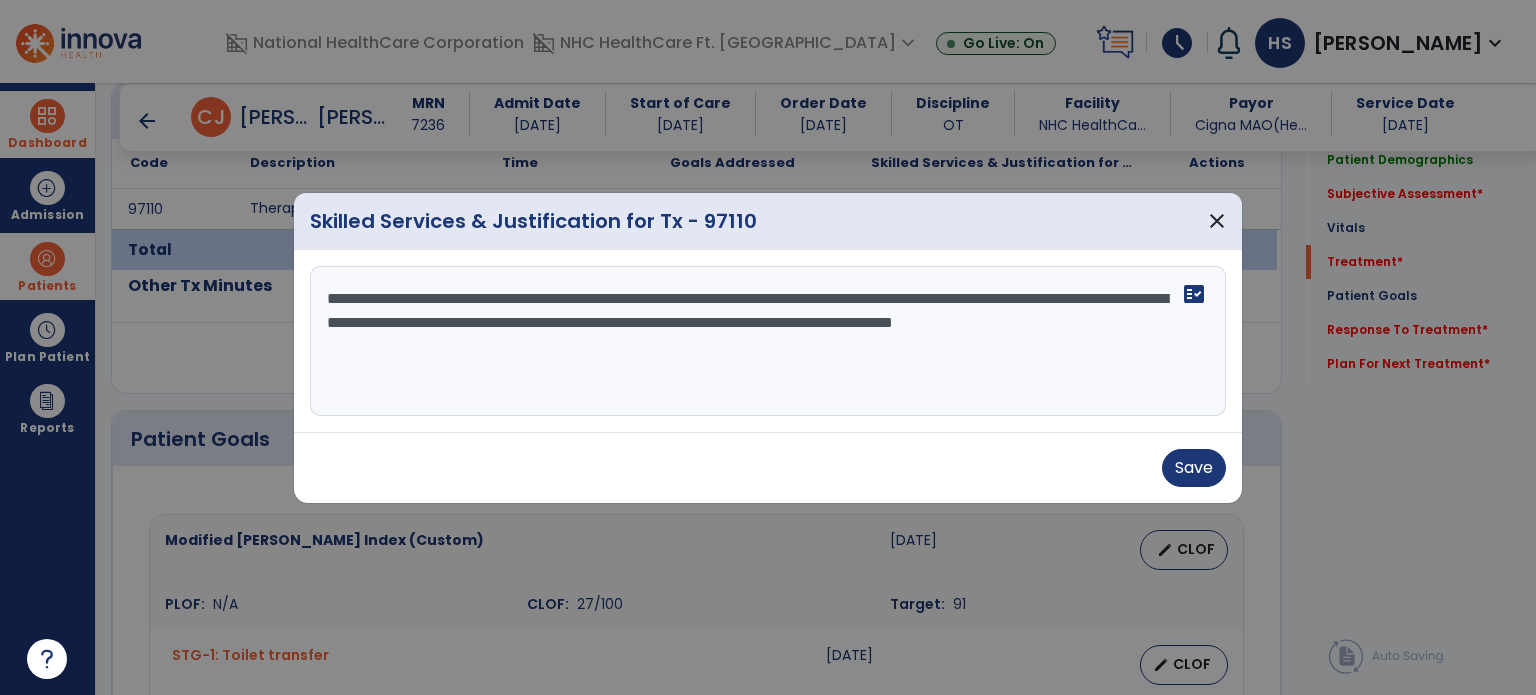 click on "**********" at bounding box center [768, 341] 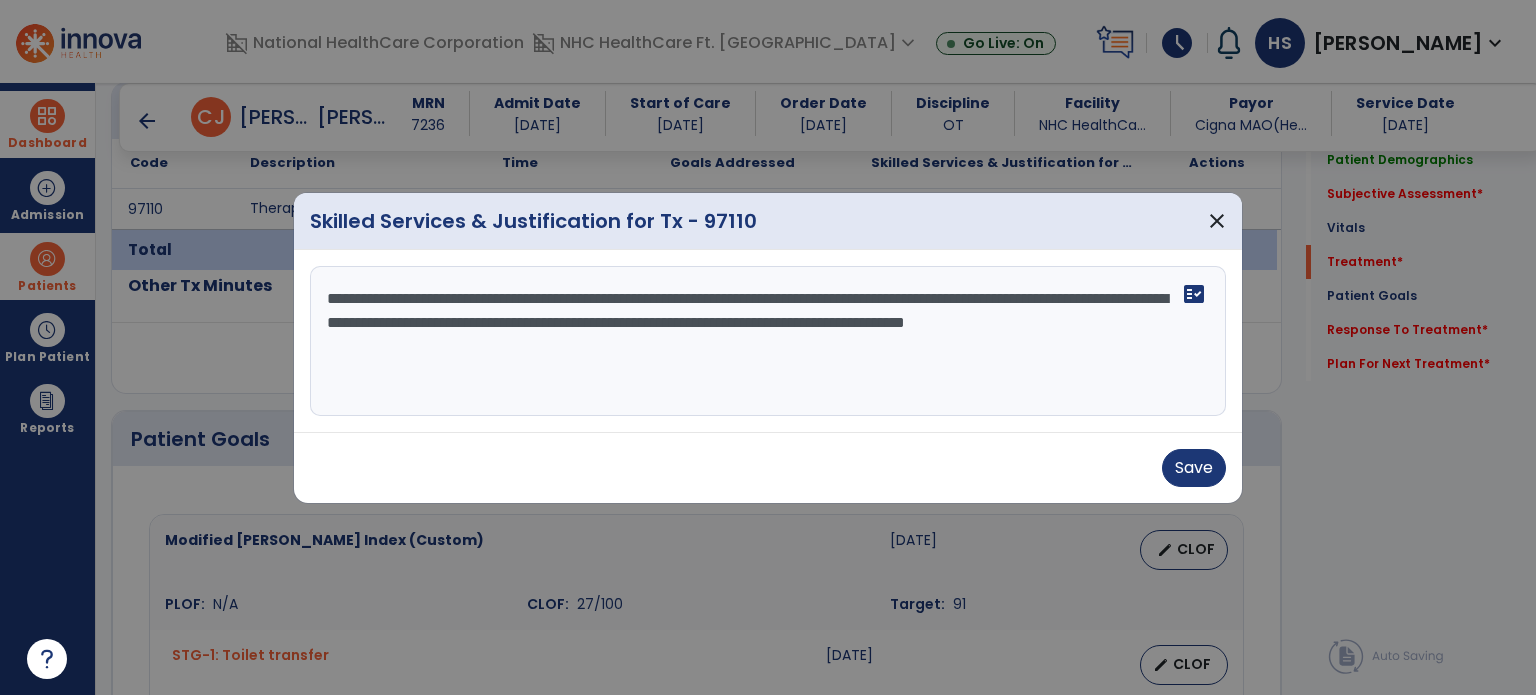 click on "**********" at bounding box center [768, 341] 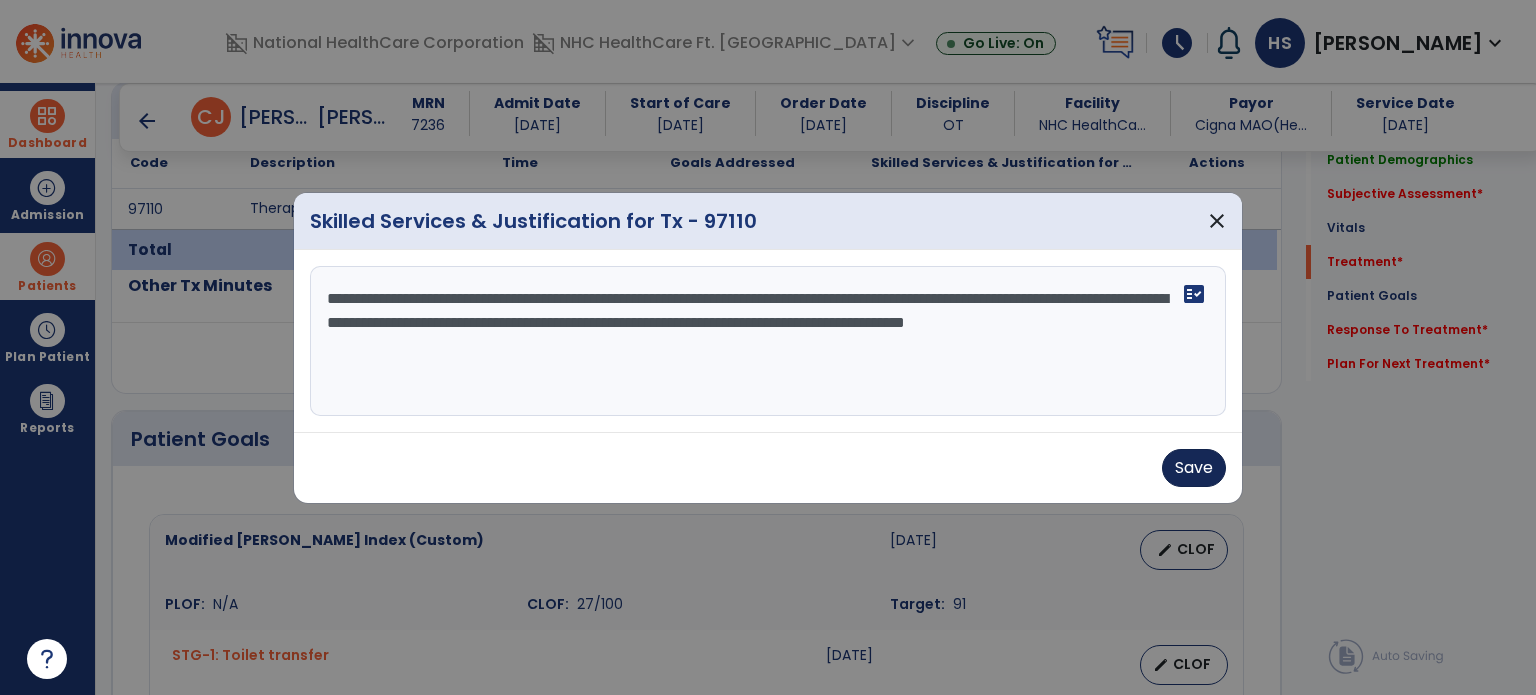 type on "**********" 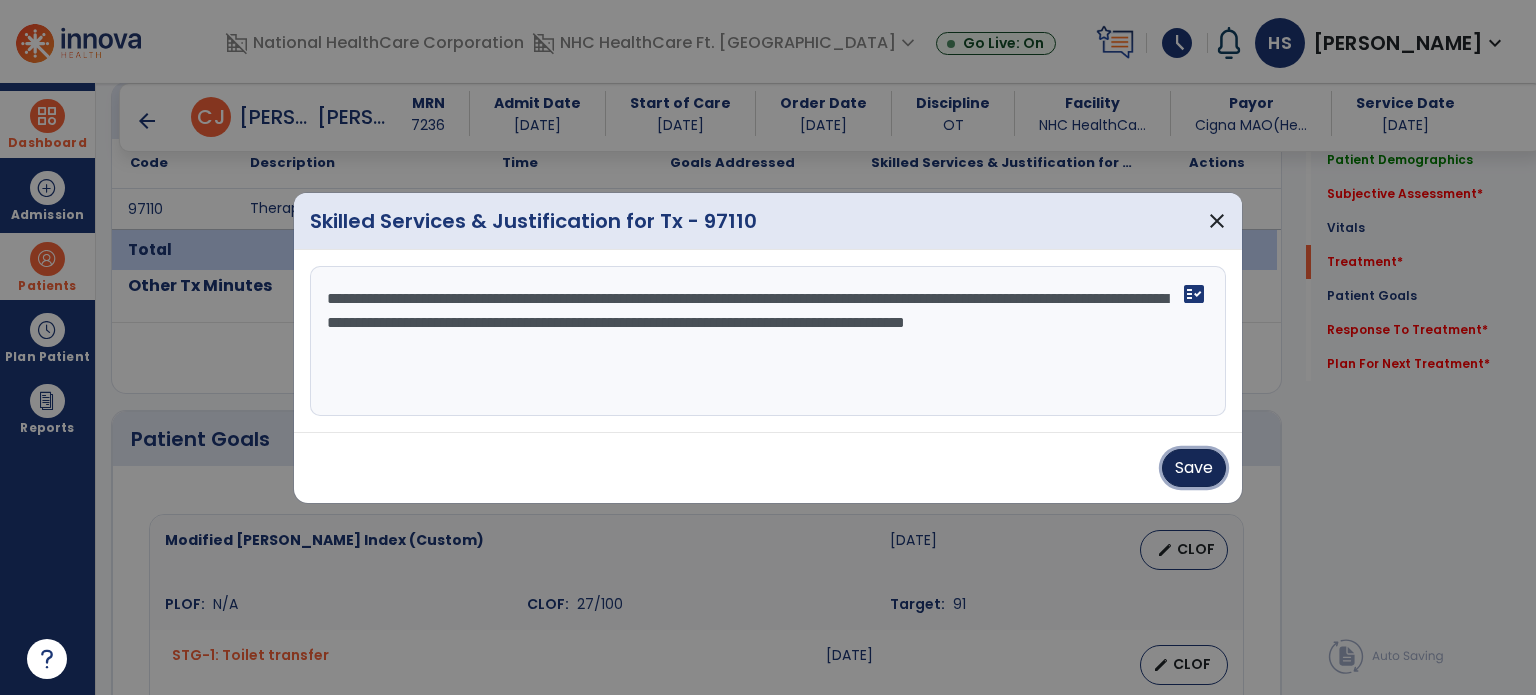 click on "Save" at bounding box center (1194, 468) 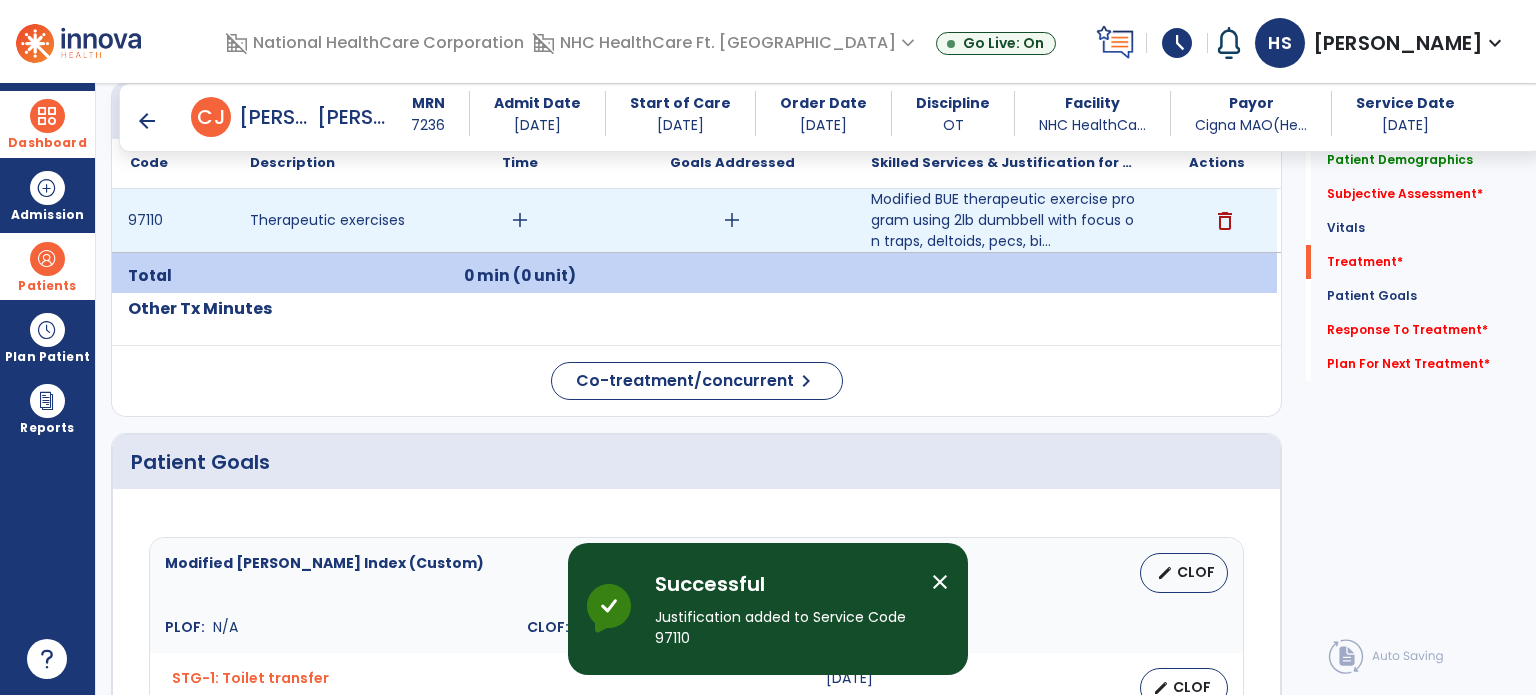 click on "add" at bounding box center (520, 220) 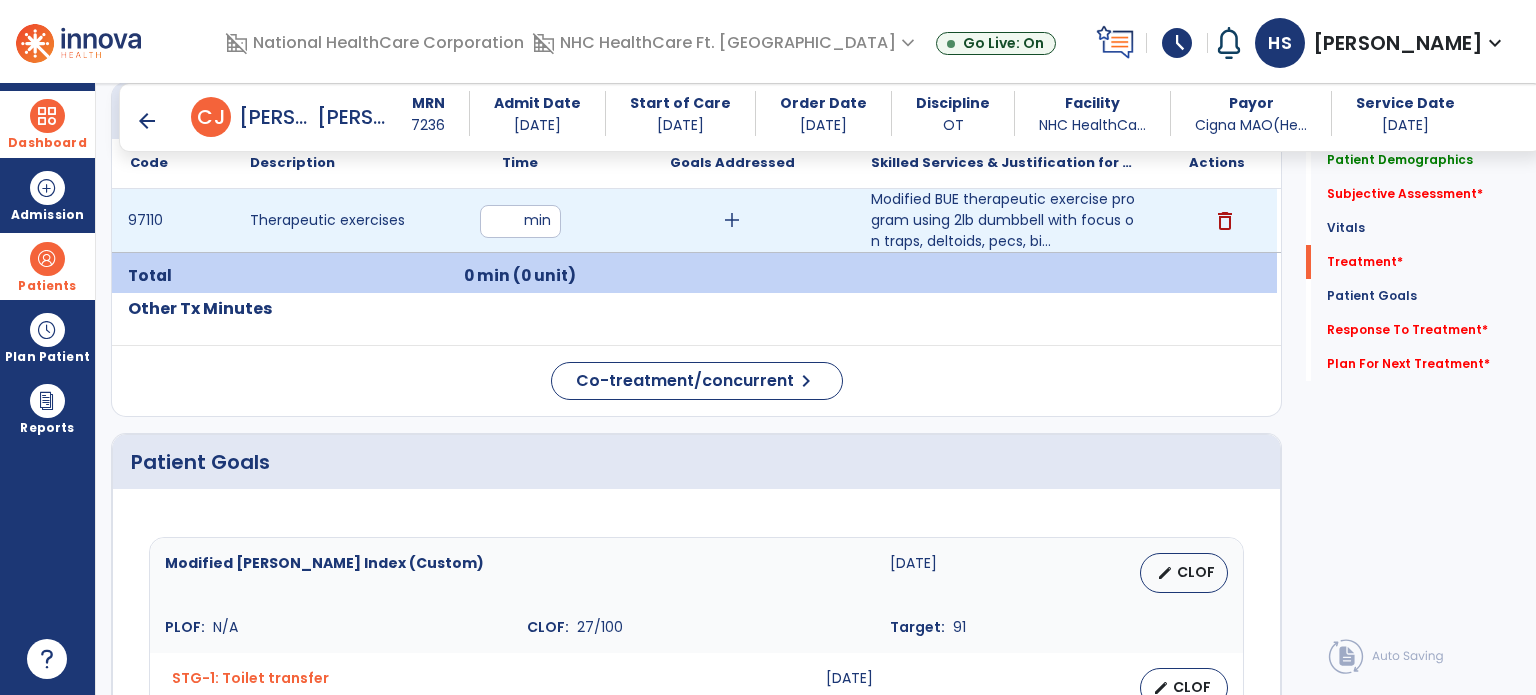 type on "**" 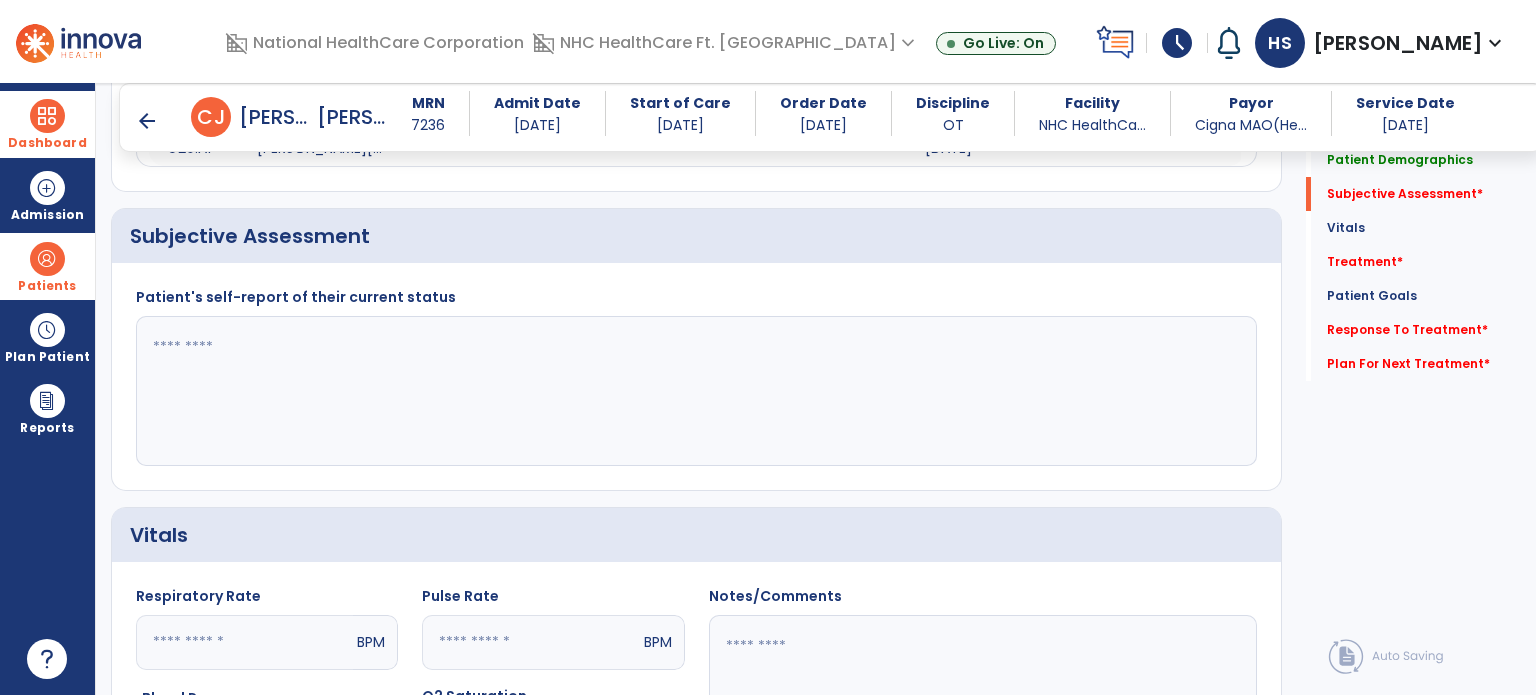 scroll, scrollTop: 356, scrollLeft: 0, axis: vertical 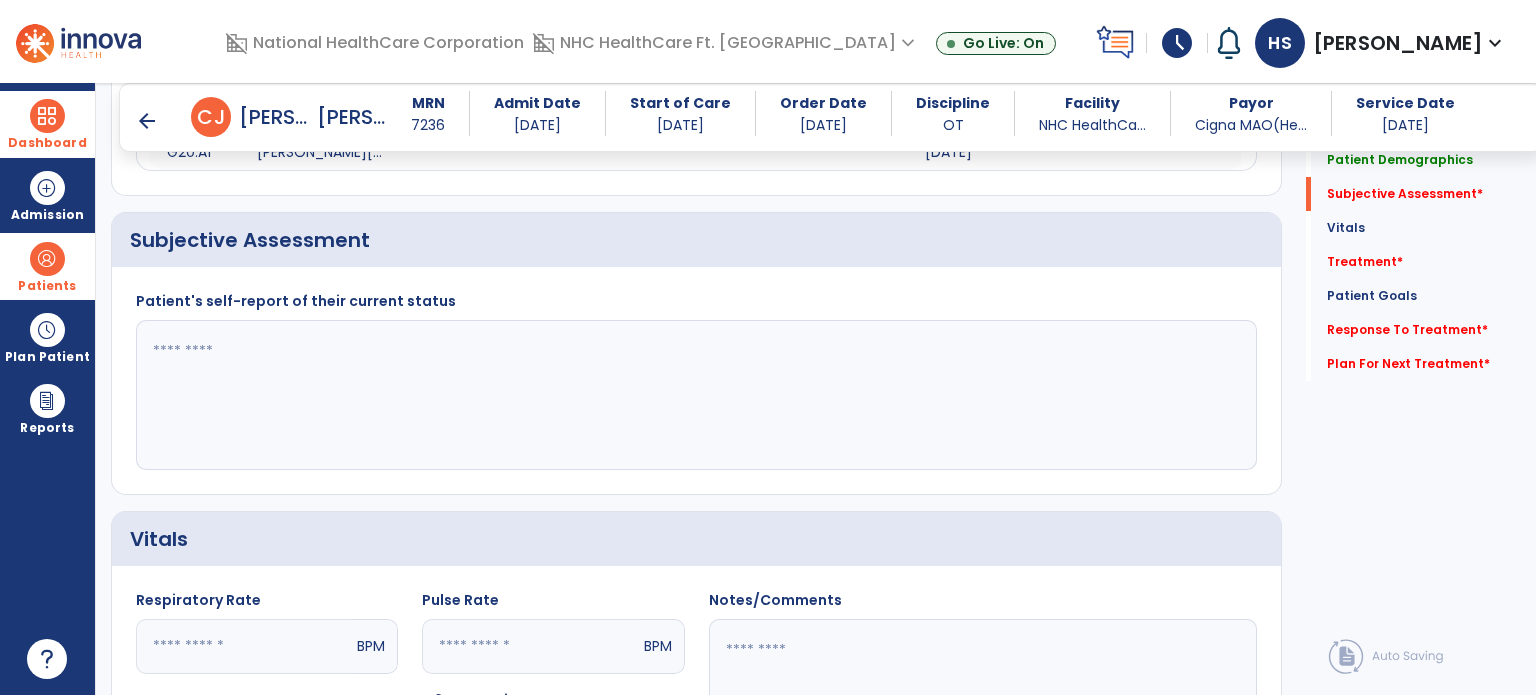 click 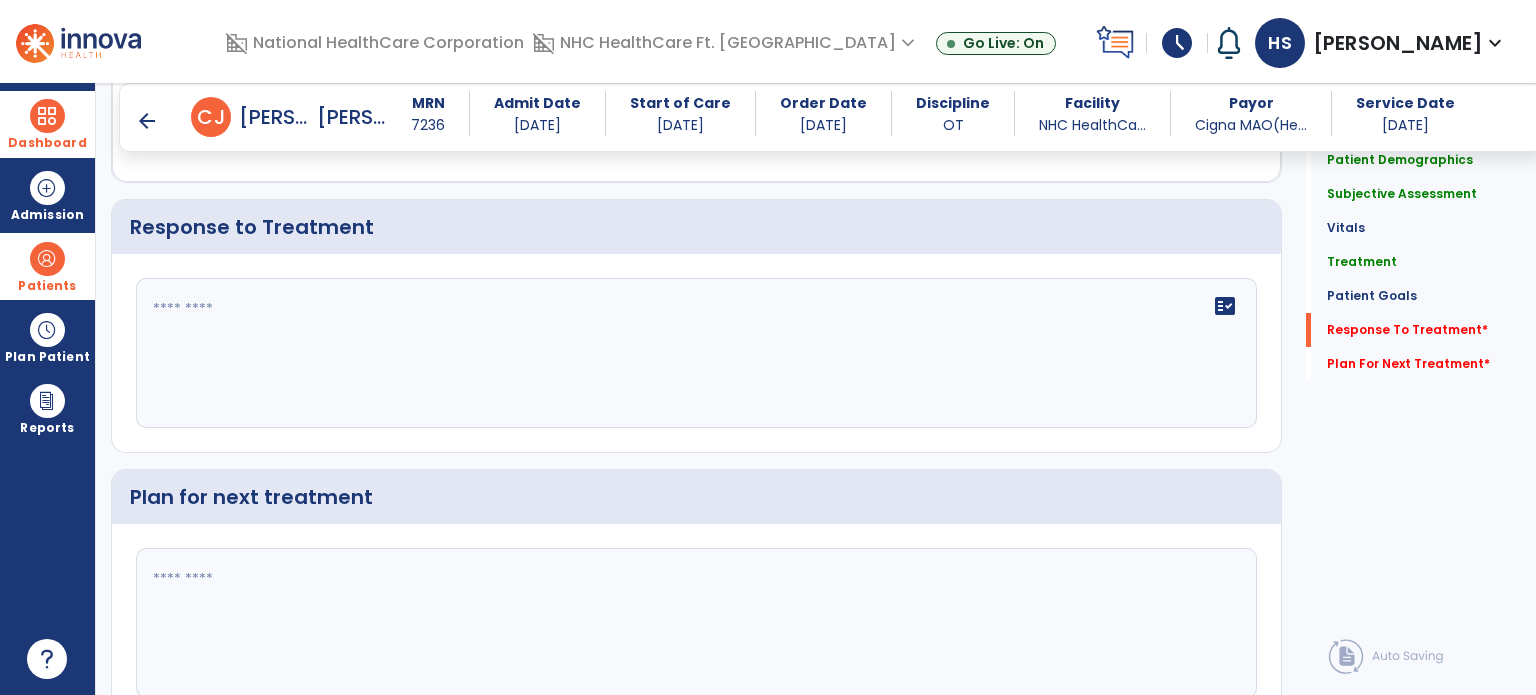 scroll, scrollTop: 2743, scrollLeft: 0, axis: vertical 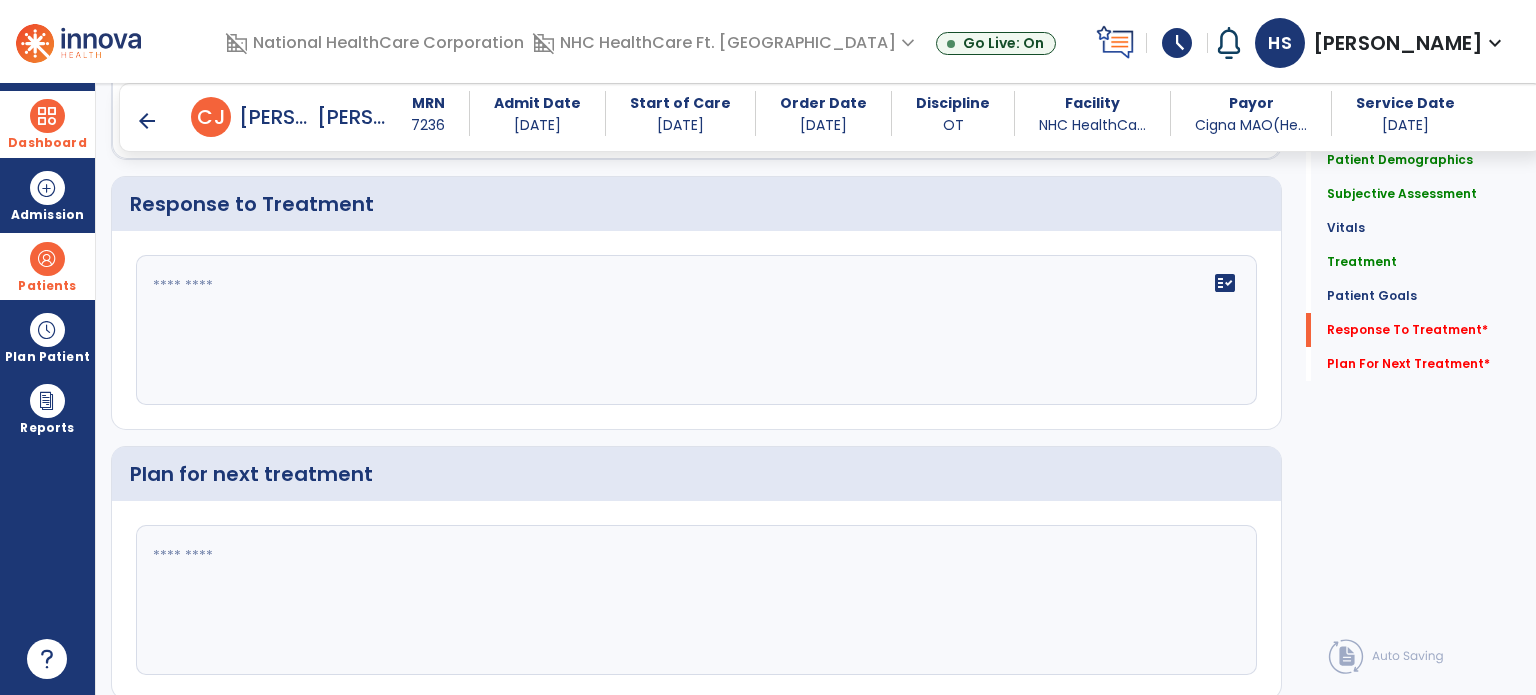 type on "**********" 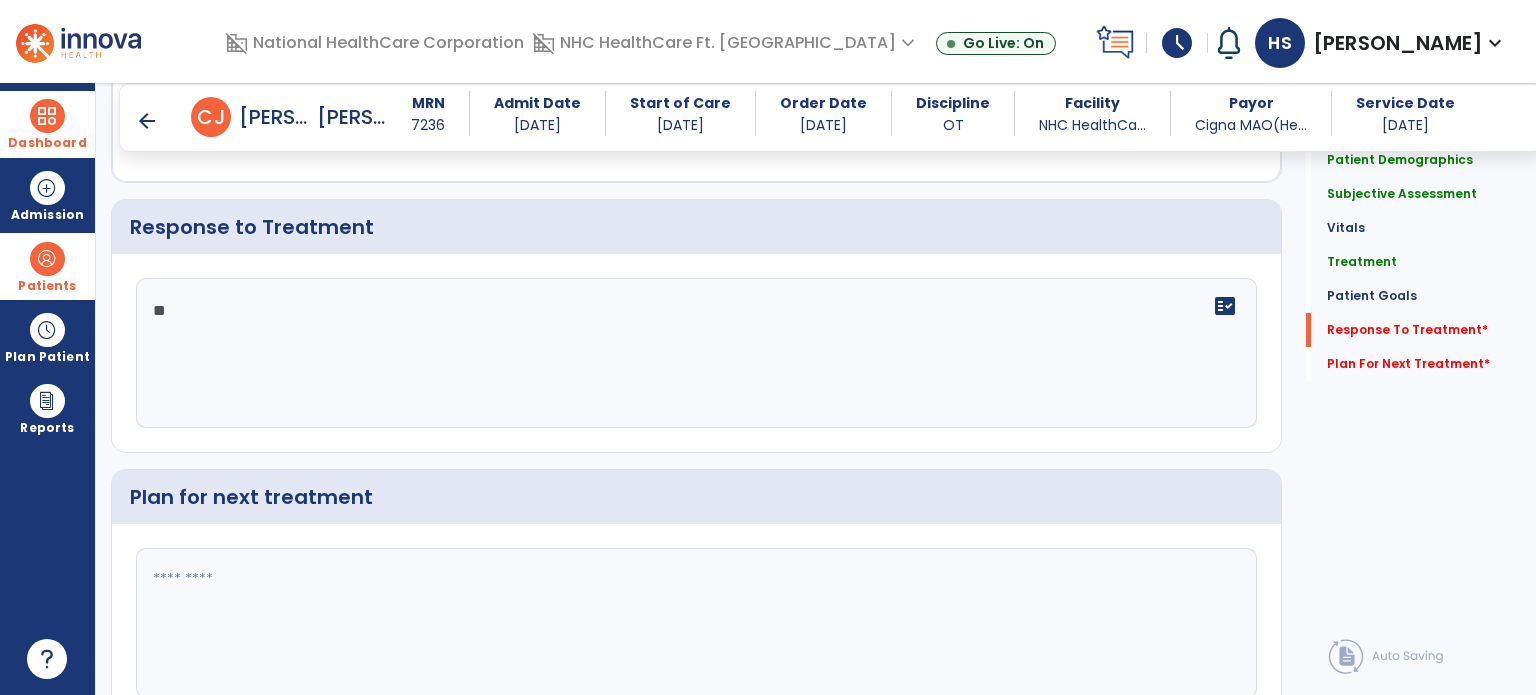 type on "*" 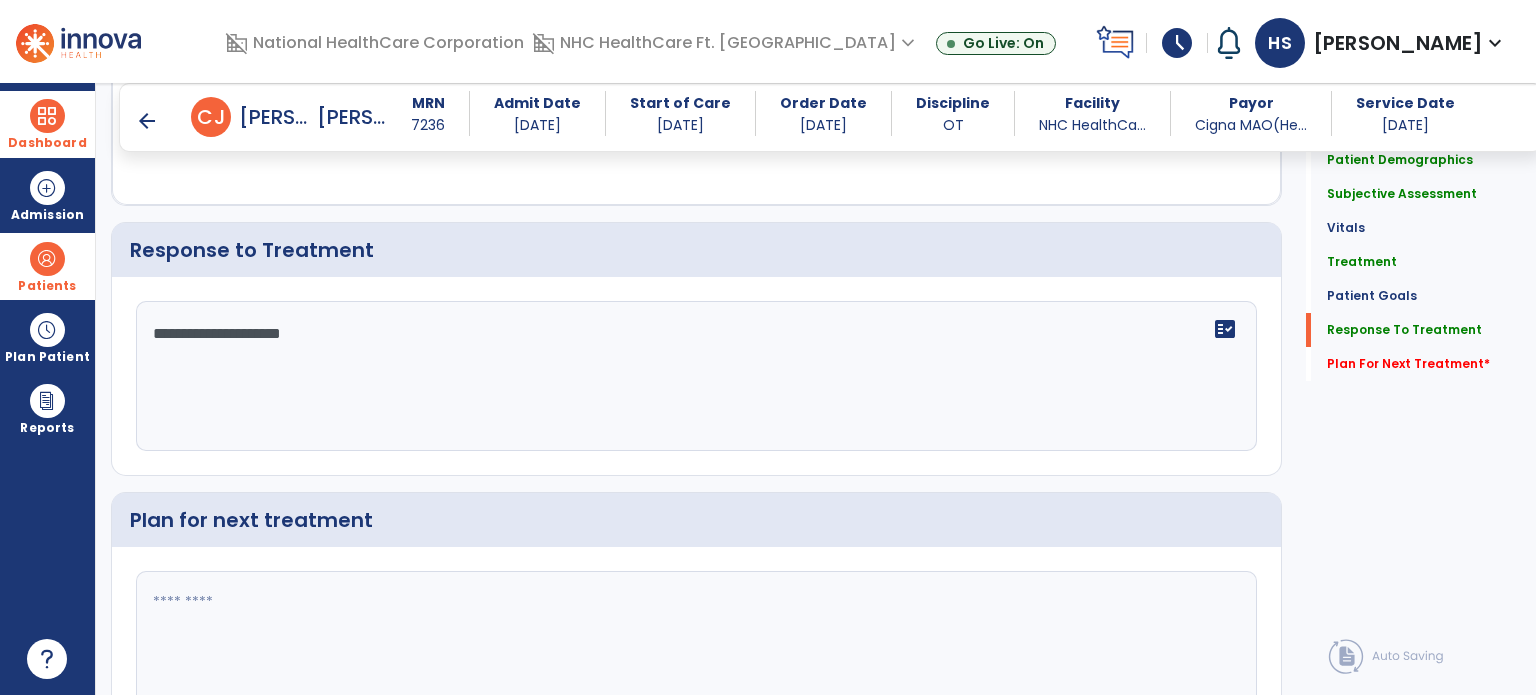 scroll, scrollTop: 2743, scrollLeft: 0, axis: vertical 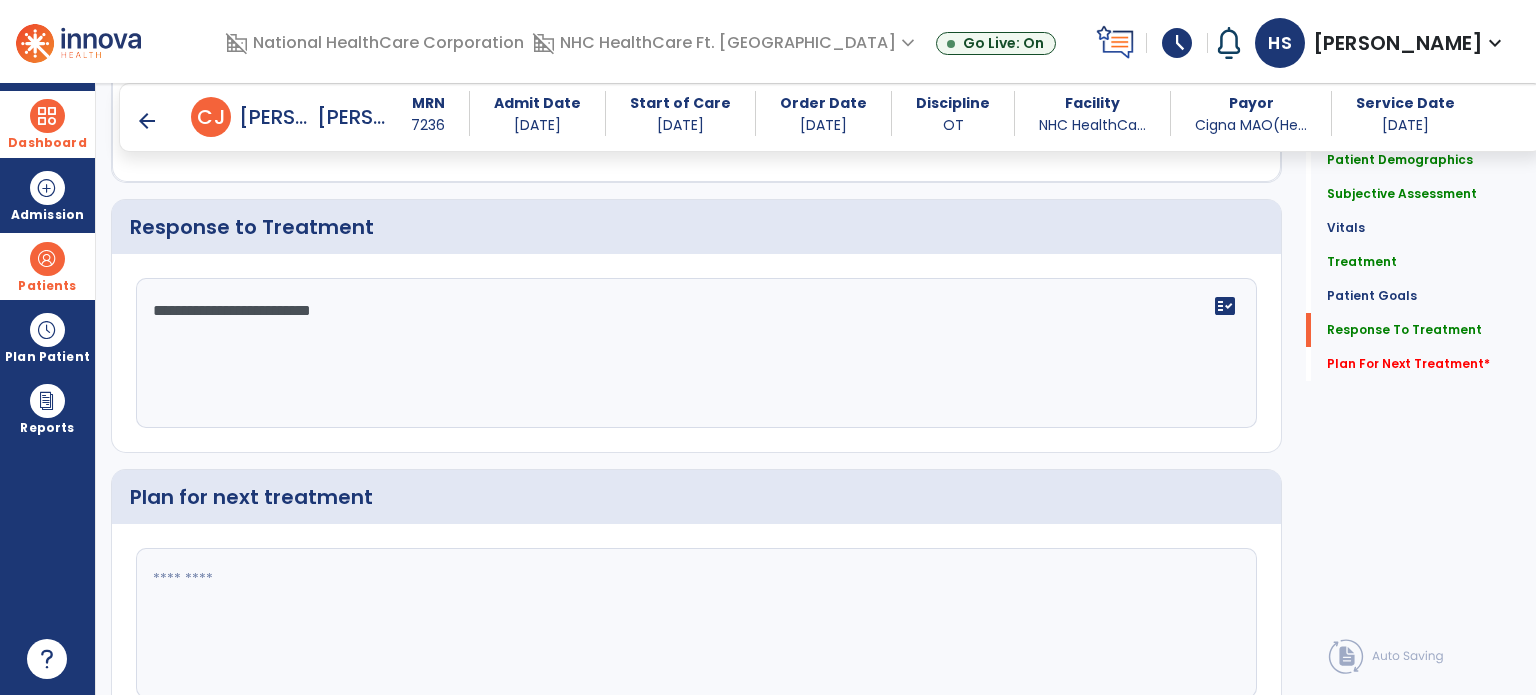 type on "**********" 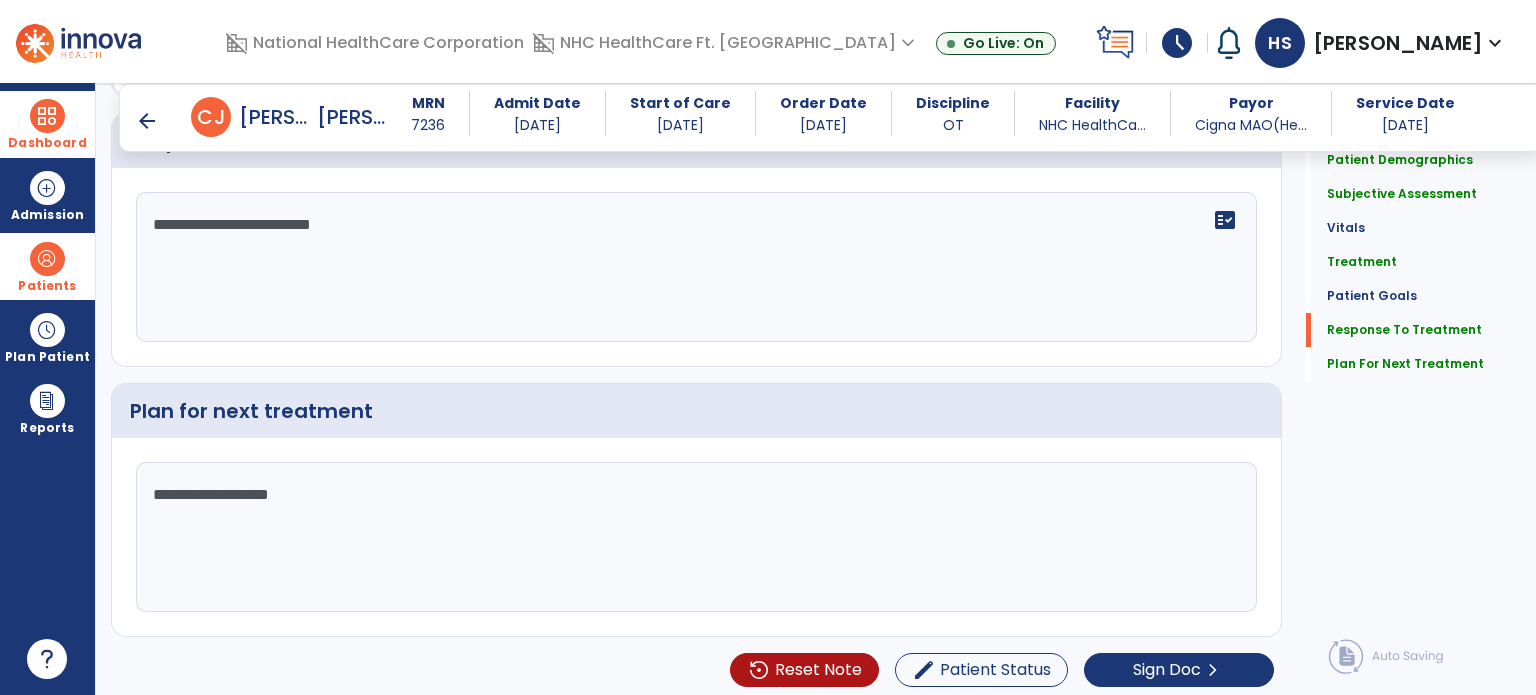 scroll, scrollTop: 2829, scrollLeft: 0, axis: vertical 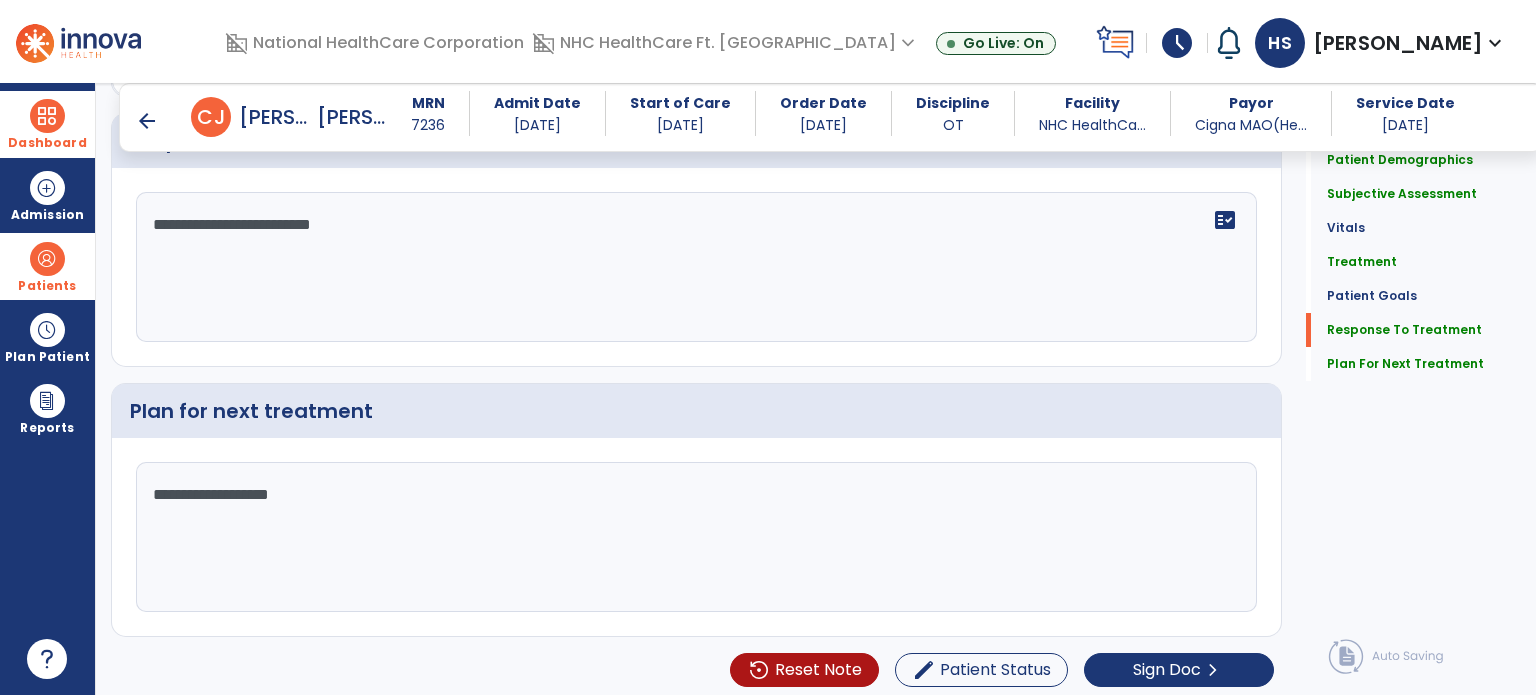 click on "**********" 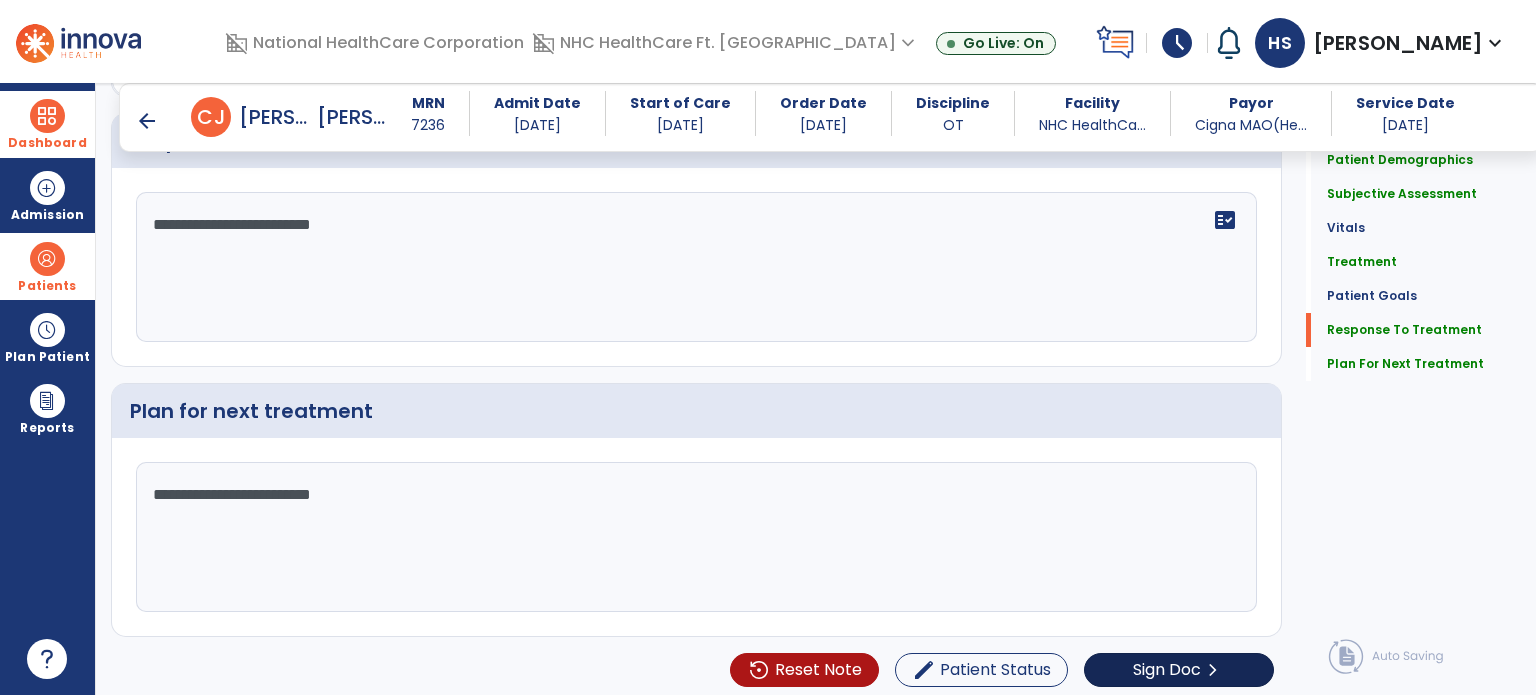type on "**********" 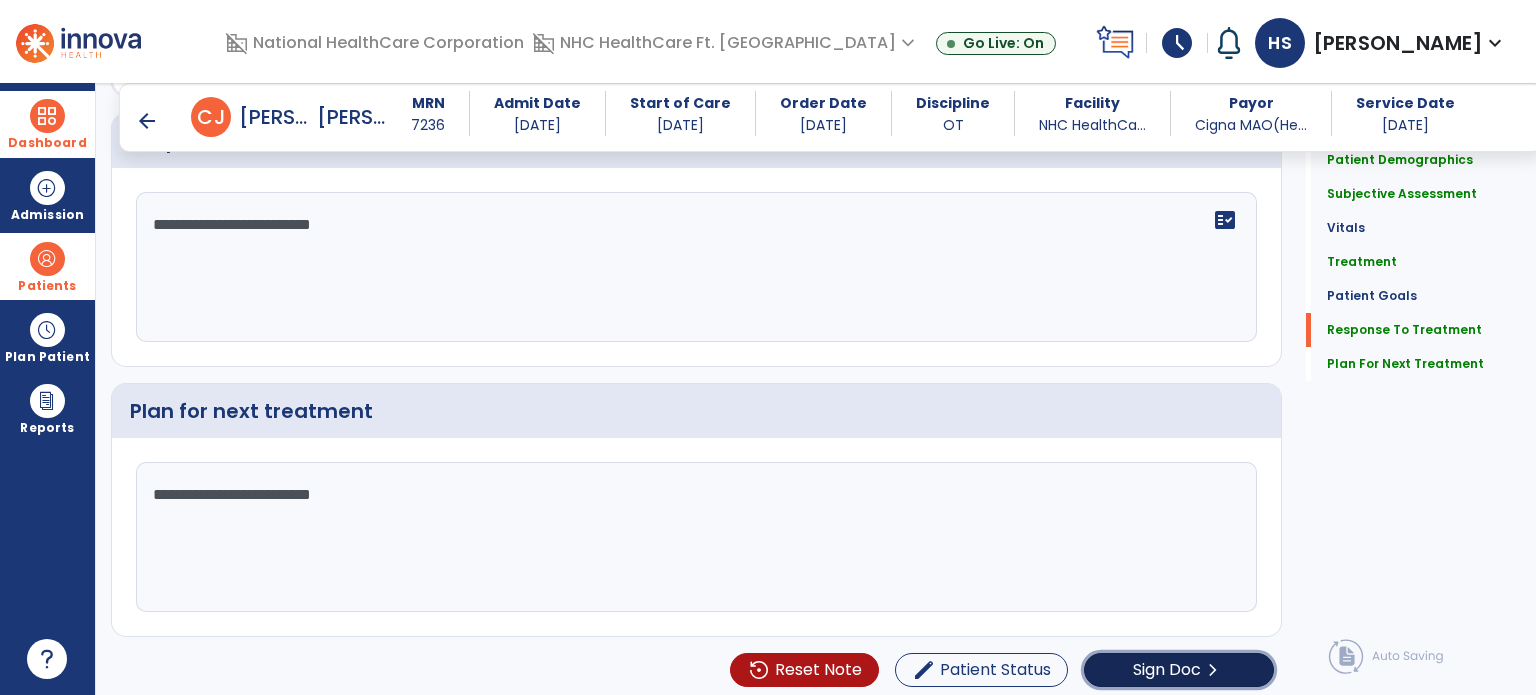 click on "Sign Doc" 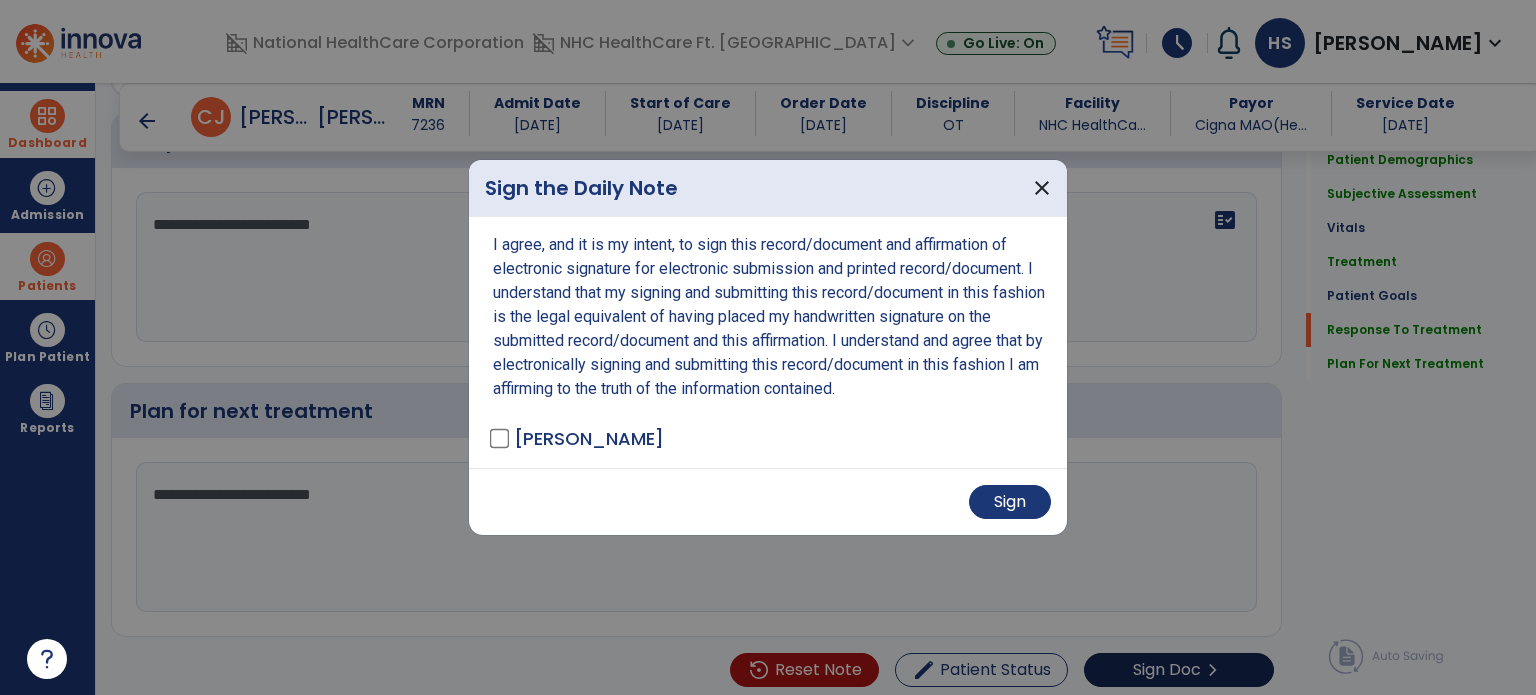 scroll, scrollTop: 2829, scrollLeft: 0, axis: vertical 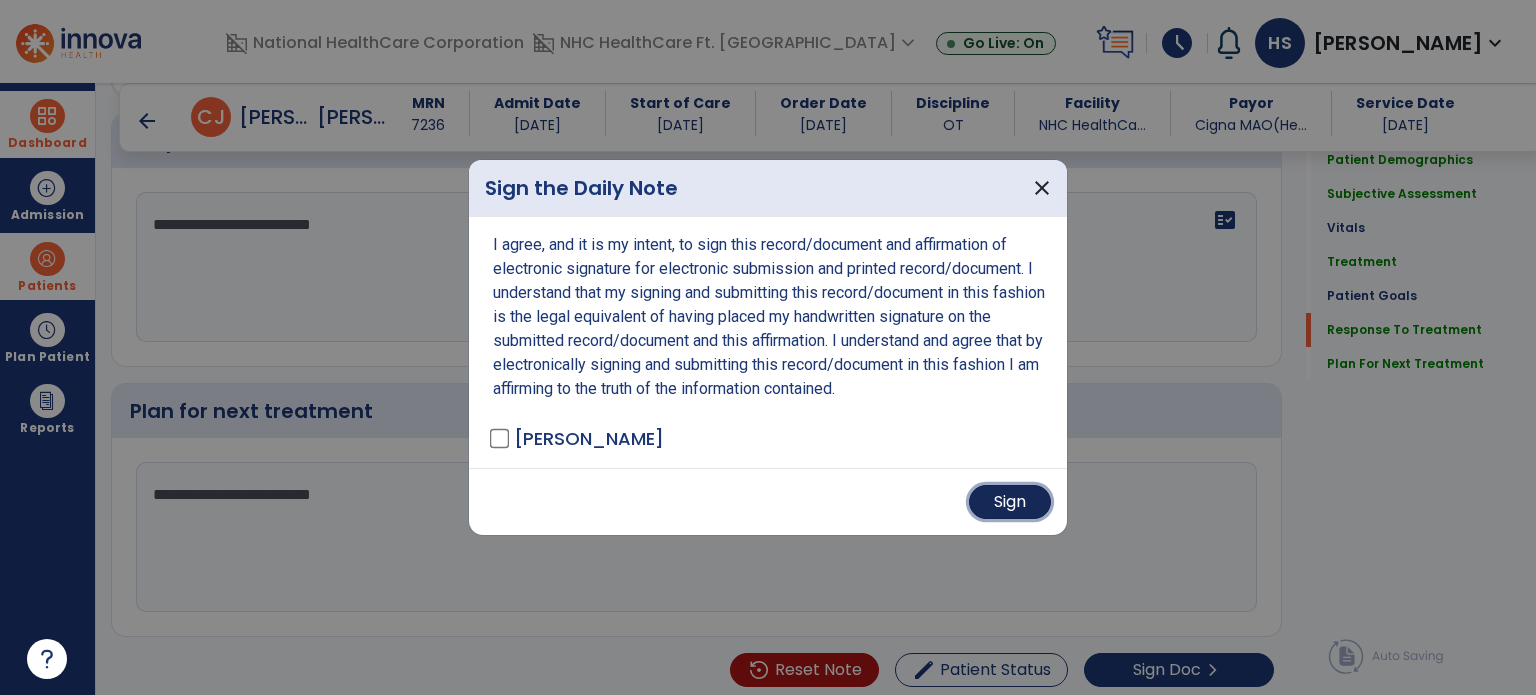 click on "Sign" at bounding box center (1010, 502) 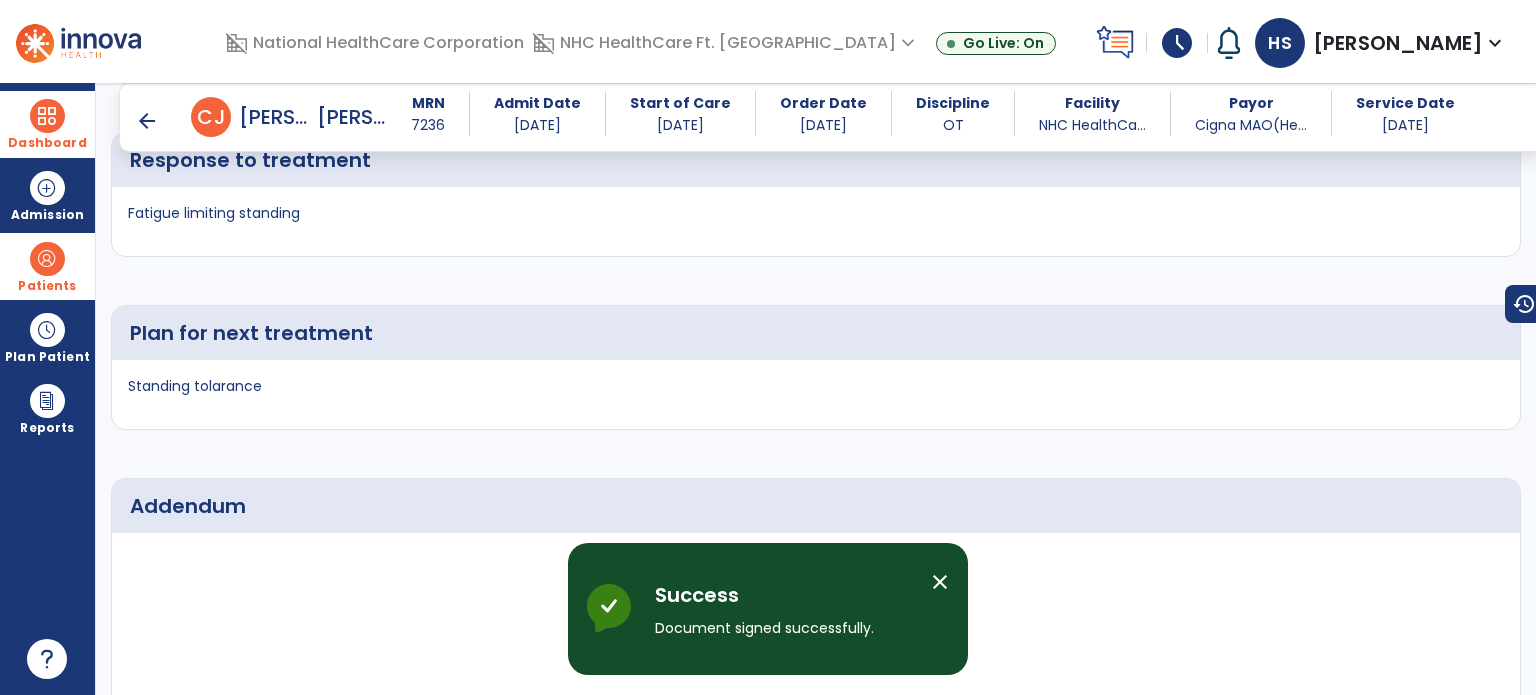 scroll, scrollTop: 3935, scrollLeft: 0, axis: vertical 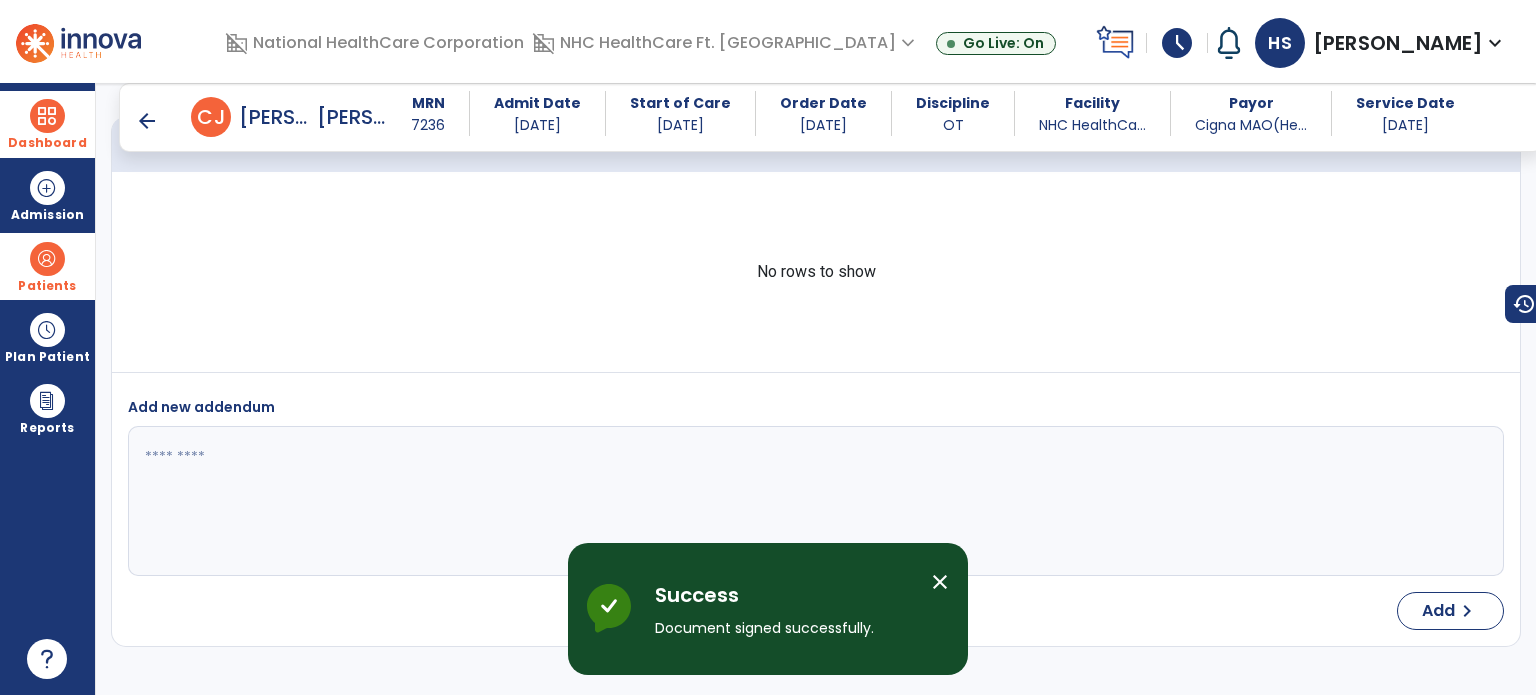 click on "arrow_back" at bounding box center (147, 121) 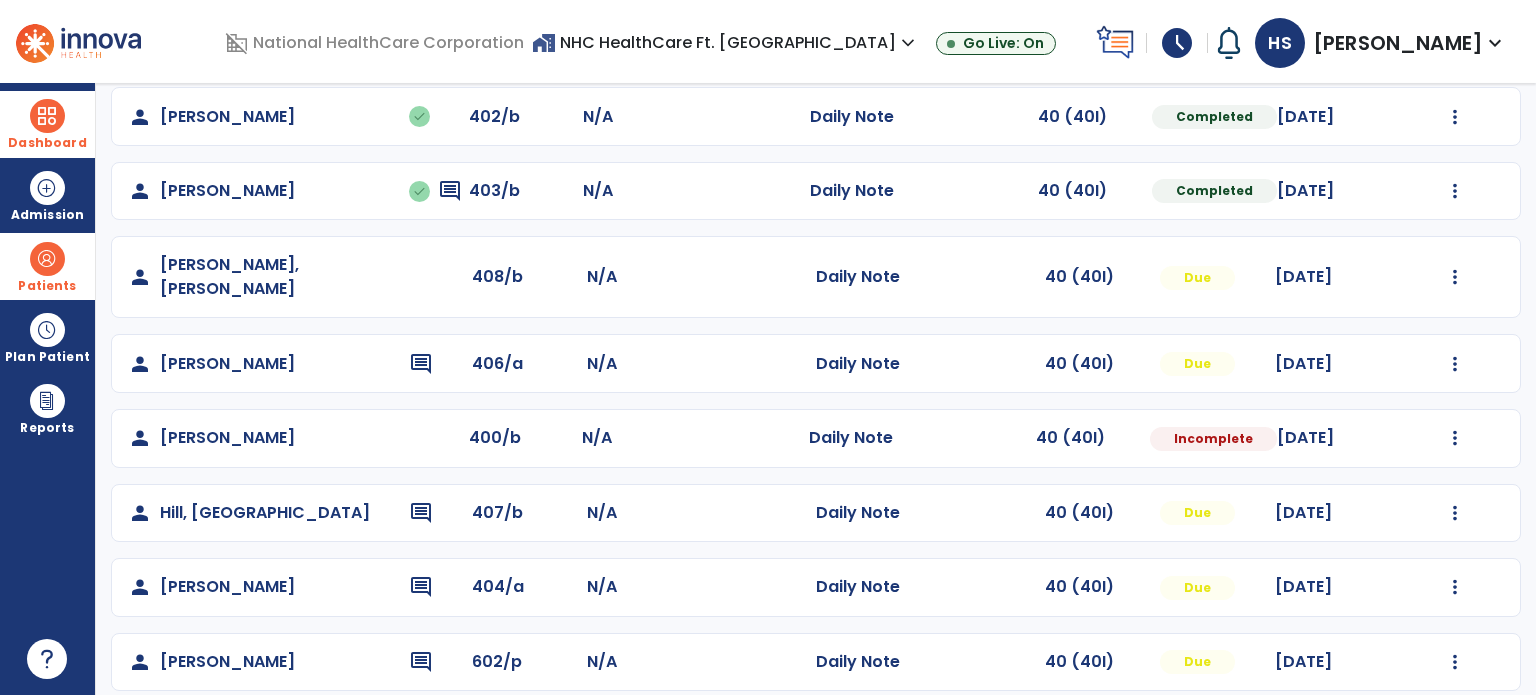 scroll, scrollTop: 236, scrollLeft: 0, axis: vertical 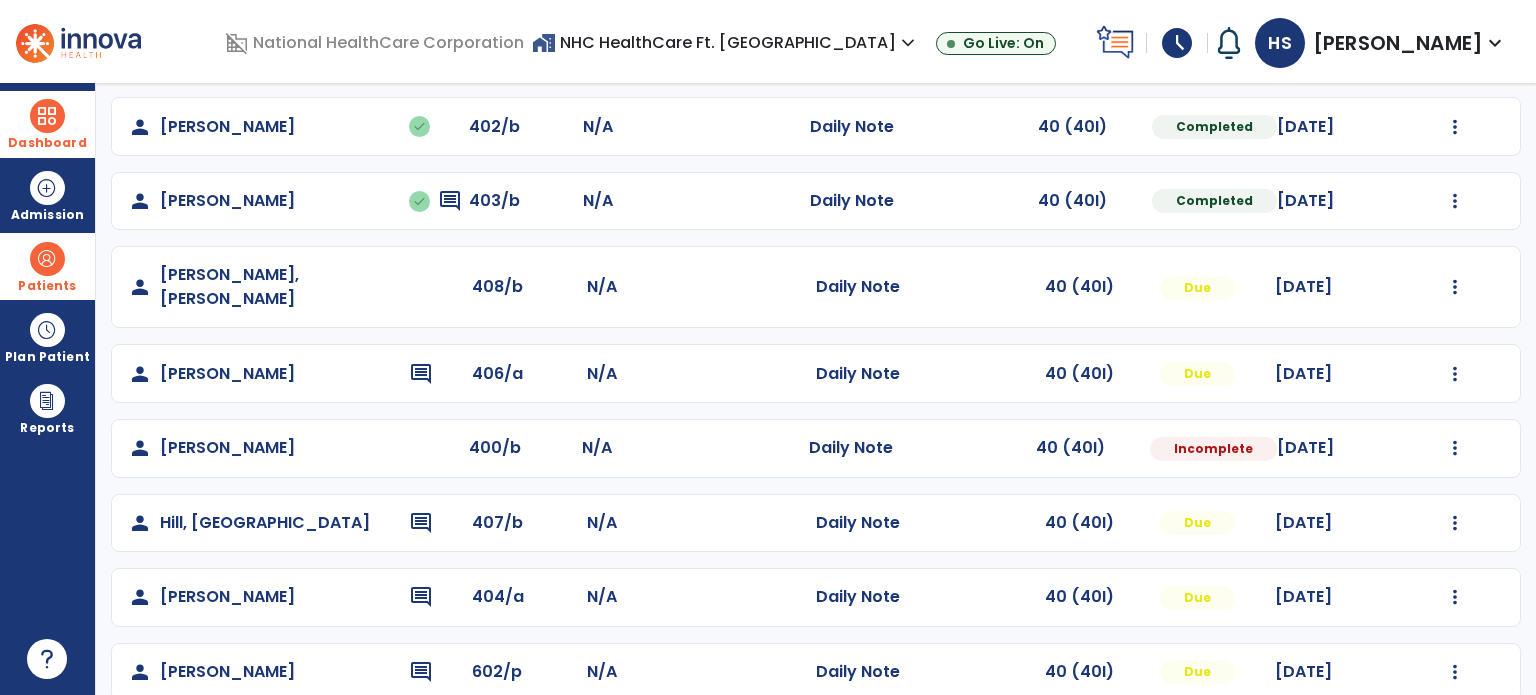 click on "Mark Visit As Complete   Reset Note   Open Document   G + C Mins" 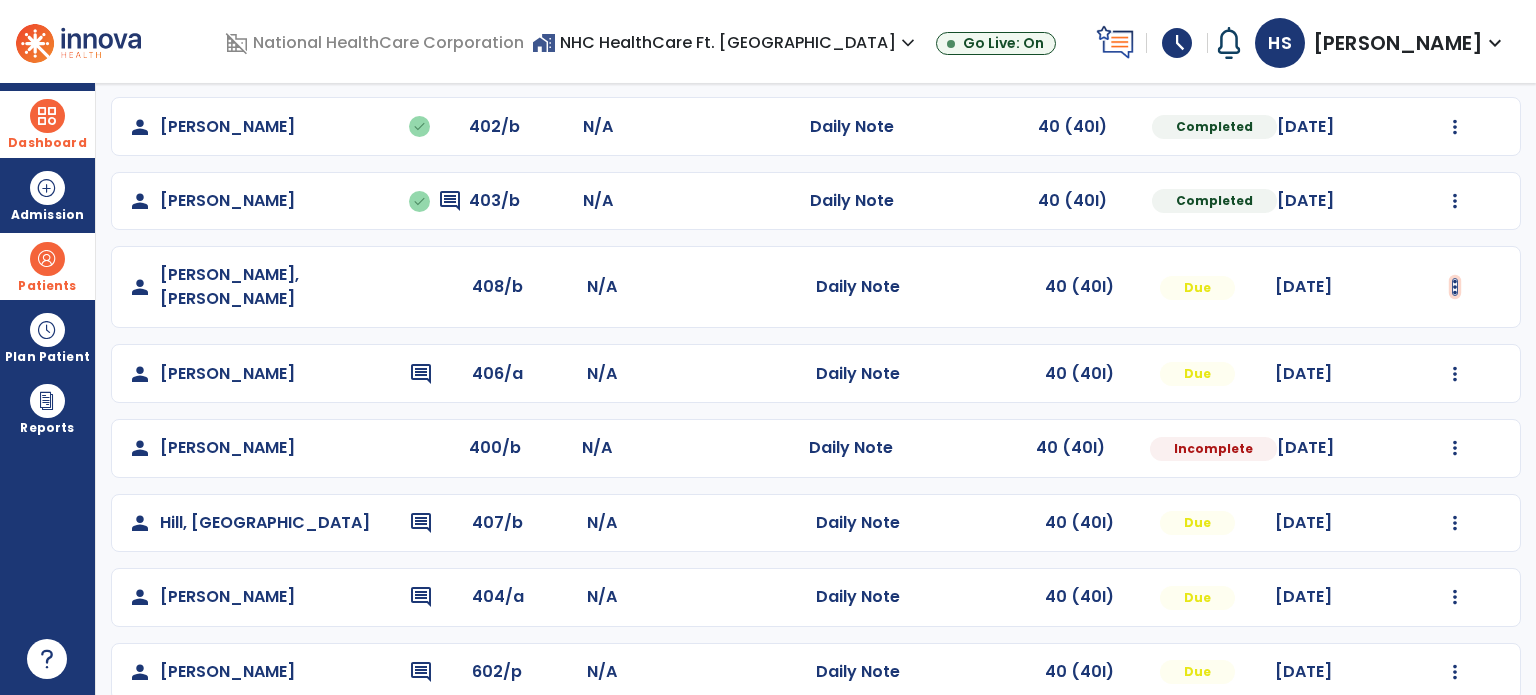 click at bounding box center (1455, 52) 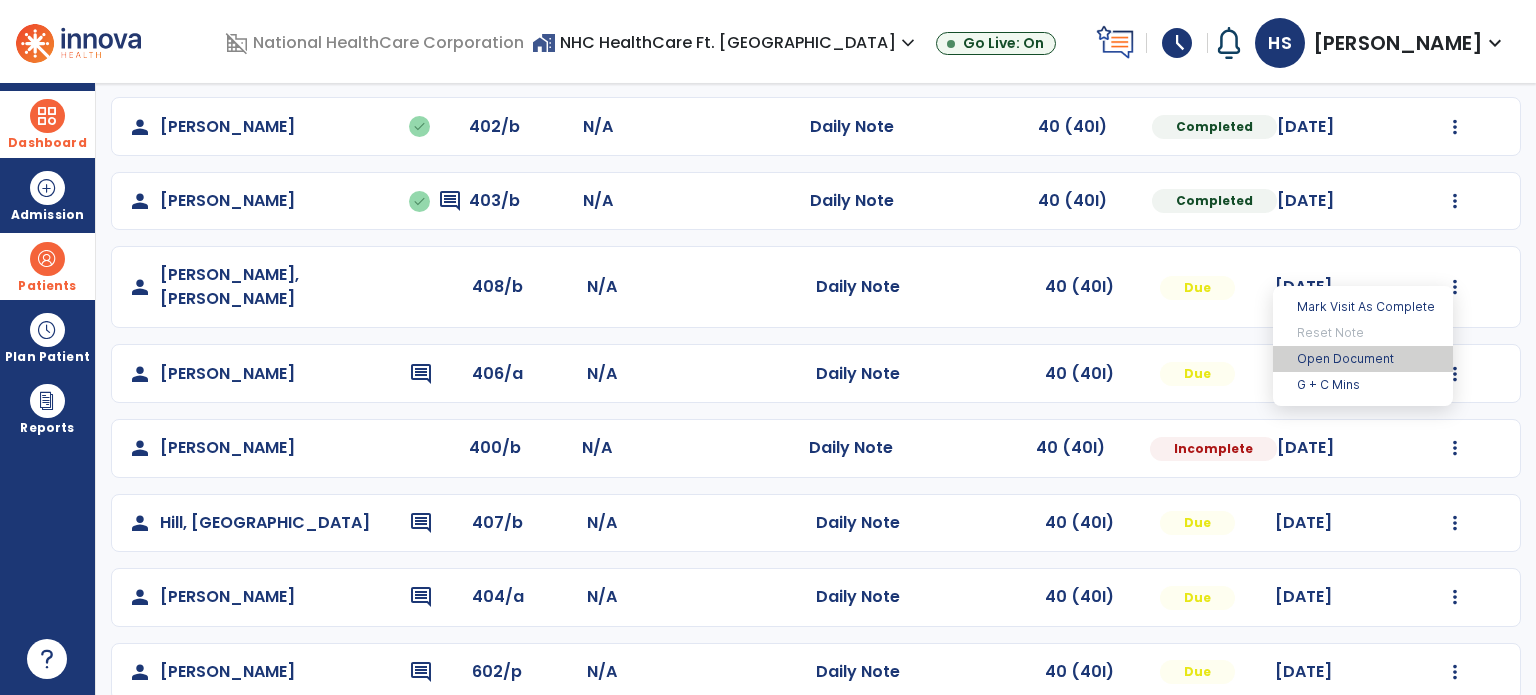 click on "Open Document" at bounding box center (1363, 359) 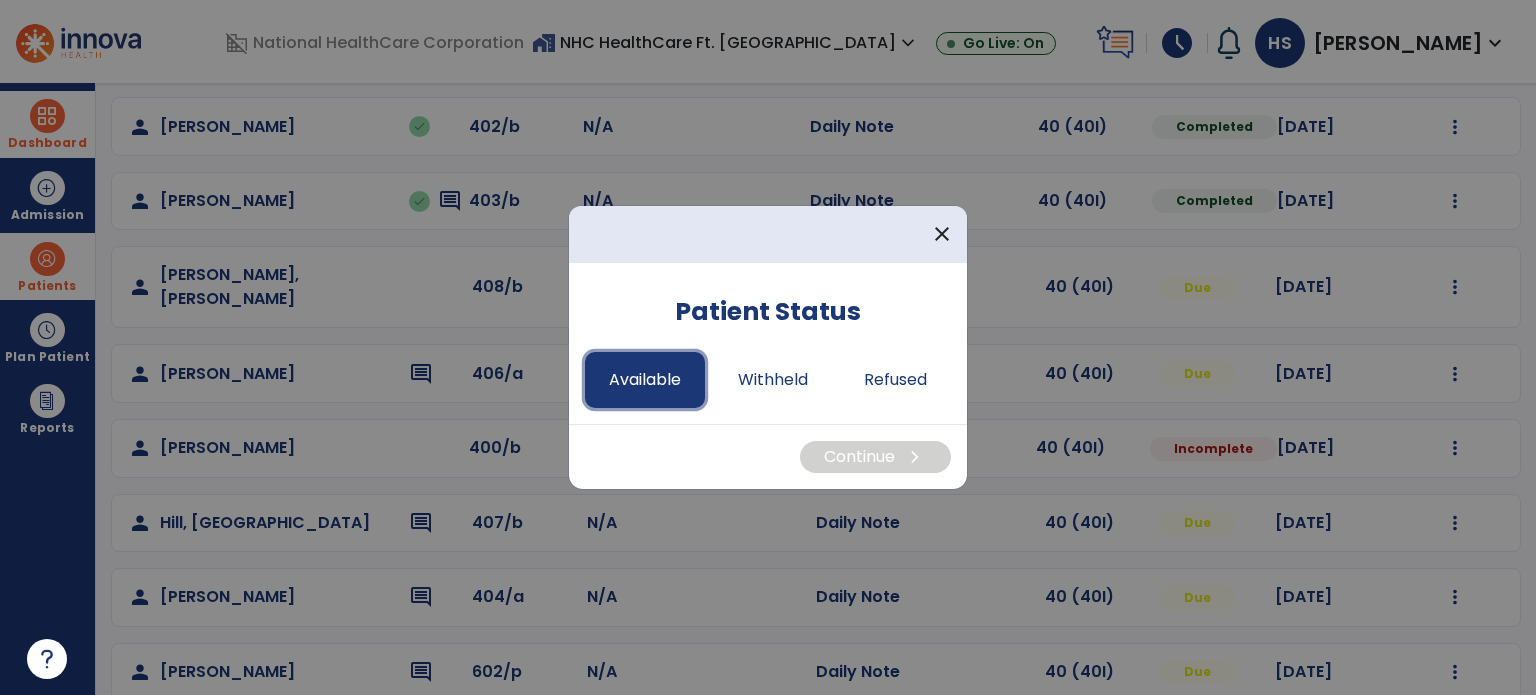 click on "Available" at bounding box center [645, 380] 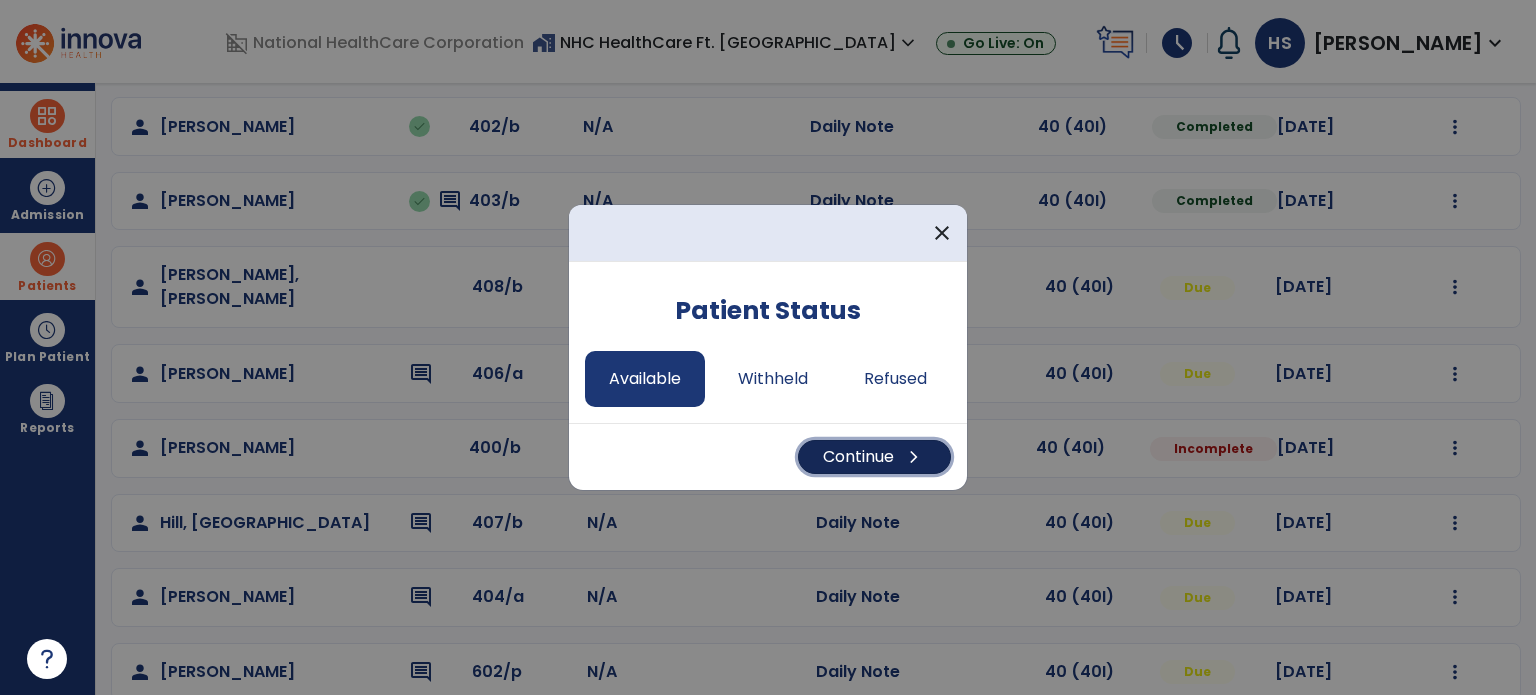 click on "Continue   chevron_right" at bounding box center [874, 457] 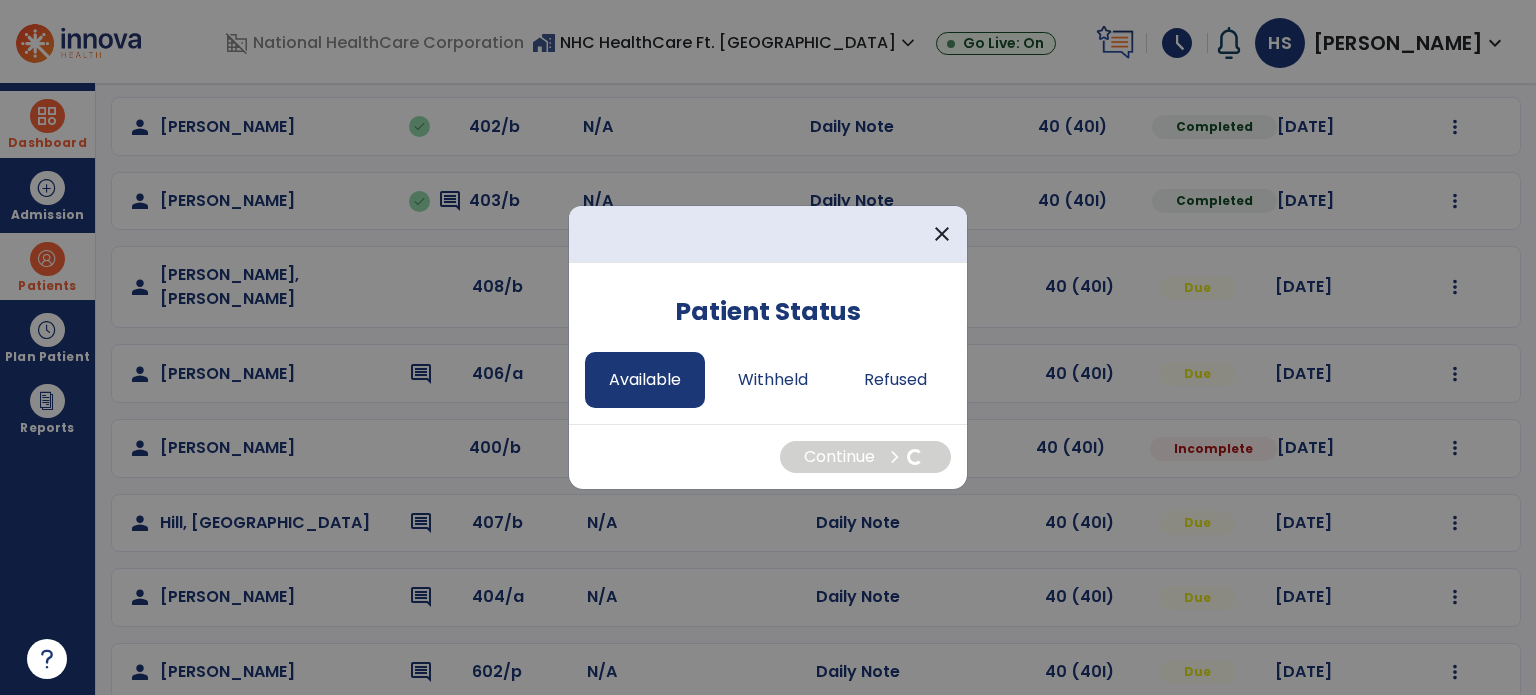 select on "*" 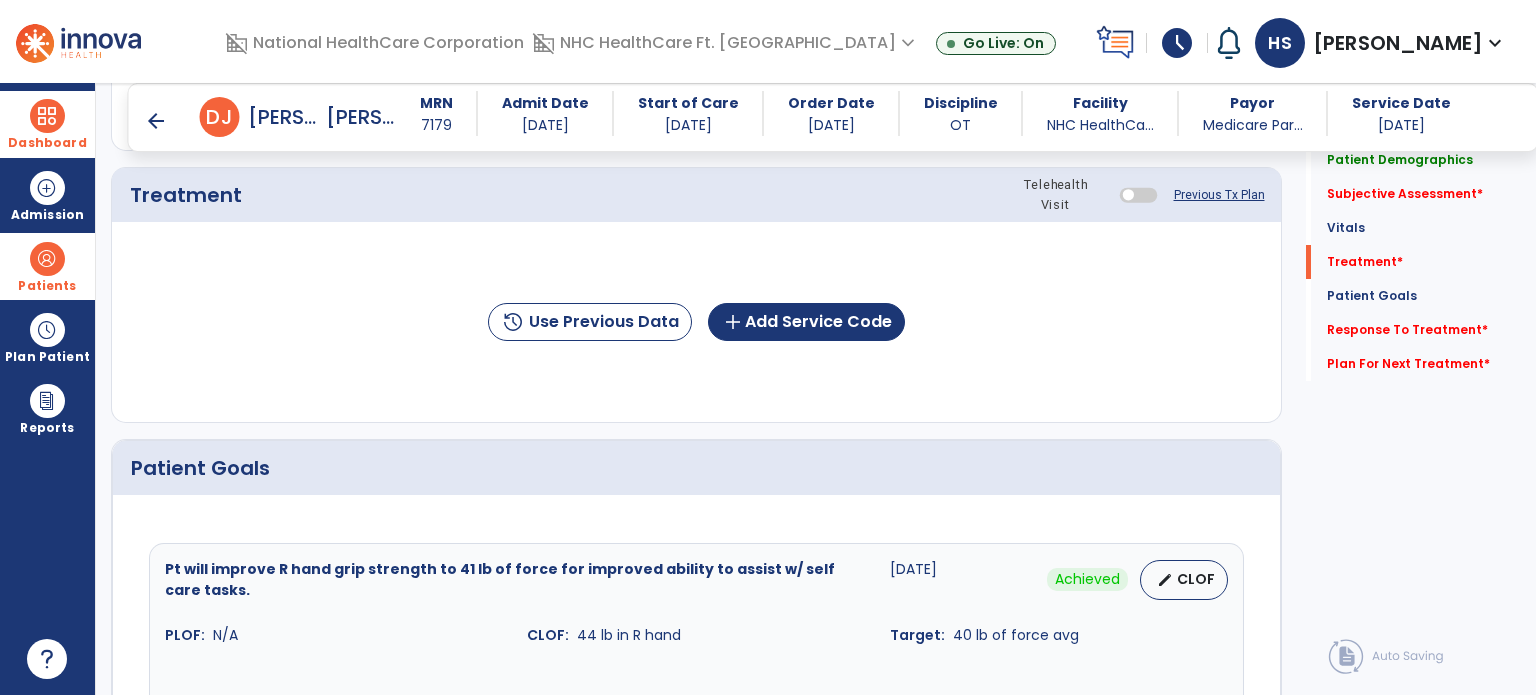 scroll, scrollTop: 1203, scrollLeft: 0, axis: vertical 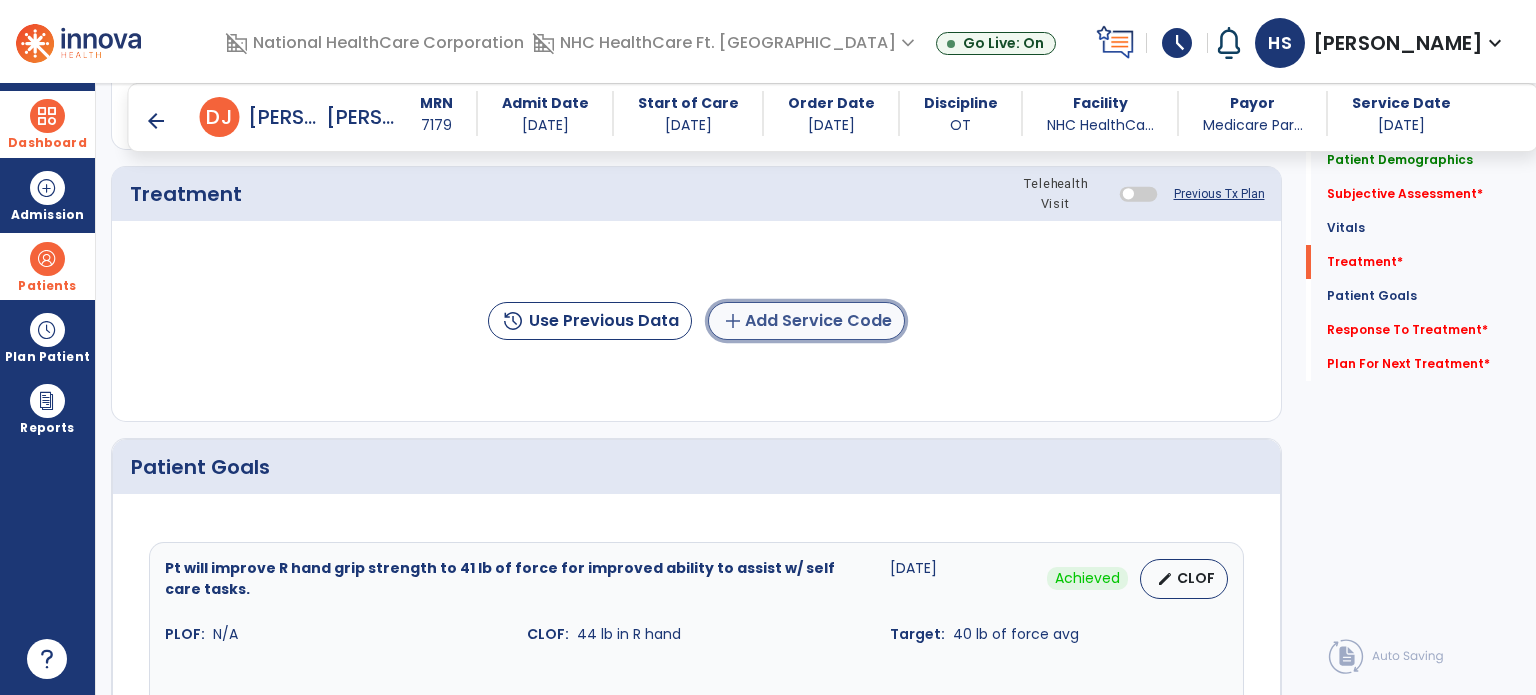 click on "add  Add Service Code" 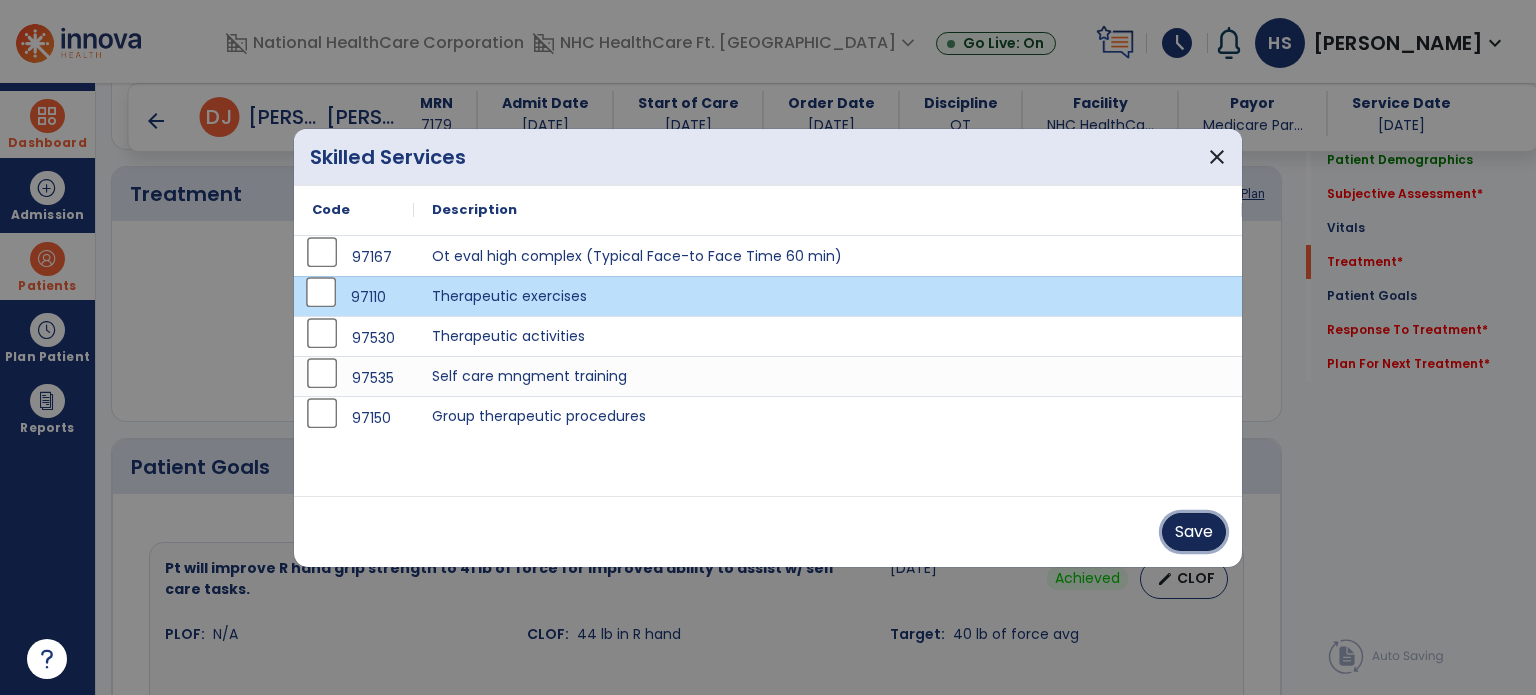 click on "Save" at bounding box center (1194, 532) 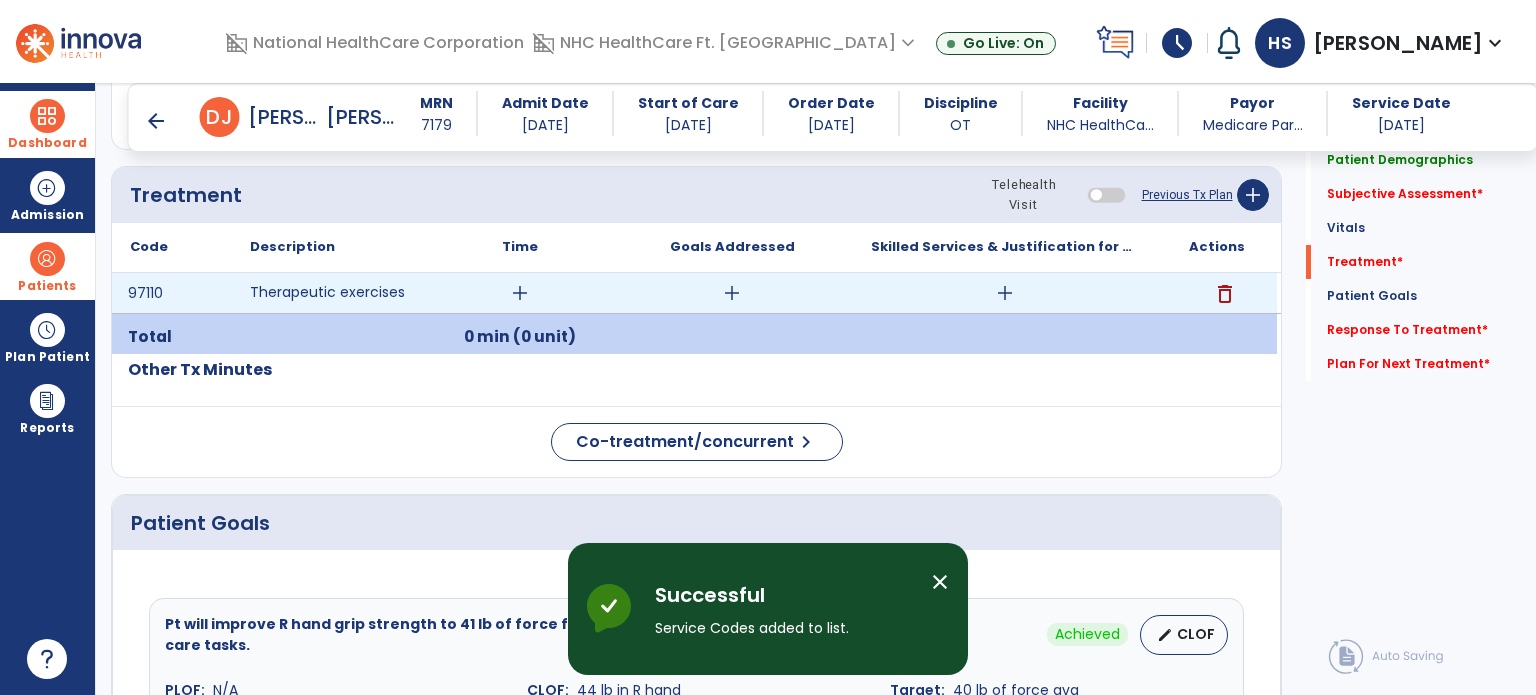 click on "add" at bounding box center [1005, 293] 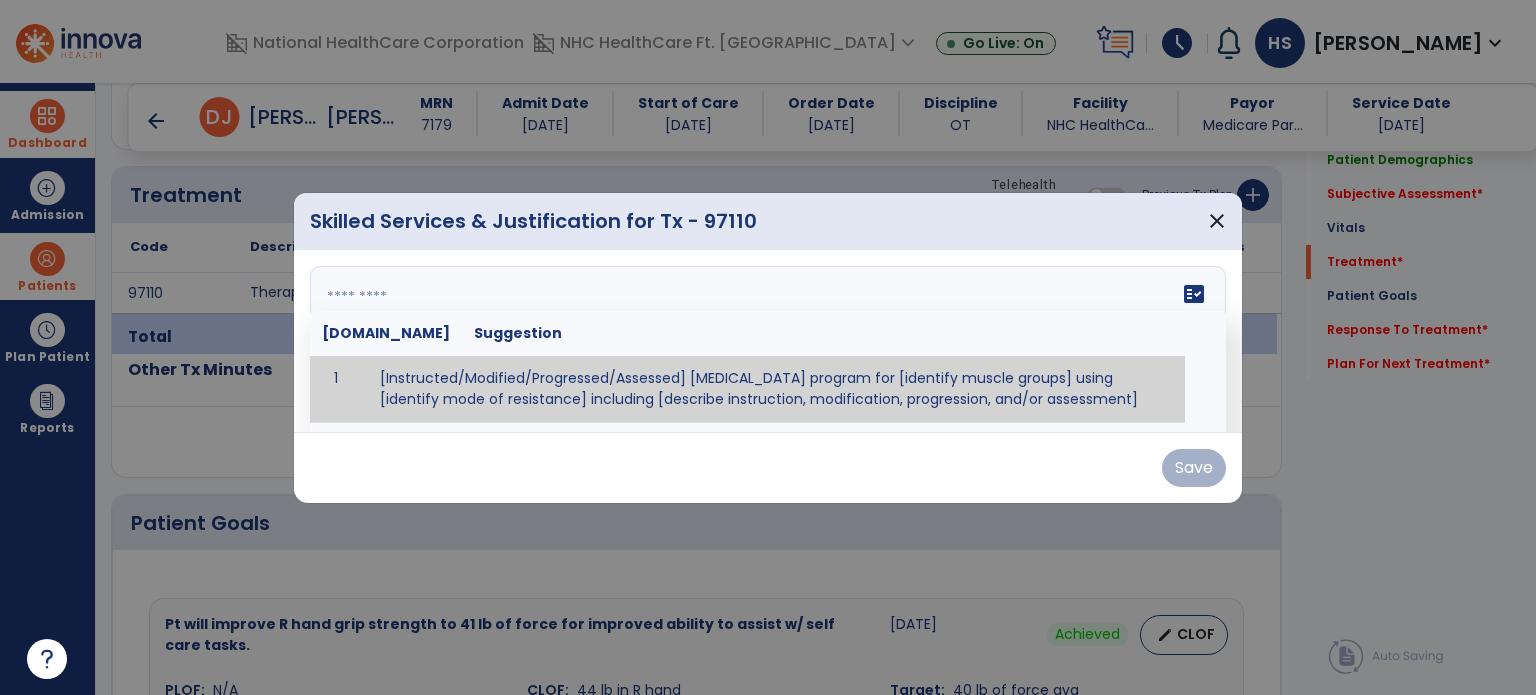 click on "fact_check  Sr.No Suggestion 1 [Instructed/Modified/Progressed/Assessed] resistive exercise program for [identify muscle groups] using [identify mode of resistance] including [describe instruction, modification, progression, and/or assessment] 2 [Instructed/Modified/Progressed/Assessed] aerobic exercise program using [identify equipment/mode] including [describe instruction, modification,progression, and/or assessment] 3 [Instructed/Modified/Progressed/Assessed] [PROM/A/AROM/AROM] program for [identify joint movements] using [contract-relax, over-pressure, inhibitory techniques, other] 4 [Assessed/Tested] aerobic capacity with administration of [aerobic capacity test]" at bounding box center [768, 341] 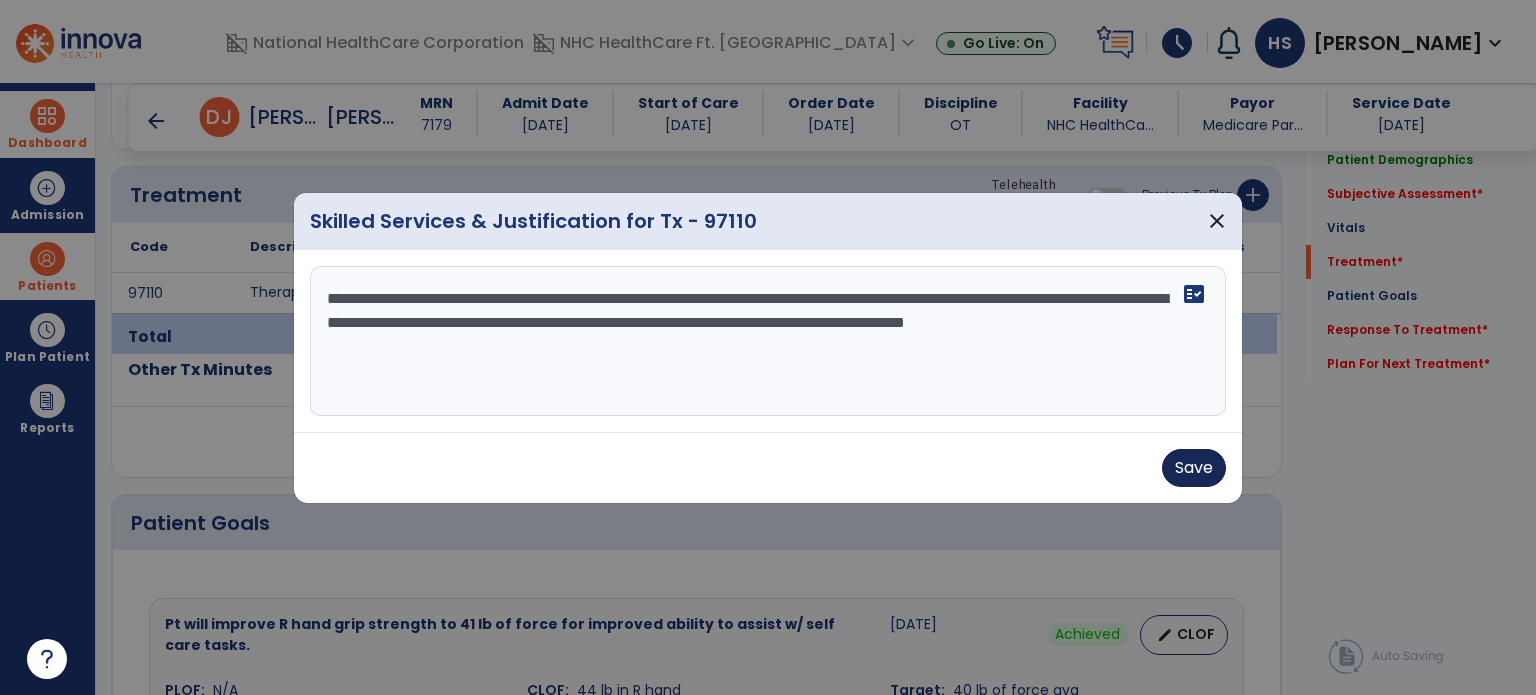 type on "**********" 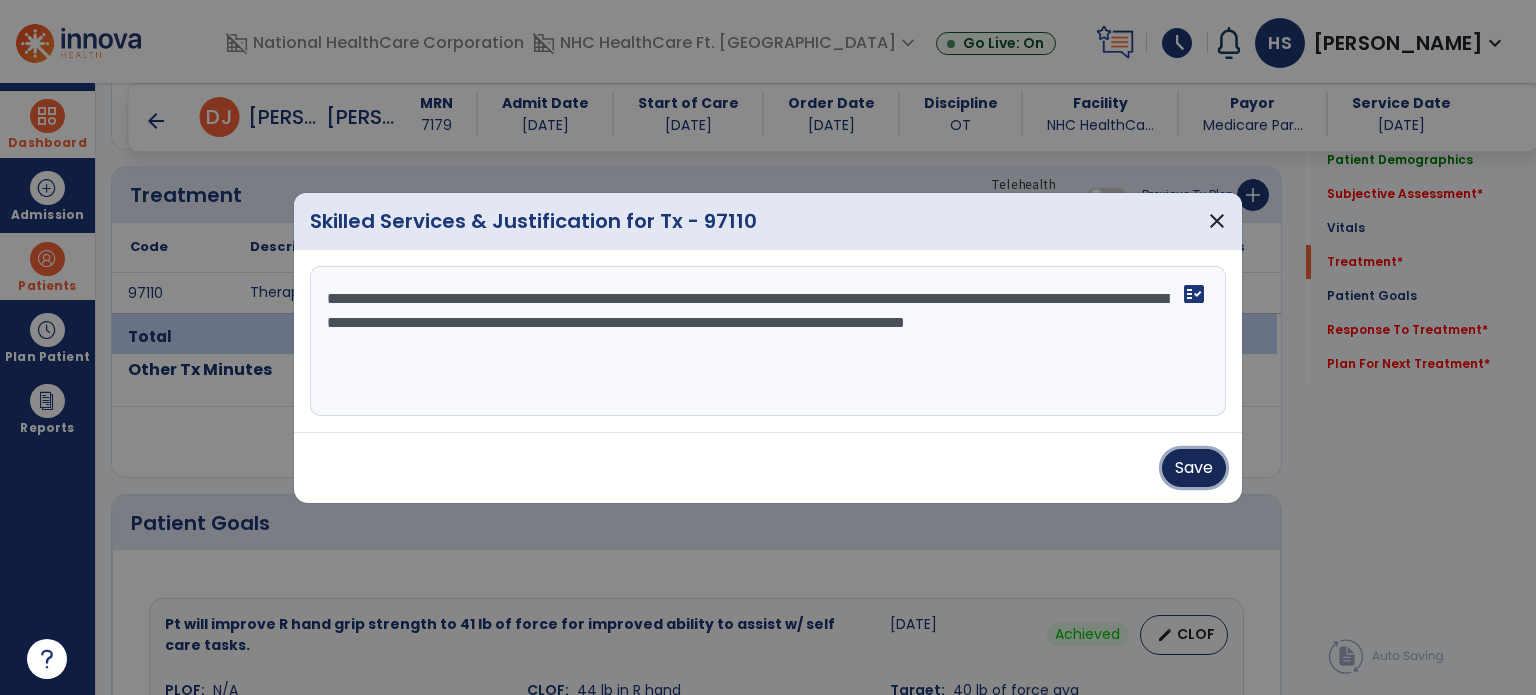 click on "Save" at bounding box center (1194, 468) 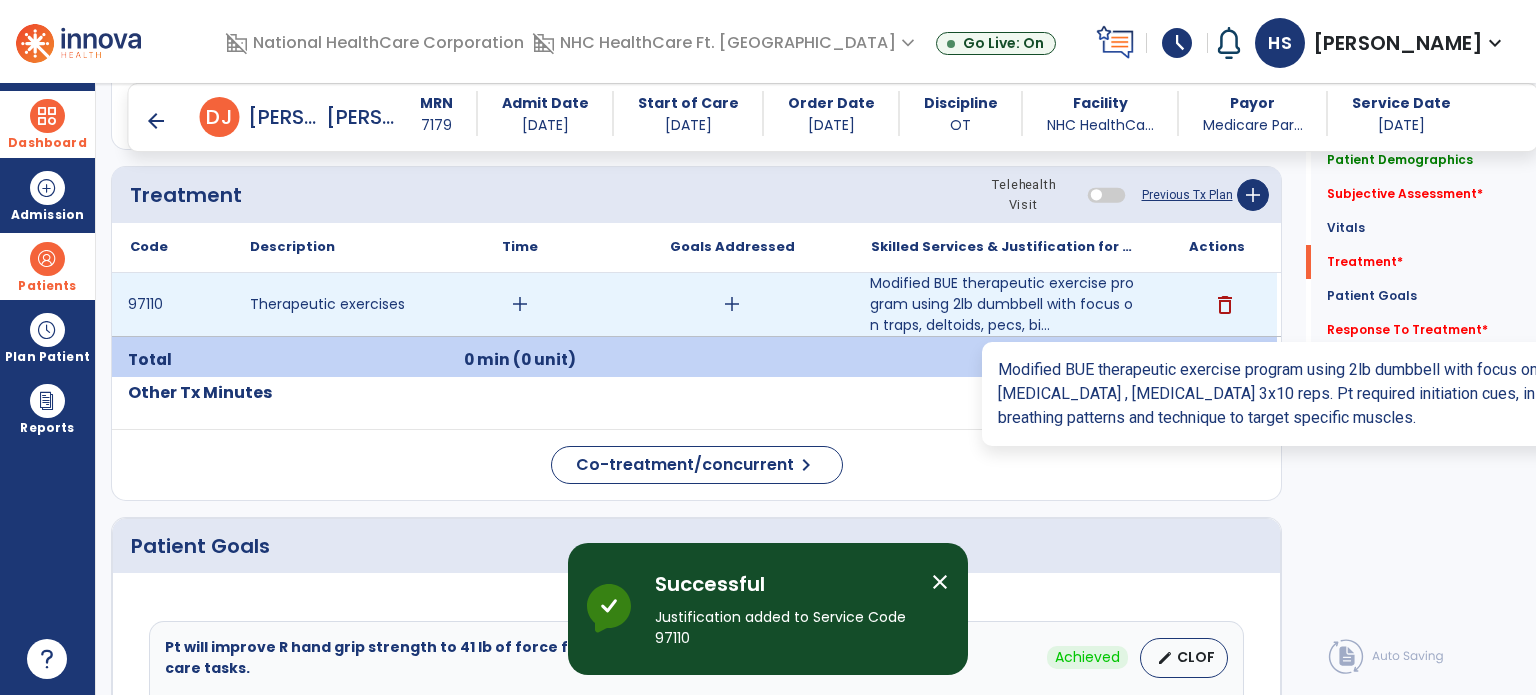 click on "Modified BUE therapeutic exercise program using 2lb dumbbell with focus on traps, deltoids, pecs, bi..." at bounding box center [1004, 304] 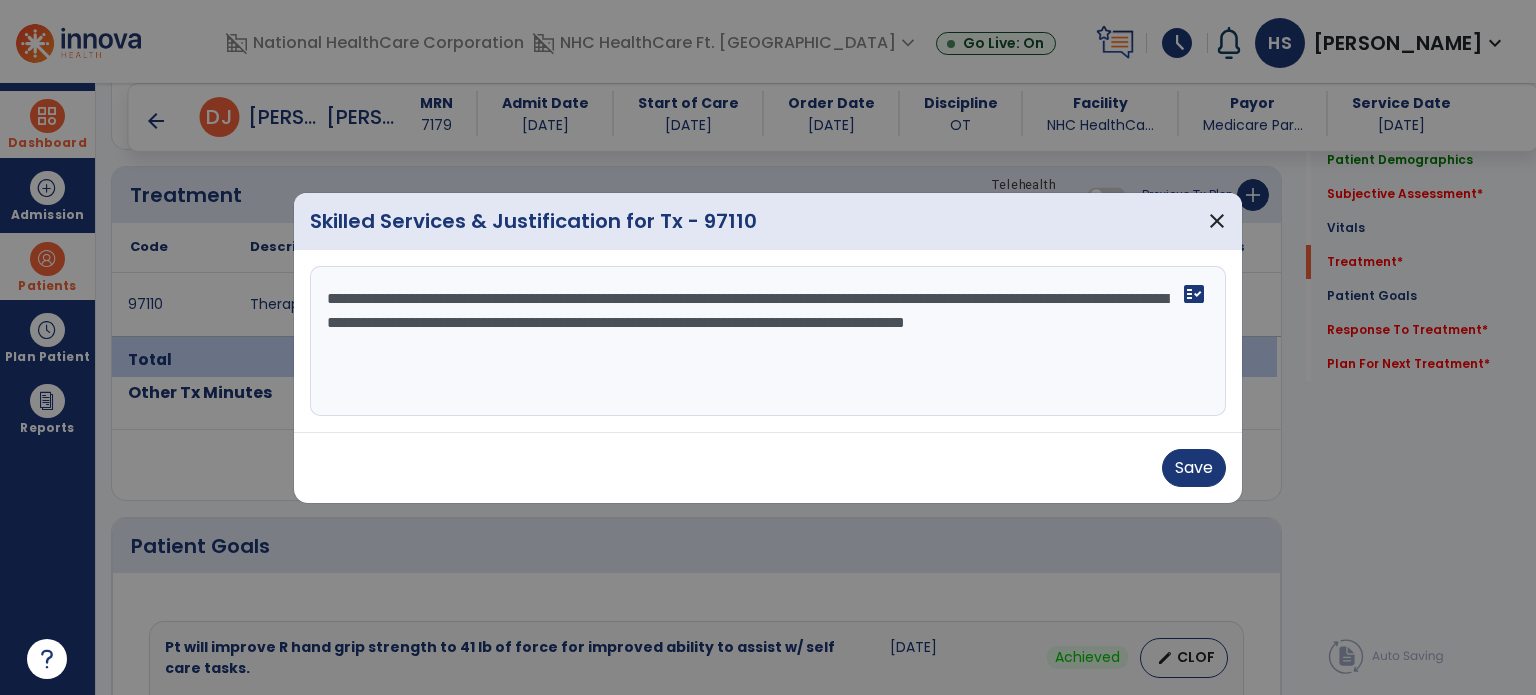 click on "**********" at bounding box center (768, 341) 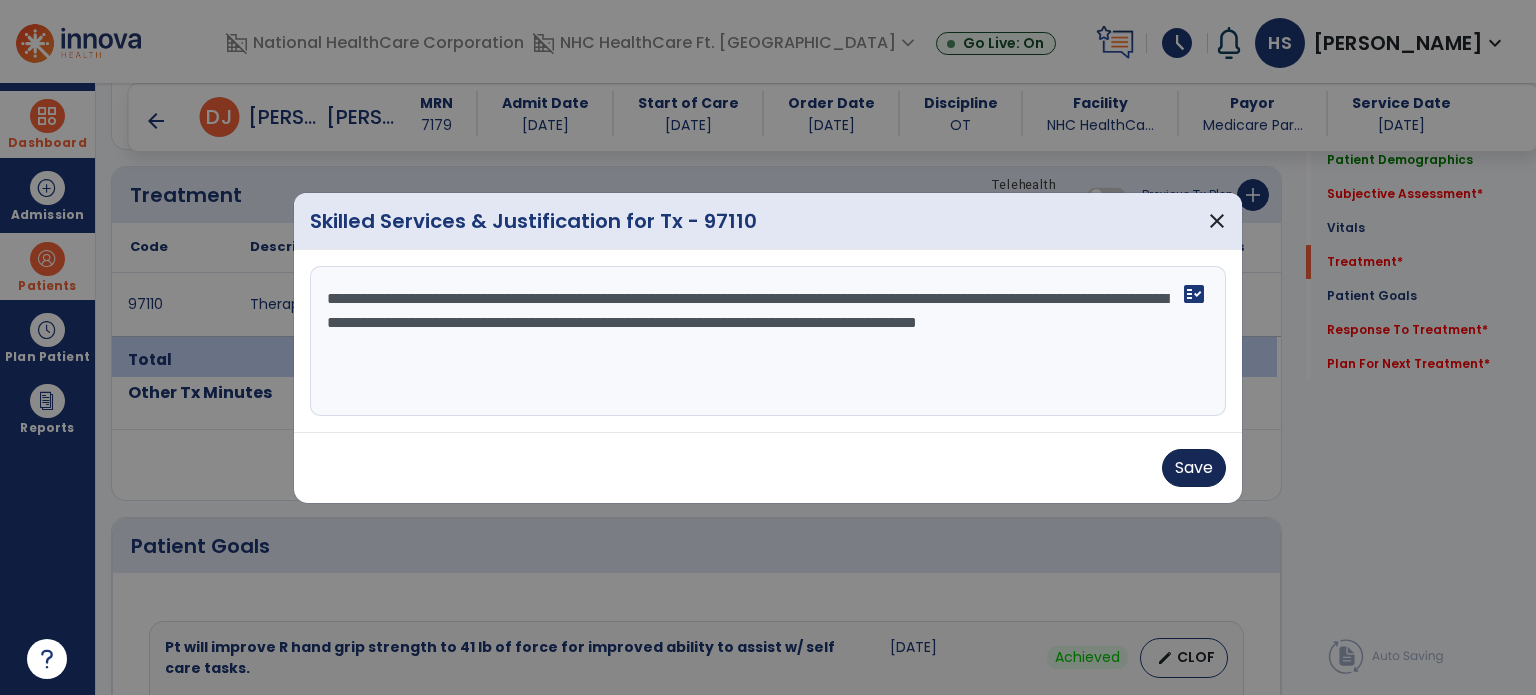 type on "**********" 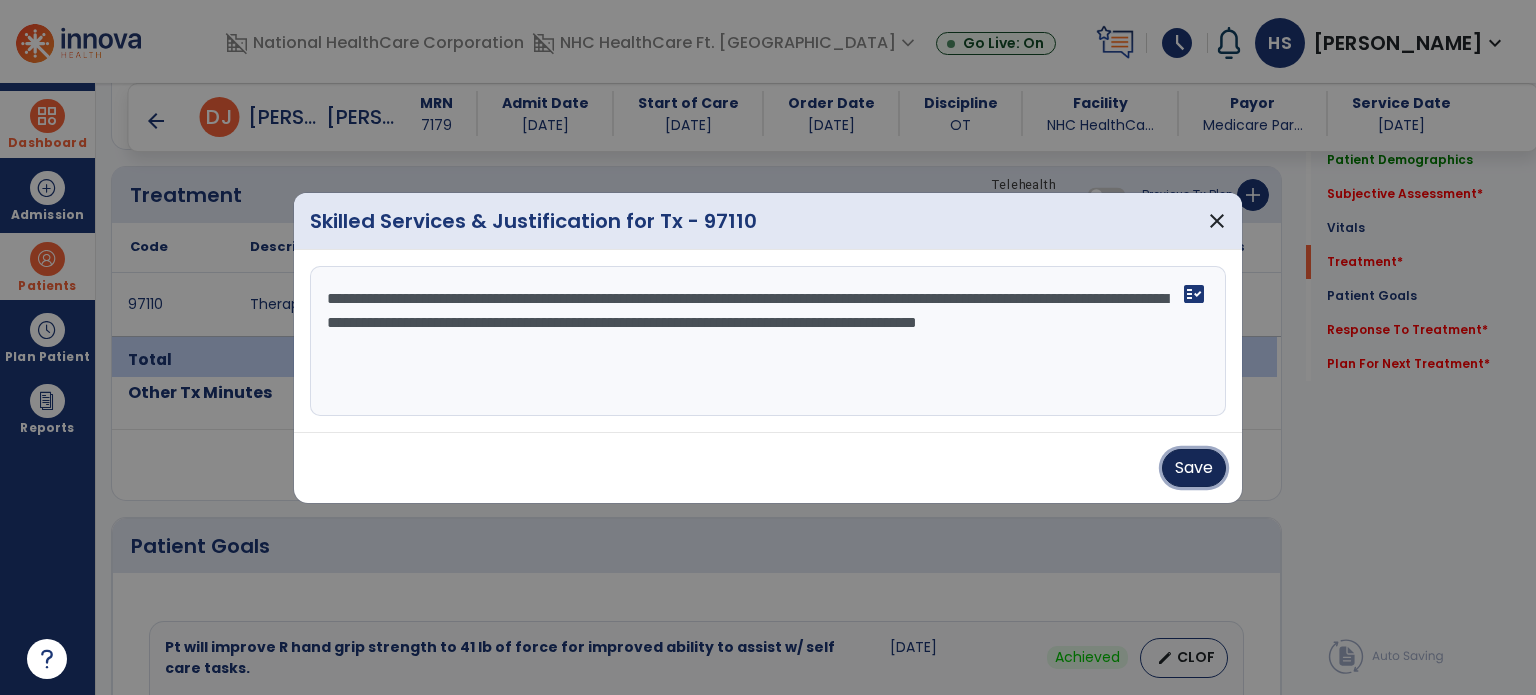 click on "Save" at bounding box center (1194, 468) 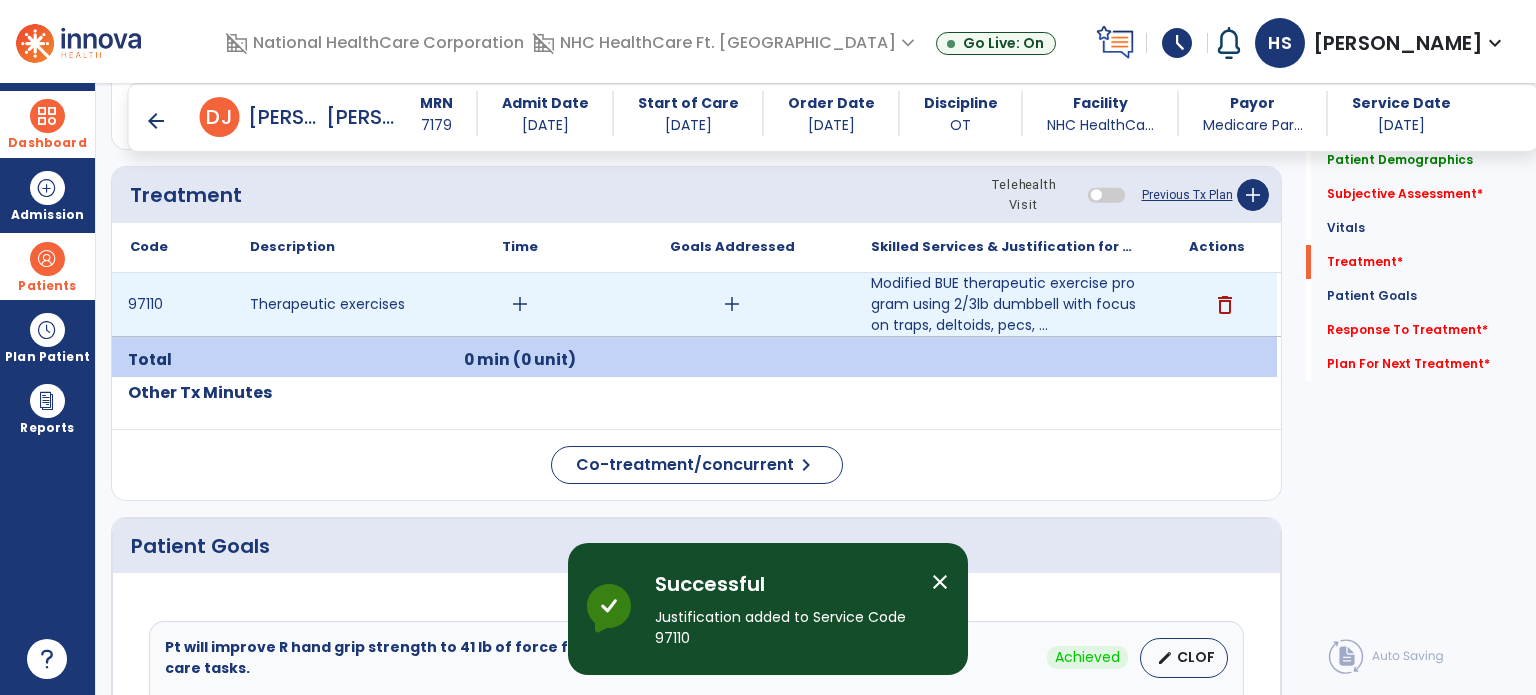 click on "add" at bounding box center [520, 304] 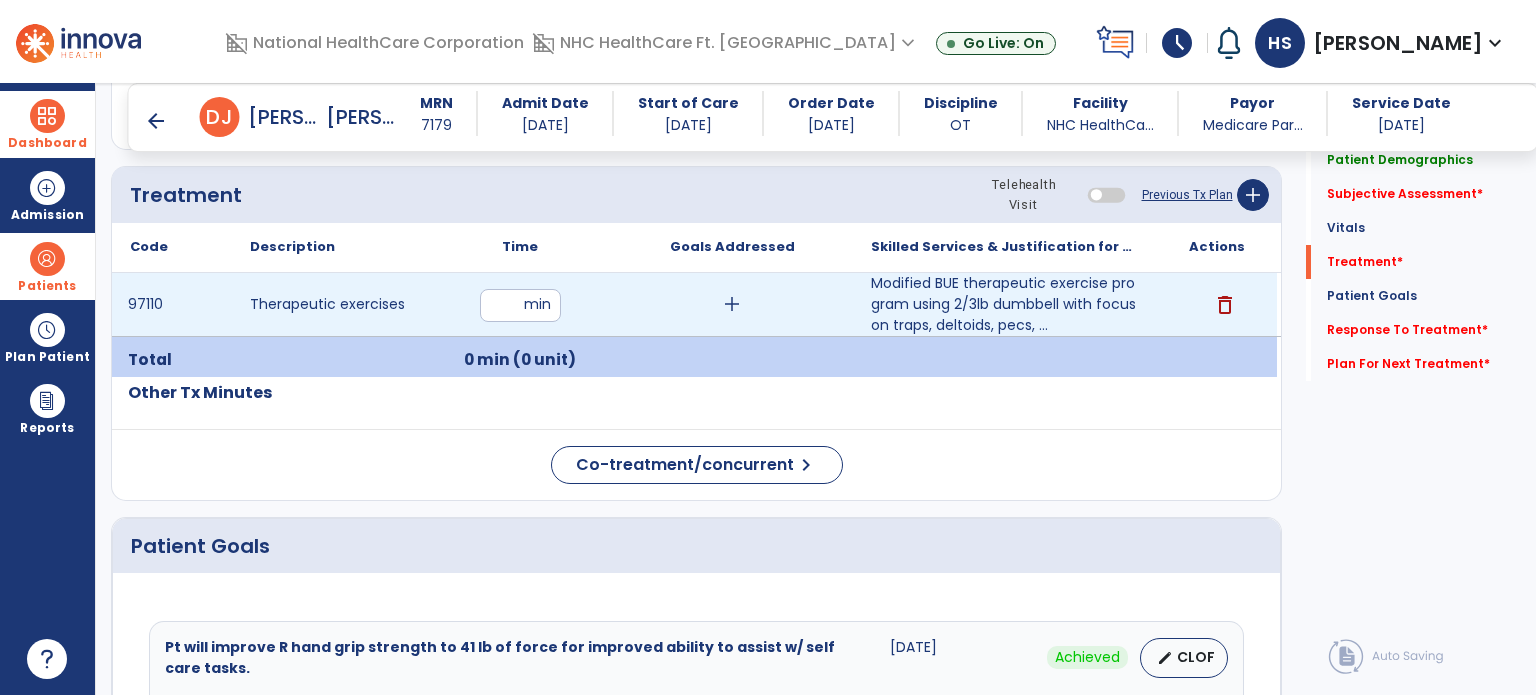 type on "**" 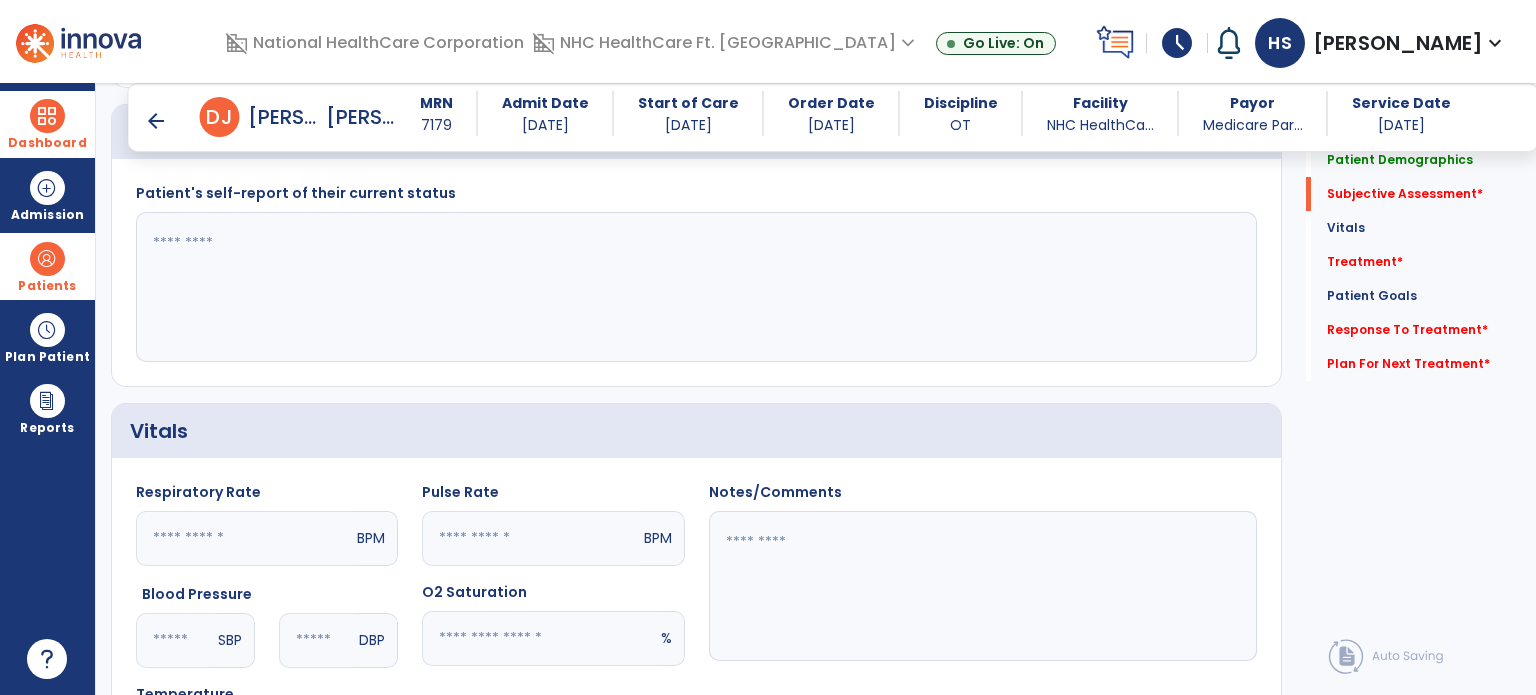 scroll, scrollTop: 463, scrollLeft: 0, axis: vertical 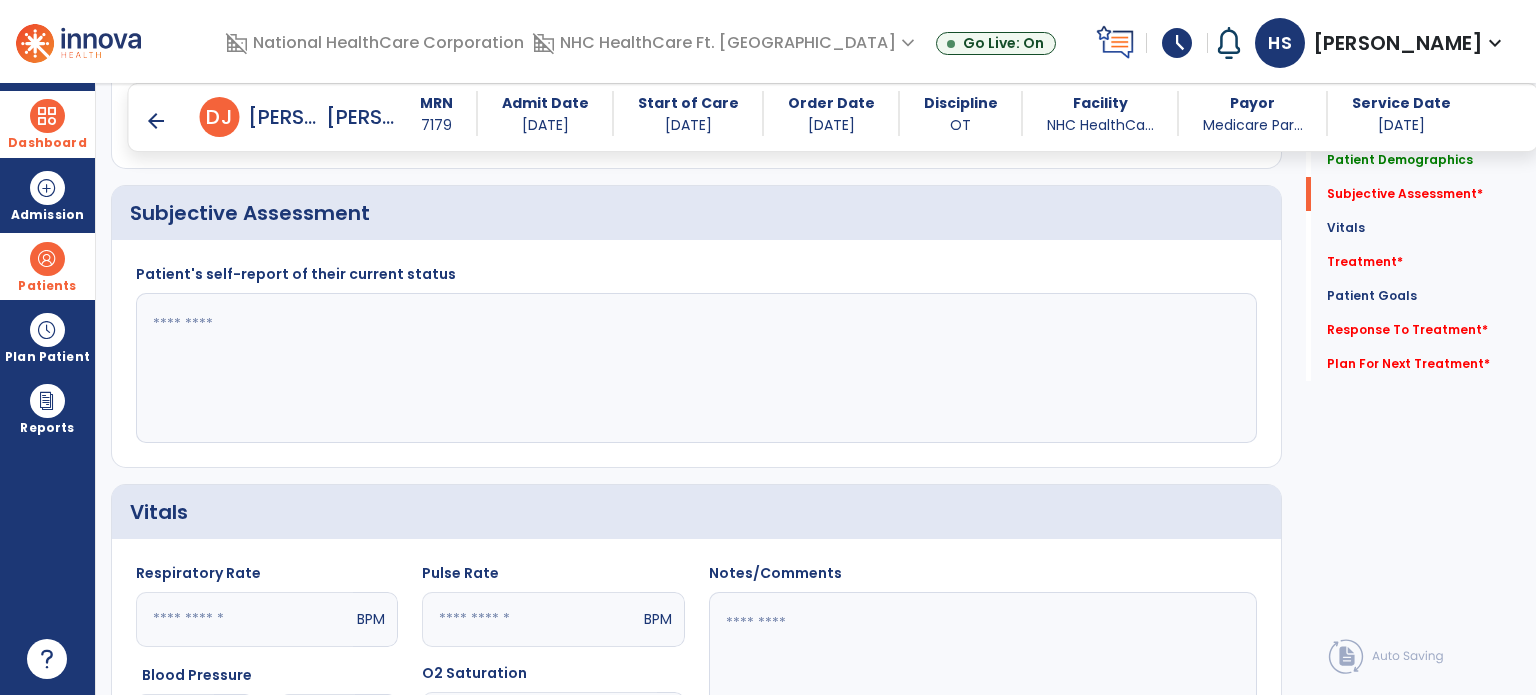 click 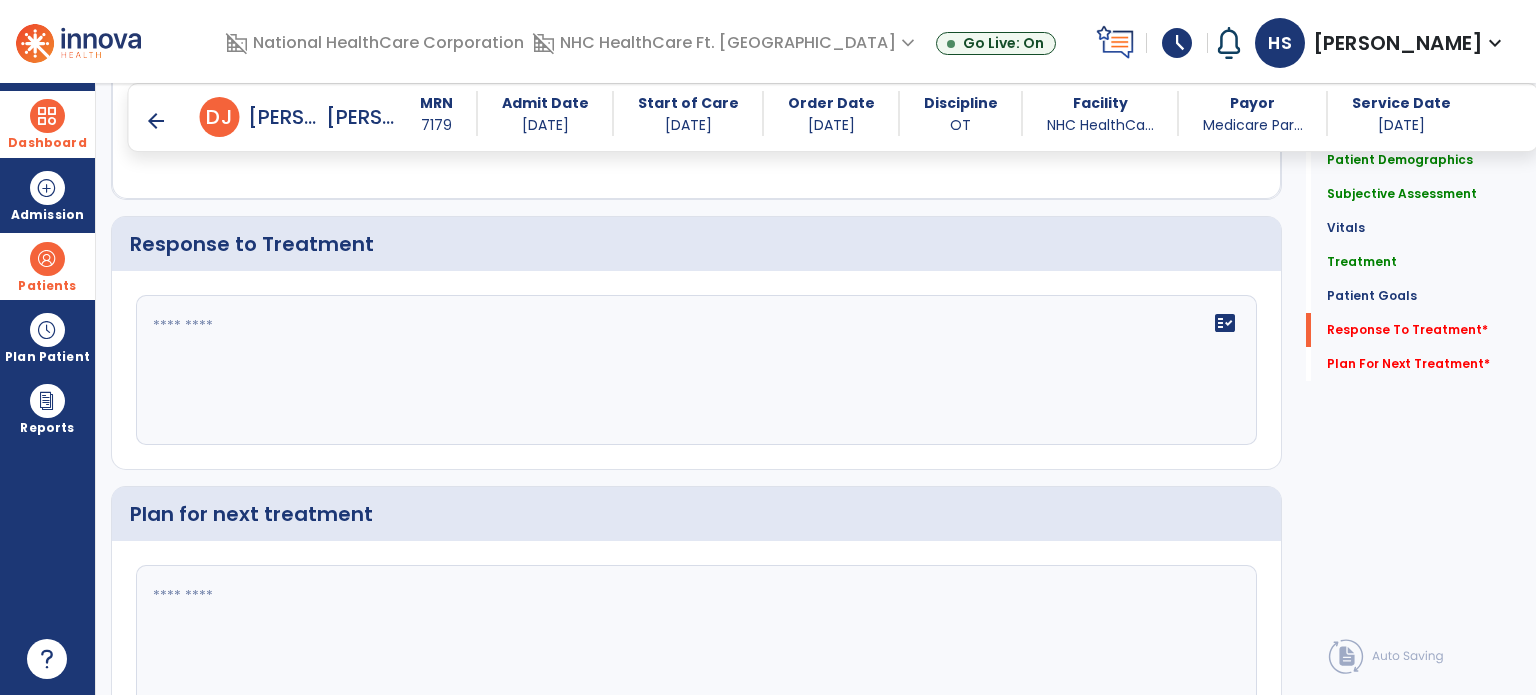 scroll, scrollTop: 3188, scrollLeft: 0, axis: vertical 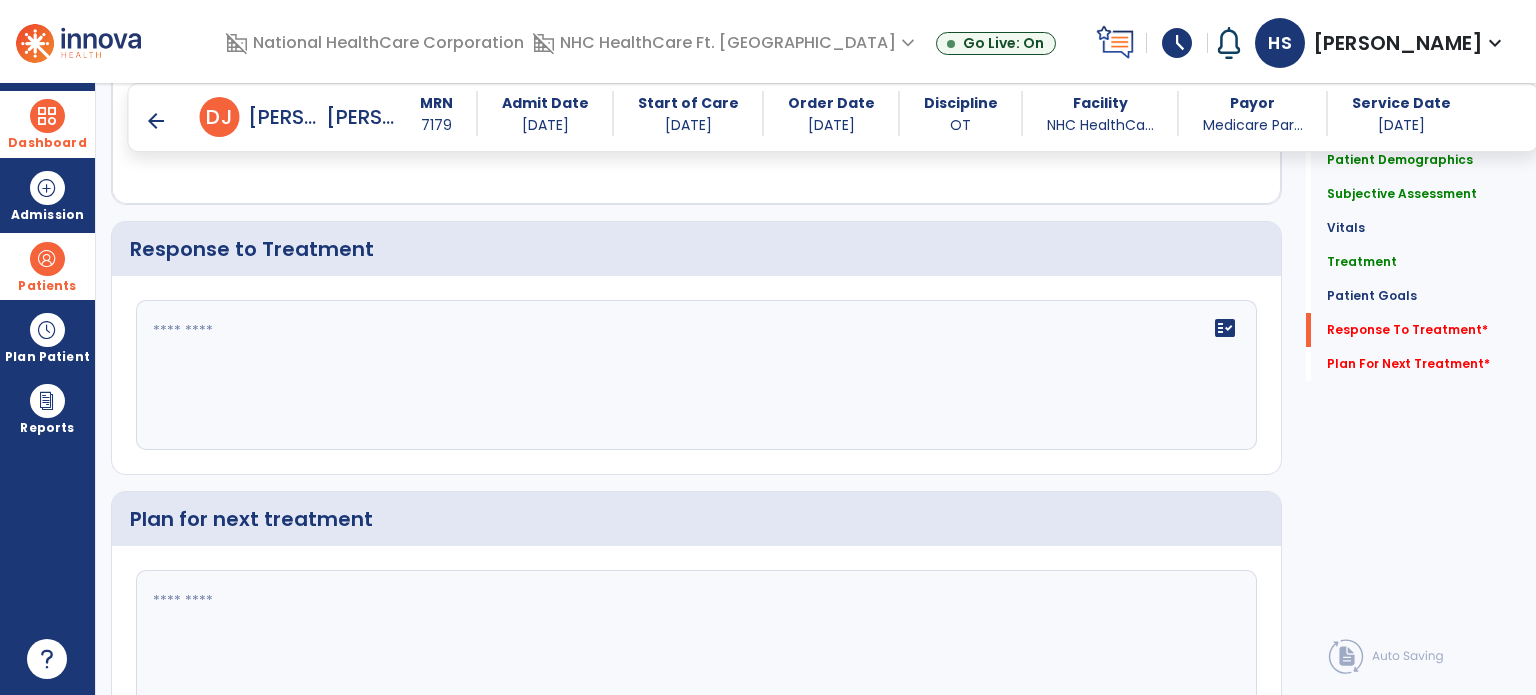 type on "**********" 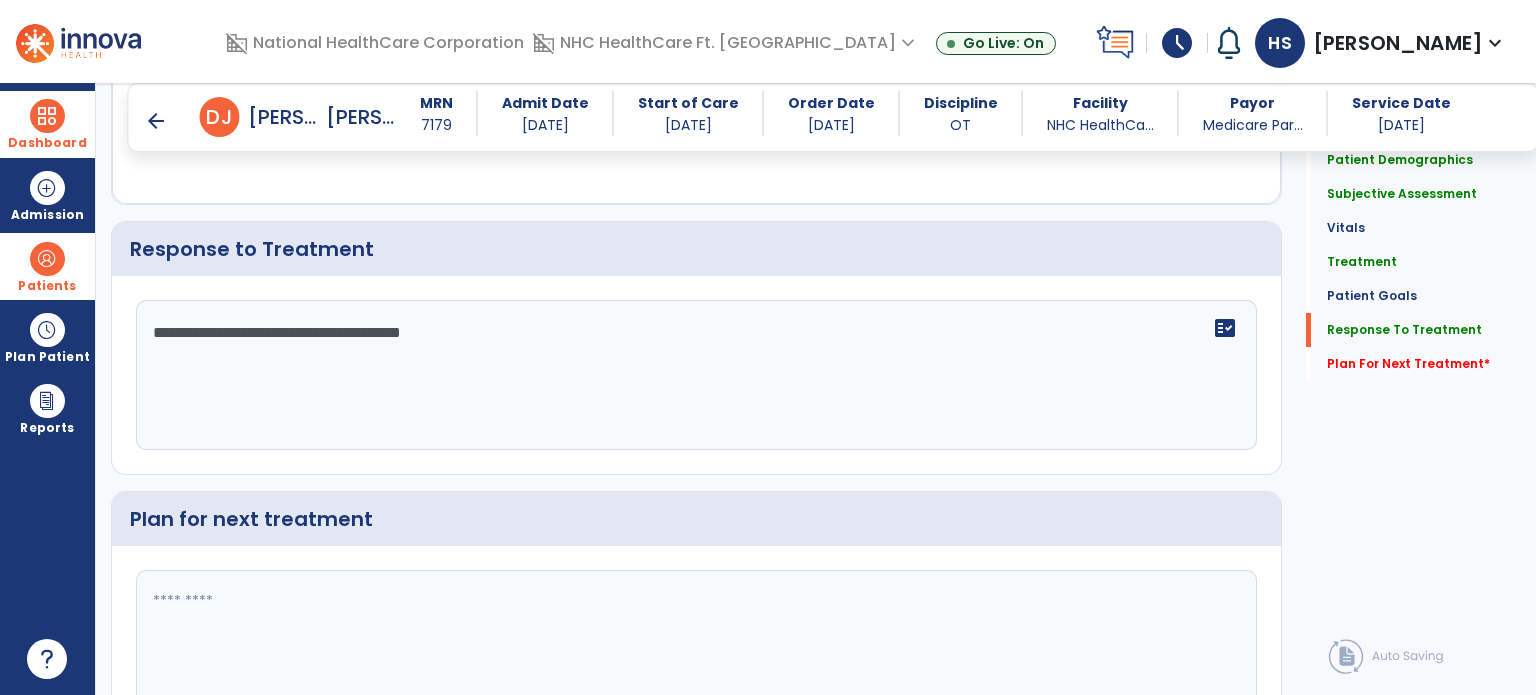 scroll, scrollTop: 3296, scrollLeft: 0, axis: vertical 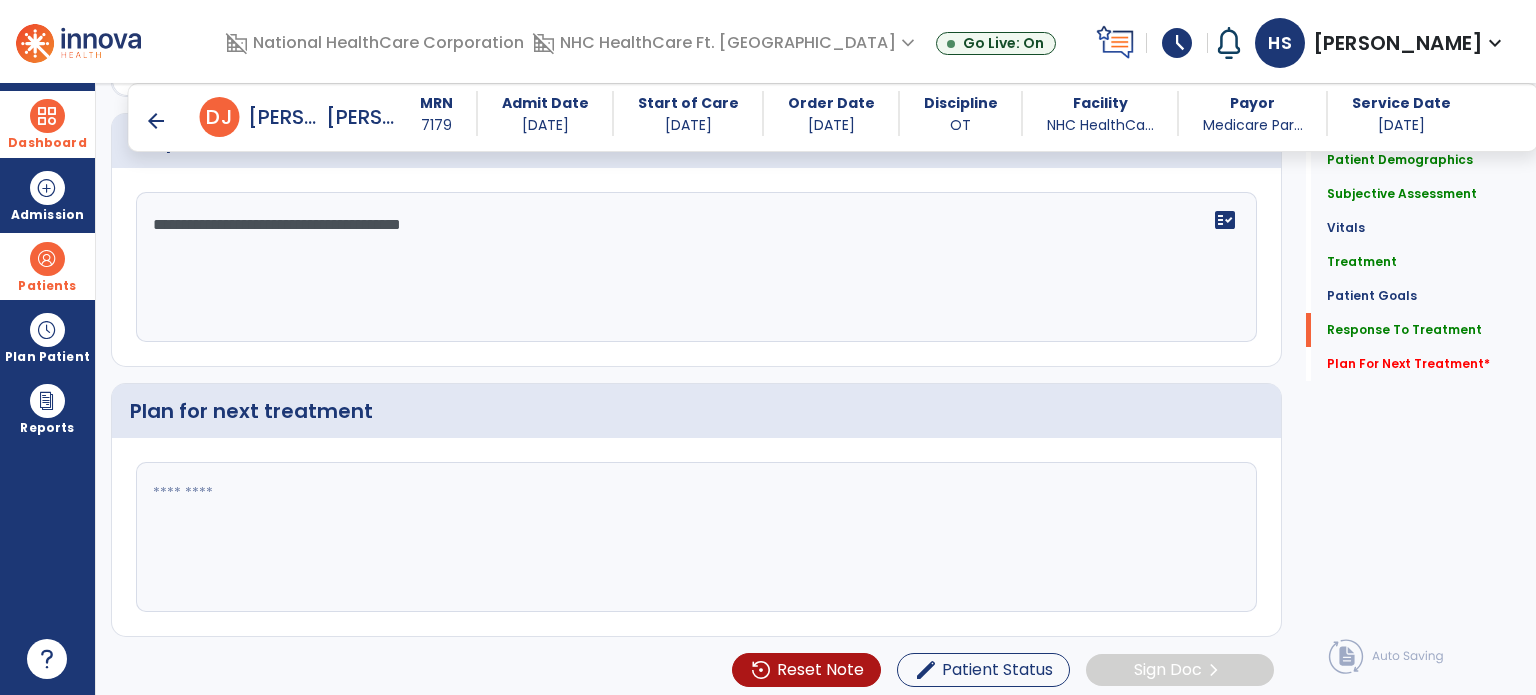 type on "**********" 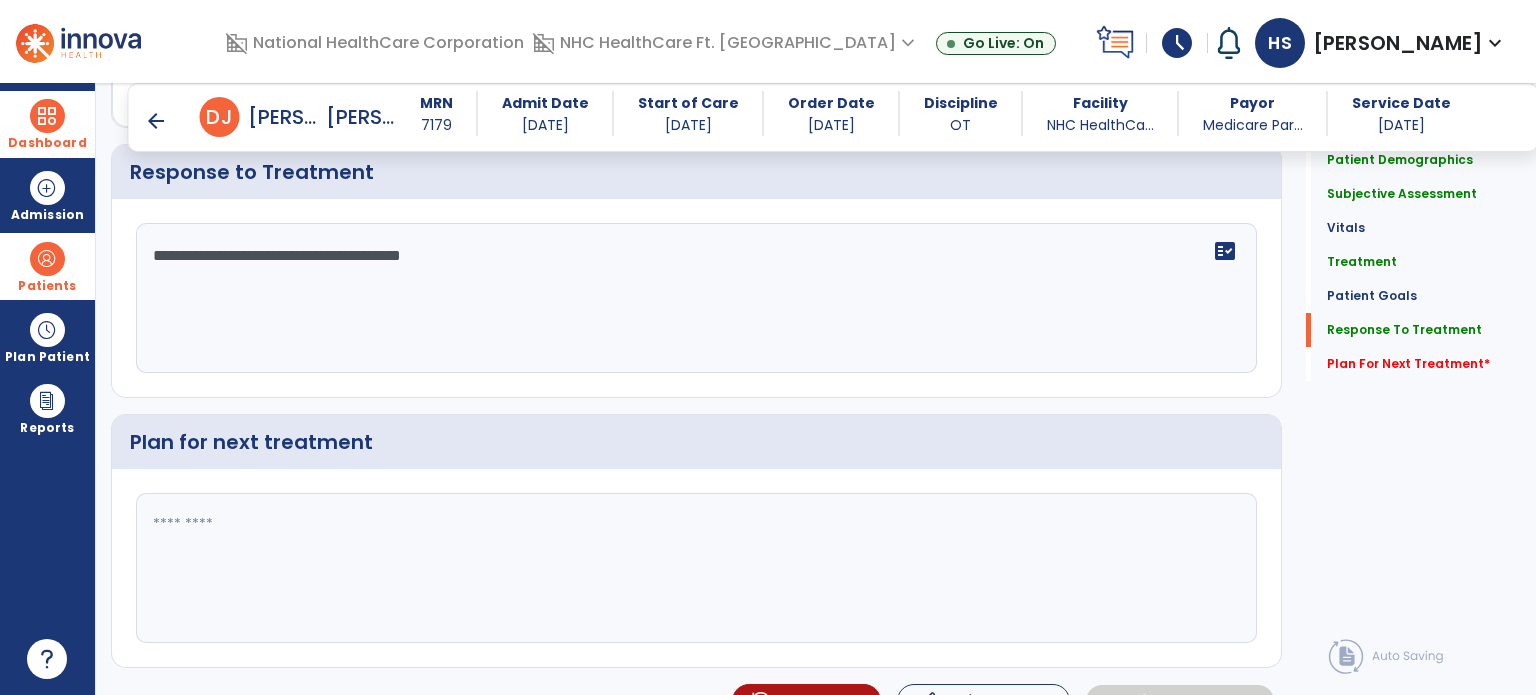 scroll, scrollTop: 3264, scrollLeft: 0, axis: vertical 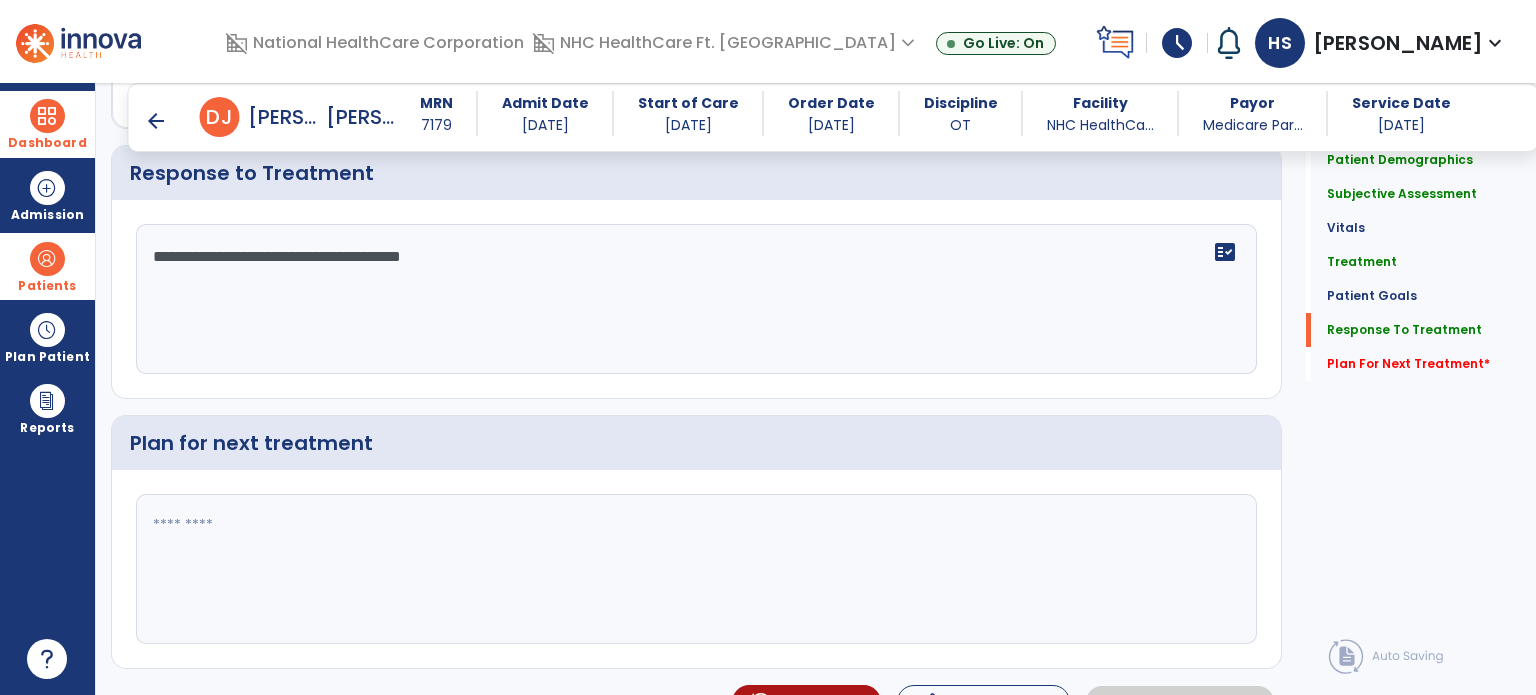 click 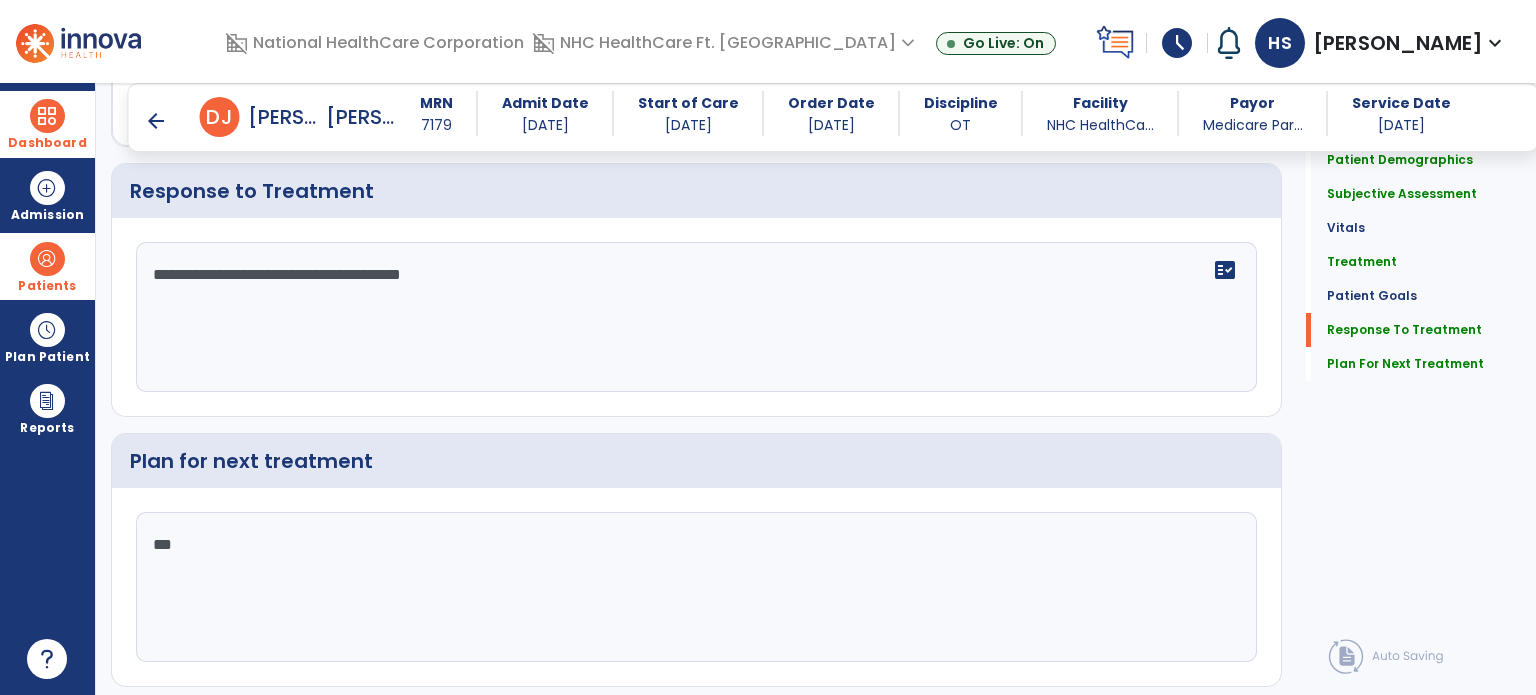 scroll, scrollTop: 3296, scrollLeft: 0, axis: vertical 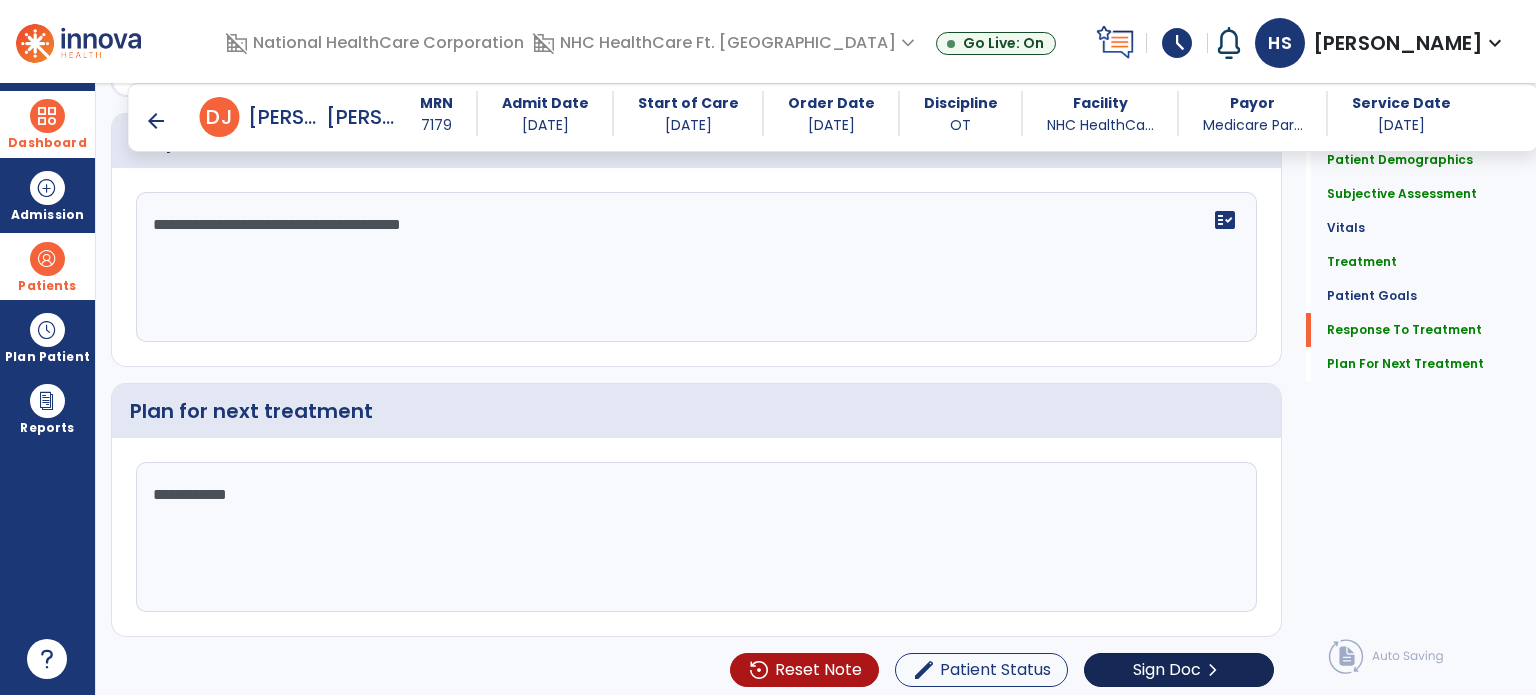 type on "**********" 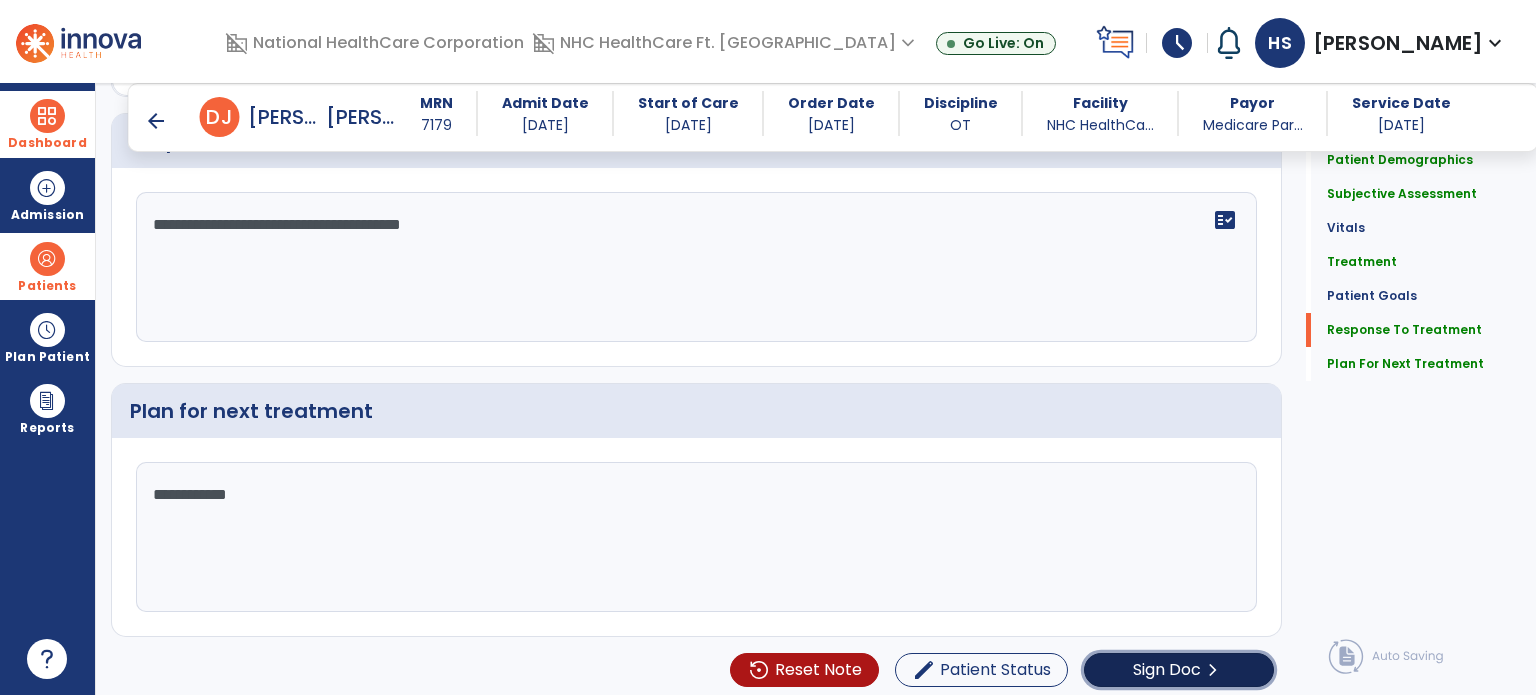click on "Sign Doc  chevron_right" 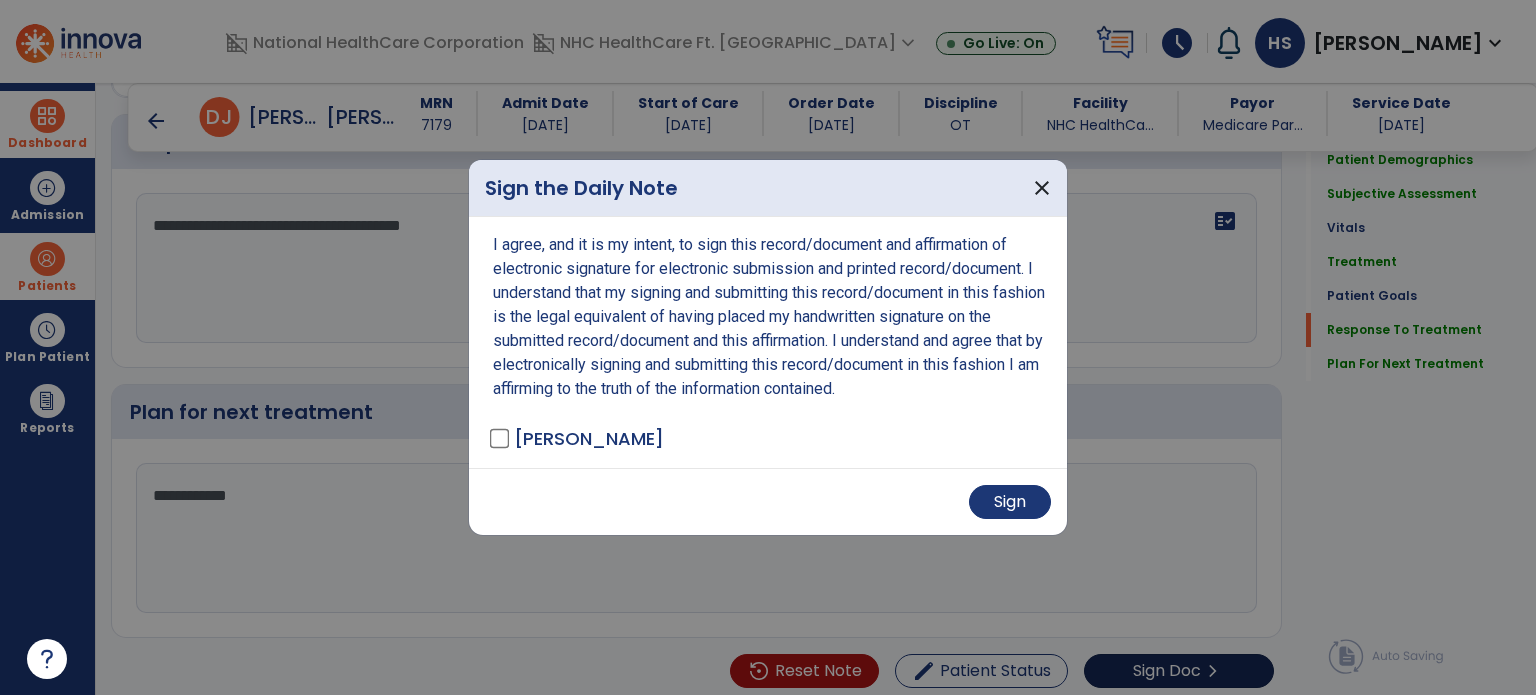 scroll, scrollTop: 3296, scrollLeft: 0, axis: vertical 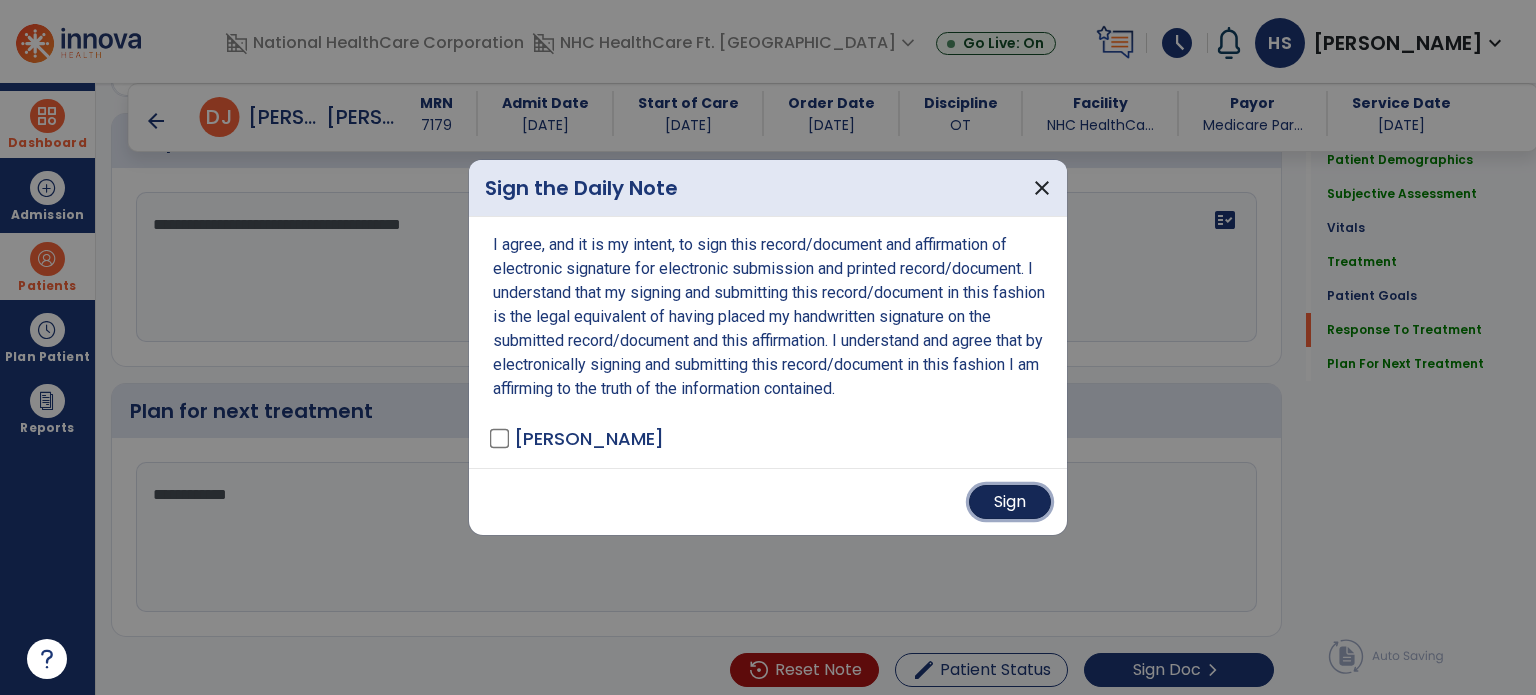 click on "Sign" at bounding box center (1010, 502) 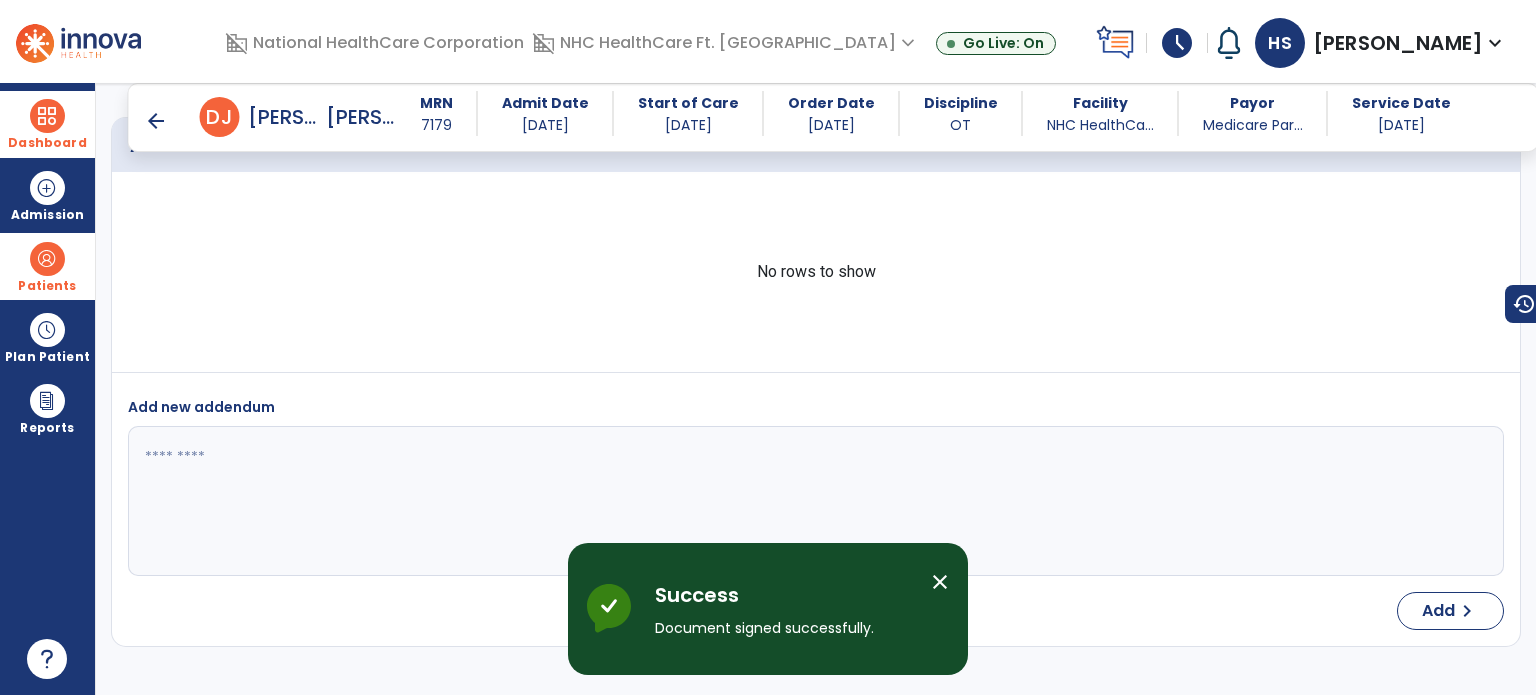 scroll, scrollTop: 4344, scrollLeft: 0, axis: vertical 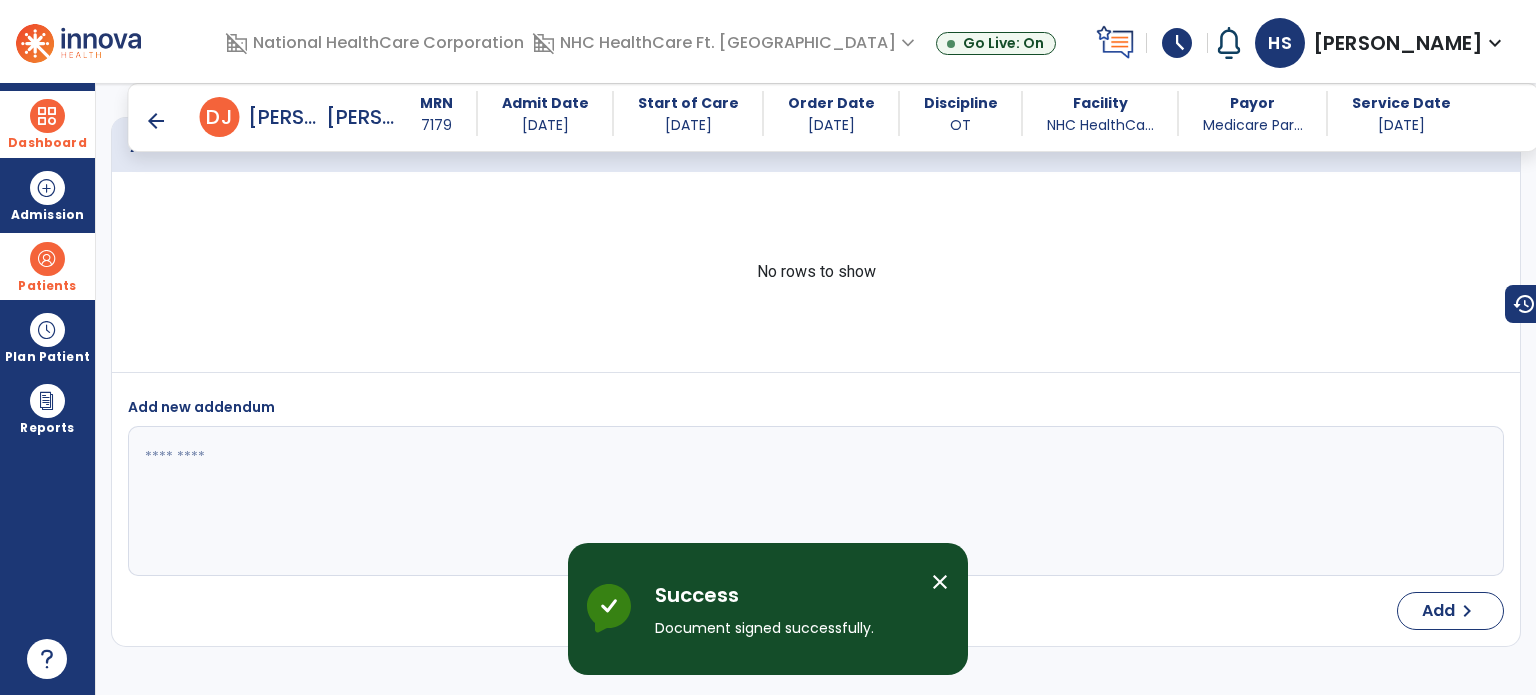 click on "arrow_back" at bounding box center [156, 121] 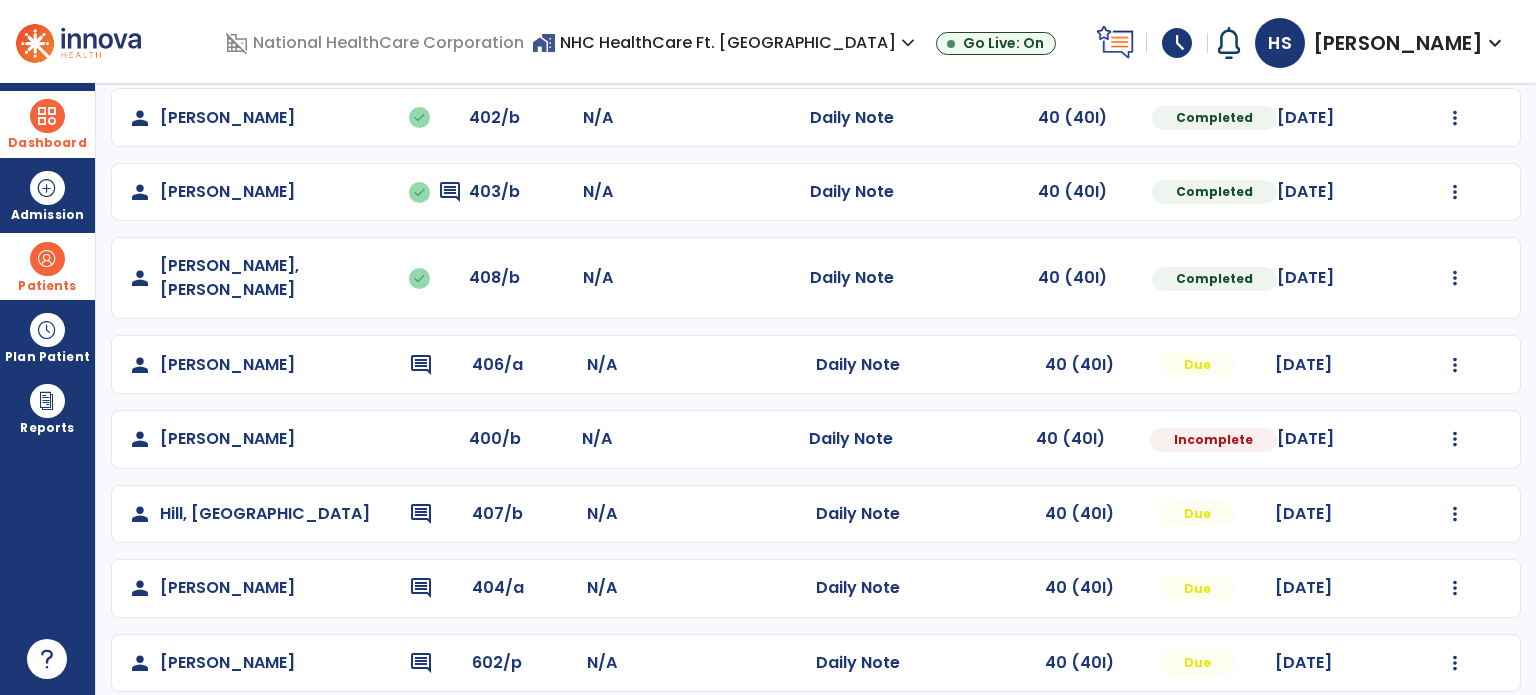 scroll, scrollTop: 393, scrollLeft: 0, axis: vertical 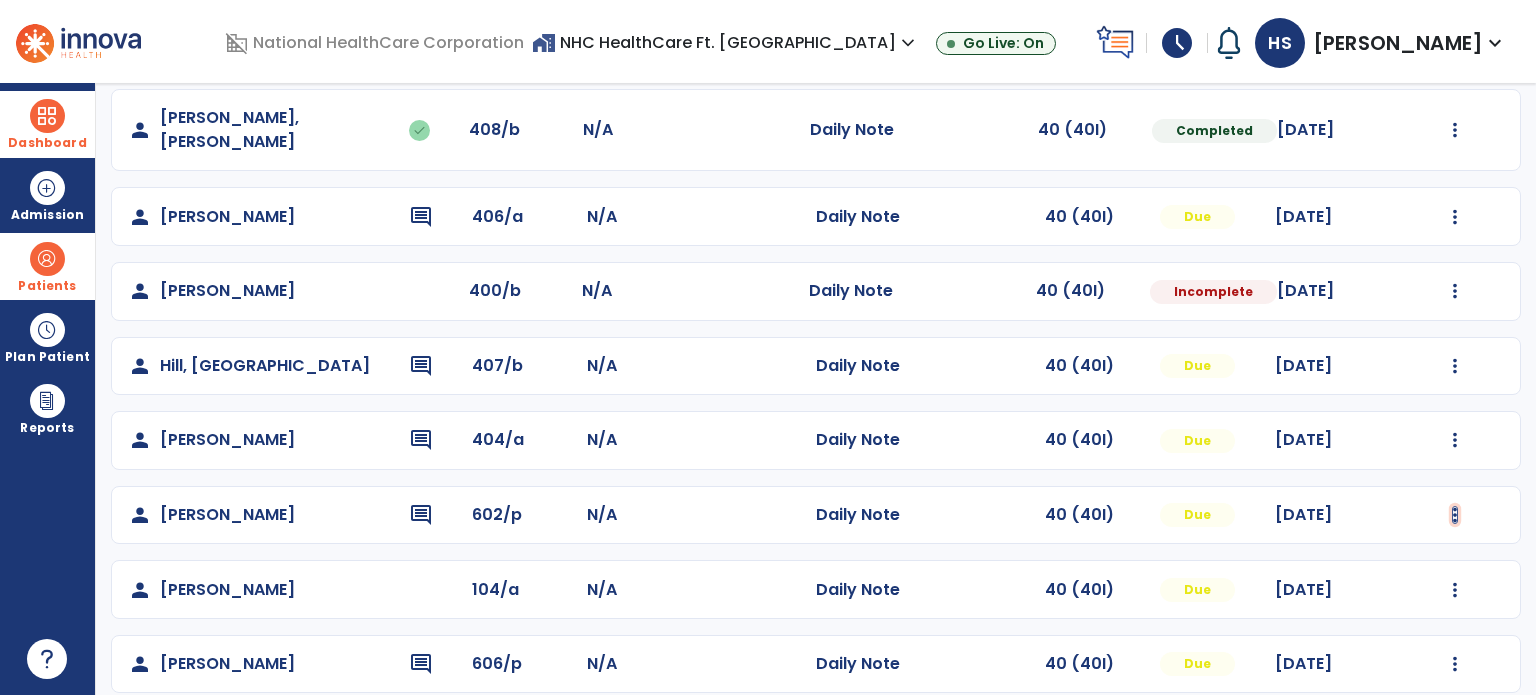 click at bounding box center [1455, -105] 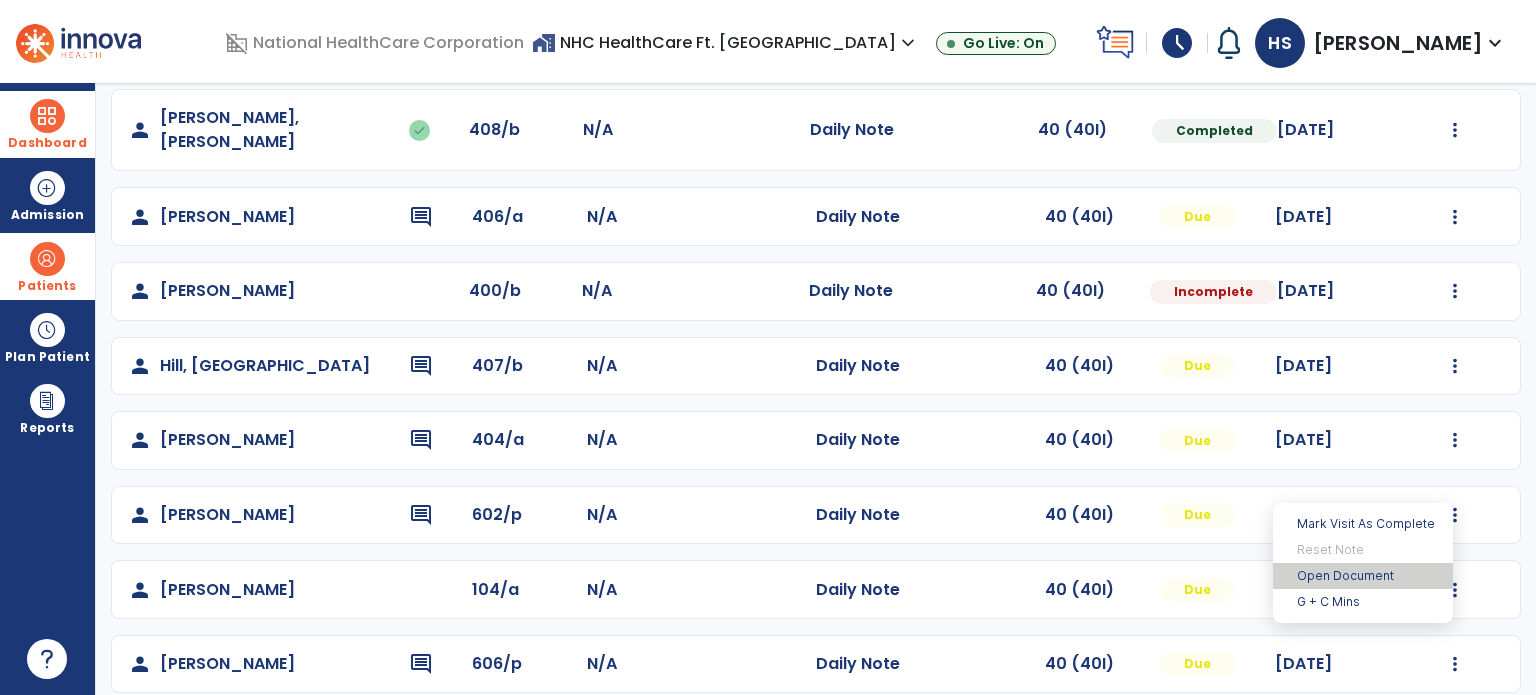 click on "Open Document" at bounding box center (1363, 576) 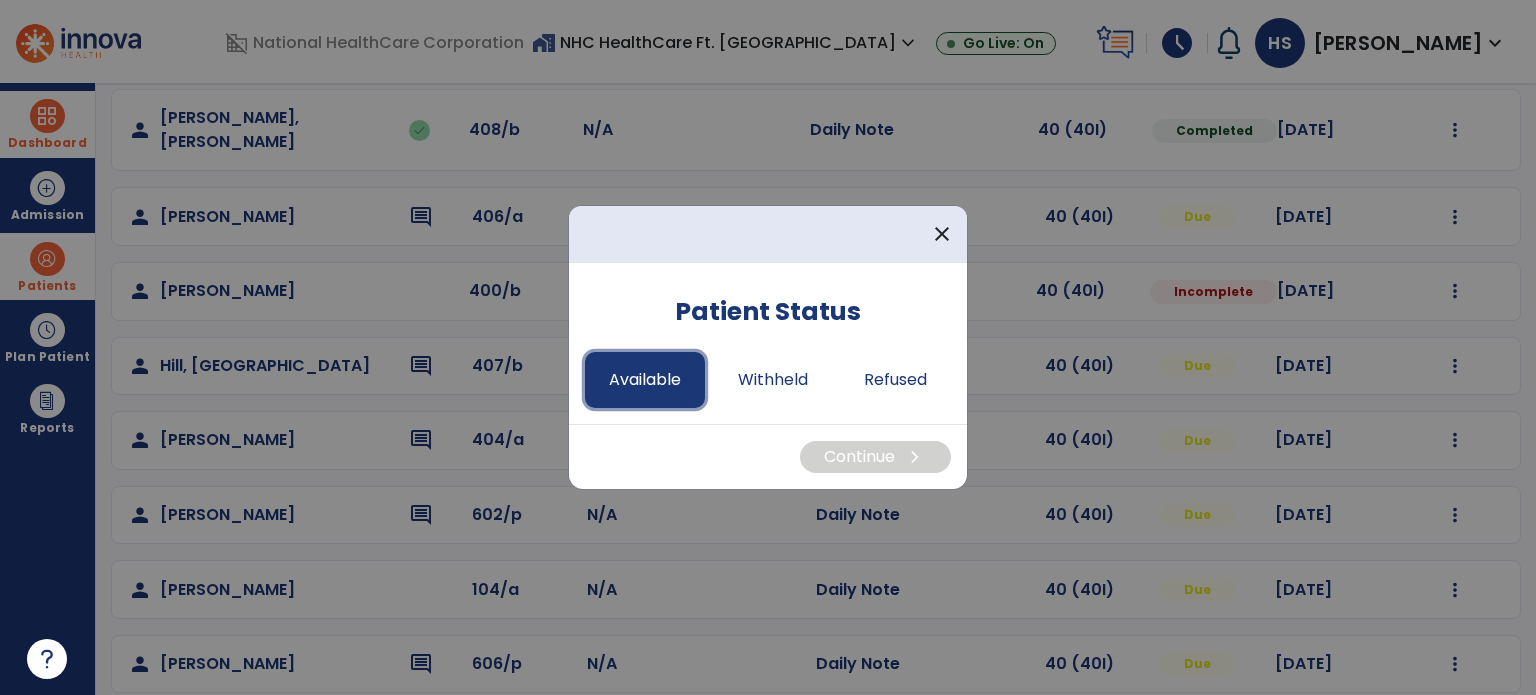 click on "Available" at bounding box center (645, 380) 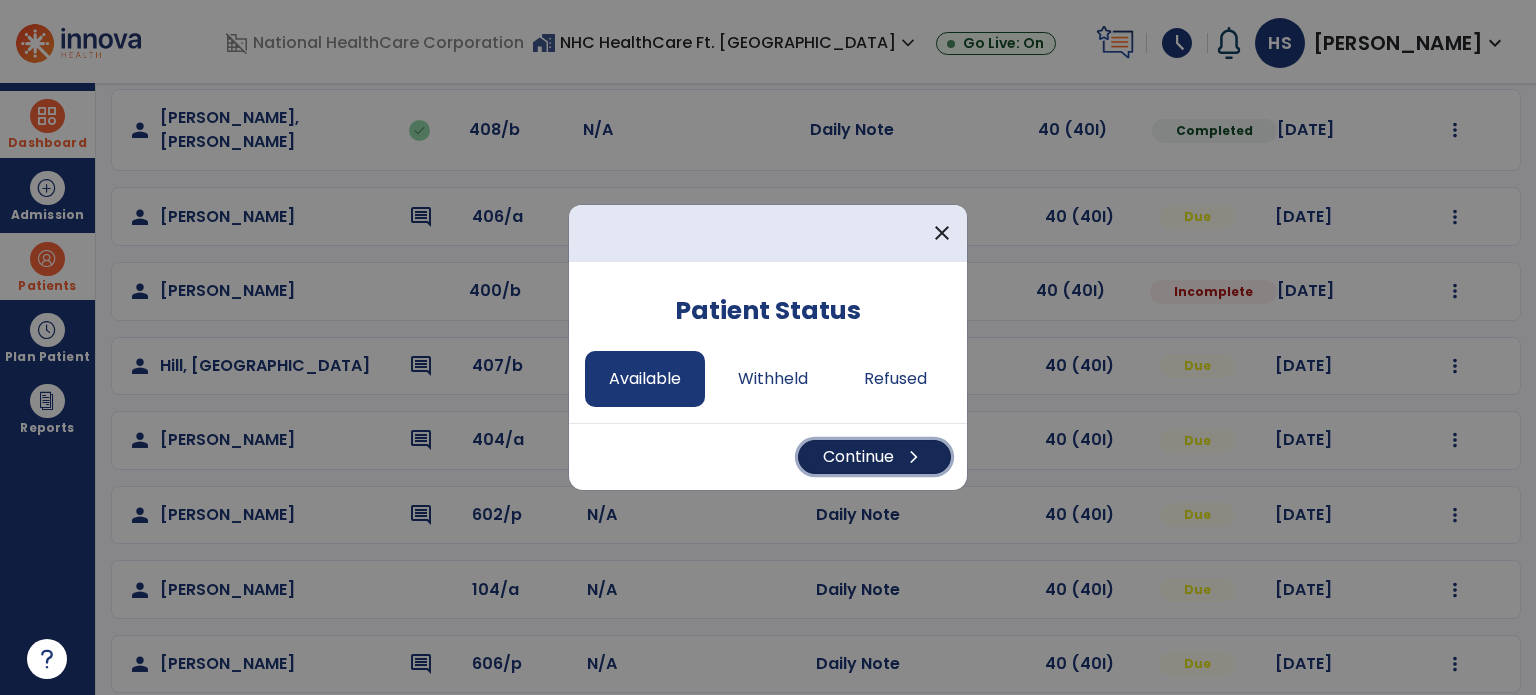 click on "Continue   chevron_right" at bounding box center (874, 457) 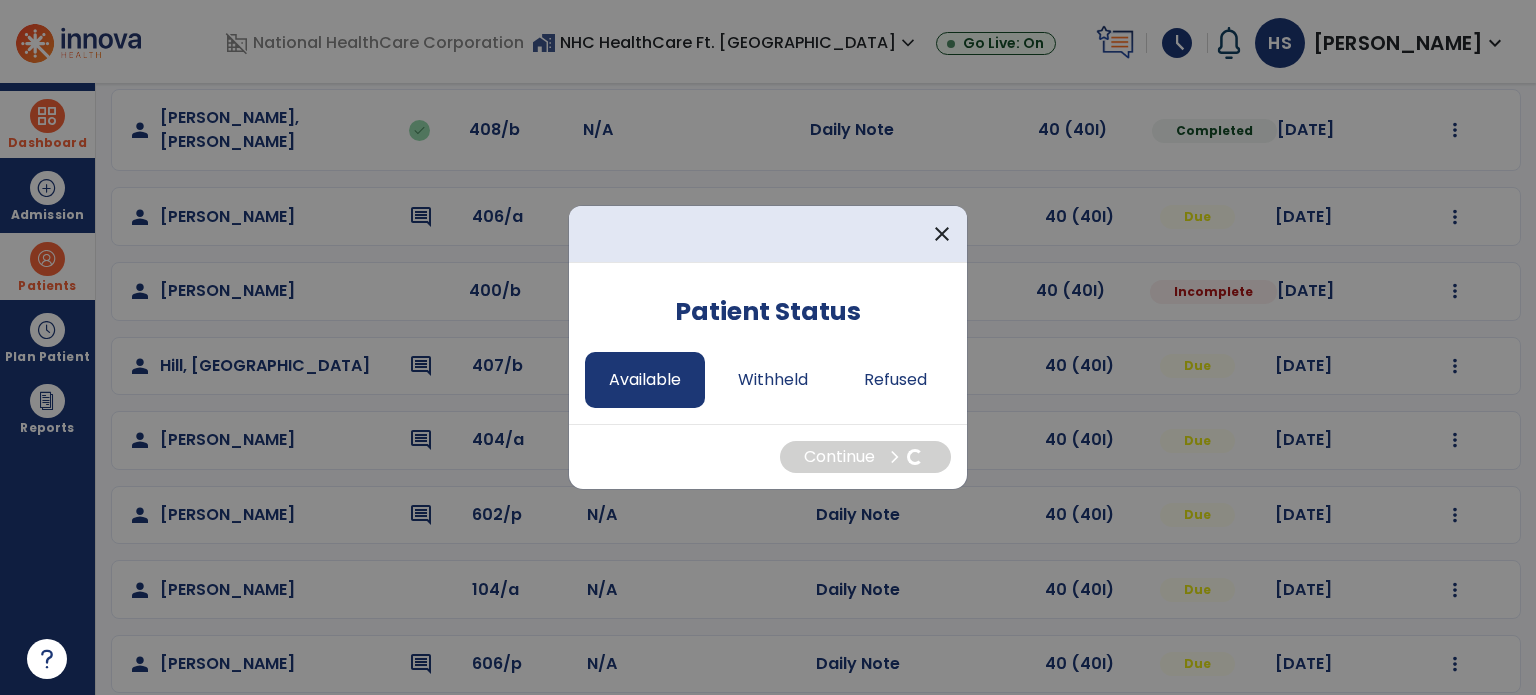select on "*" 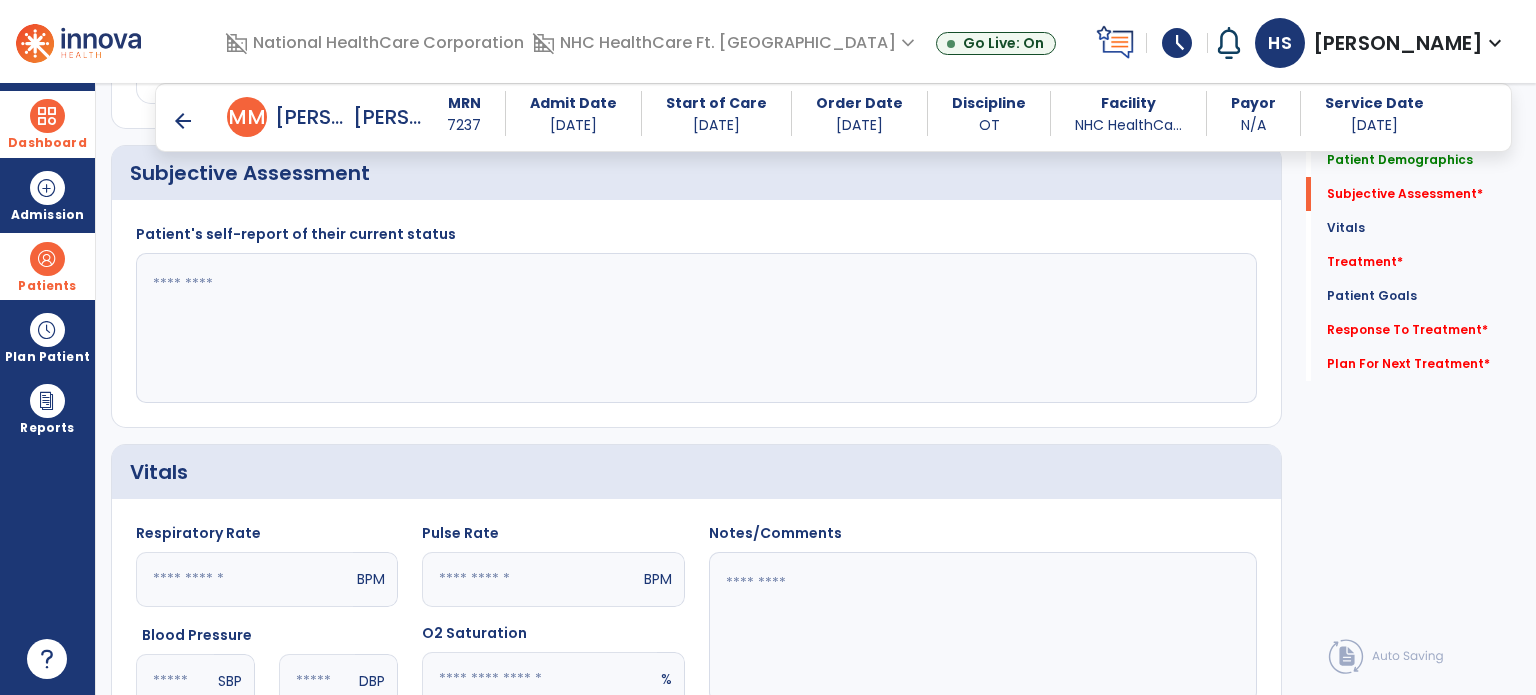scroll, scrollTop: 464, scrollLeft: 0, axis: vertical 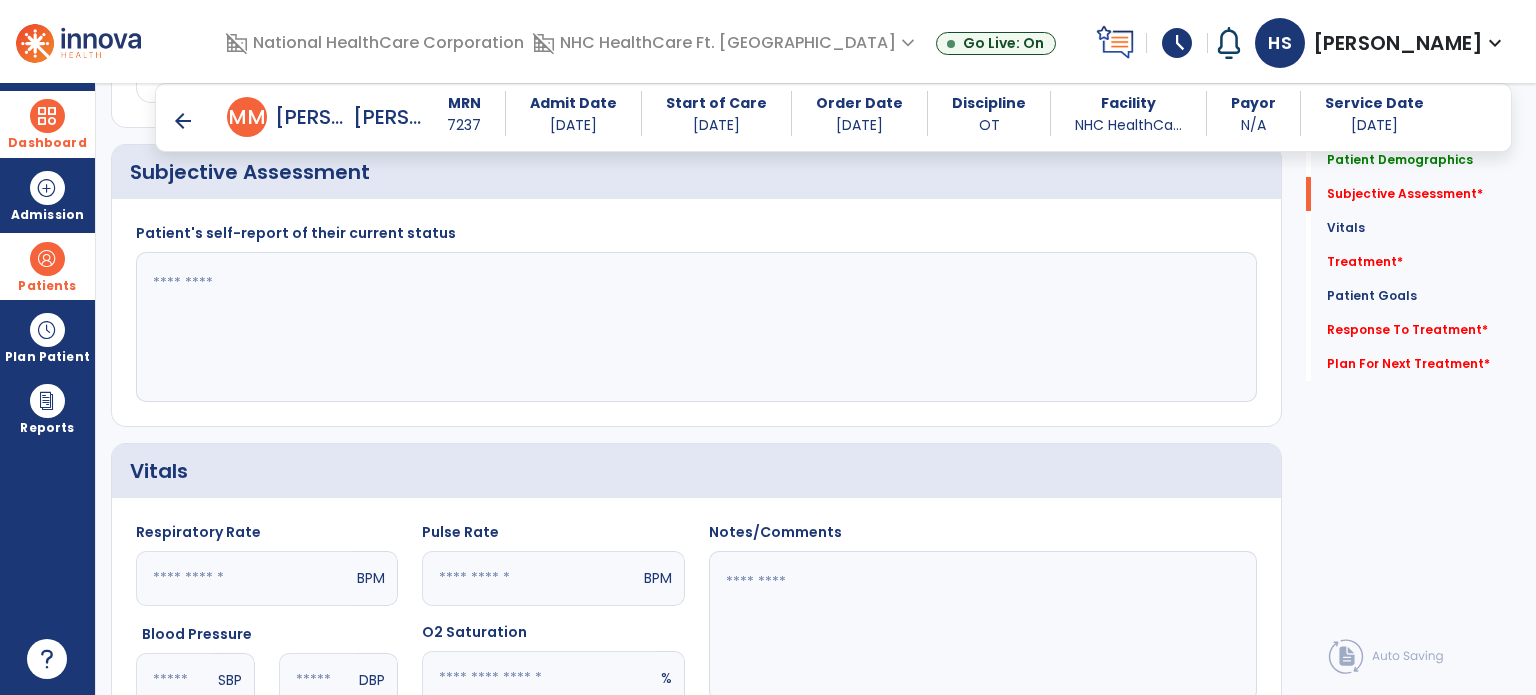 click 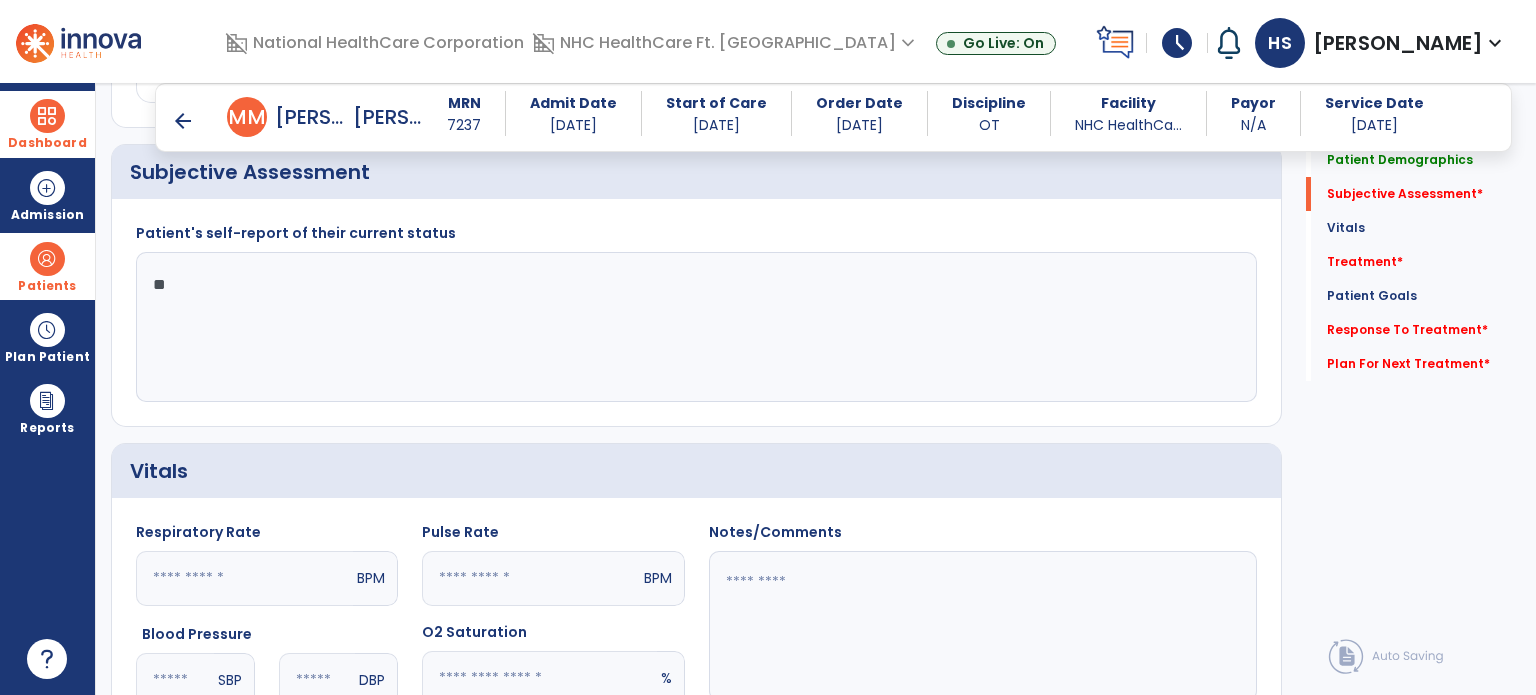 type on "*" 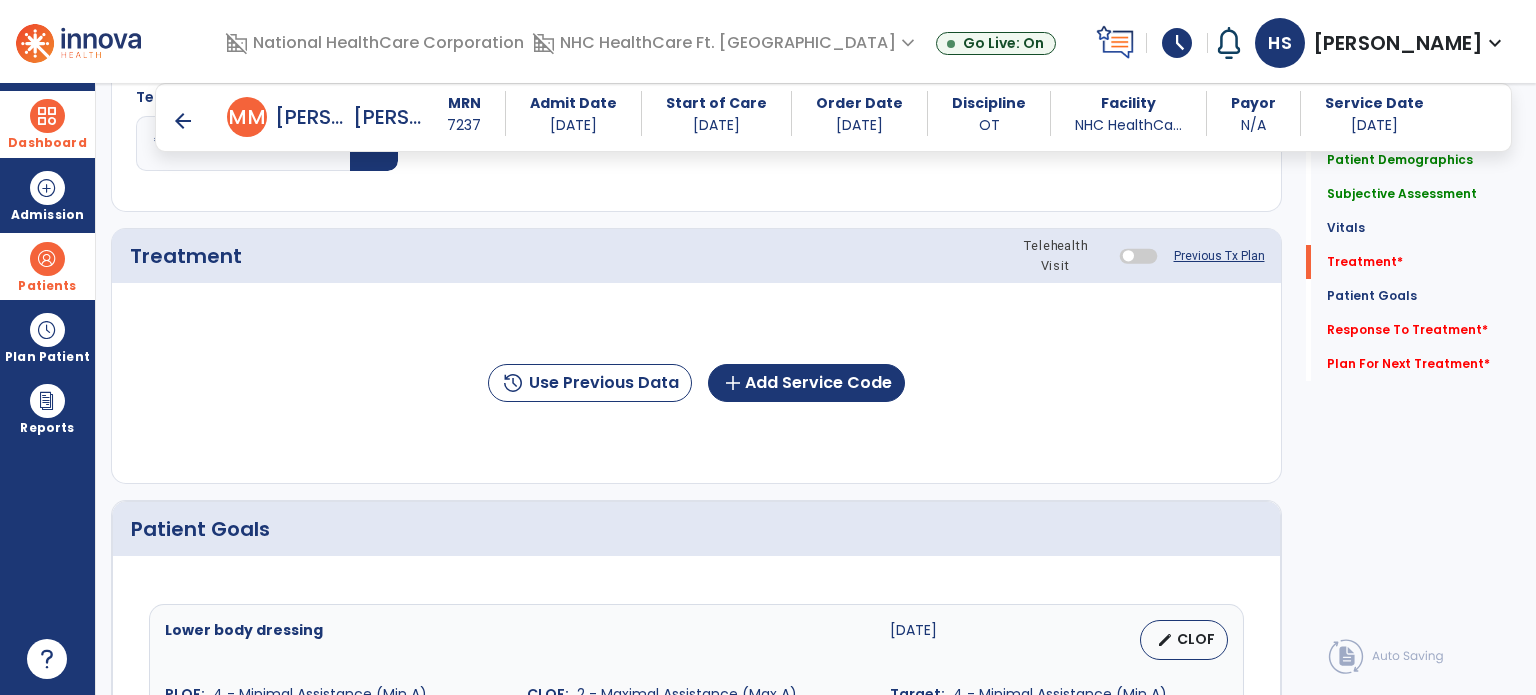 scroll, scrollTop: 1113, scrollLeft: 0, axis: vertical 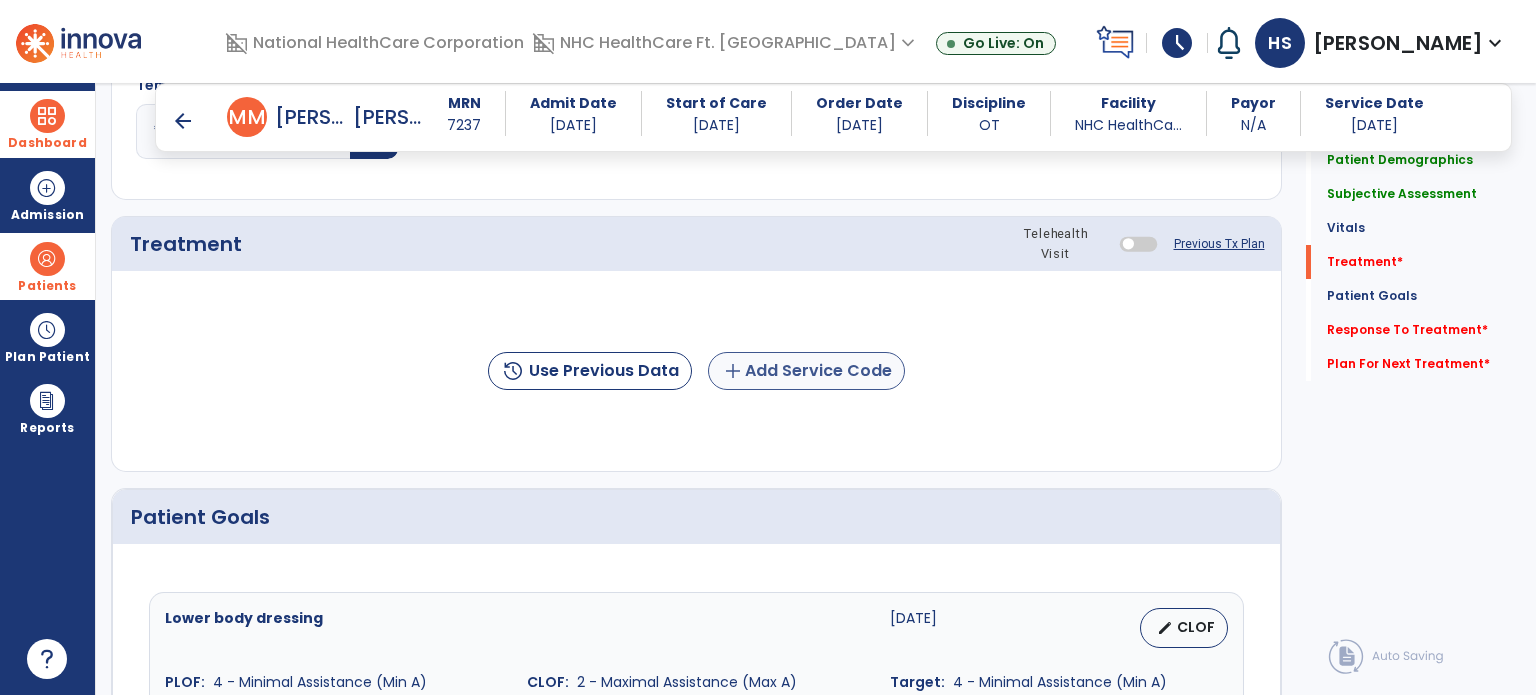 type on "**********" 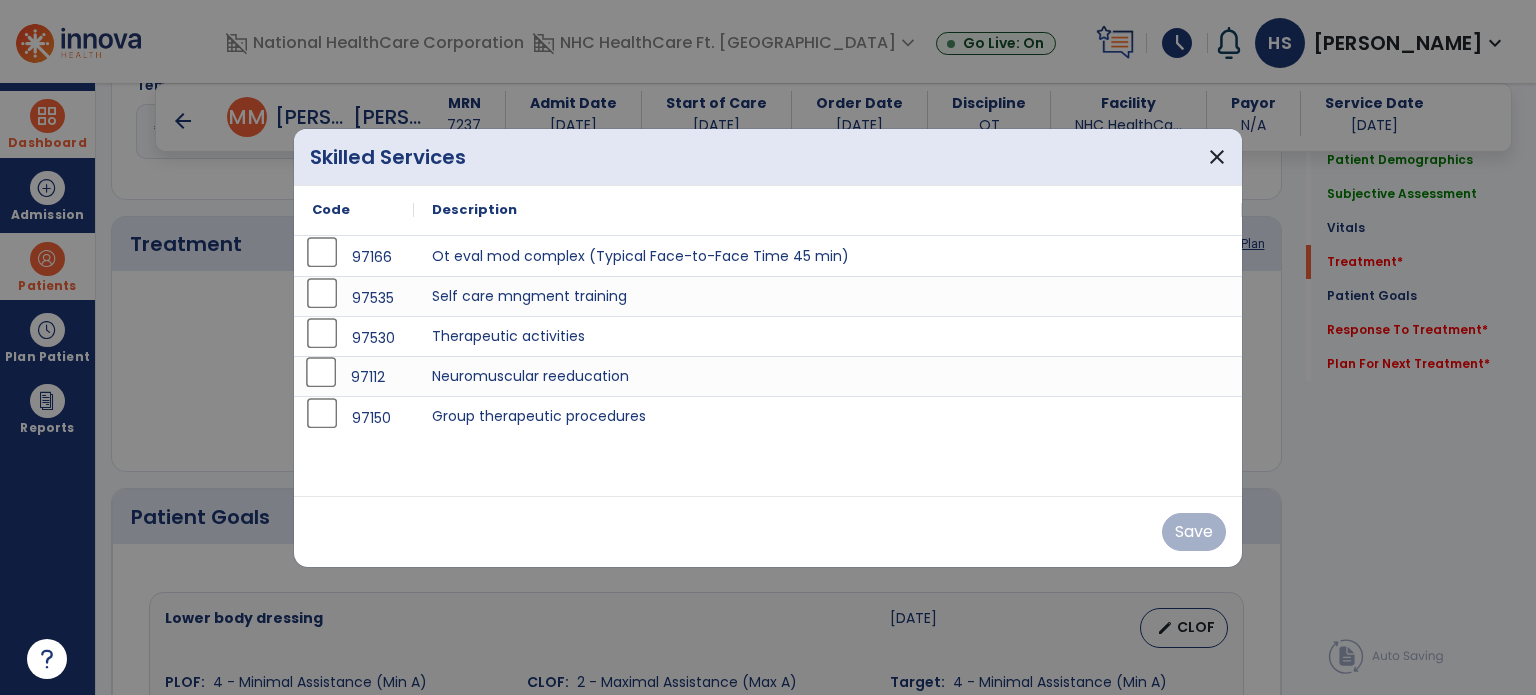 click on "97112" at bounding box center (354, 377) 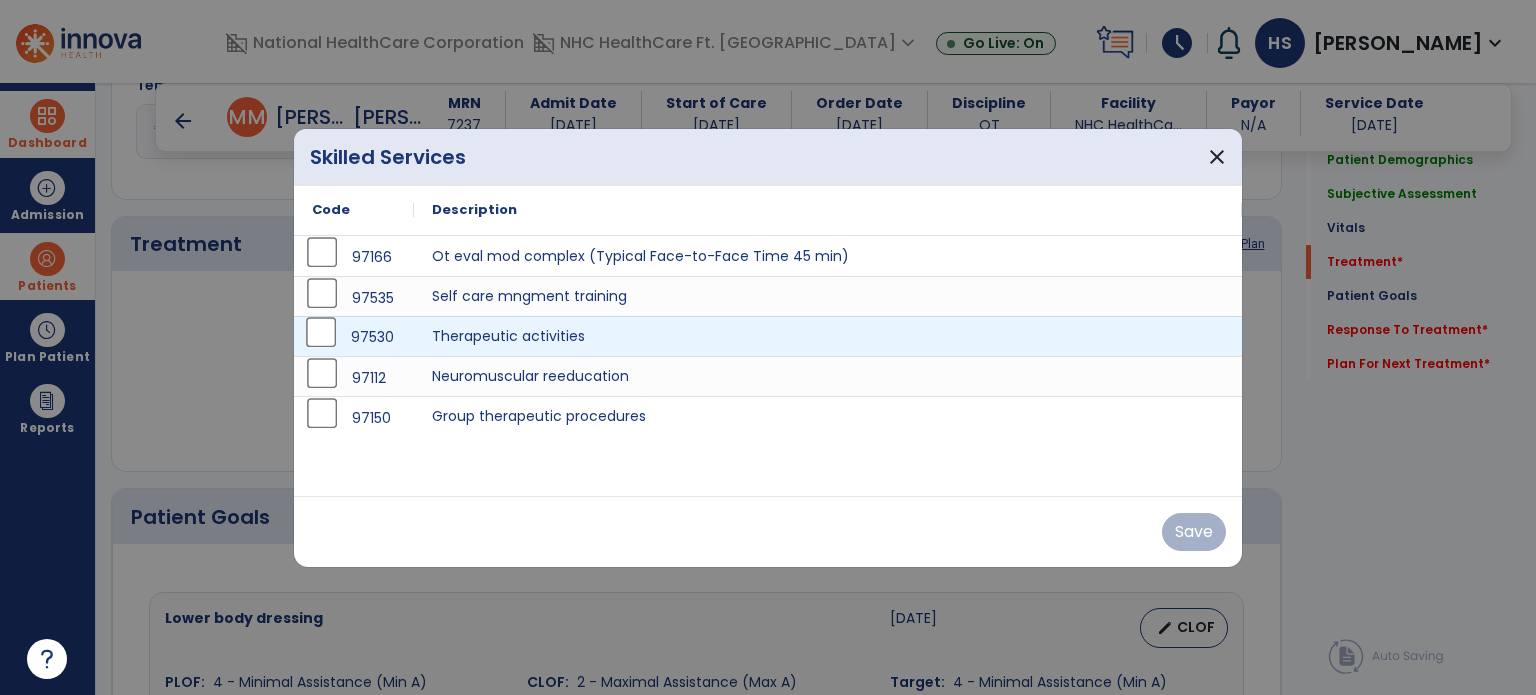 click on "97530" at bounding box center [354, 337] 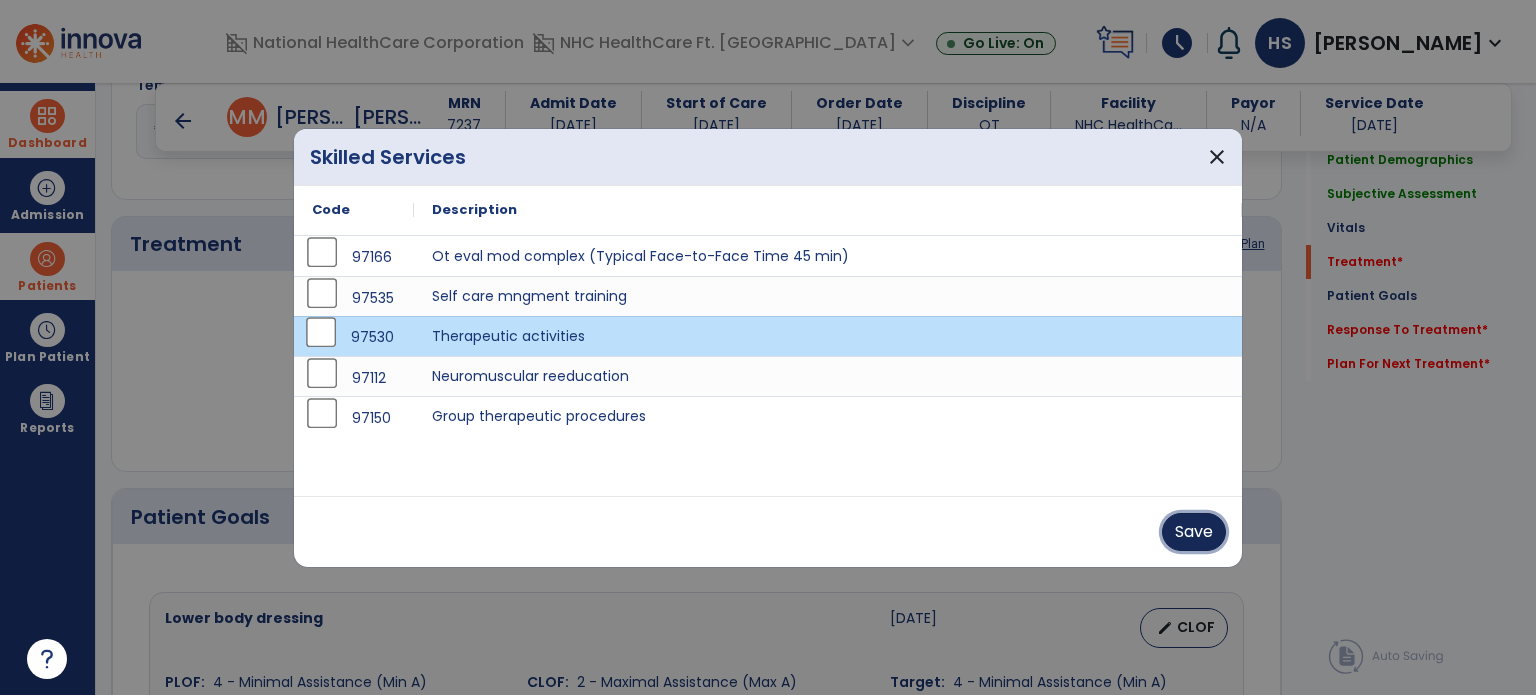 click on "Save" at bounding box center [1194, 532] 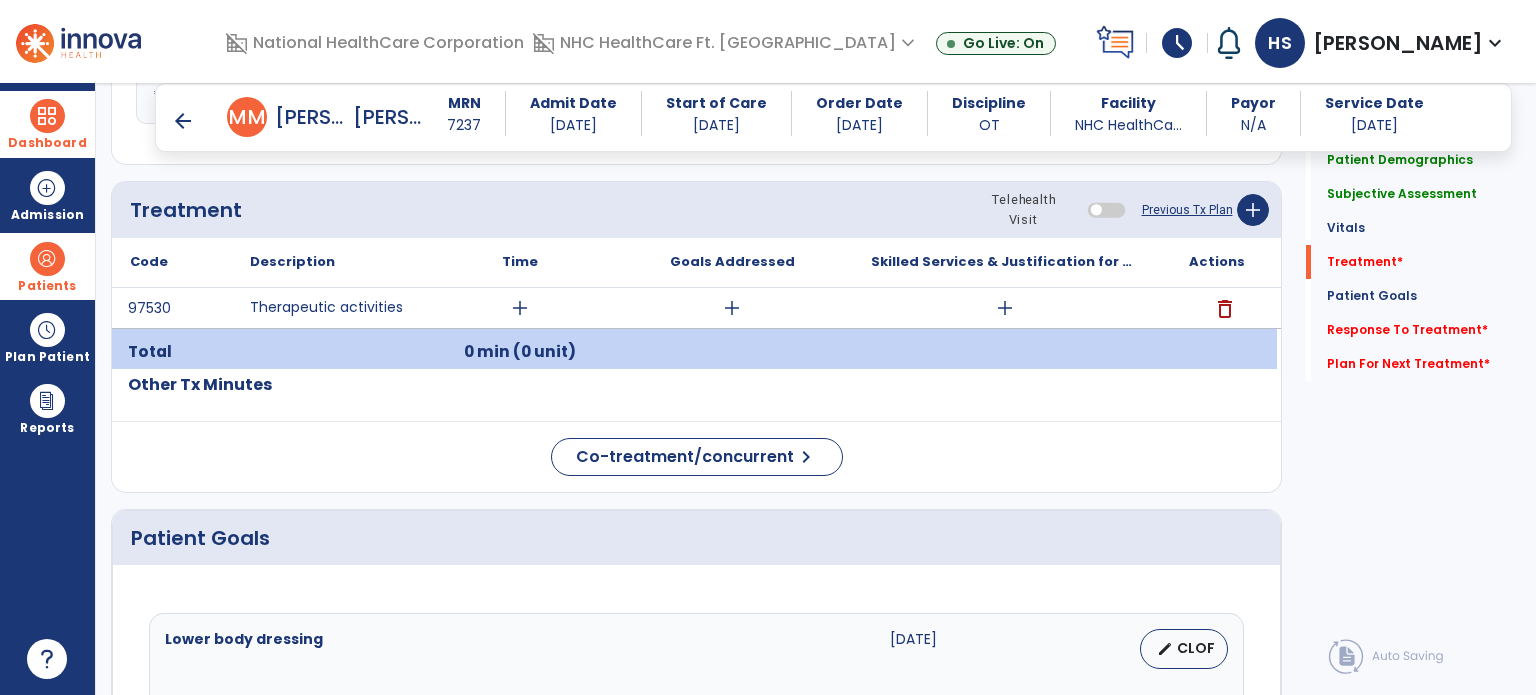 scroll, scrollTop: 1108, scrollLeft: 0, axis: vertical 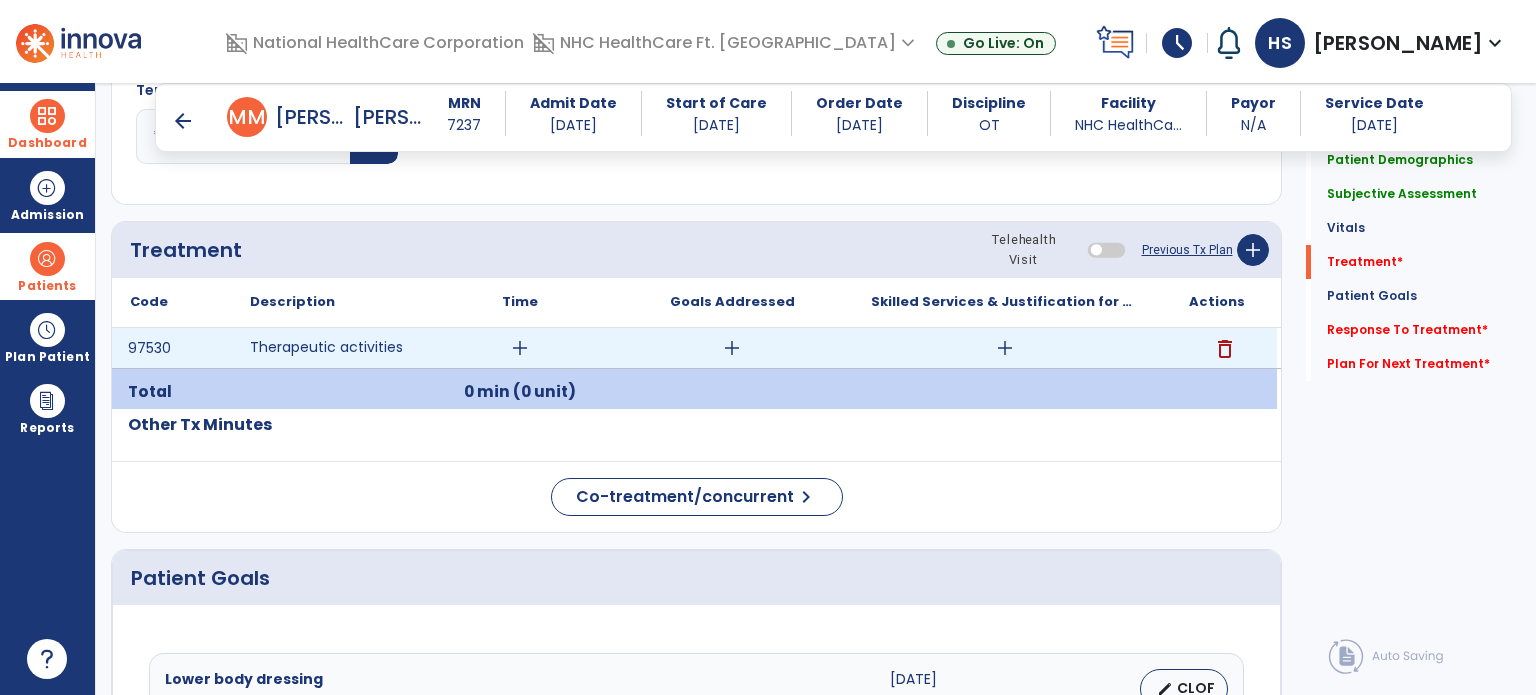 click on "add" at bounding box center [1005, 348] 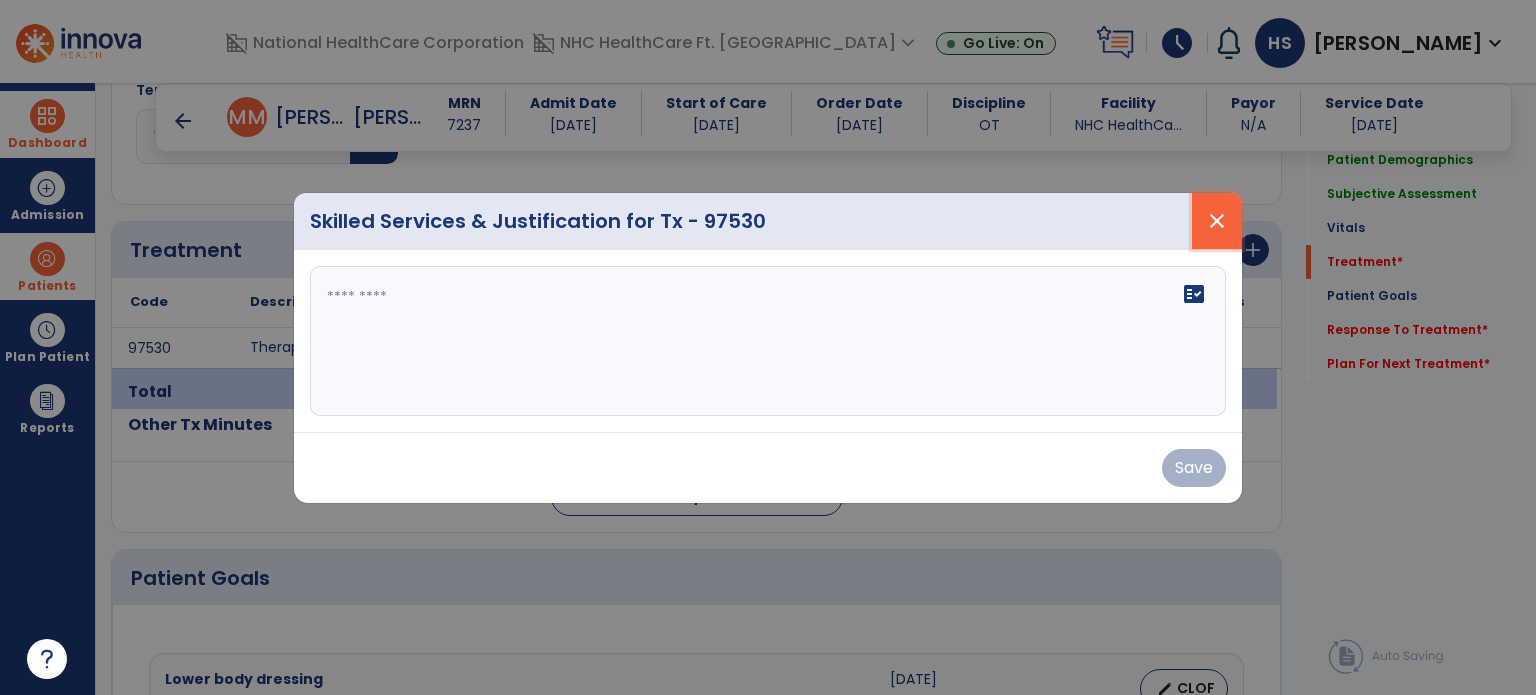 click on "close" at bounding box center (1217, 221) 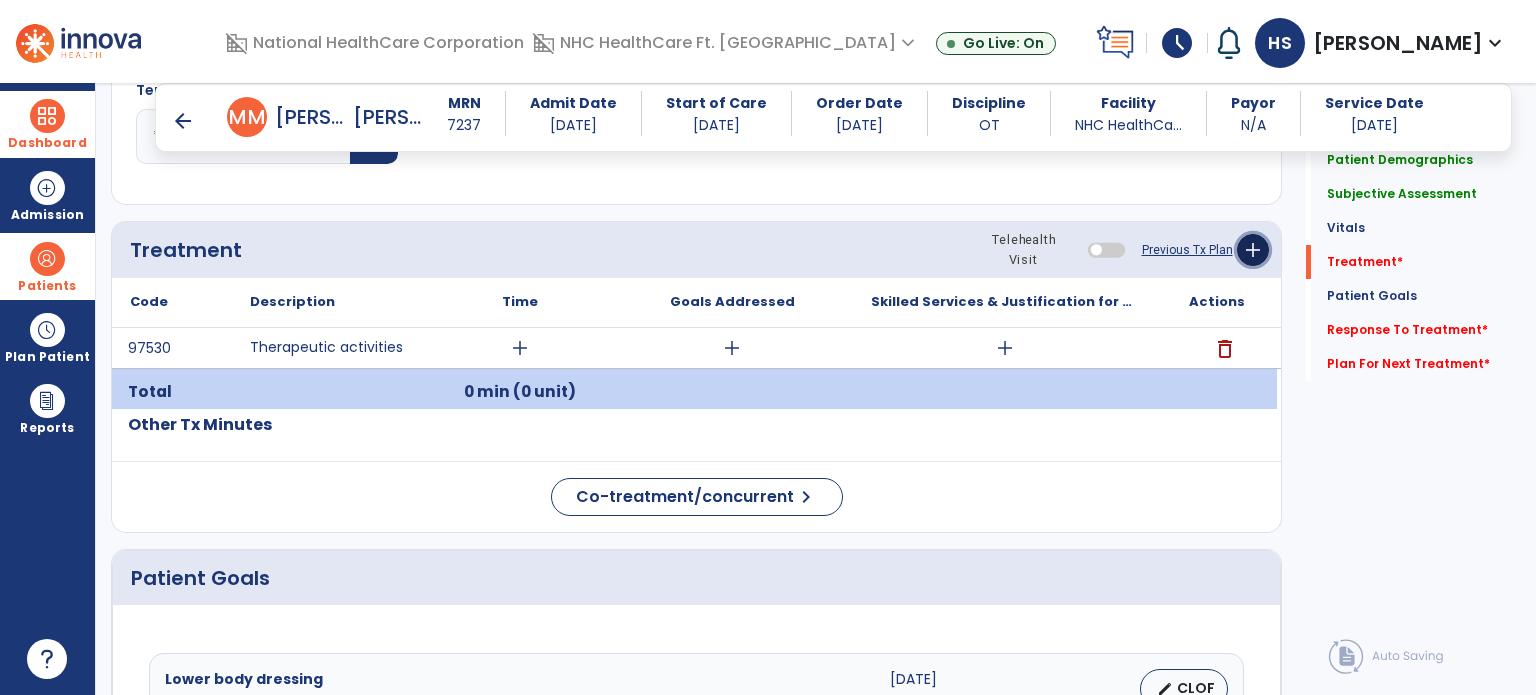 click on "add" 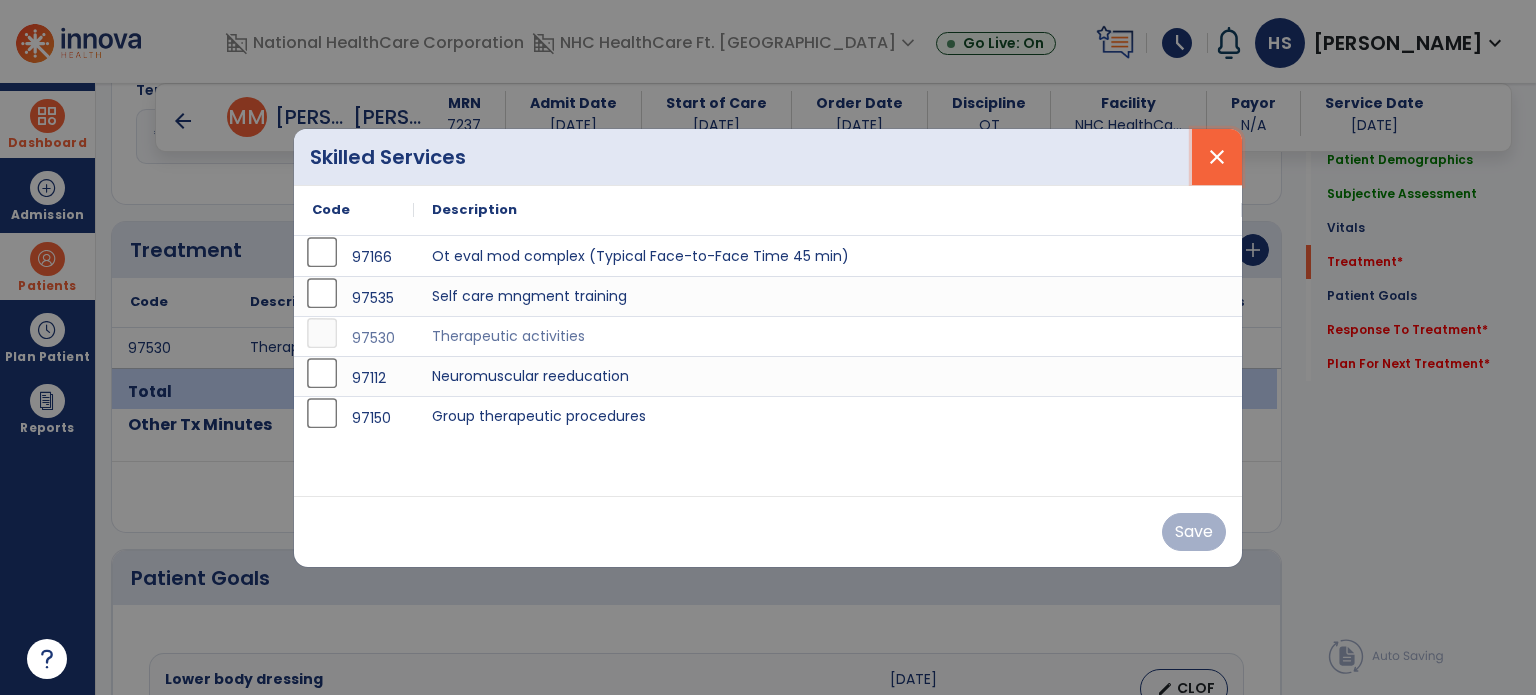 click on "close" at bounding box center [1217, 157] 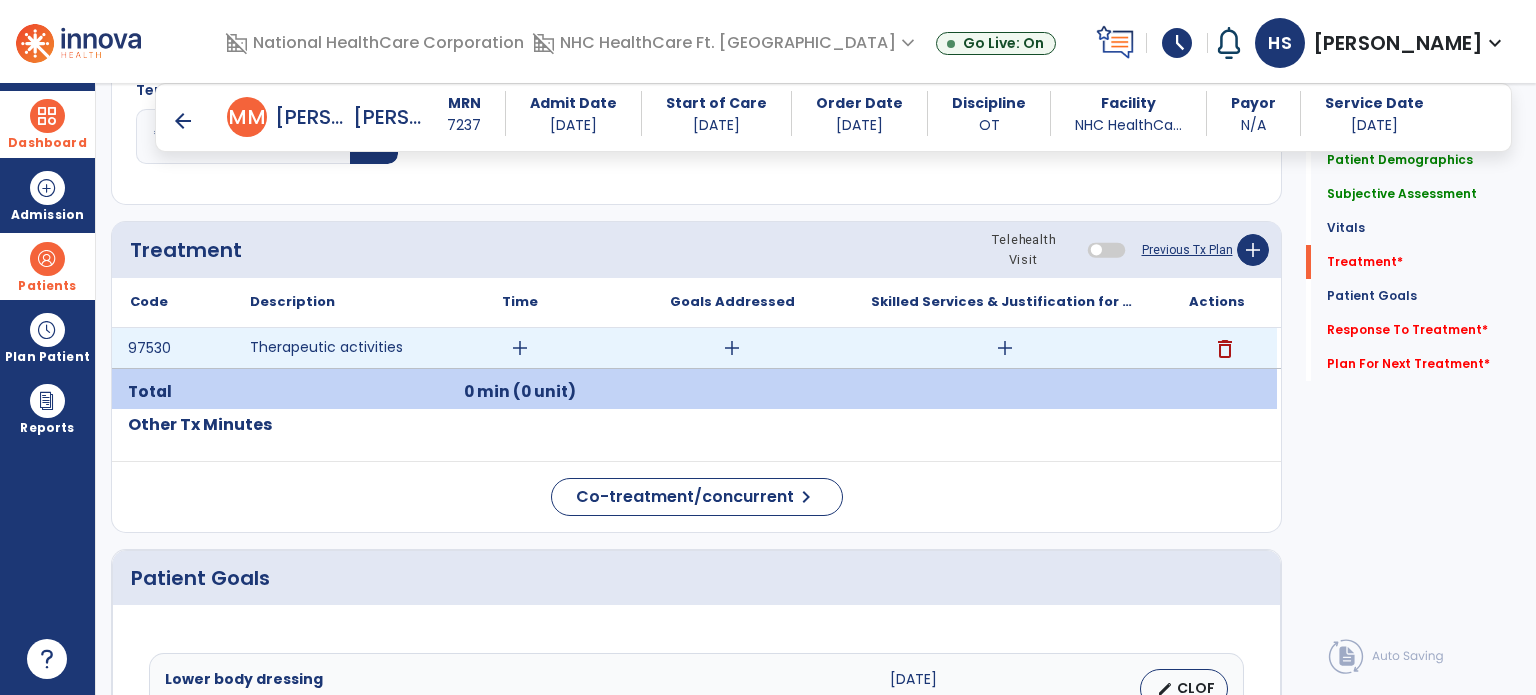 click on "add" at bounding box center [1005, 348] 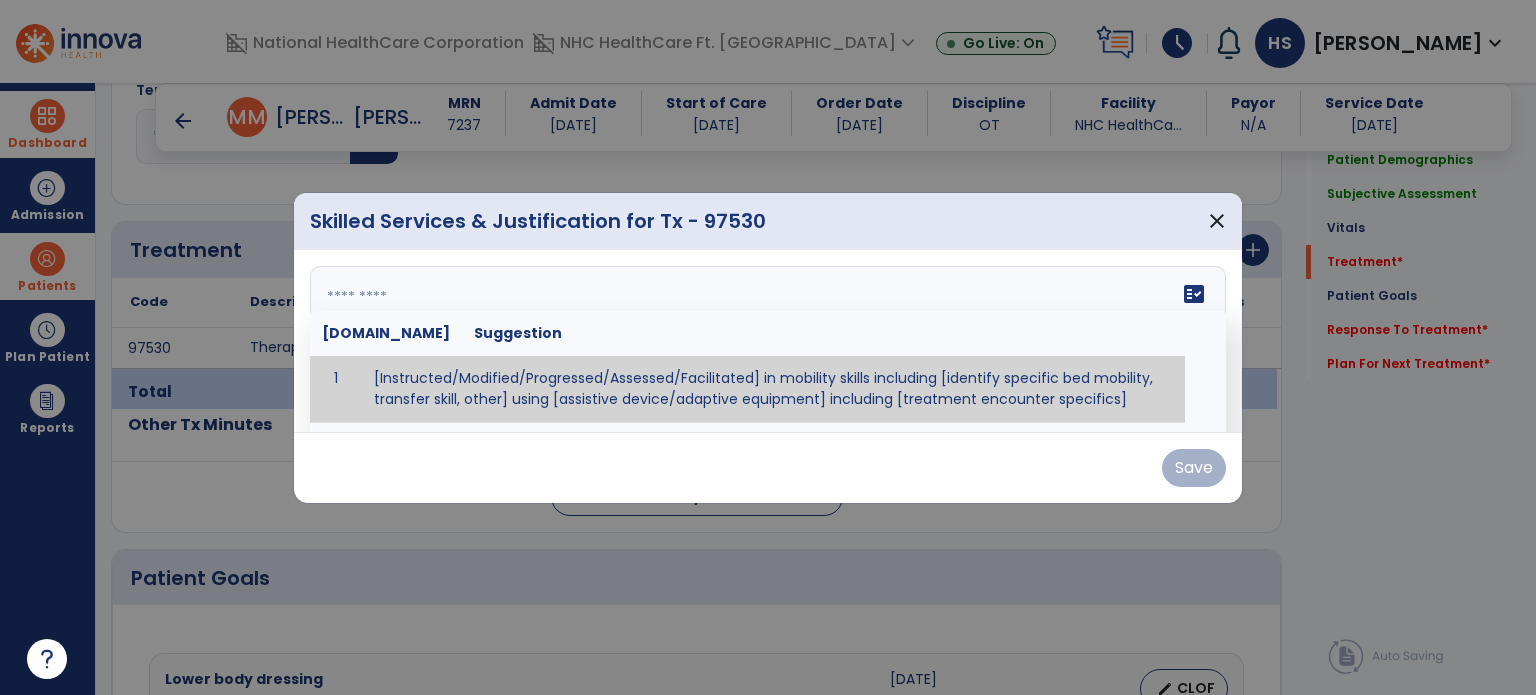 click on "fact_check  [DOMAIN_NAME] Suggestion 1 [Instructed/Modified/Progressed/Assessed/Facilitated] in mobility skills including [identify specific bed mobility, transfer skill, other] using [assistive device/adaptive equipment] including [treatment encounter specifics]" at bounding box center [768, 341] 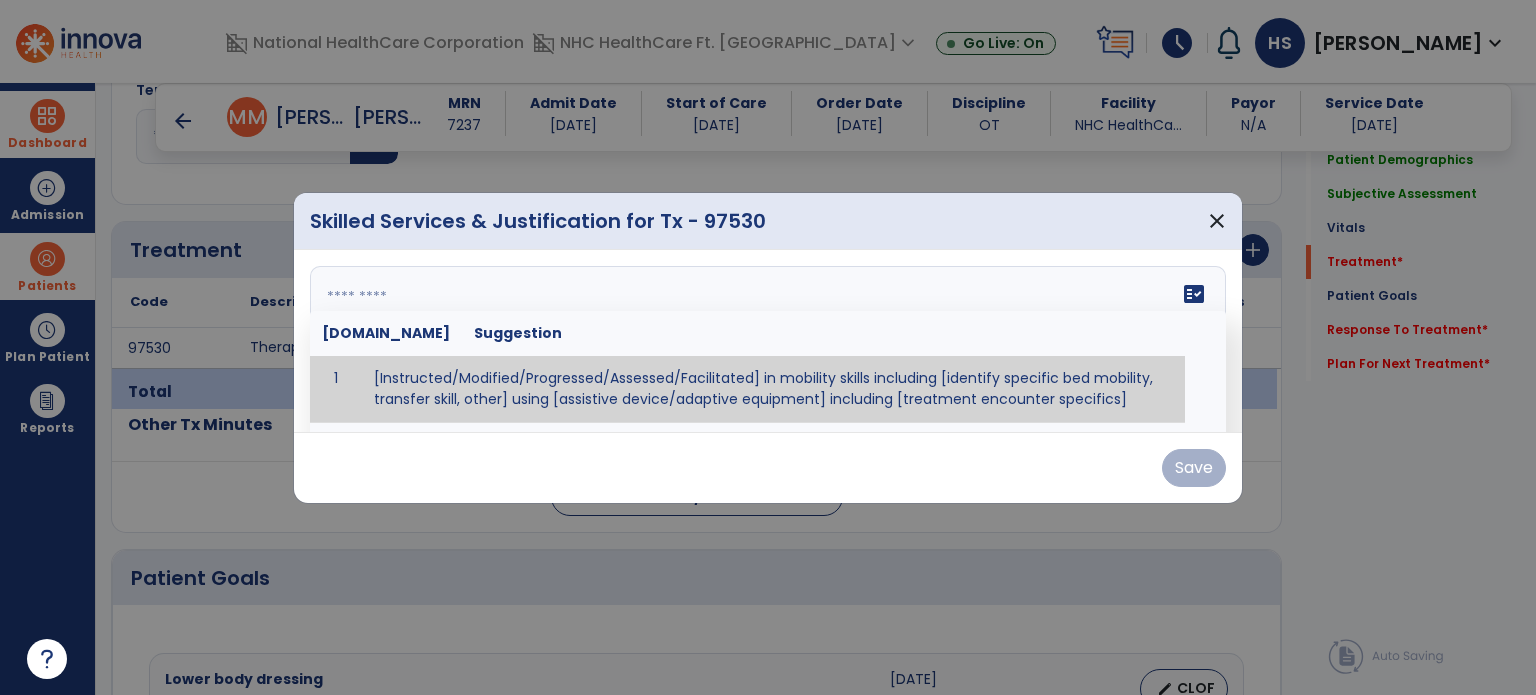 paste on "**********" 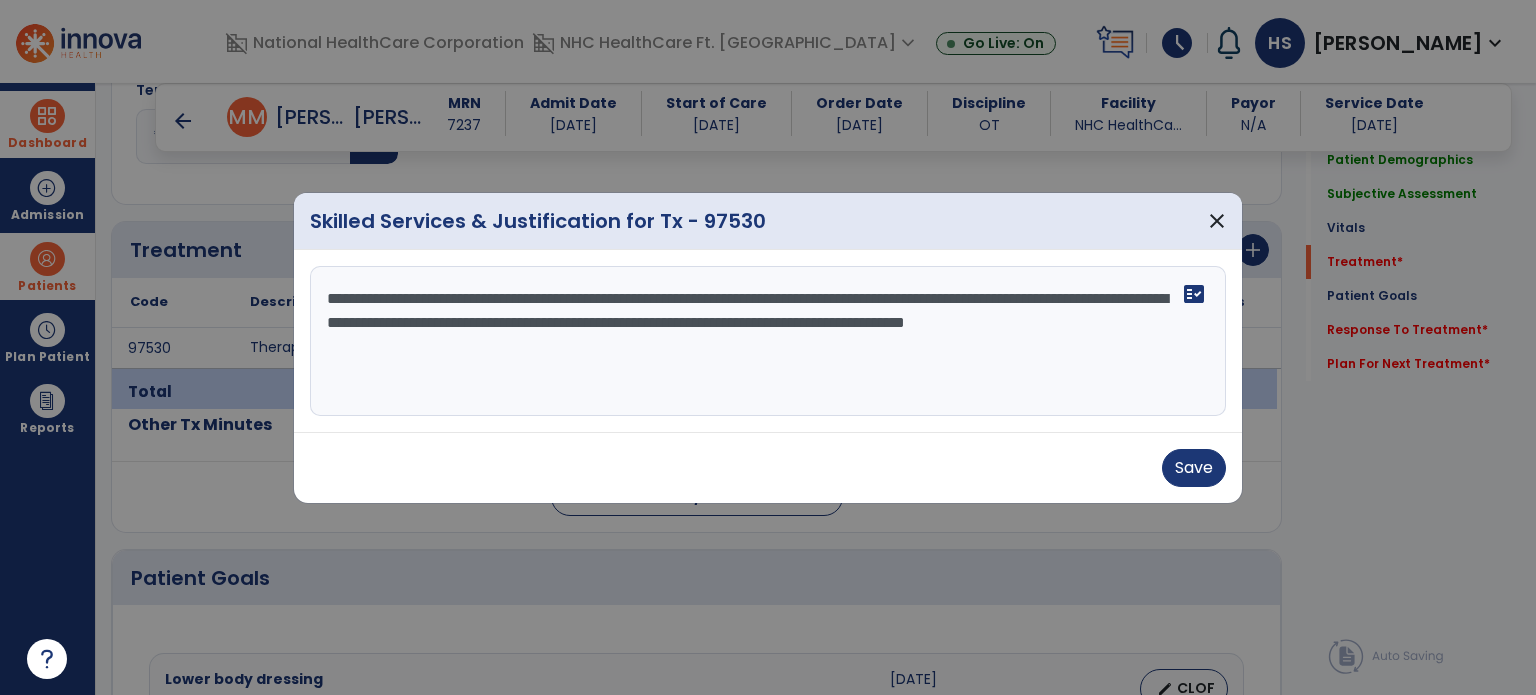 click on "**********" at bounding box center (768, 341) 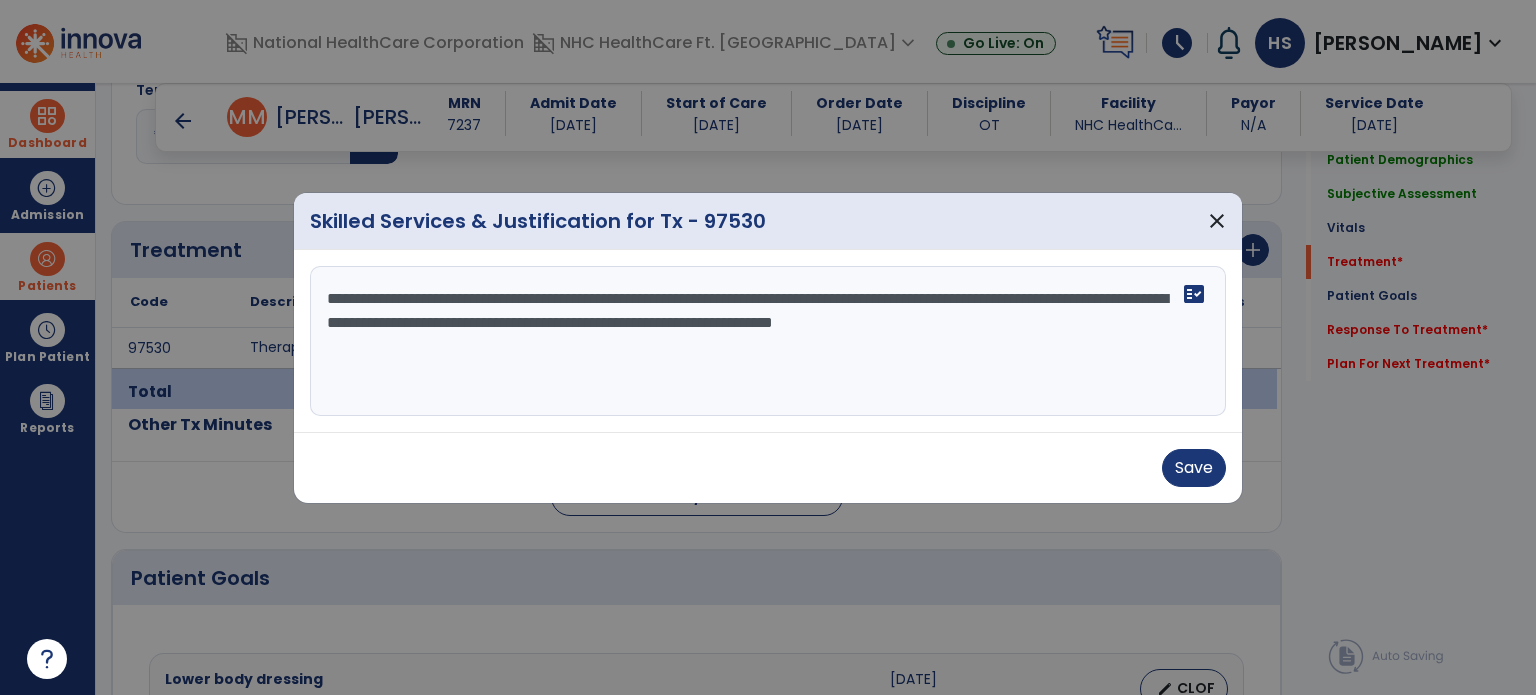click on "**********" at bounding box center [768, 341] 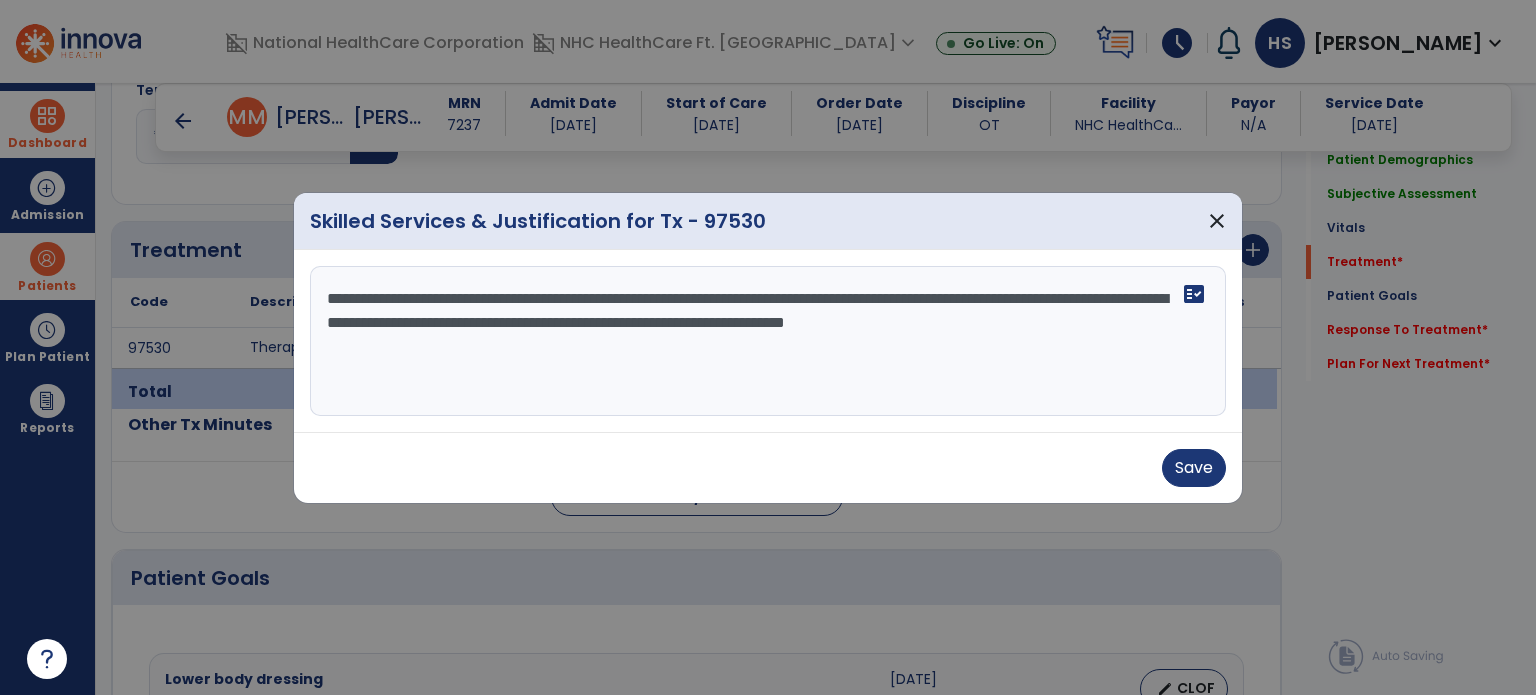 click on "**********" at bounding box center (768, 341) 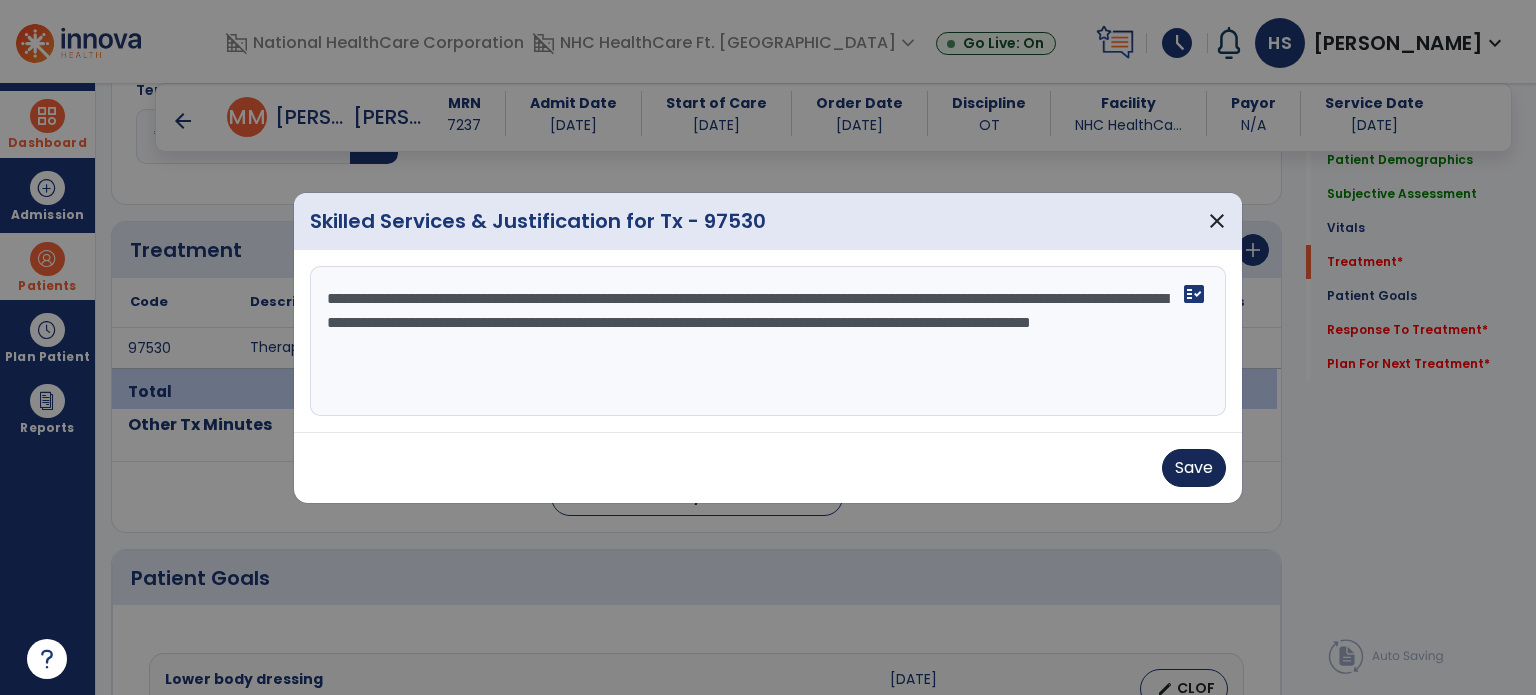 type on "**********" 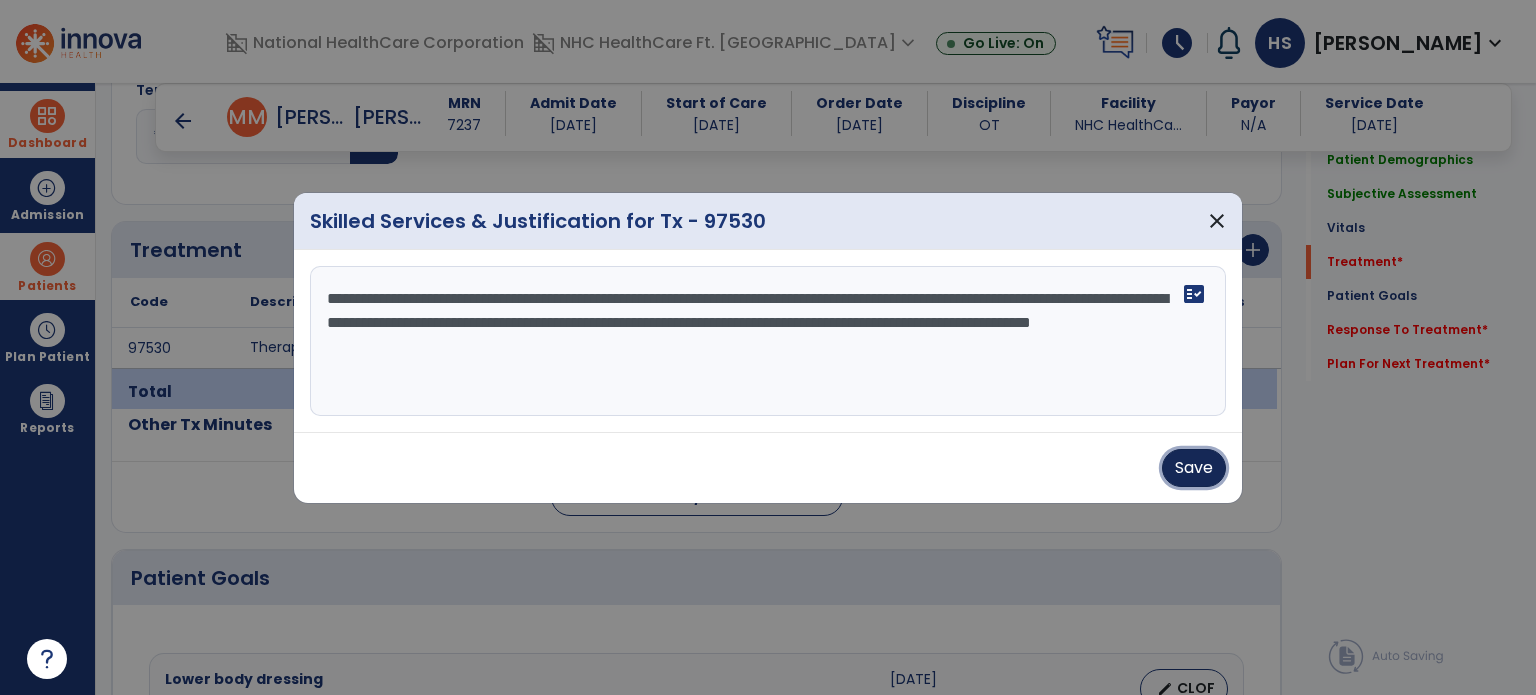 click on "Save" at bounding box center (1194, 468) 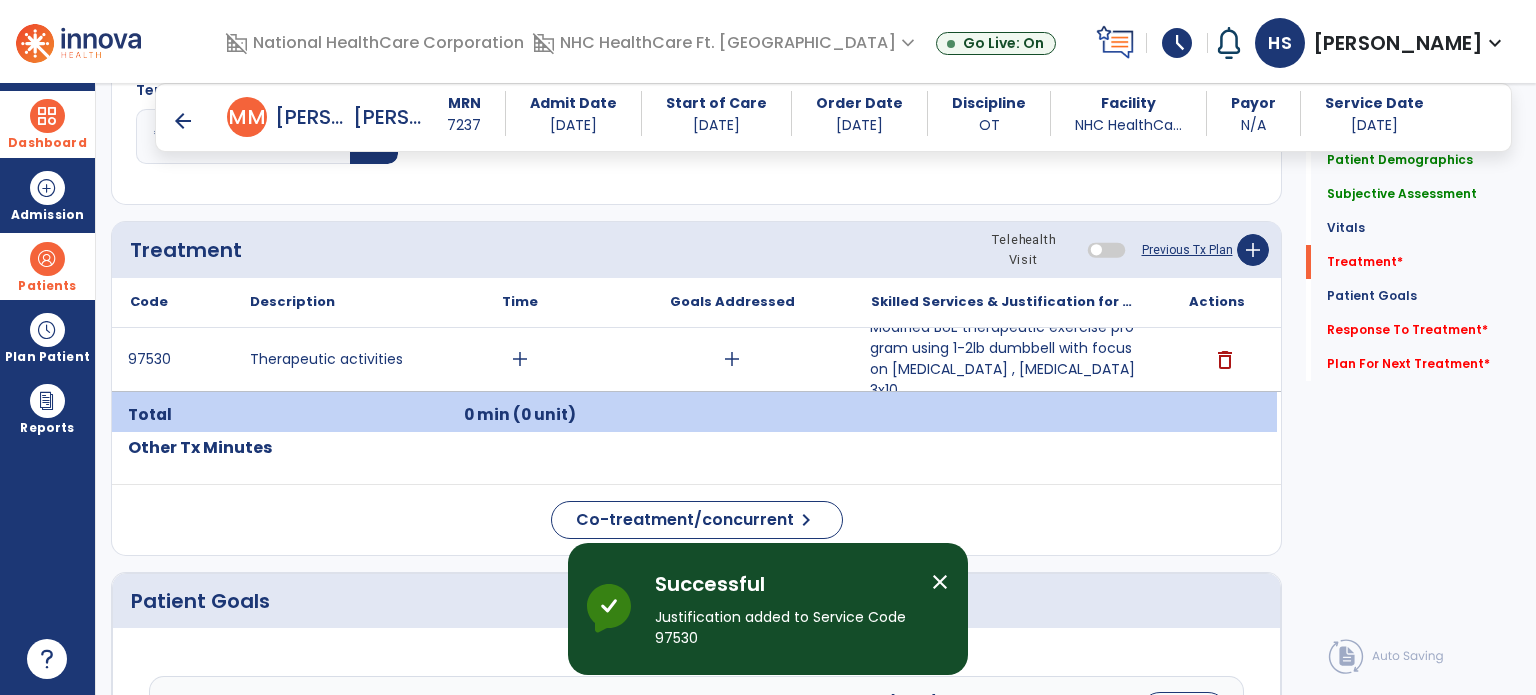 click on "add" at bounding box center [520, 359] 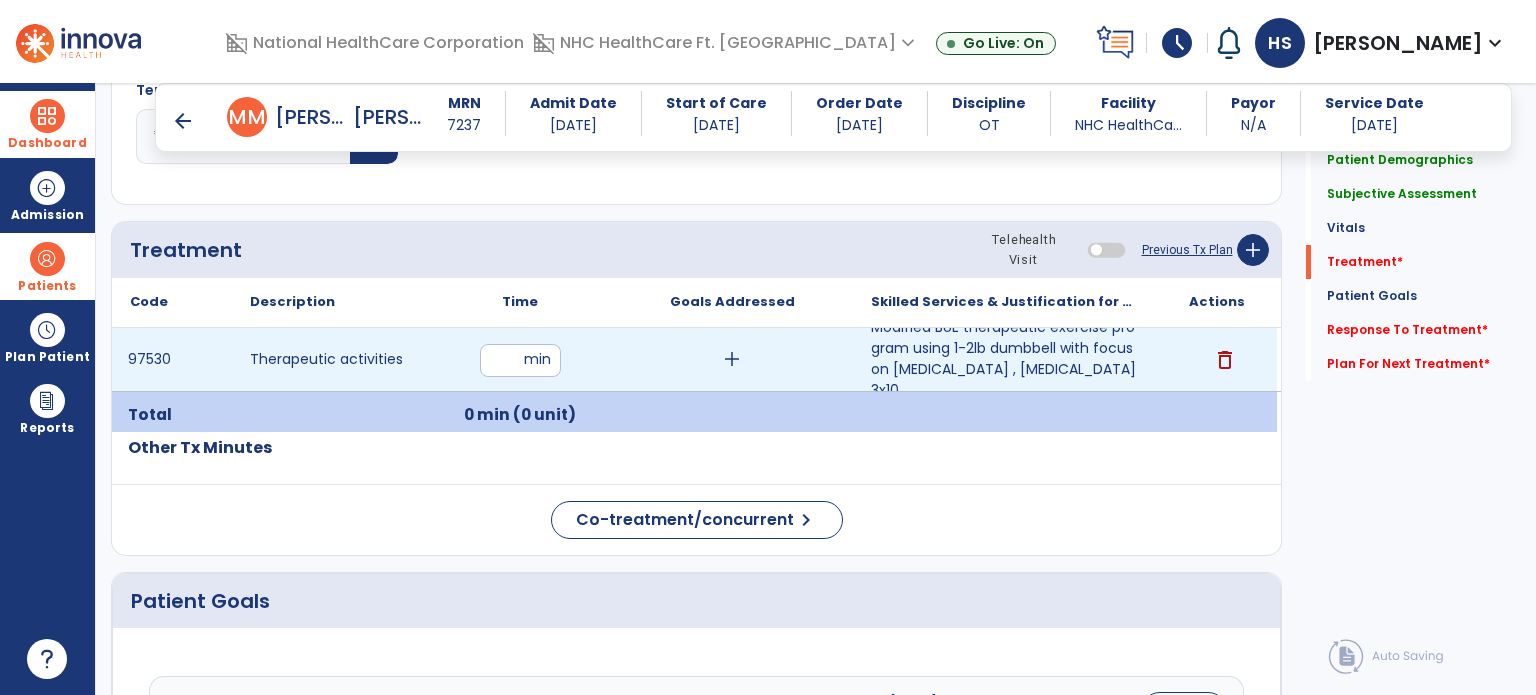 type on "**" 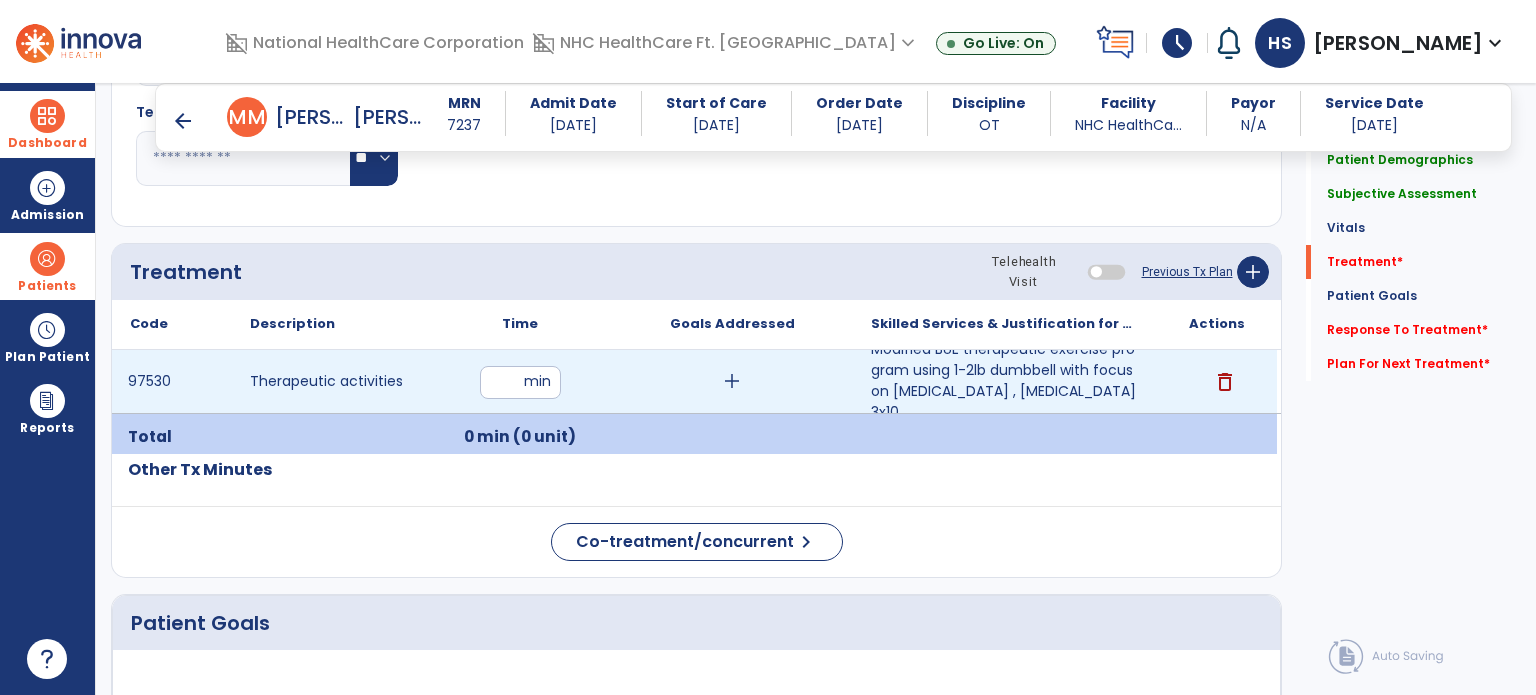 scroll, scrollTop: 1055, scrollLeft: 0, axis: vertical 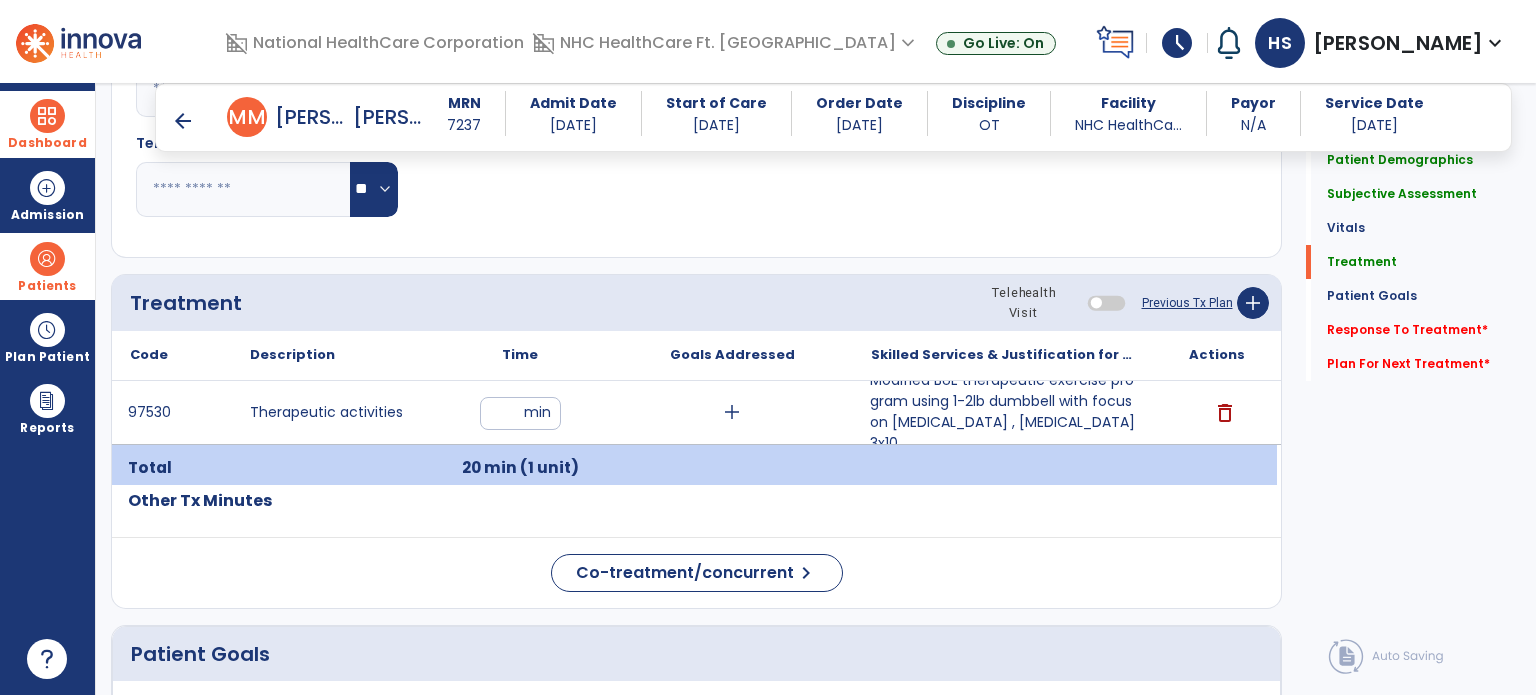 click on "Modified BUE therapeutic exercise program using 1-2lb dumbbell with focus on  biceps , triceps 3x10 ..." at bounding box center [1004, 412] 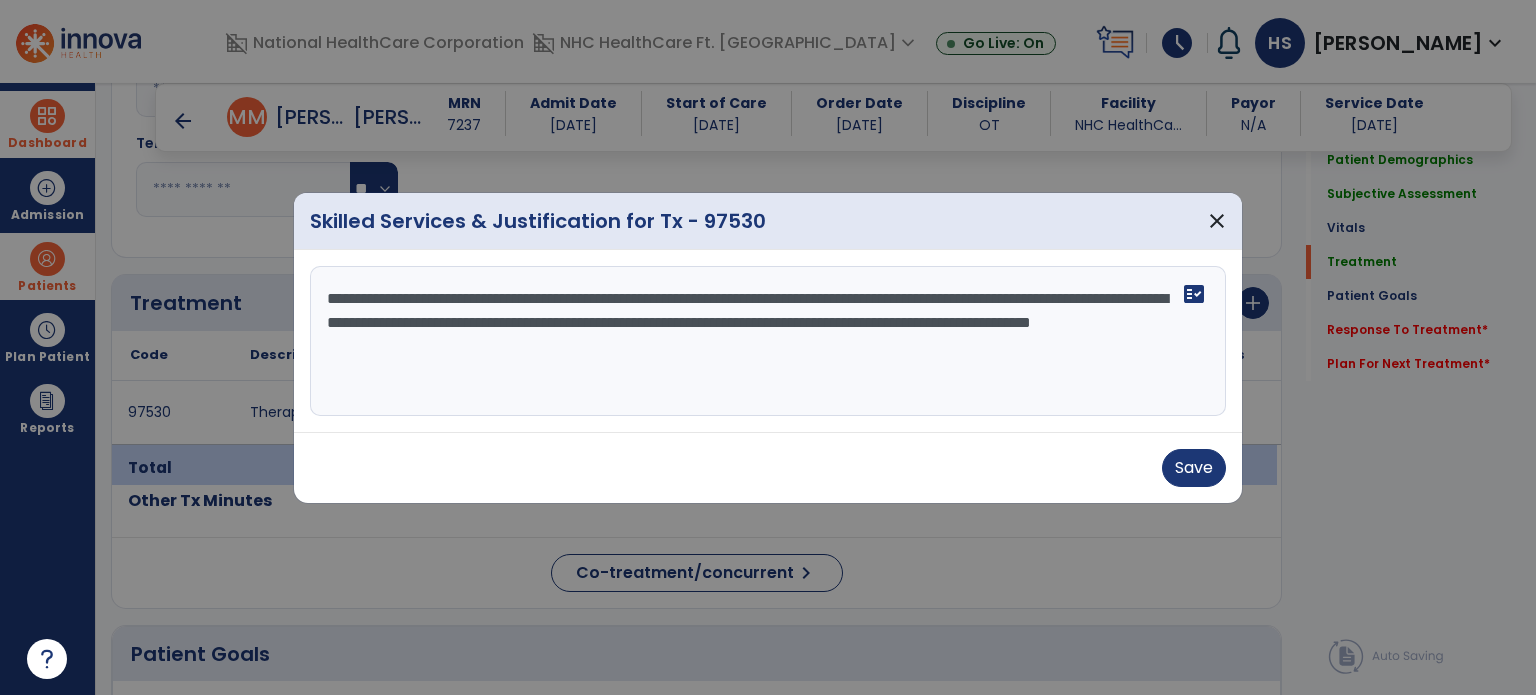 click on "**********" at bounding box center (768, 341) 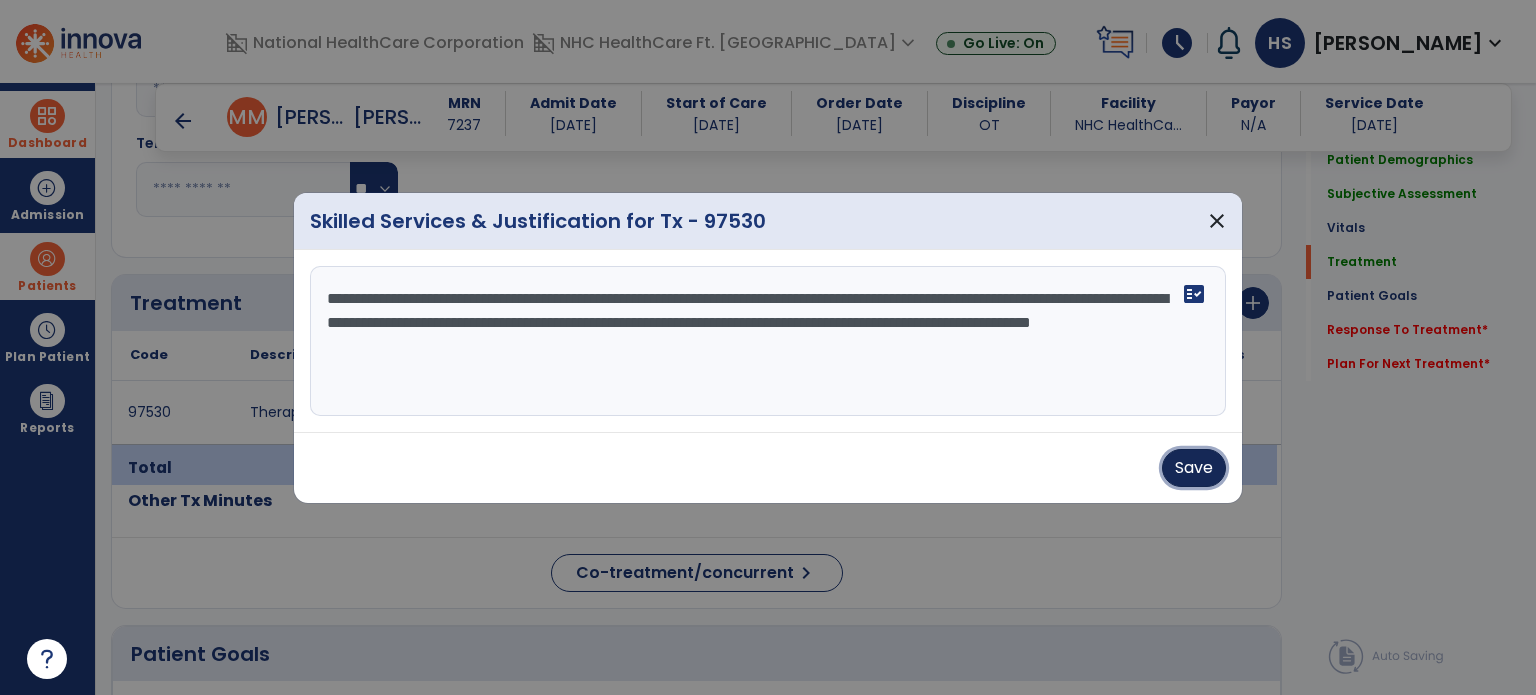 click on "Save" at bounding box center [1194, 468] 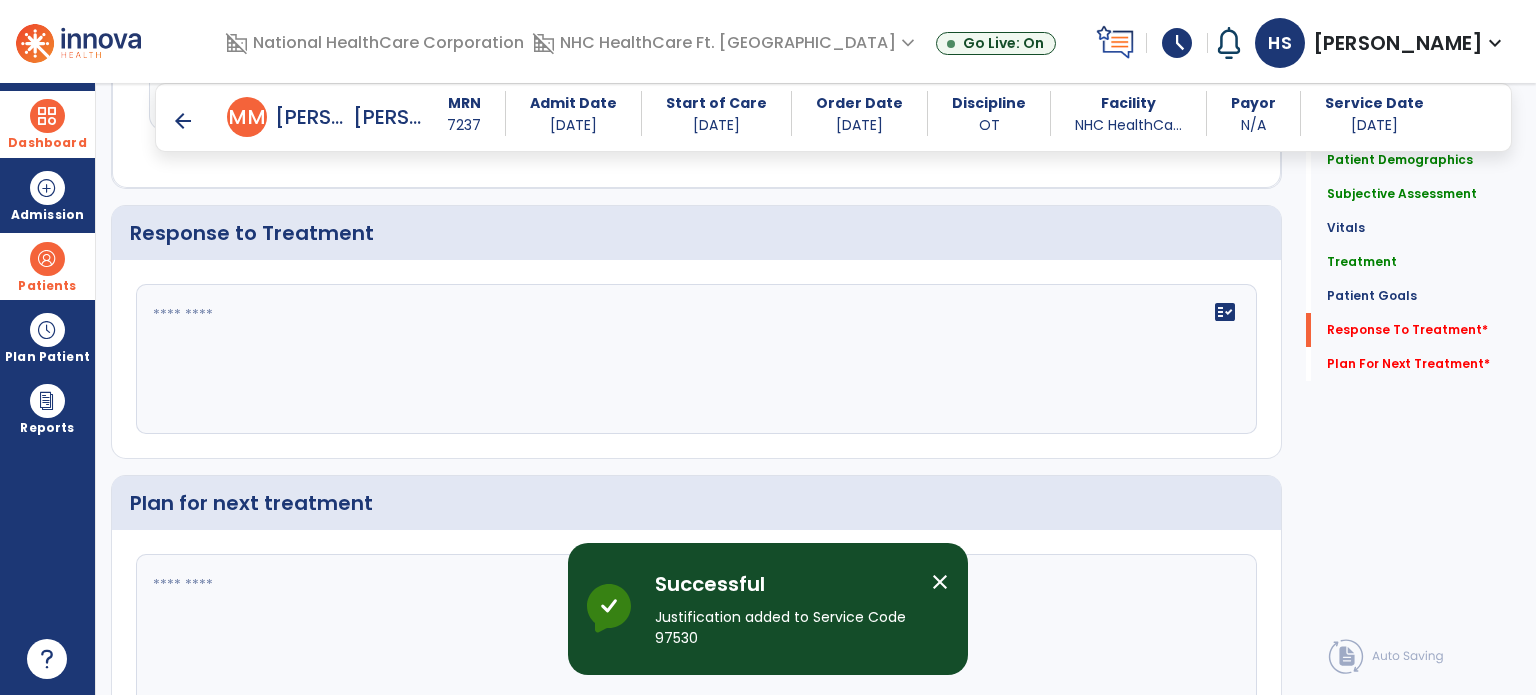 scroll, scrollTop: 2952, scrollLeft: 0, axis: vertical 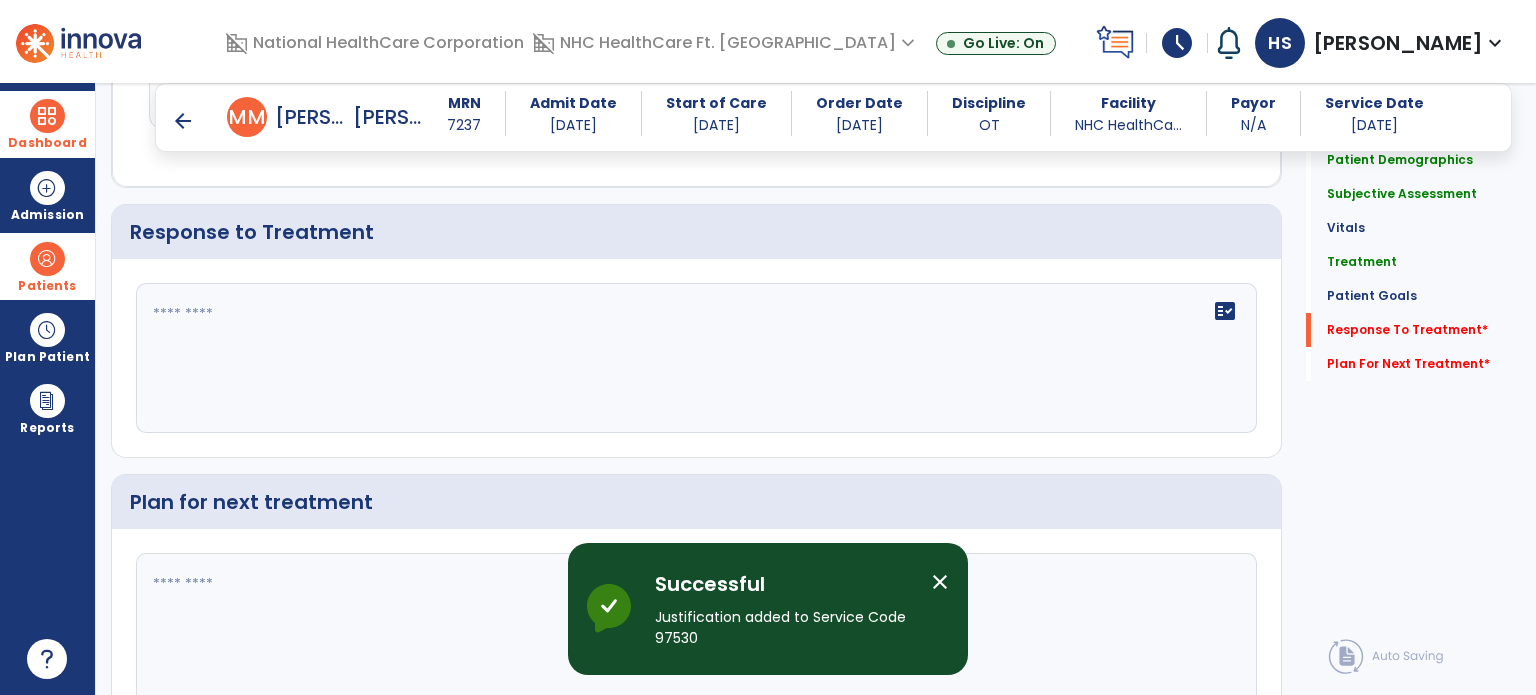 click 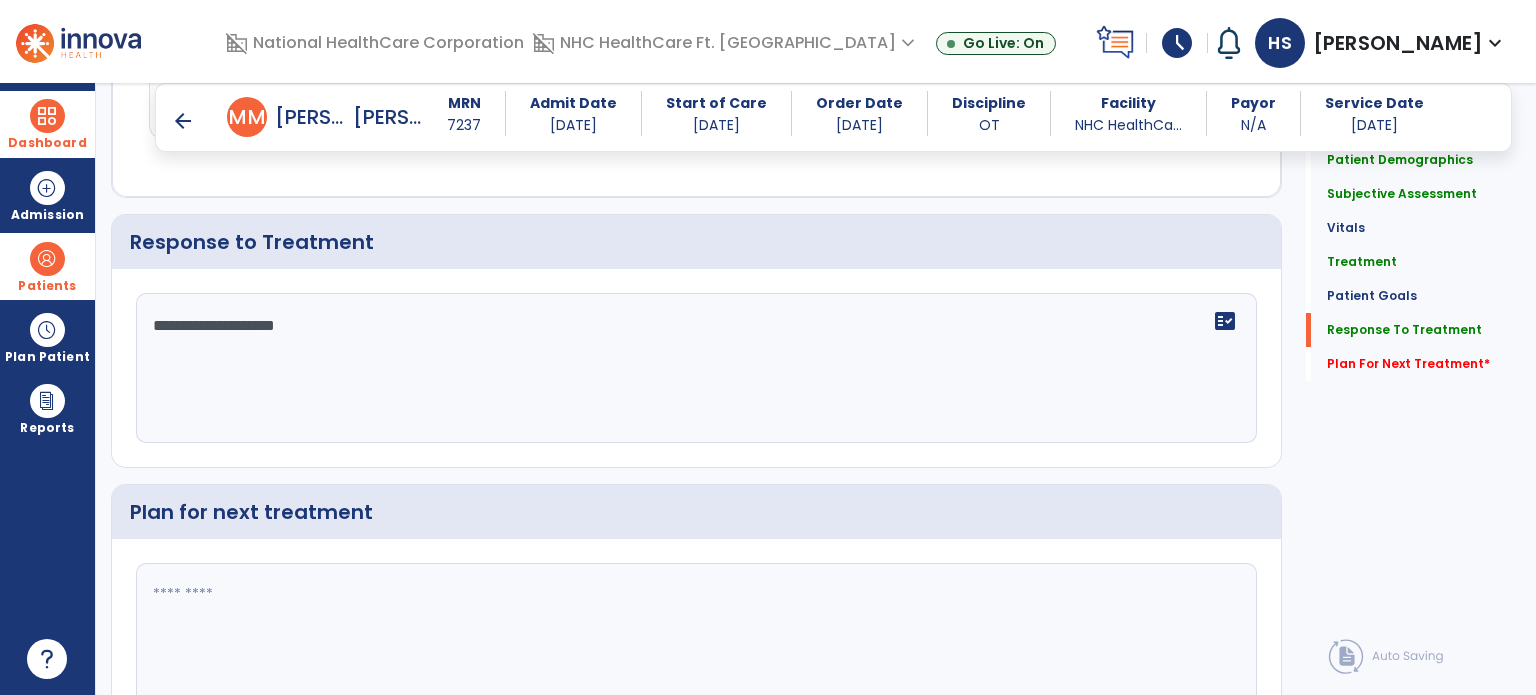 scroll, scrollTop: 2956, scrollLeft: 0, axis: vertical 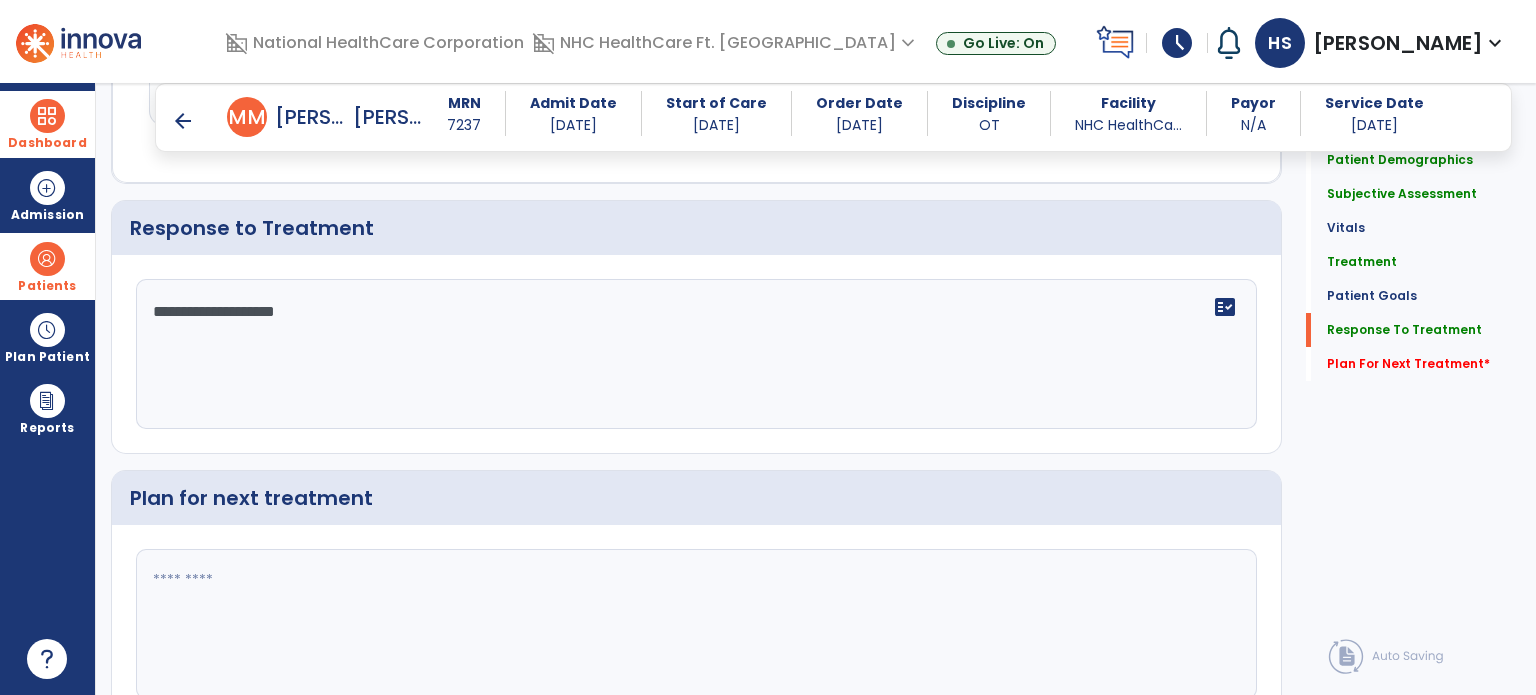 type on "**********" 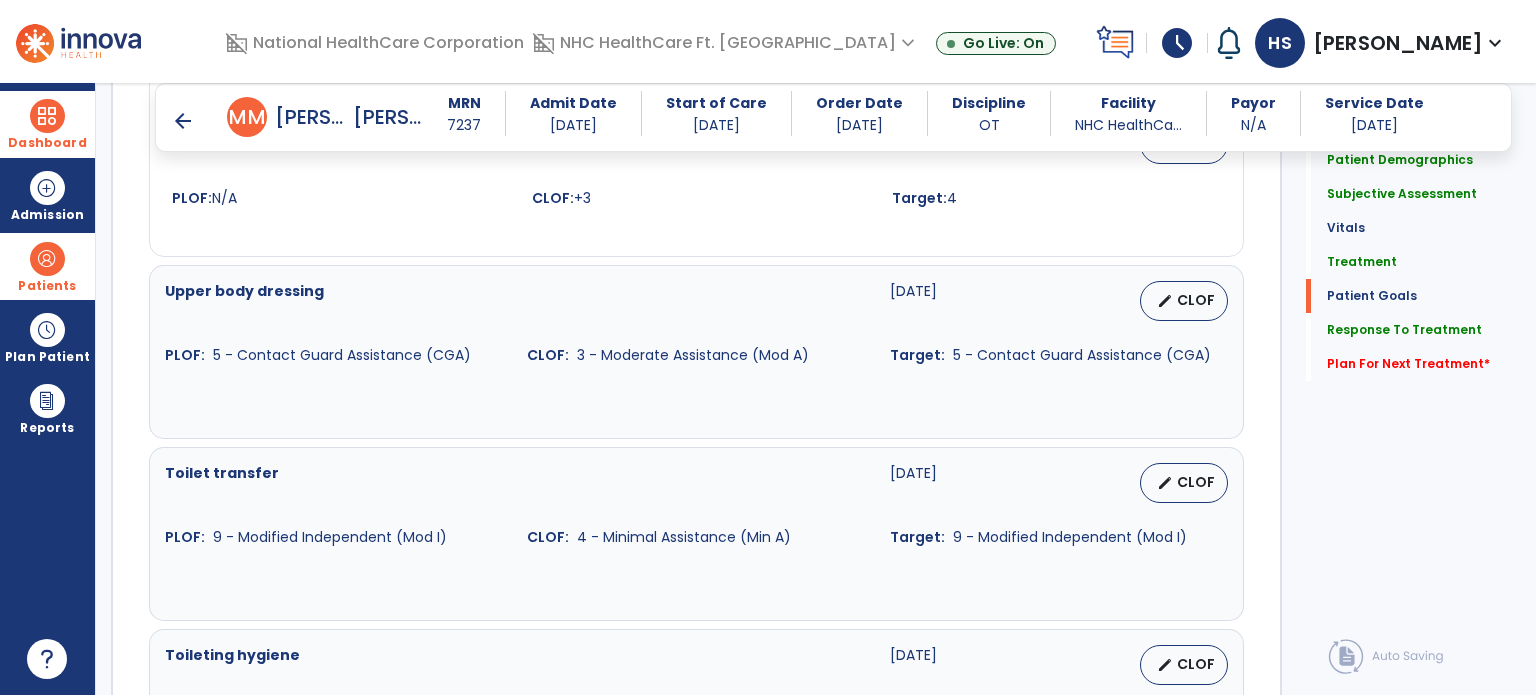 scroll, scrollTop: 1871, scrollLeft: 0, axis: vertical 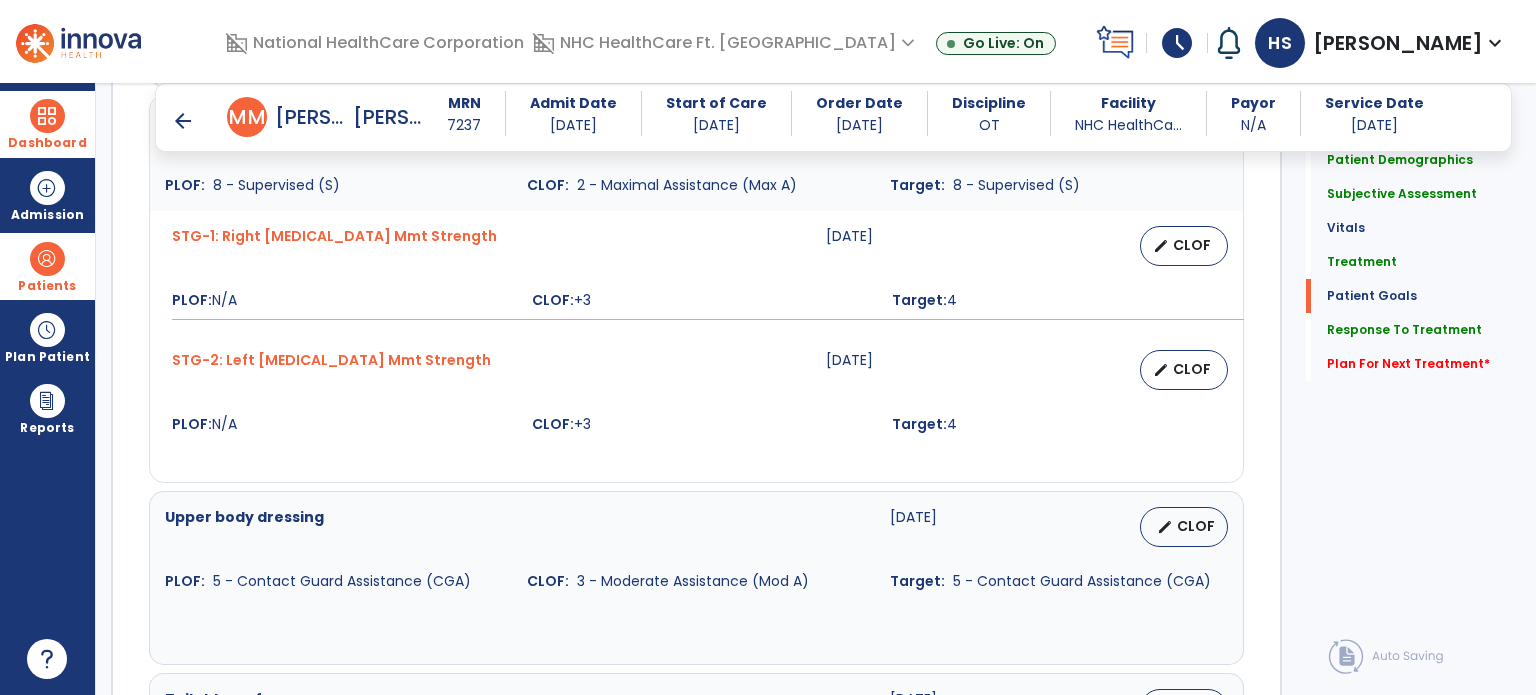 click on "schedule" at bounding box center [1177, 43] 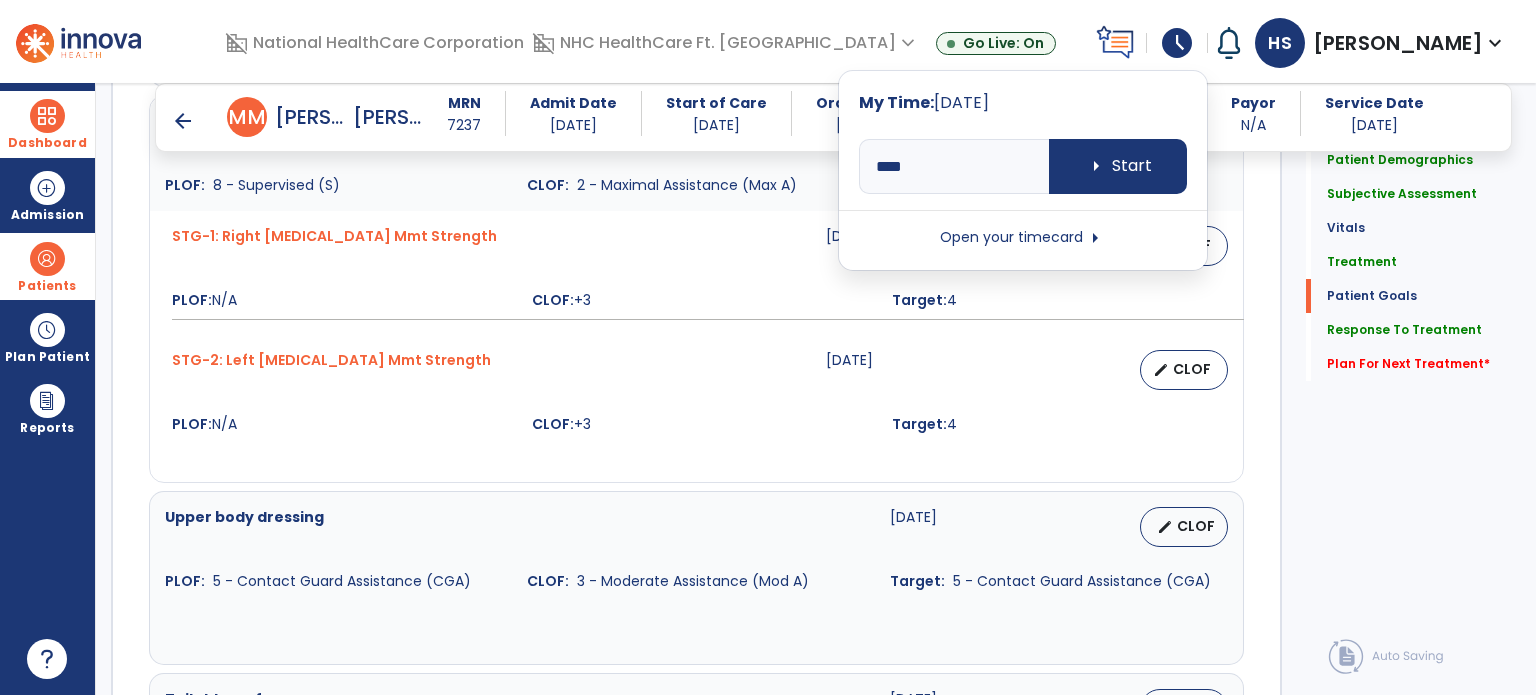 click on "STG-2: Left Upper Extremity Mmt Strength  08-06-2025   edit   CLOF PLOF:  N/A  CLOF:  +3  Target:  4" at bounding box center [696, 392] 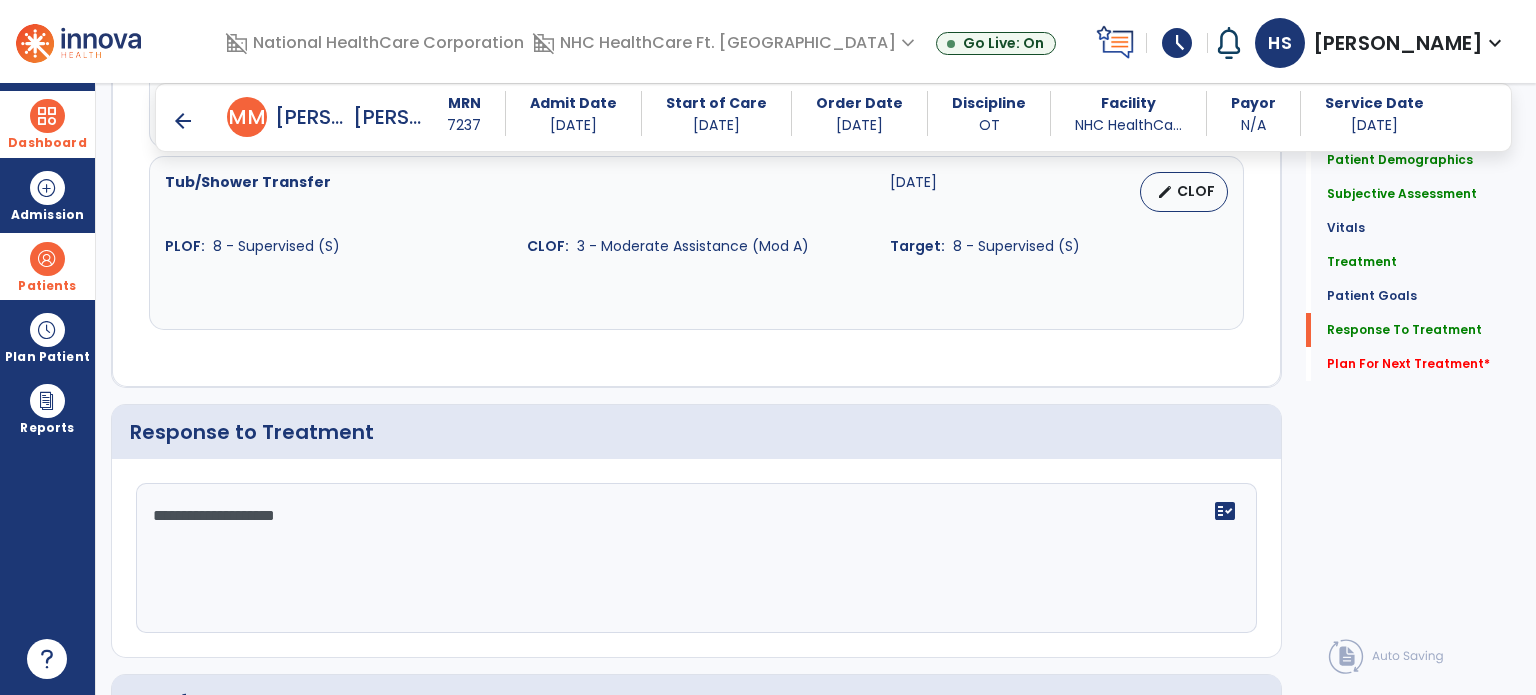 scroll, scrollTop: 3043, scrollLeft: 0, axis: vertical 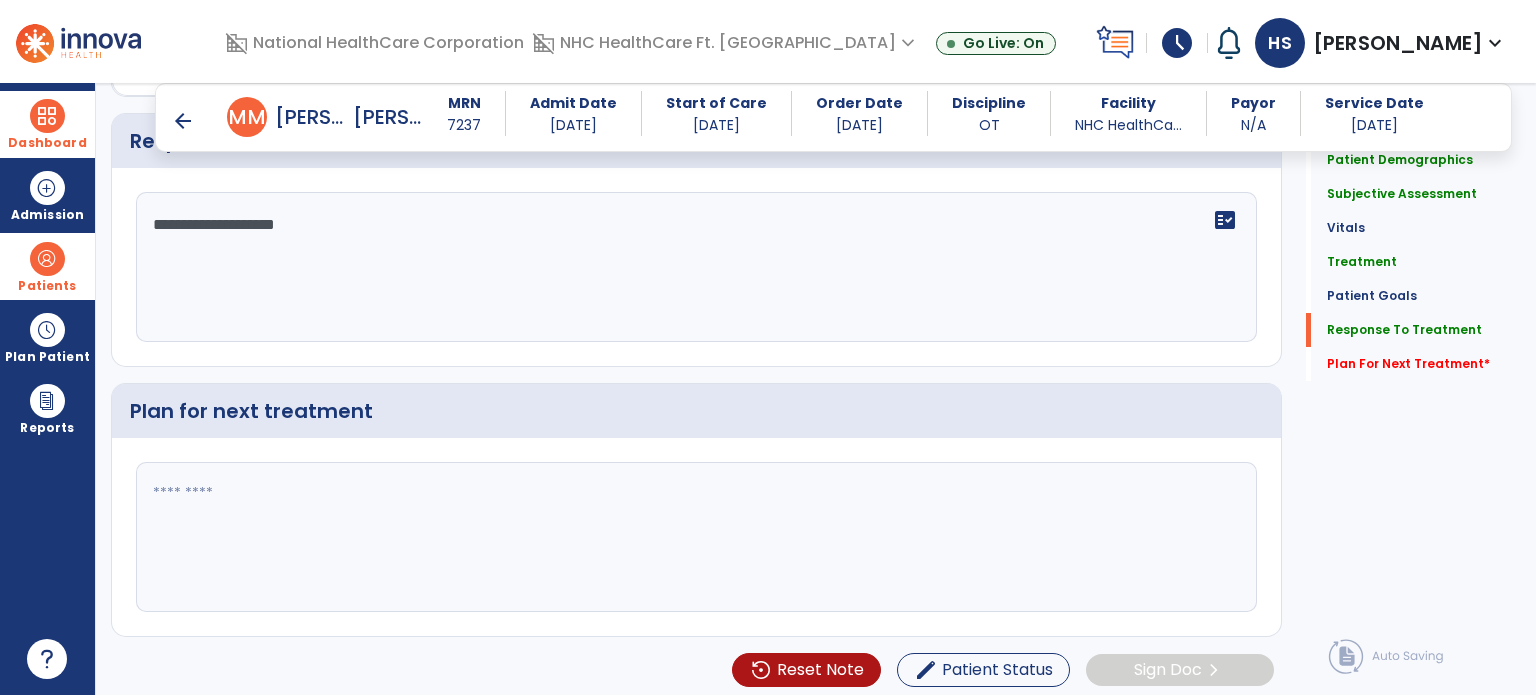 click 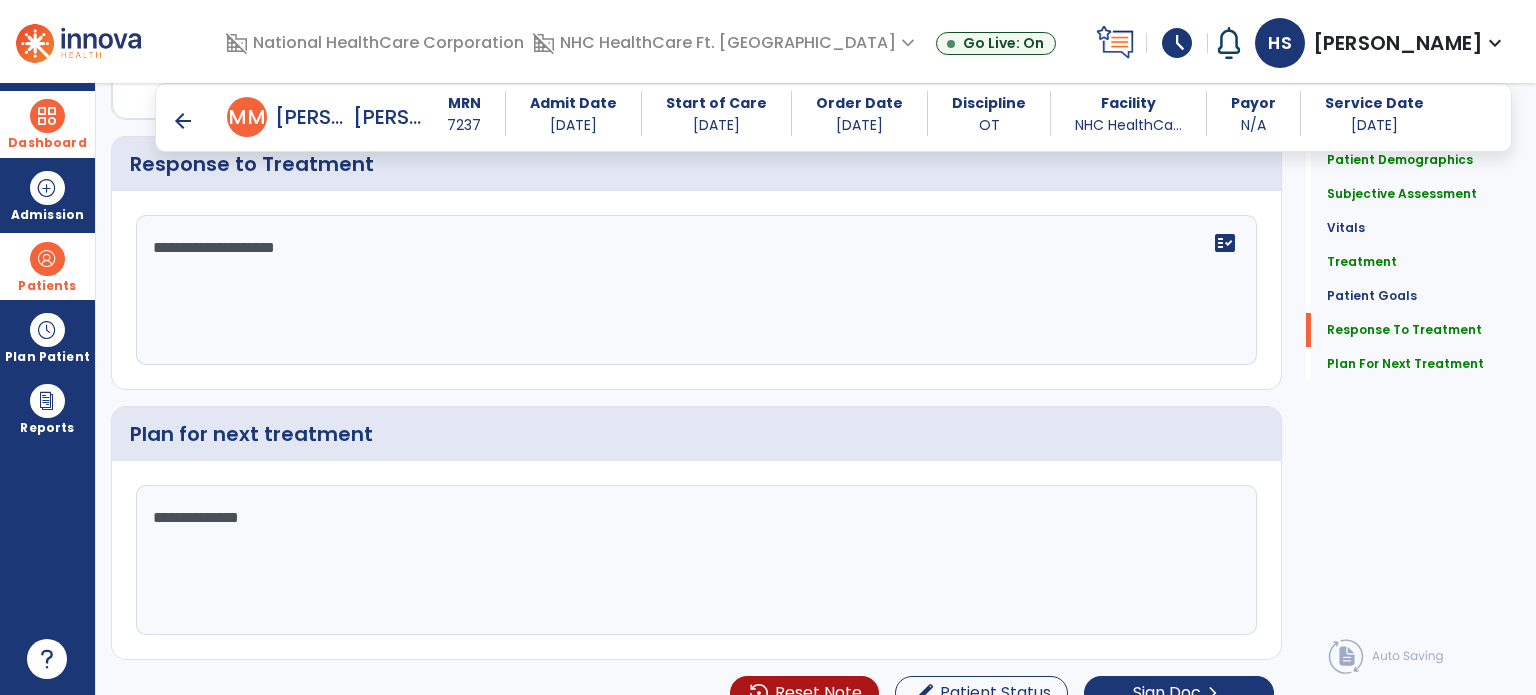 scroll, scrollTop: 3043, scrollLeft: 0, axis: vertical 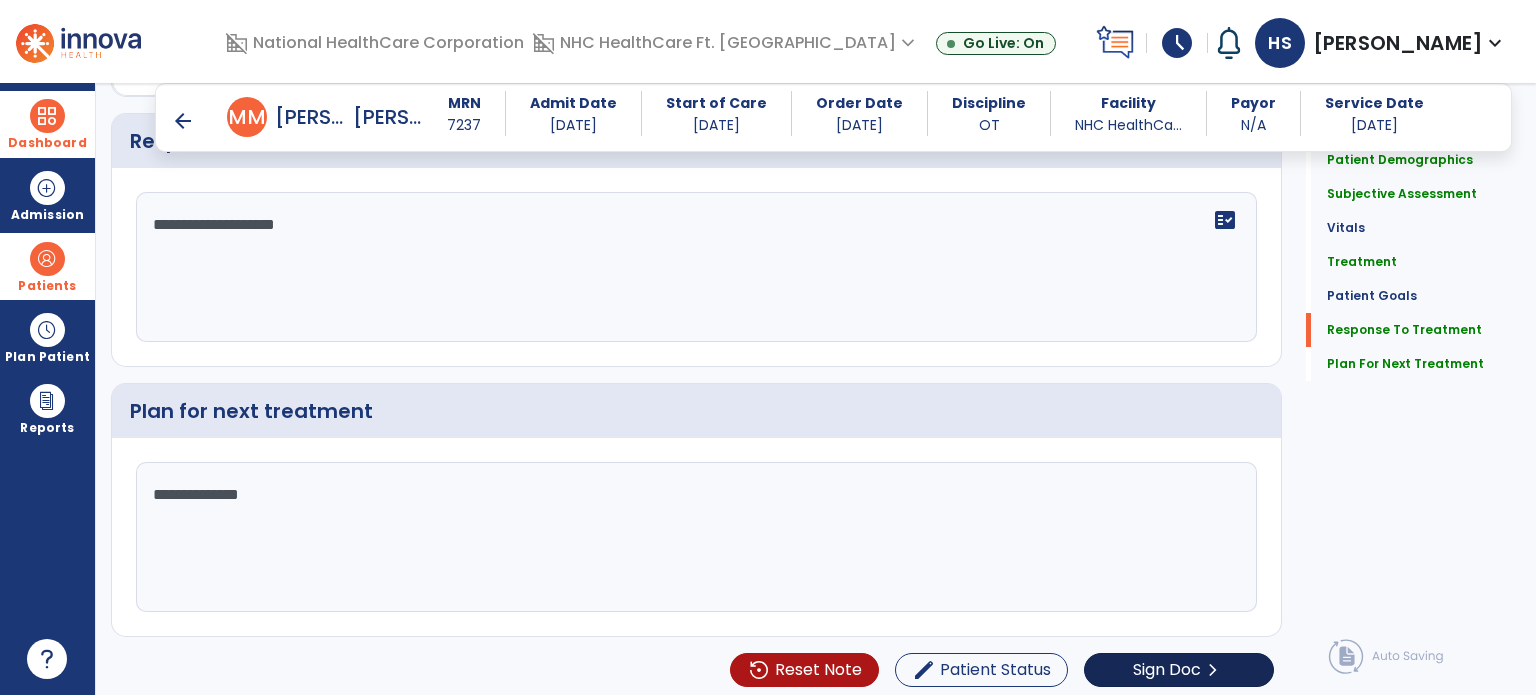 type on "**********" 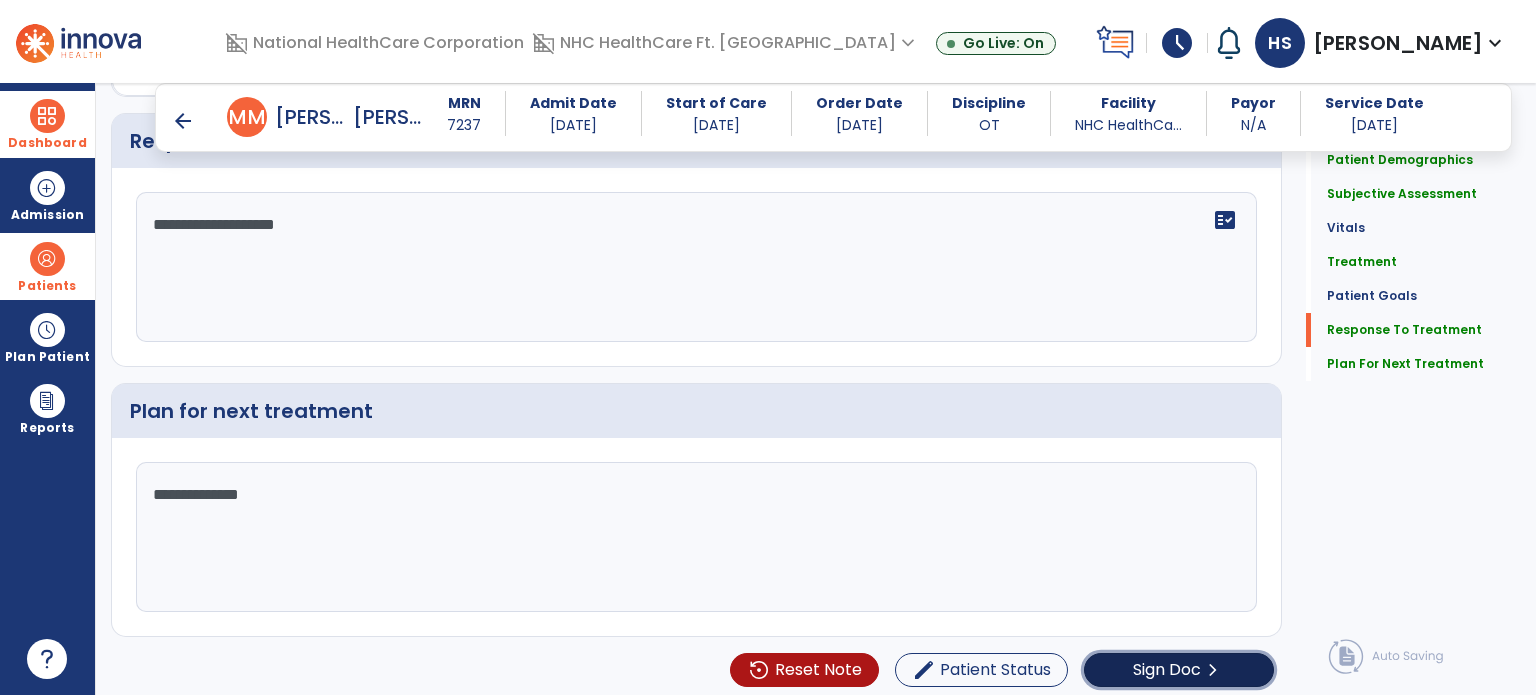 click on "Sign Doc" 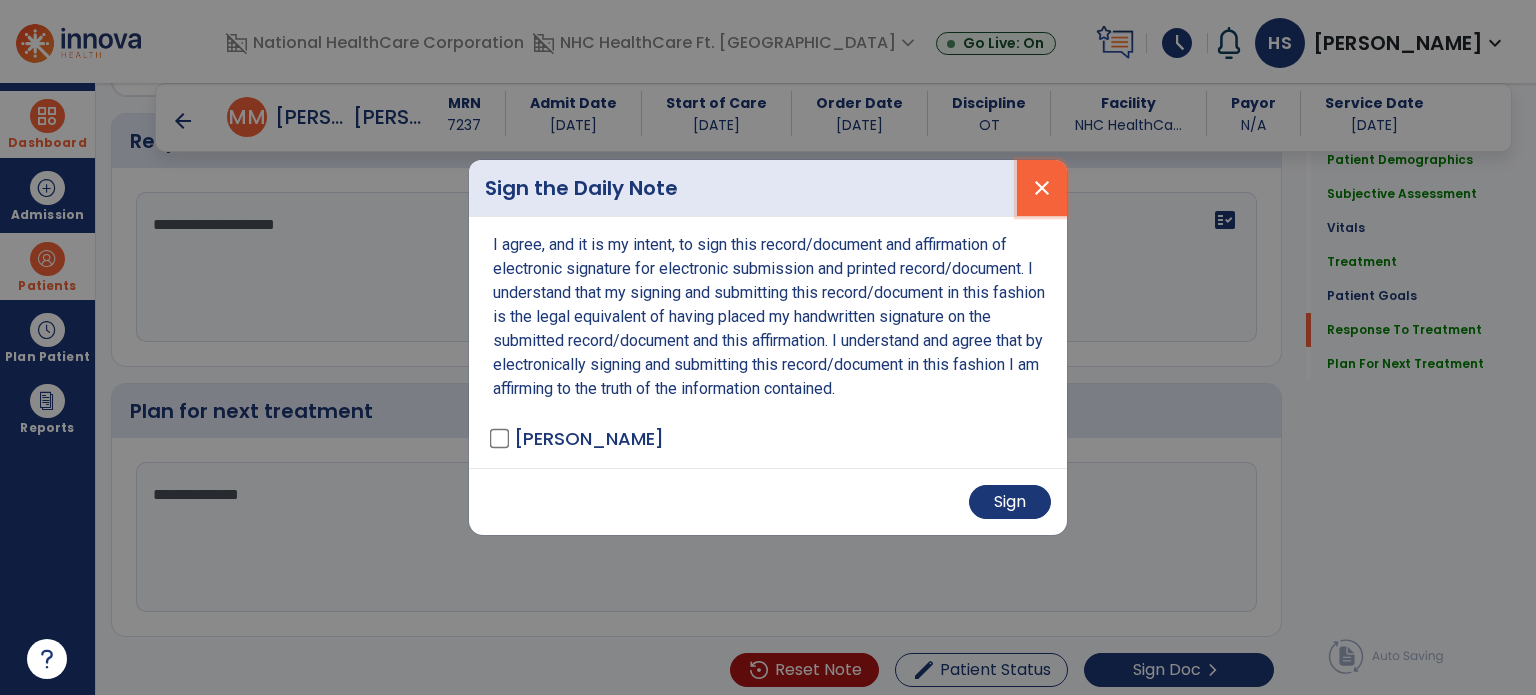 click on "close" at bounding box center (1042, 188) 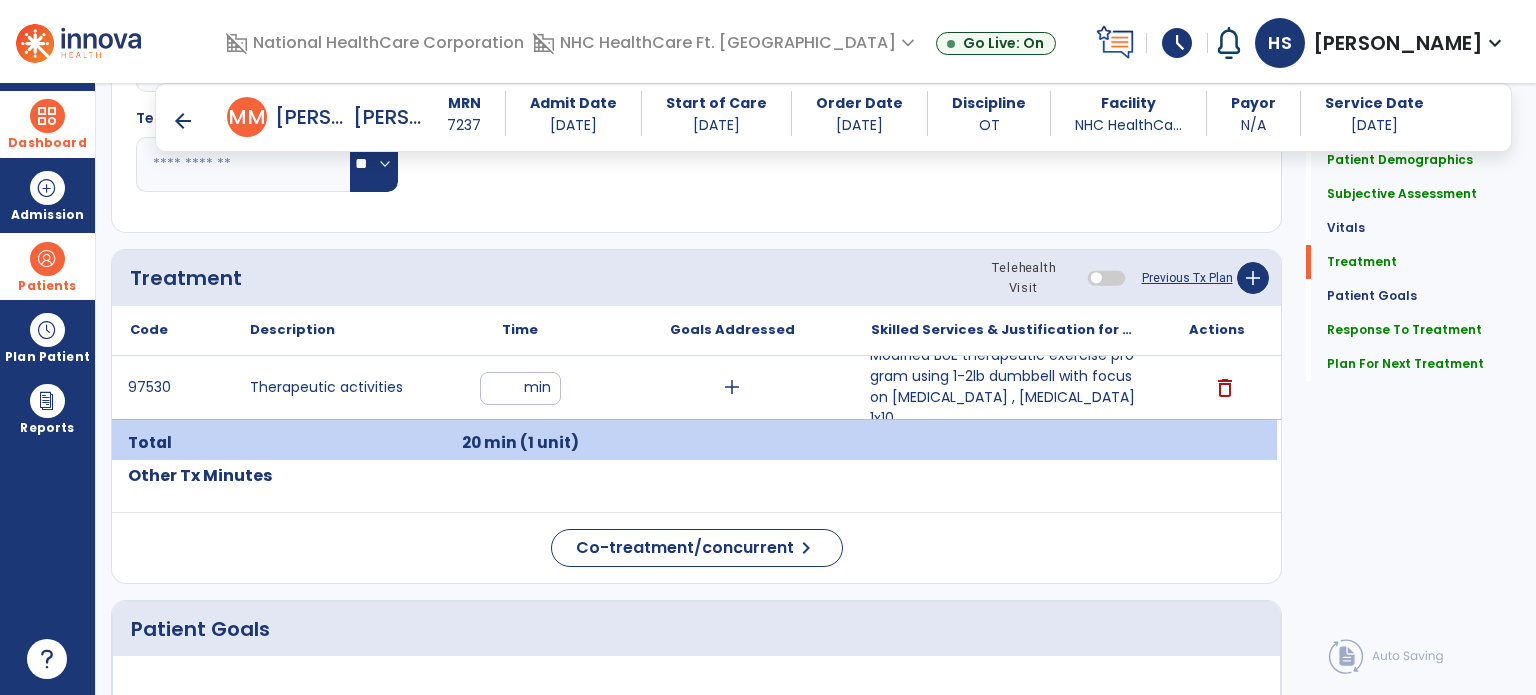 scroll, scrollTop: 1076, scrollLeft: 0, axis: vertical 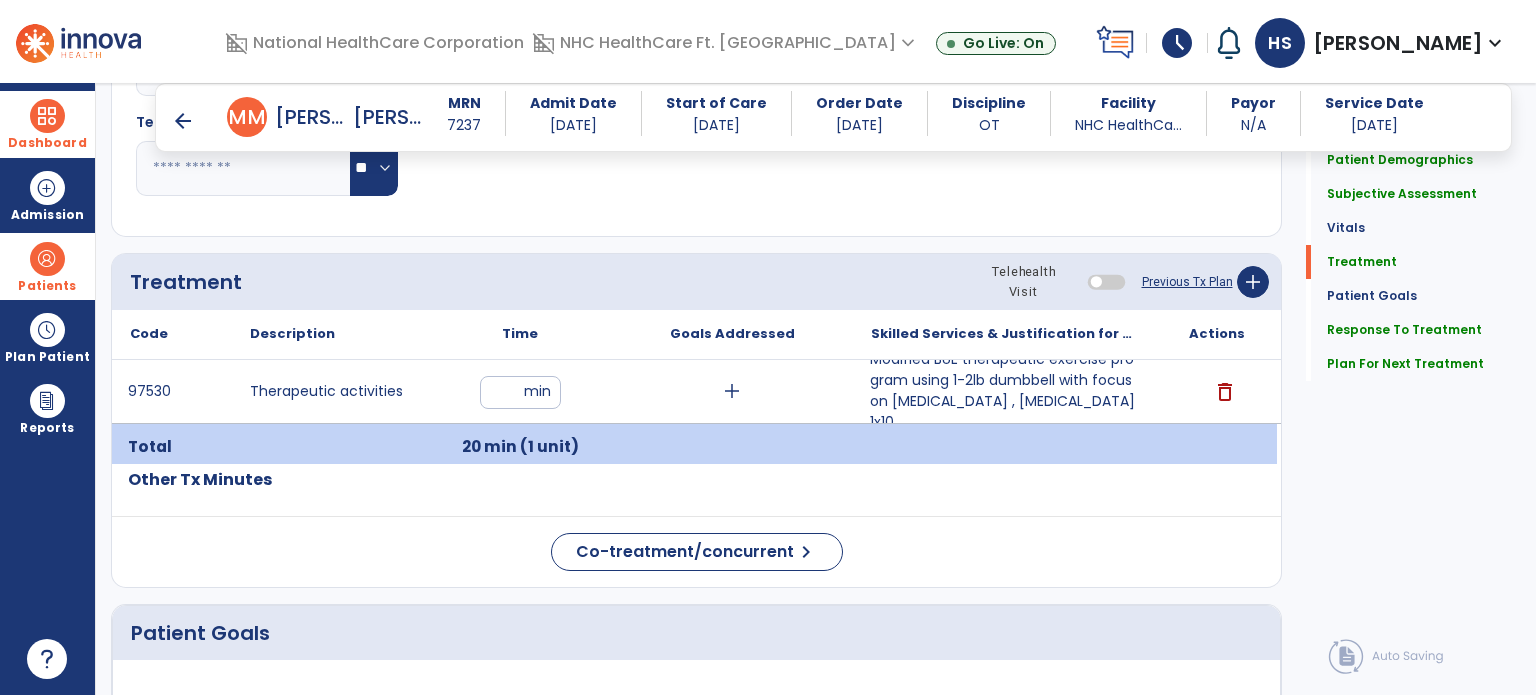 click on "**" at bounding box center (520, 392) 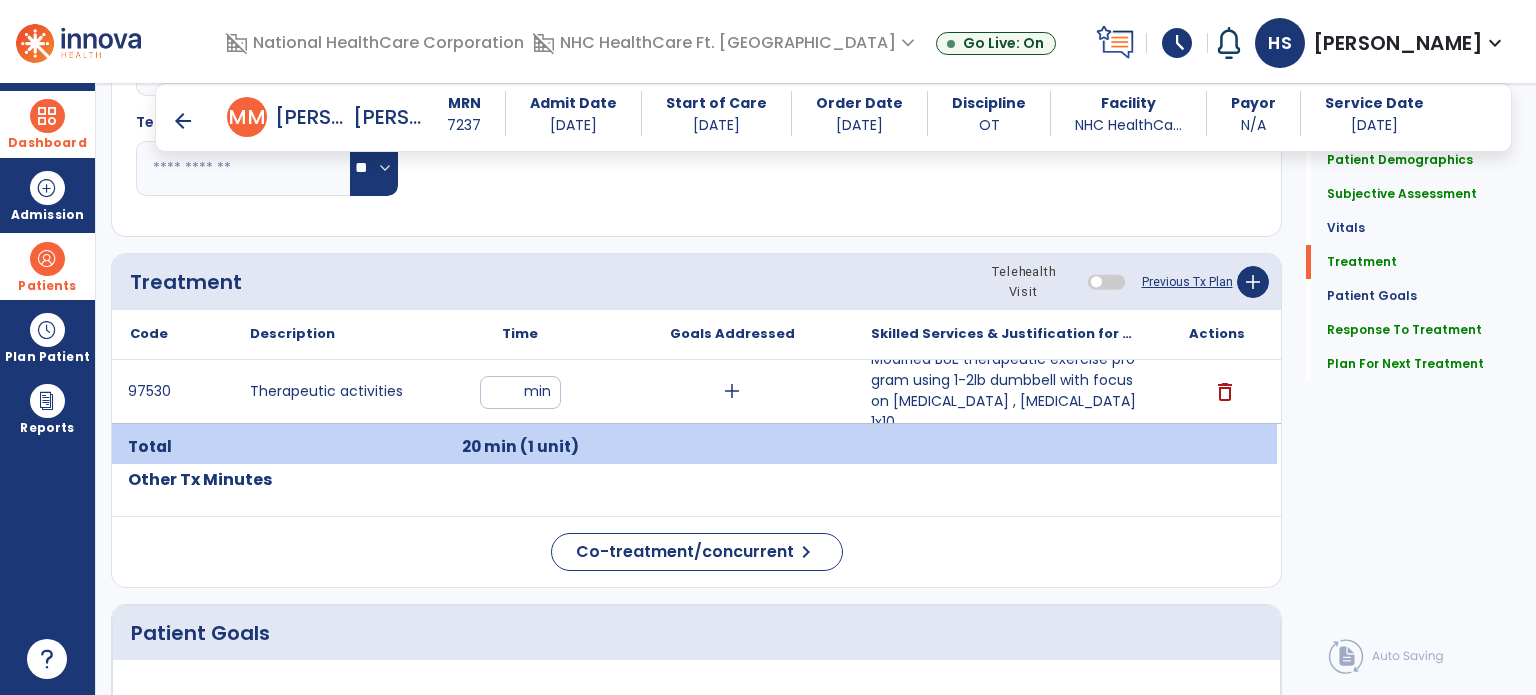 type on "**" 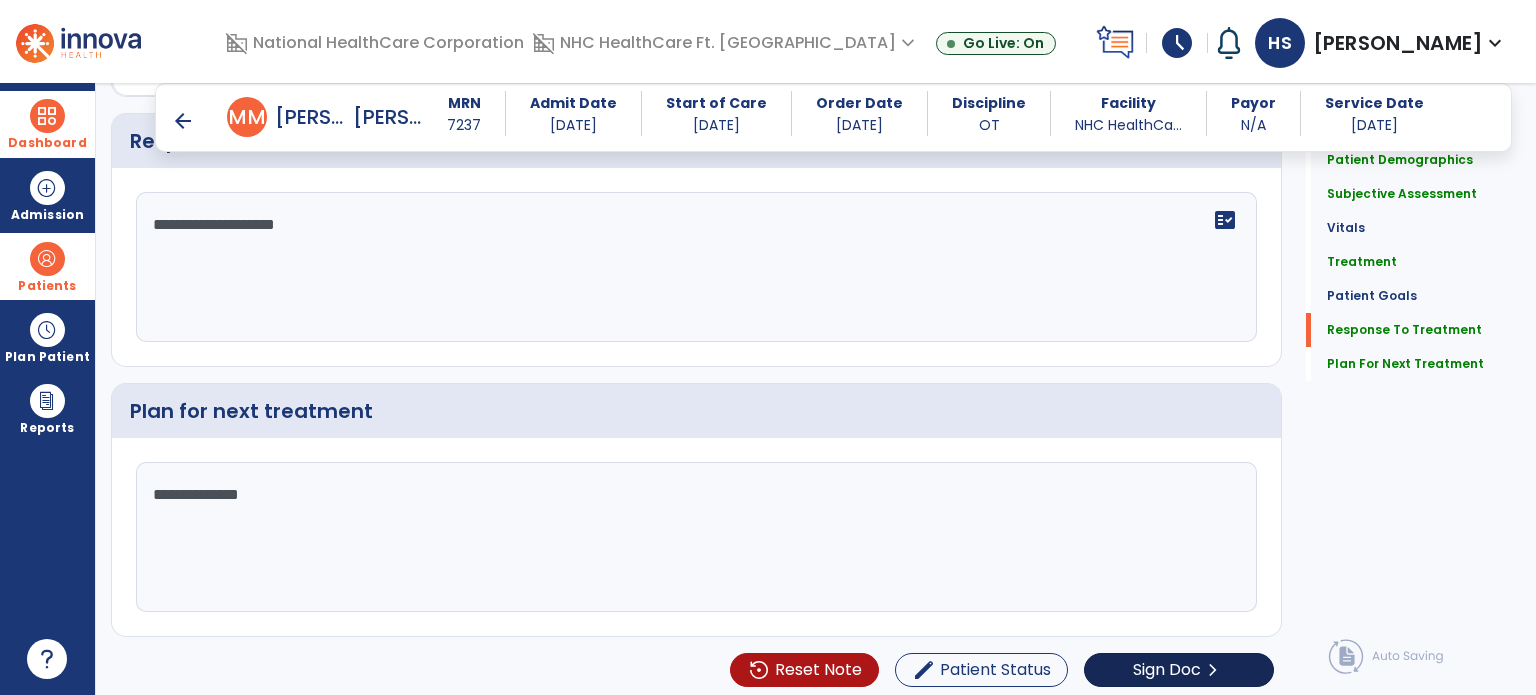 scroll, scrollTop: 3043, scrollLeft: 0, axis: vertical 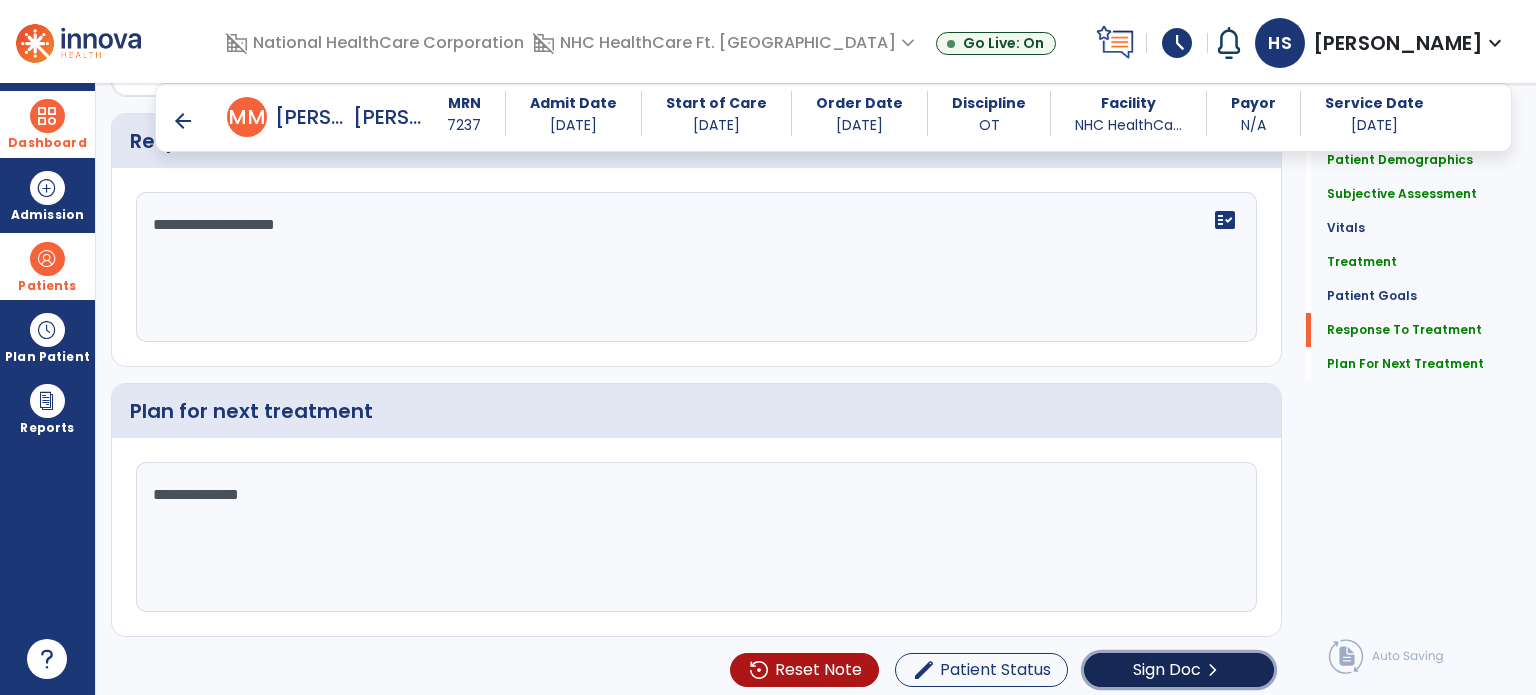 click on "Sign Doc" 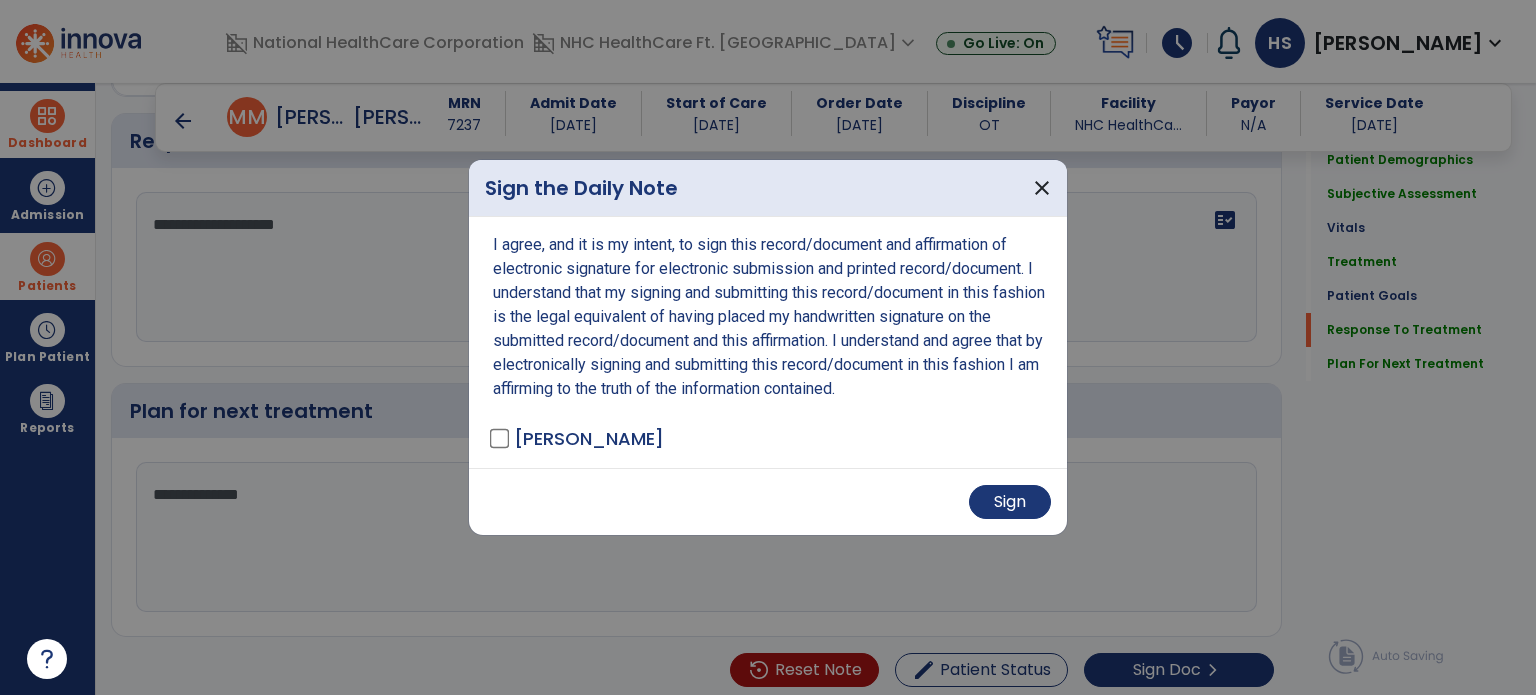 click on "Sign" at bounding box center (768, 501) 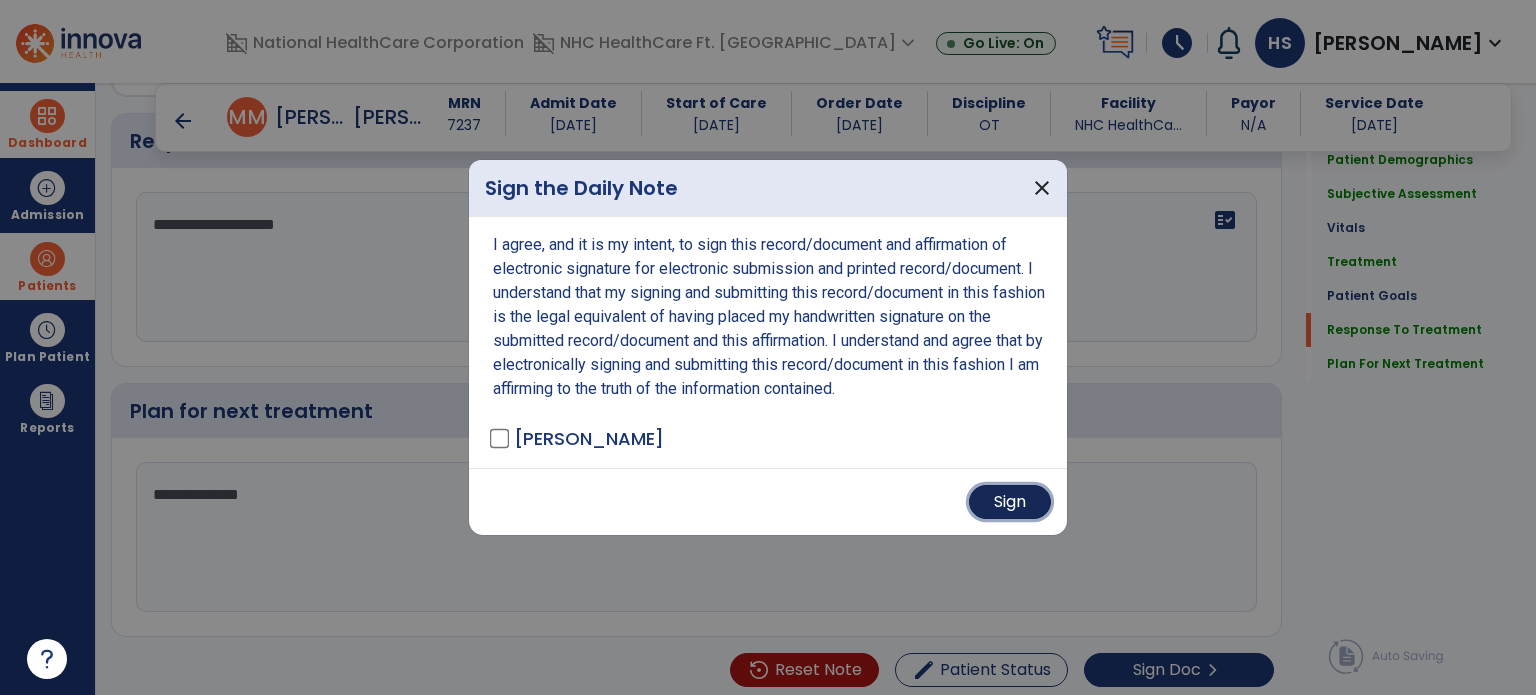 click on "Sign" at bounding box center [1010, 502] 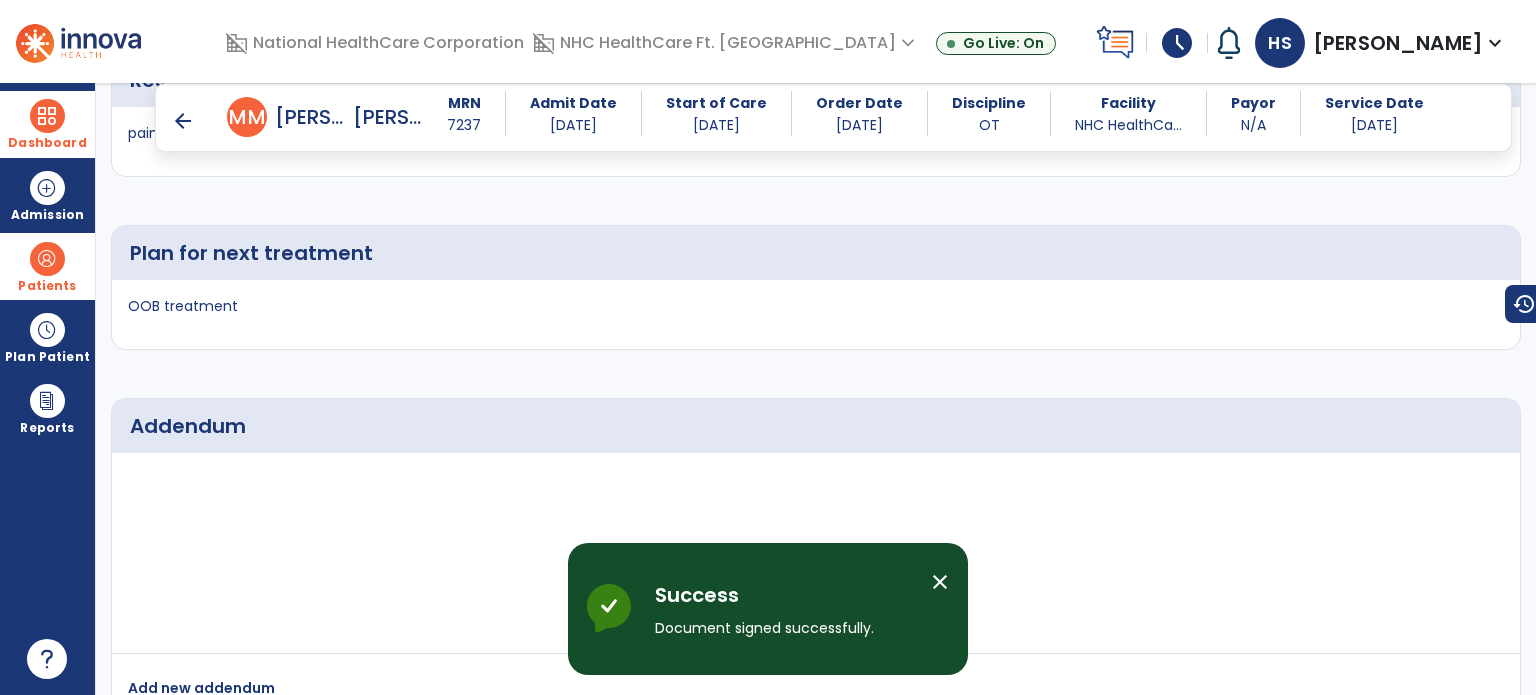 scroll, scrollTop: 4098, scrollLeft: 0, axis: vertical 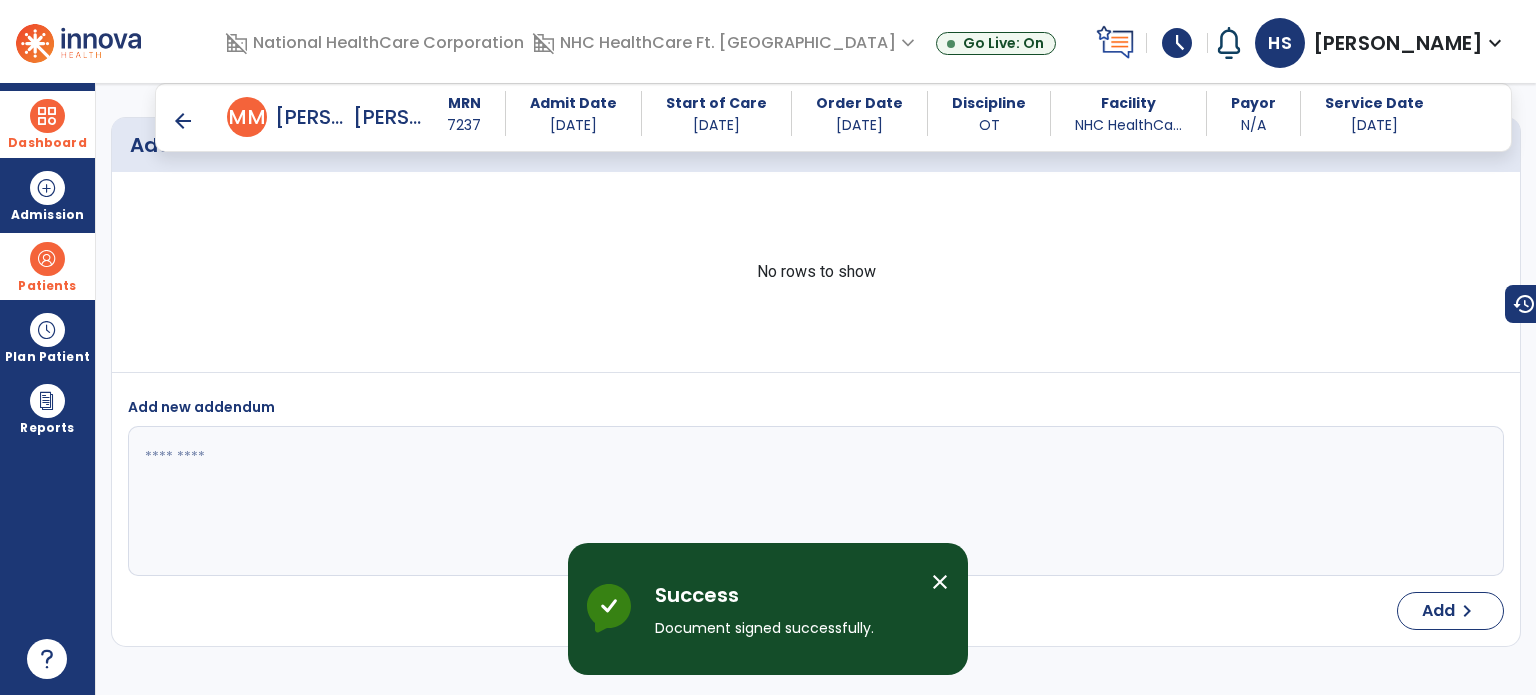 click on "arrow_back" at bounding box center [183, 121] 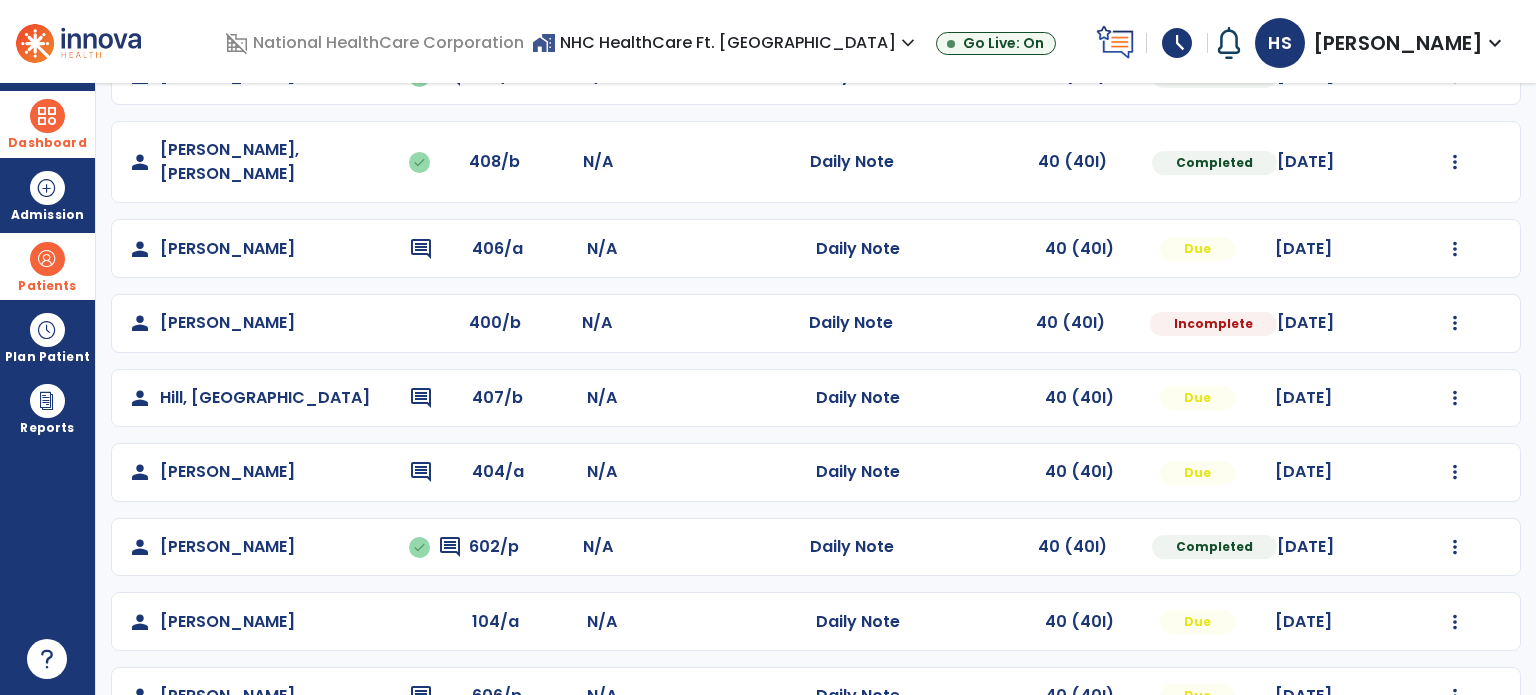 scroll, scrollTop: 393, scrollLeft: 0, axis: vertical 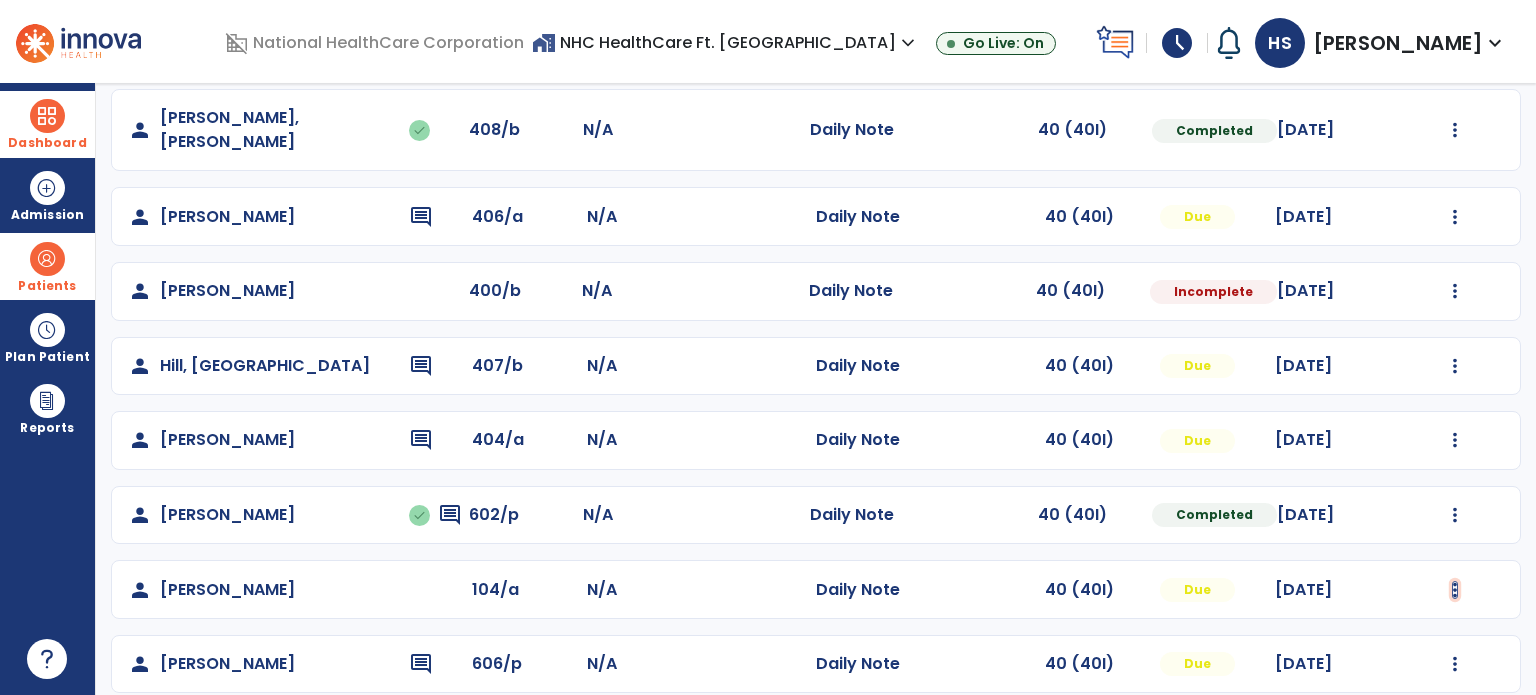click at bounding box center [1455, -105] 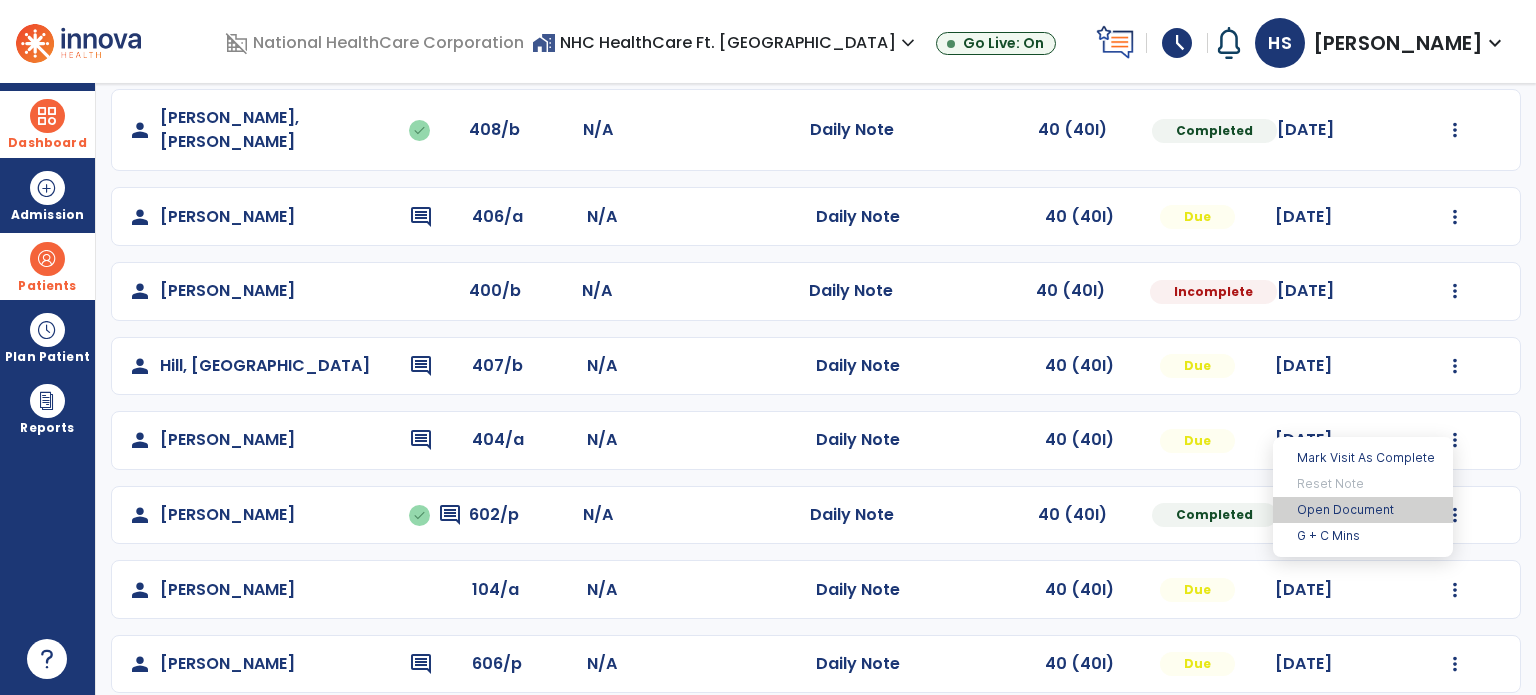 click on "Open Document" at bounding box center (1363, 510) 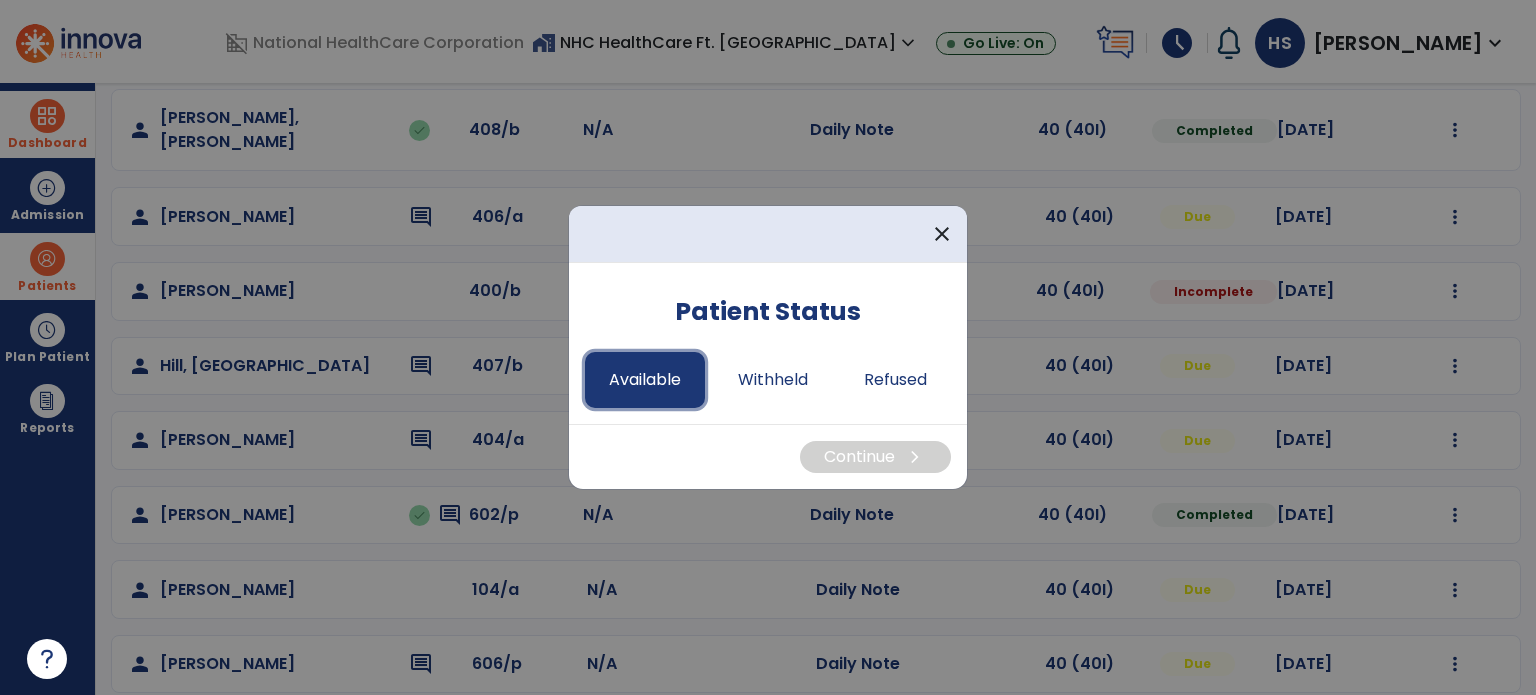 click on "Available" at bounding box center [645, 380] 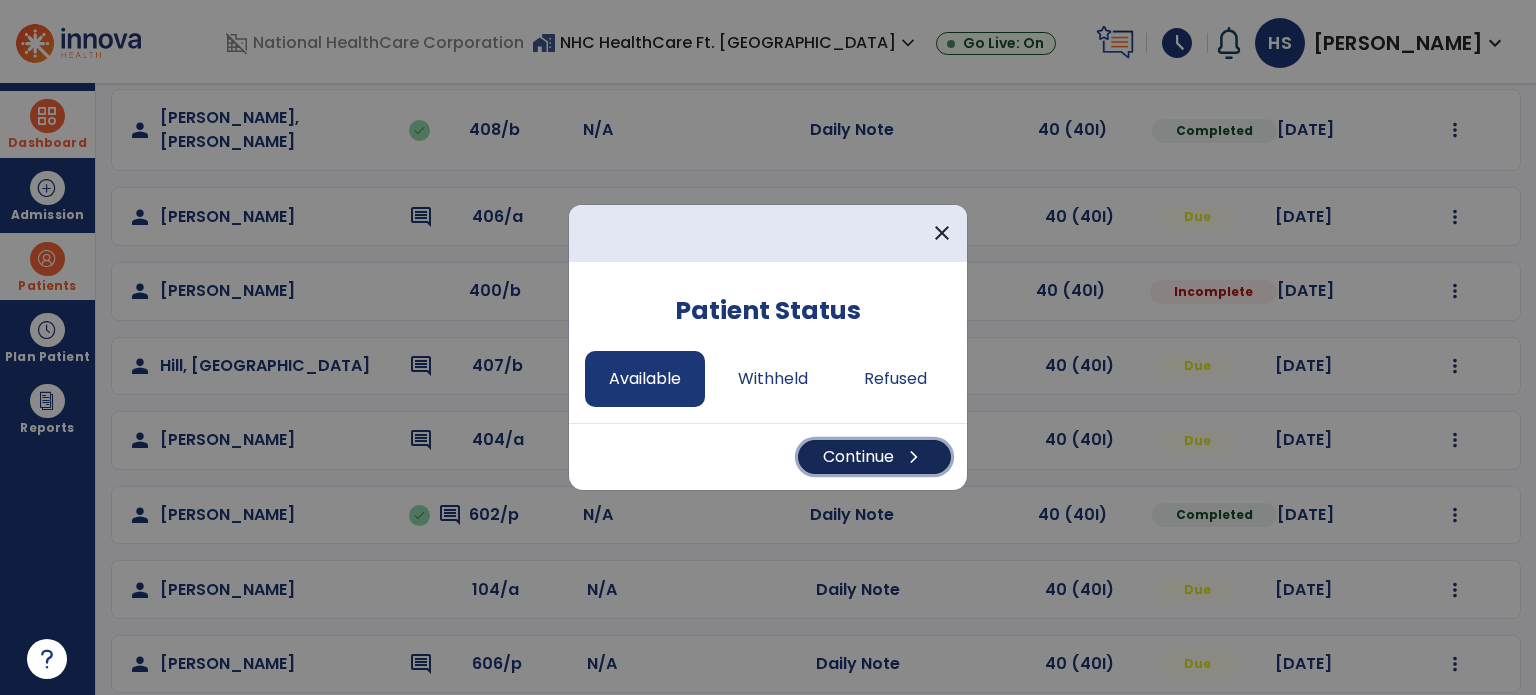 click on "Continue   chevron_right" at bounding box center (874, 457) 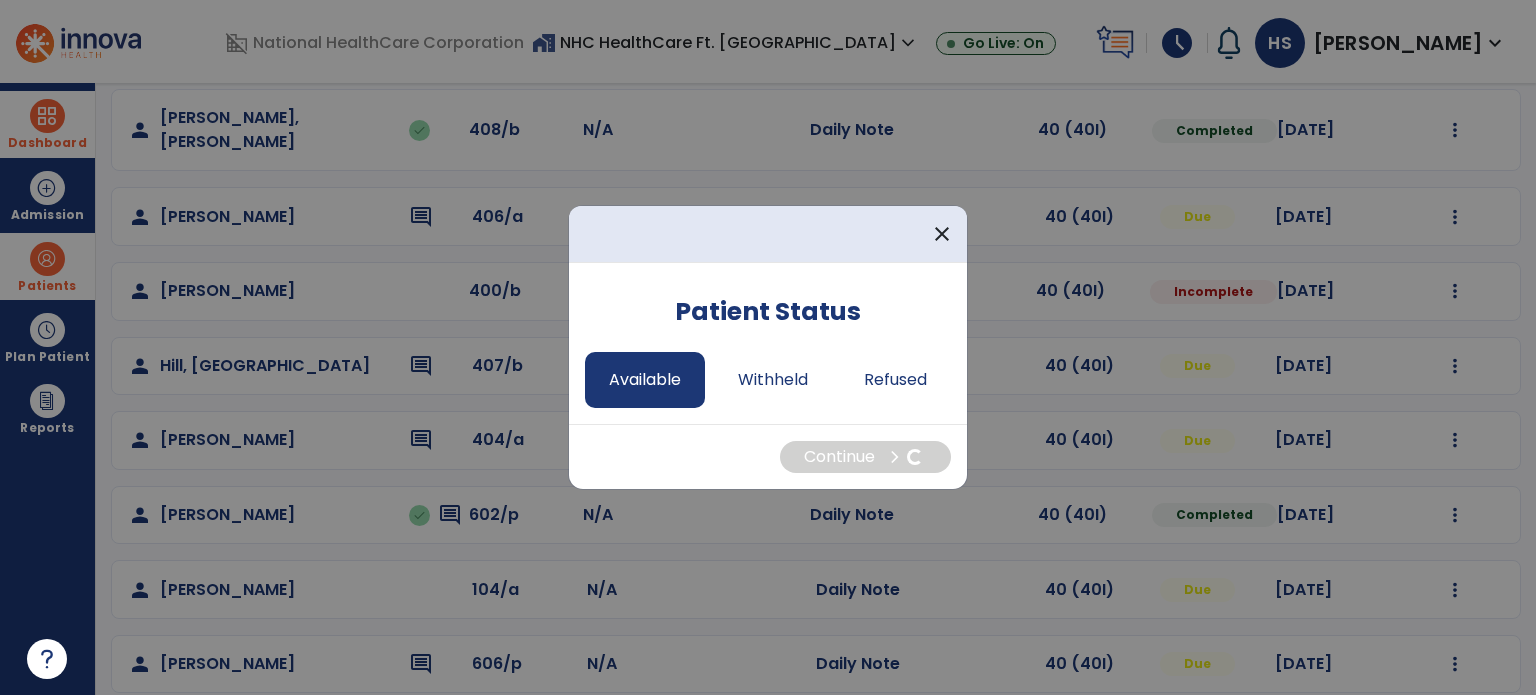 select on "*" 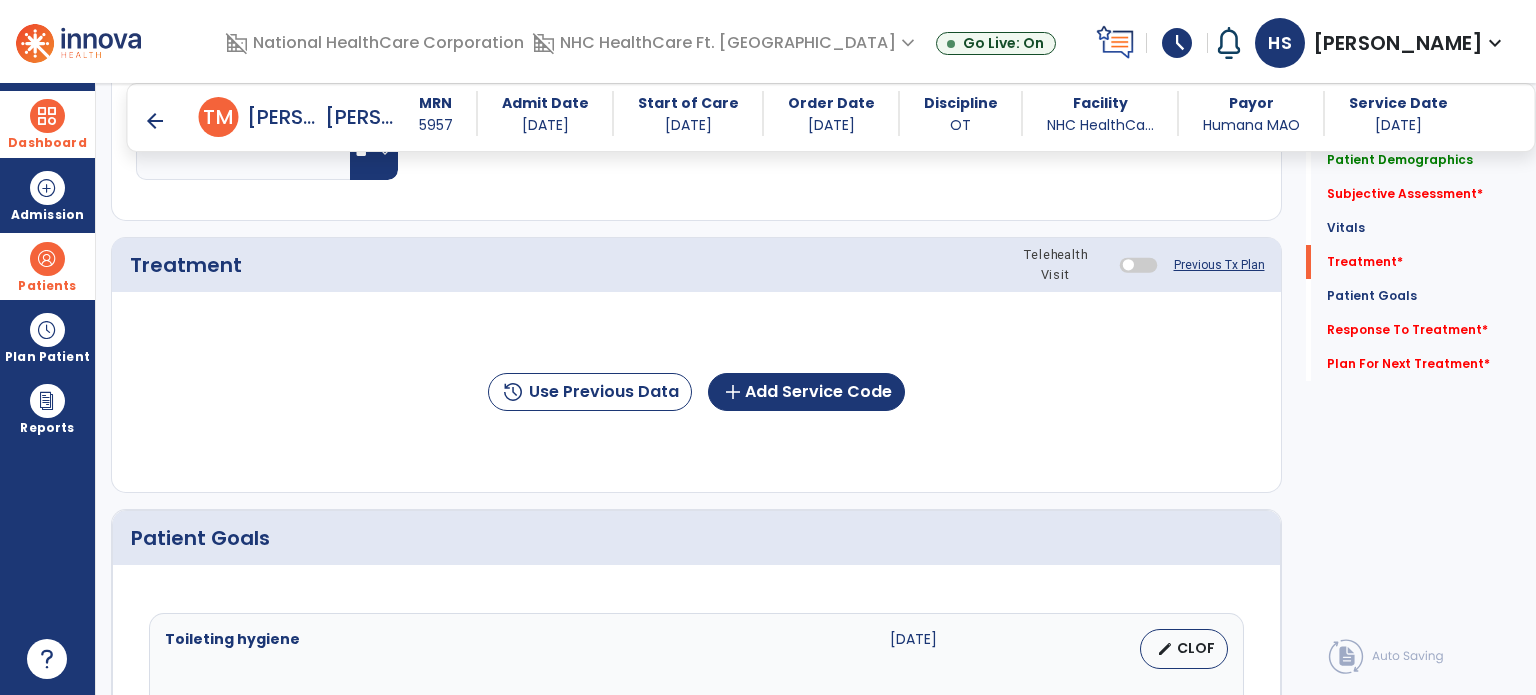 scroll, scrollTop: 1036, scrollLeft: 0, axis: vertical 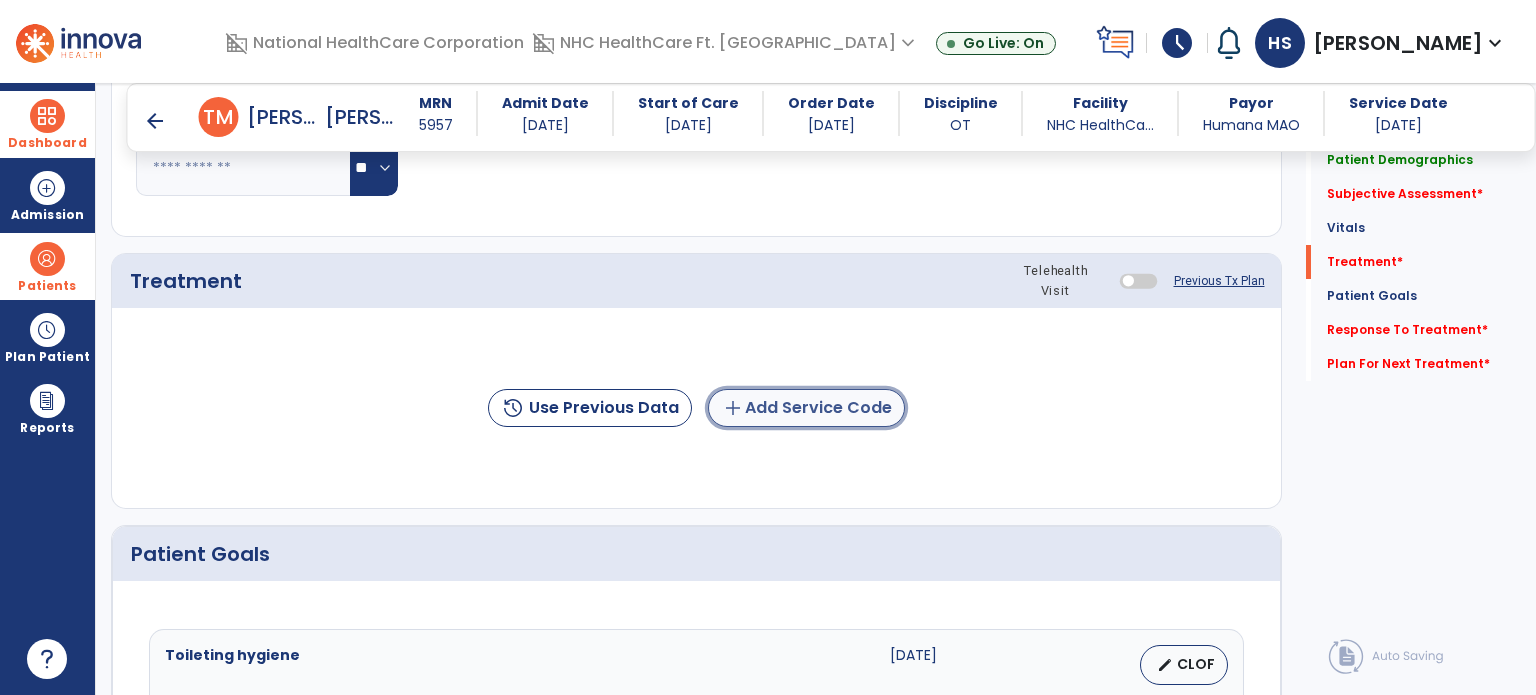 click on "add  Add Service Code" 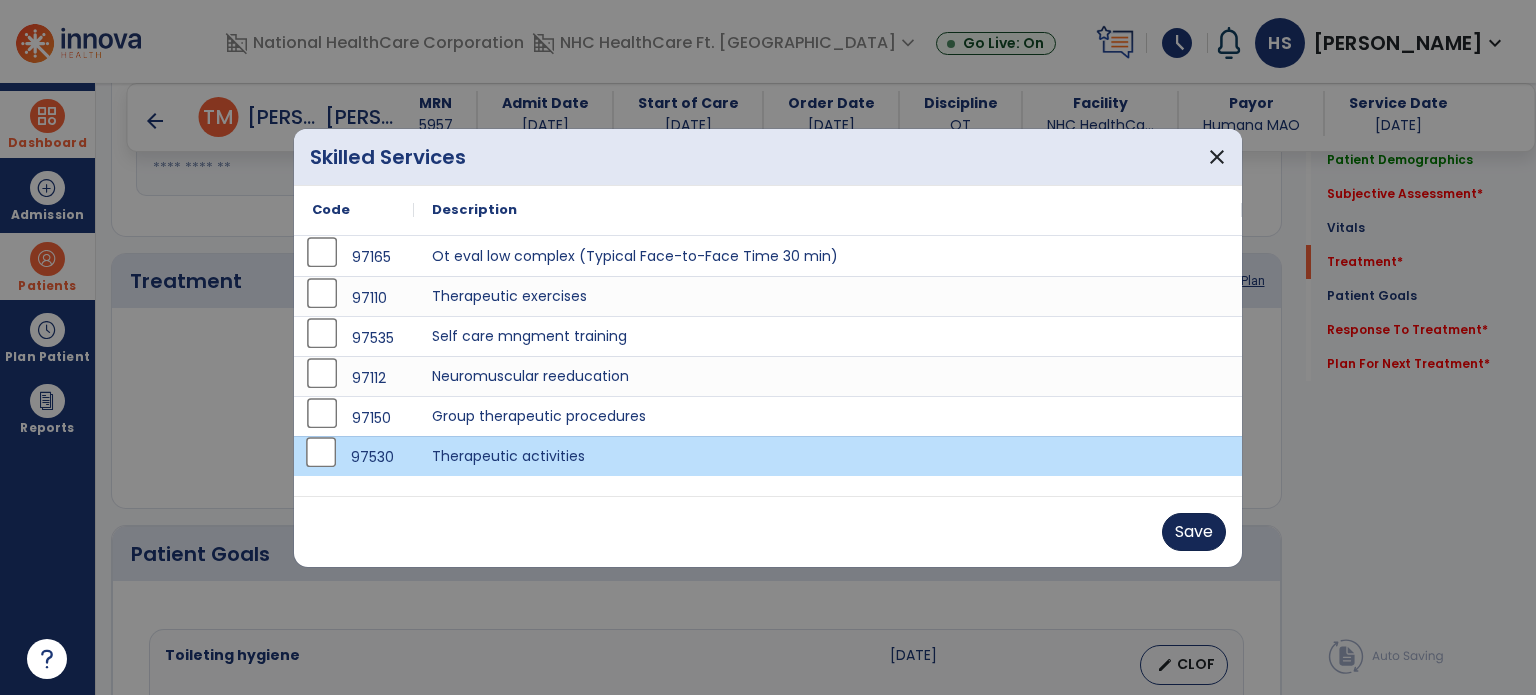 click on "Save" at bounding box center (1194, 532) 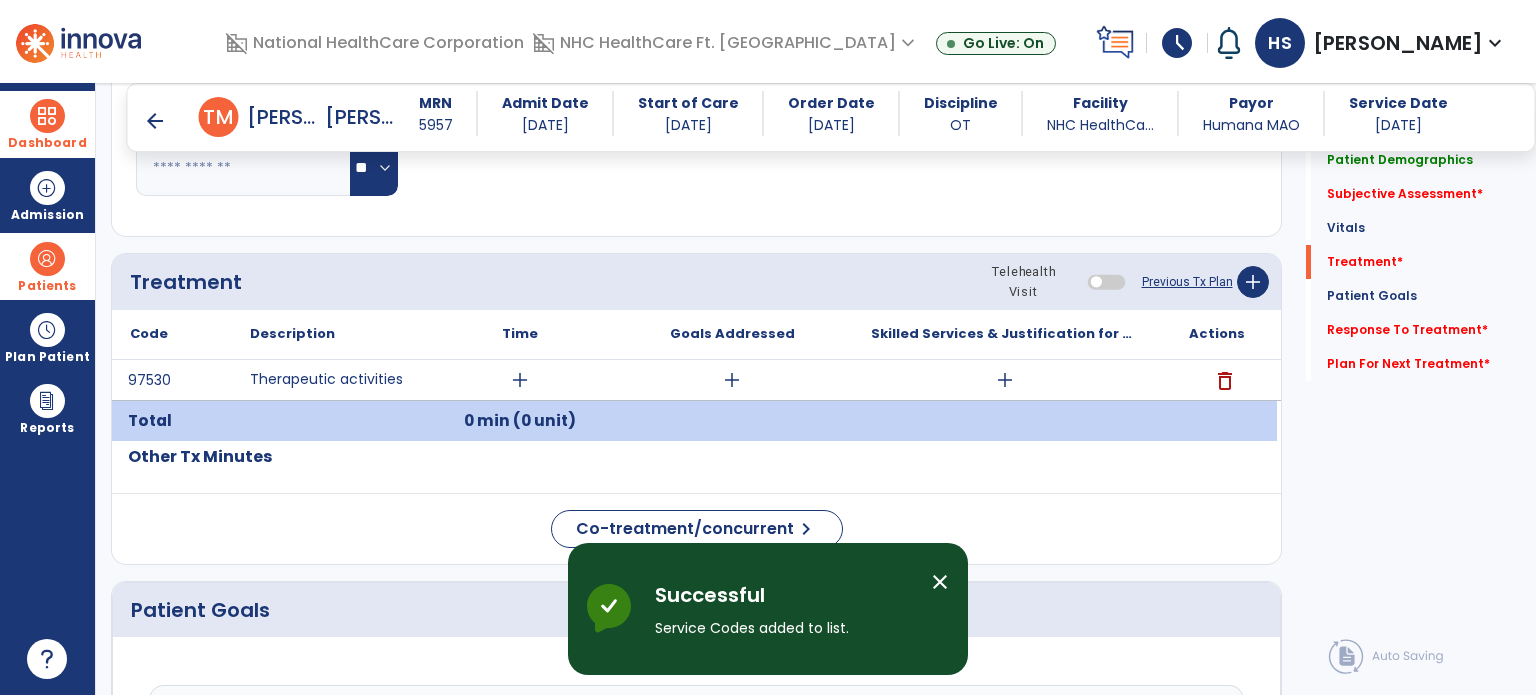 click on "add" at bounding box center (1004, 380) 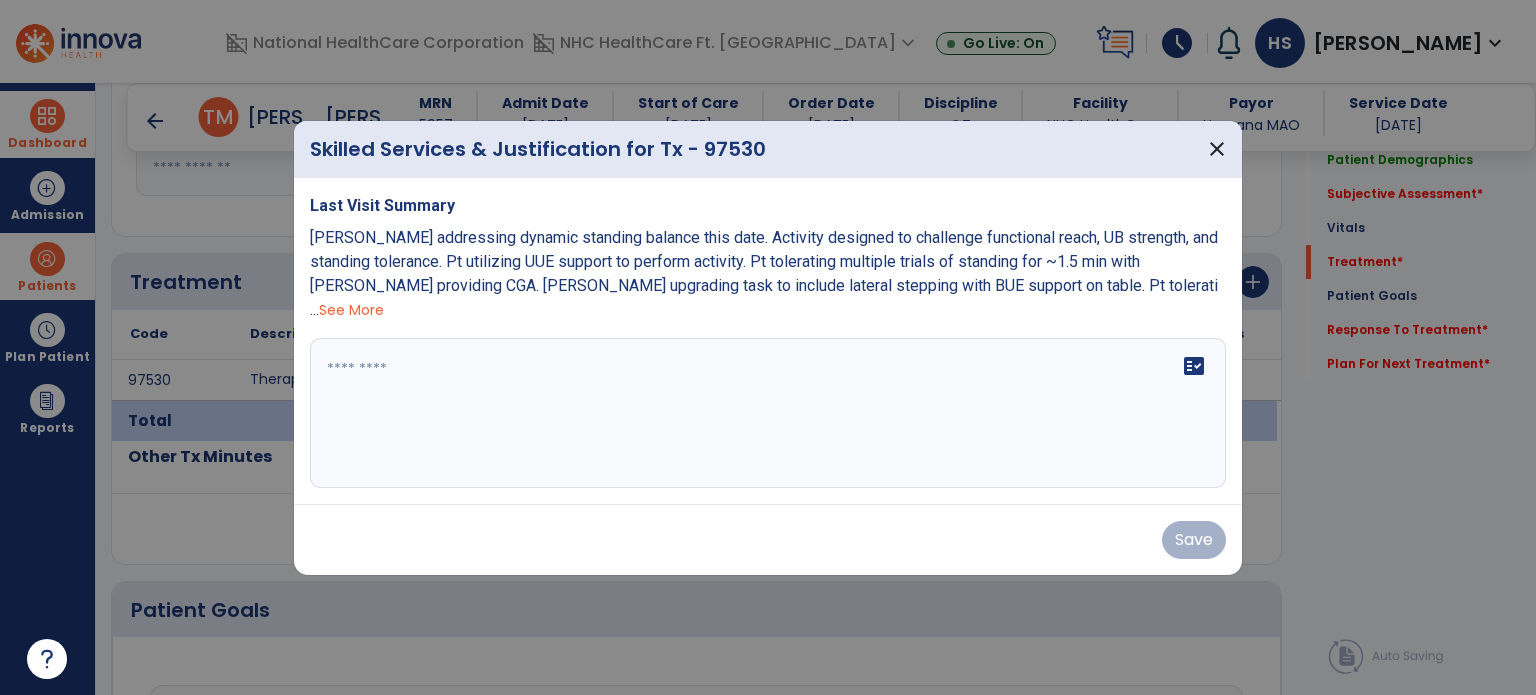 click on "fact_check" at bounding box center (768, 413) 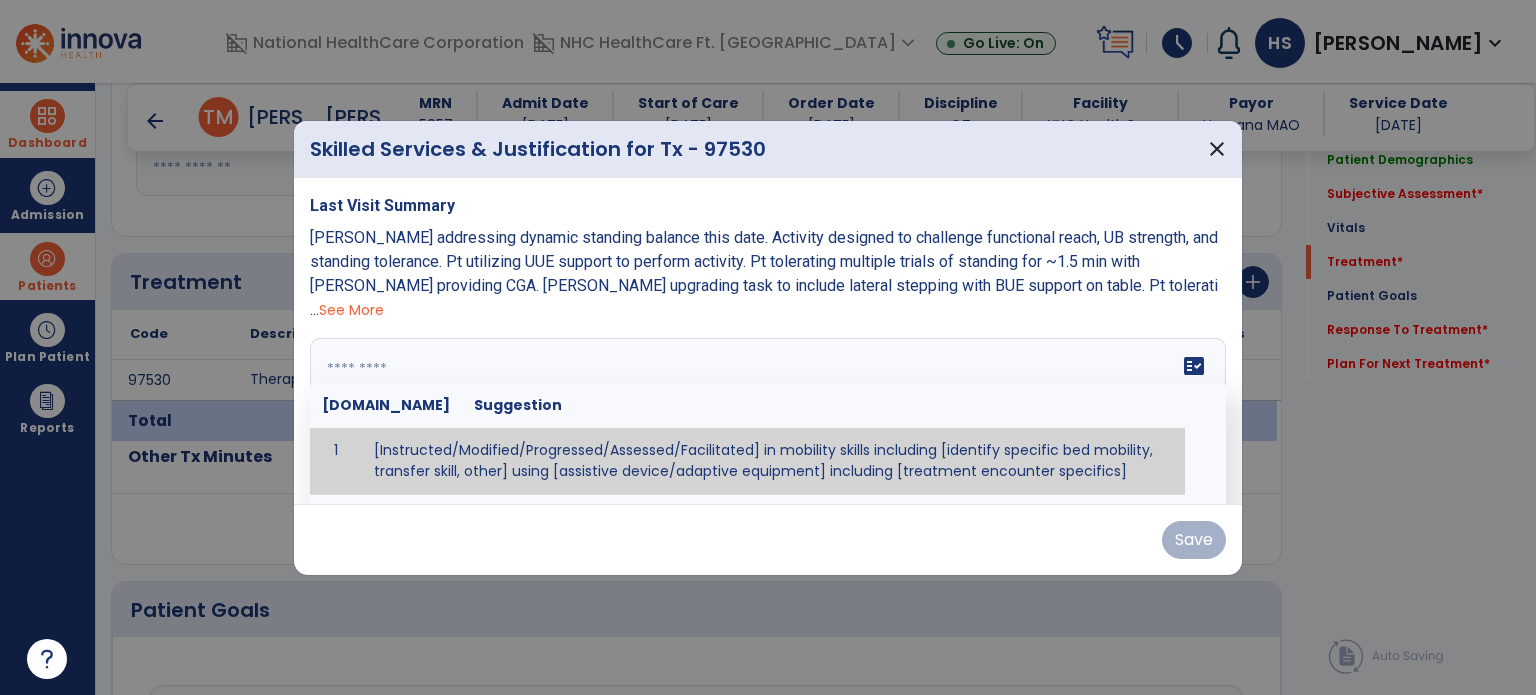 paste on "**********" 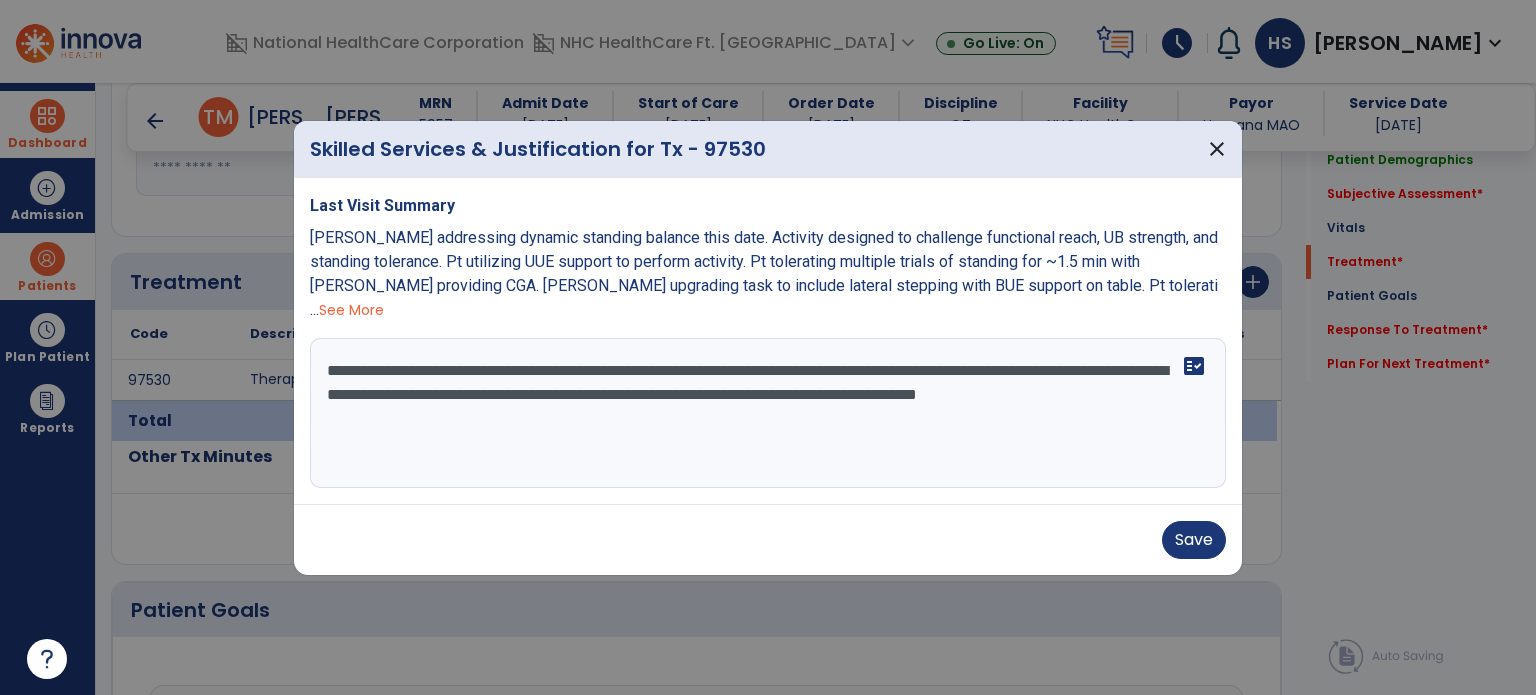 click on "See More" at bounding box center (351, 310) 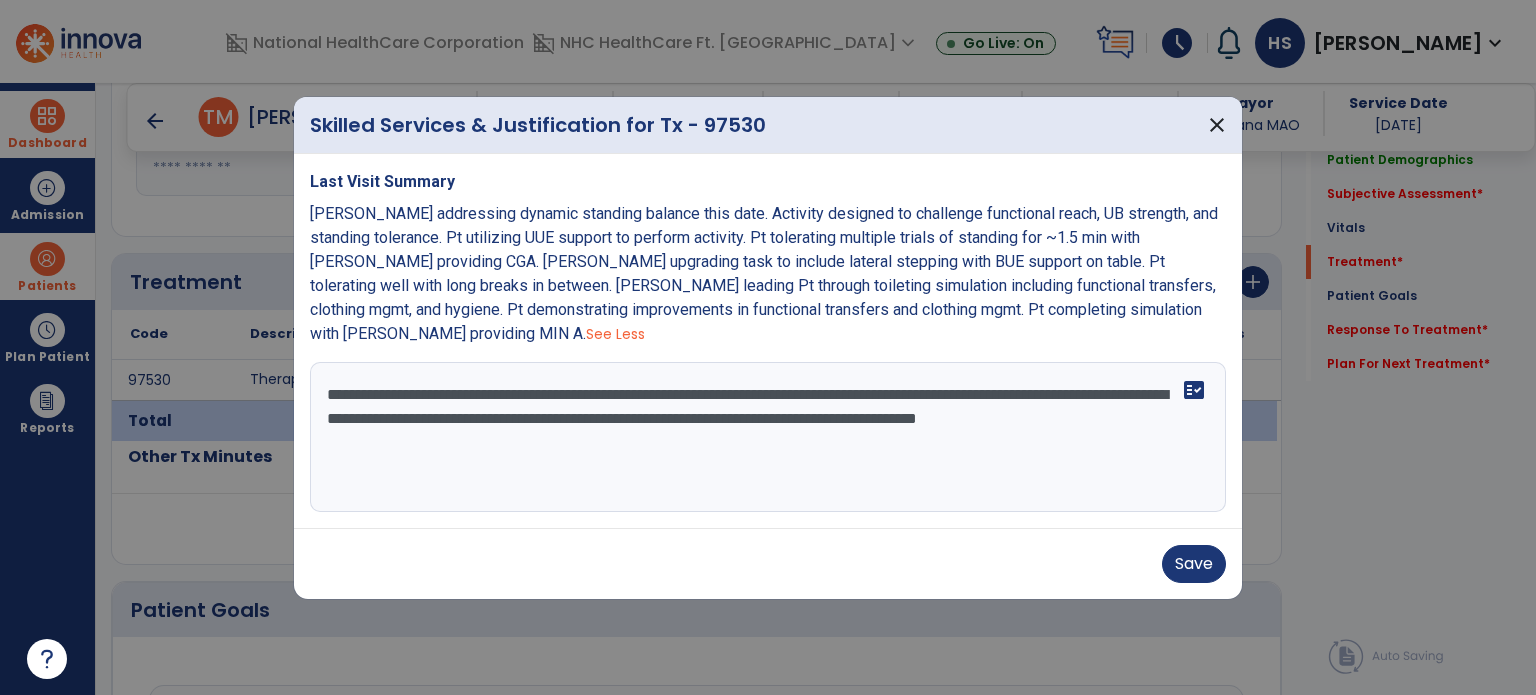 click on "**********" at bounding box center [768, 437] 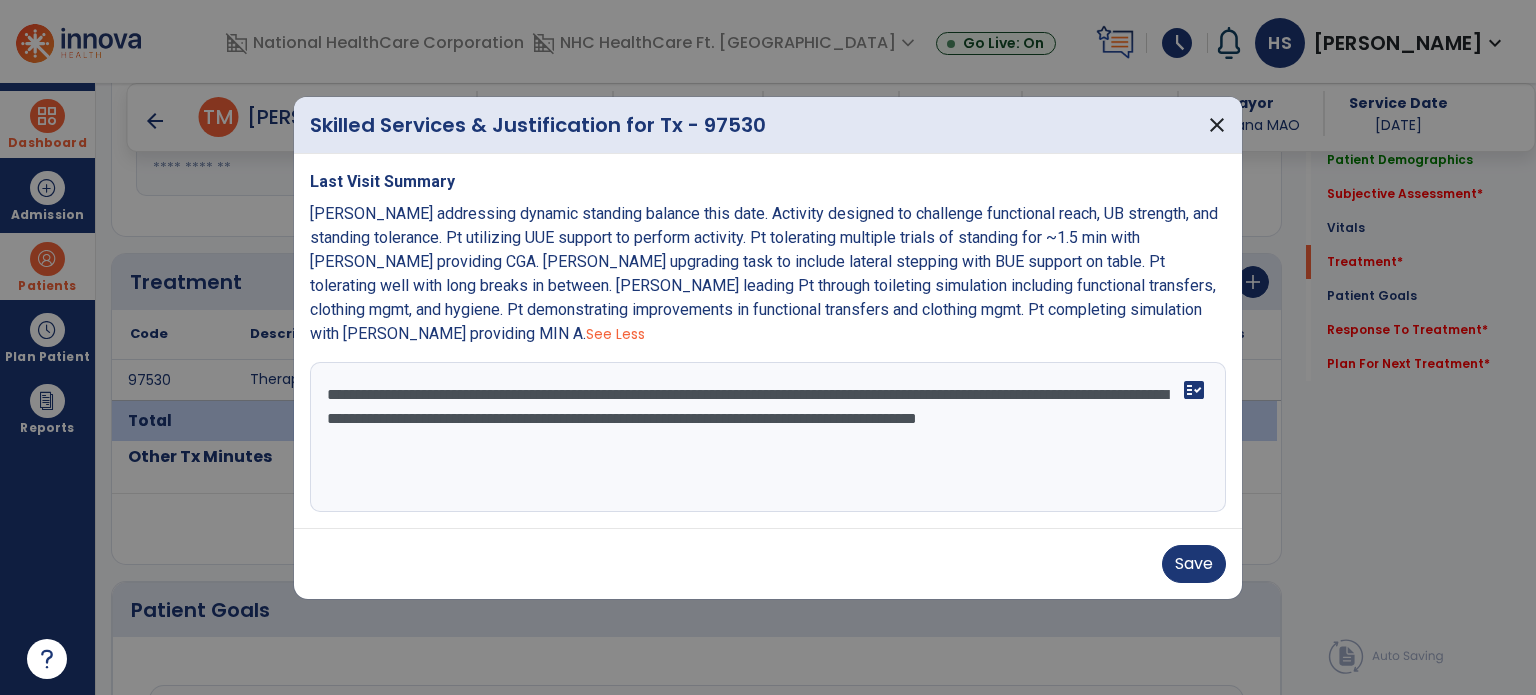 click on "**********" at bounding box center (768, 437) 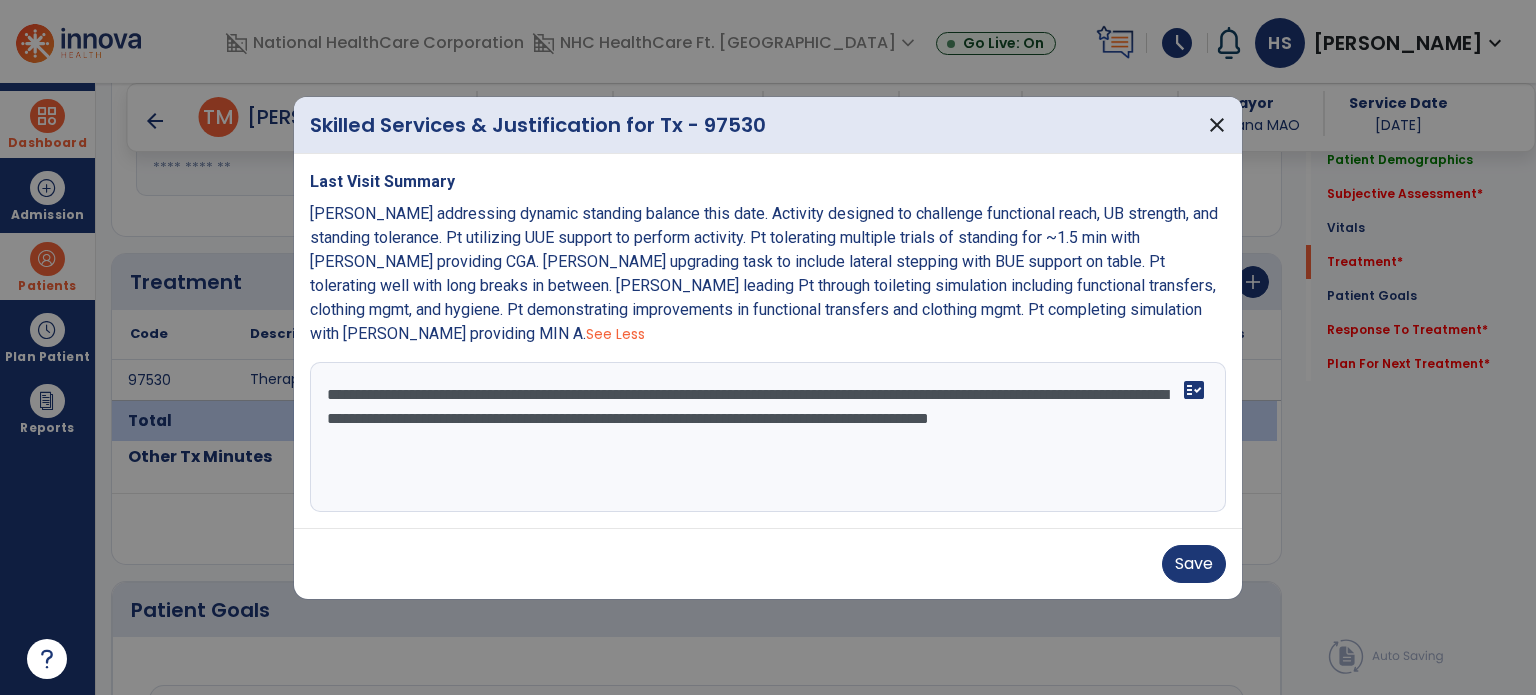 click on "**********" at bounding box center [768, 437] 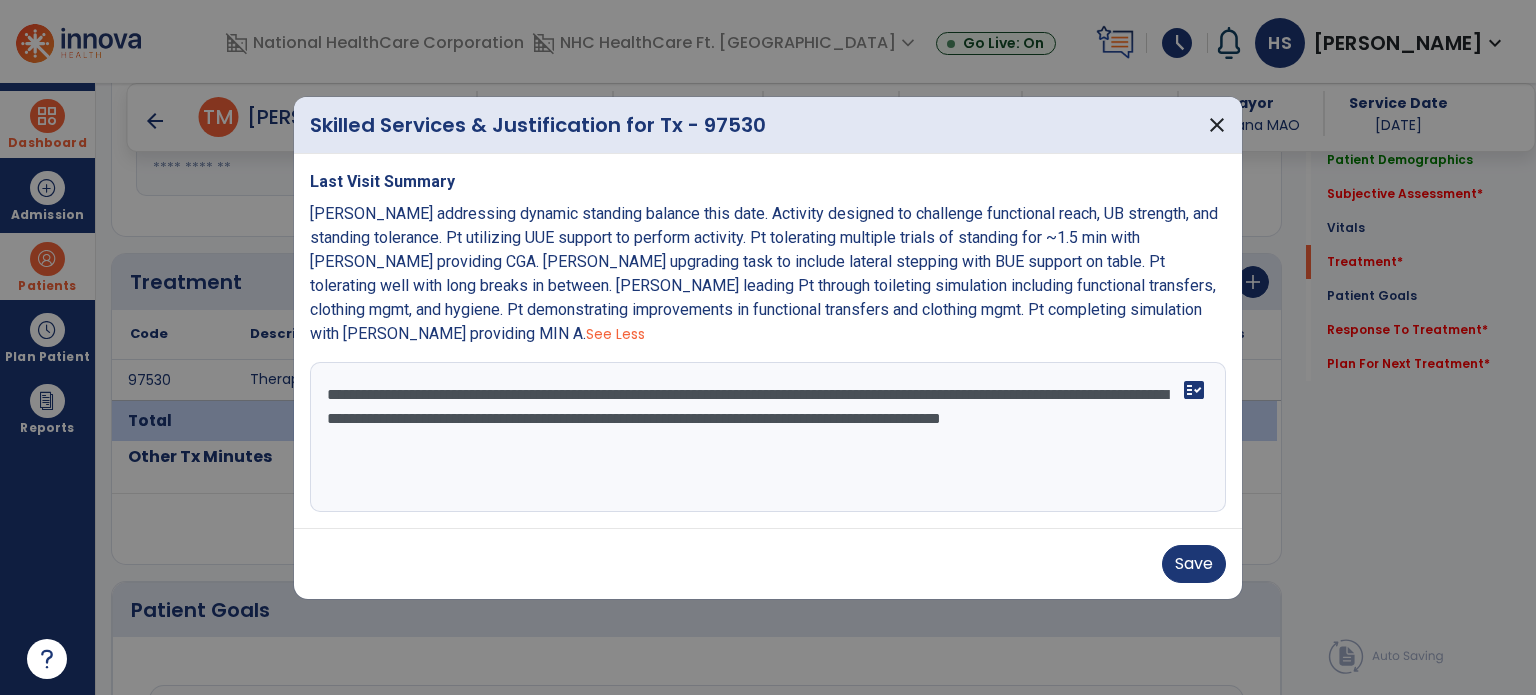 click on "**********" at bounding box center (768, 437) 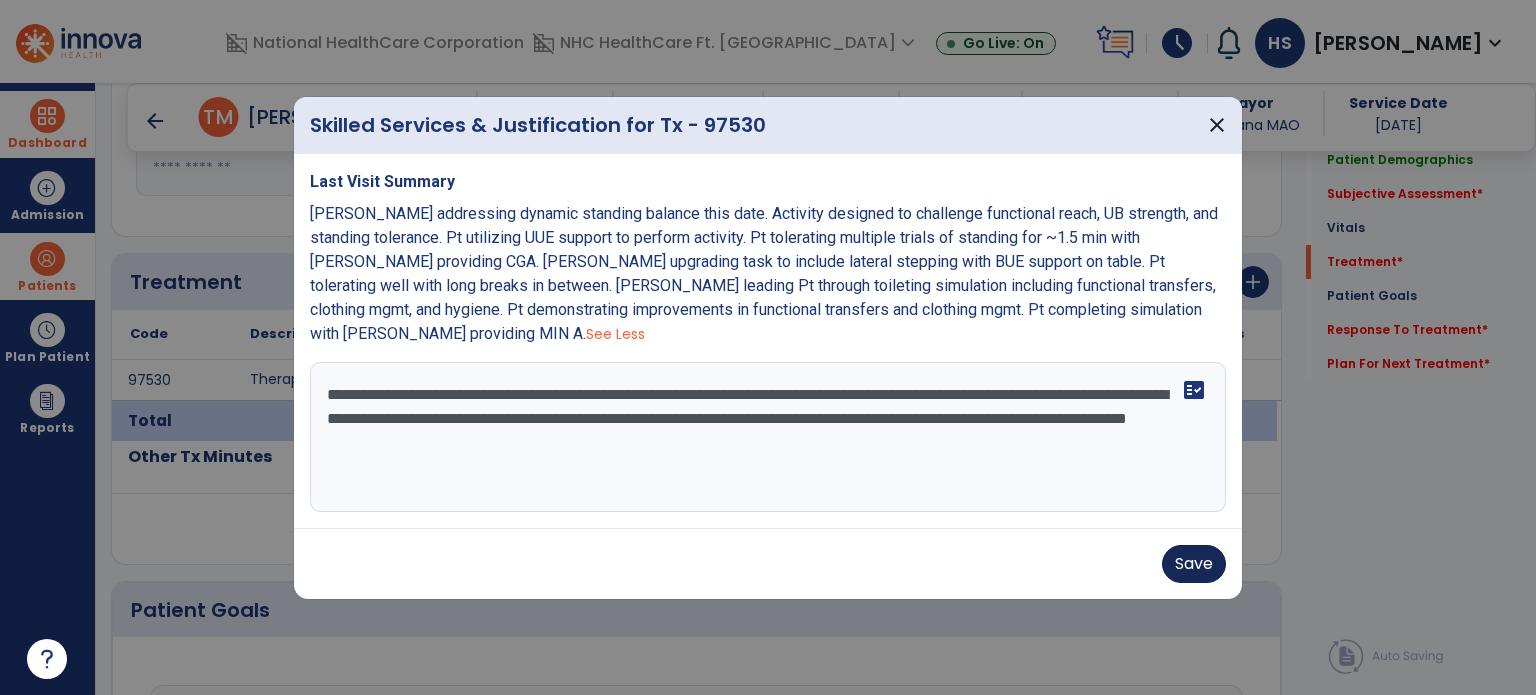 type on "**********" 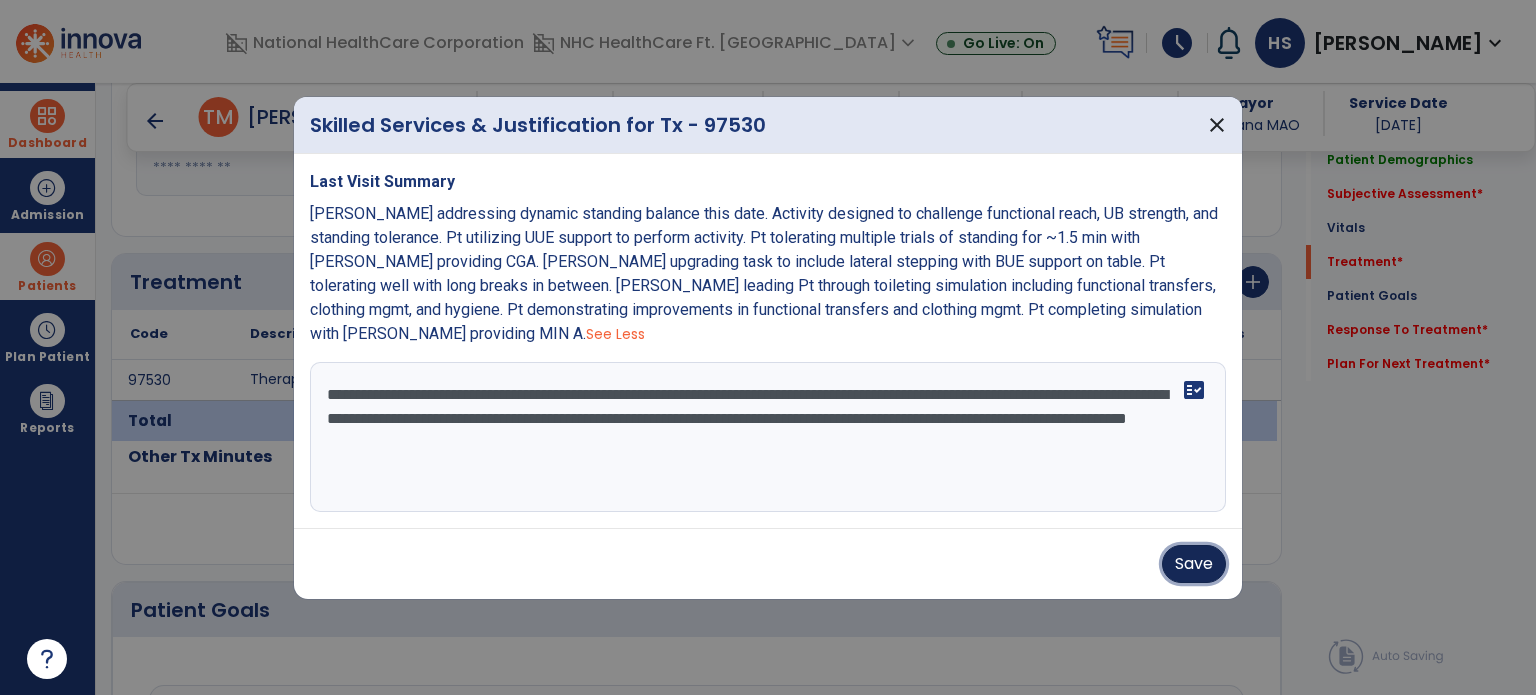 click on "Save" at bounding box center [1194, 564] 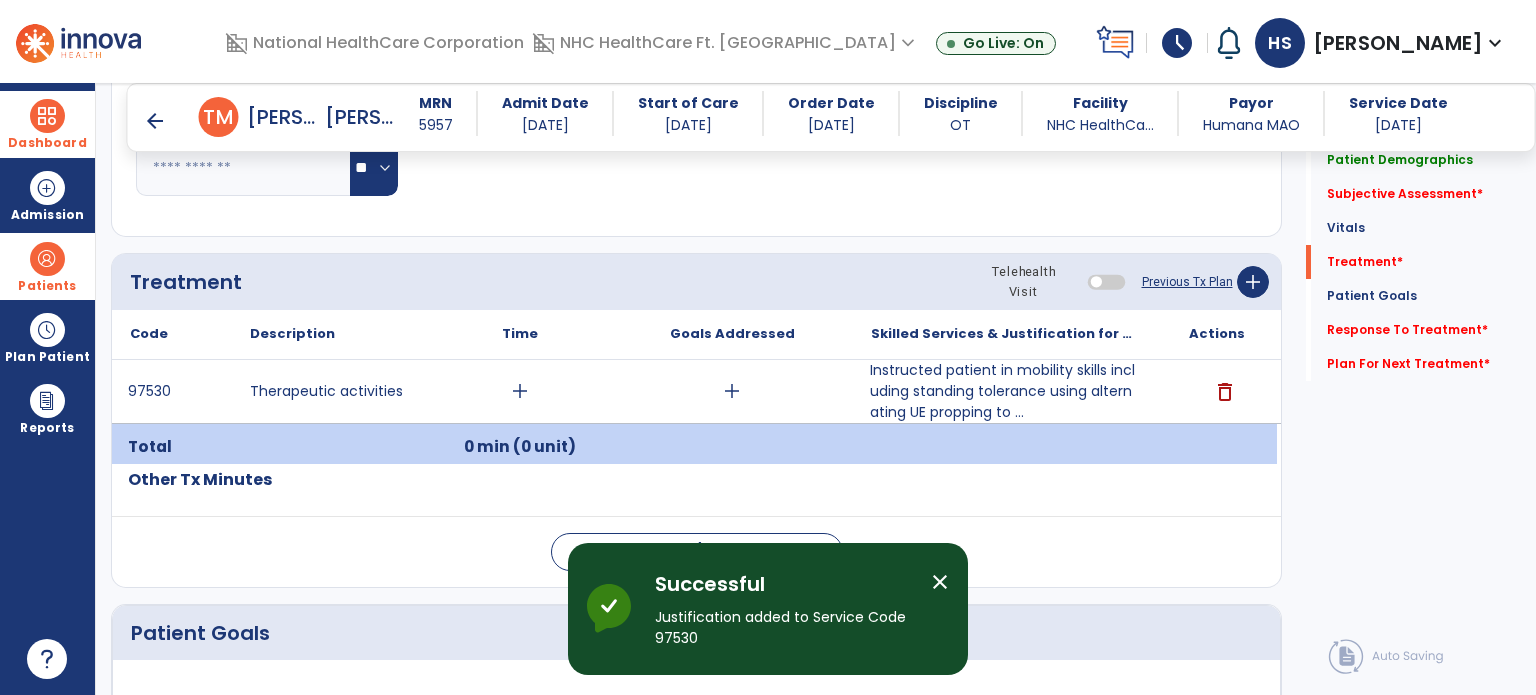click on "add" at bounding box center [520, 391] 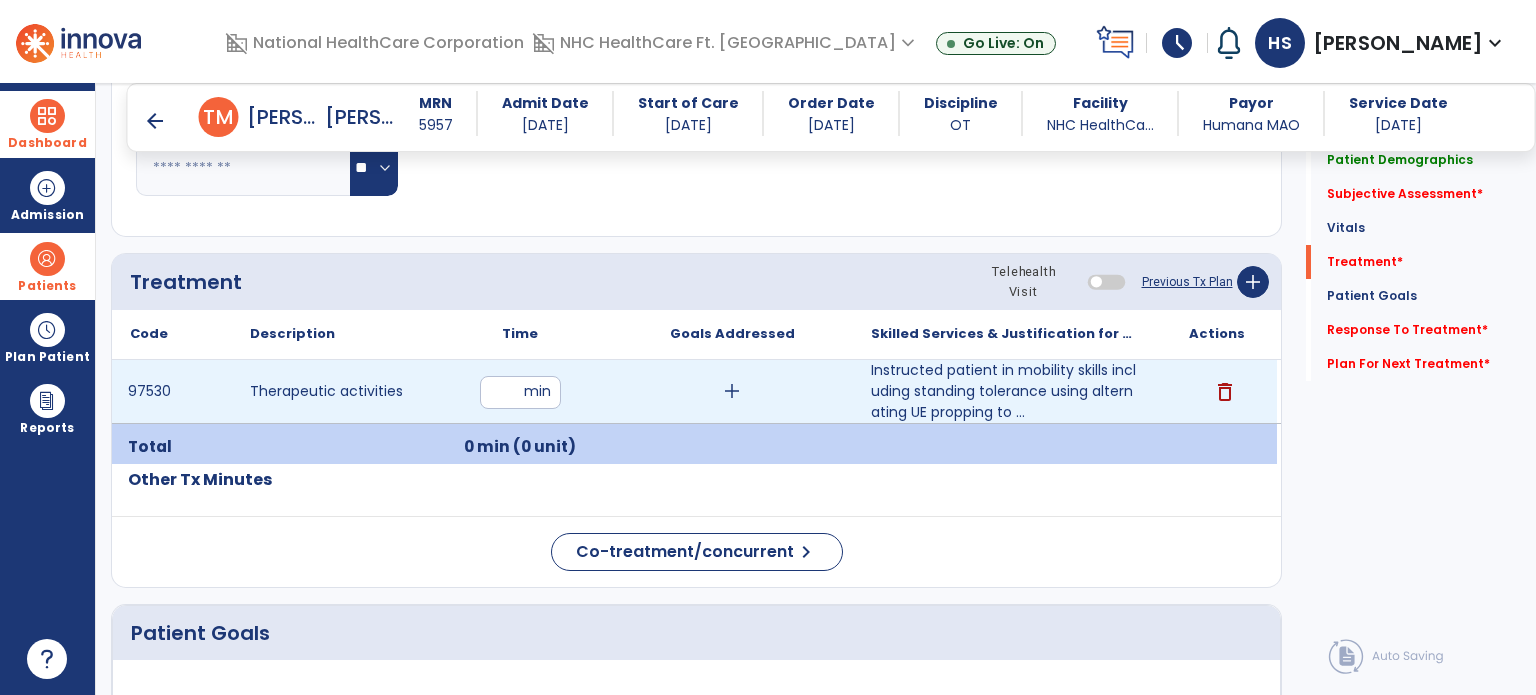 type on "**" 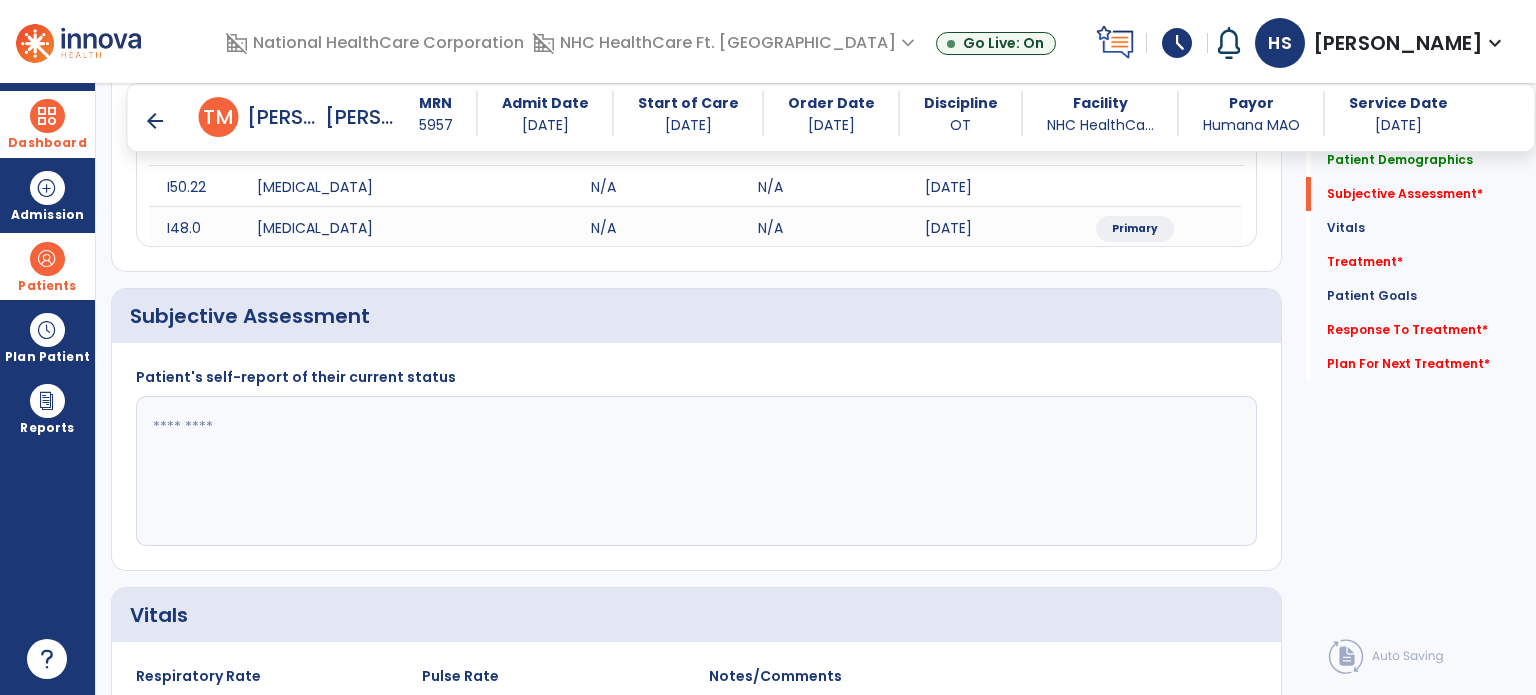 scroll, scrollTop: 273, scrollLeft: 0, axis: vertical 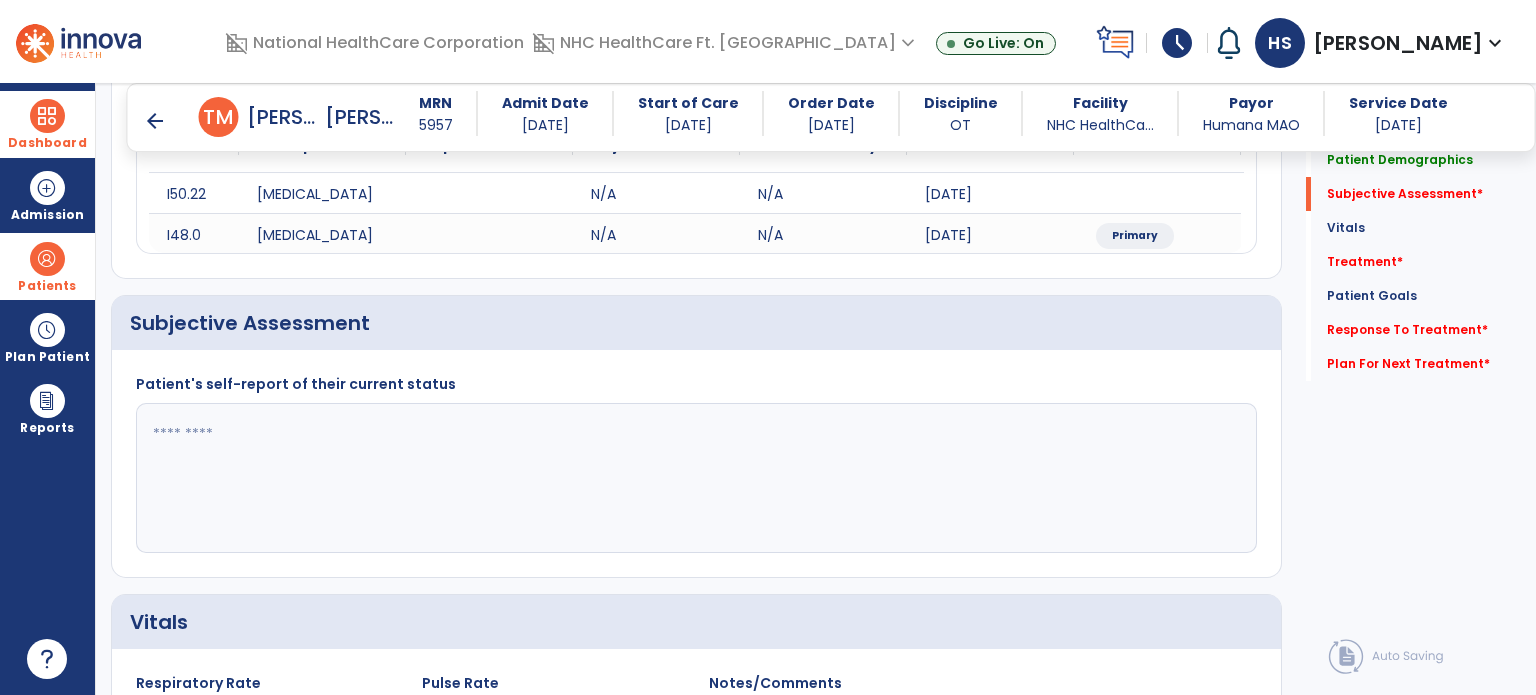 click 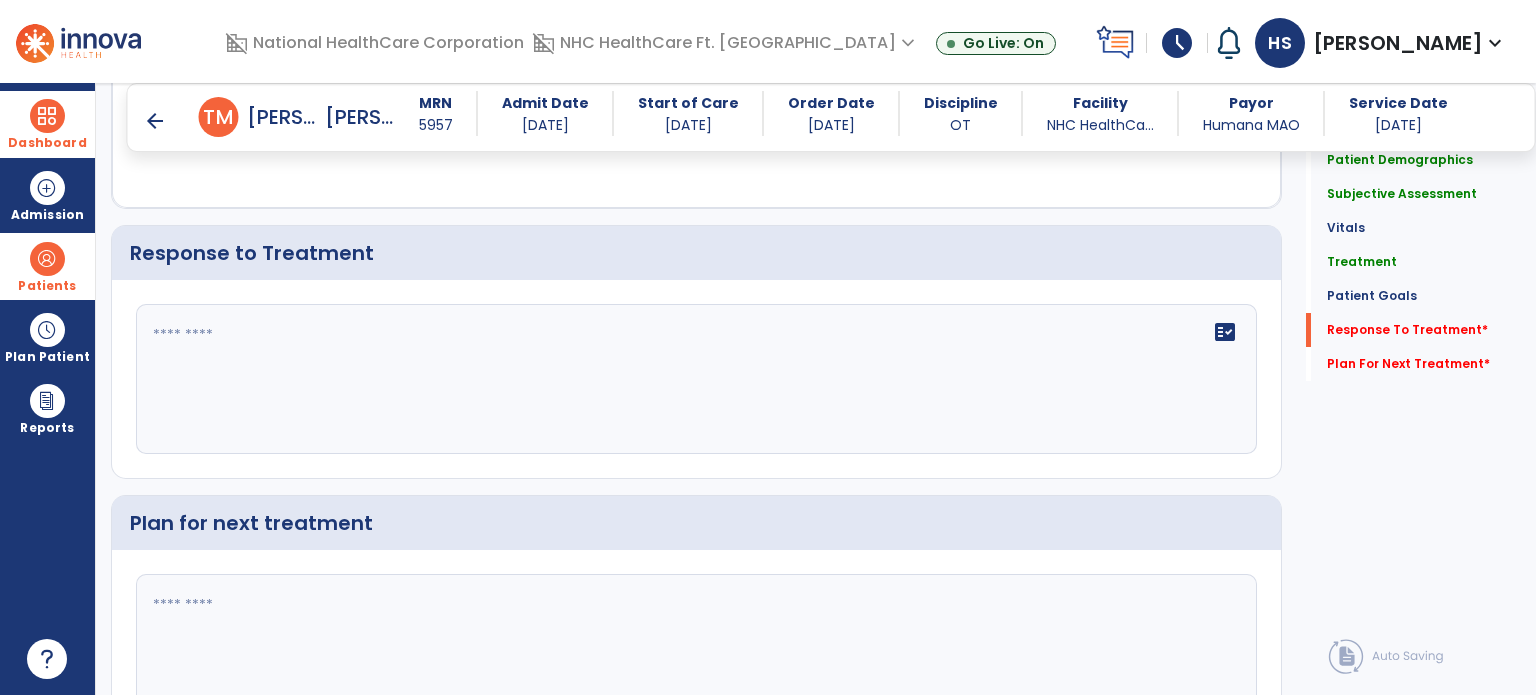 scroll, scrollTop: 2672, scrollLeft: 0, axis: vertical 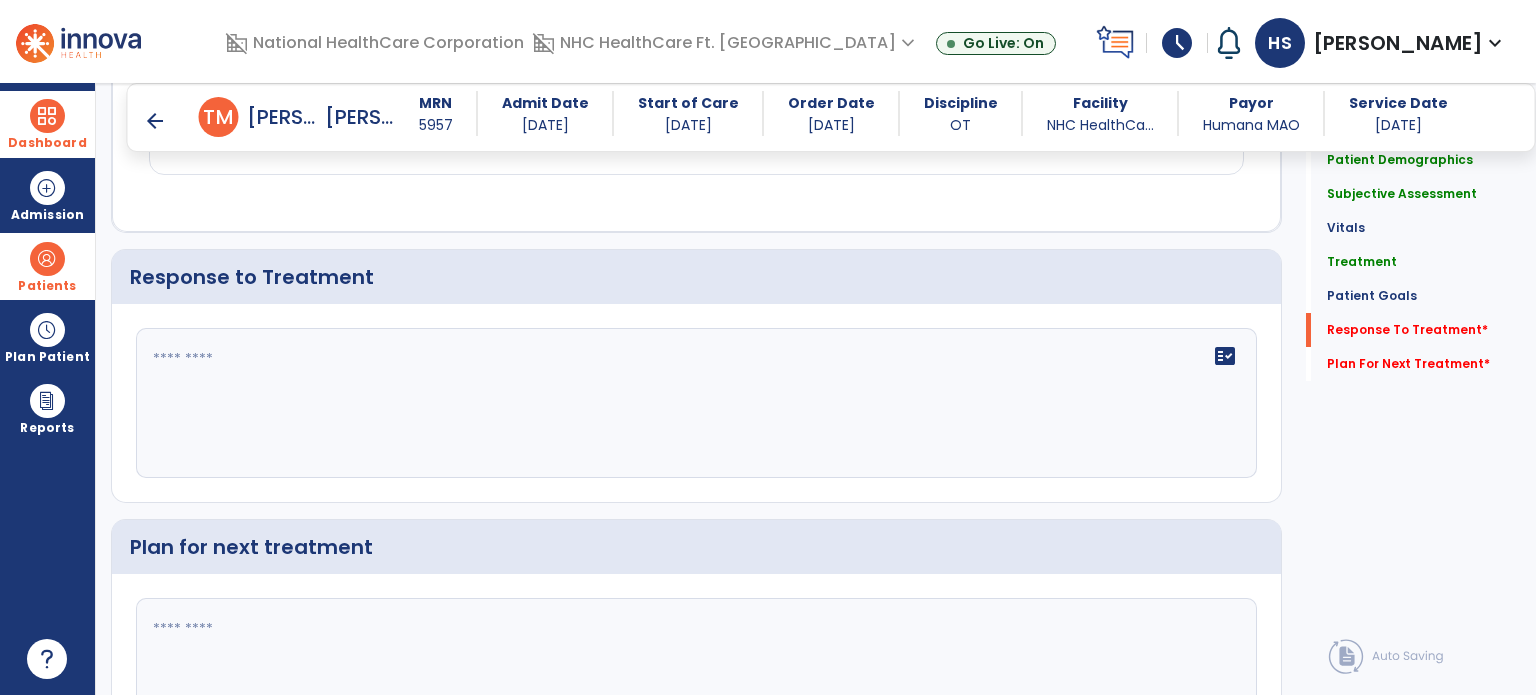 type on "**********" 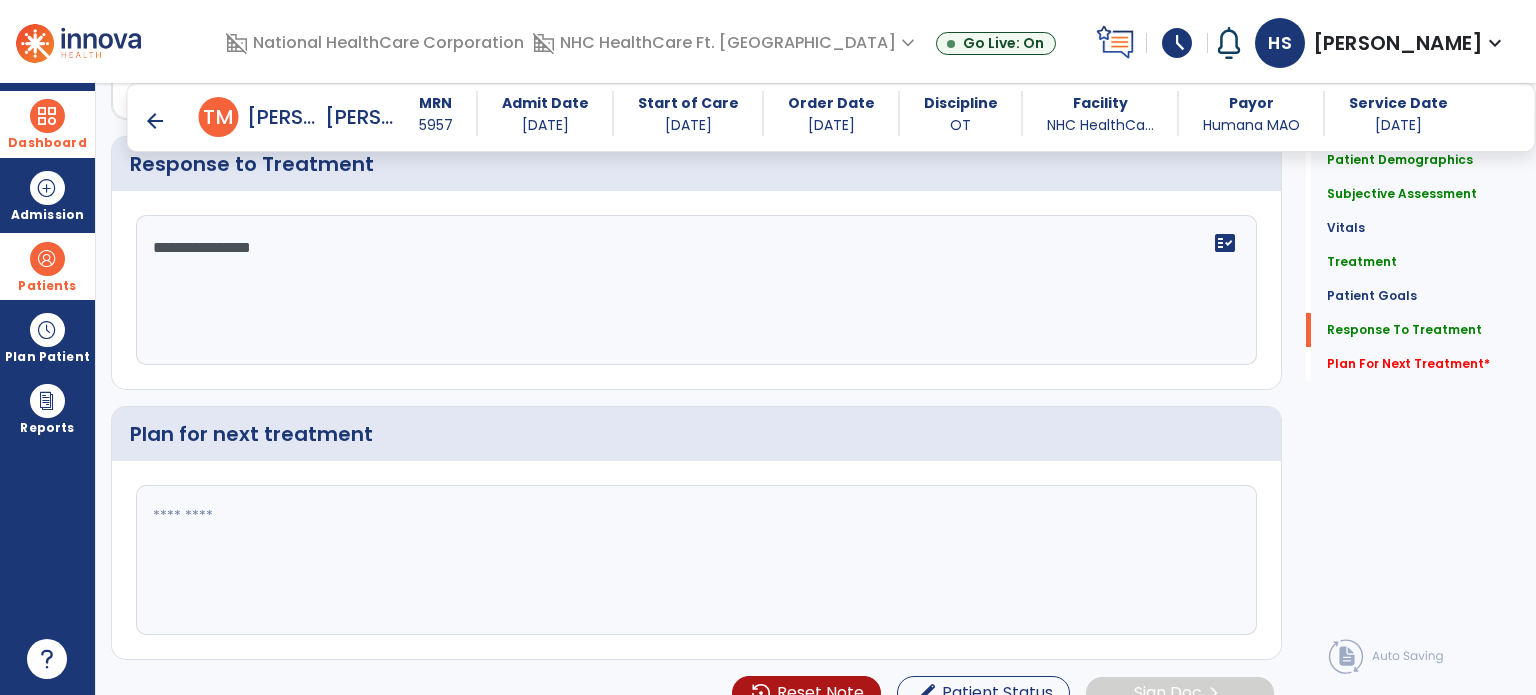 type on "**********" 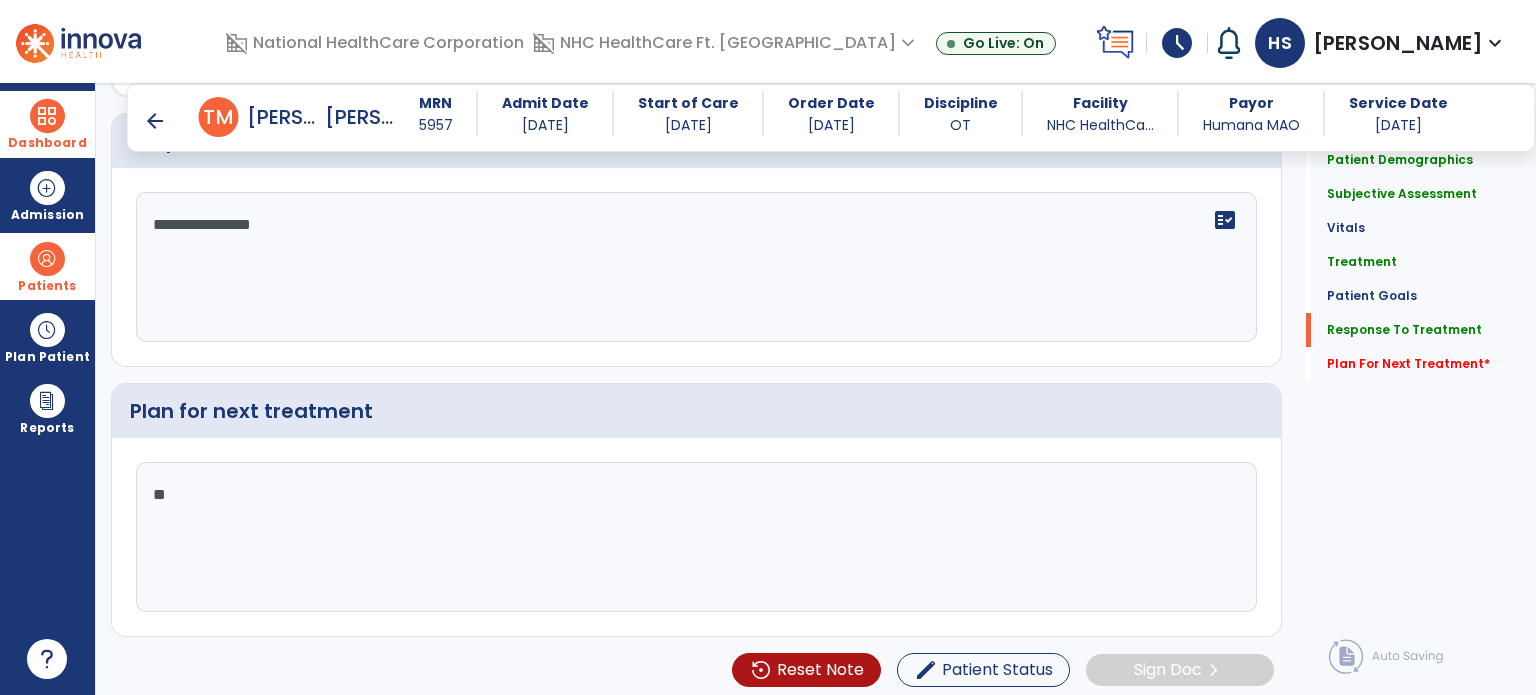 type on "*" 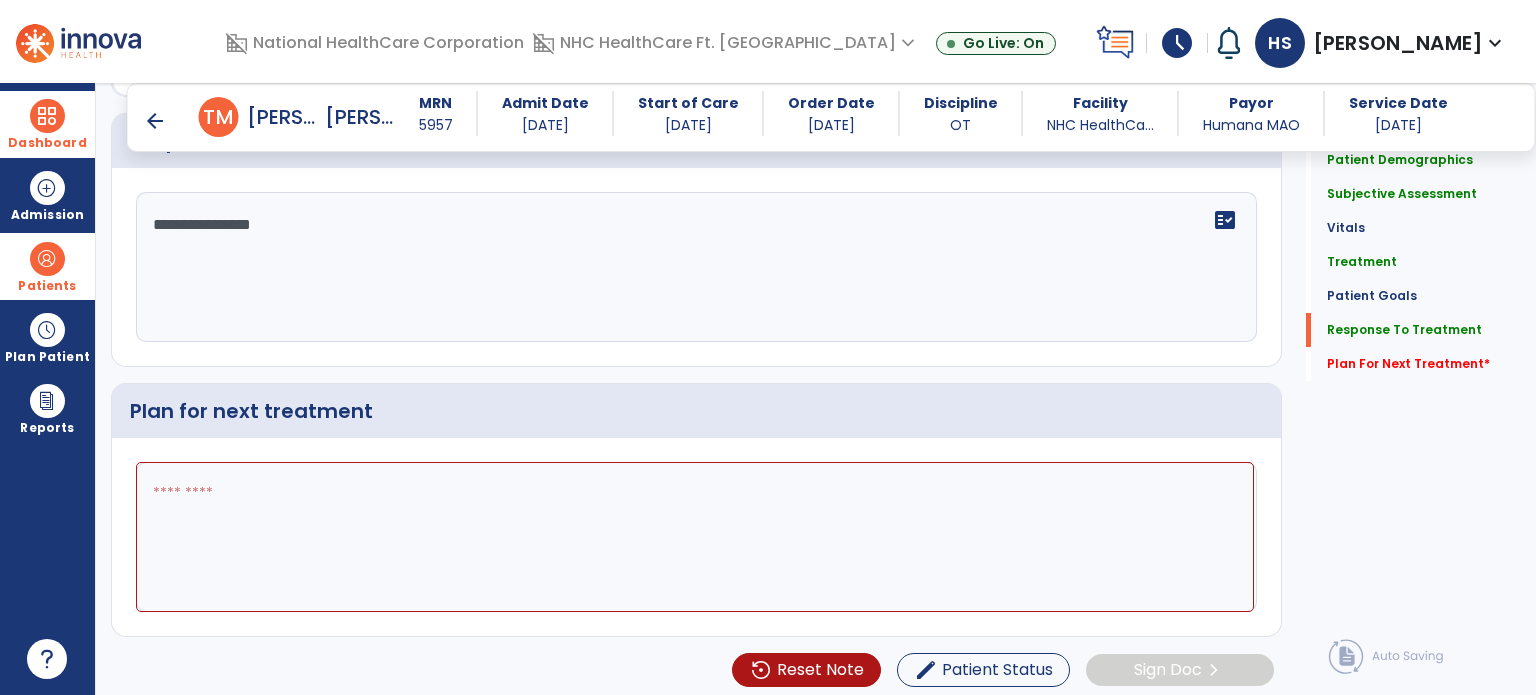 scroll, scrollTop: 2808, scrollLeft: 0, axis: vertical 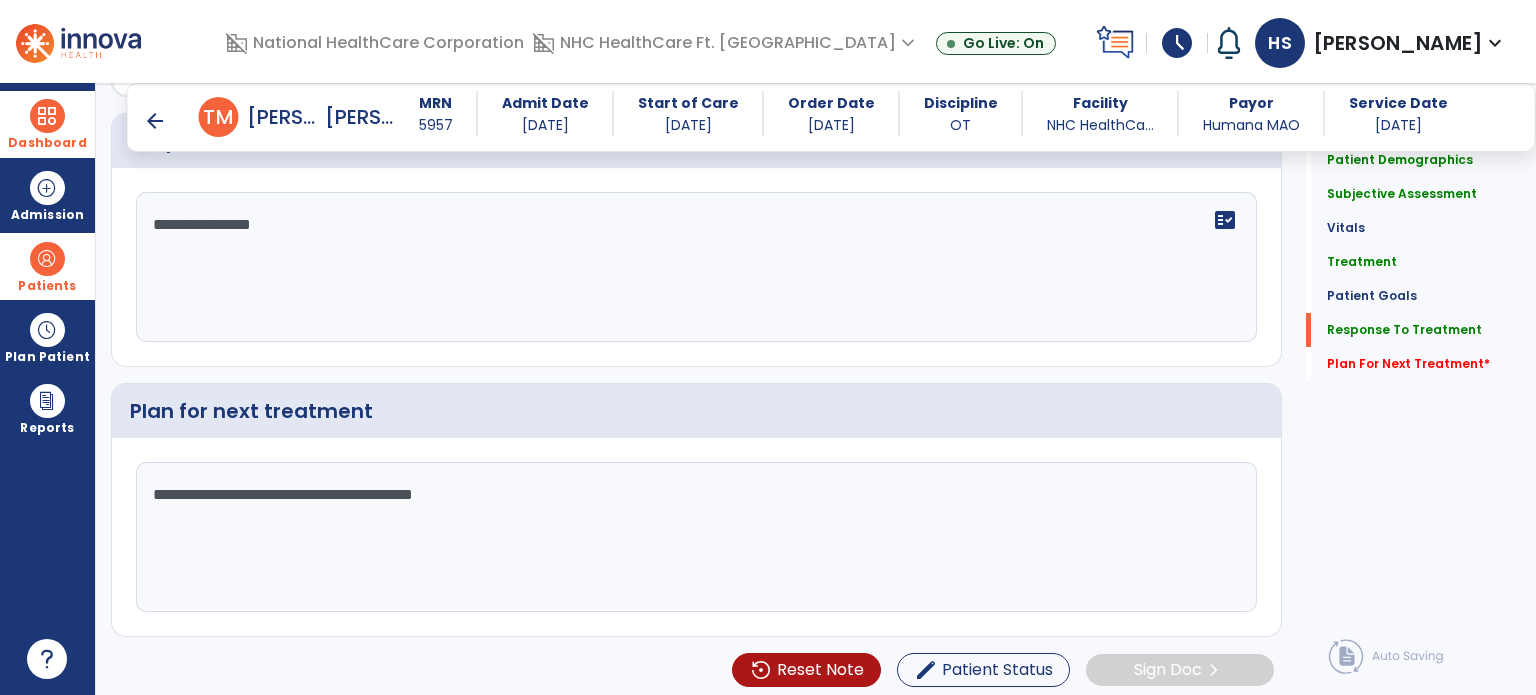 type on "**********" 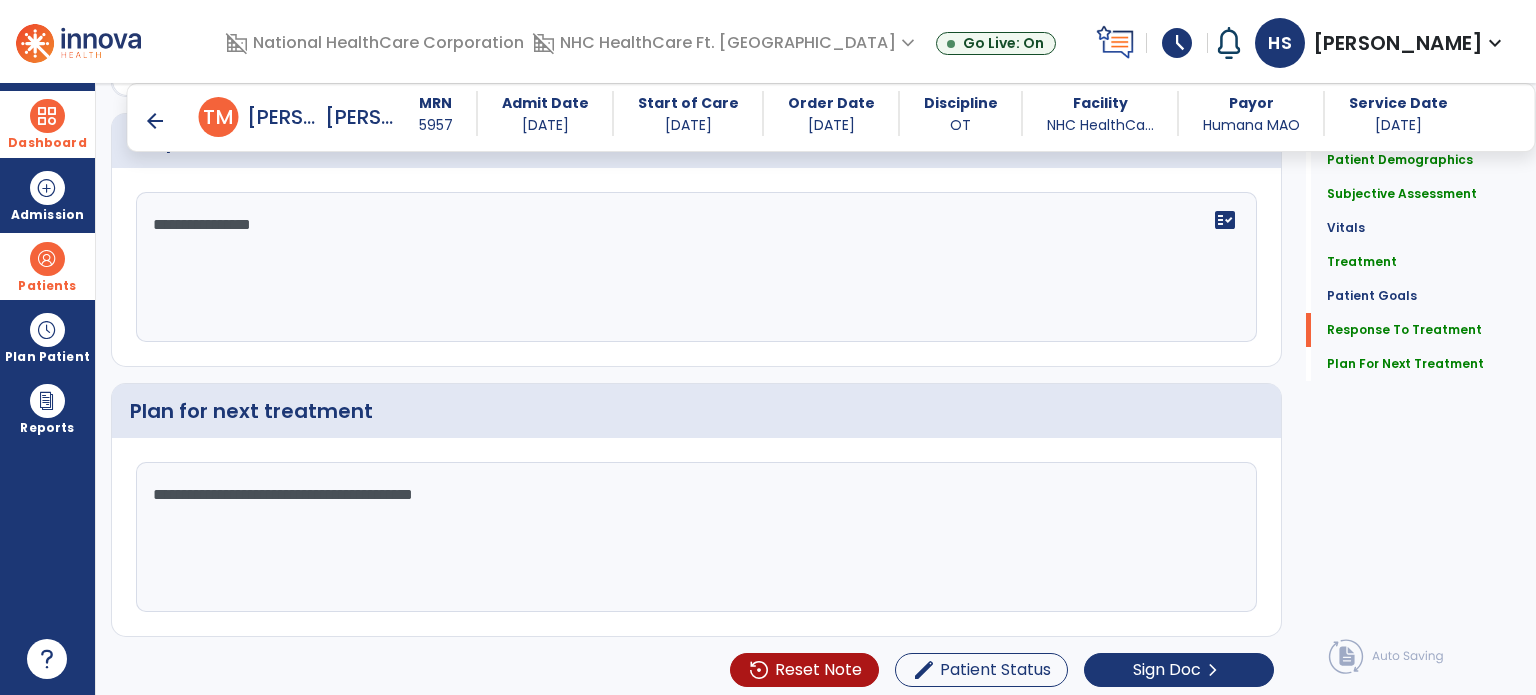 scroll, scrollTop: 2808, scrollLeft: 0, axis: vertical 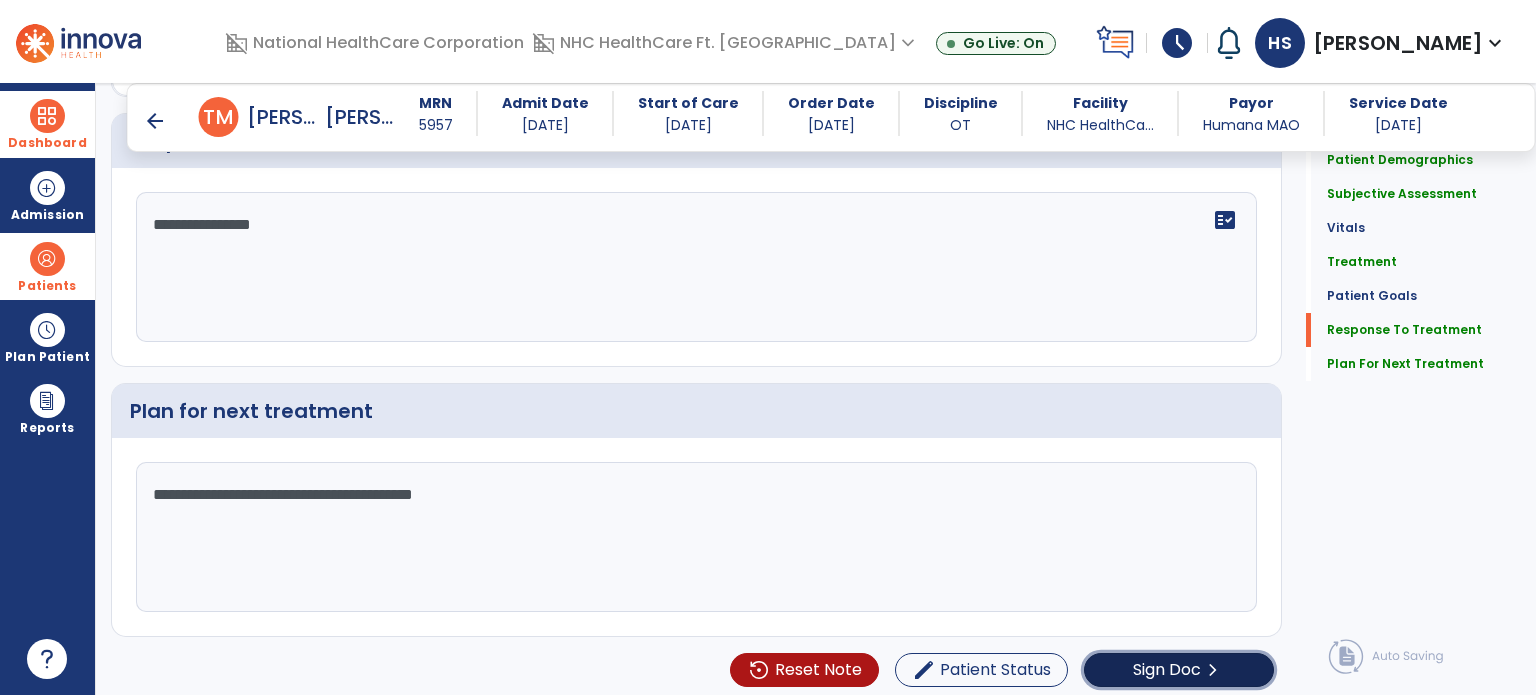 click on "chevron_right" 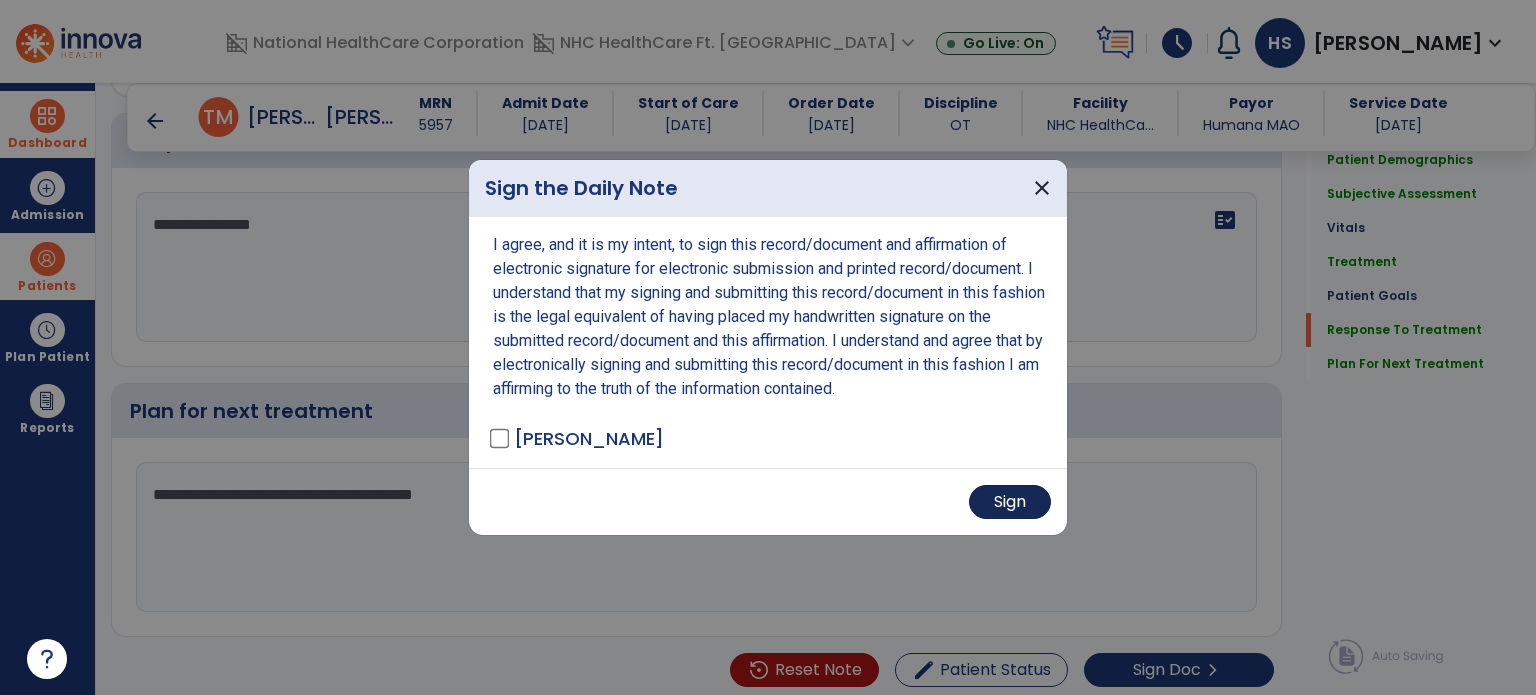 click on "Sign" at bounding box center (1010, 502) 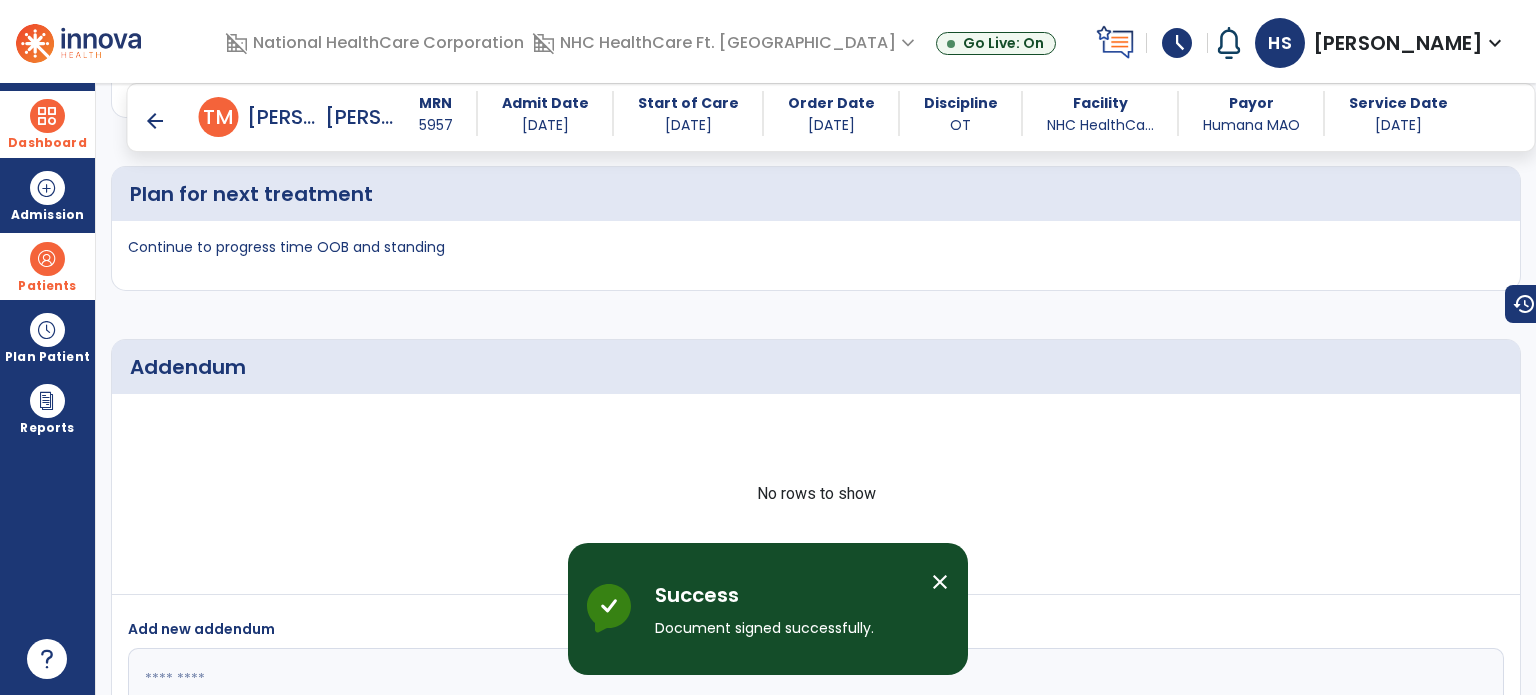 scroll, scrollTop: 3869, scrollLeft: 0, axis: vertical 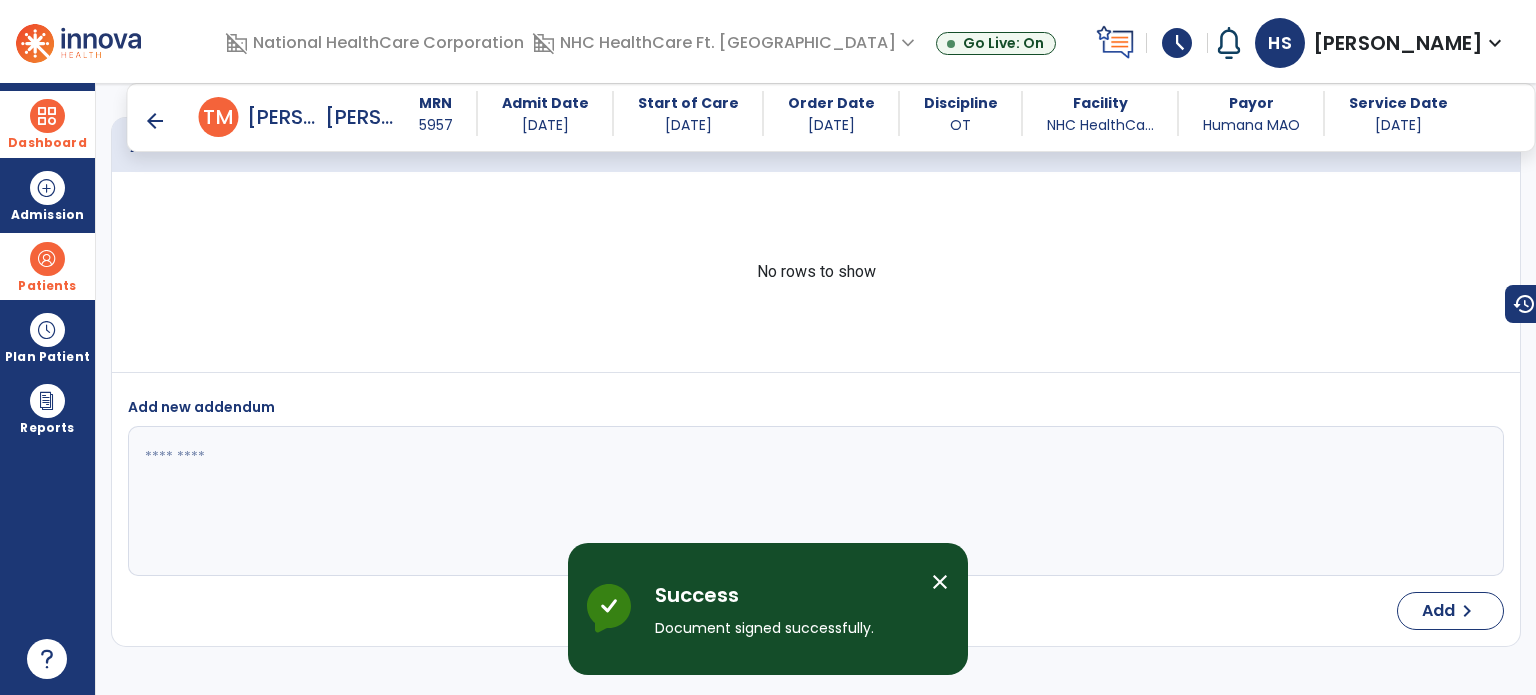 click on "arrow_back" at bounding box center [155, 121] 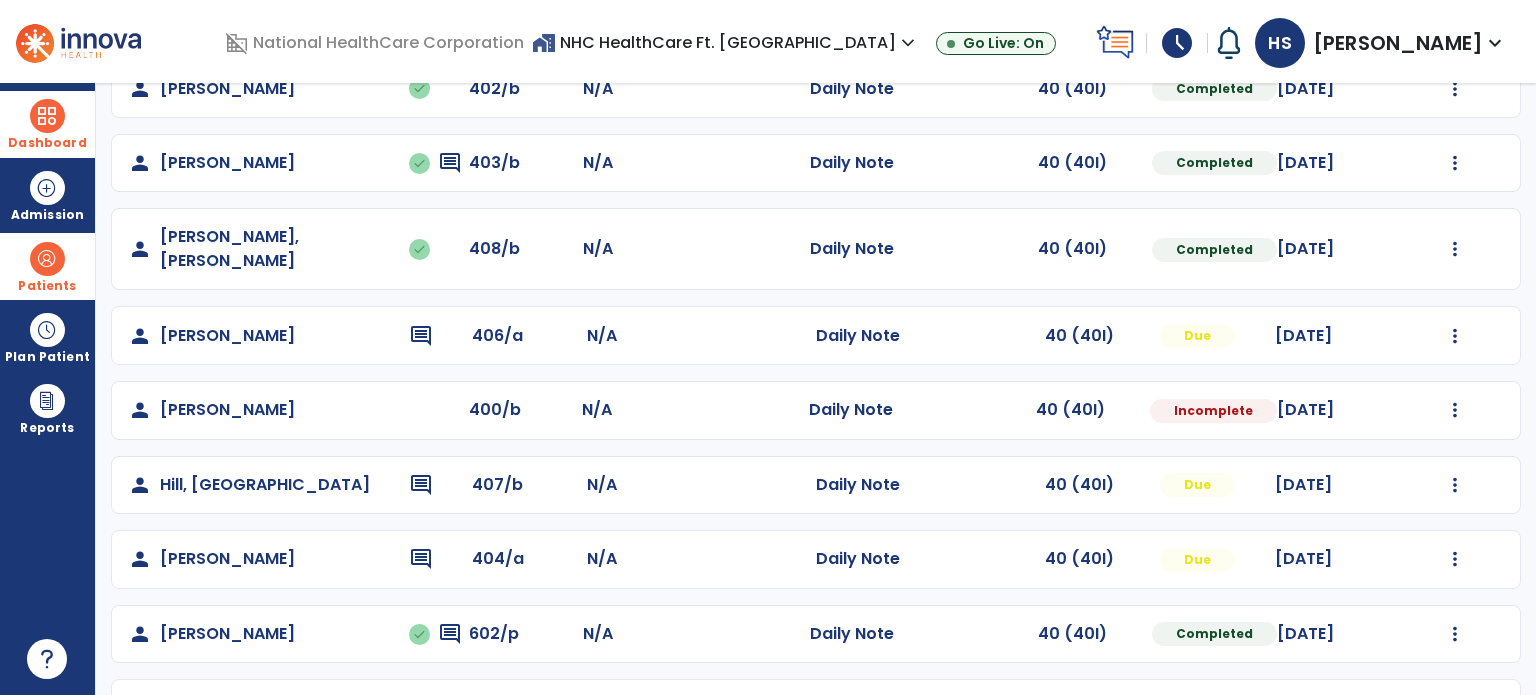 scroll, scrollTop: 393, scrollLeft: 0, axis: vertical 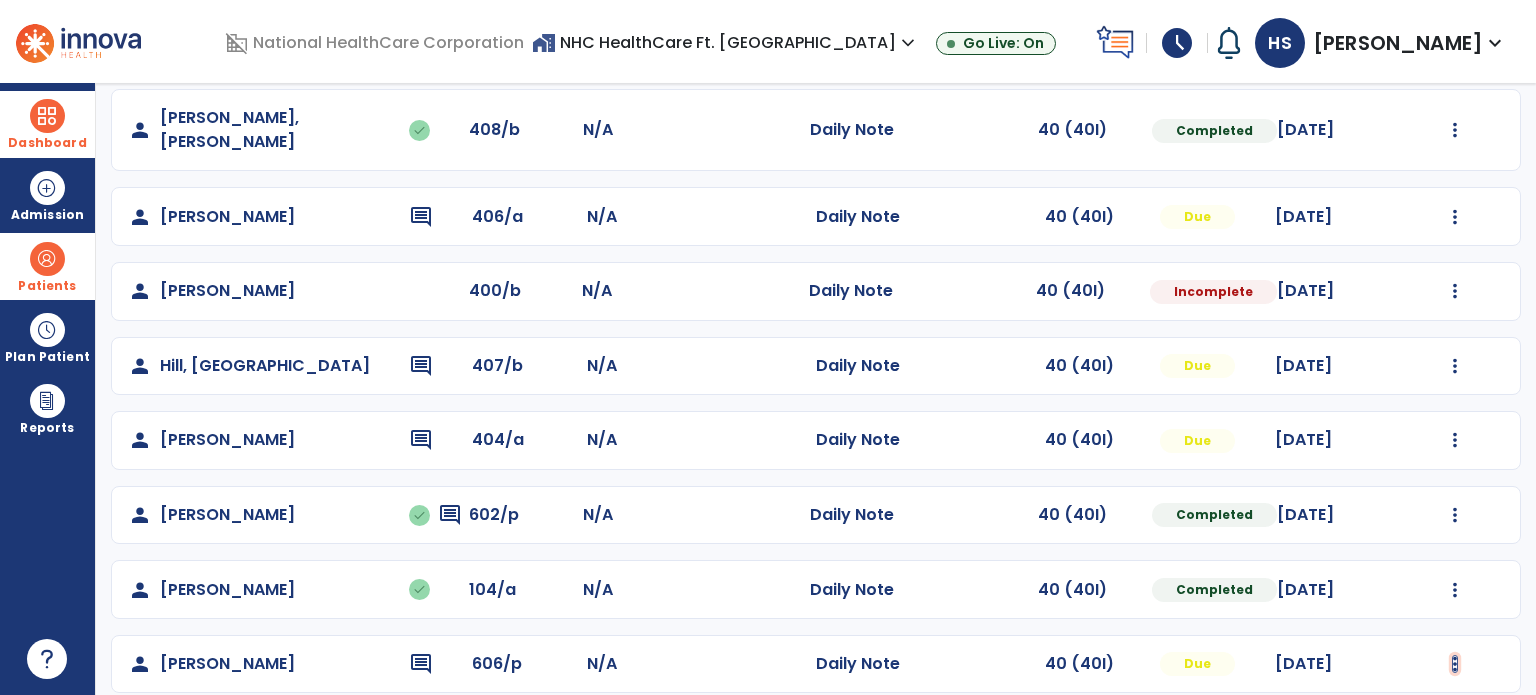 click at bounding box center [1455, -105] 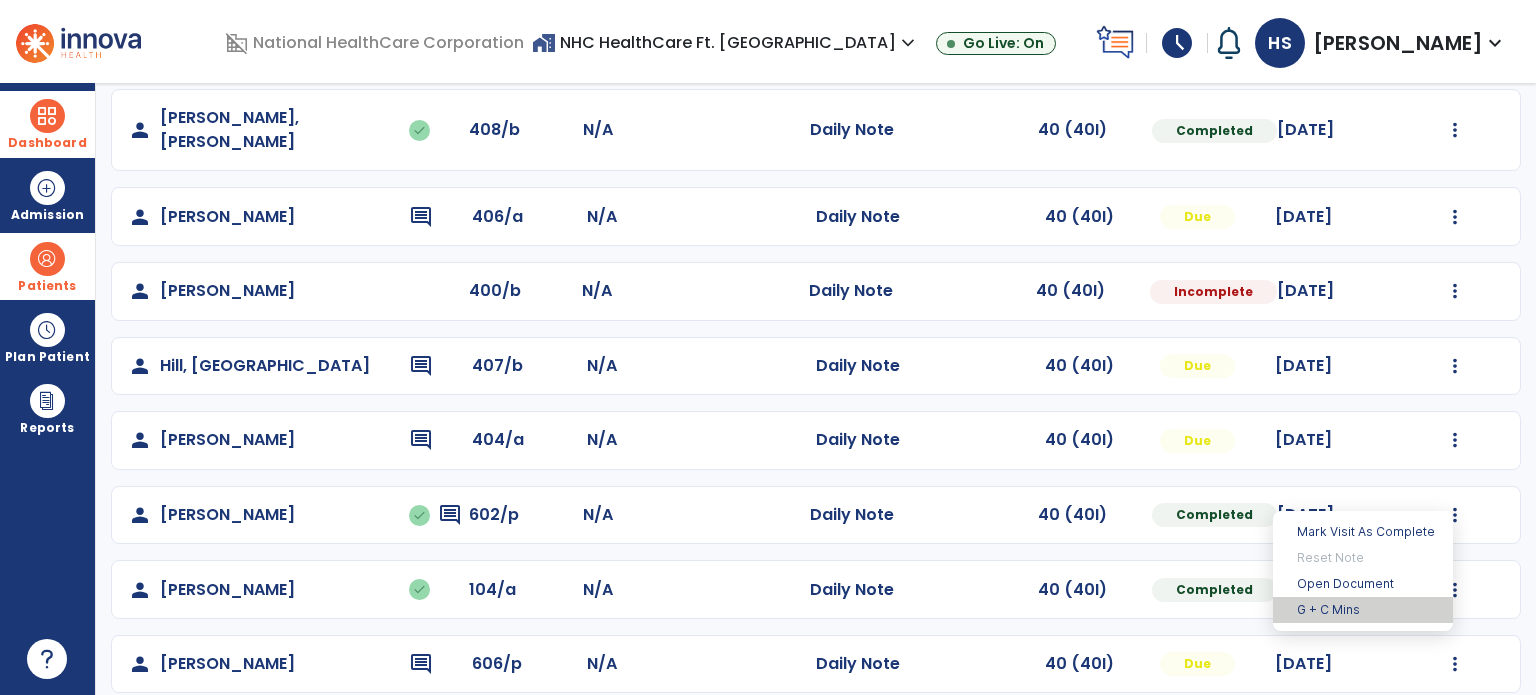 click on "G + C Mins" at bounding box center [1363, 610] 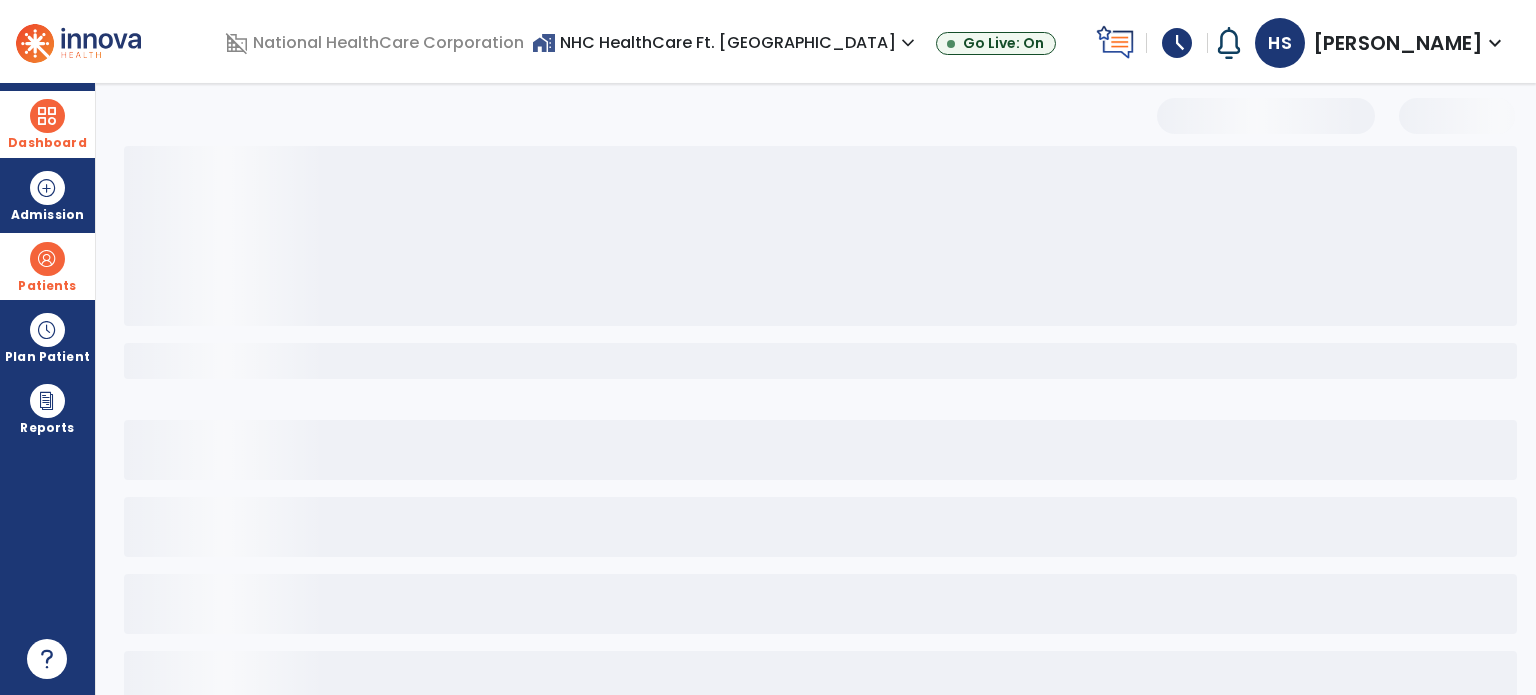 select on "***" 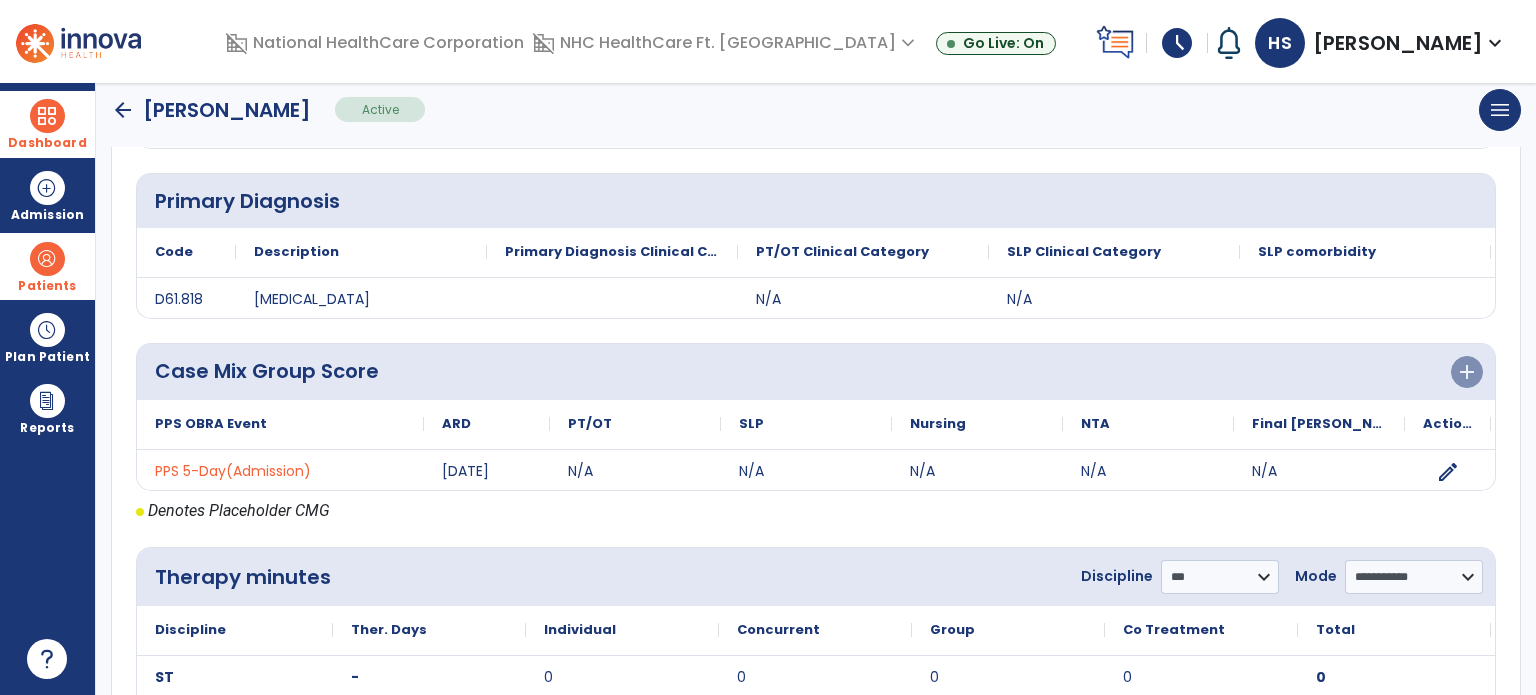 scroll, scrollTop: 388, scrollLeft: 0, axis: vertical 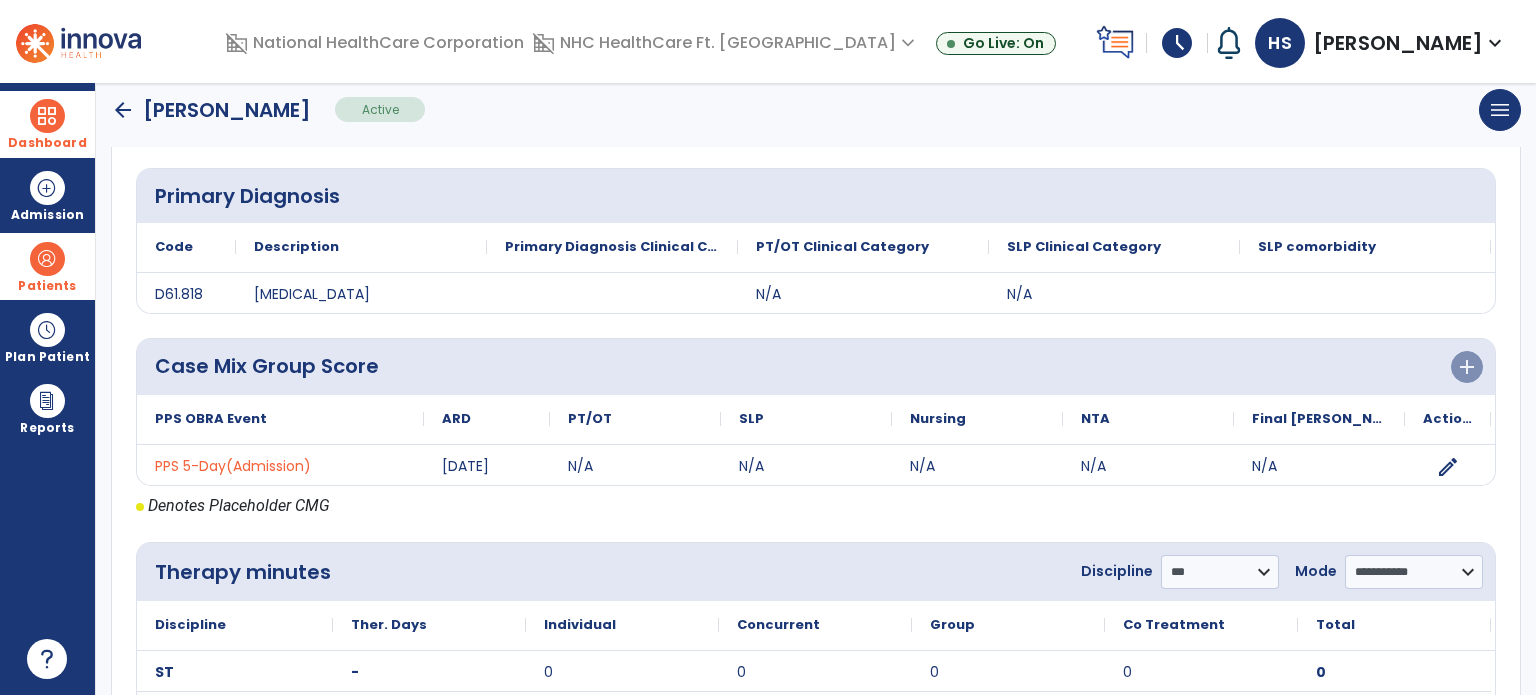 click at bounding box center [47, 116] 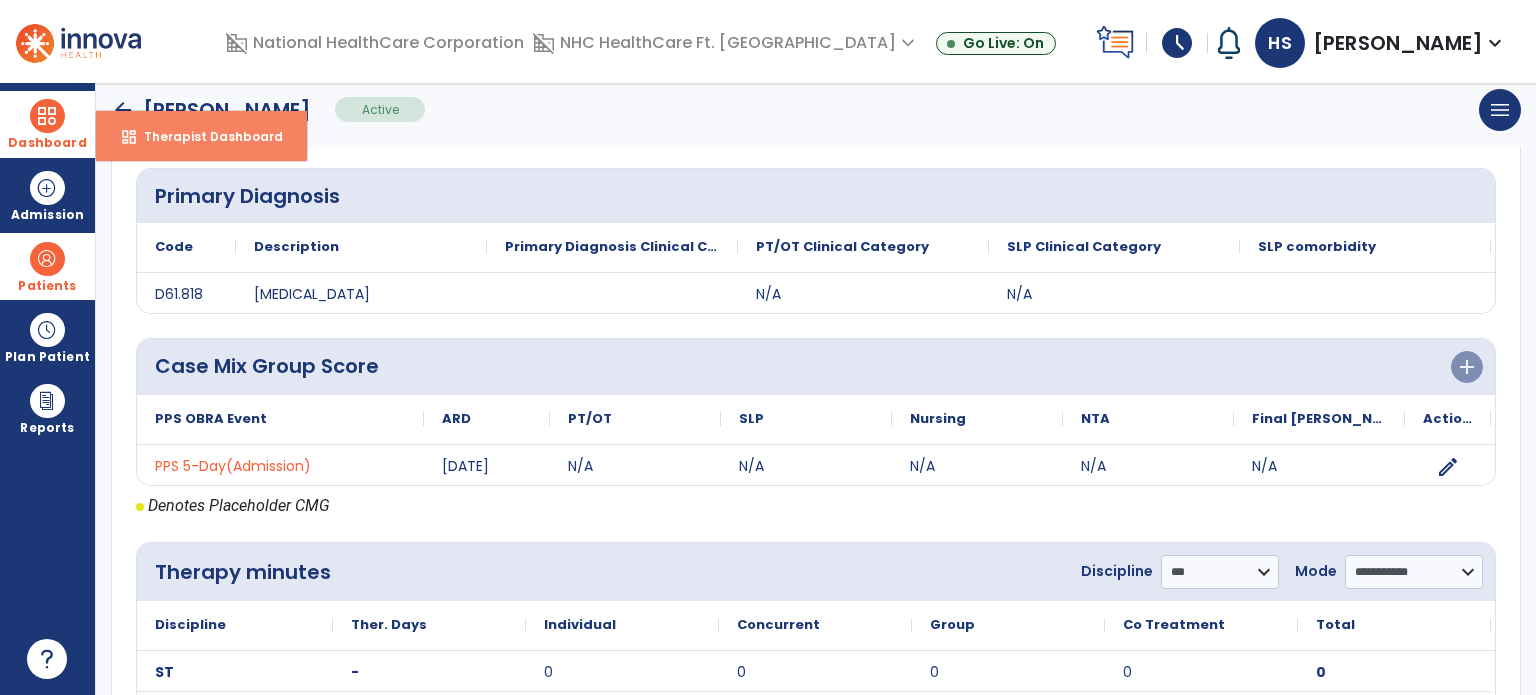 click on "dashboard  Therapist Dashboard" at bounding box center (201, 136) 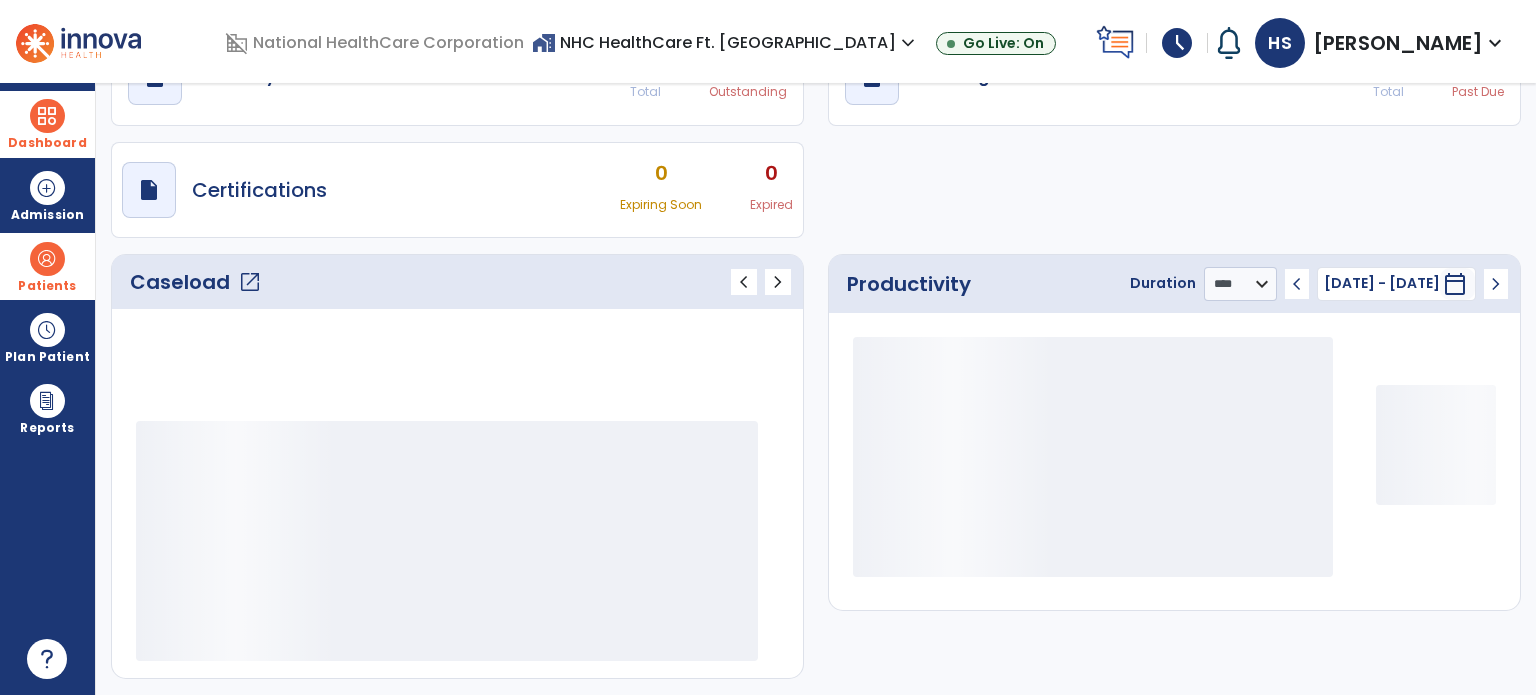 scroll, scrollTop: 109, scrollLeft: 0, axis: vertical 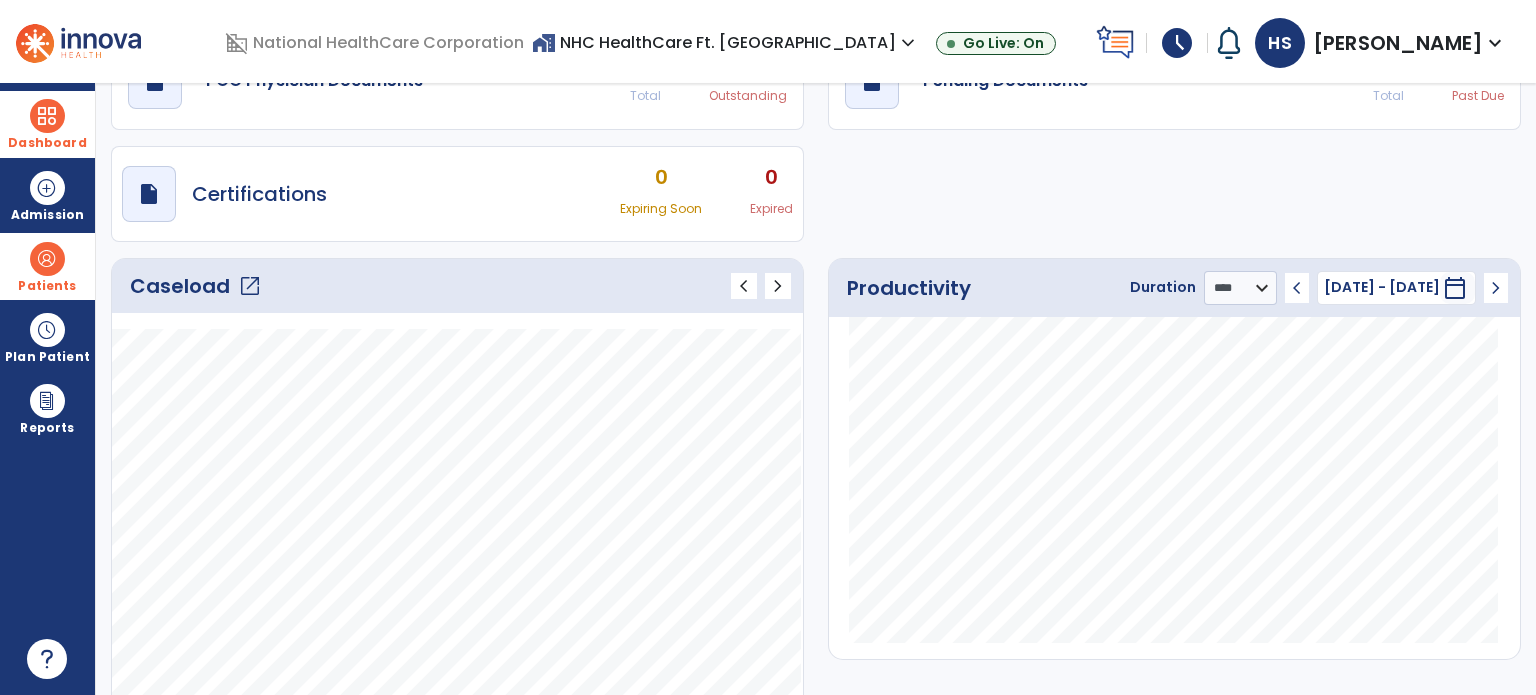 click on "open_in_new" 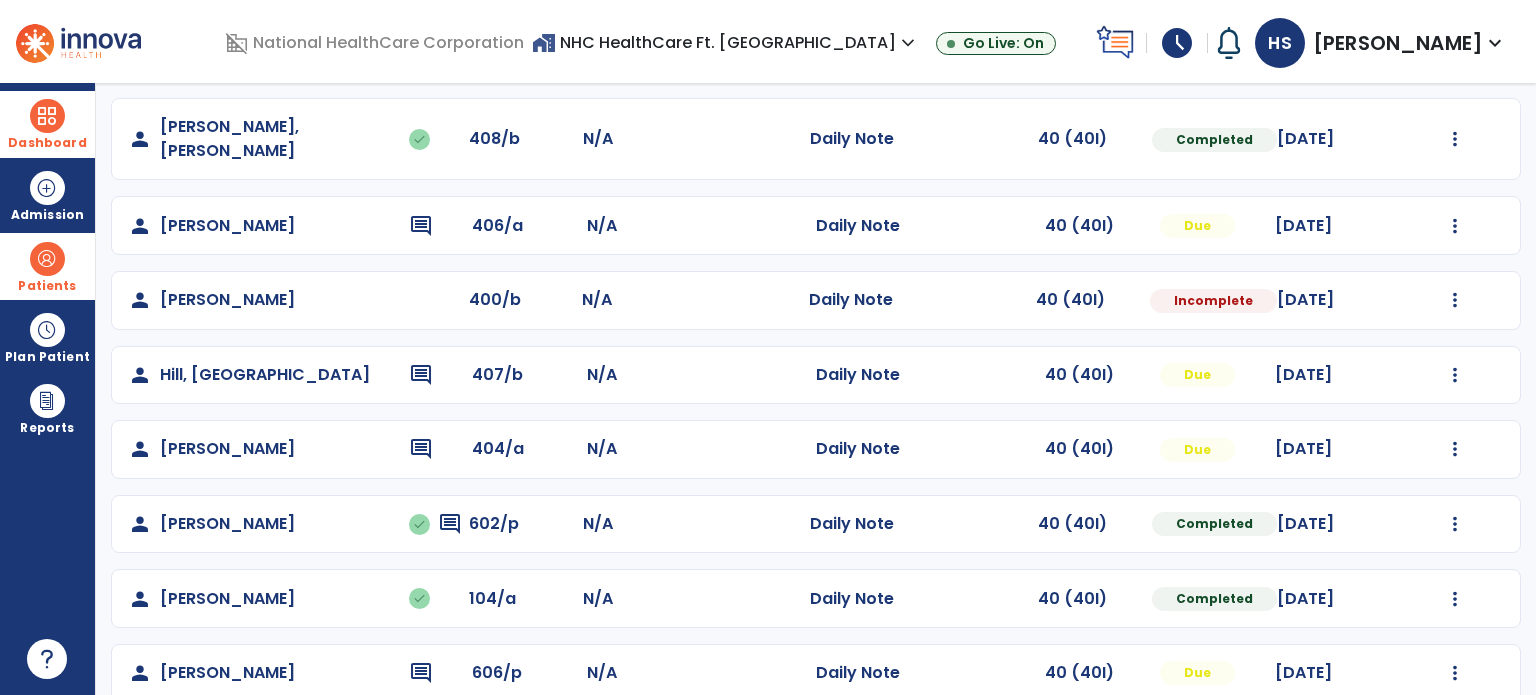 scroll, scrollTop: 393, scrollLeft: 0, axis: vertical 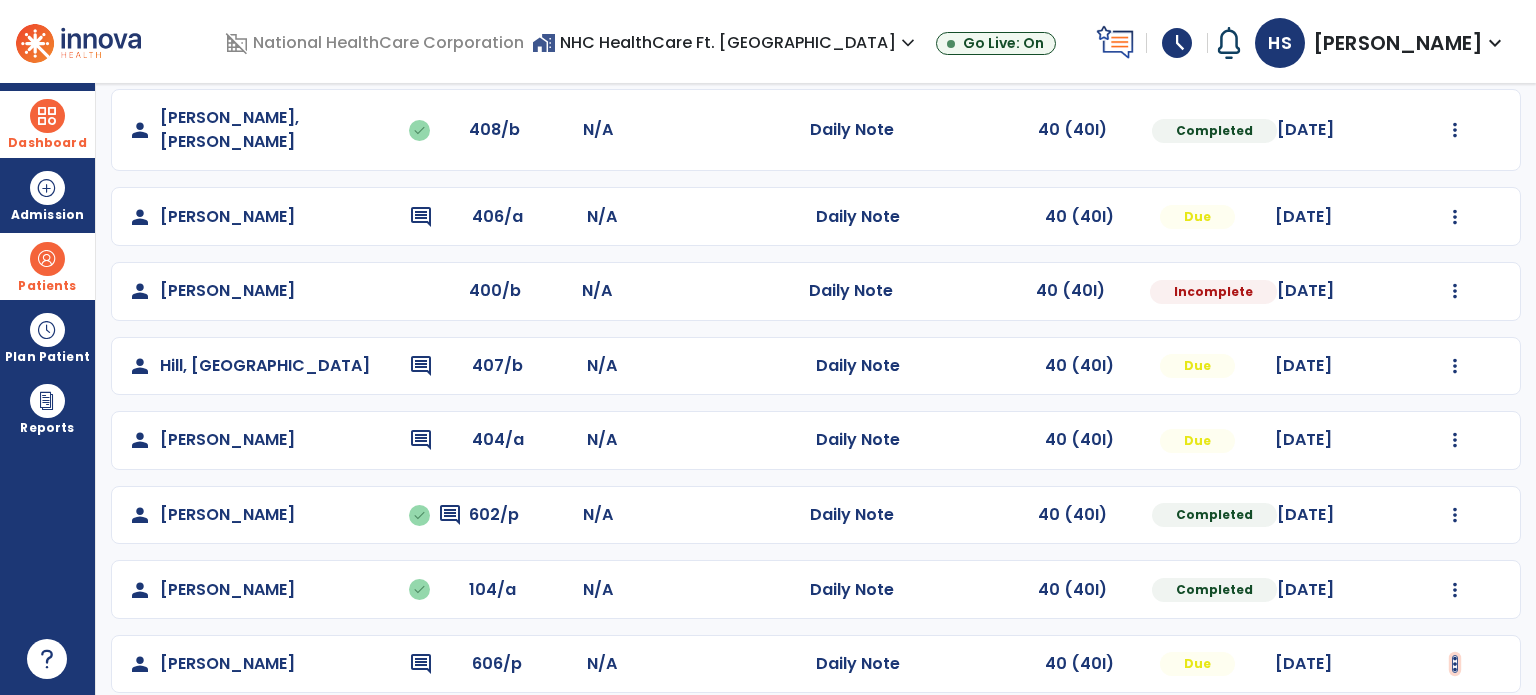 click at bounding box center (1455, -105) 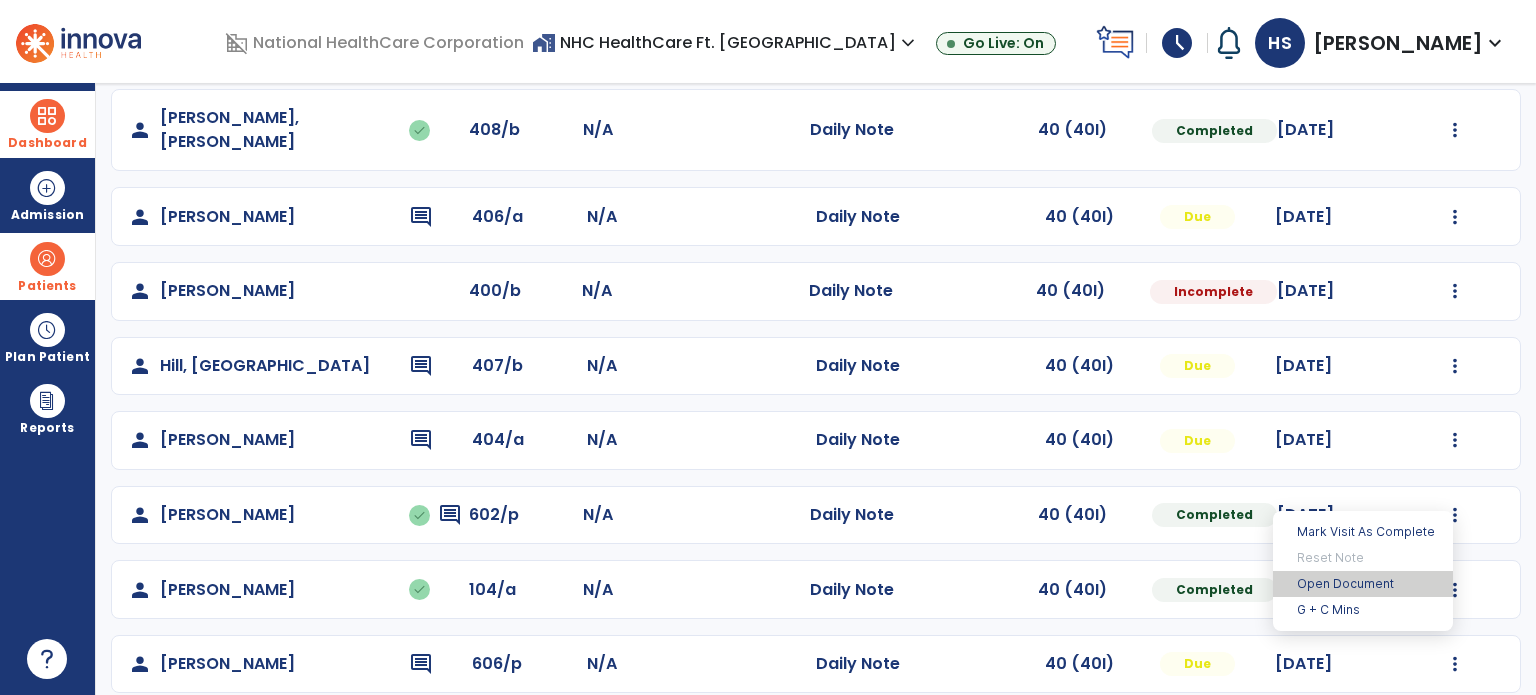 click on "Open Document" at bounding box center [1363, 584] 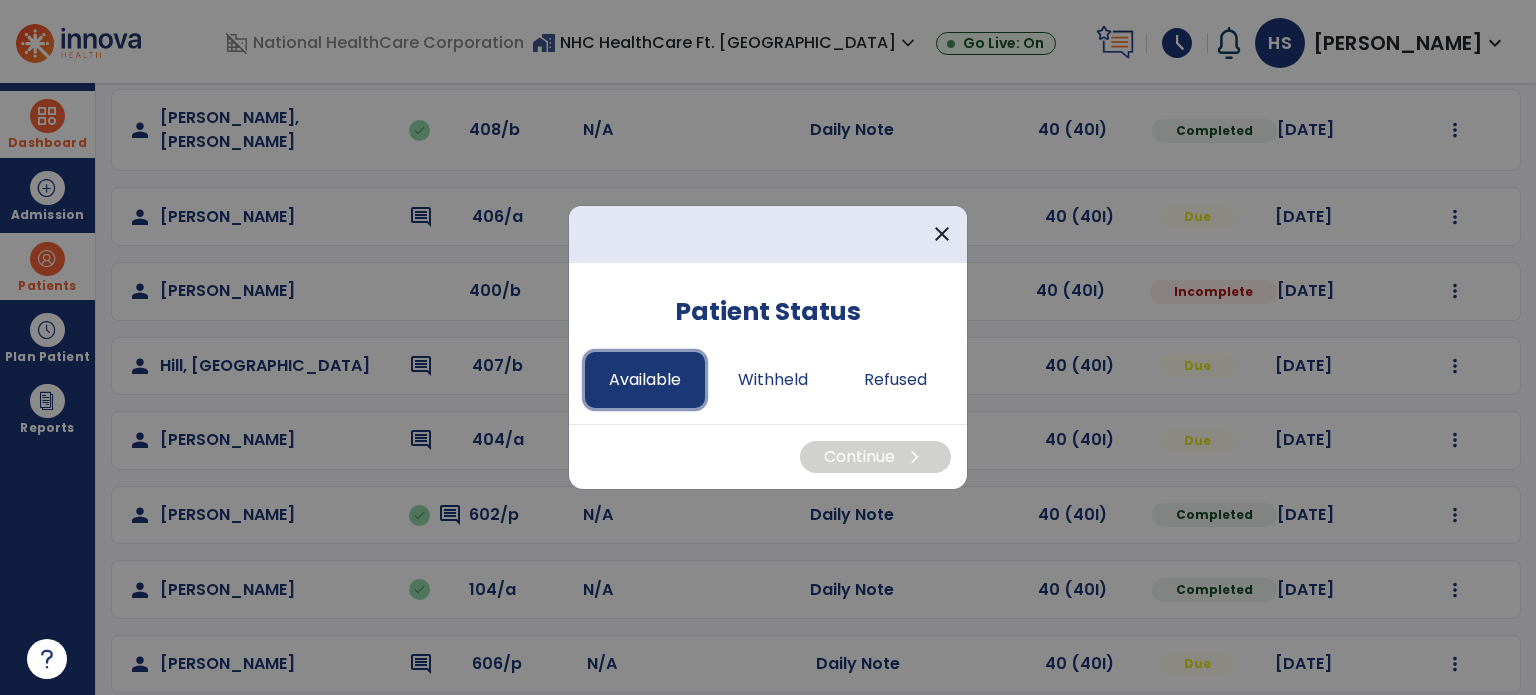 click on "Available" at bounding box center (645, 380) 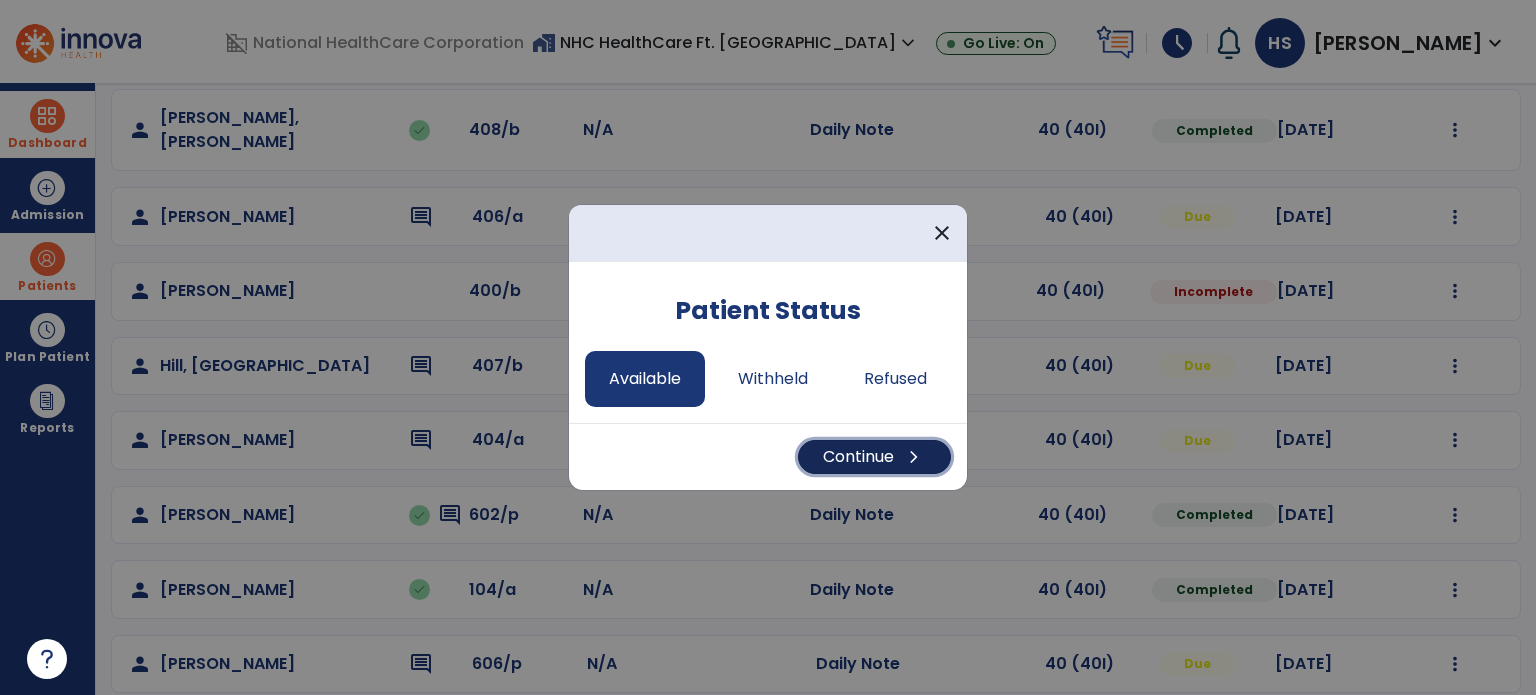 click on "Continue   chevron_right" at bounding box center (874, 457) 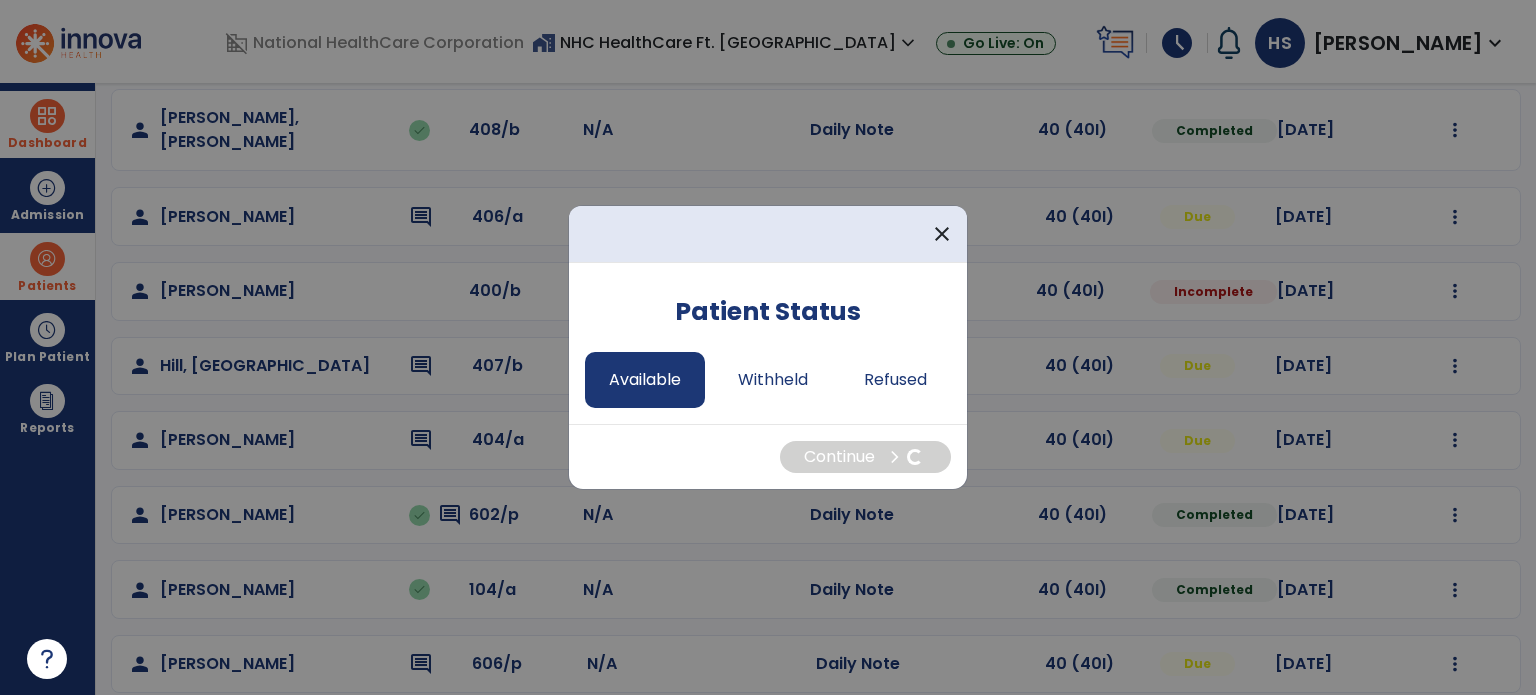 select on "*" 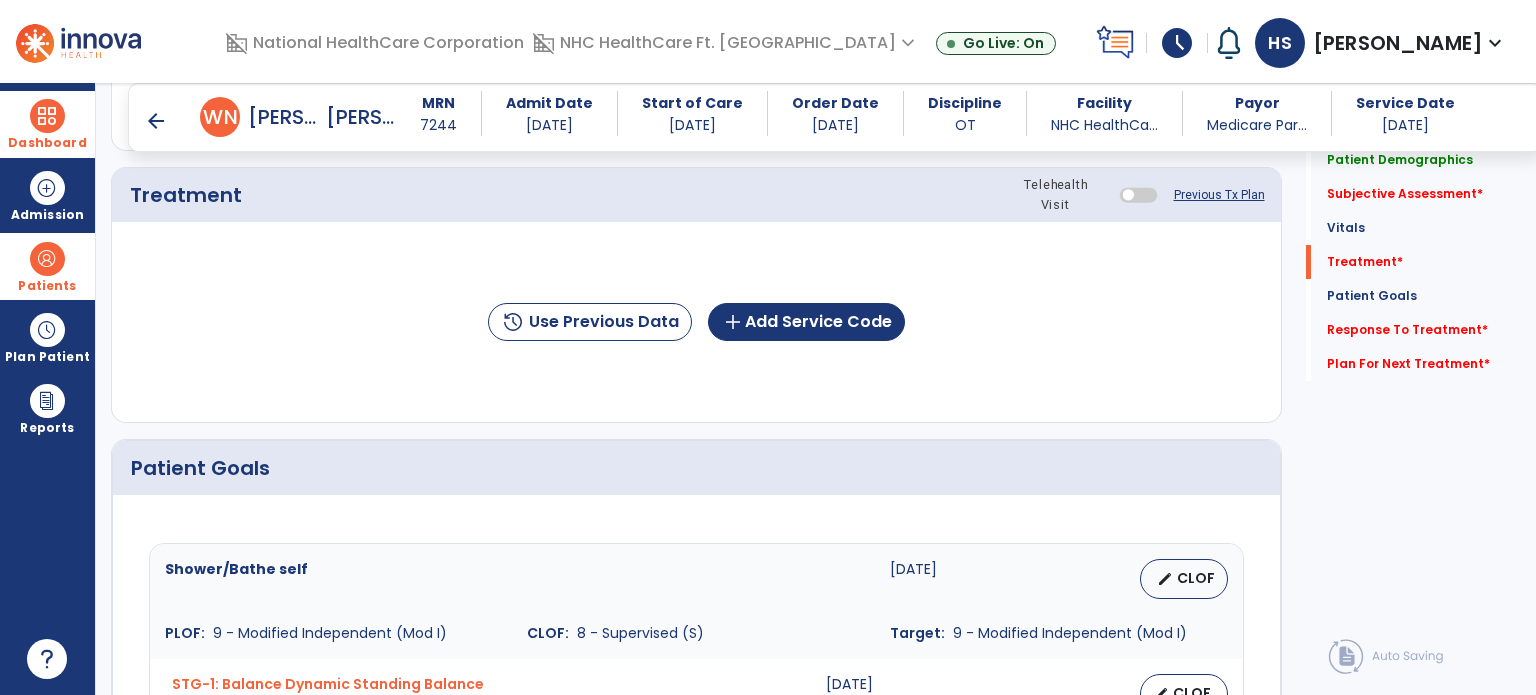 scroll, scrollTop: 1306, scrollLeft: 0, axis: vertical 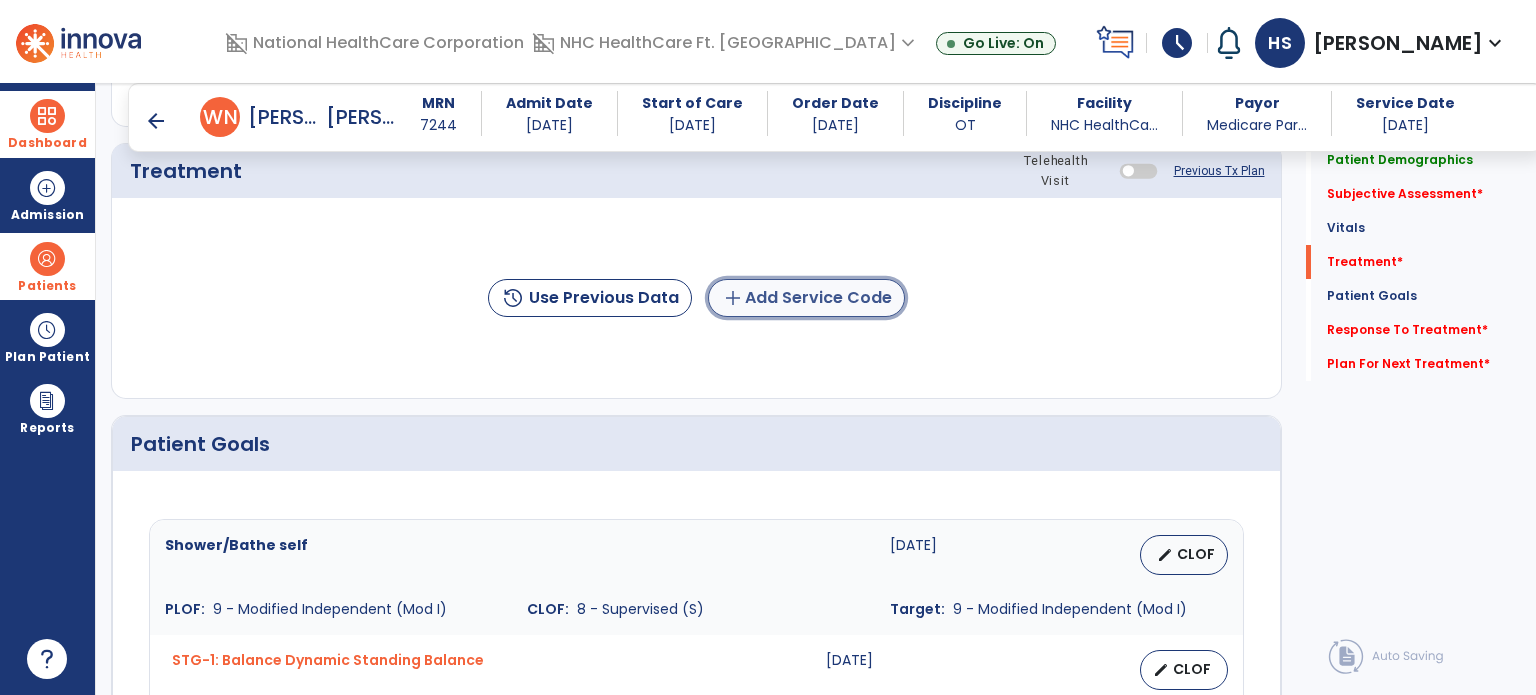 click on "add  Add Service Code" 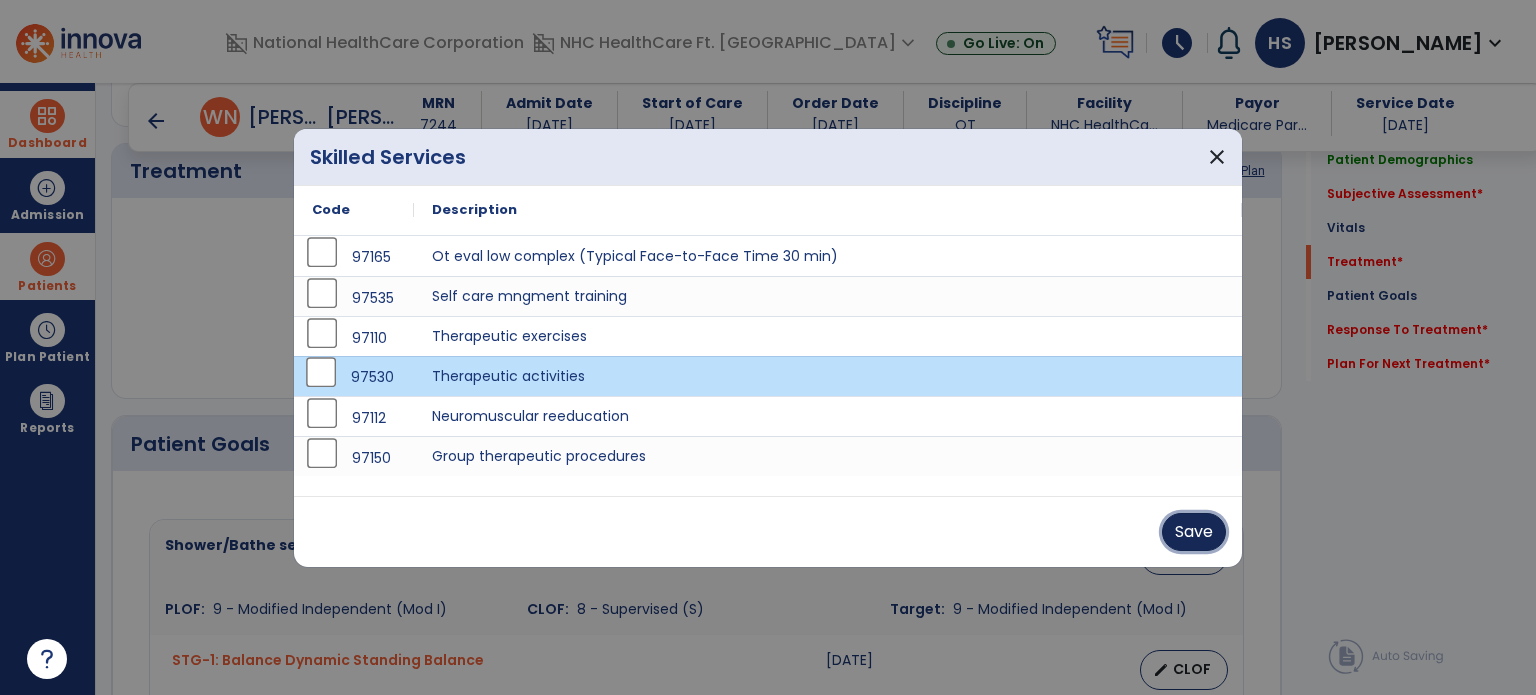click on "Save" at bounding box center [1194, 532] 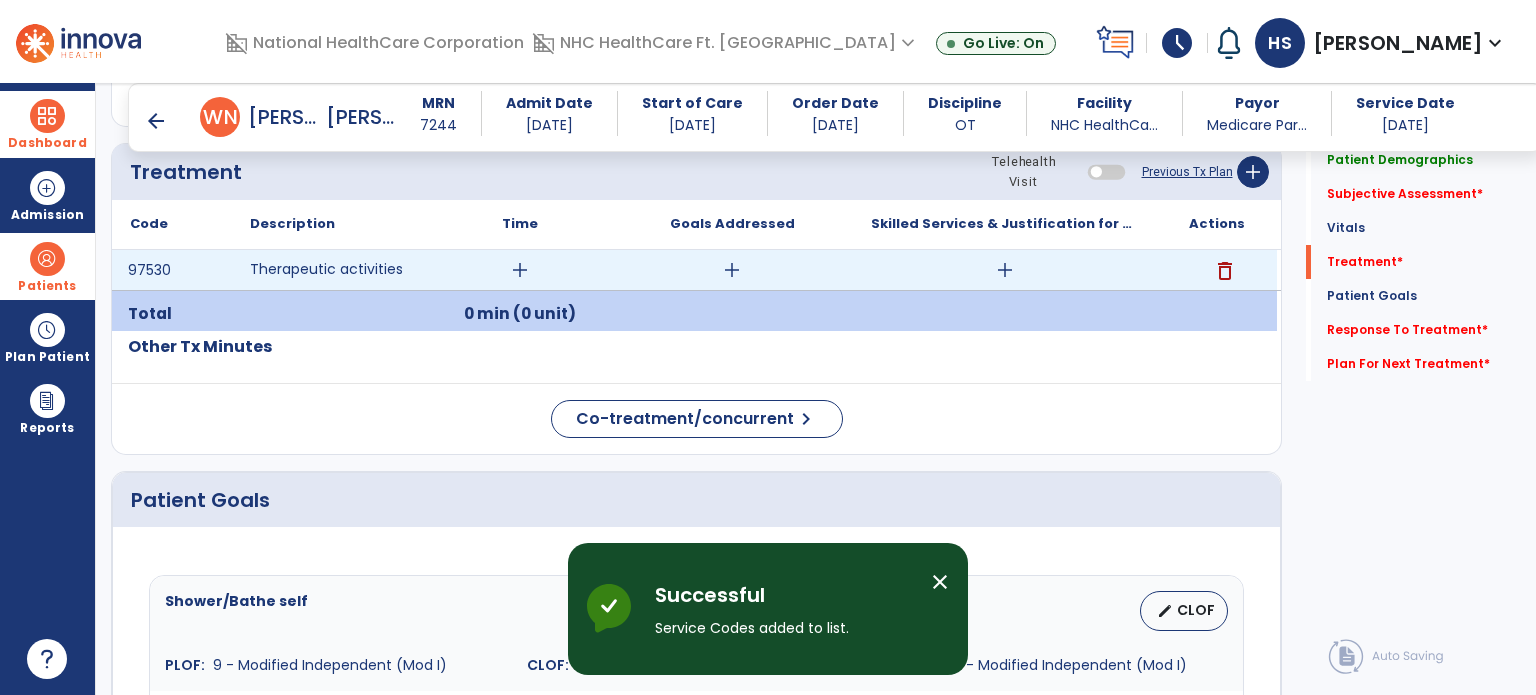 click on "add" at bounding box center [1005, 270] 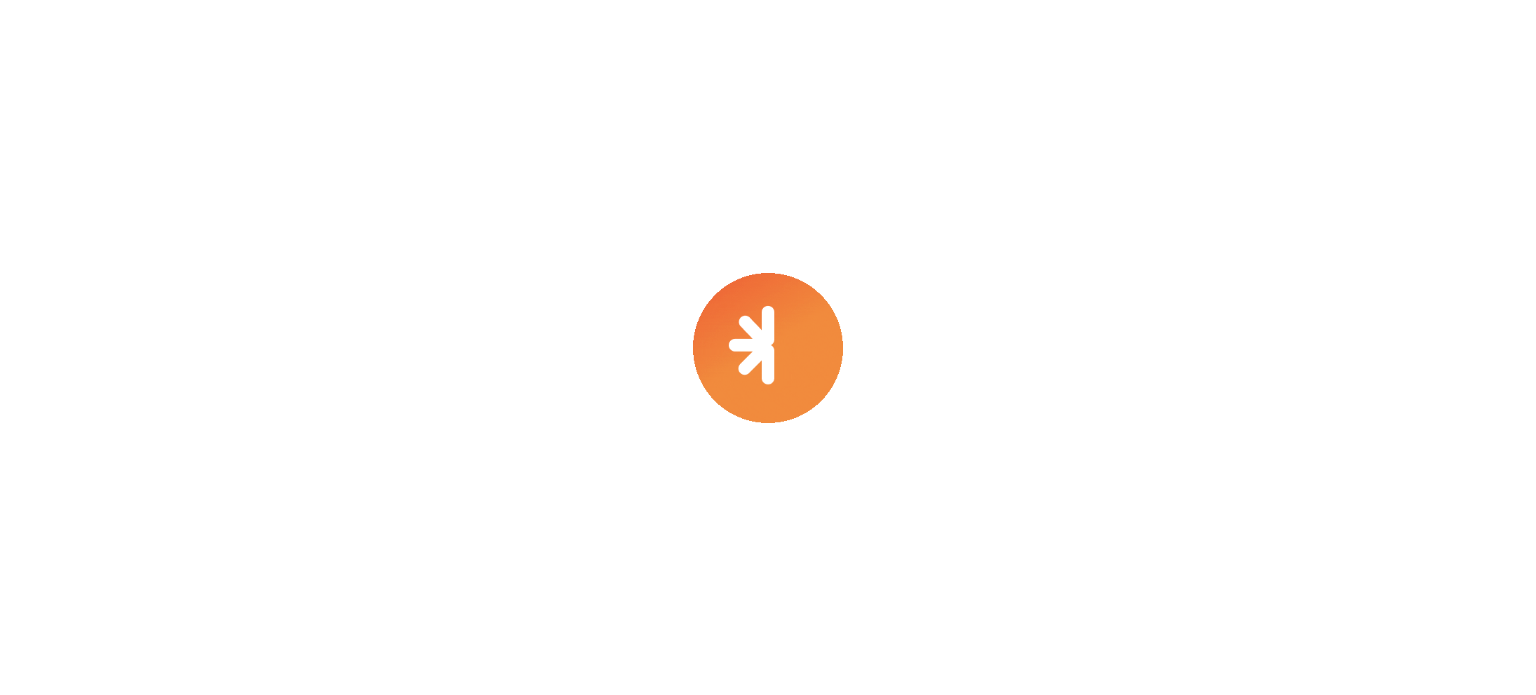 scroll, scrollTop: 0, scrollLeft: 0, axis: both 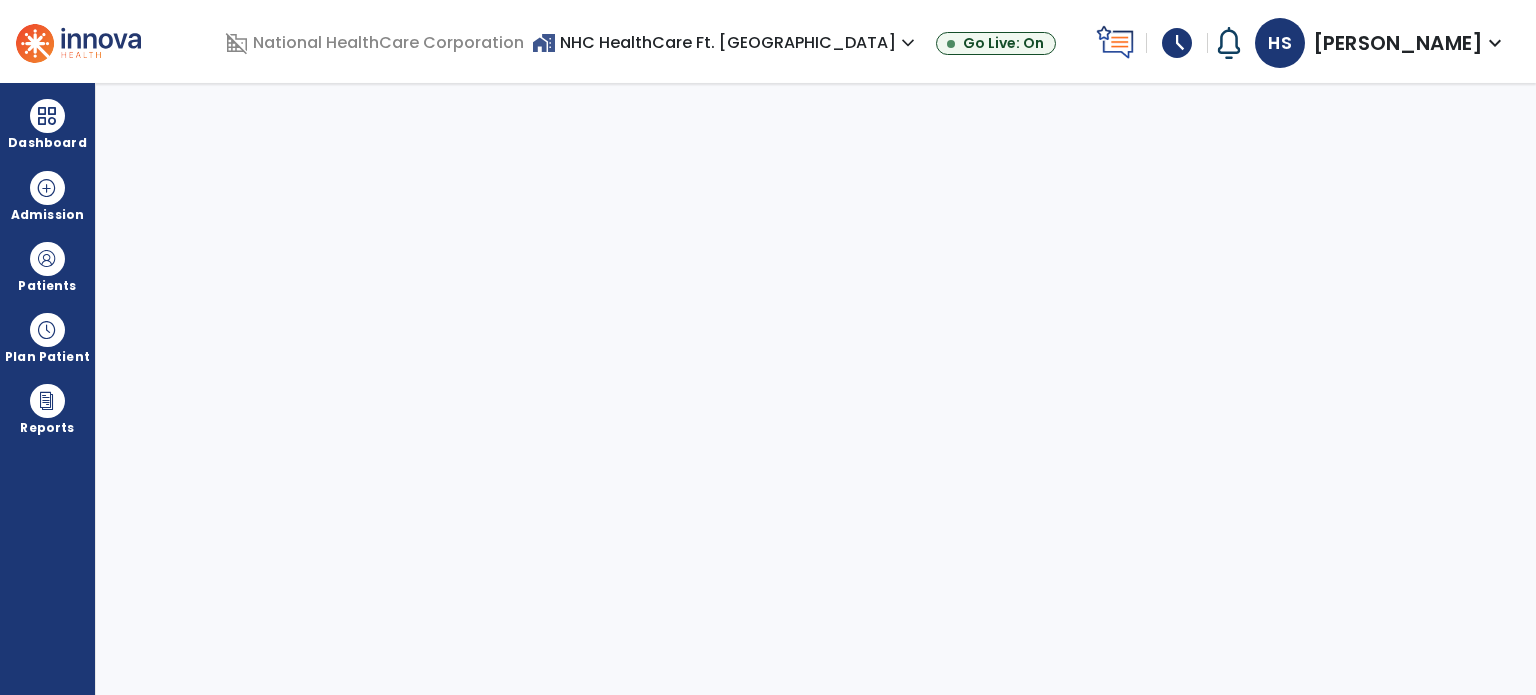 select on "****" 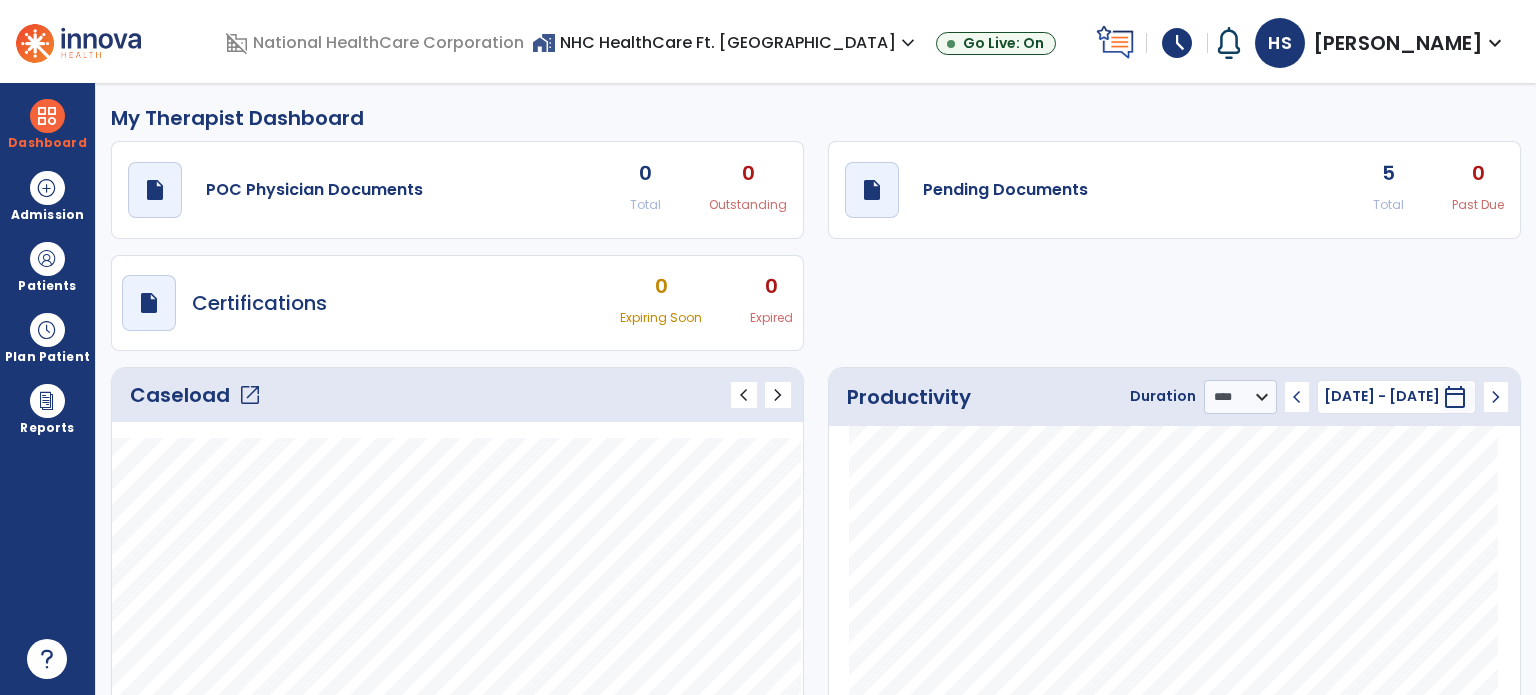click on "open_in_new" 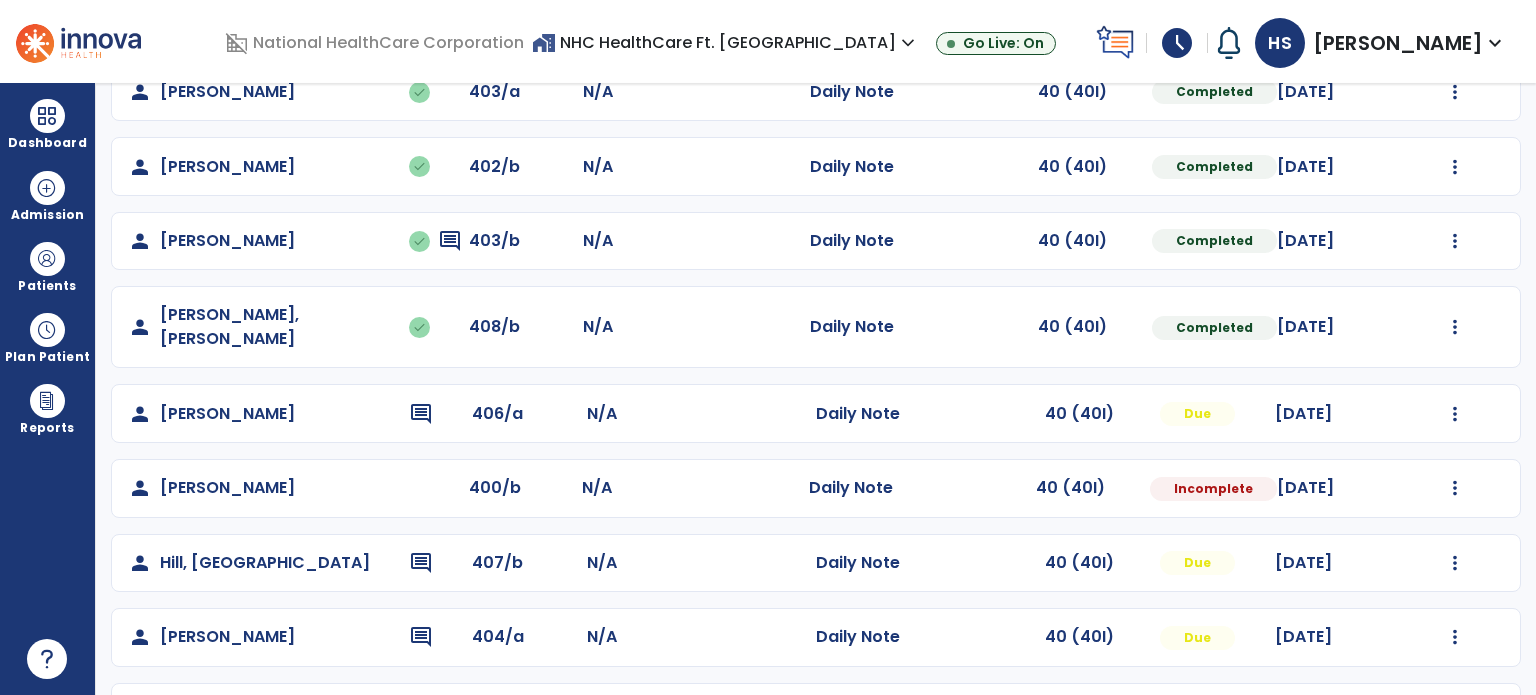 scroll, scrollTop: 393, scrollLeft: 0, axis: vertical 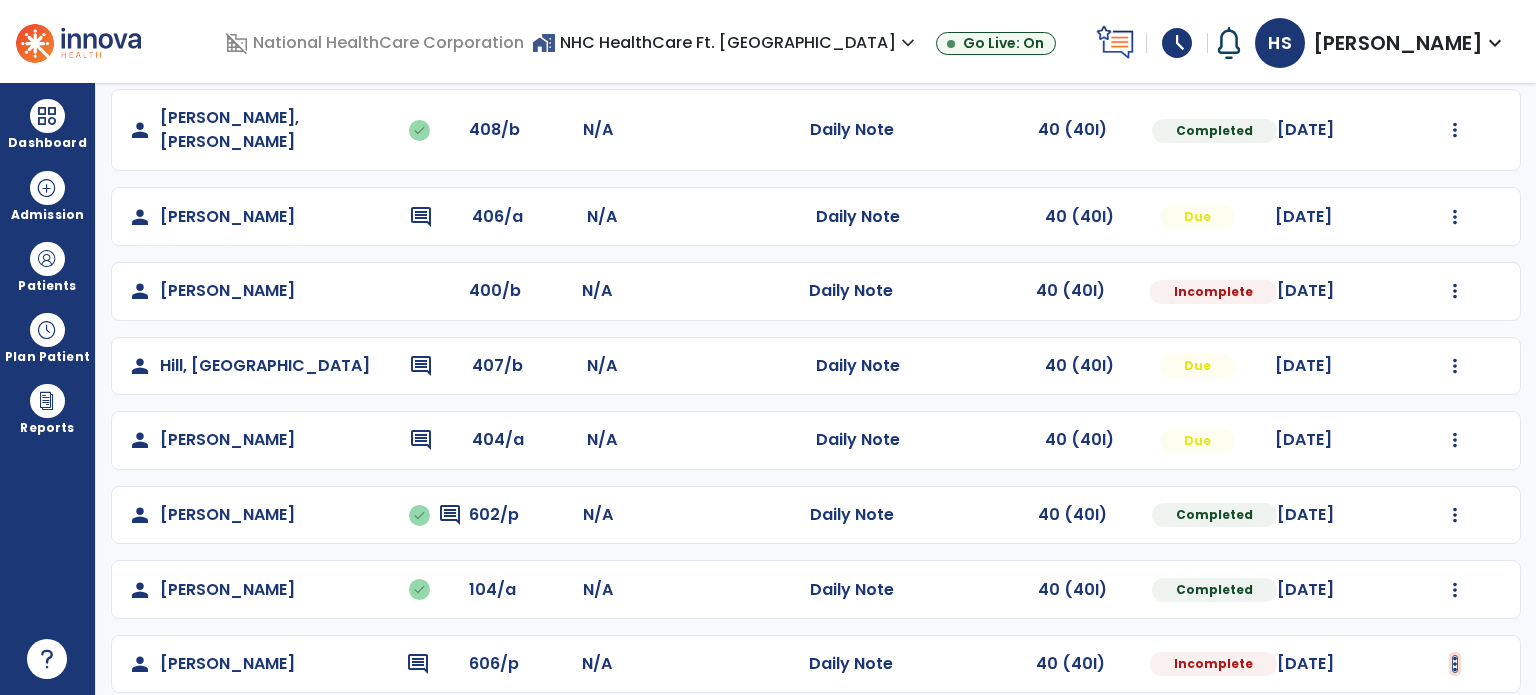 click at bounding box center [1455, -105] 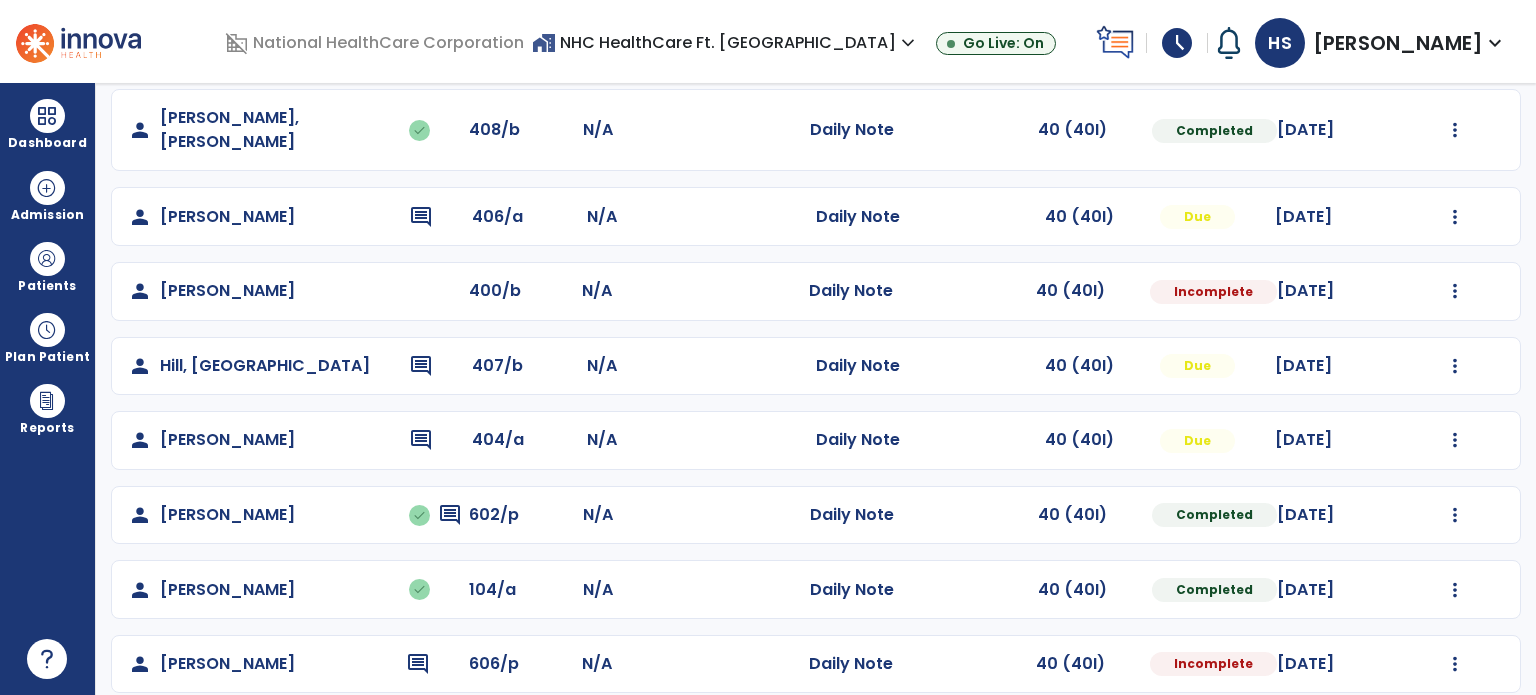 select on "*" 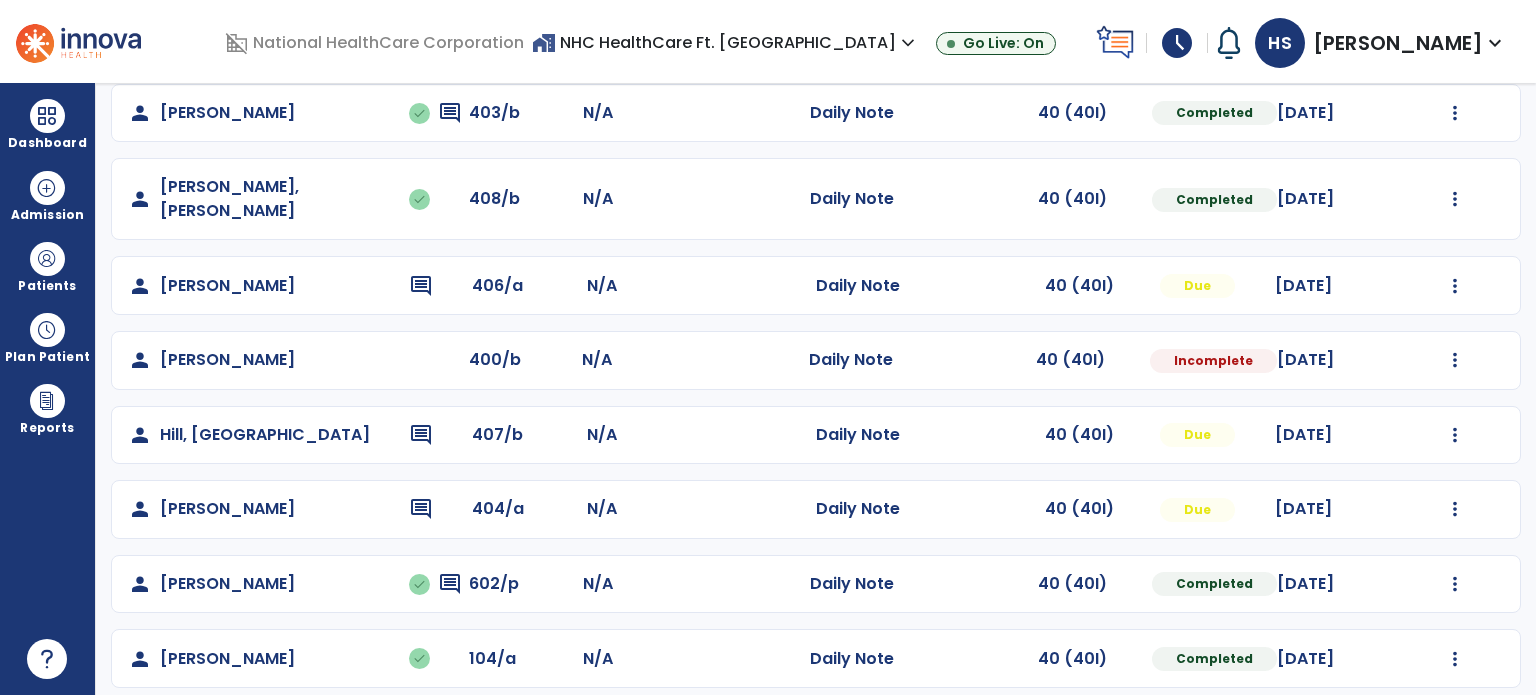 scroll, scrollTop: 393, scrollLeft: 0, axis: vertical 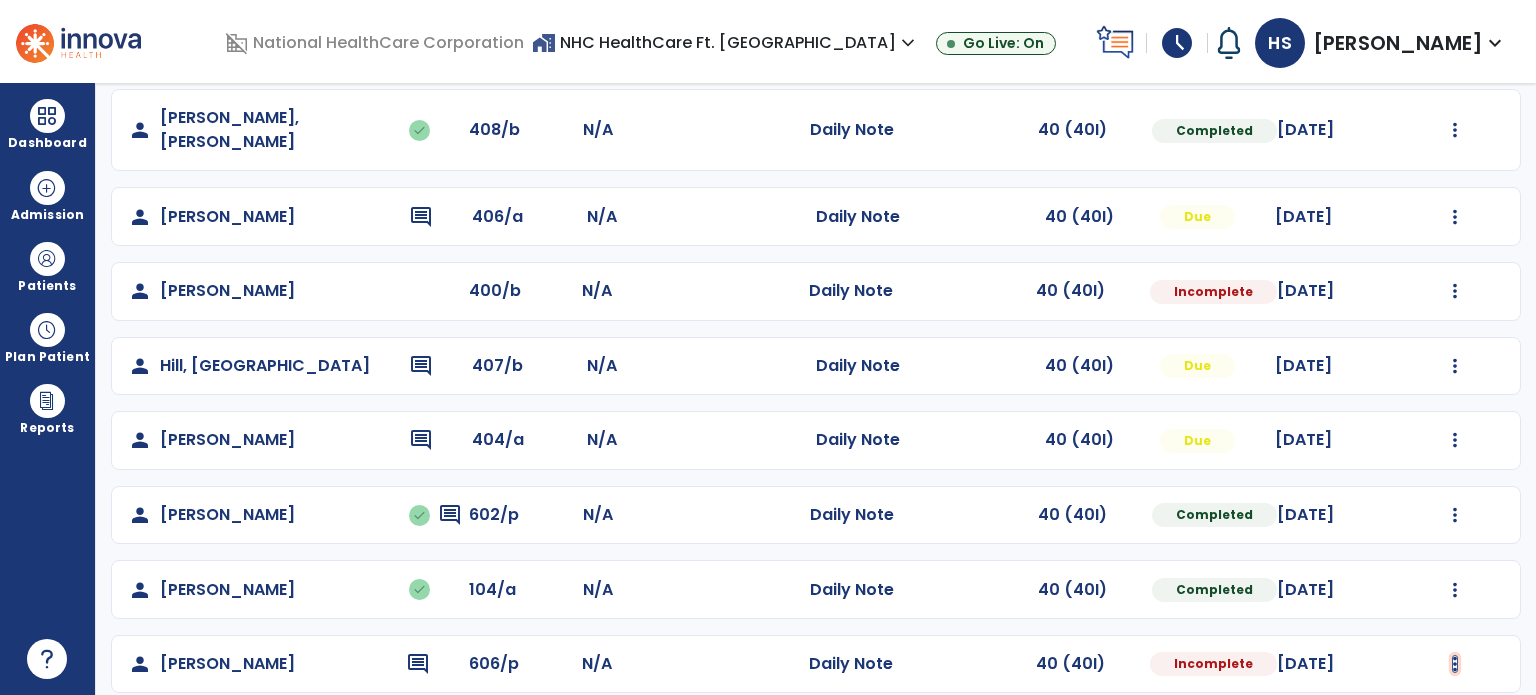 click at bounding box center [1455, -105] 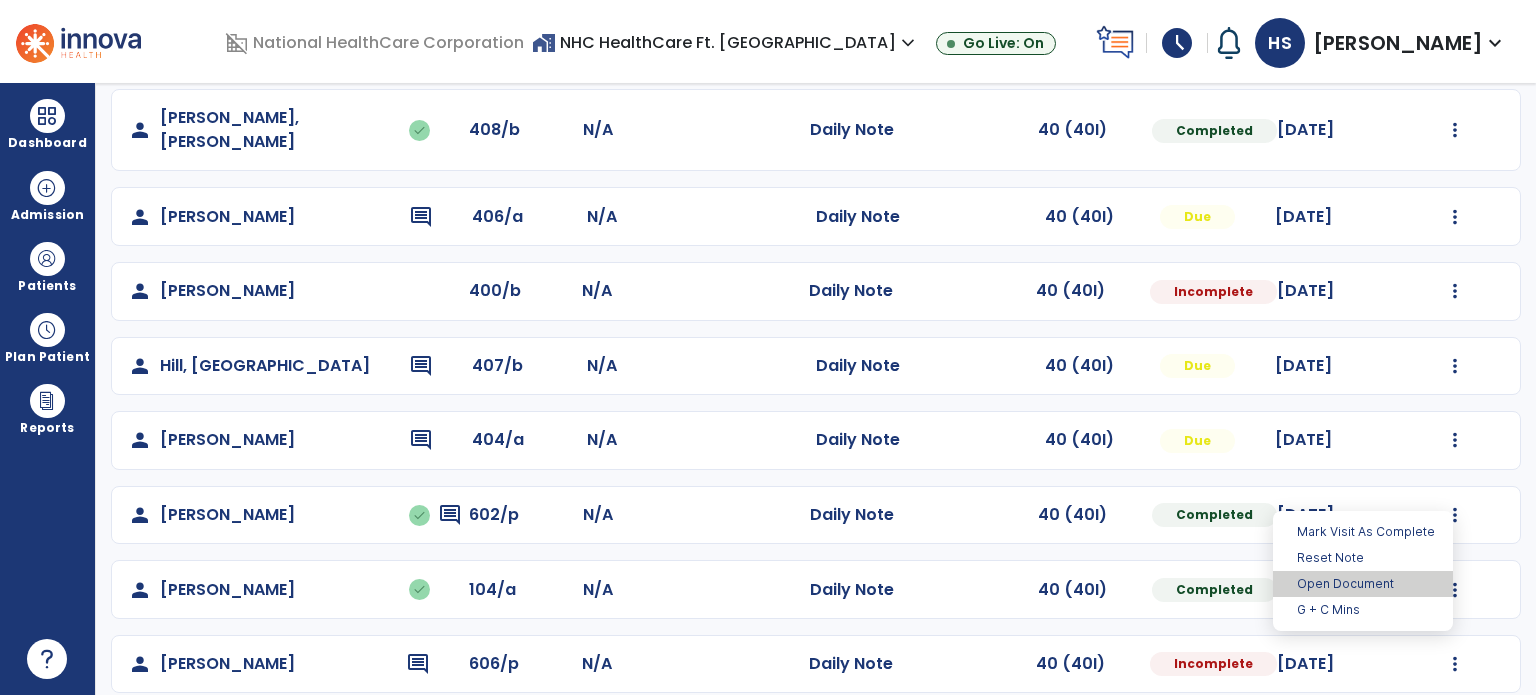 click on "Open Document" at bounding box center [1363, 584] 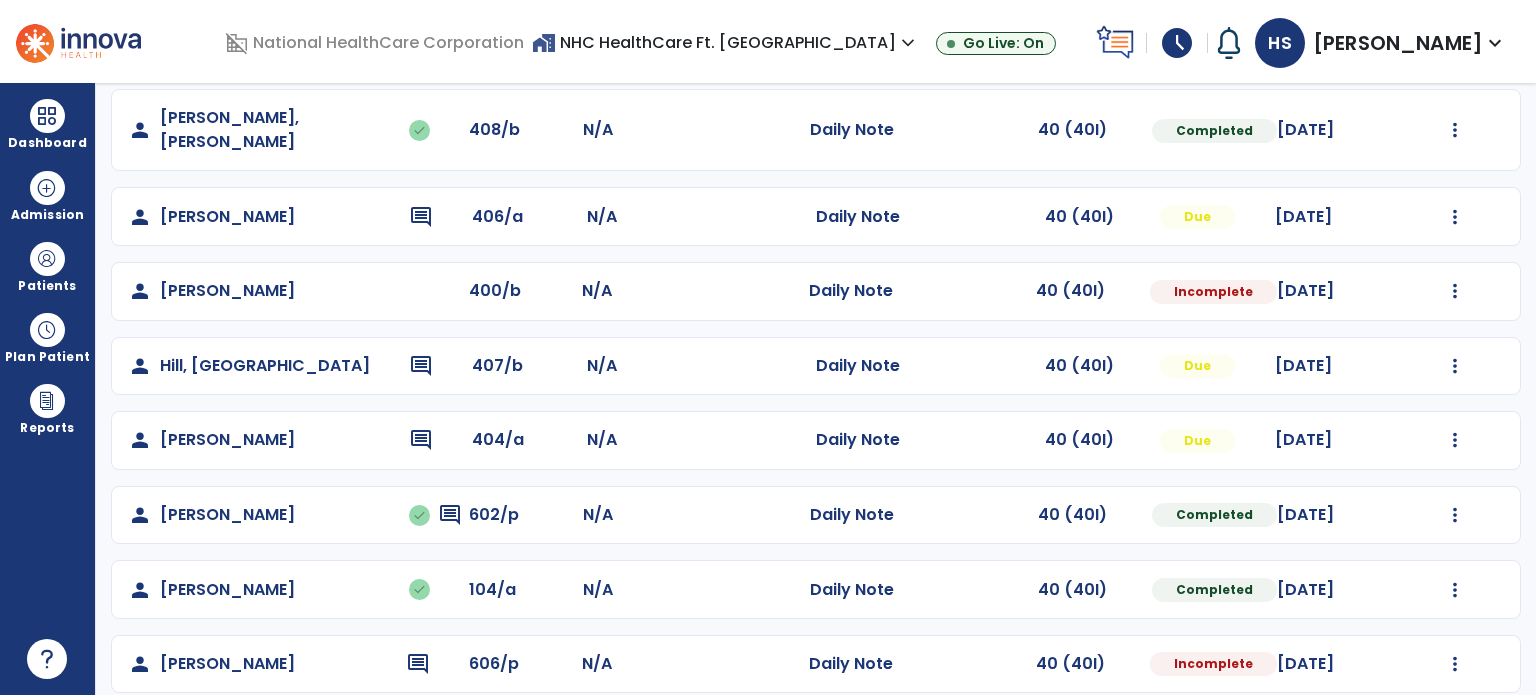 select on "*" 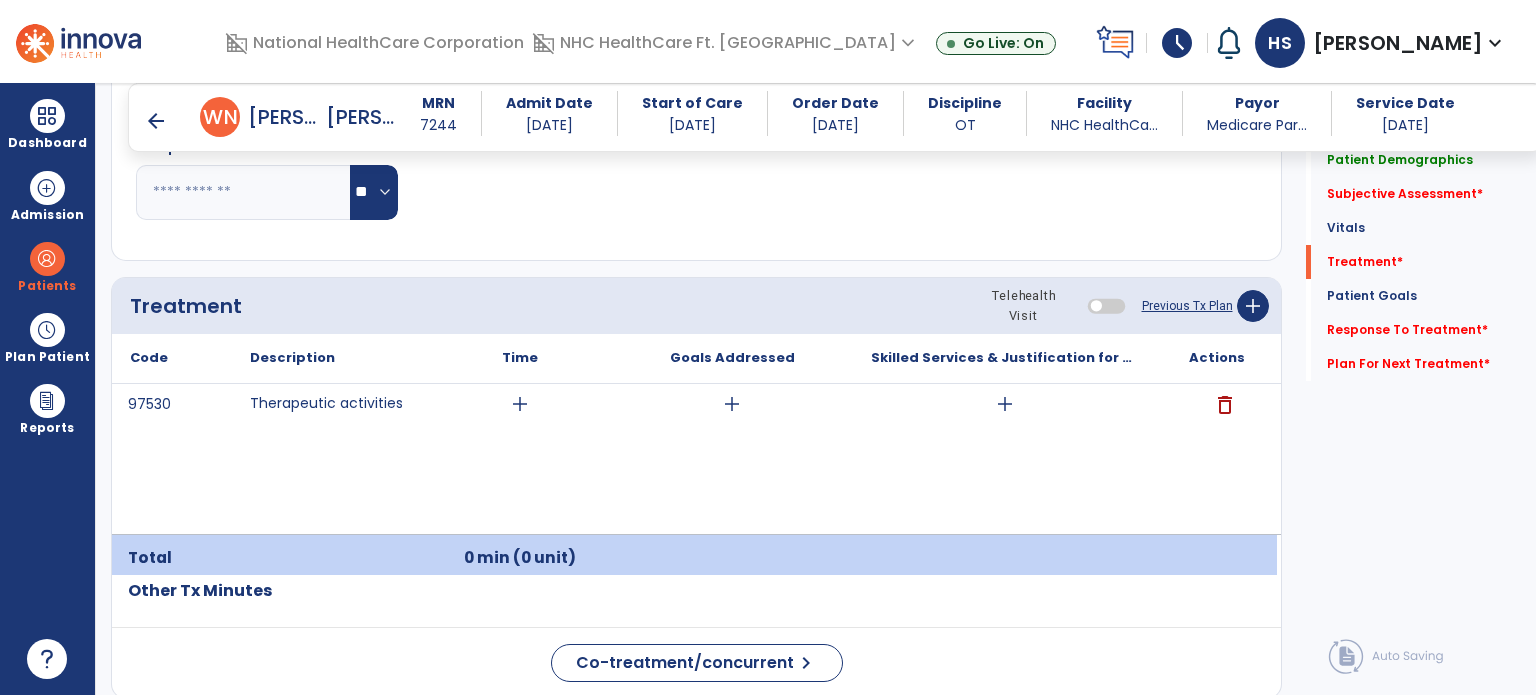 scroll, scrollTop: 1196, scrollLeft: 0, axis: vertical 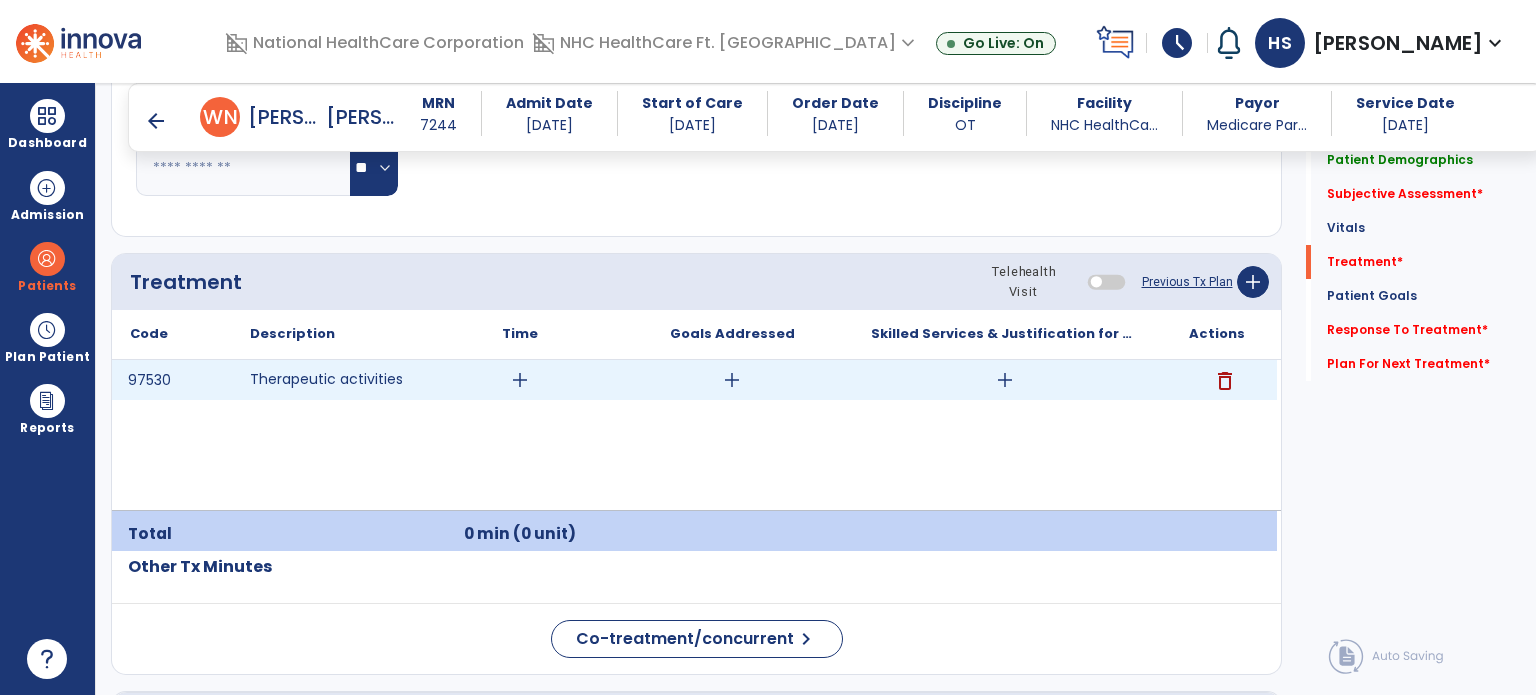 click on "add" at bounding box center (1005, 380) 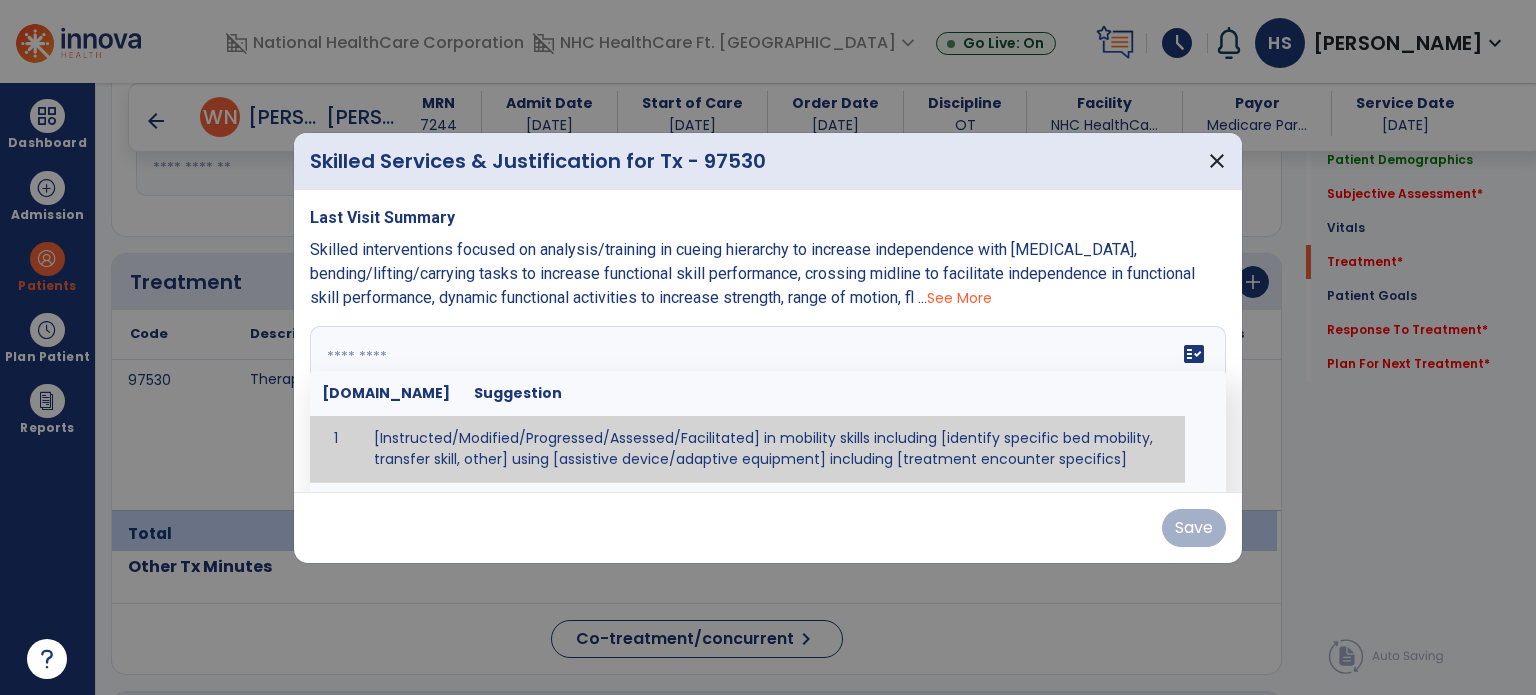 click on "fact_check  [DOMAIN_NAME] Suggestion 1 [Instructed/Modified/Progressed/Assessed/Facilitated] in mobility skills including [identify specific bed mobility, transfer skill, other] using [assistive device/adaptive equipment] including [treatment encounter specifics]" at bounding box center (768, 401) 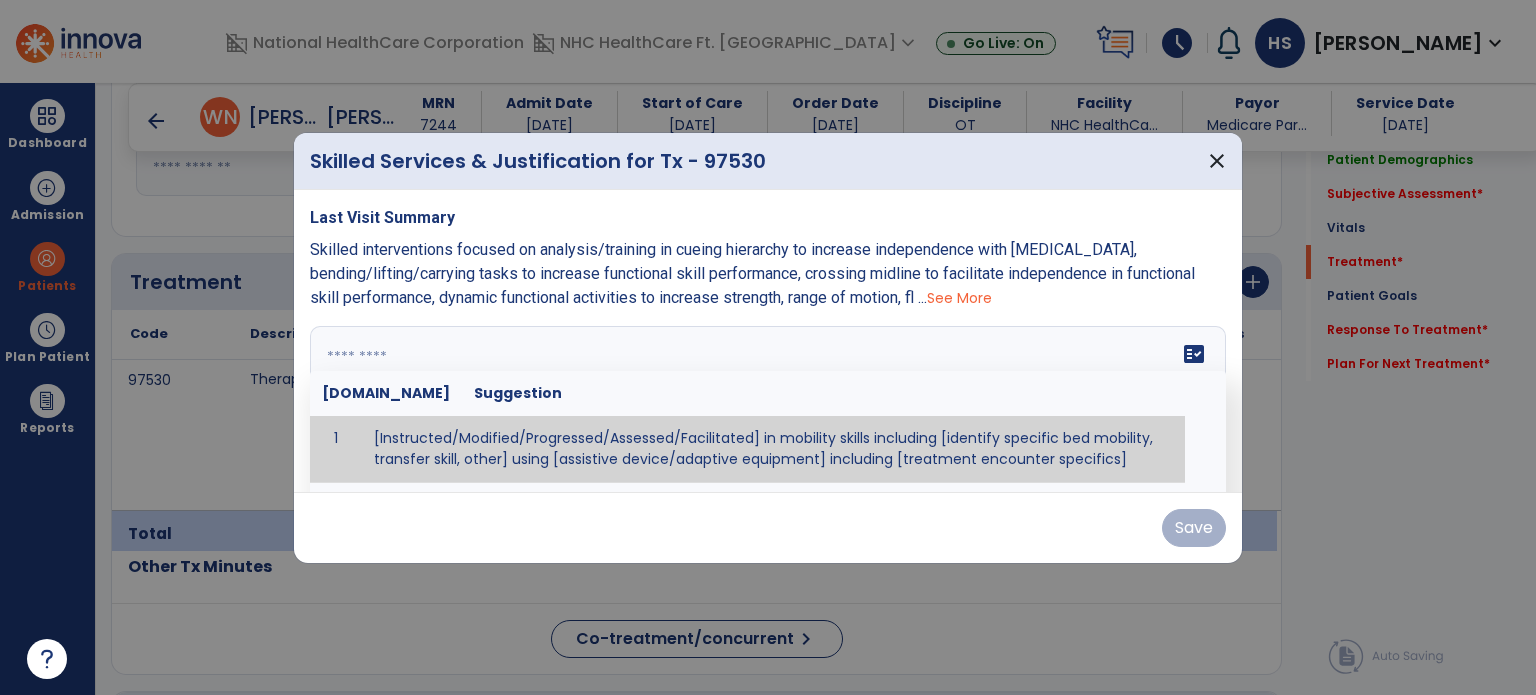 paste on "**********" 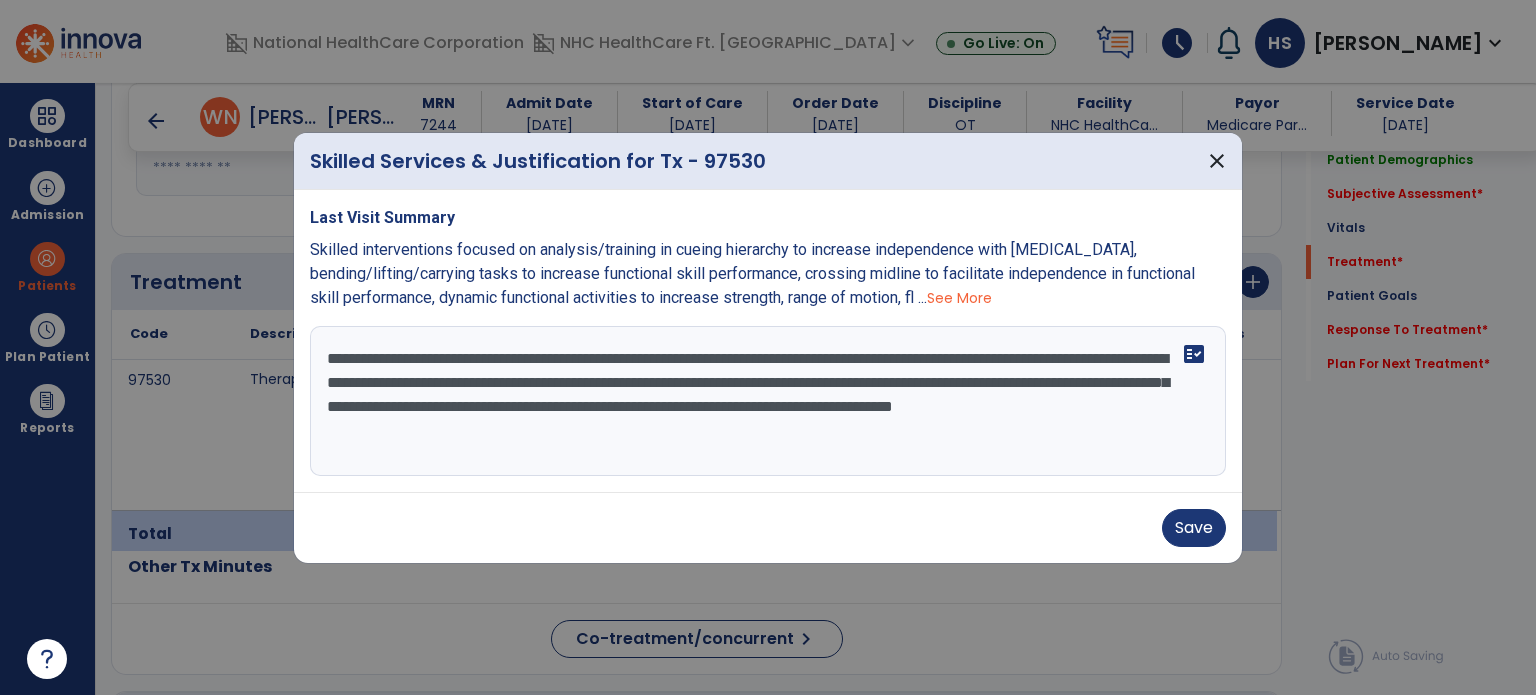 click on "**********" at bounding box center (768, 401) 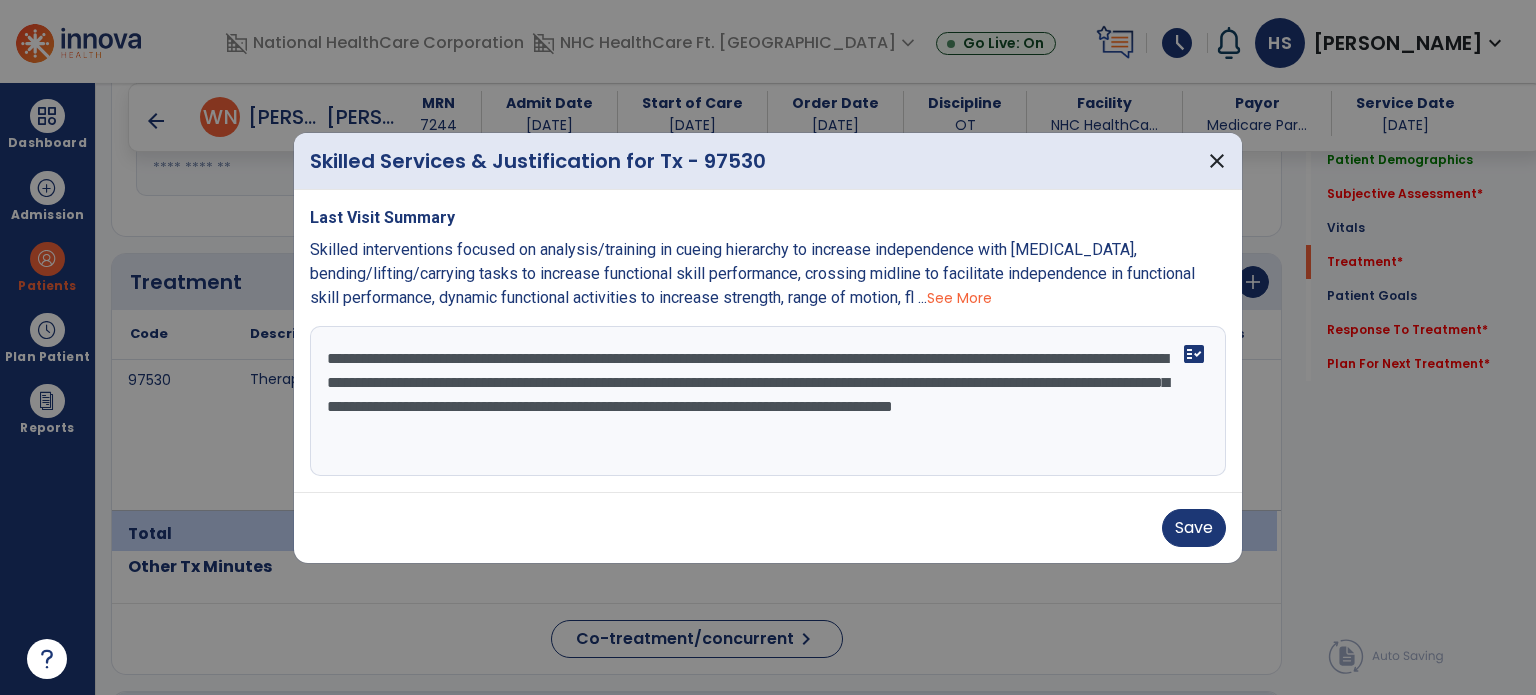 click on "**********" at bounding box center [768, 401] 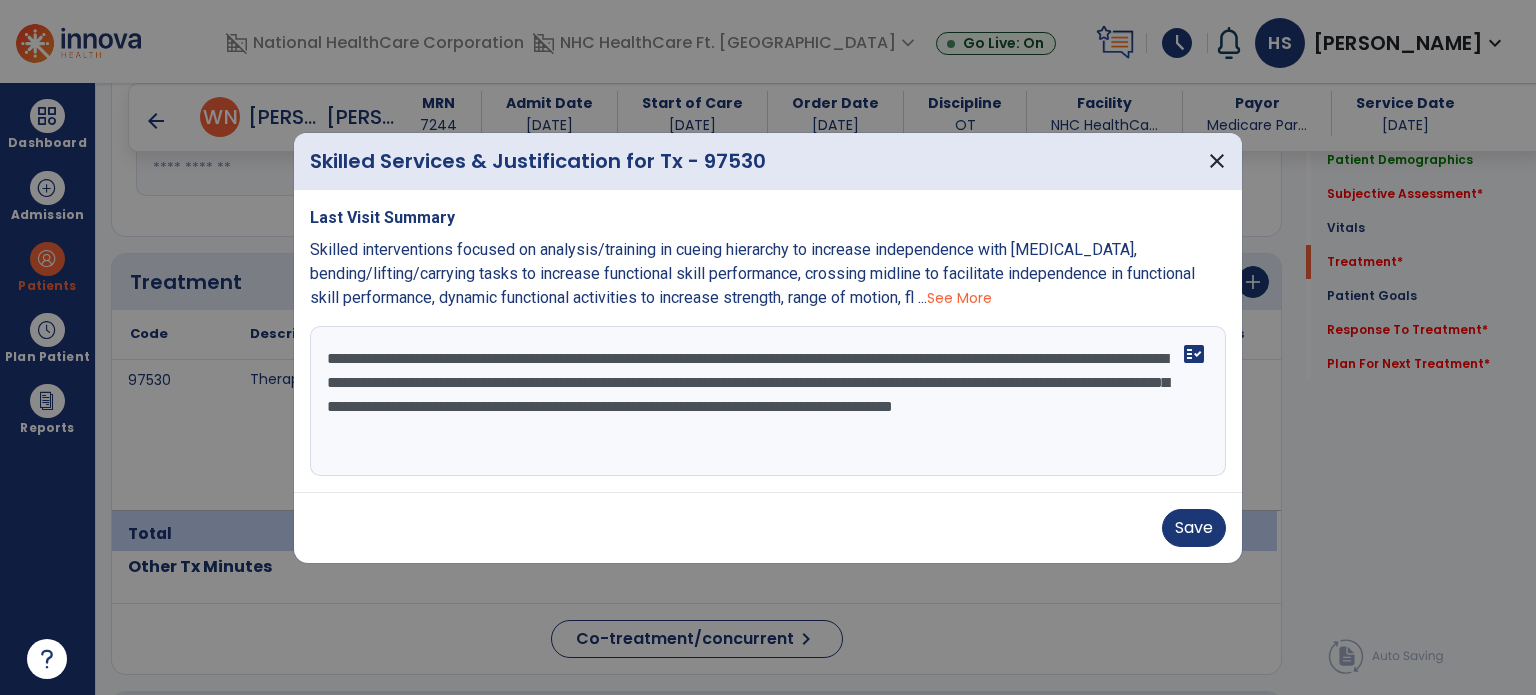 click on "**********" at bounding box center (768, 401) 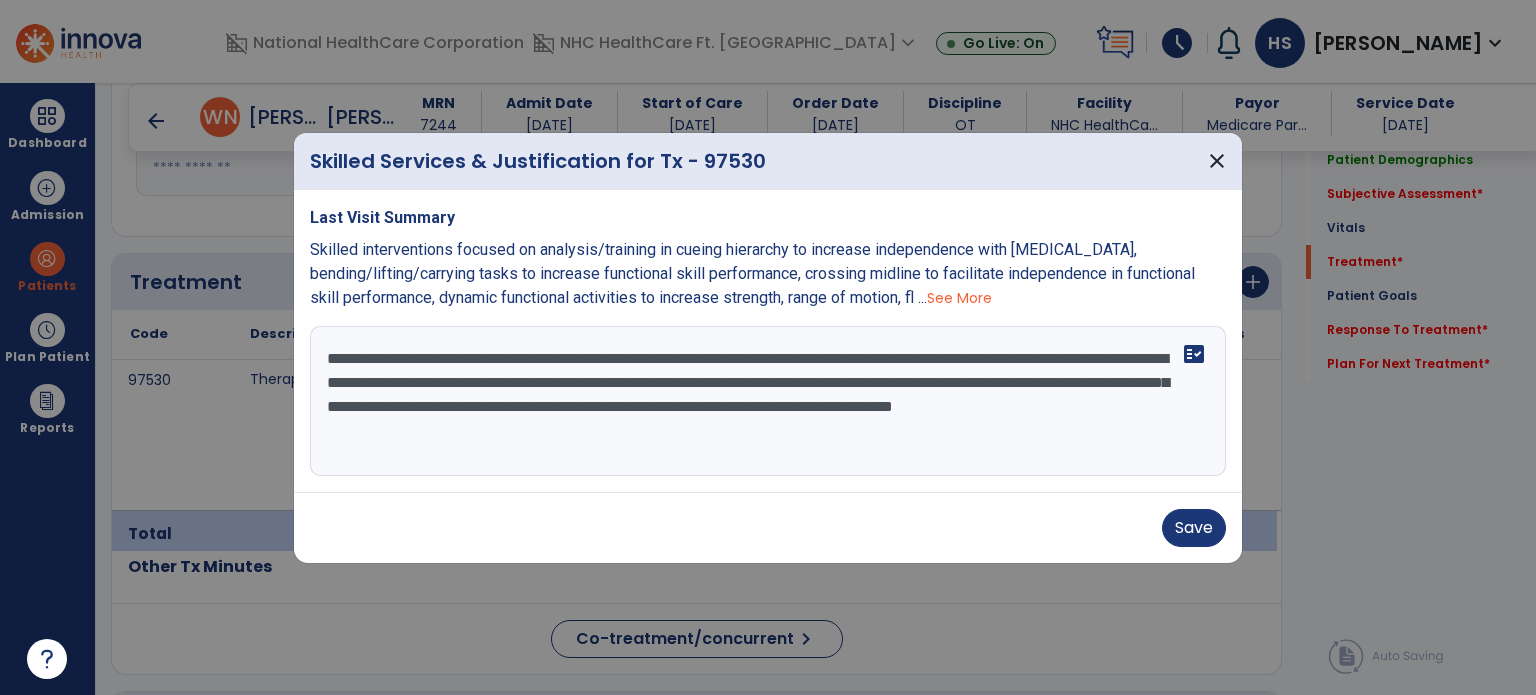 drag, startPoint x: 851, startPoint y: 452, endPoint x: 308, endPoint y: 449, distance: 543.0083 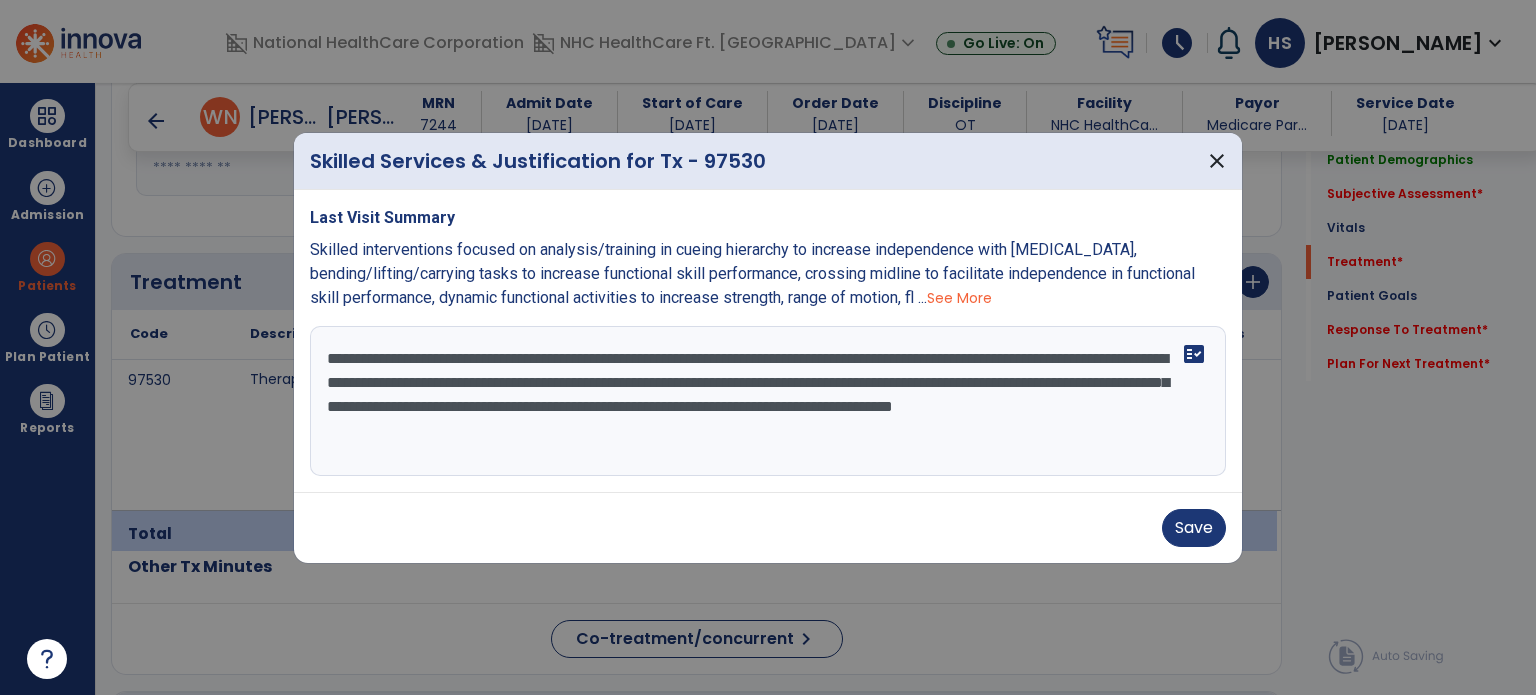 click on "Last Visit Summary Skilled interventions focused on analysis/training in cueing hierarchy to increase independence with [MEDICAL_DATA], bending/lifting/carrying tasks to increase functional skill performance, crossing midline to facilitate independence in functional skill performance, dynamic functional activities to increase strength, range of motion, fl ...  See More  Training on functional reach / balance activities with focus on ability to reach outside base of support without LOB to decrease risk of falls during ADLs. Patient provided with education on technique with [PERSON_NAME] and requiring SBA when reaching outside [GEOGRAPHIC_DATA] to gather items from down low/up high and laterally. Patient also challenged on 2 minute step test with score of 28.   fact_check" at bounding box center [768, 341] 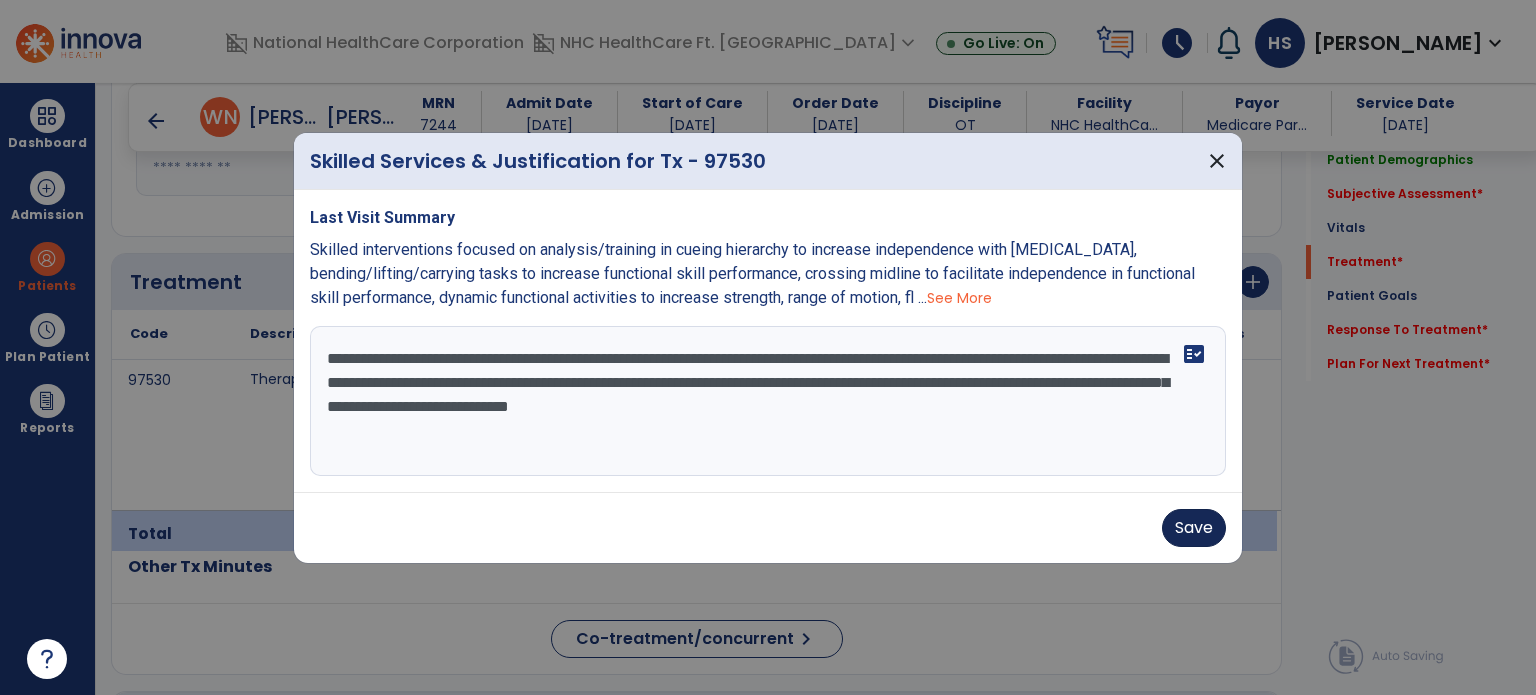 type on "**********" 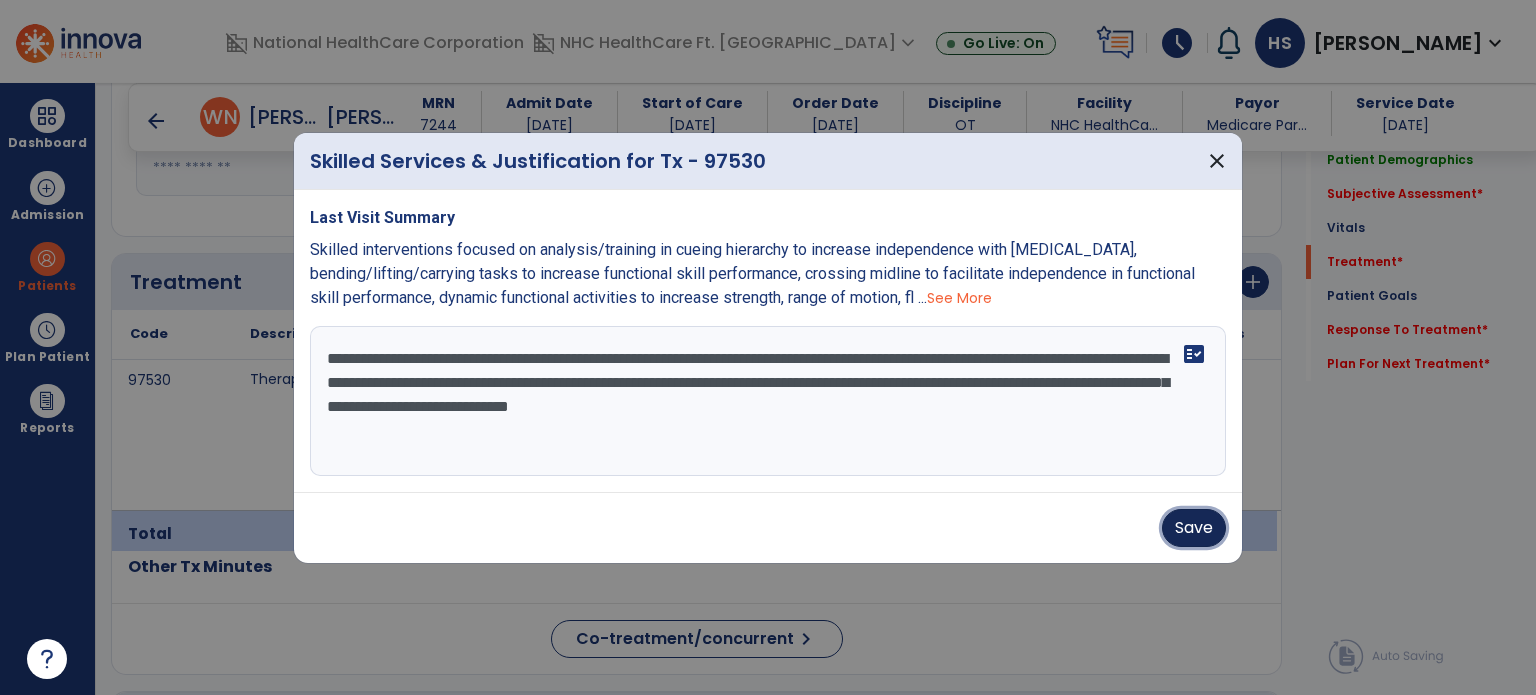 click on "Save" at bounding box center [1194, 528] 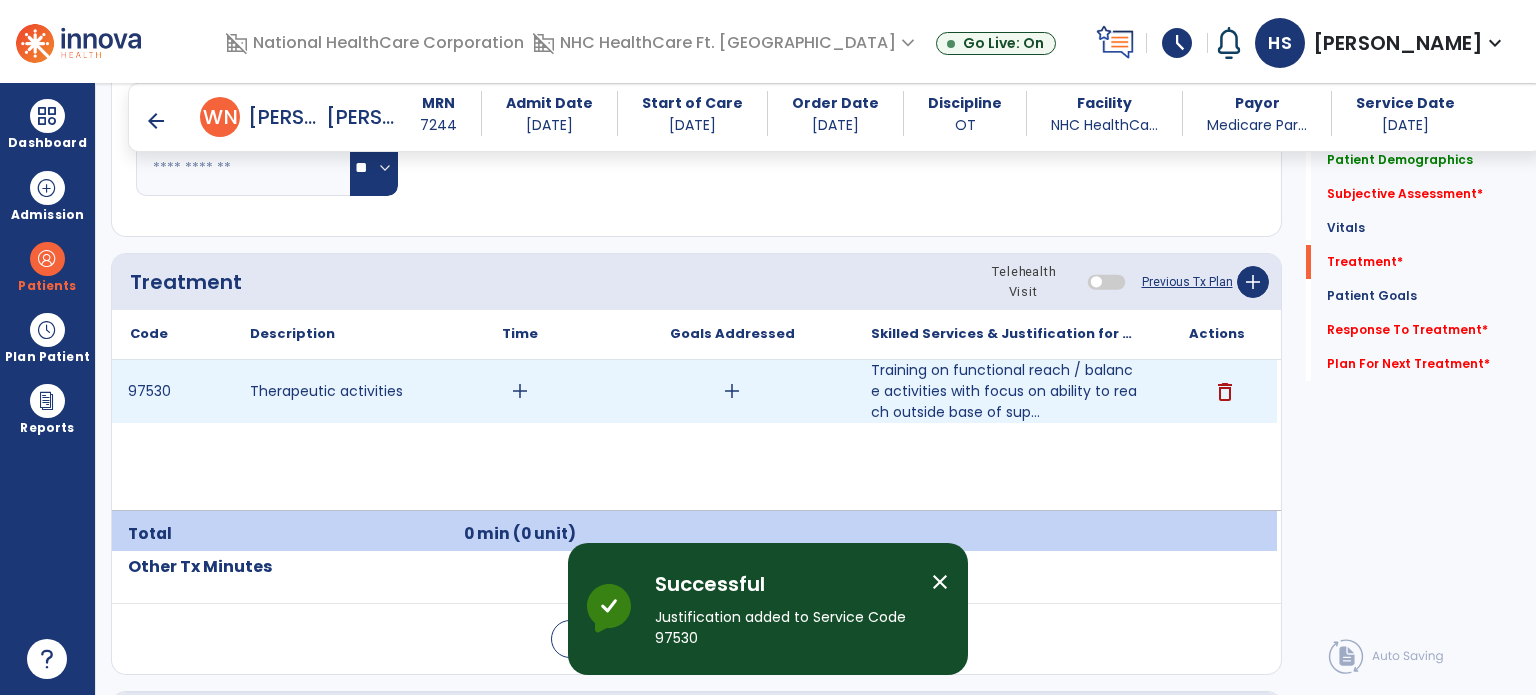 click on "add" at bounding box center (520, 391) 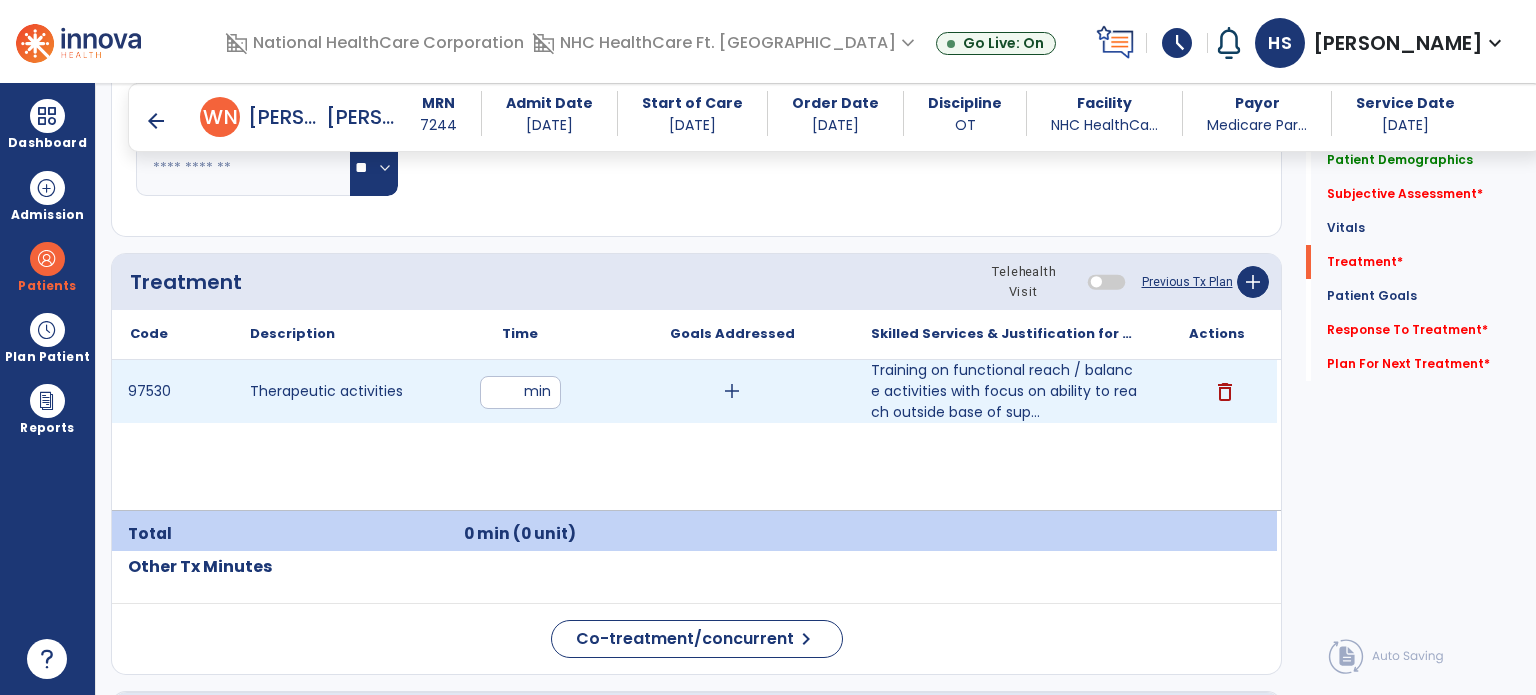 type on "**" 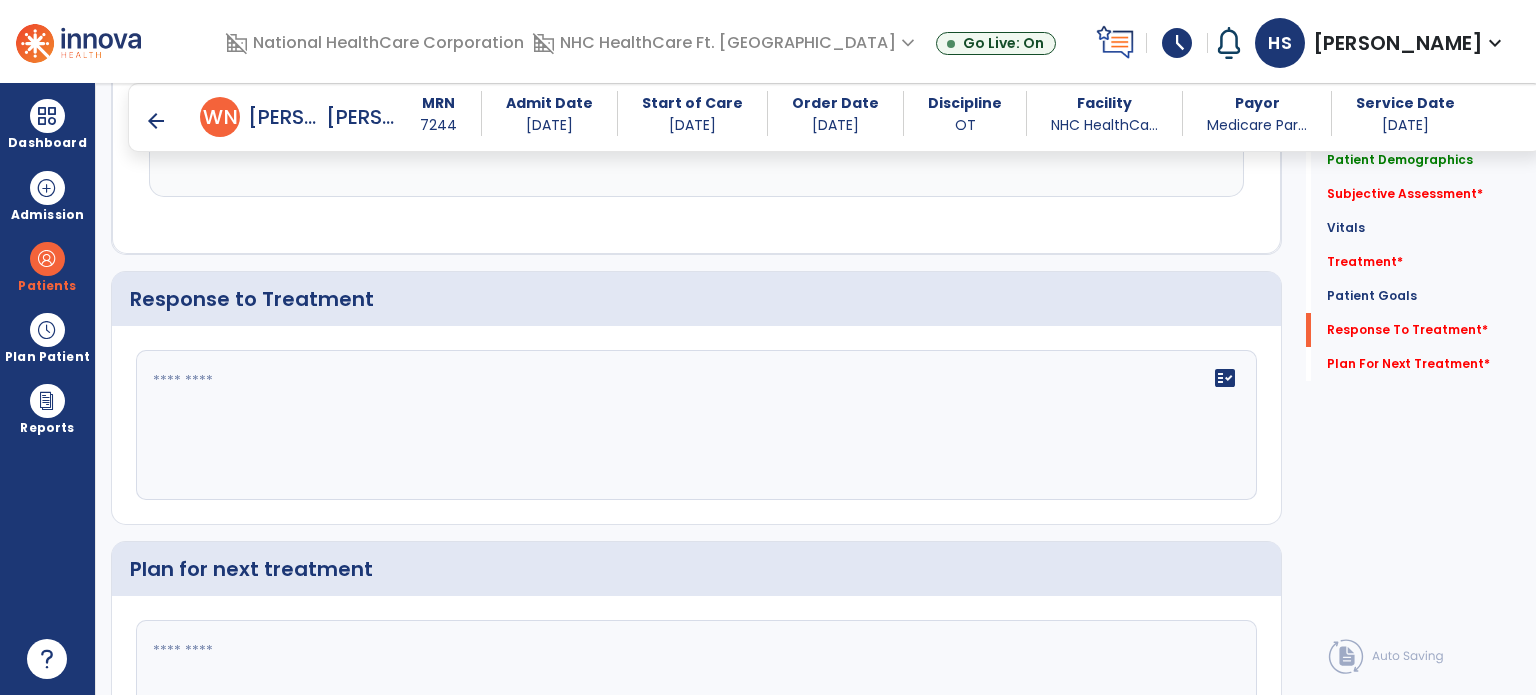 scroll, scrollTop: 2969, scrollLeft: 0, axis: vertical 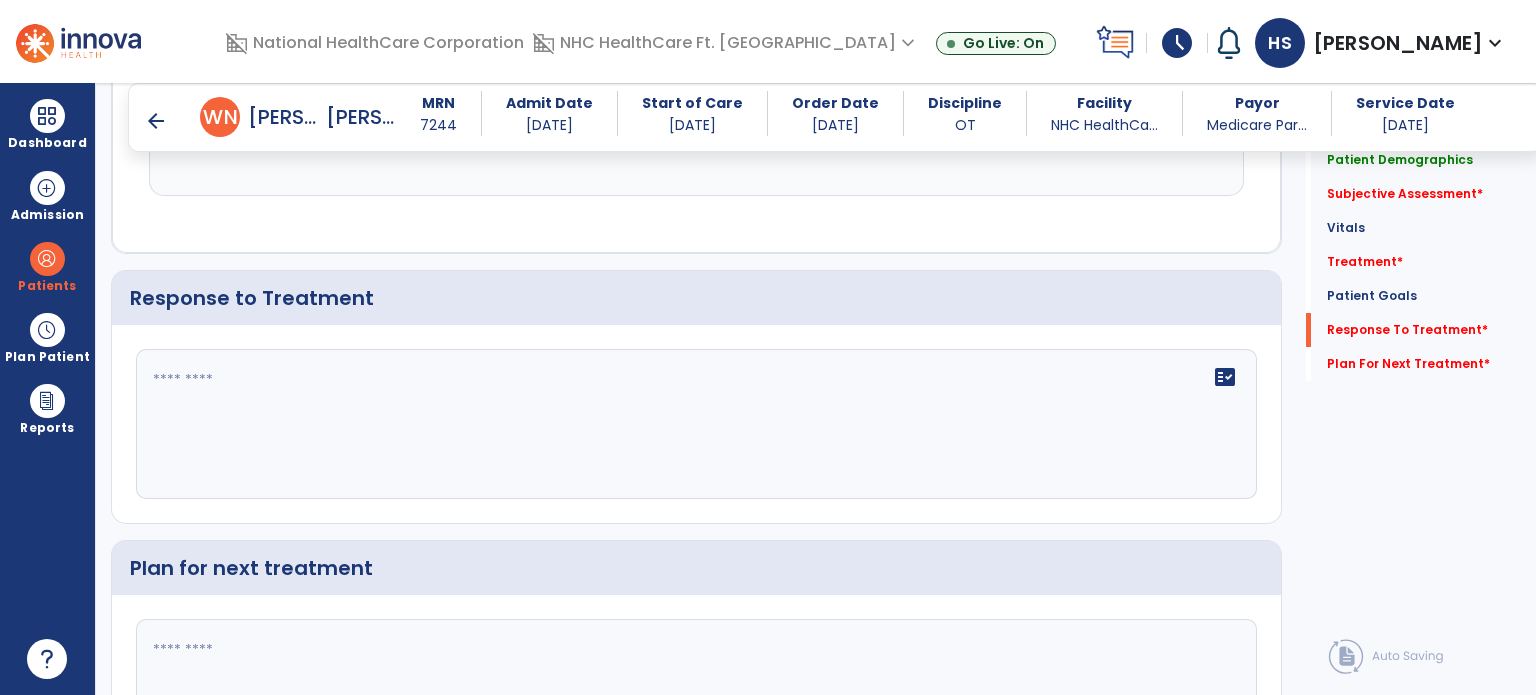 click on "fact_check" 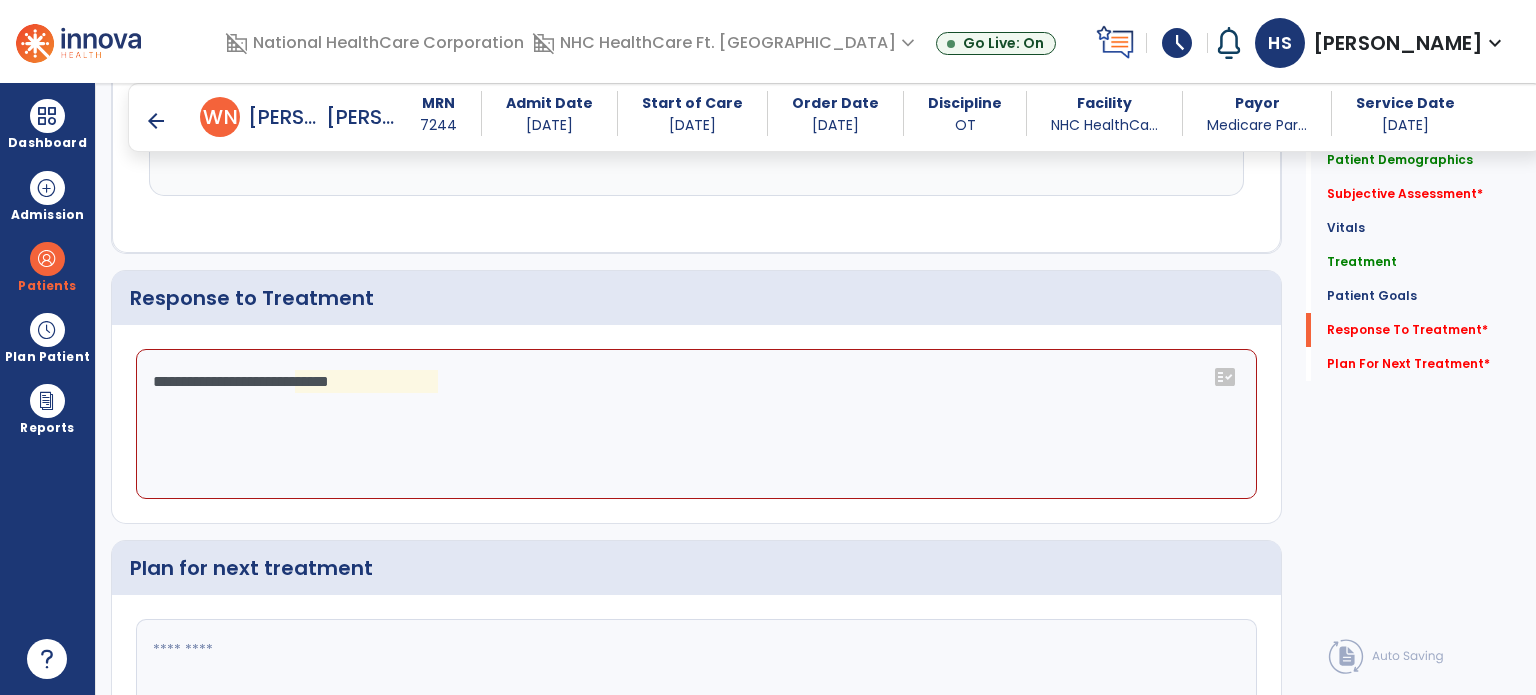 drag, startPoint x: 620, startPoint y: 395, endPoint x: 119, endPoint y: 385, distance: 501.0998 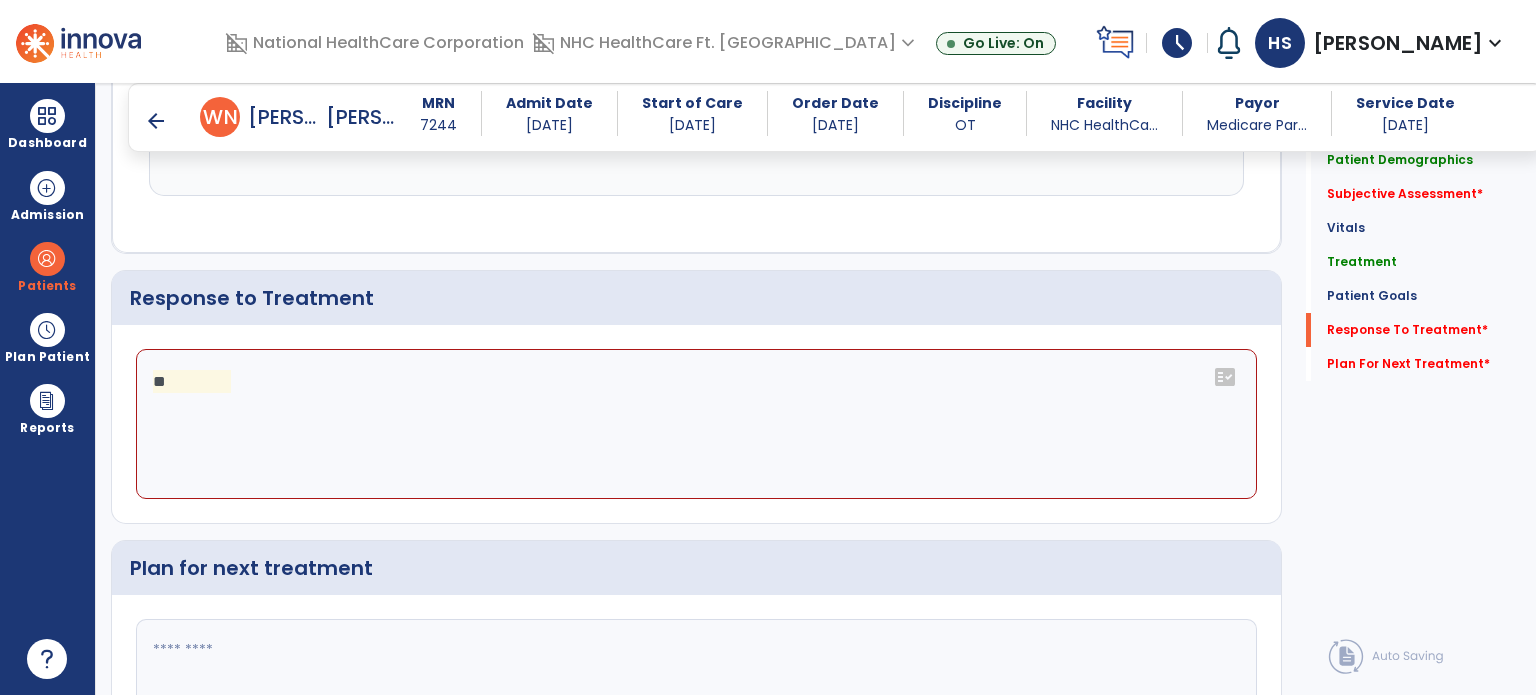 type on "*" 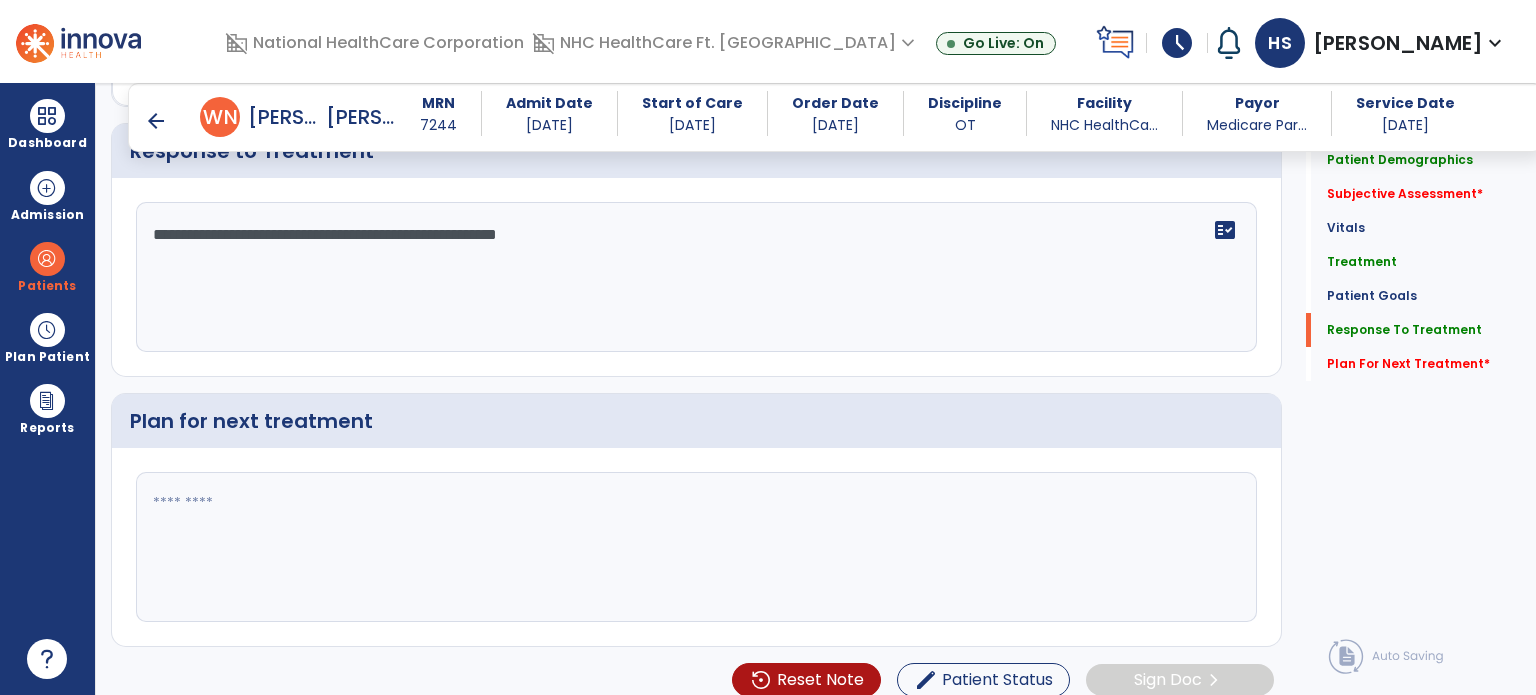 scroll, scrollTop: 3126, scrollLeft: 0, axis: vertical 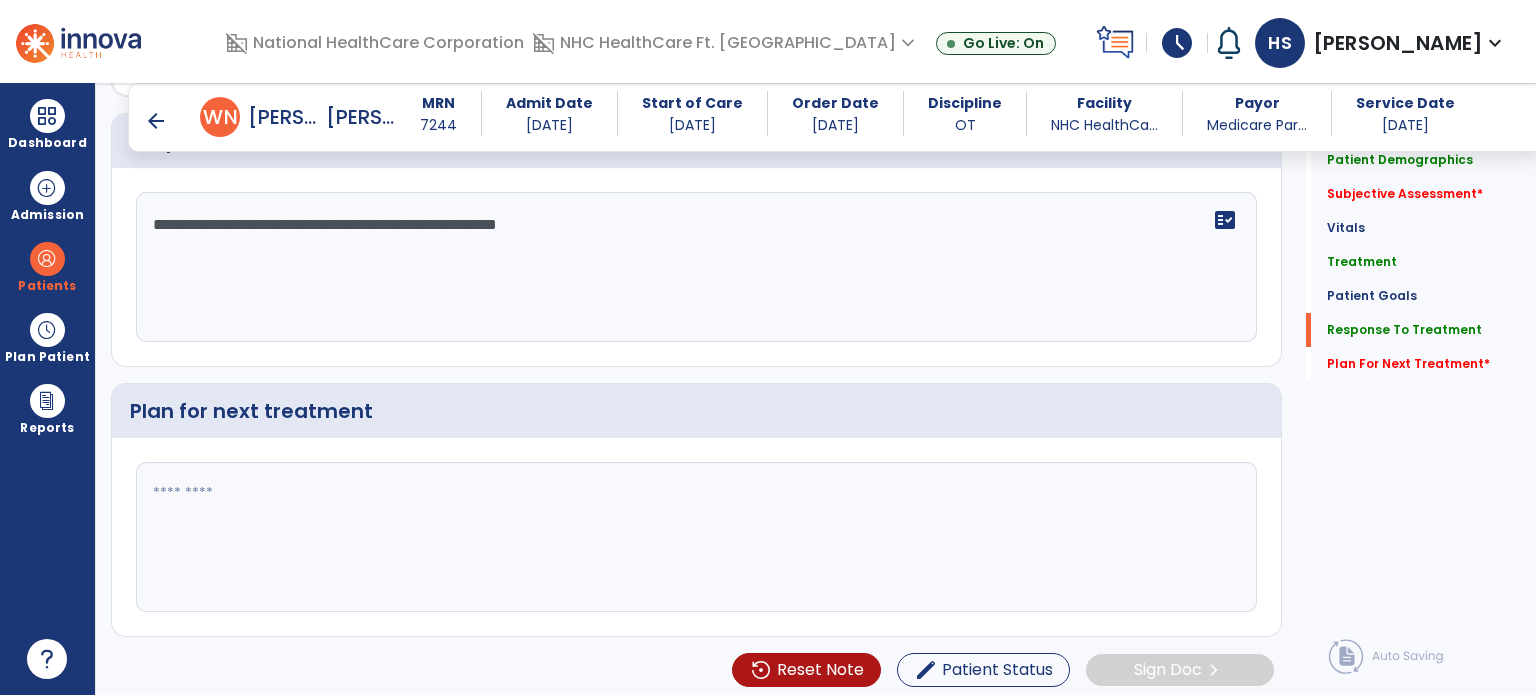 type on "**********" 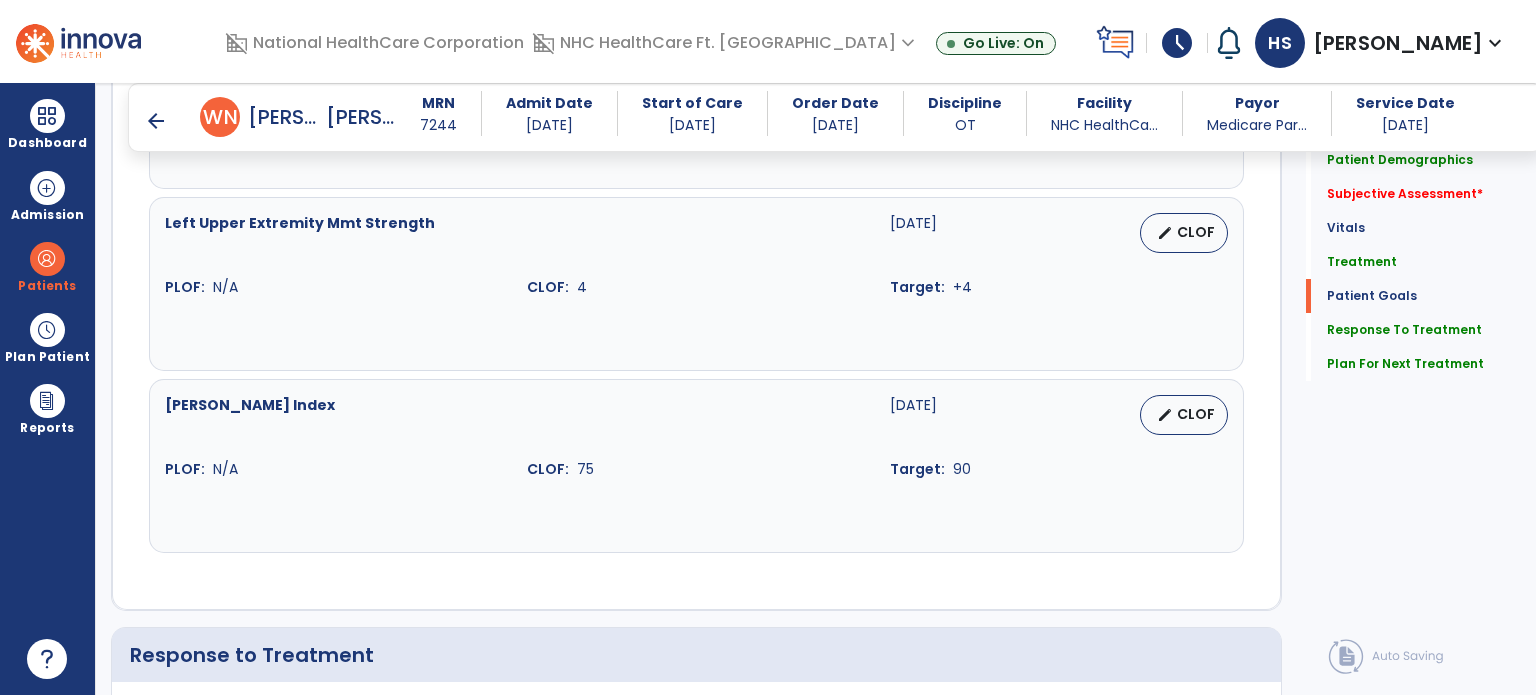 scroll, scrollTop: 3126, scrollLeft: 0, axis: vertical 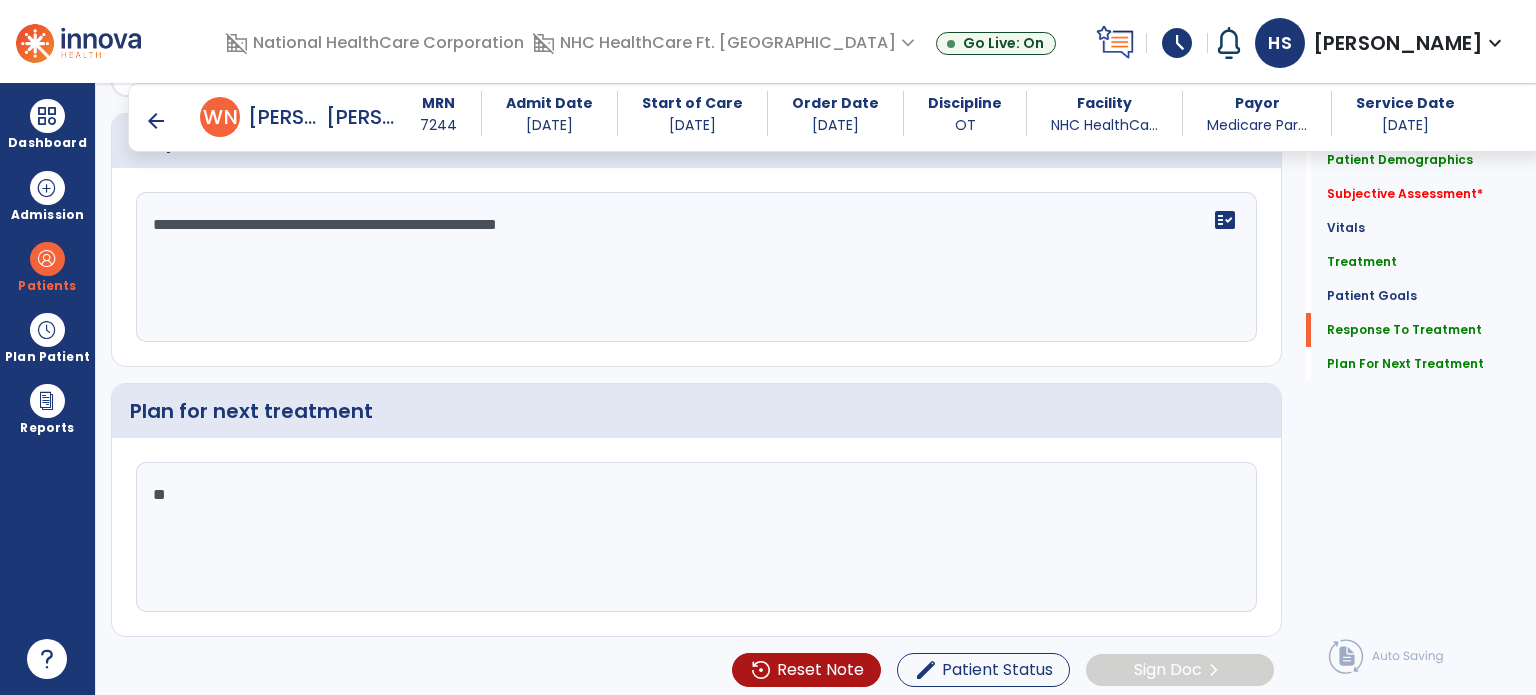 type on "*" 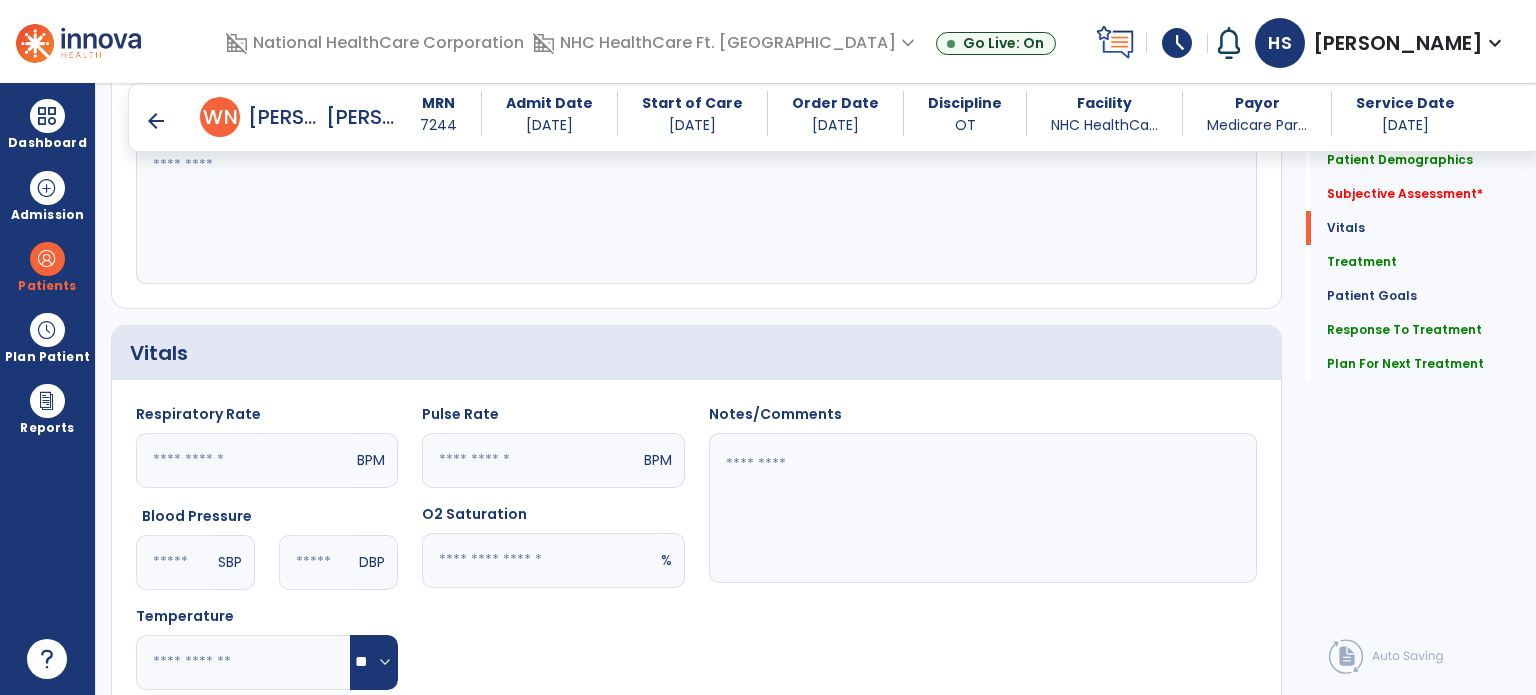 scroll, scrollTop: 674, scrollLeft: 0, axis: vertical 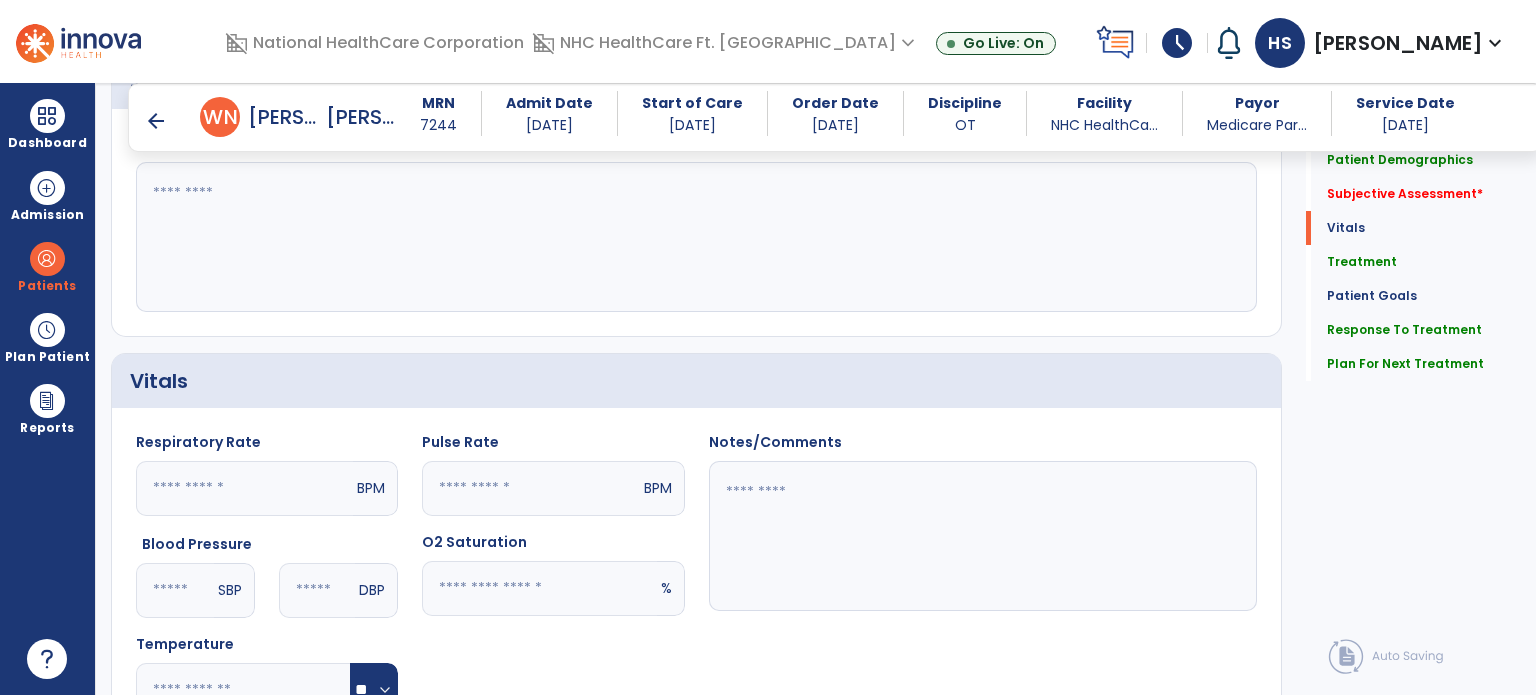 type on "**********" 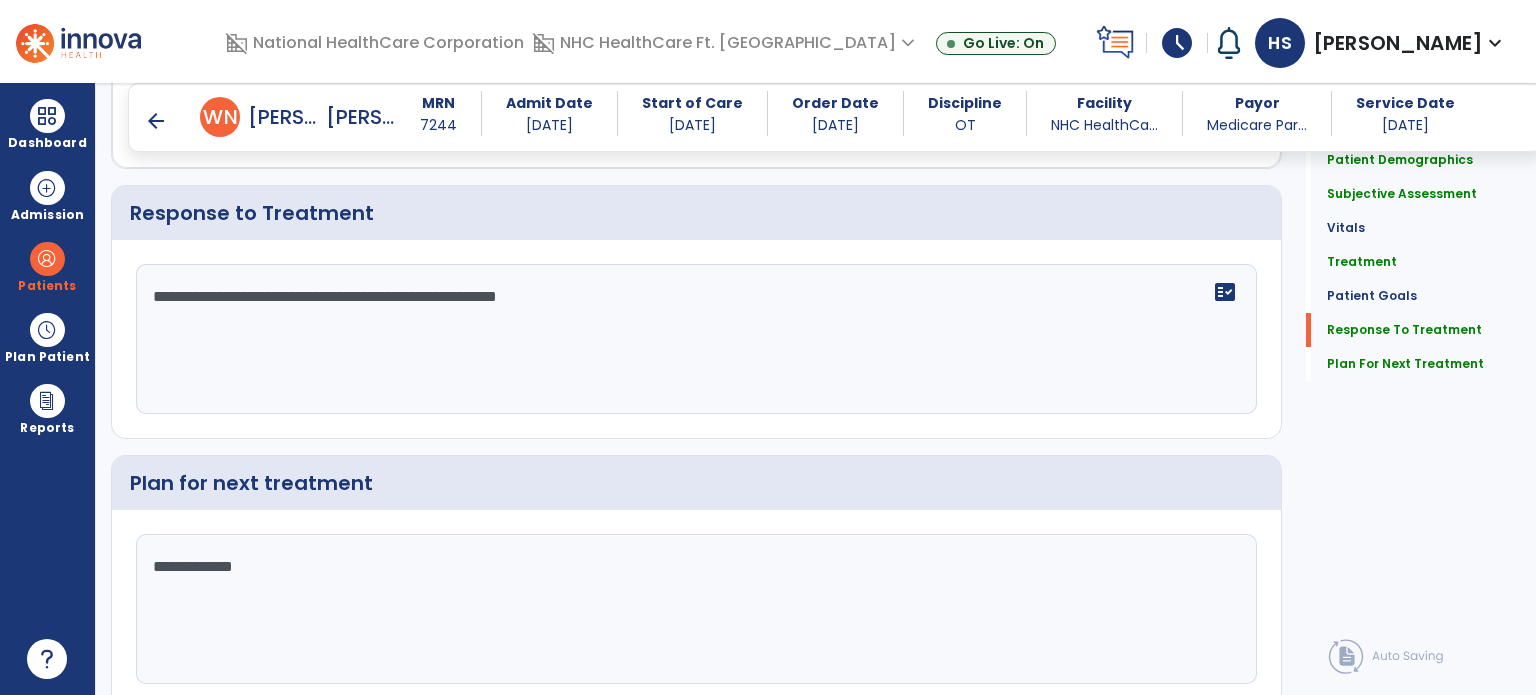scroll, scrollTop: 3126, scrollLeft: 0, axis: vertical 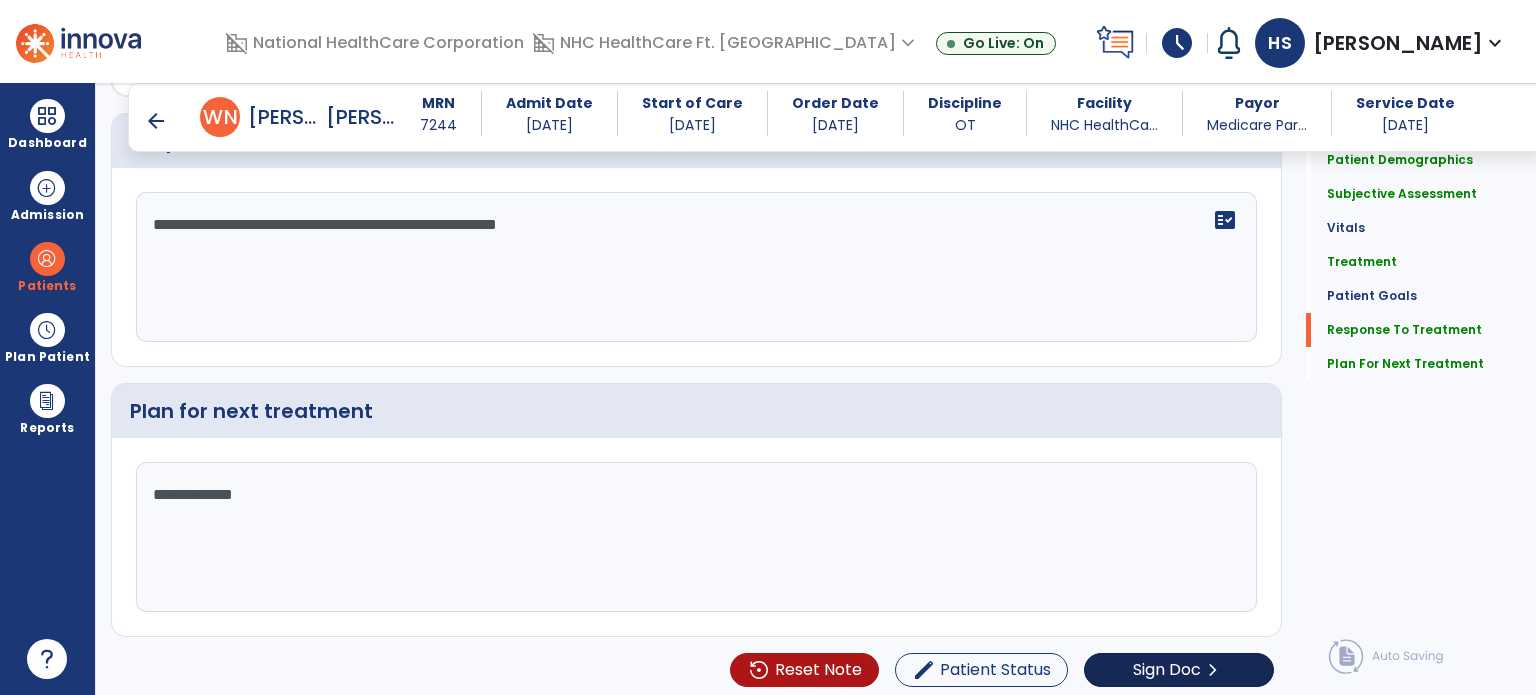 type on "**********" 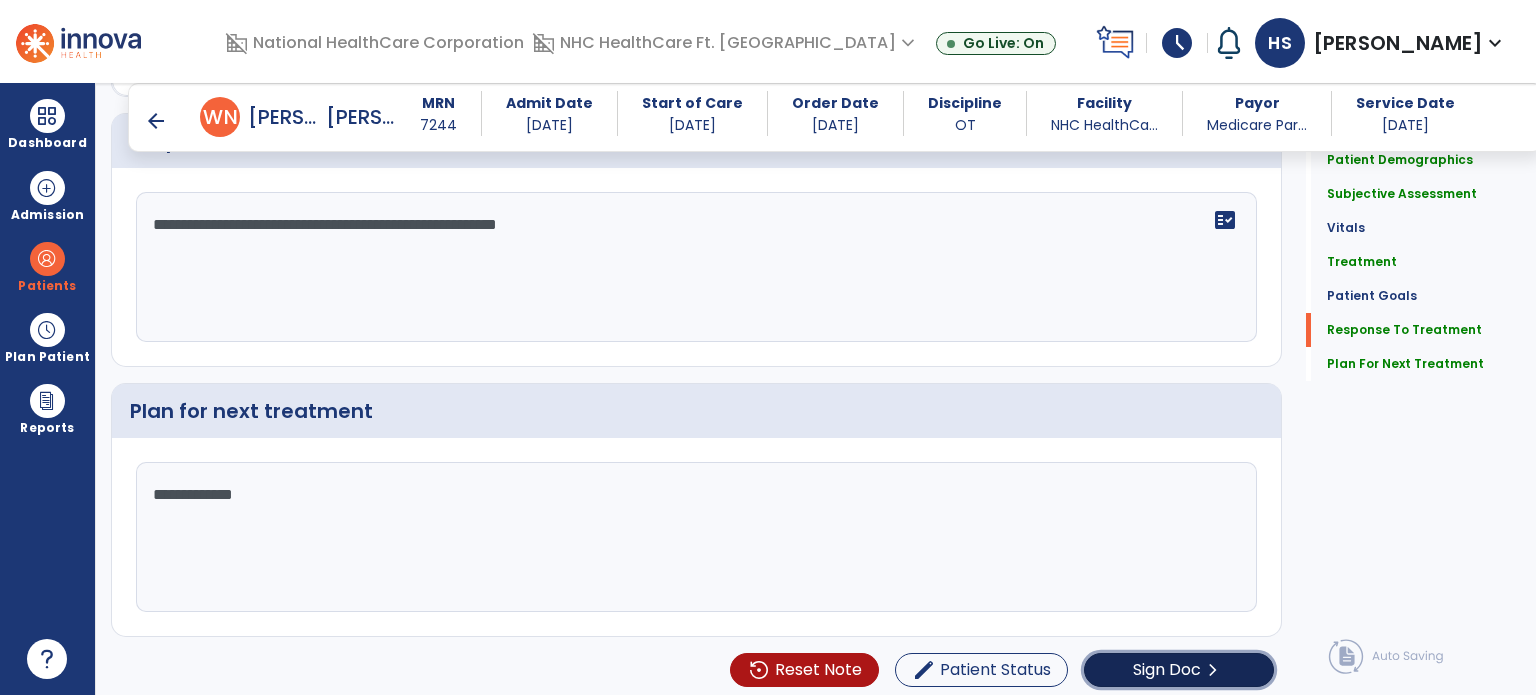 click on "Sign Doc" 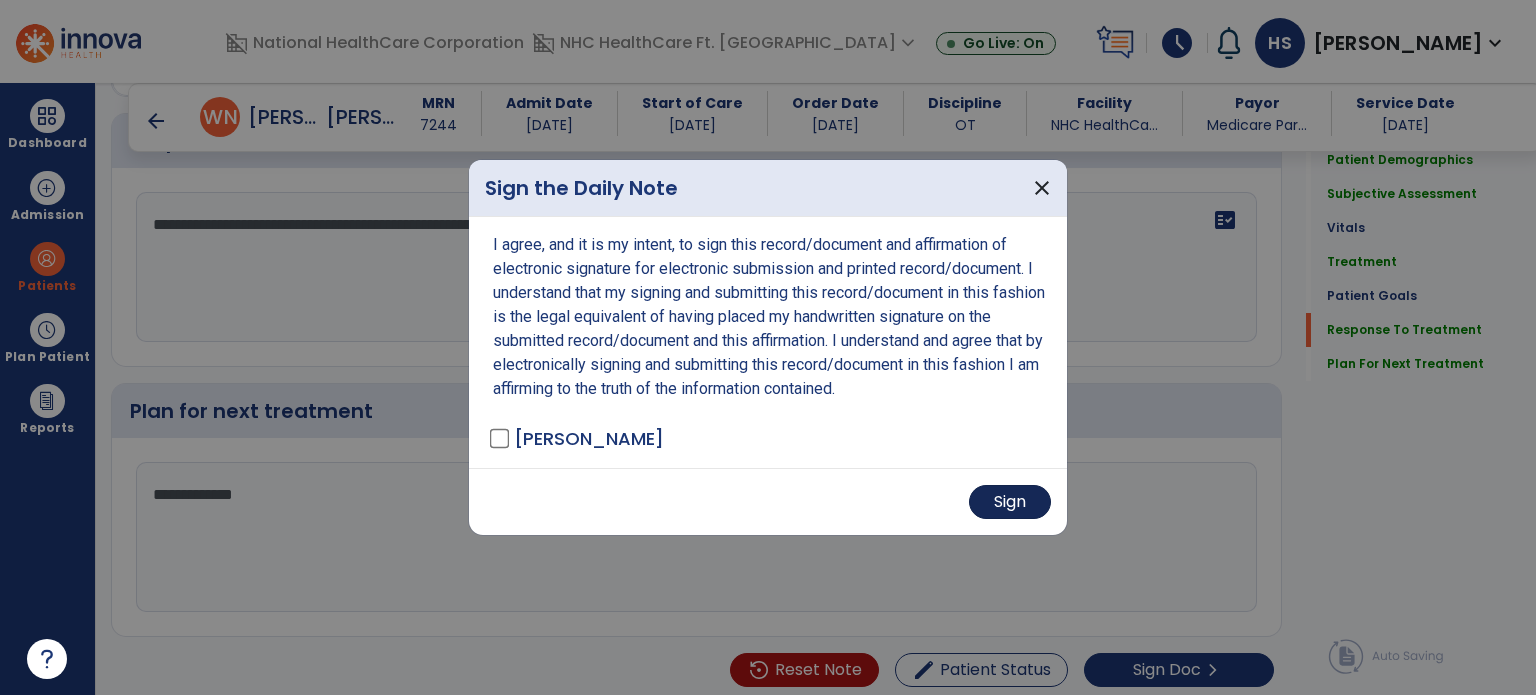 click on "Sign" at bounding box center (1010, 502) 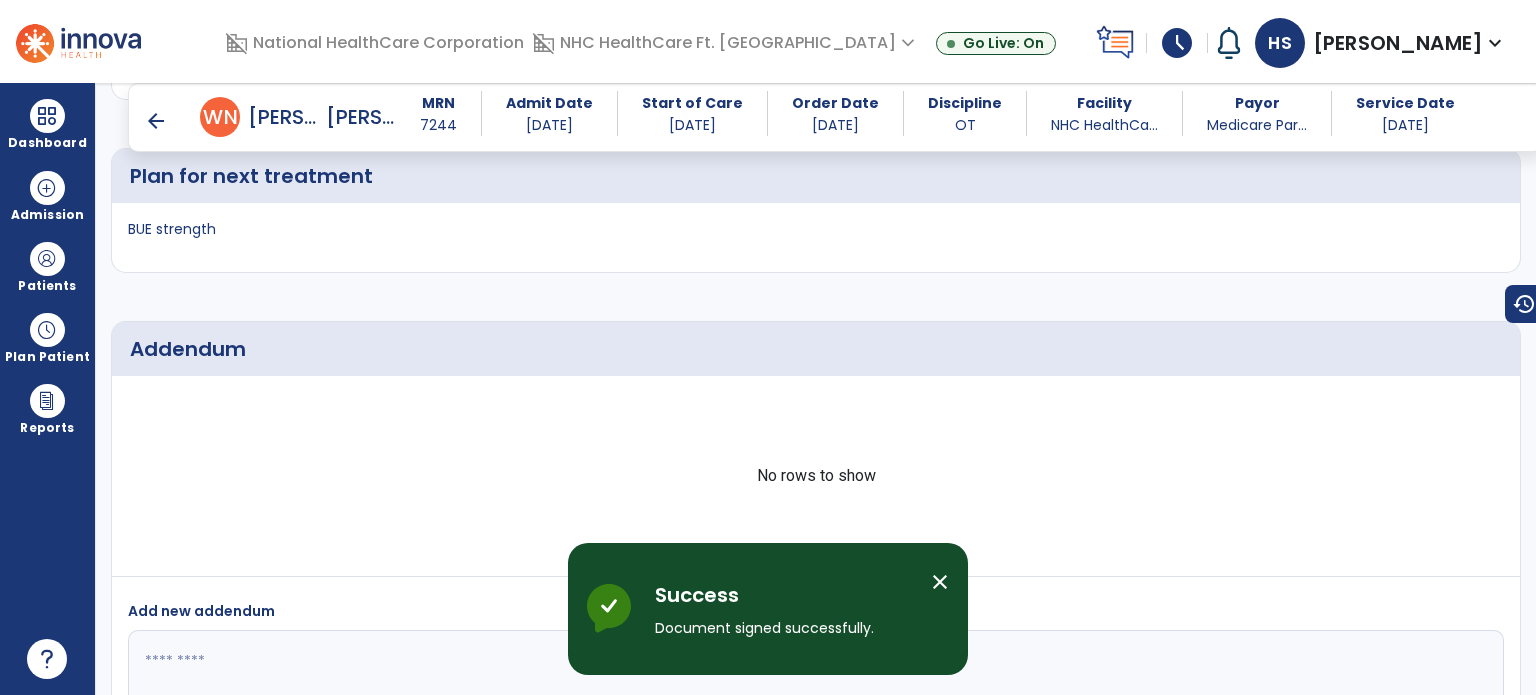 scroll, scrollTop: 4089, scrollLeft: 0, axis: vertical 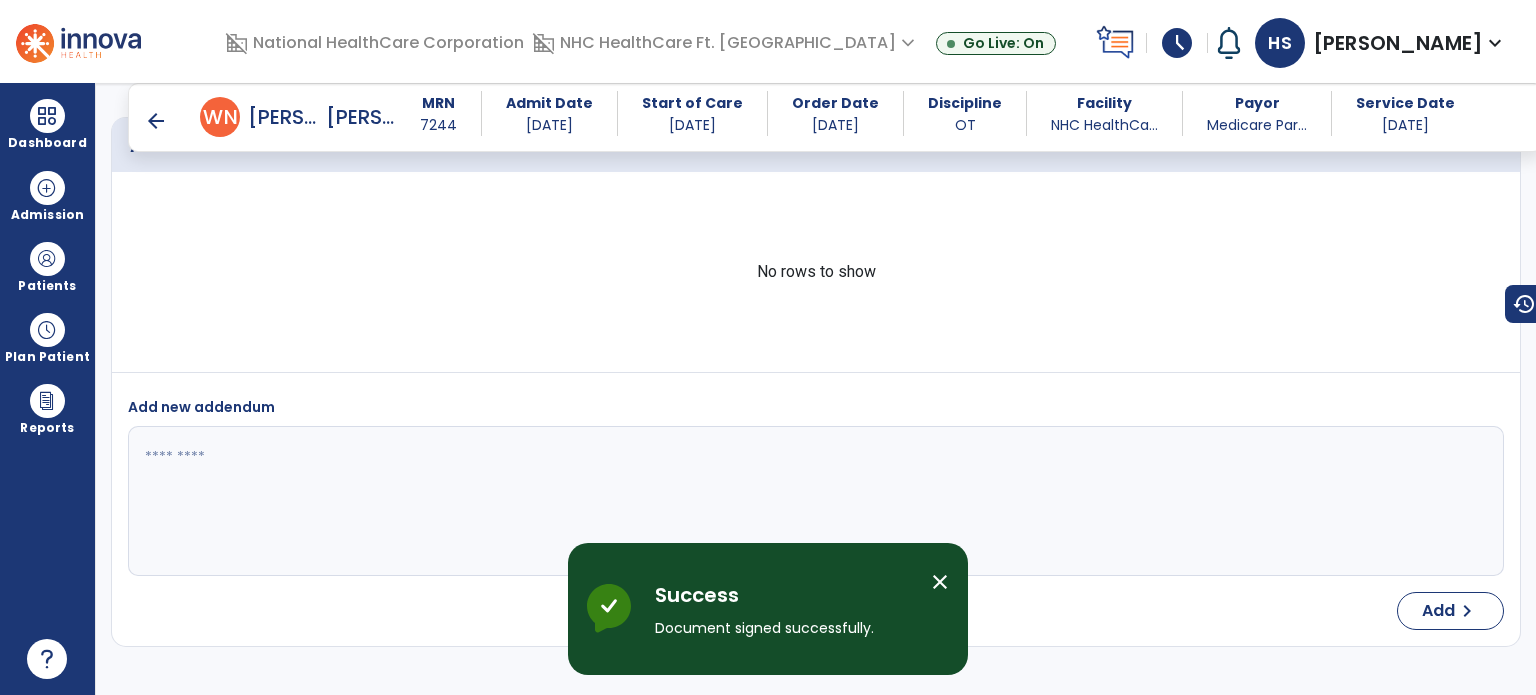 click on "arrow_back" at bounding box center (156, 121) 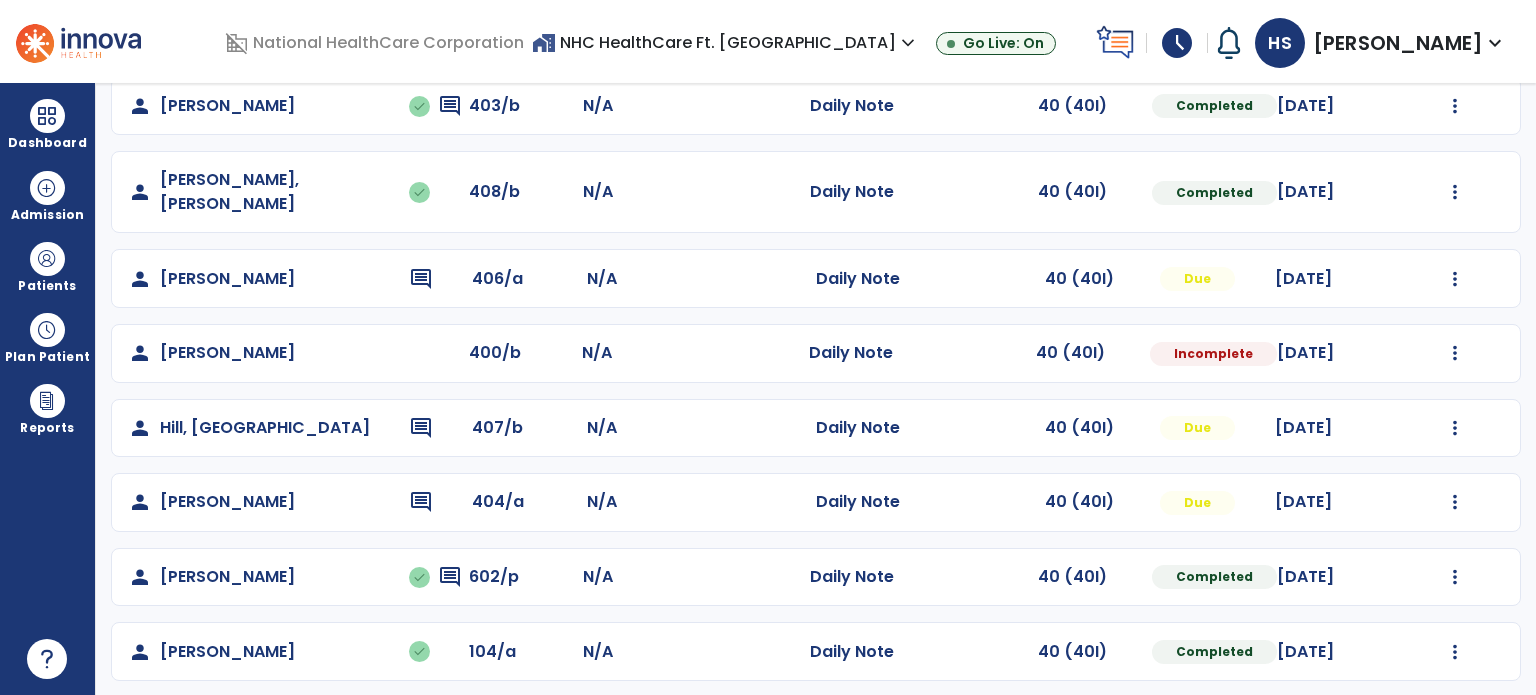 scroll, scrollTop: 326, scrollLeft: 0, axis: vertical 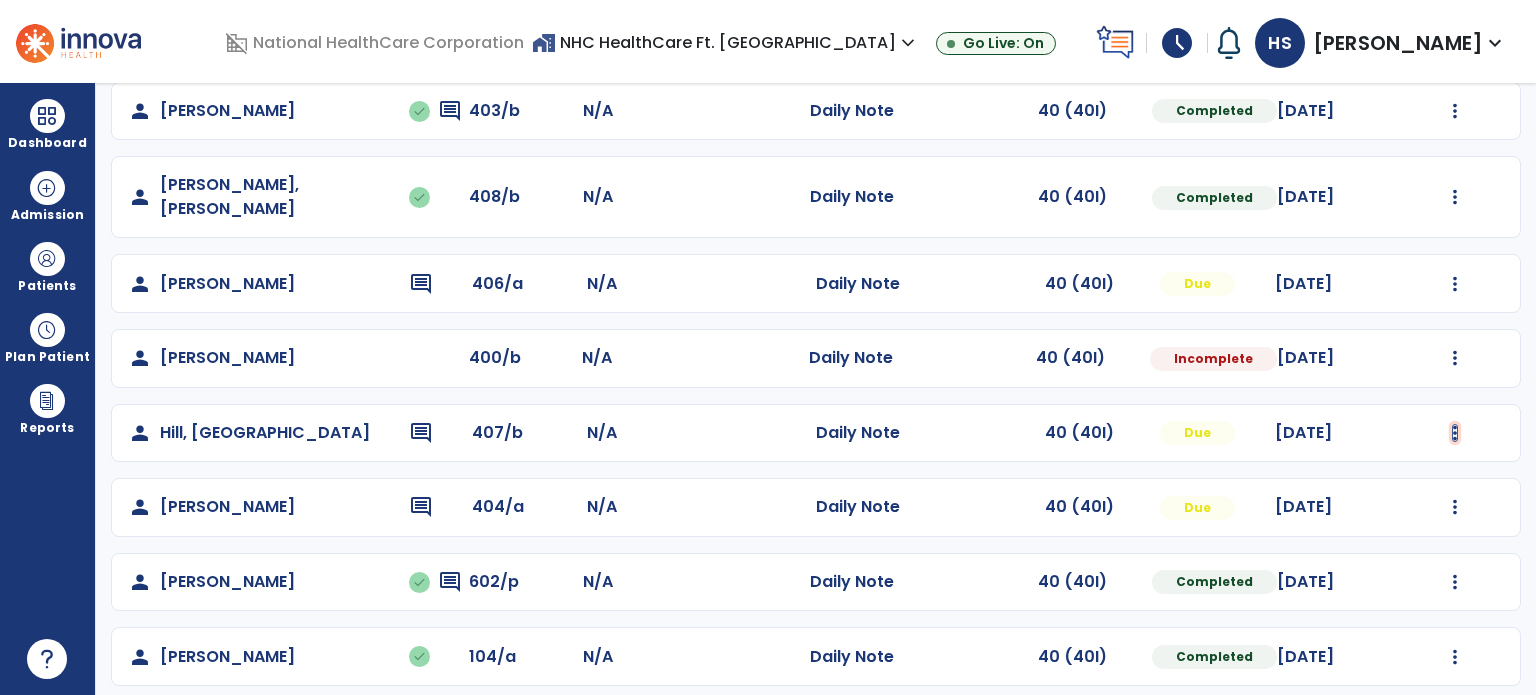click at bounding box center (1455, -38) 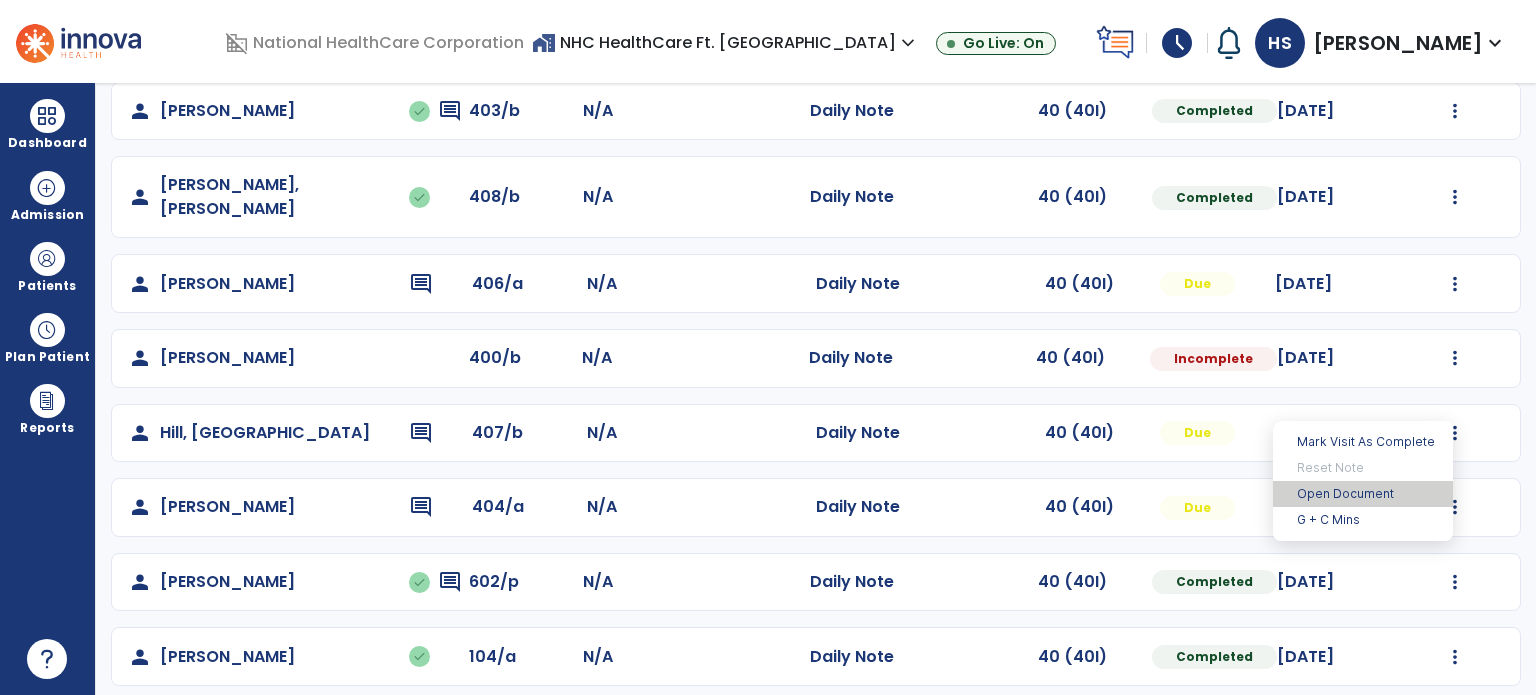 click on "Open Document" at bounding box center (1363, 494) 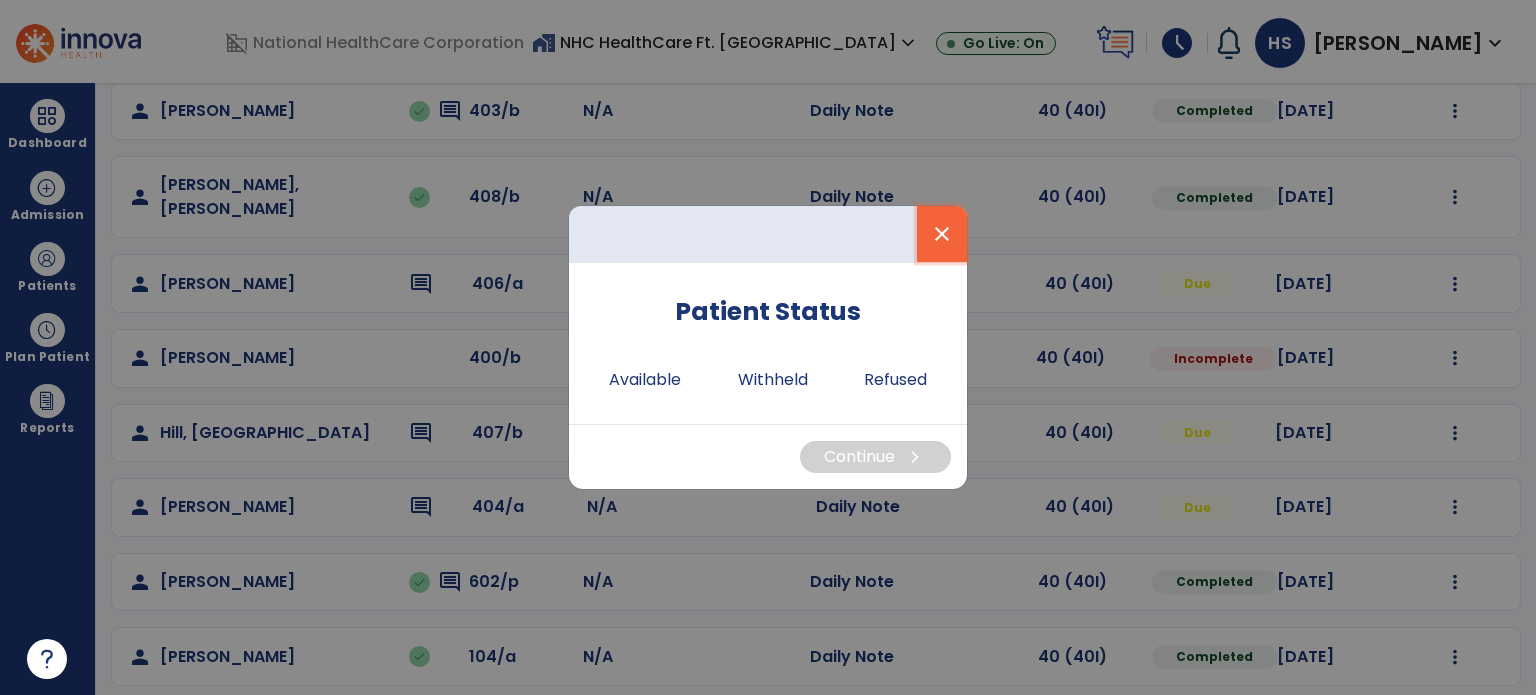 click on "close" at bounding box center (942, 234) 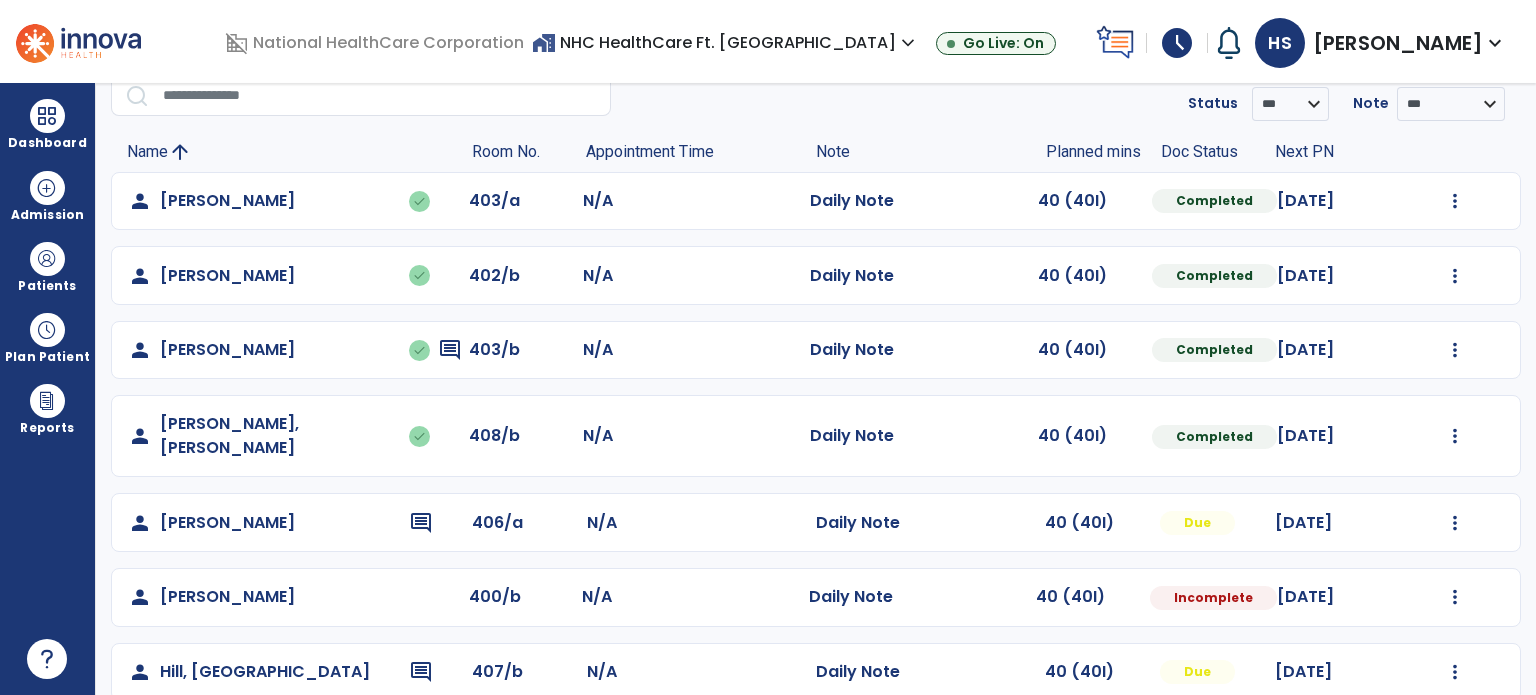 scroll, scrollTop: 84, scrollLeft: 0, axis: vertical 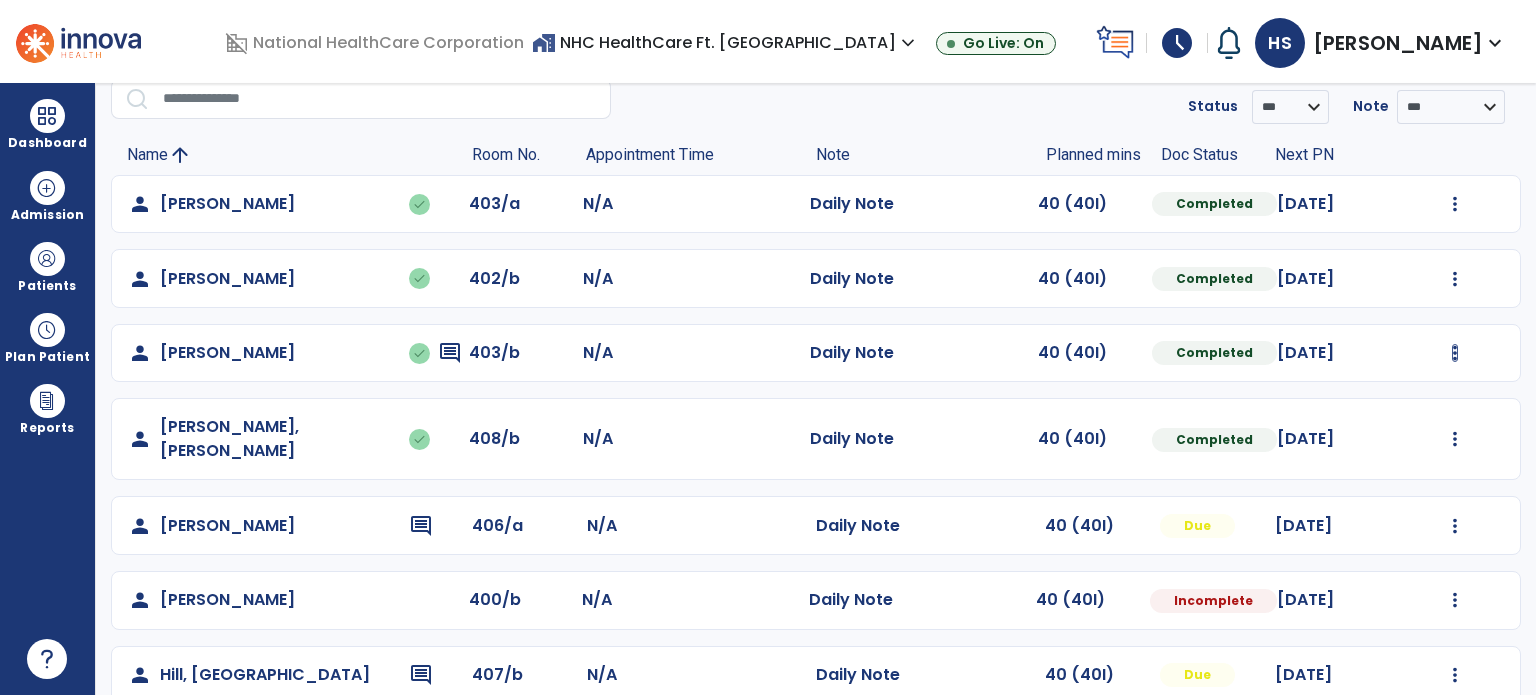 click at bounding box center (1455, 204) 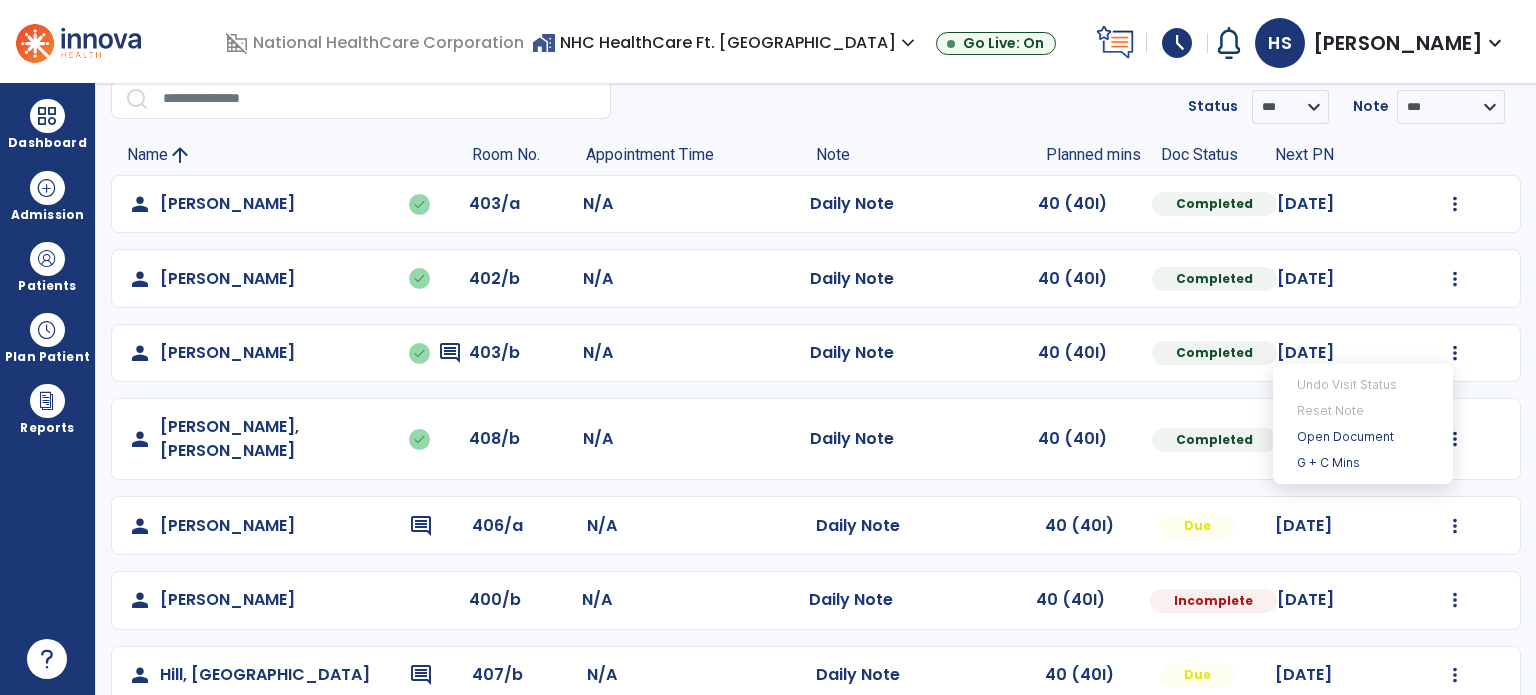 click on "person   [PERSON_NAME]  400/b N/A  Daily Note   40 (40I)  Incomplete [DATE]  Mark Visit As Complete   Reset Note   Open Document   G + C Mins" 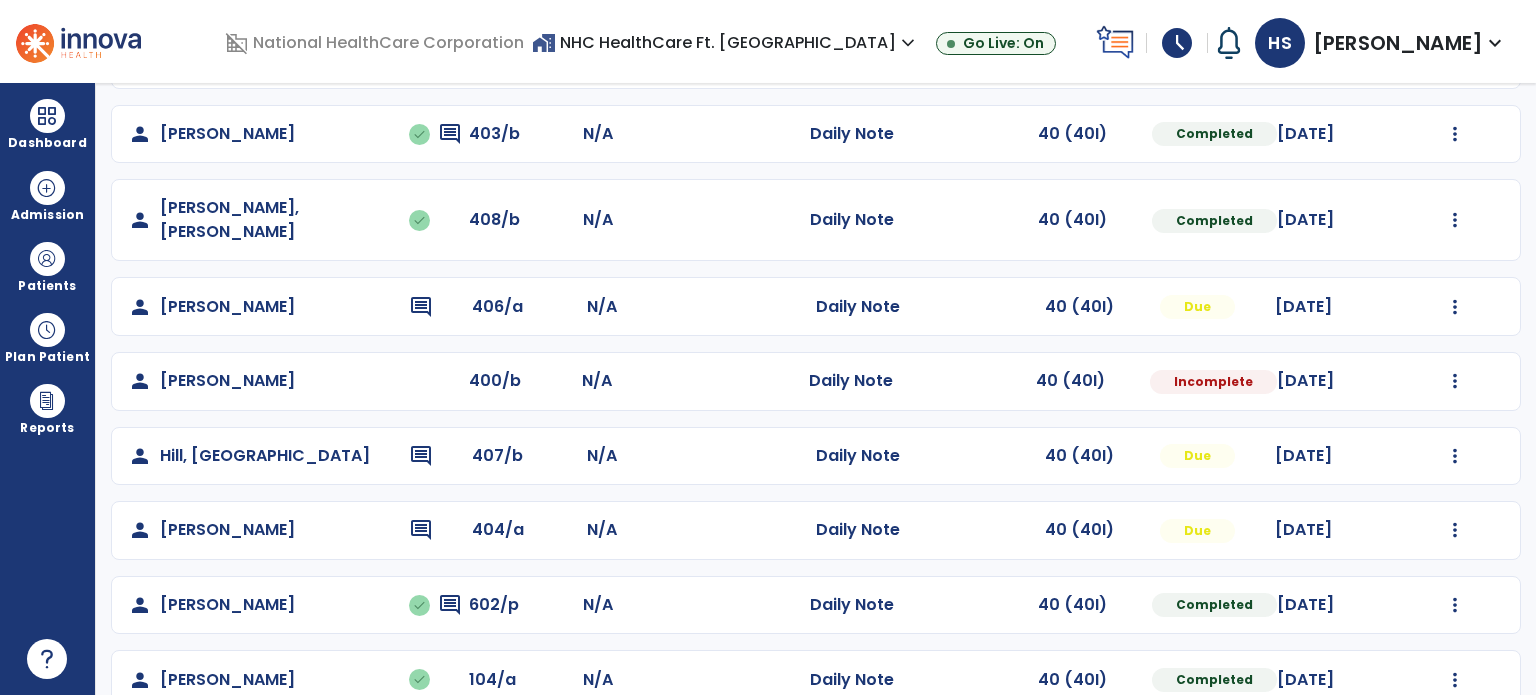 scroll, scrollTop: 302, scrollLeft: 0, axis: vertical 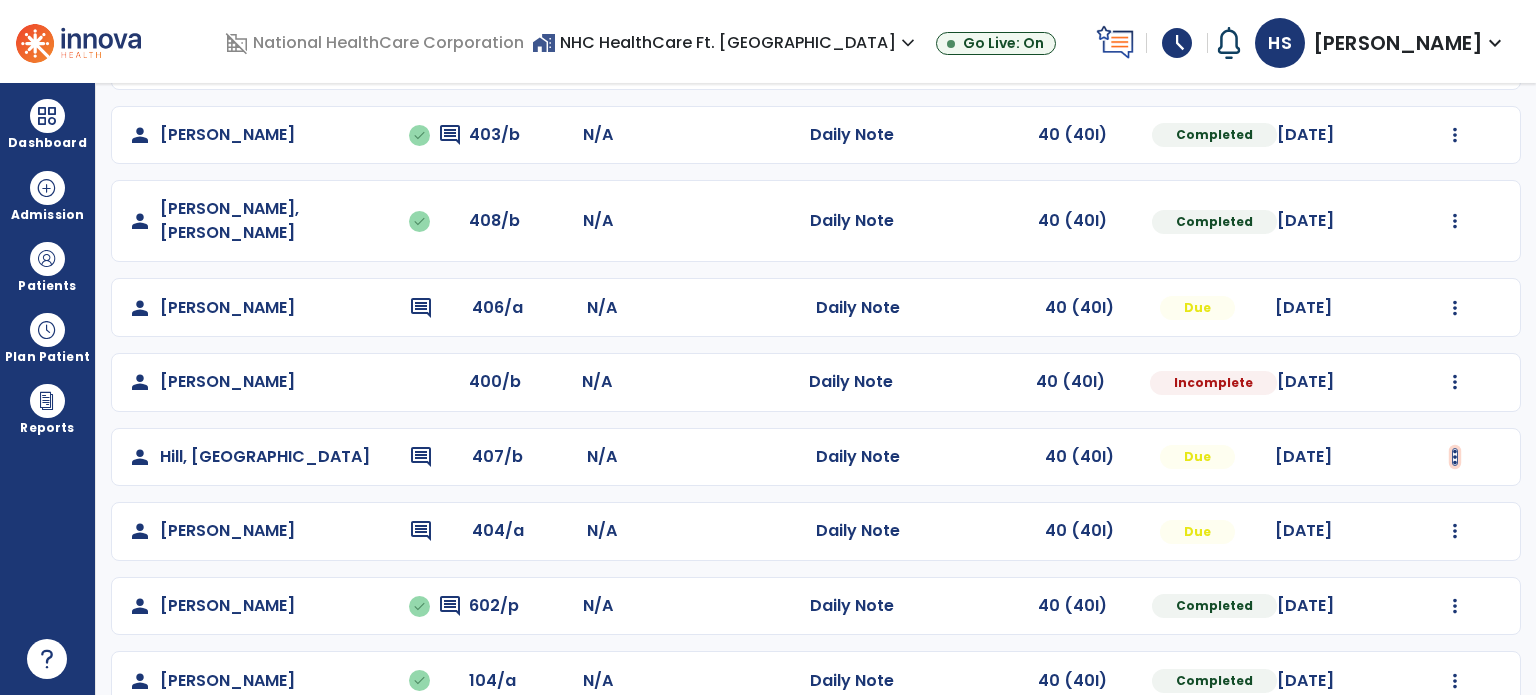 click at bounding box center [1455, -14] 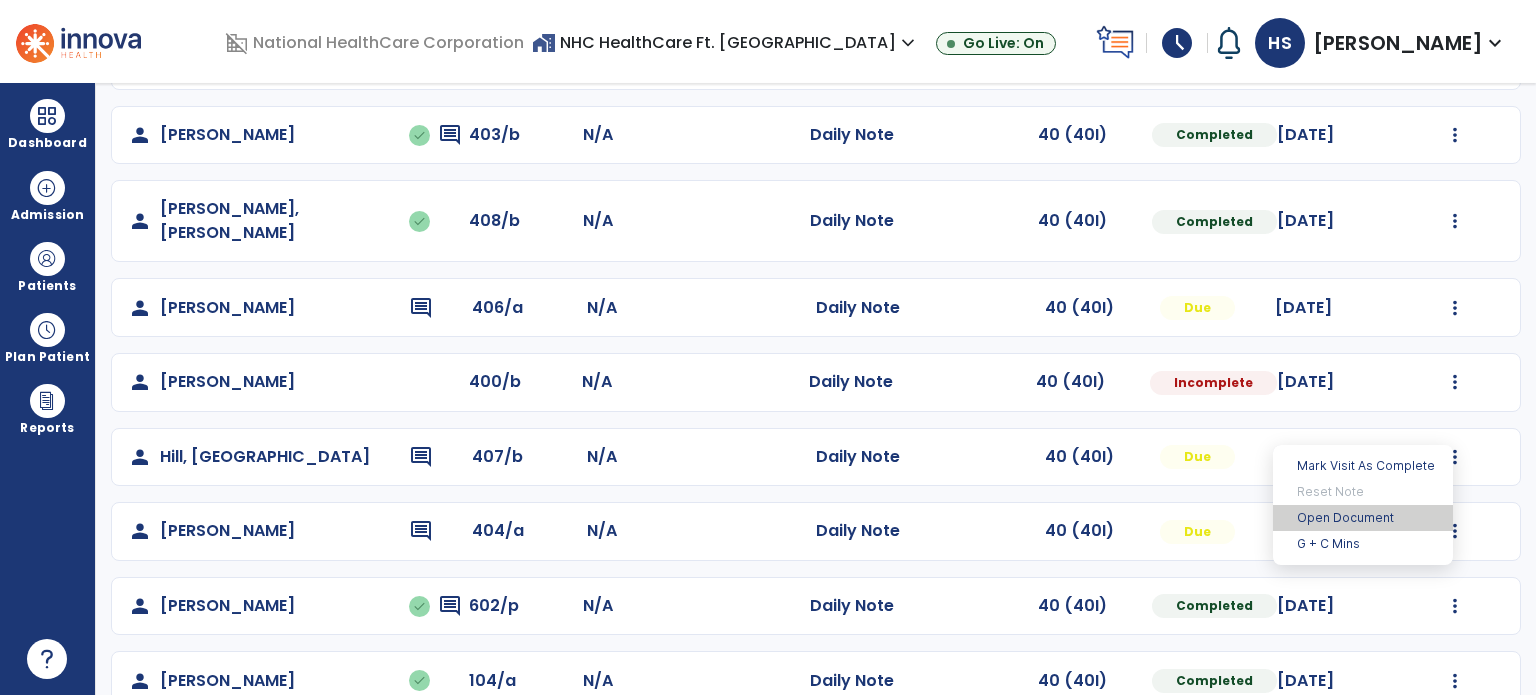 click on "Open Document" at bounding box center [1363, 518] 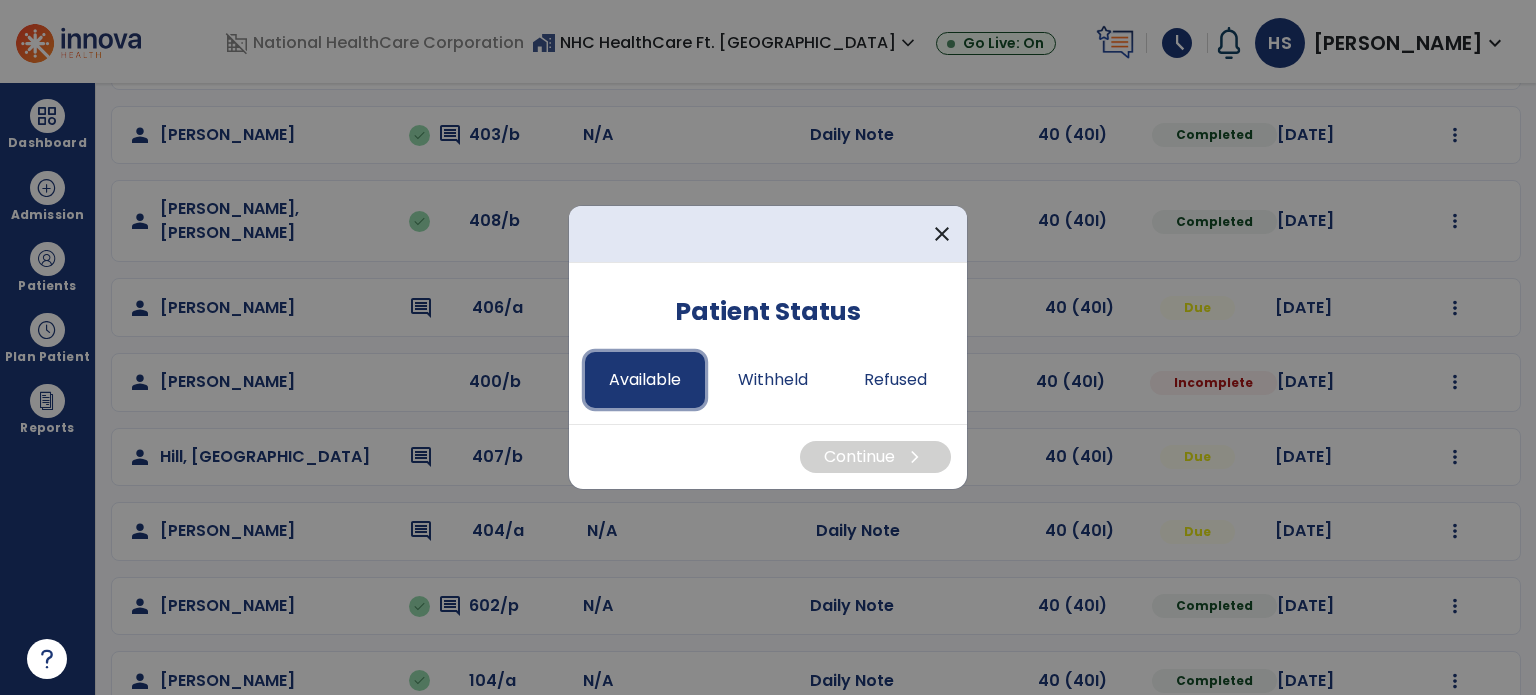 click on "Available" at bounding box center [645, 380] 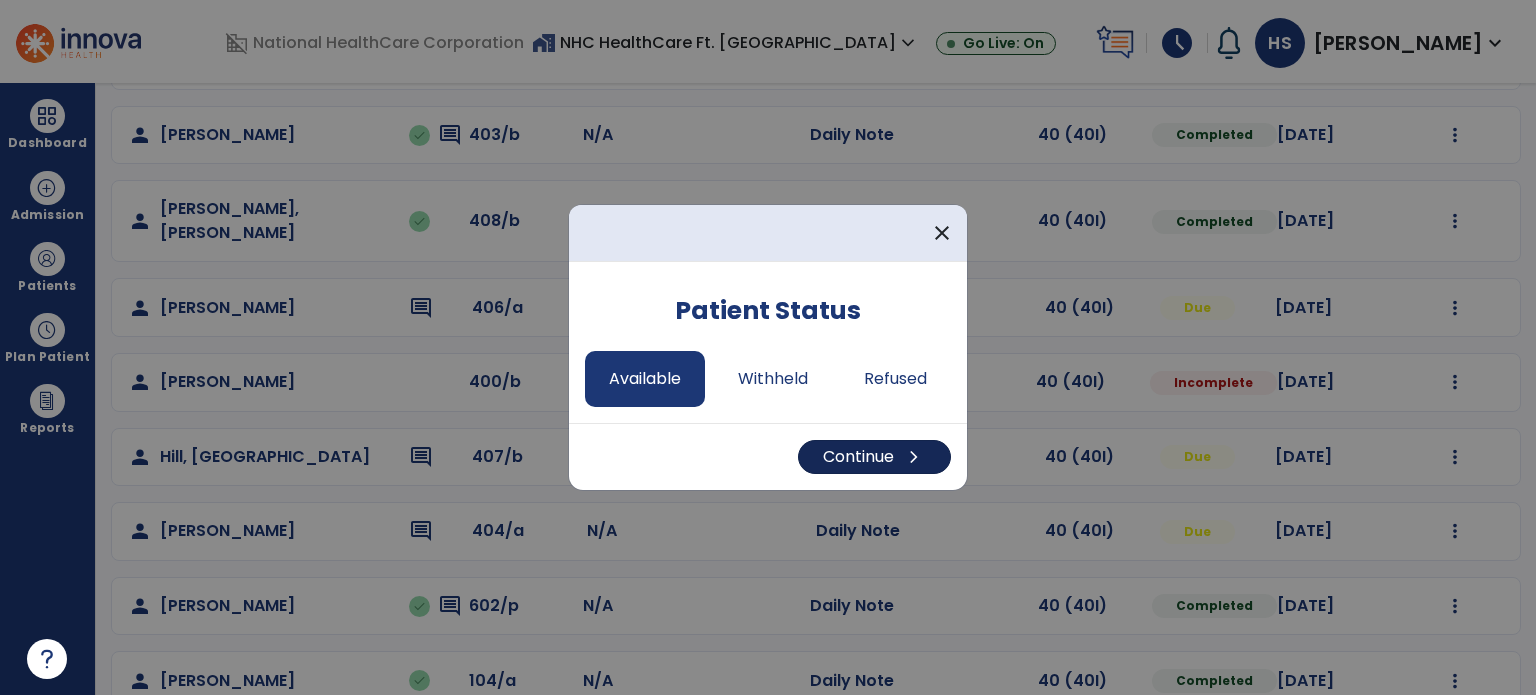 click on "Continue   chevron_right" at bounding box center (874, 457) 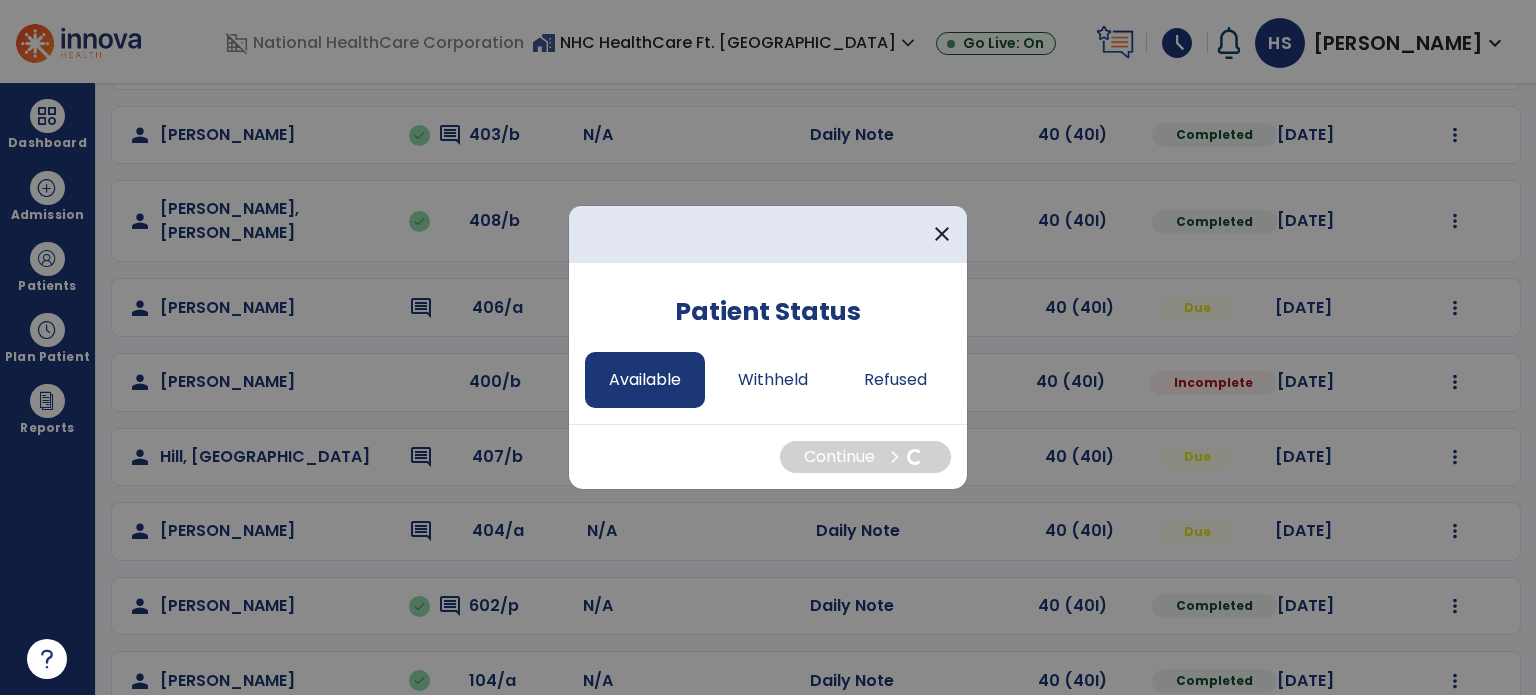 select on "*" 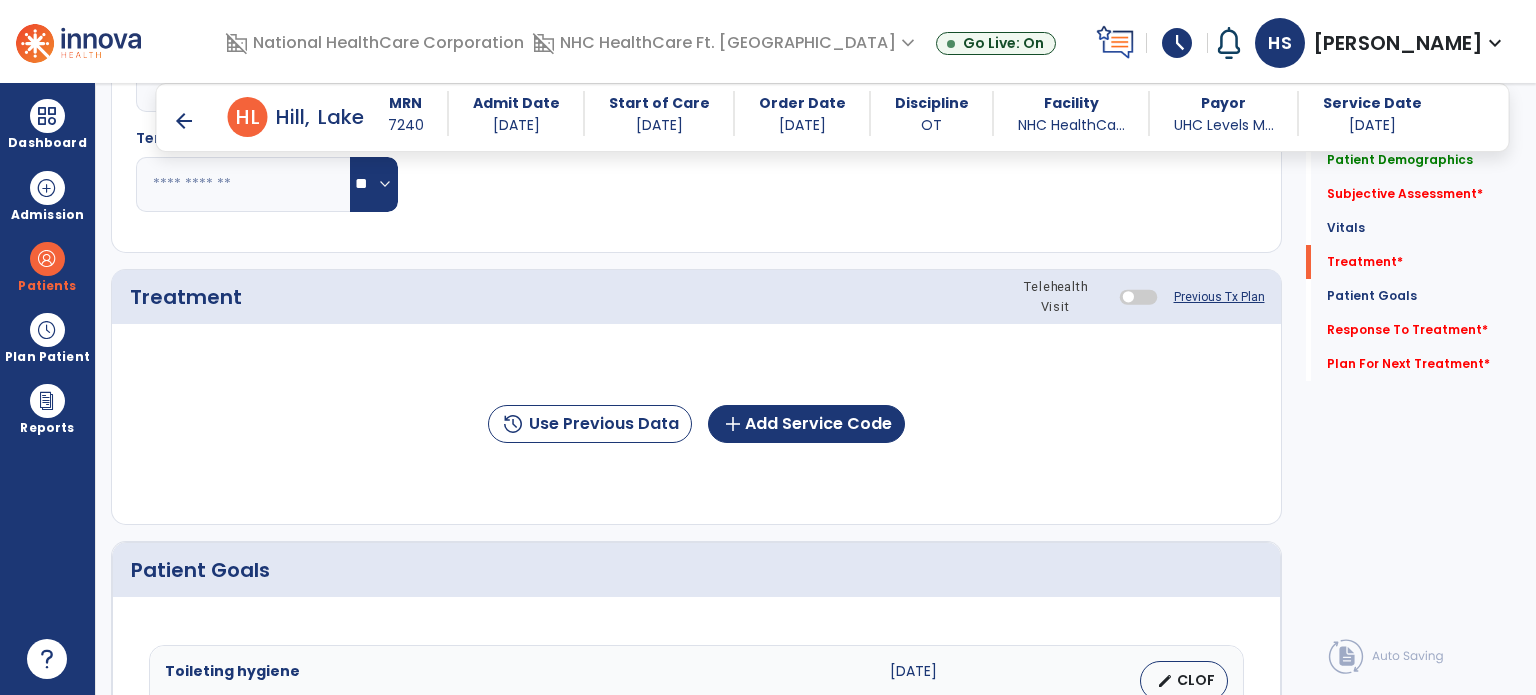 scroll, scrollTop: 1024, scrollLeft: 0, axis: vertical 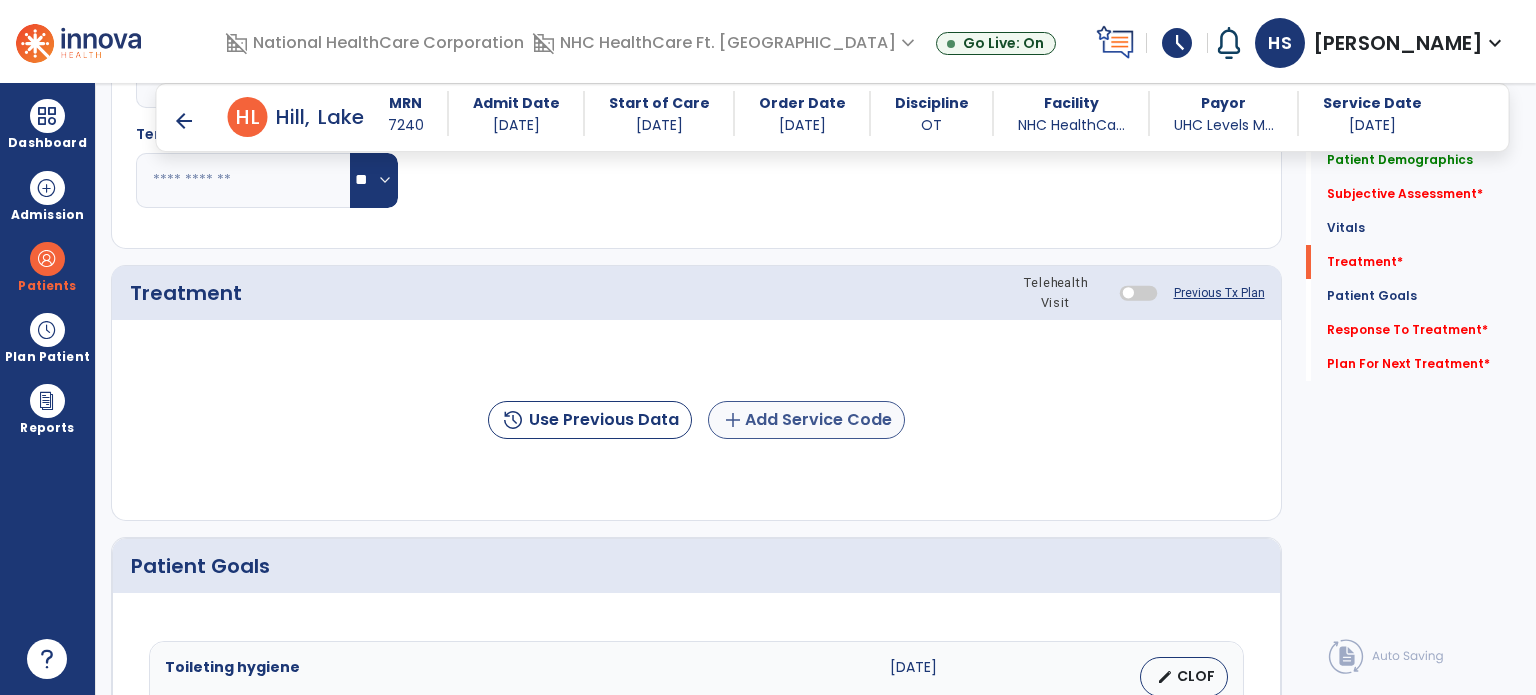 click on "add  Add Service Code" 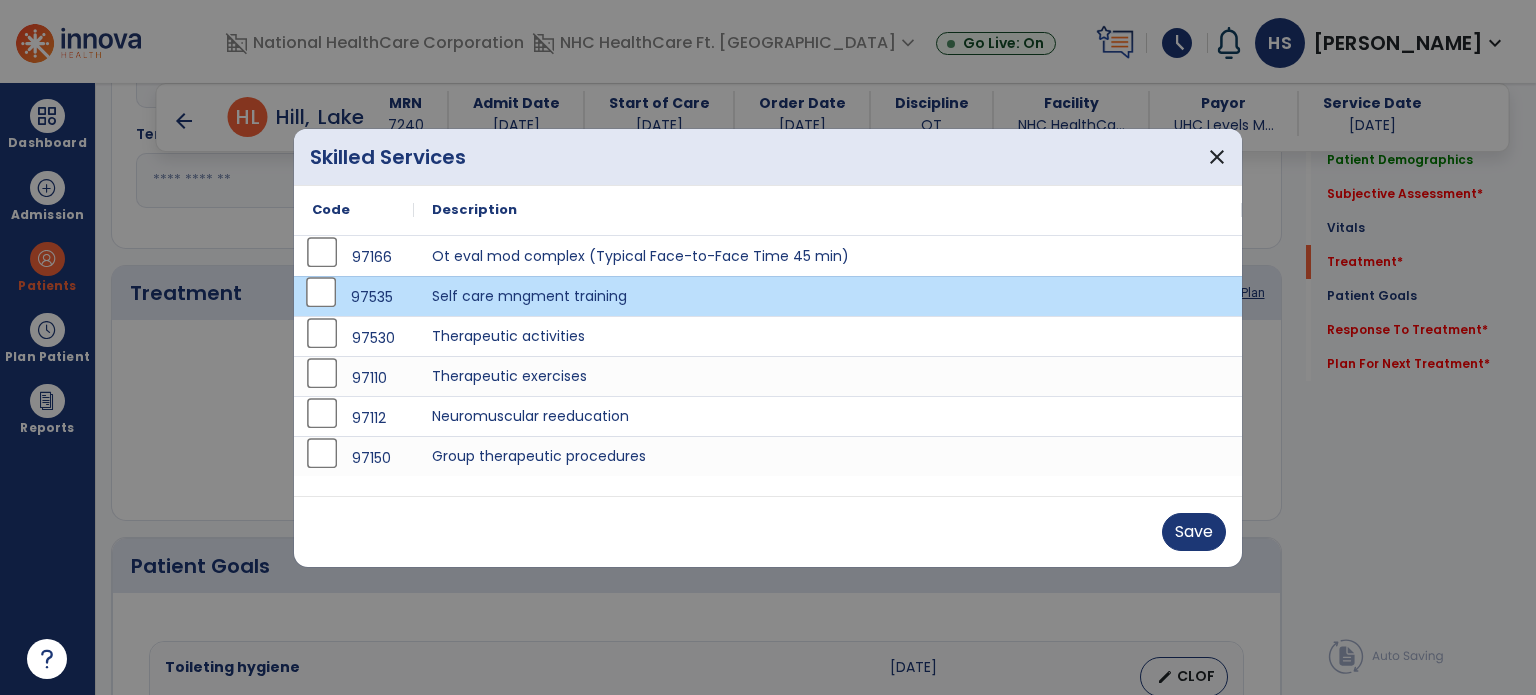 click on "Save" at bounding box center [768, 532] 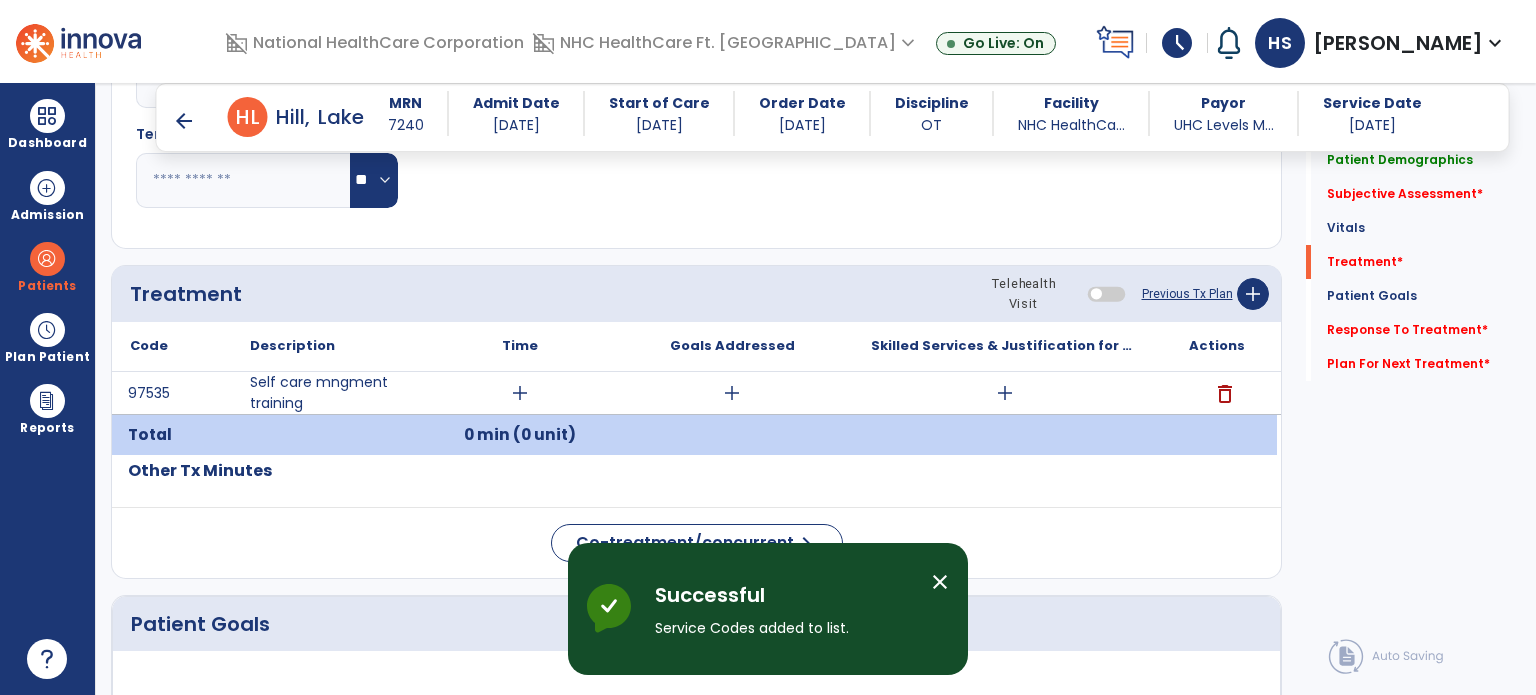click on "add" at bounding box center [1005, 393] 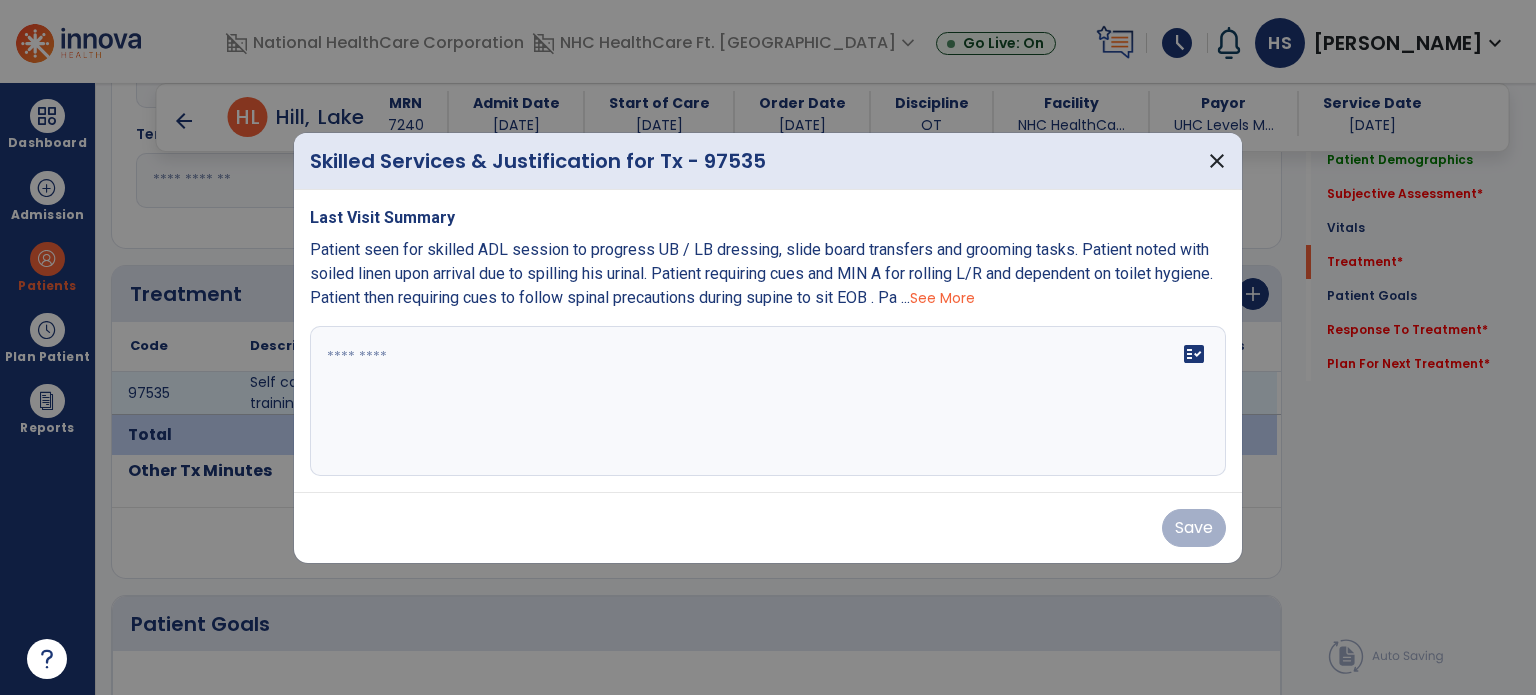 click on "See More" at bounding box center [942, 298] 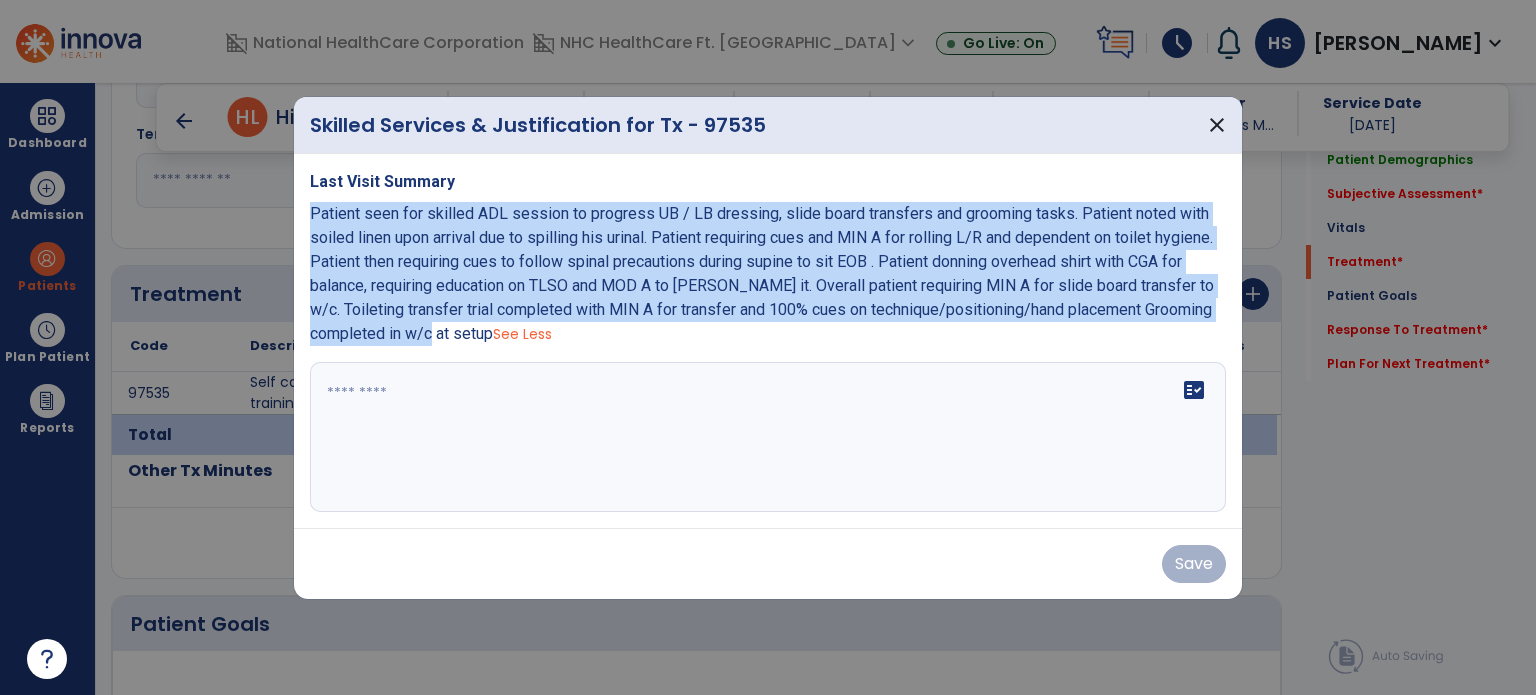 drag, startPoint x: 571, startPoint y: 343, endPoint x: 306, endPoint y: 215, distance: 294.29407 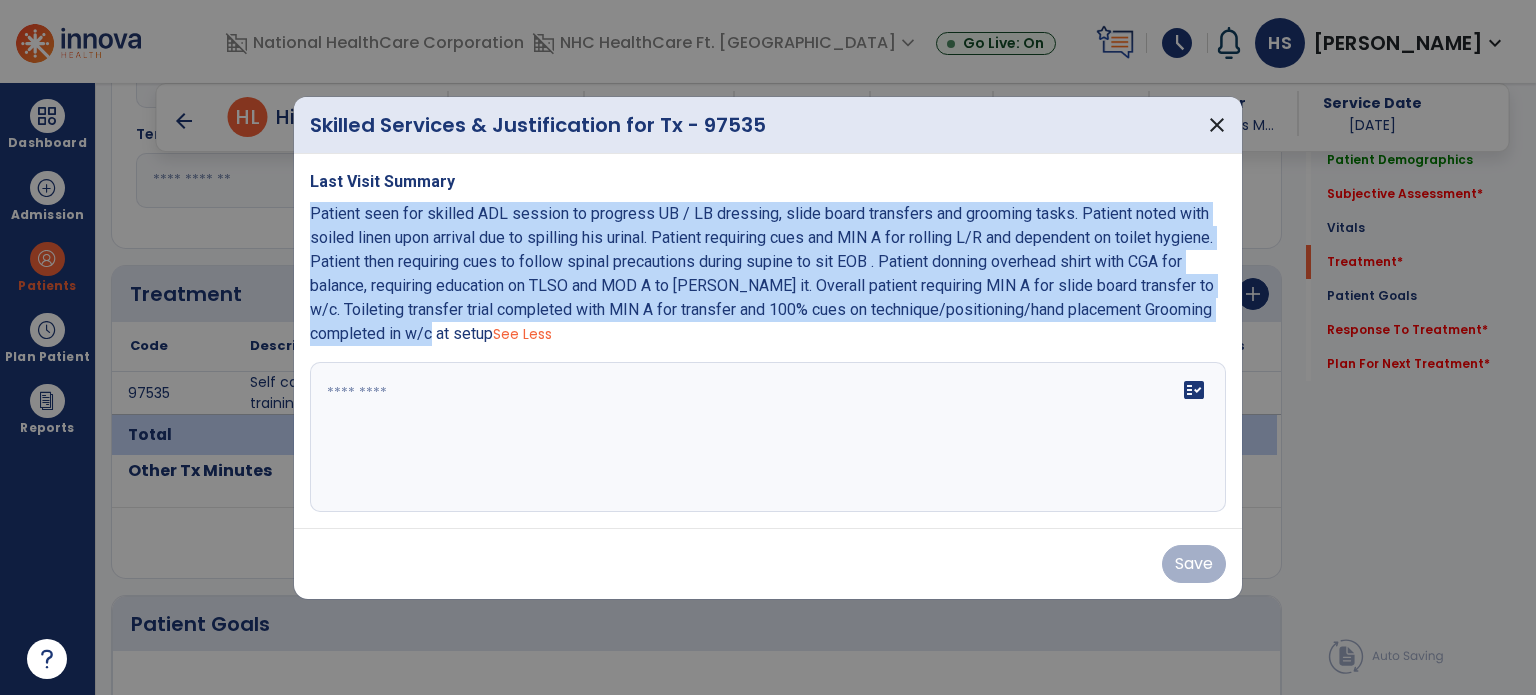 click on "Last Visit Summary Patient seen for skilled ADL session to progress UB / LB dressing, slide board transfers and grooming tasks. Patient noted with soiled linen upon arrival due to spilling his urinal. Patient requiring cues and MIN A for rolling L/R and dependent on toilet hygiene. Patient then requiring cues to follow spinal precautions during supine to sit EOB . Patient donning overhead shirt with CGA for balance, requiring education on TLSO and MOD A to [PERSON_NAME] it. Overall patient requiring MIN A for slide board transfer to w/c. Toileting transfer trial completed with MIN A for transfer and 100% cues on technique/positioning/hand placement  Grooming completed in w/c at setup   See Less   fact_check" at bounding box center (768, 341) 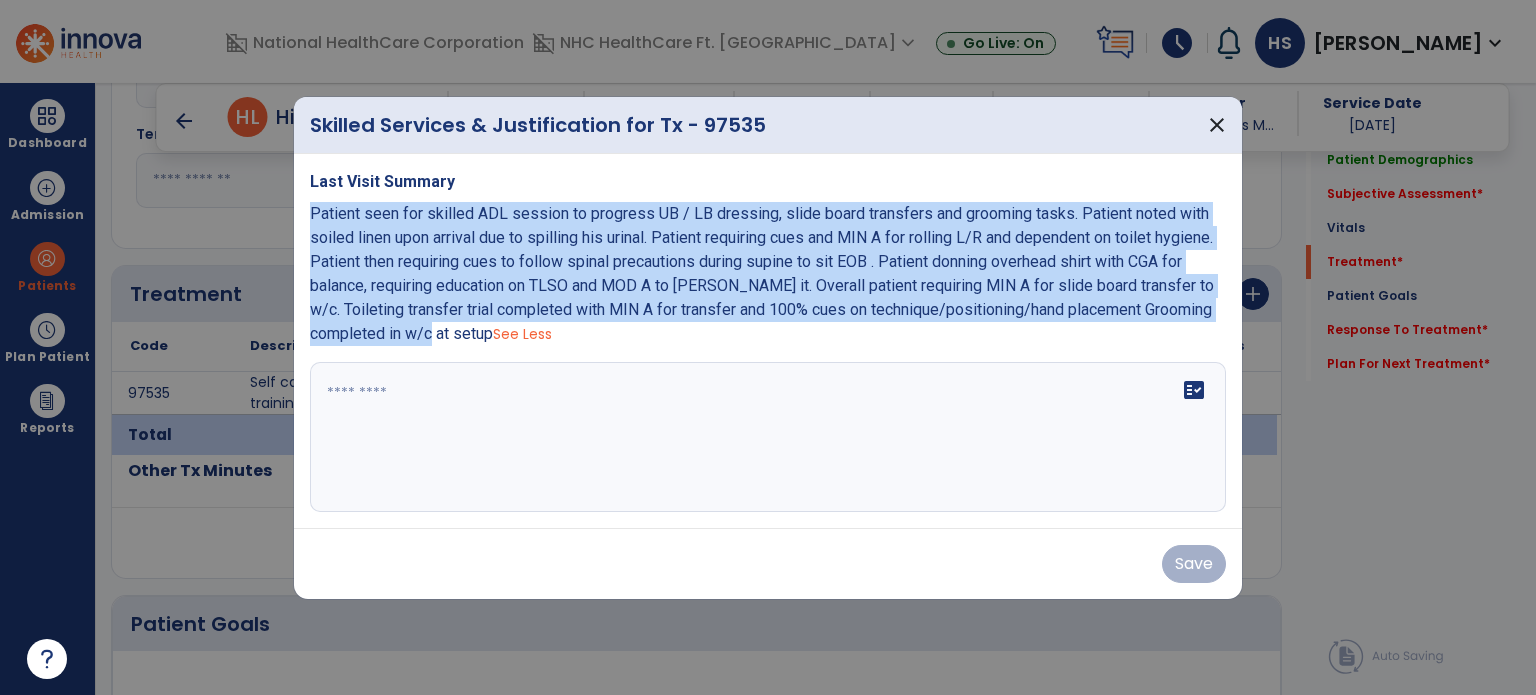 copy on "Patient seen for skilled ADL session to progress UB / LB dressing, slide board transfers and grooming tasks. Patient noted with soiled linen upon arrival due to spilling his urinal. Patient requiring cues and MIN A for rolling L/R and dependent on toilet hygiene. Patient then requiring cues to follow spinal precautions during supine to sit EOB . Patient donning overhead shirt with CGA for balance, requiring education on TLSO and MOD A to [PERSON_NAME] it. Overall patient requiring MIN A for slide board transfer to w/c. Toileting transfer trial completed with MIN A for transfer and 100% cues on technique/positioning/hand placement  Grooming completed in w/c at setup" 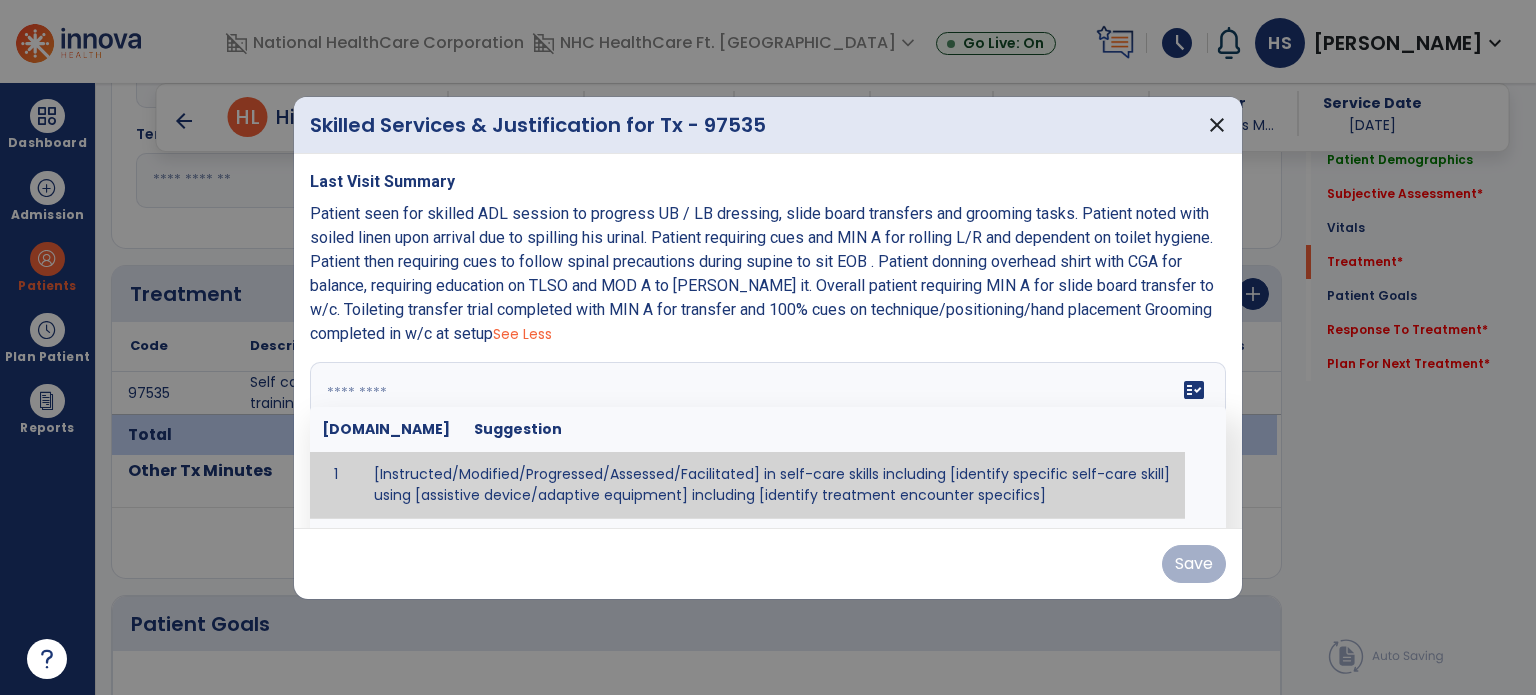 click on "fact_check  [DOMAIN_NAME] Suggestion 1 [Instructed/Modified/Progressed/Assessed/Facilitated] in self-care skills including [identify specific self-care skill] using [assistive device/adaptive equipment] including [identify treatment encounter specifics]" at bounding box center [768, 437] 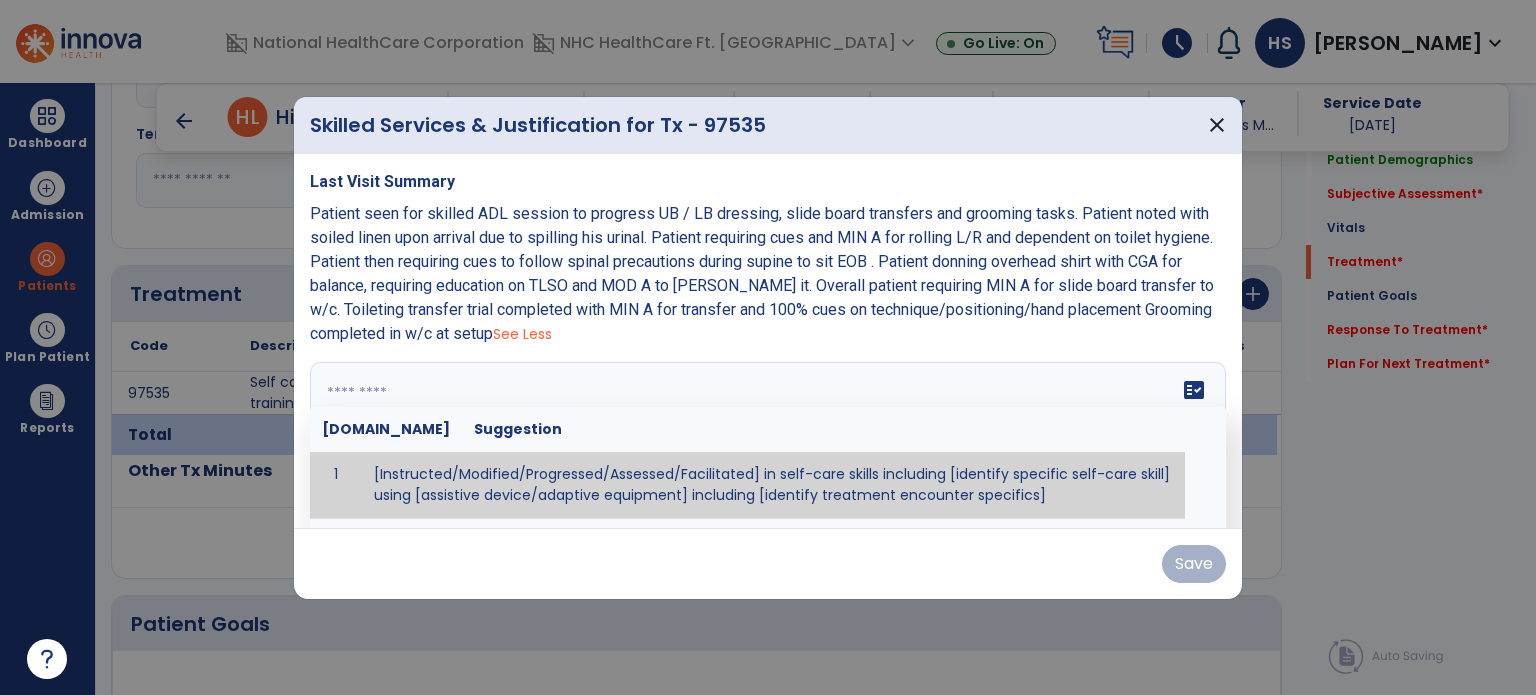 paste on "**********" 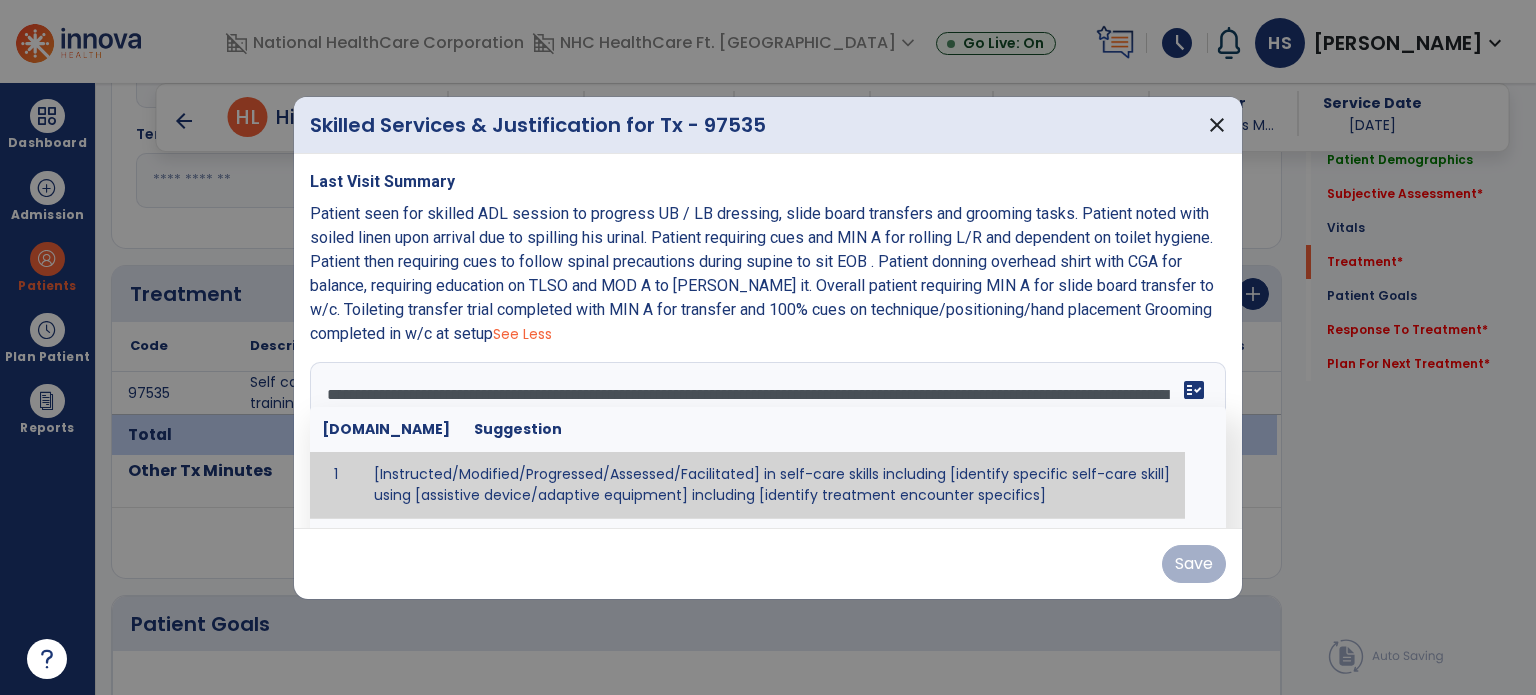 scroll, scrollTop: 39, scrollLeft: 0, axis: vertical 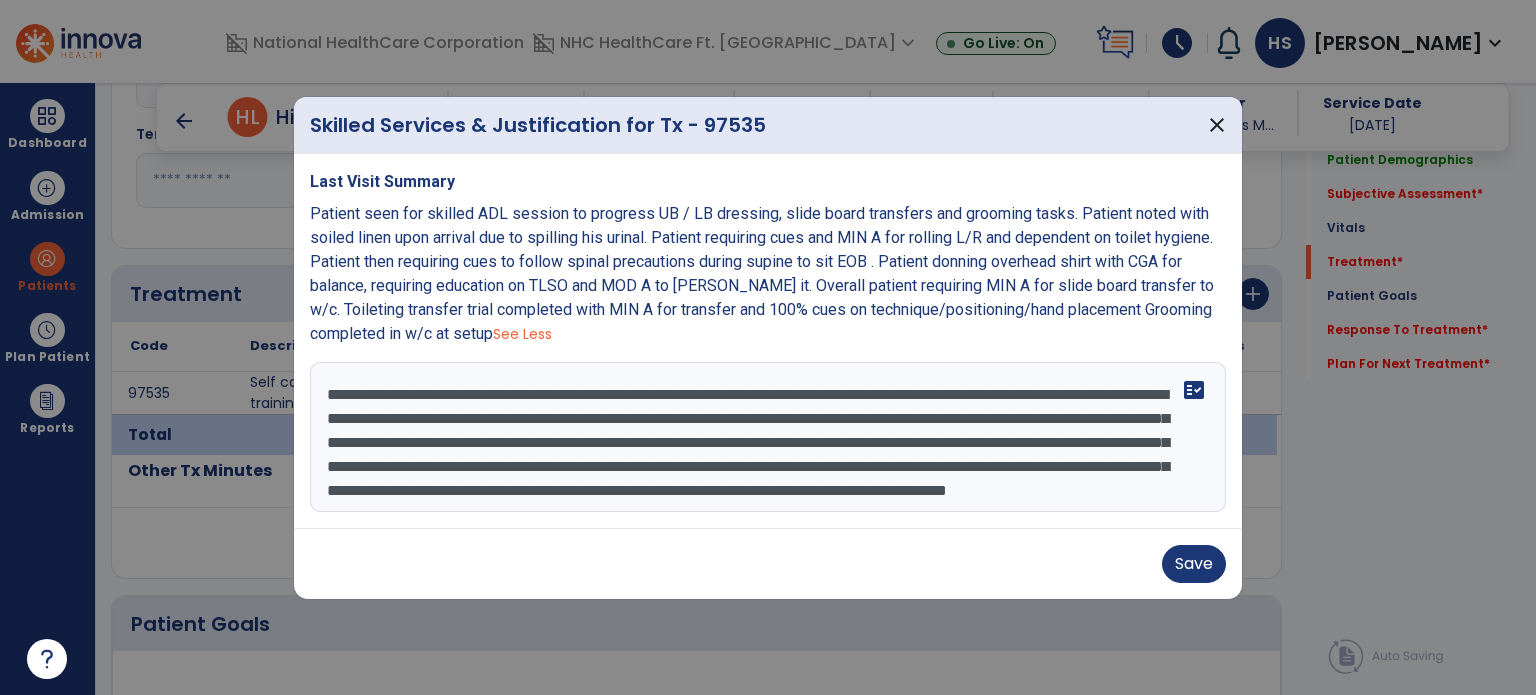 click on "**********" at bounding box center (768, 437) 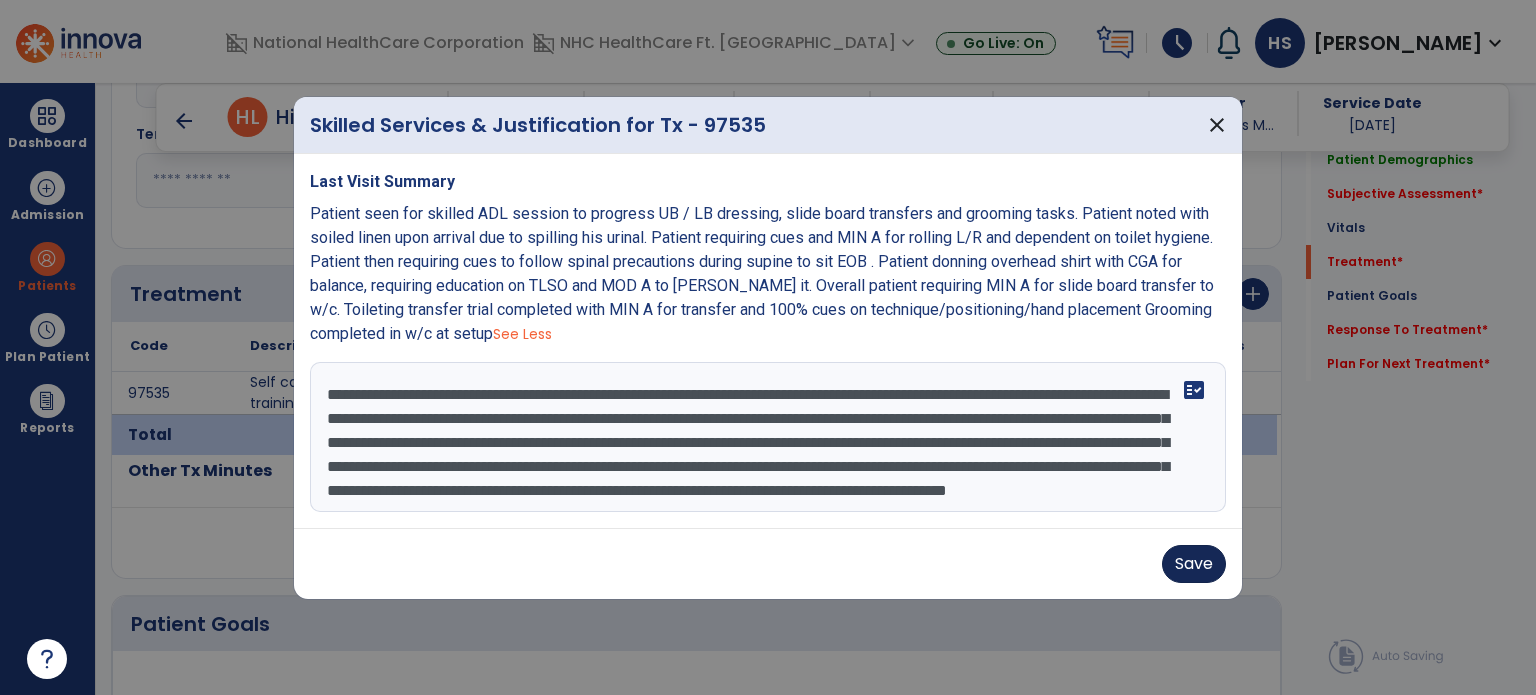 type on "**********" 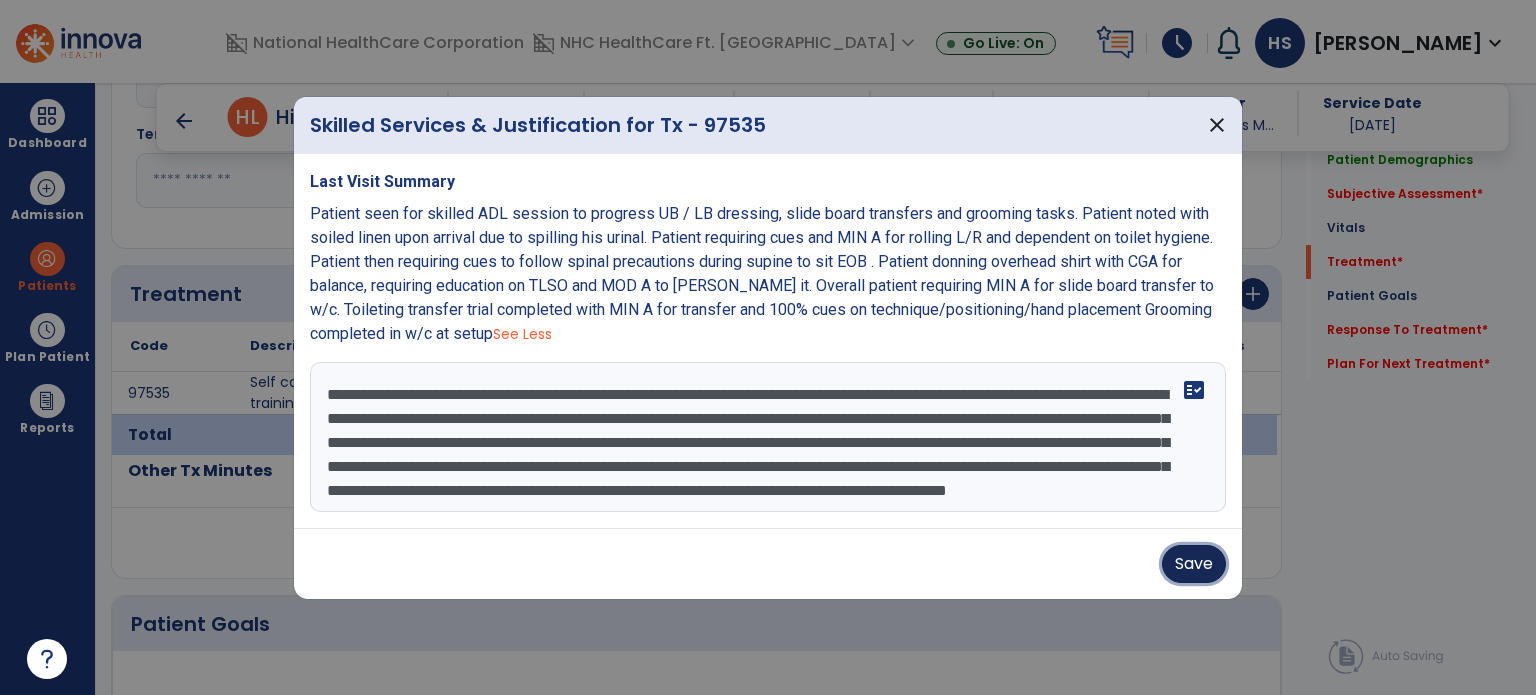 click on "Save" at bounding box center [1194, 564] 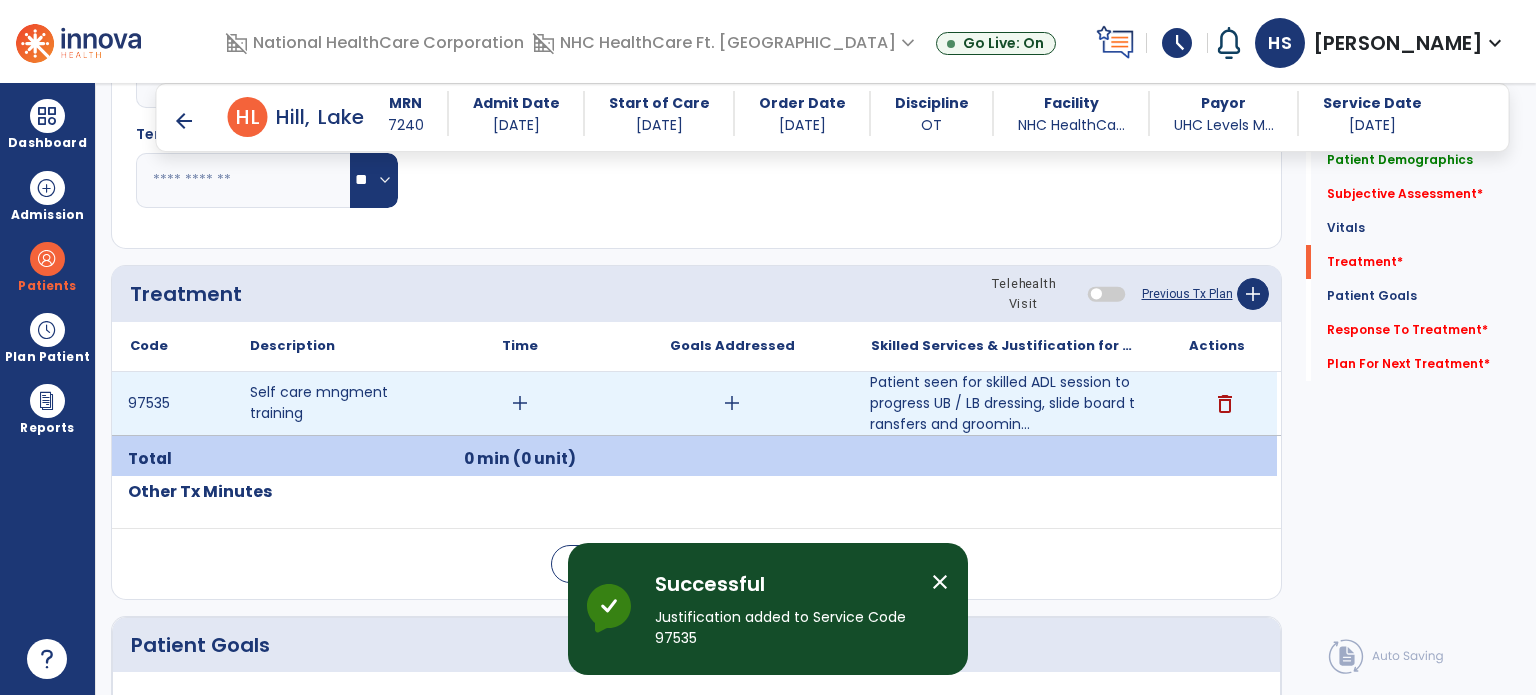 click on "add" at bounding box center (520, 403) 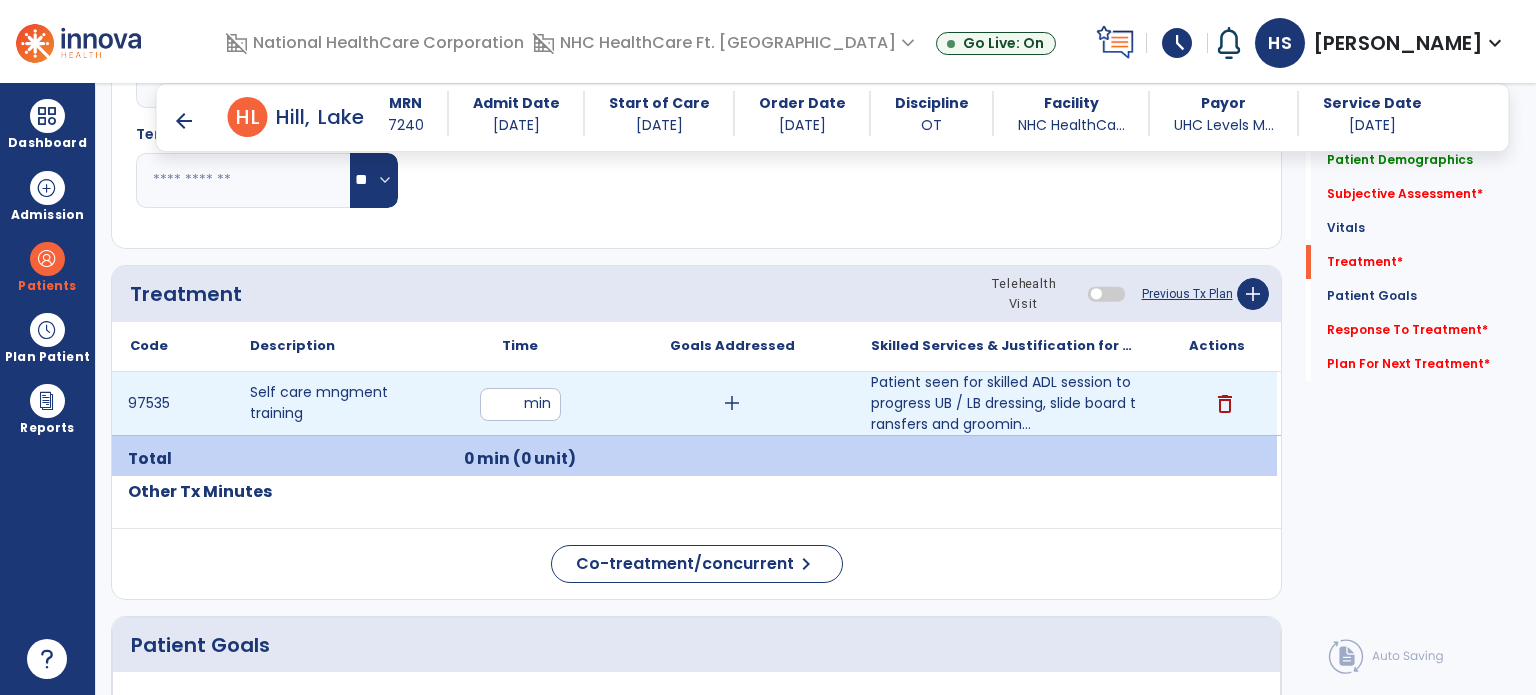 type on "**" 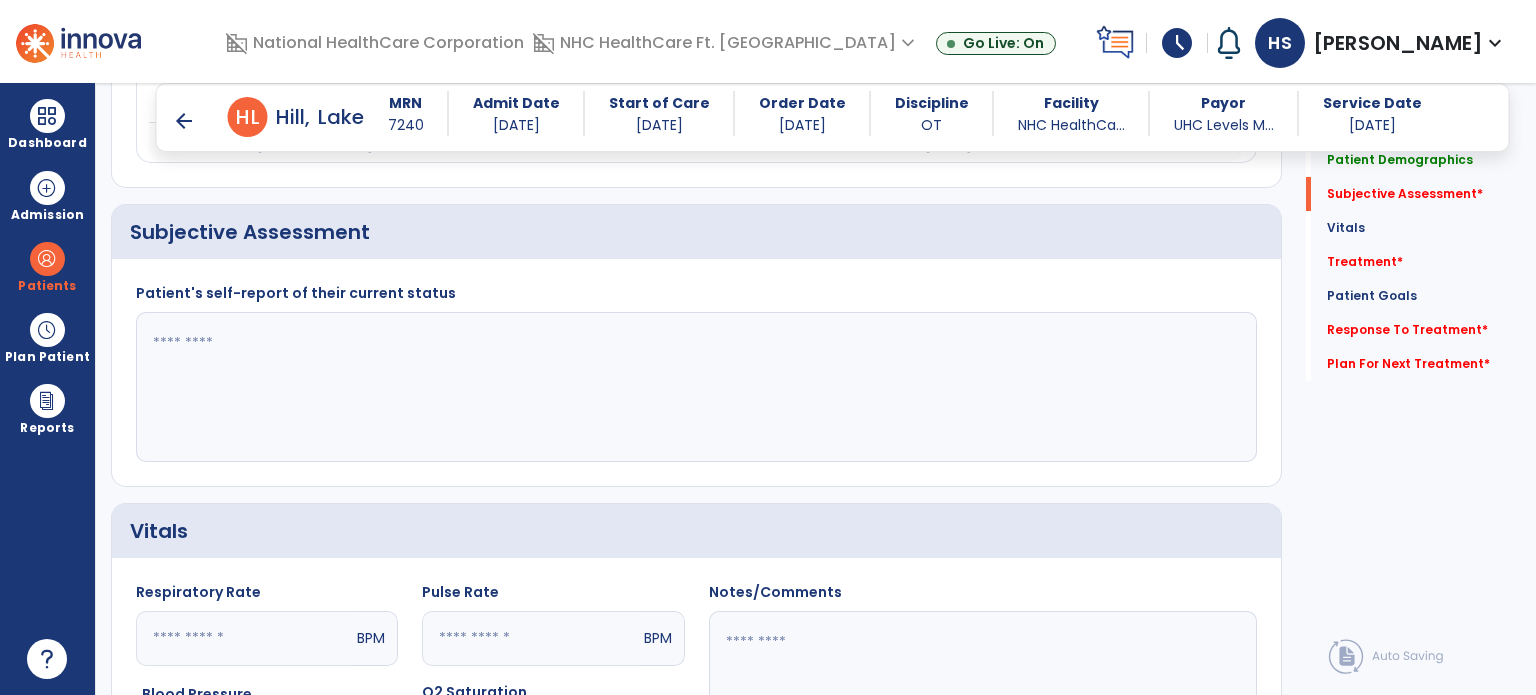 scroll, scrollTop: 364, scrollLeft: 0, axis: vertical 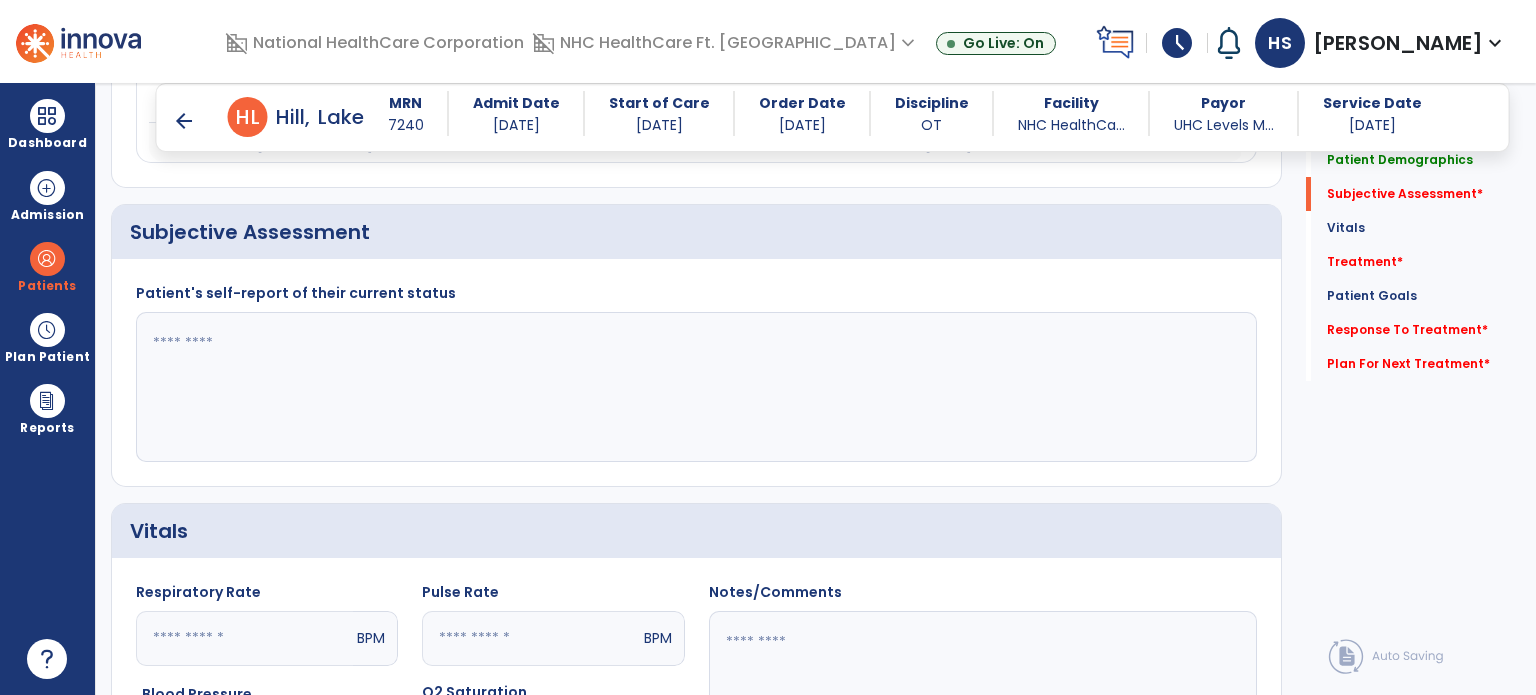 click 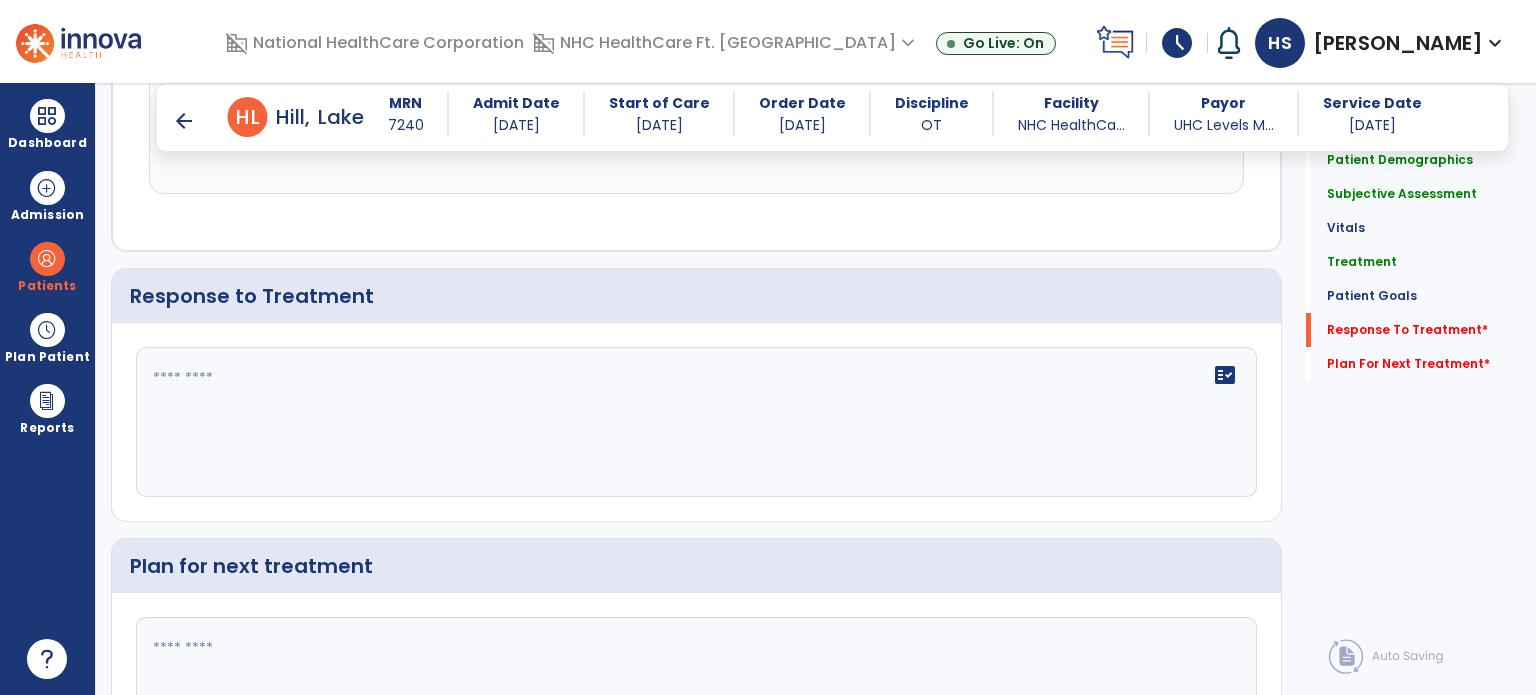 type on "**********" 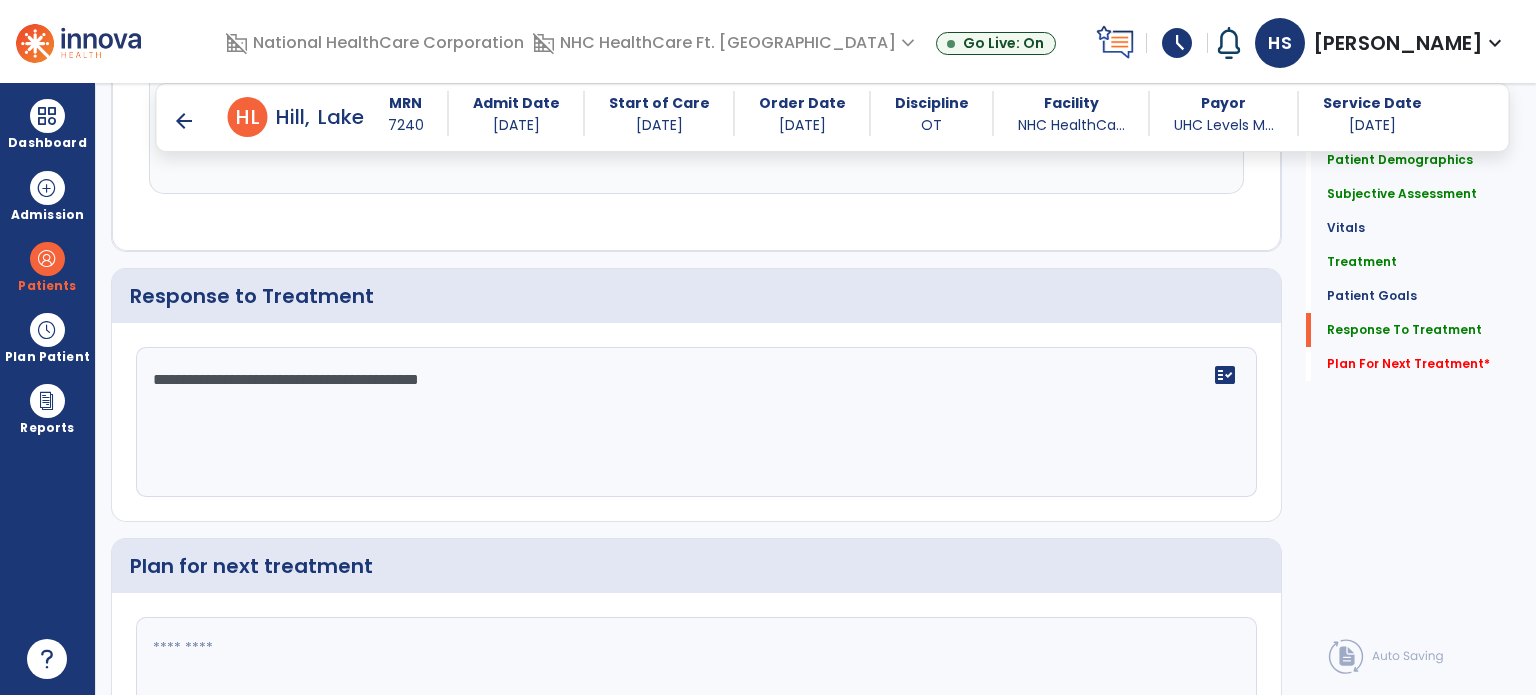 scroll, scrollTop: 2788, scrollLeft: 0, axis: vertical 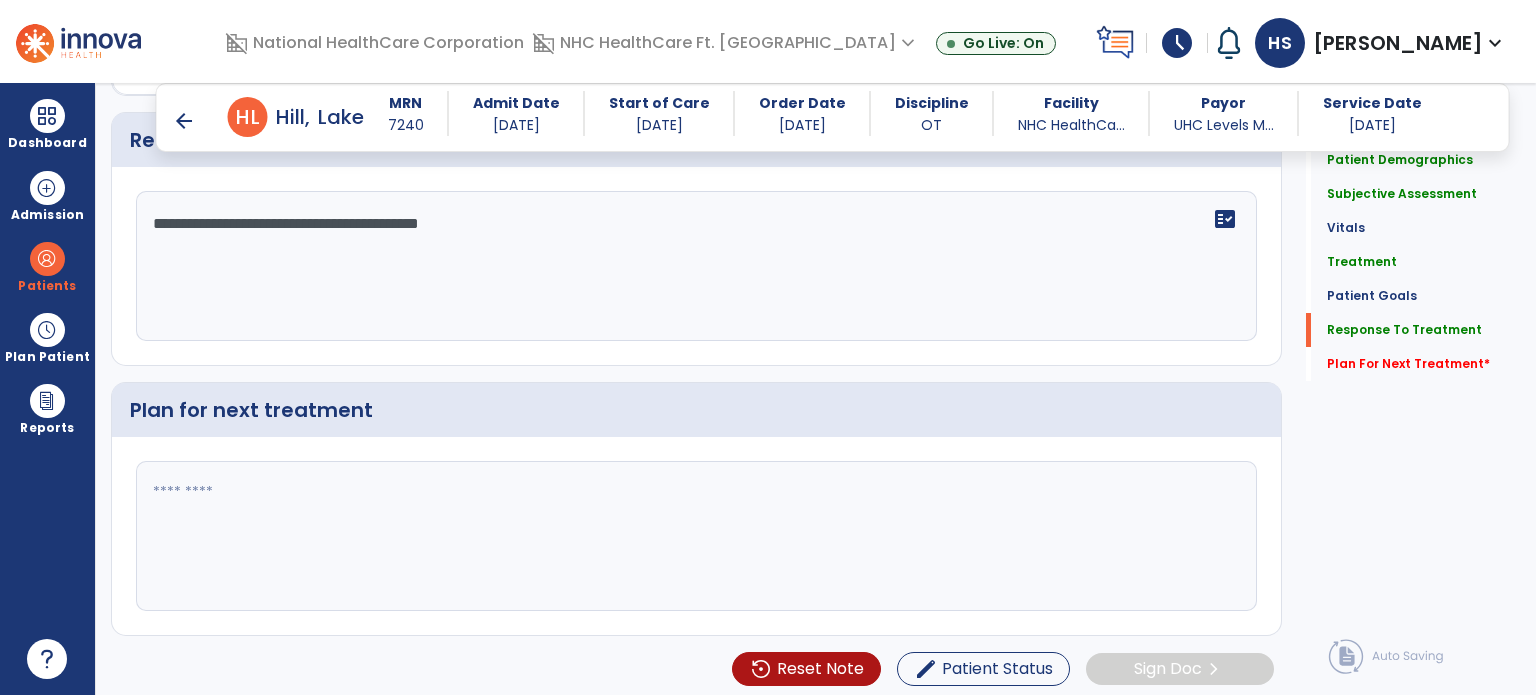 type on "**********" 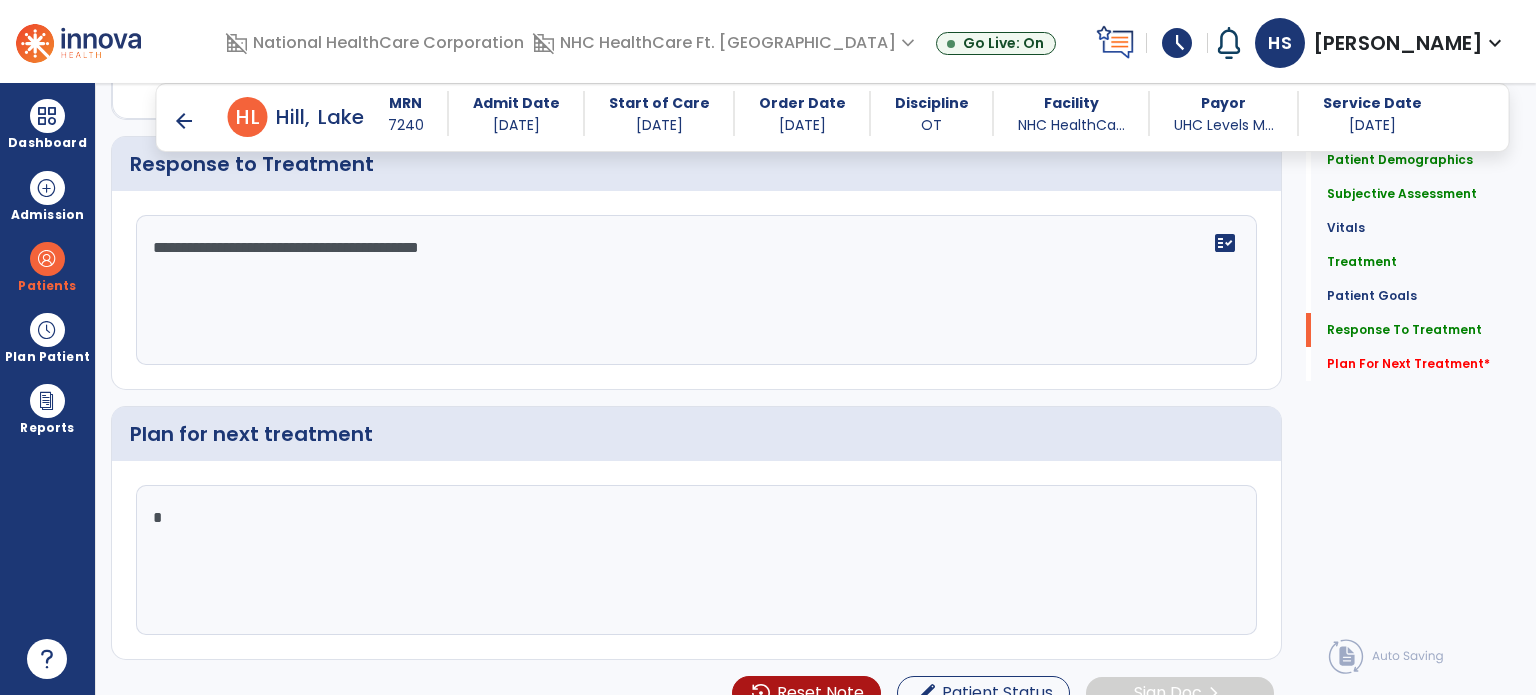 scroll, scrollTop: 2788, scrollLeft: 0, axis: vertical 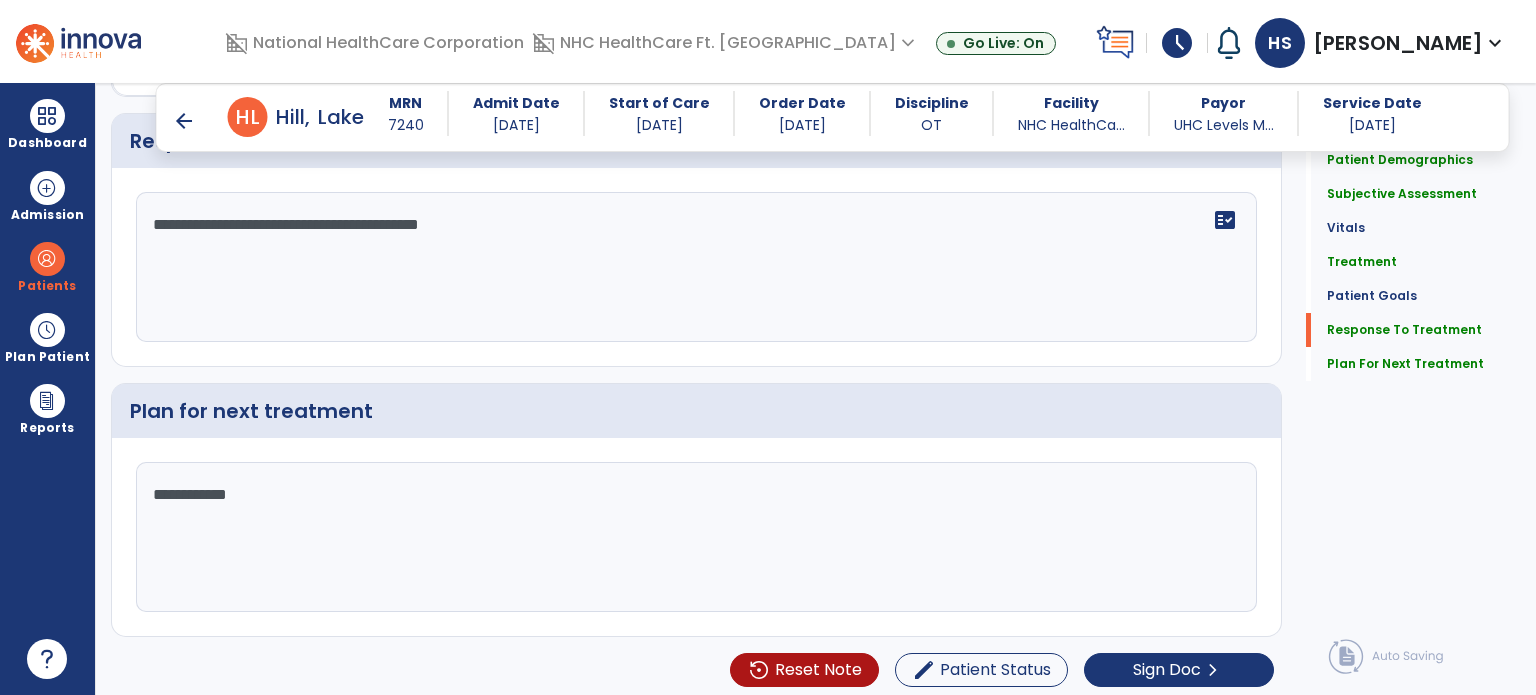 click on "**********" 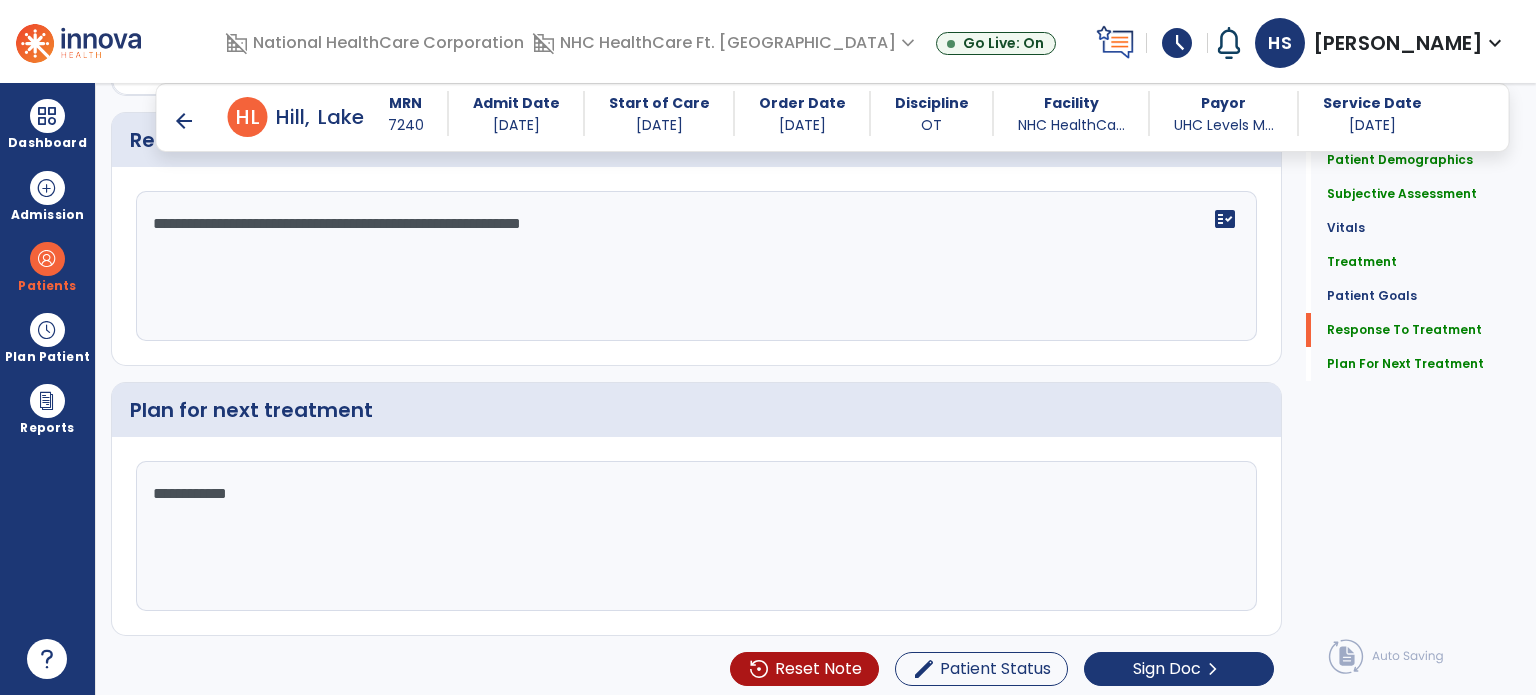 type on "**********" 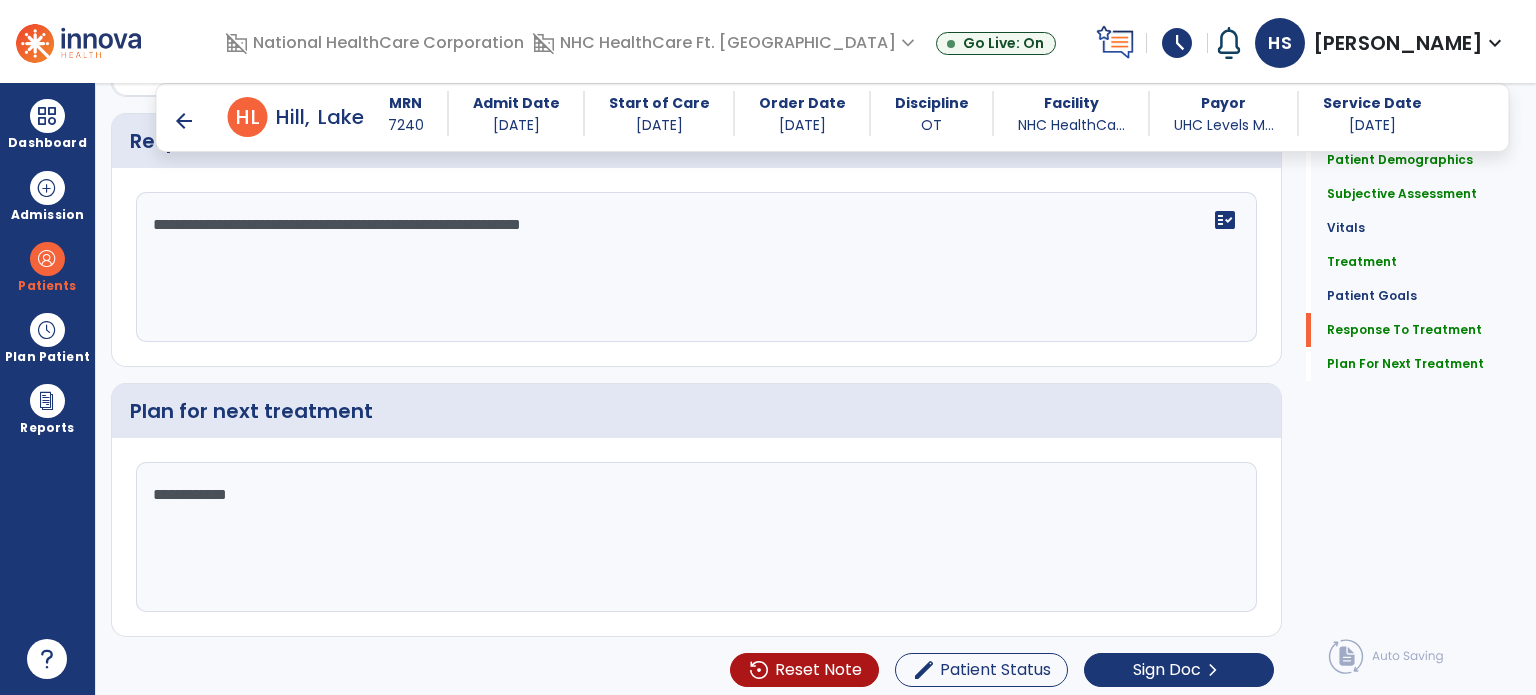 scroll, scrollTop: 2788, scrollLeft: 0, axis: vertical 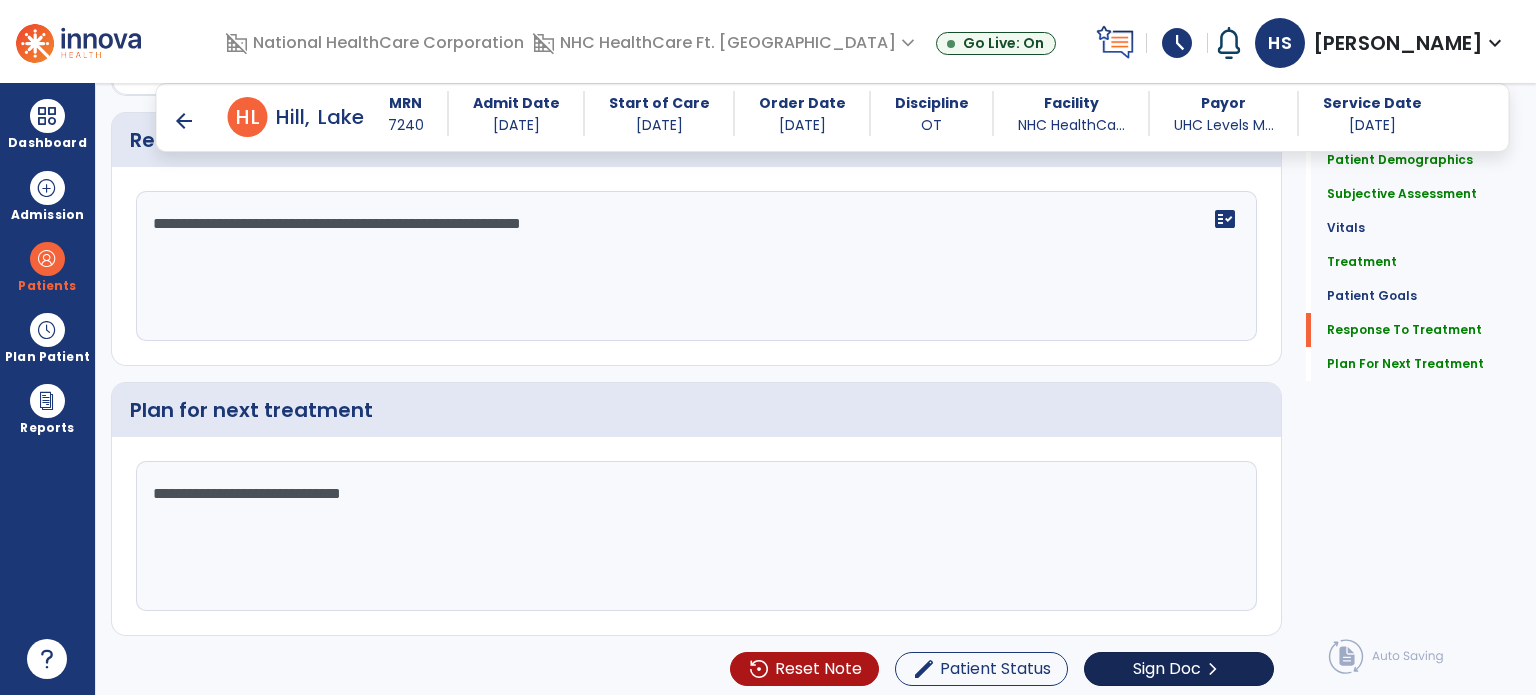 type on "**********" 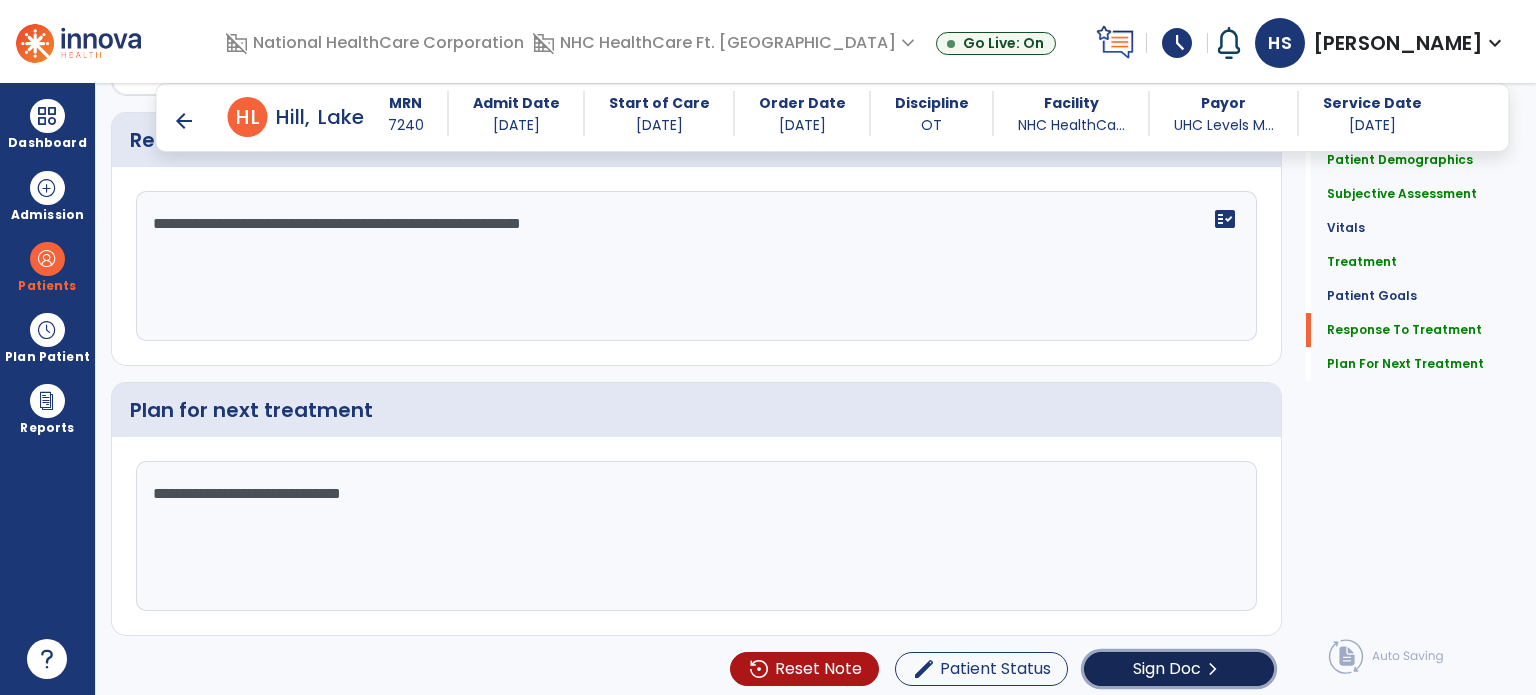 click on "chevron_right" 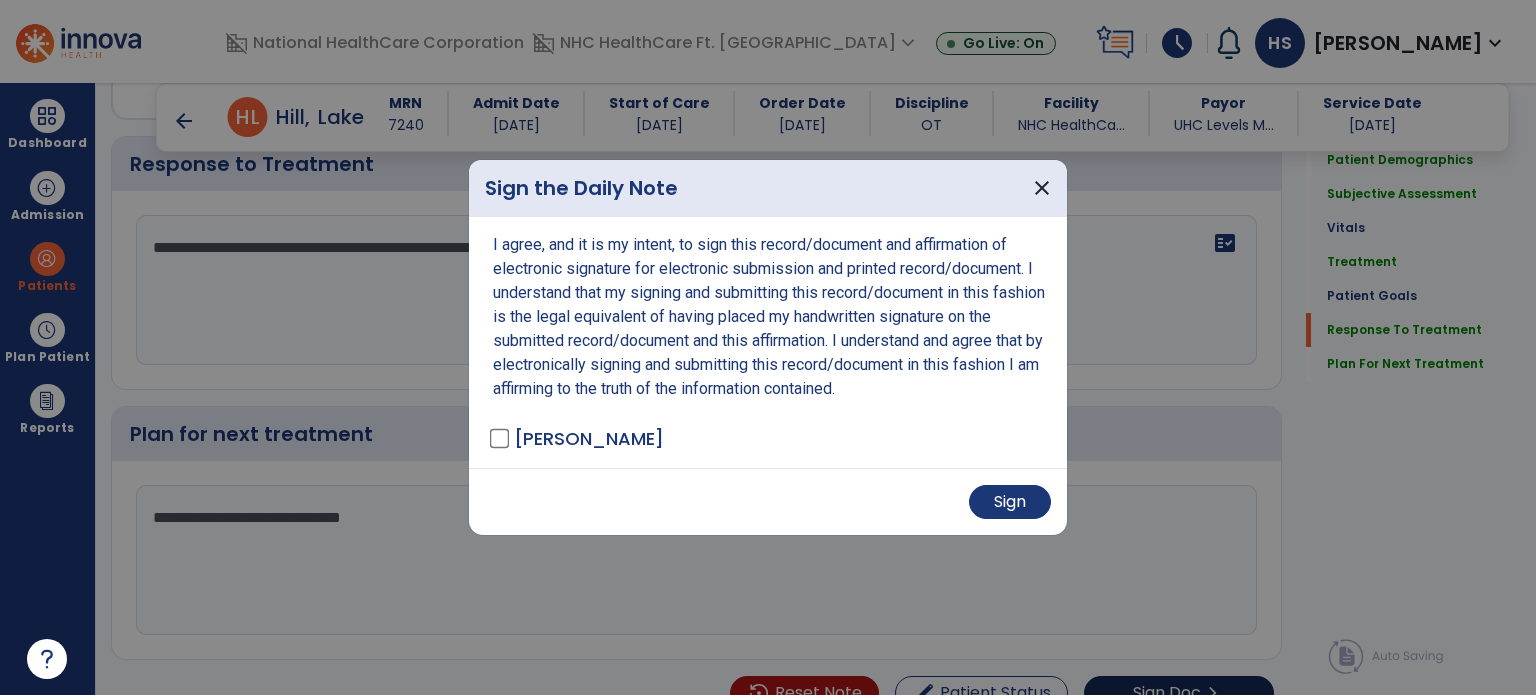 scroll, scrollTop: 2788, scrollLeft: 0, axis: vertical 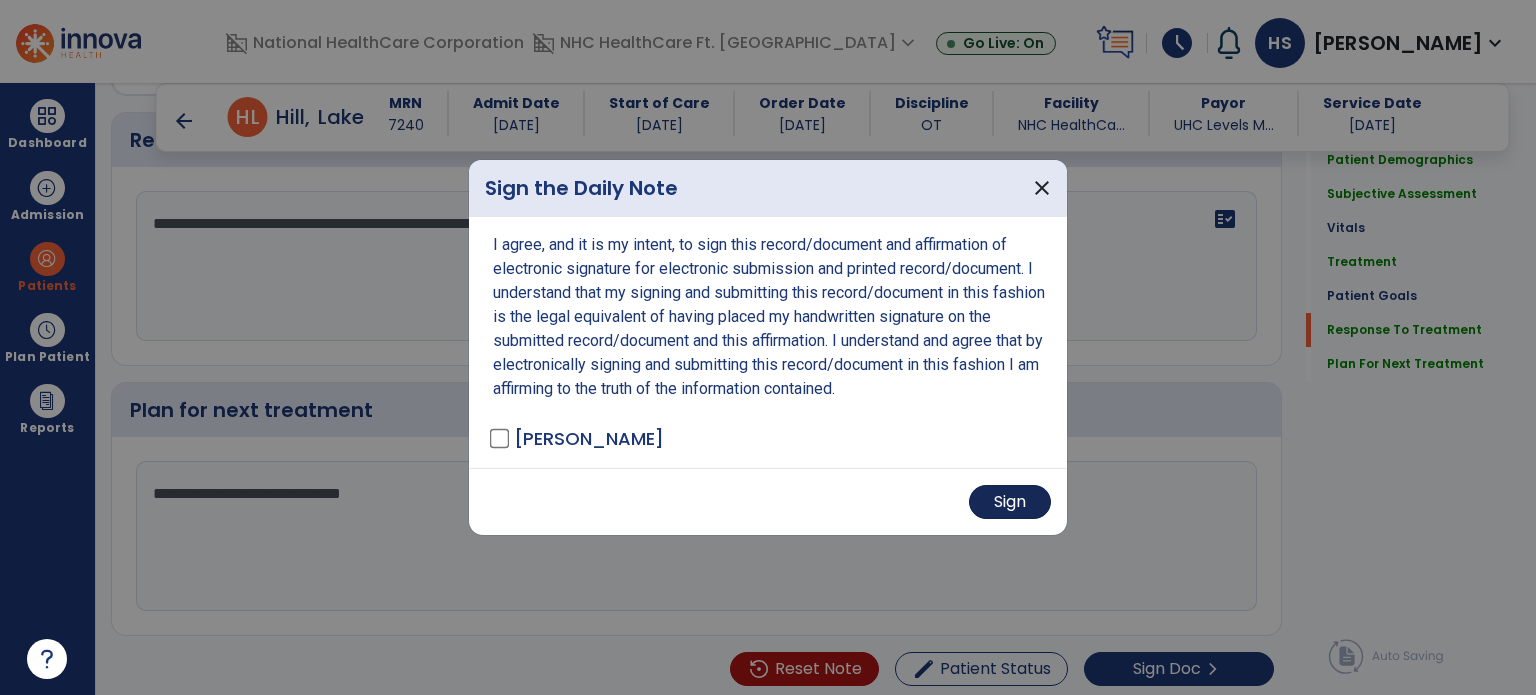 click on "Sign" at bounding box center [1010, 502] 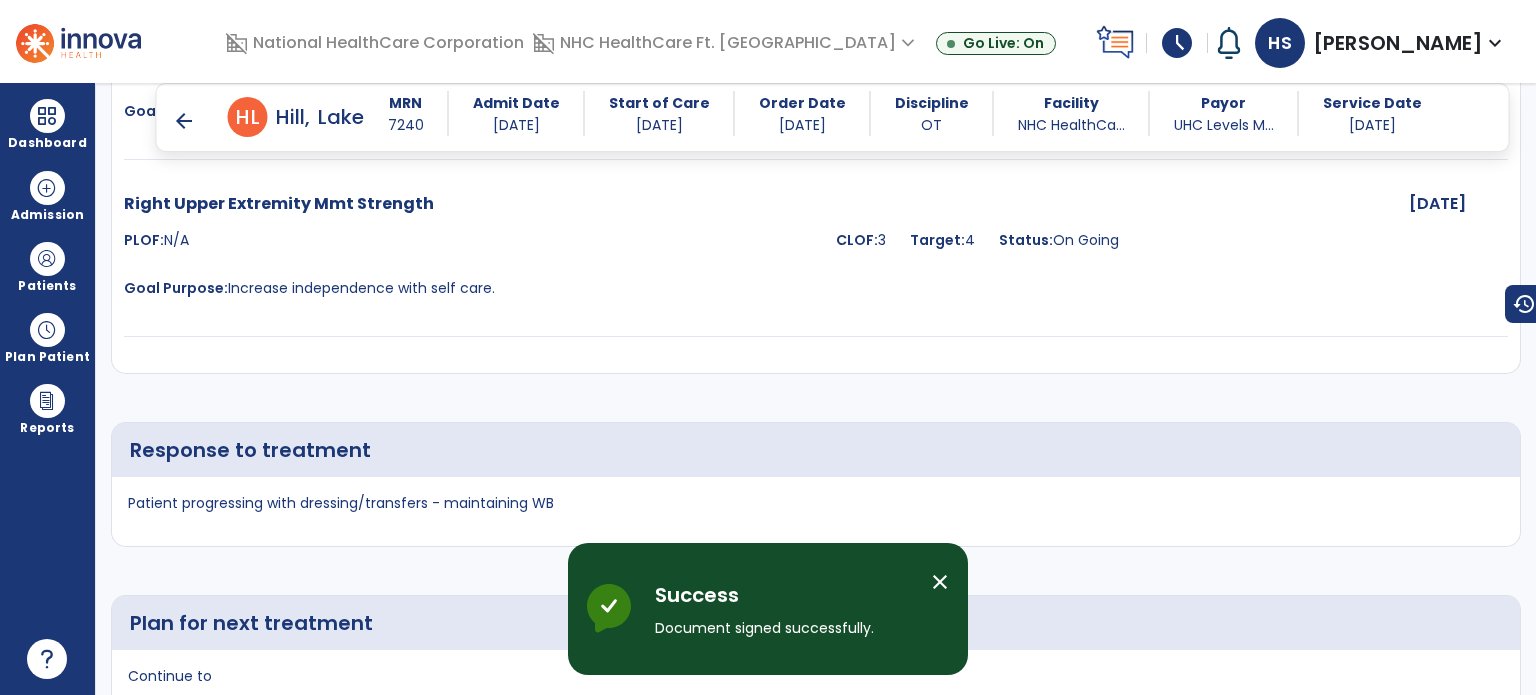 scroll, scrollTop: 4185, scrollLeft: 0, axis: vertical 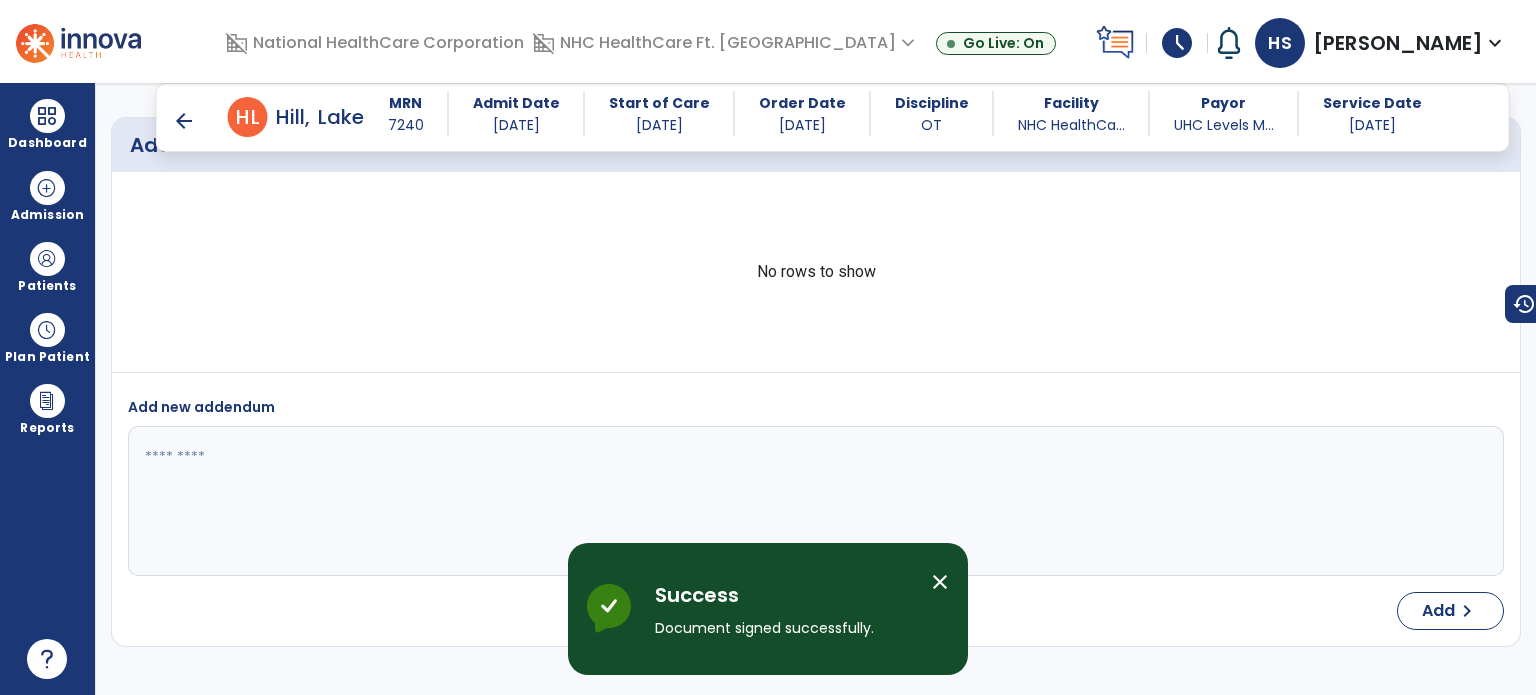 click on "arrow_back" at bounding box center (184, 121) 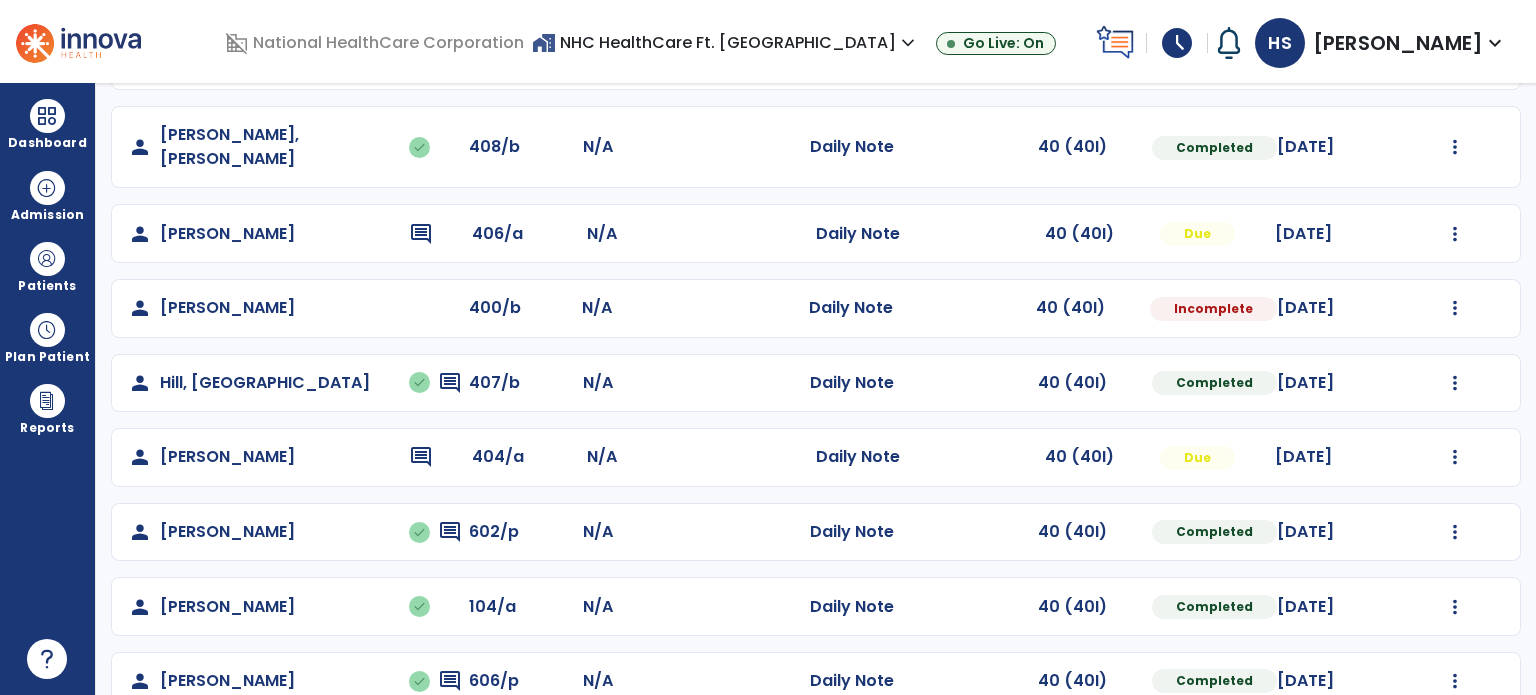 scroll, scrollTop: 393, scrollLeft: 0, axis: vertical 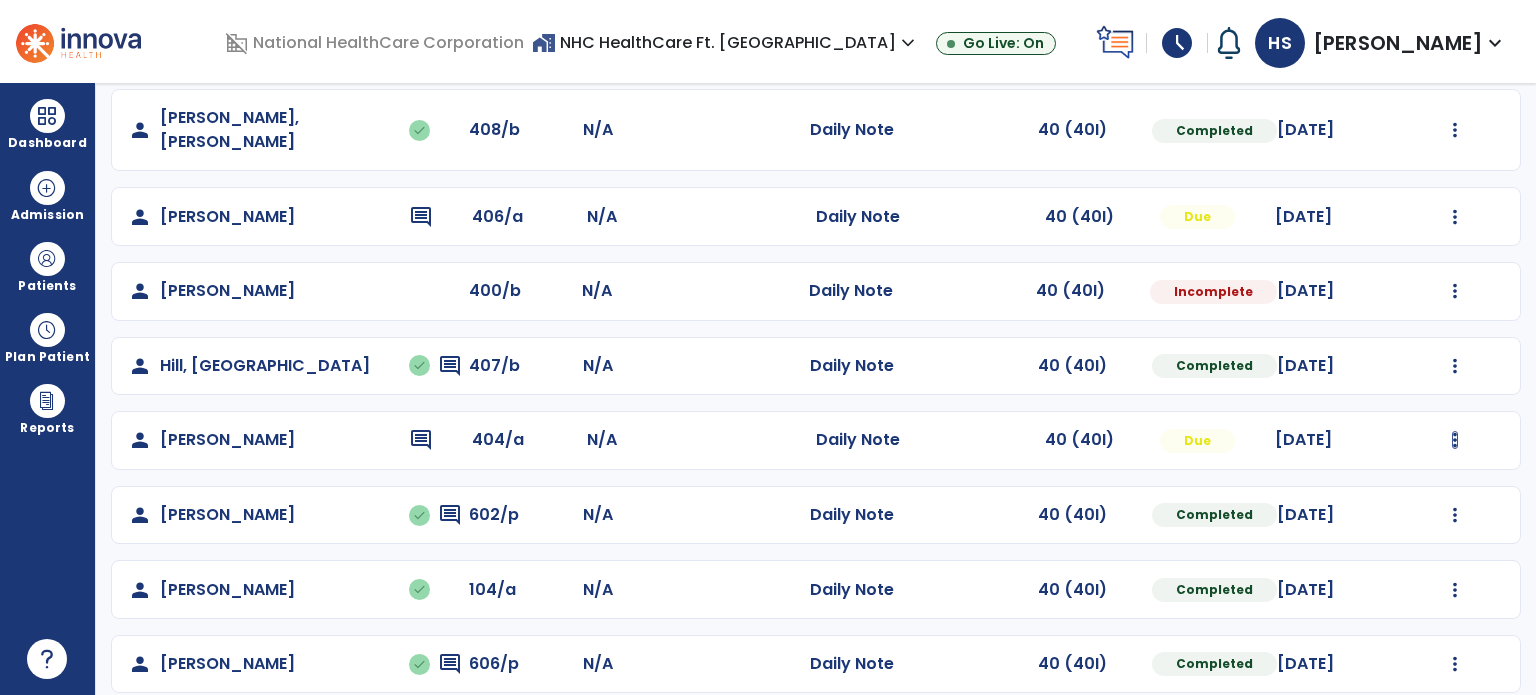 click at bounding box center [1455, -105] 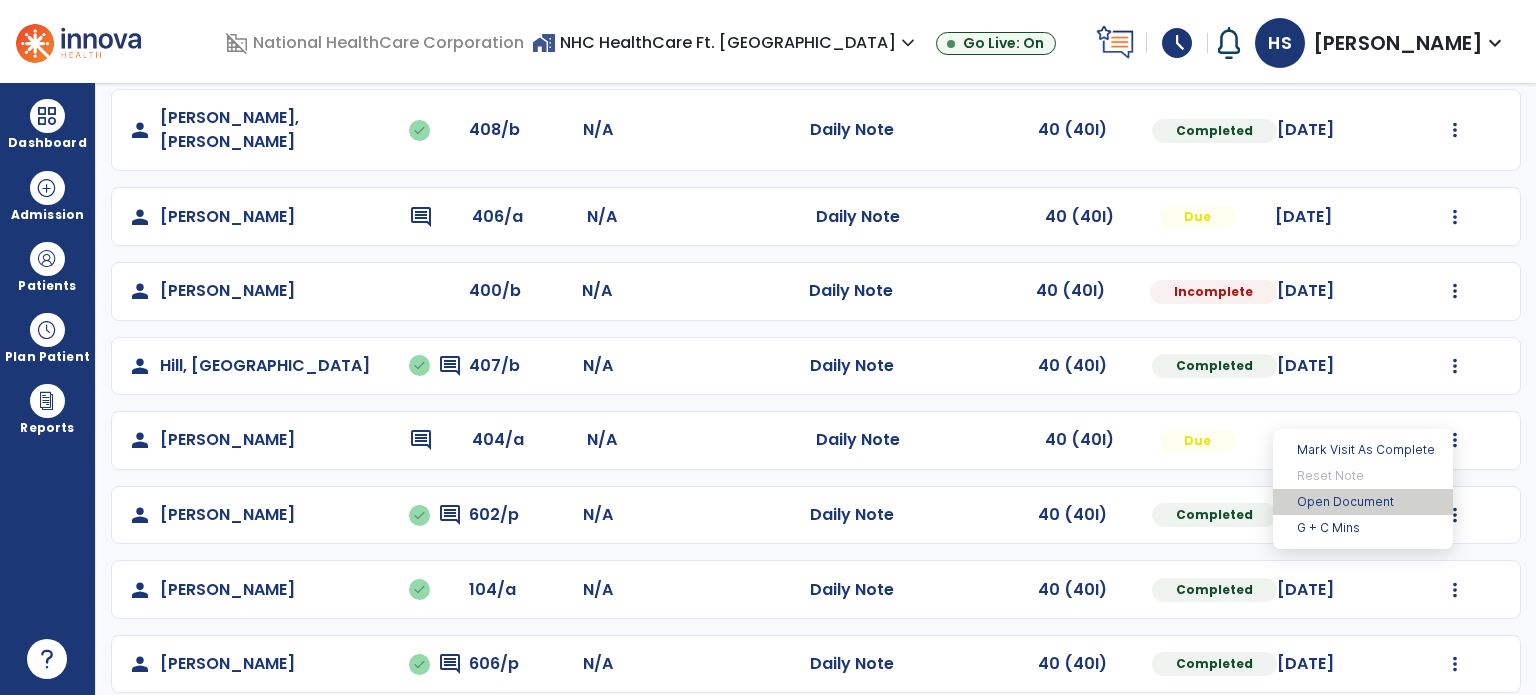 click on "Open Document" at bounding box center [1363, 502] 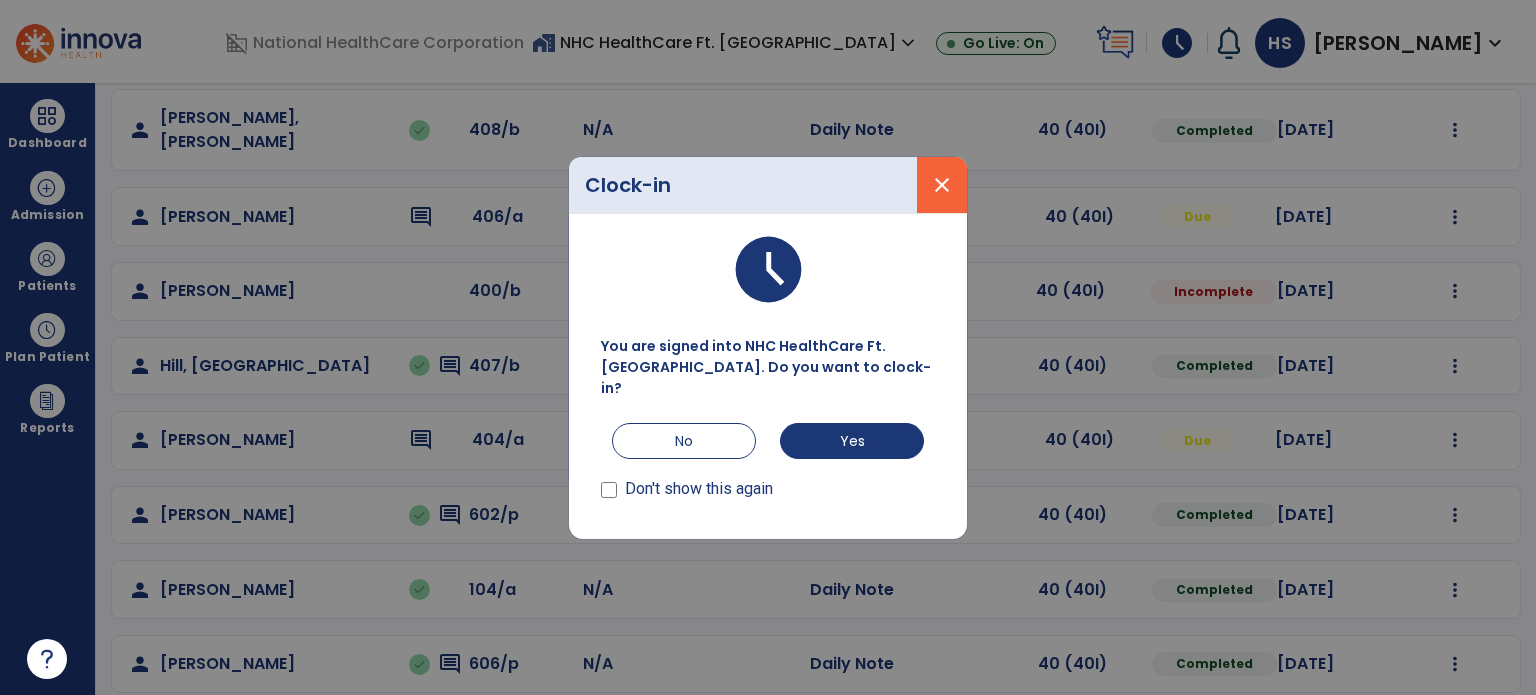 click on "close" at bounding box center [942, 185] 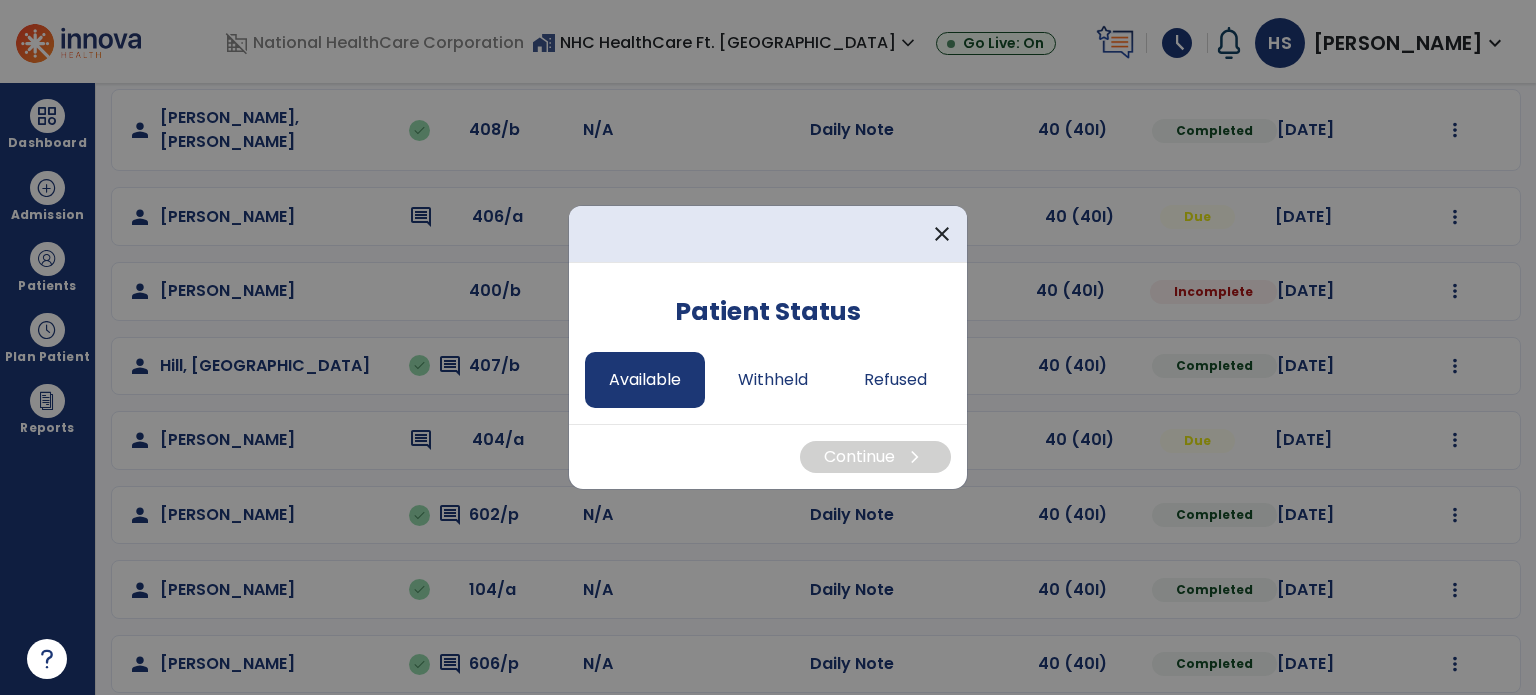 click on "Available" at bounding box center (645, 380) 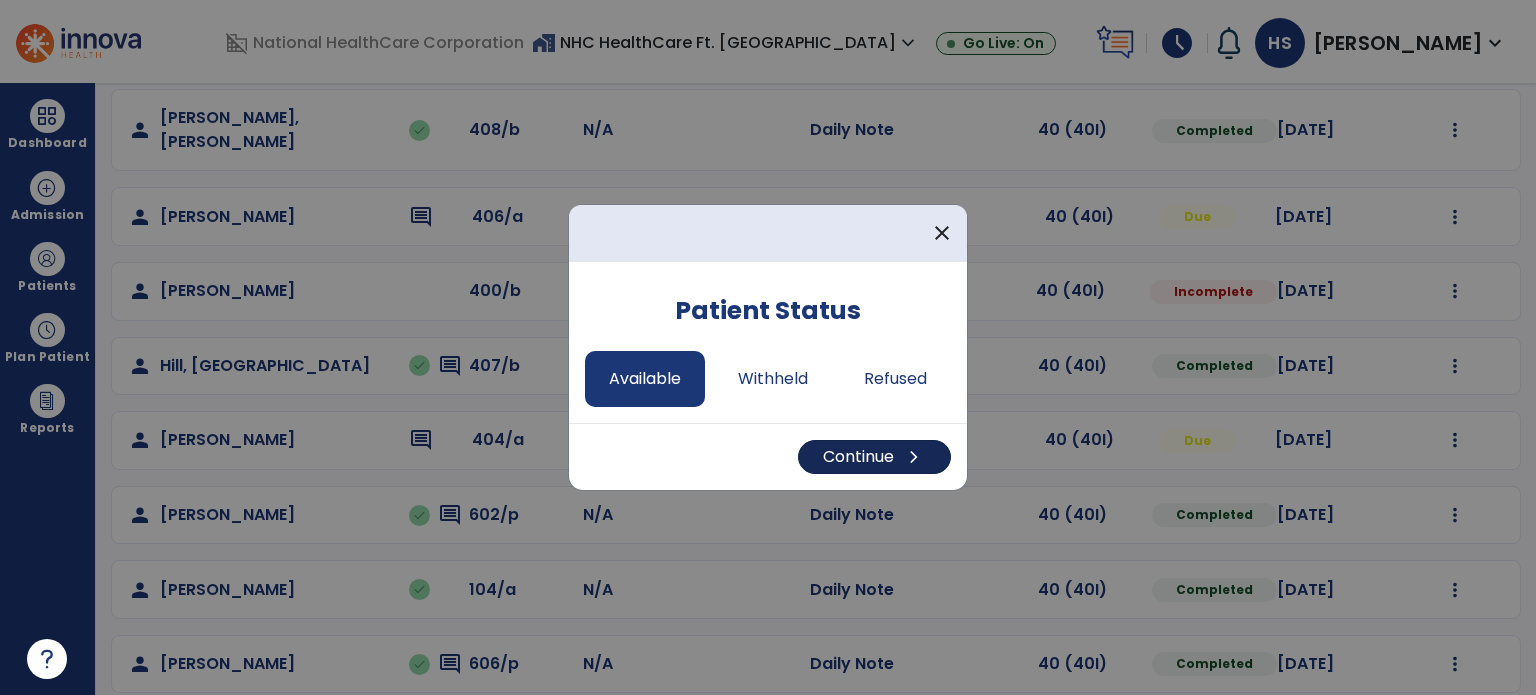 click on "Continue   chevron_right" at bounding box center [874, 457] 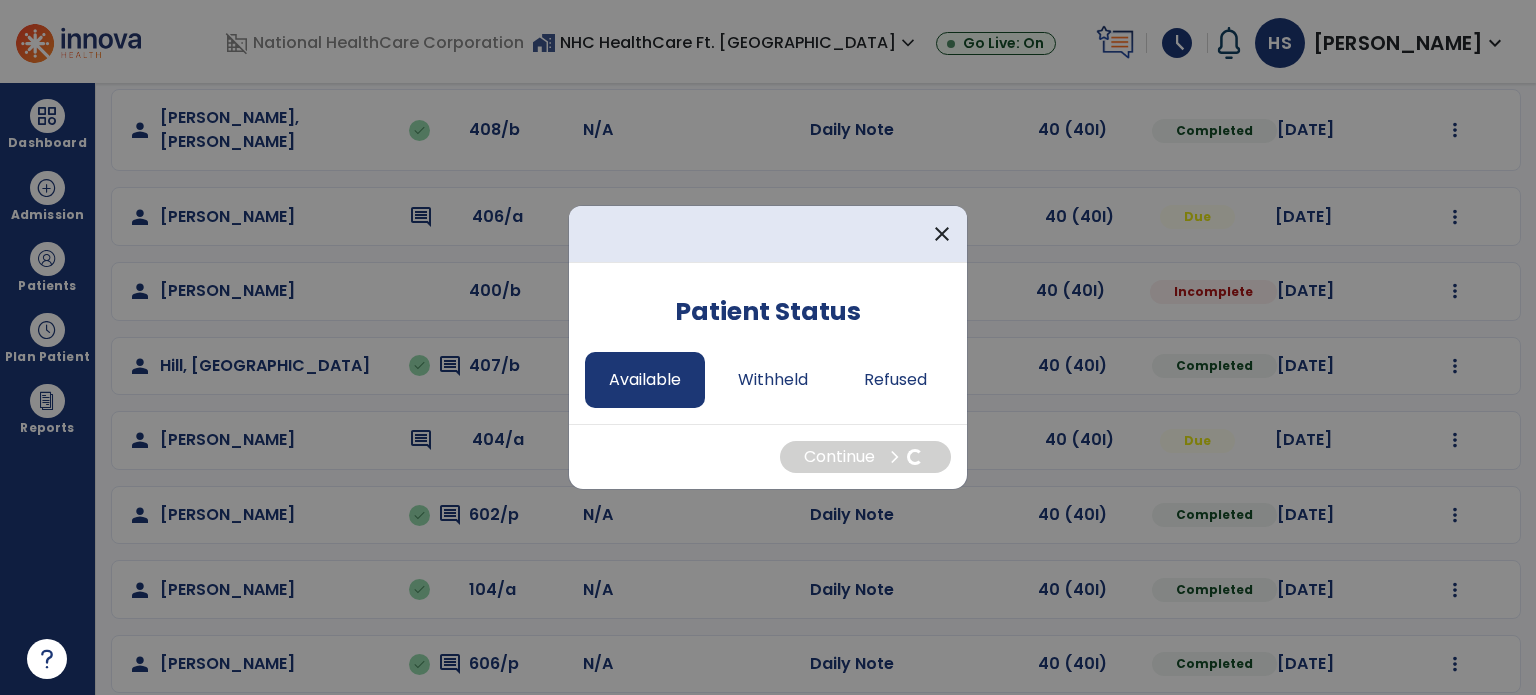 select on "*" 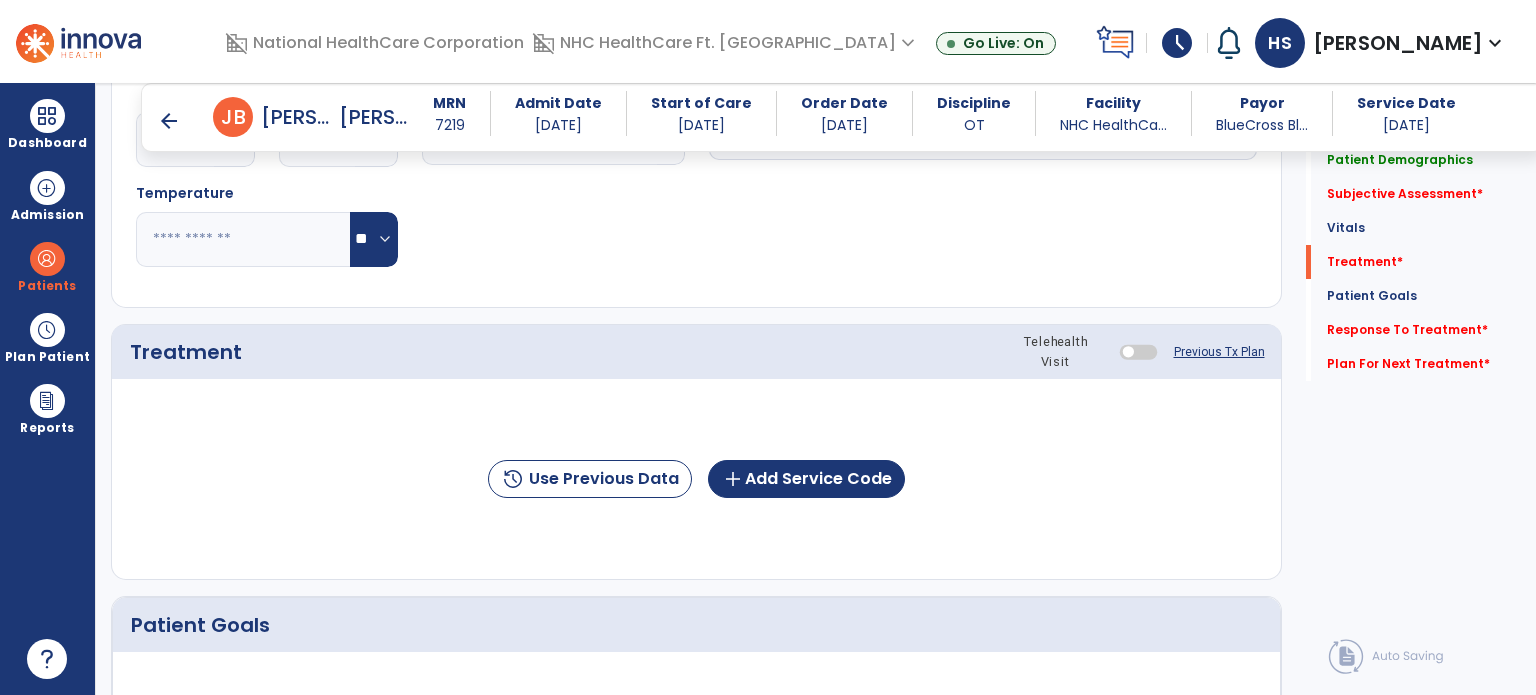 scroll, scrollTop: 910, scrollLeft: 0, axis: vertical 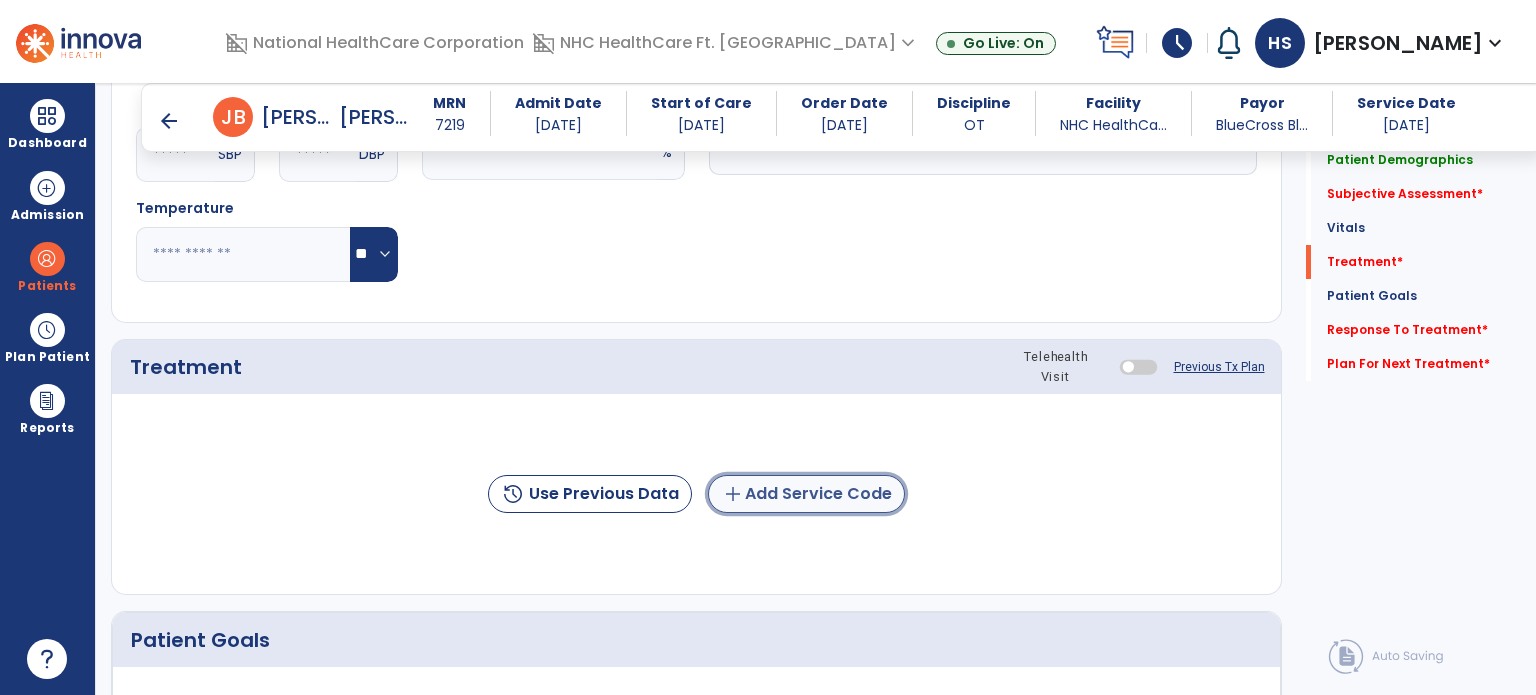 click on "add  Add Service Code" 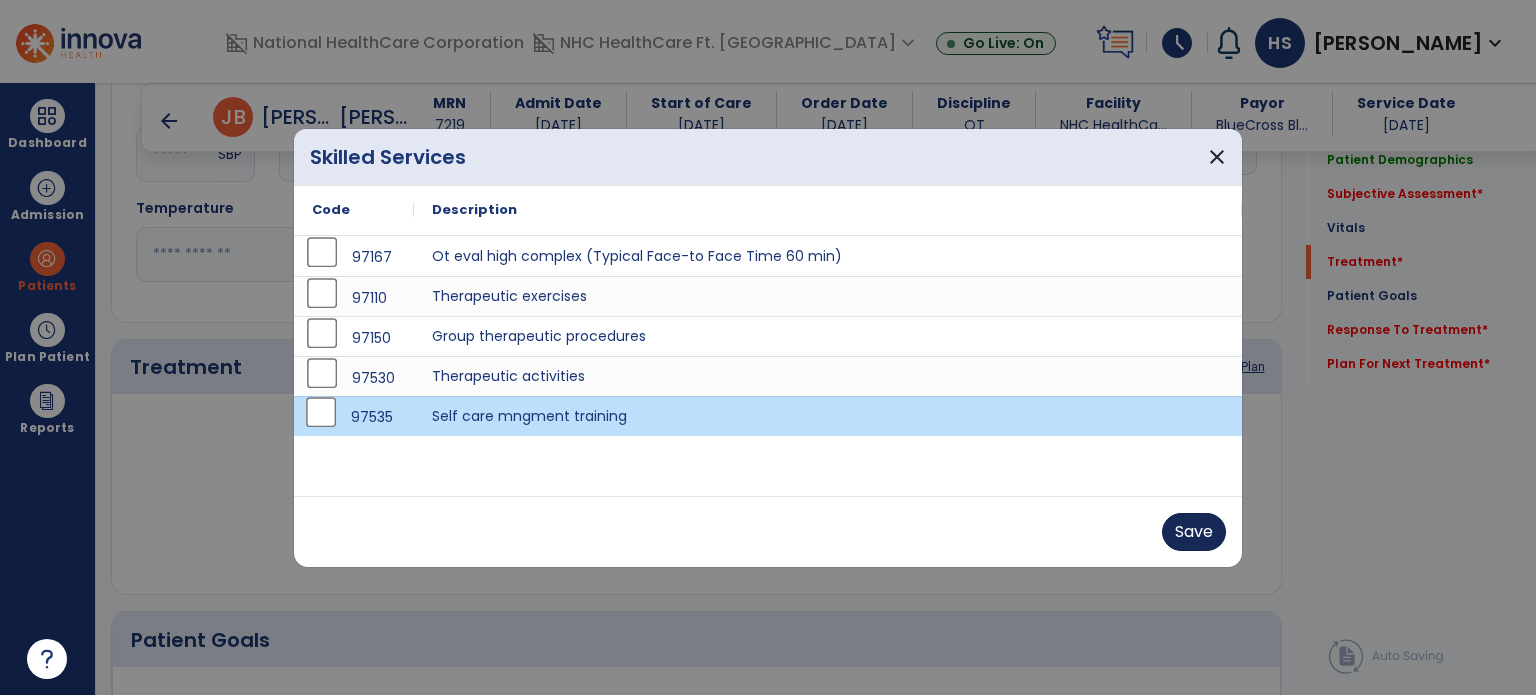 click on "Save" at bounding box center [1194, 532] 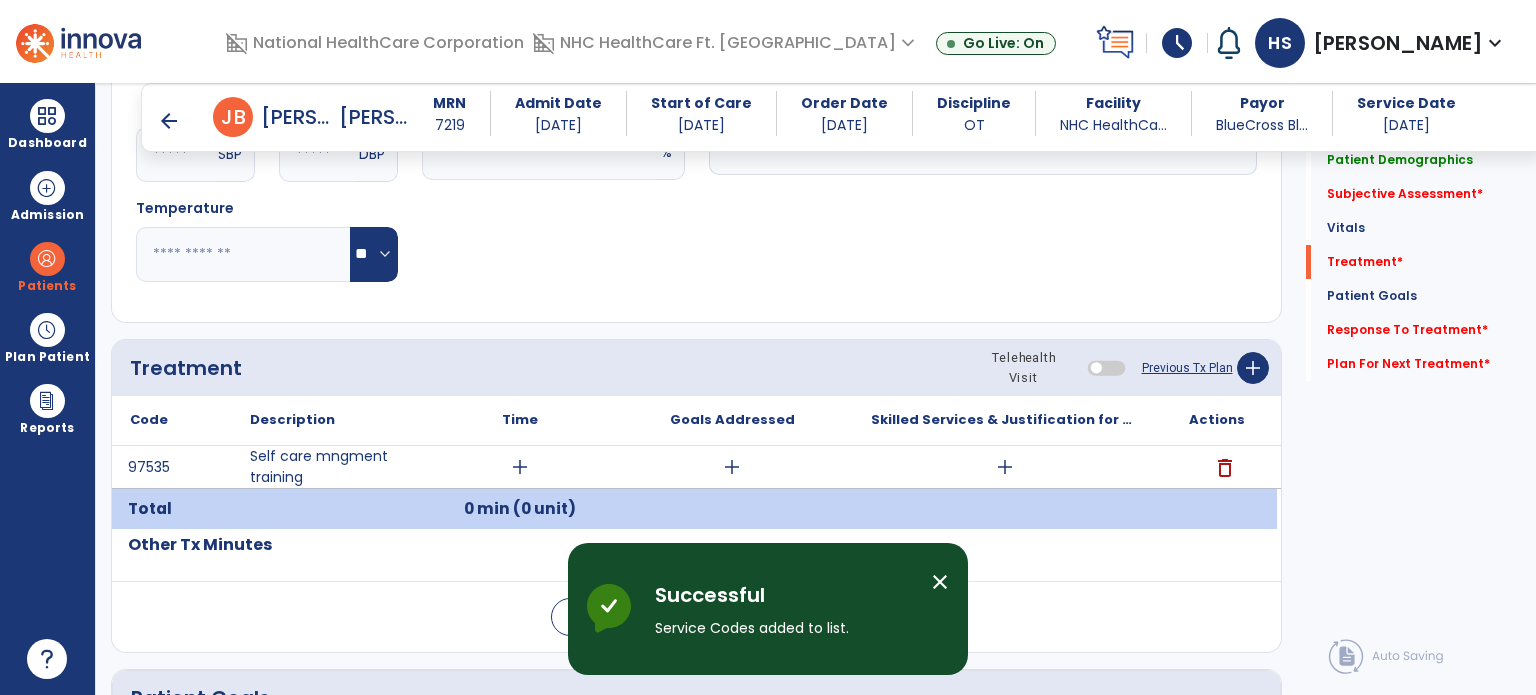 click on "add" at bounding box center [520, 467] 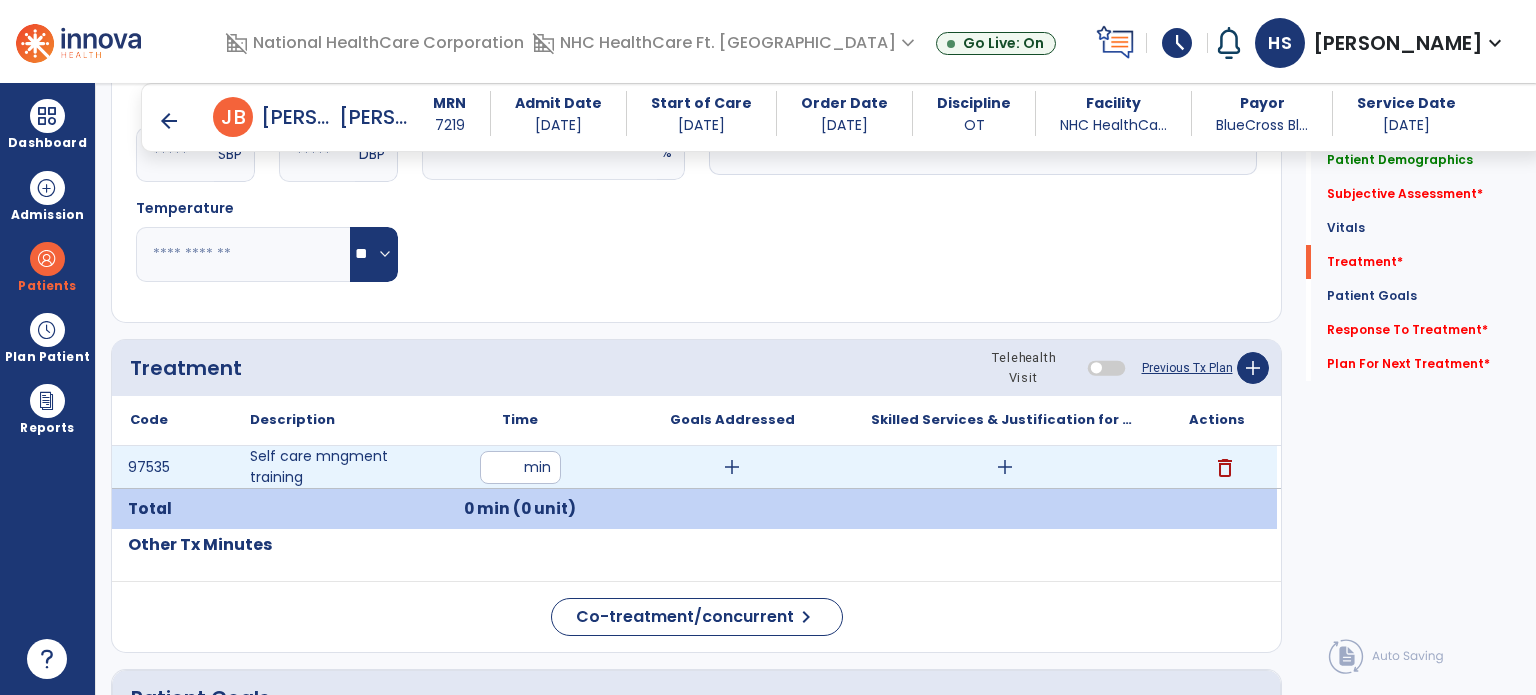 type on "**" 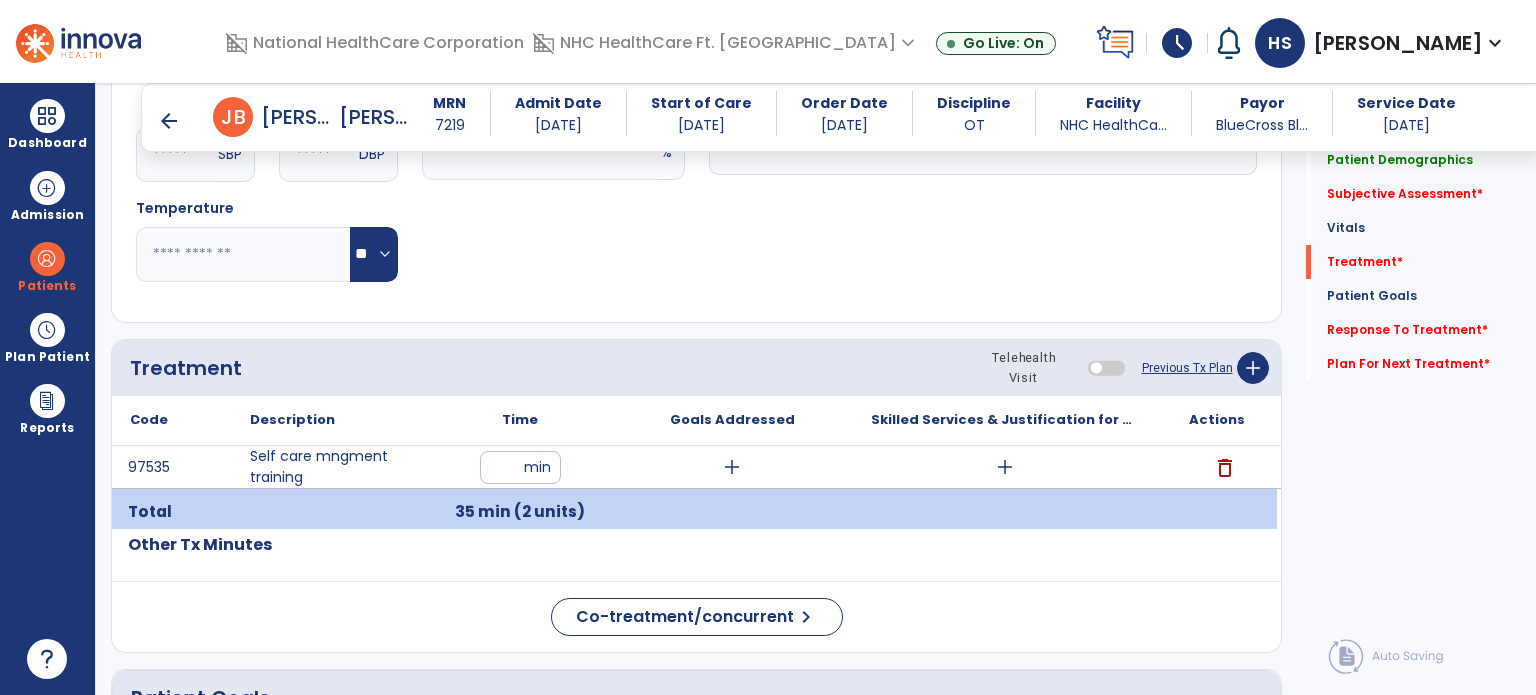 click on "add" at bounding box center (1005, 467) 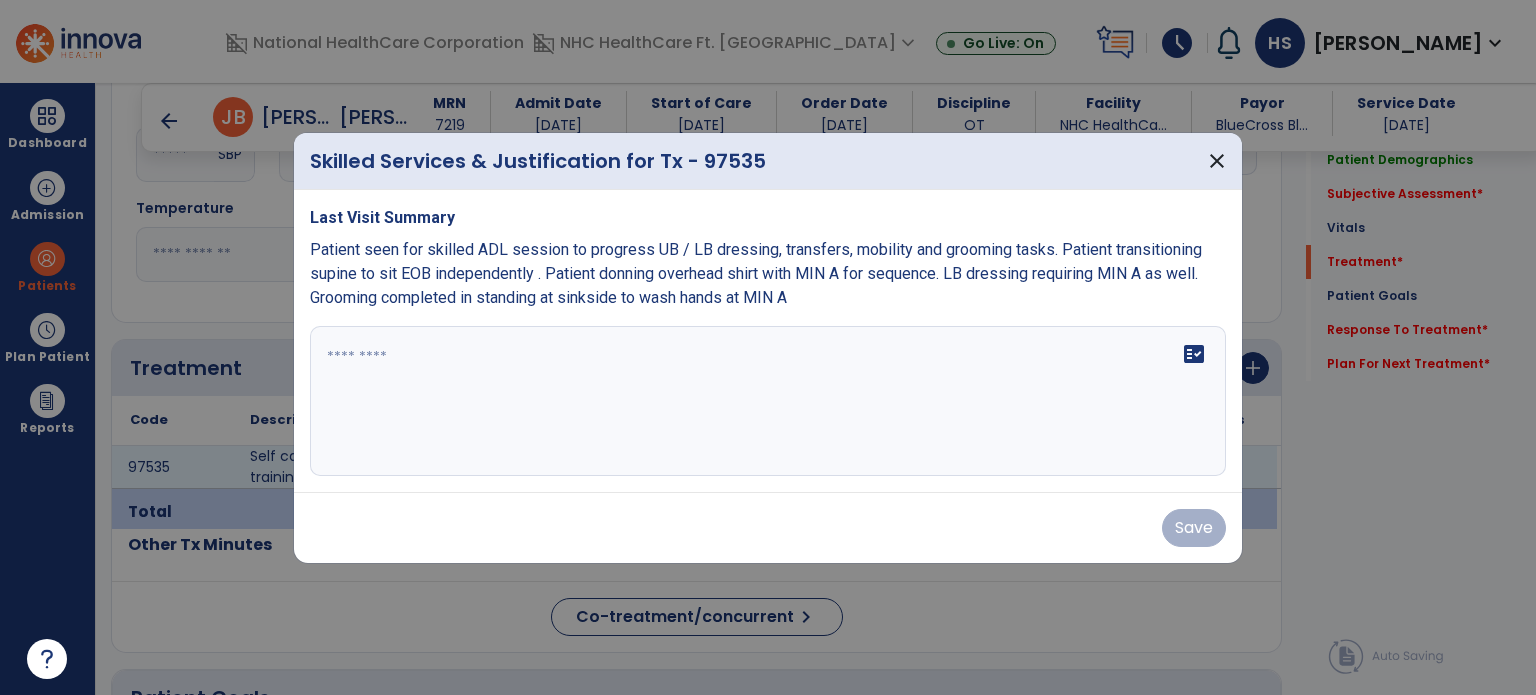 click on "fact_check" at bounding box center (768, 401) 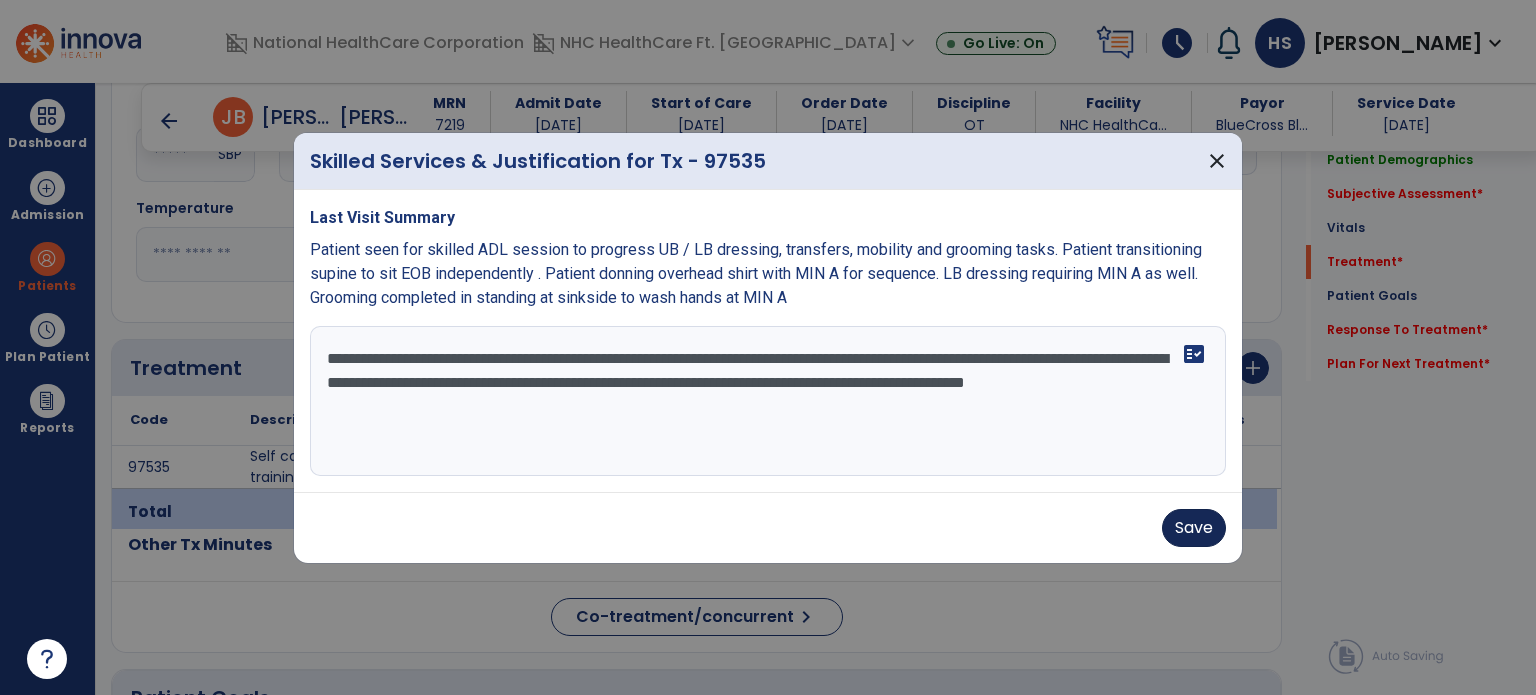 type on "**********" 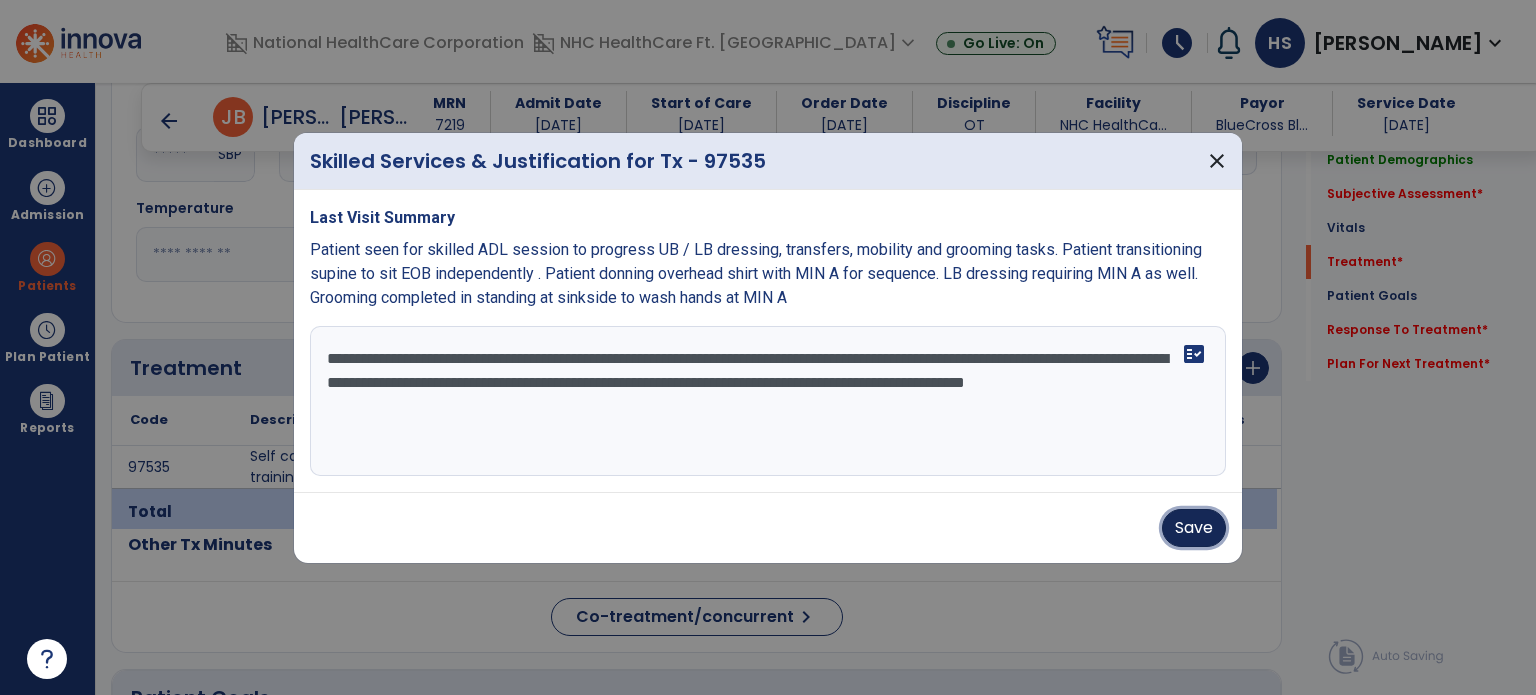 click on "Save" at bounding box center [1194, 528] 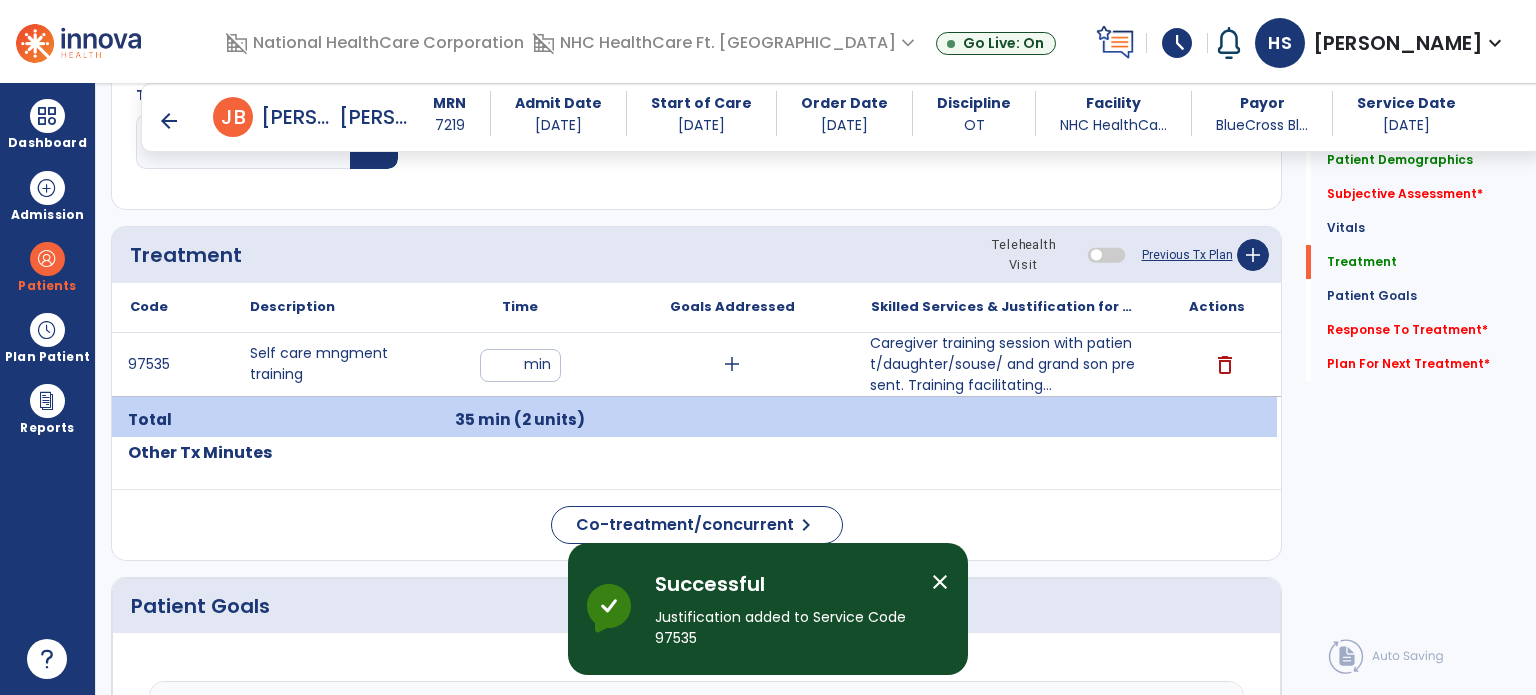 scroll, scrollTop: 1019, scrollLeft: 0, axis: vertical 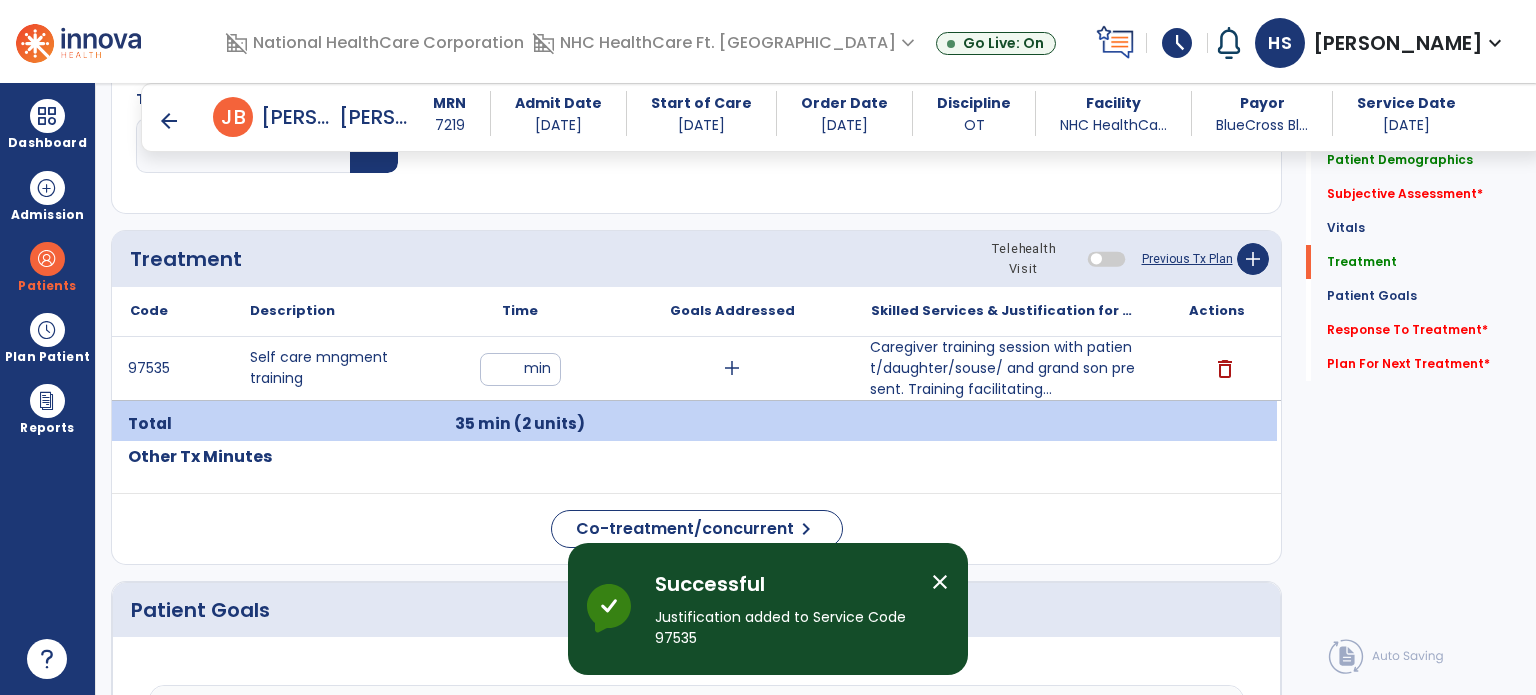 click on "**" at bounding box center (520, 369) 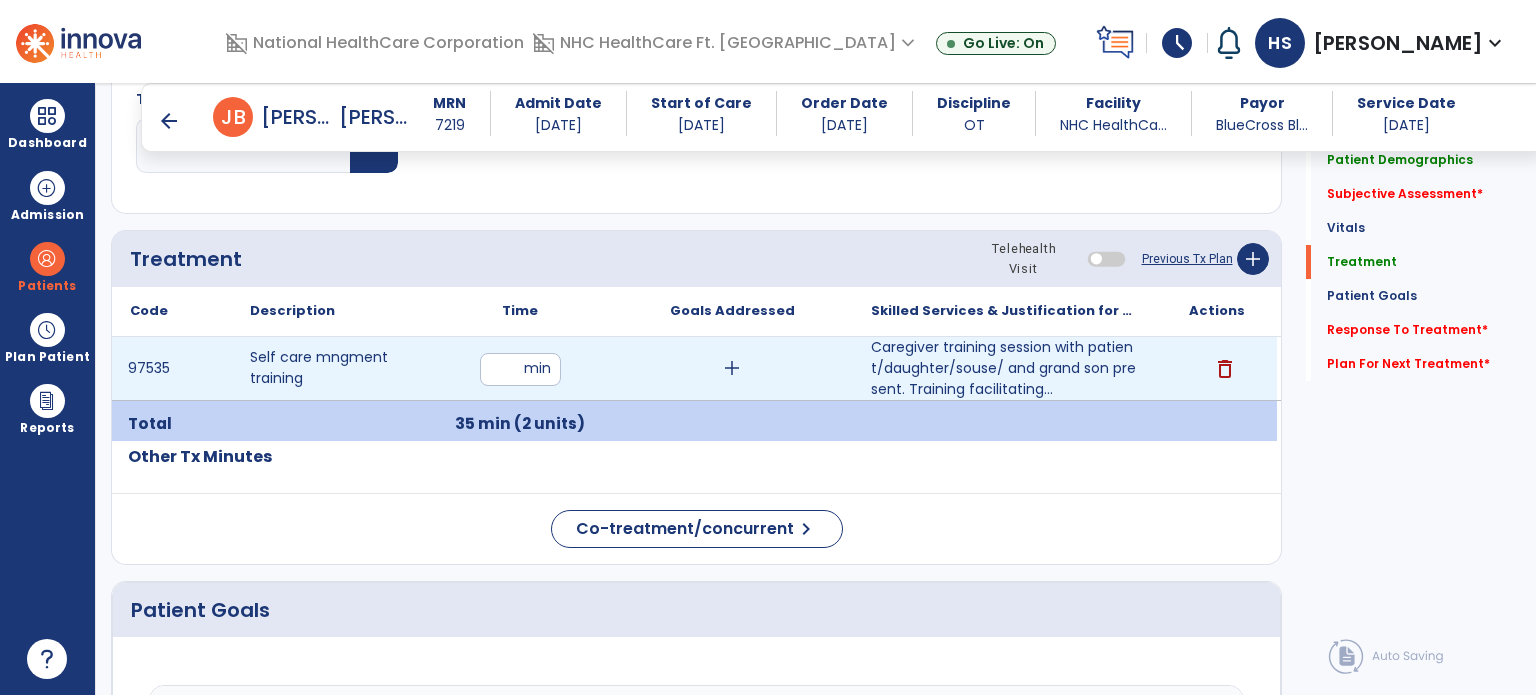 type on "*" 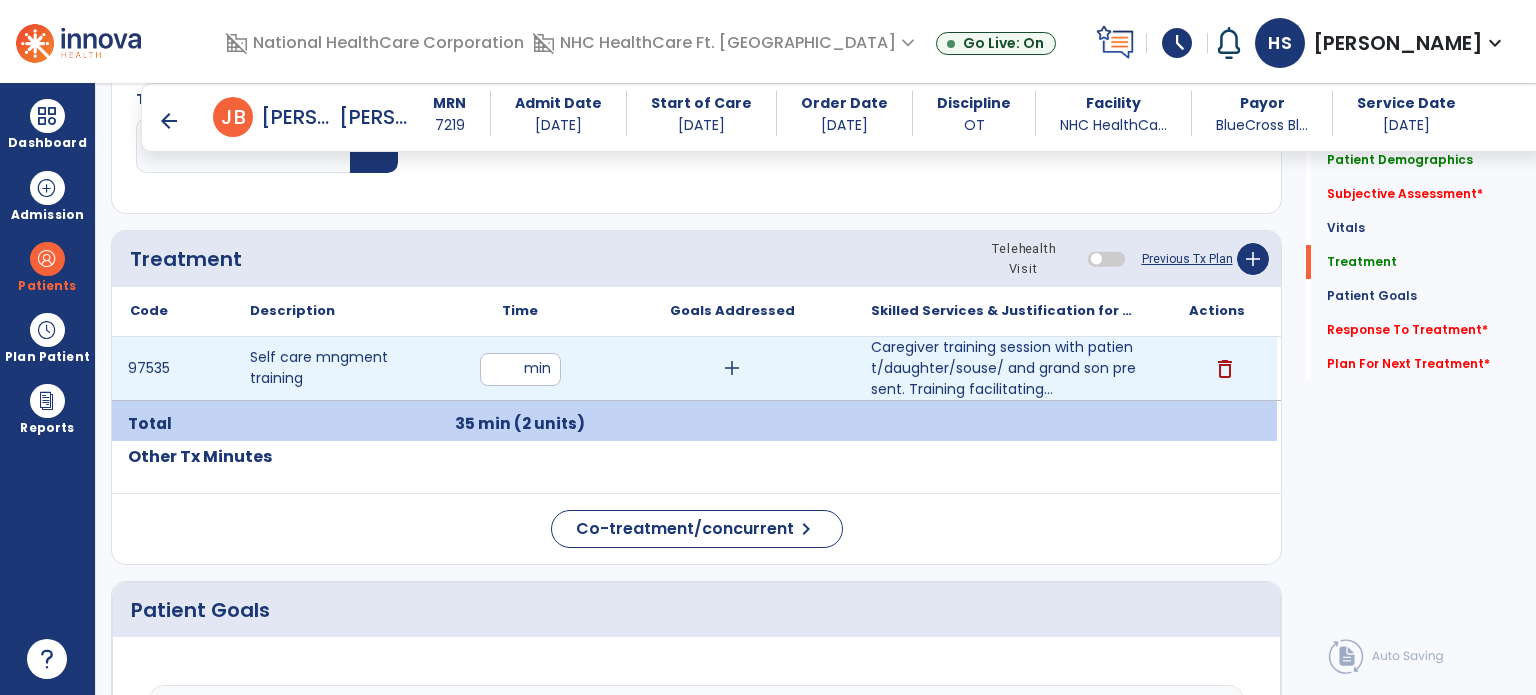 type on "**" 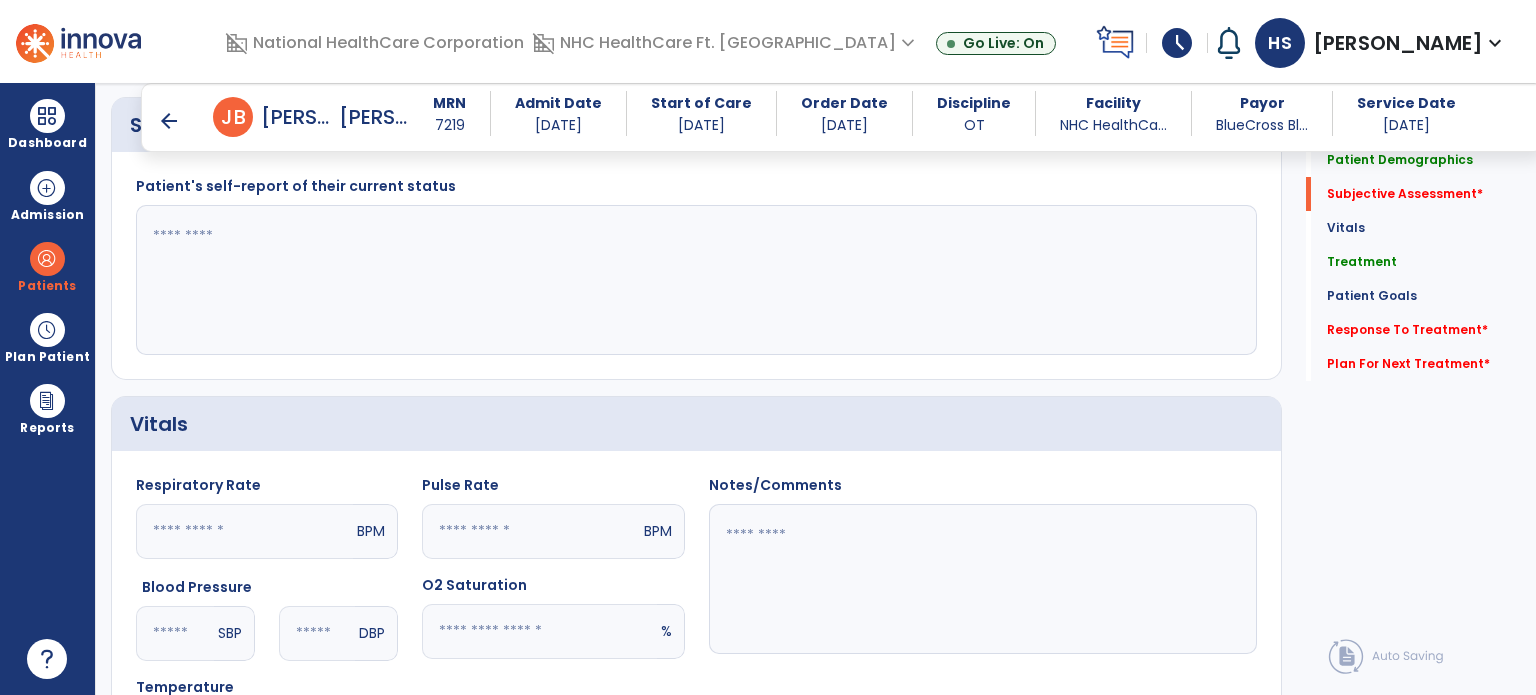 scroll, scrollTop: 404, scrollLeft: 0, axis: vertical 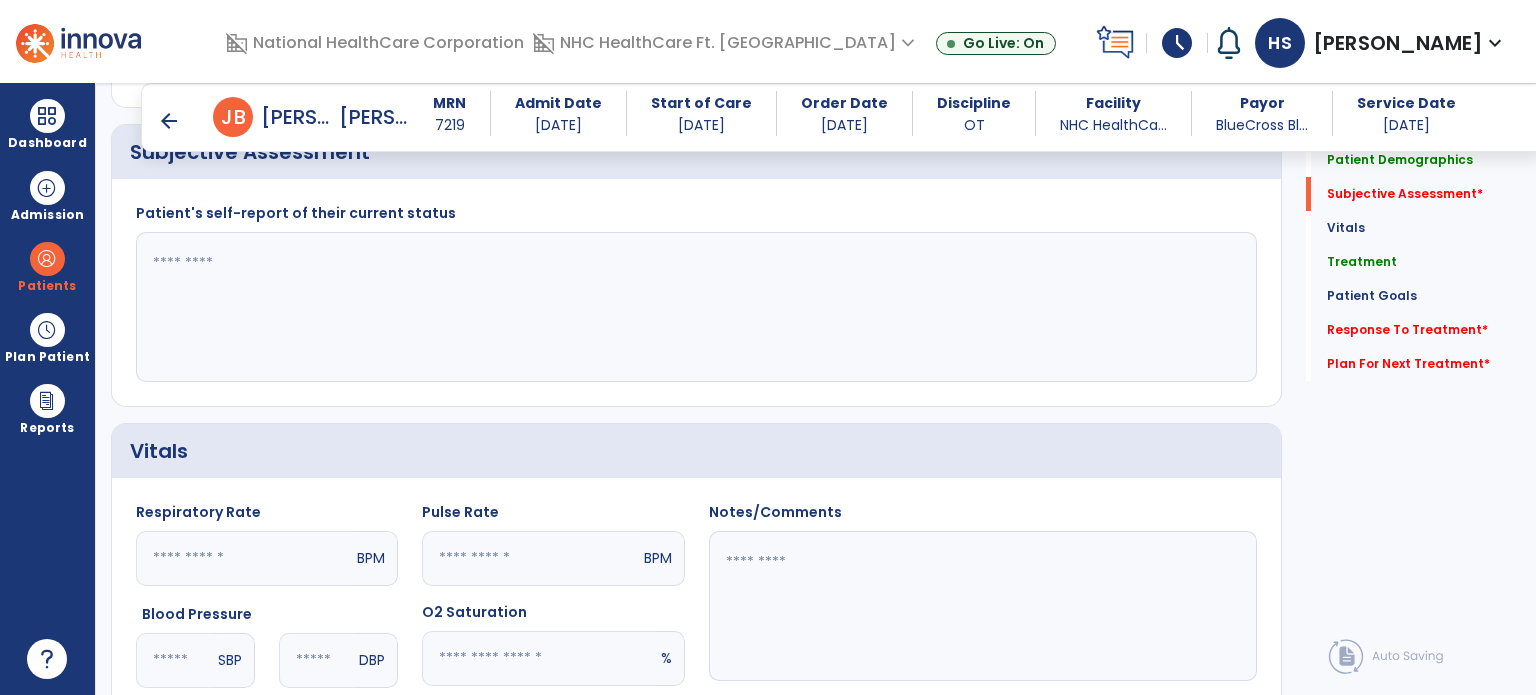 click 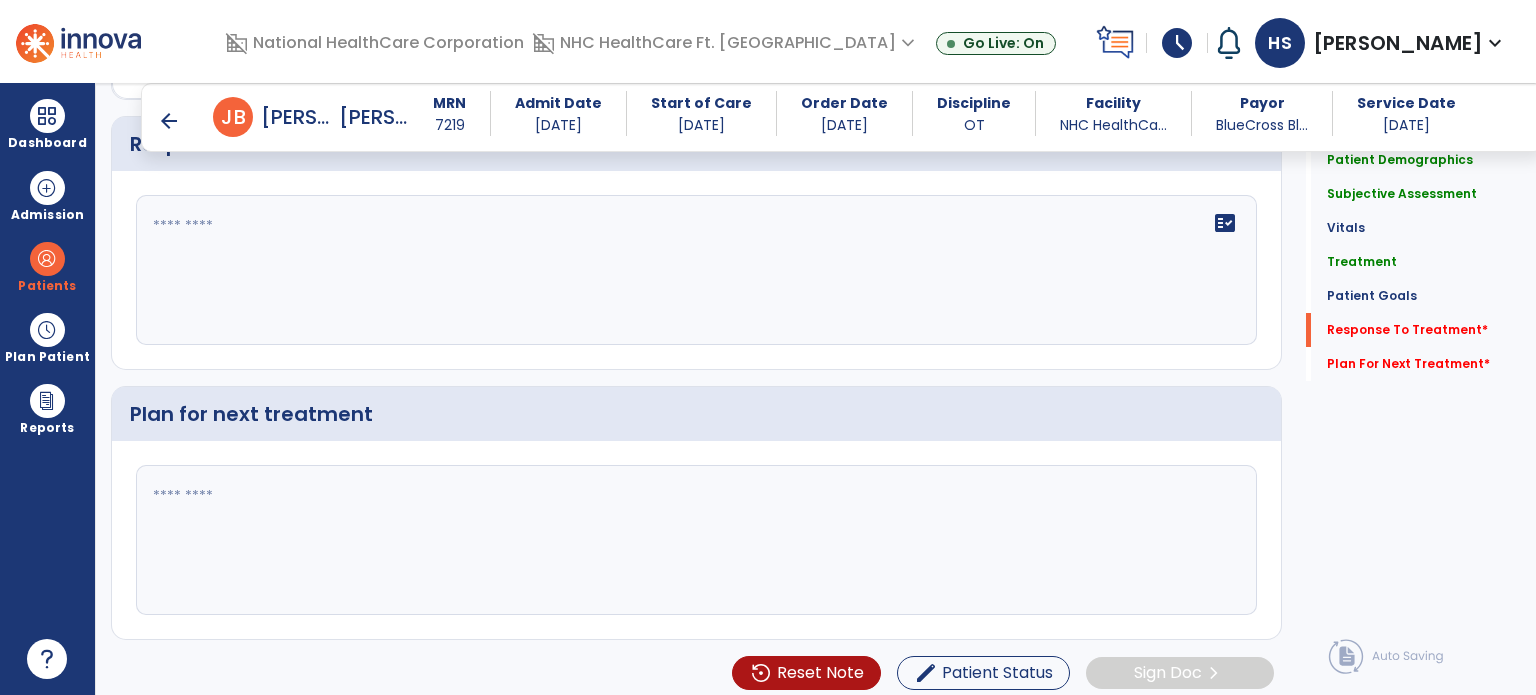 scroll, scrollTop: 2819, scrollLeft: 0, axis: vertical 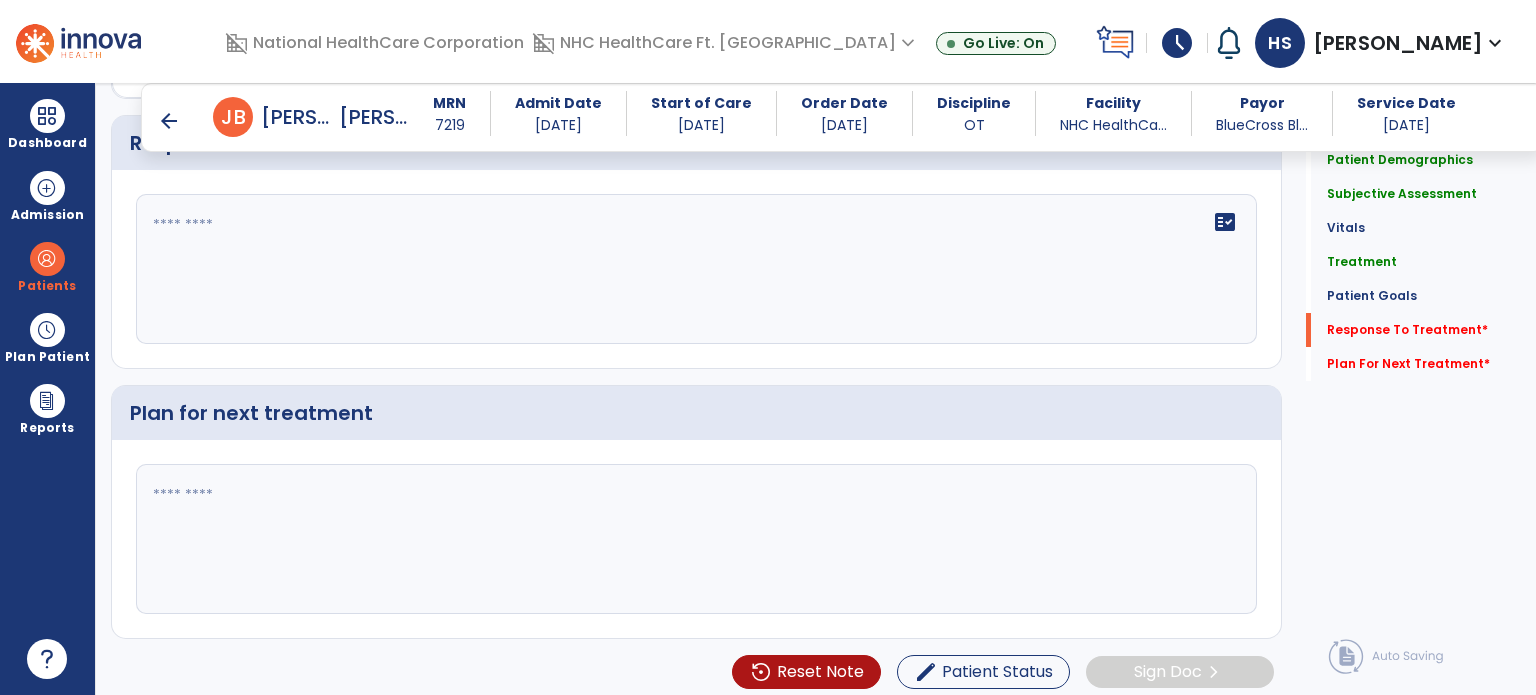 type on "**********" 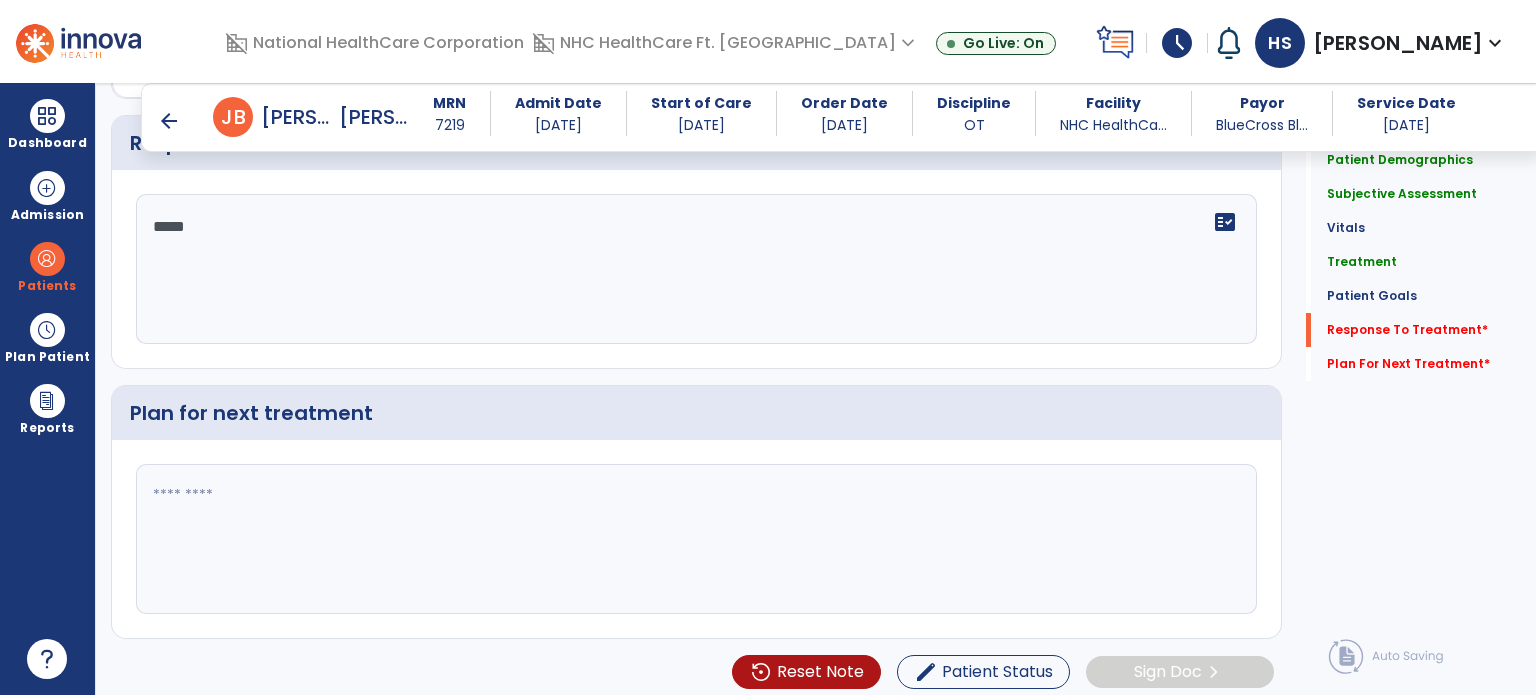 type on "****" 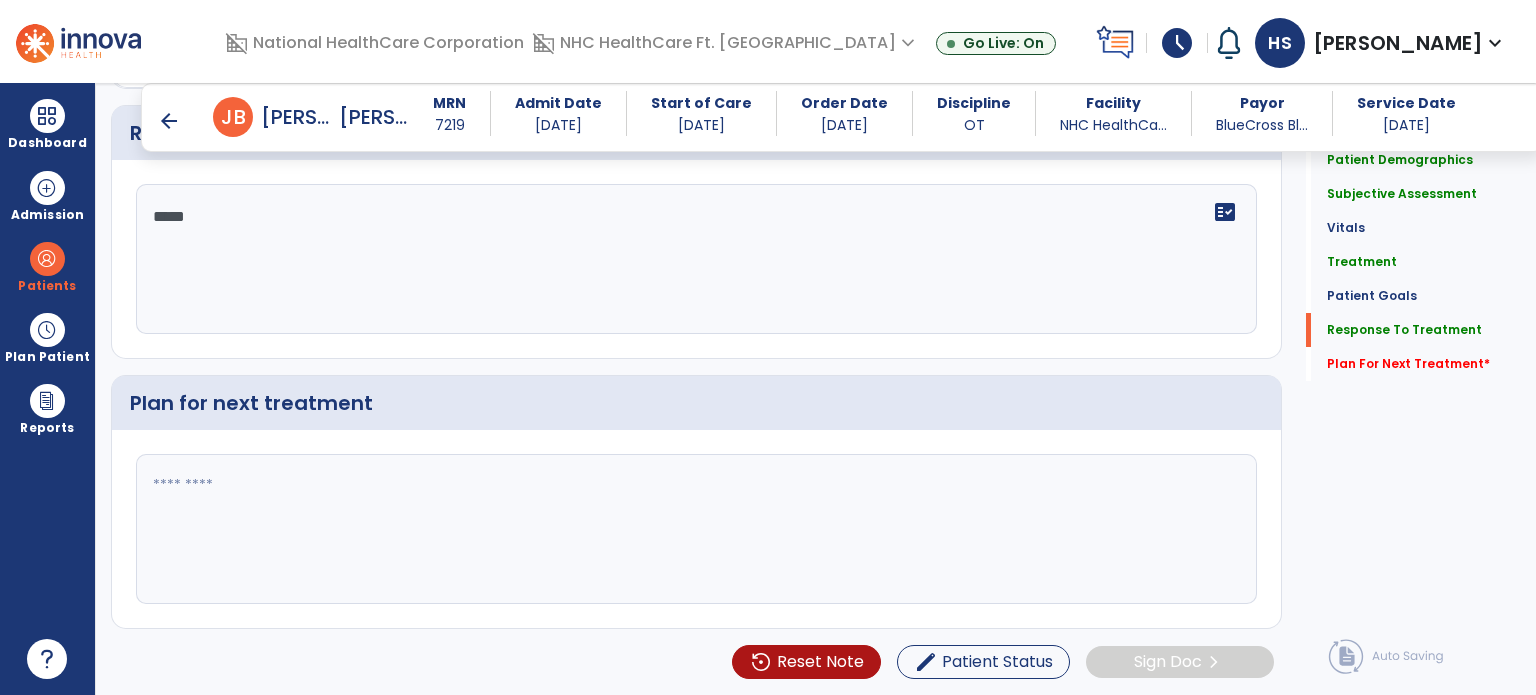 scroll, scrollTop: 2819, scrollLeft: 0, axis: vertical 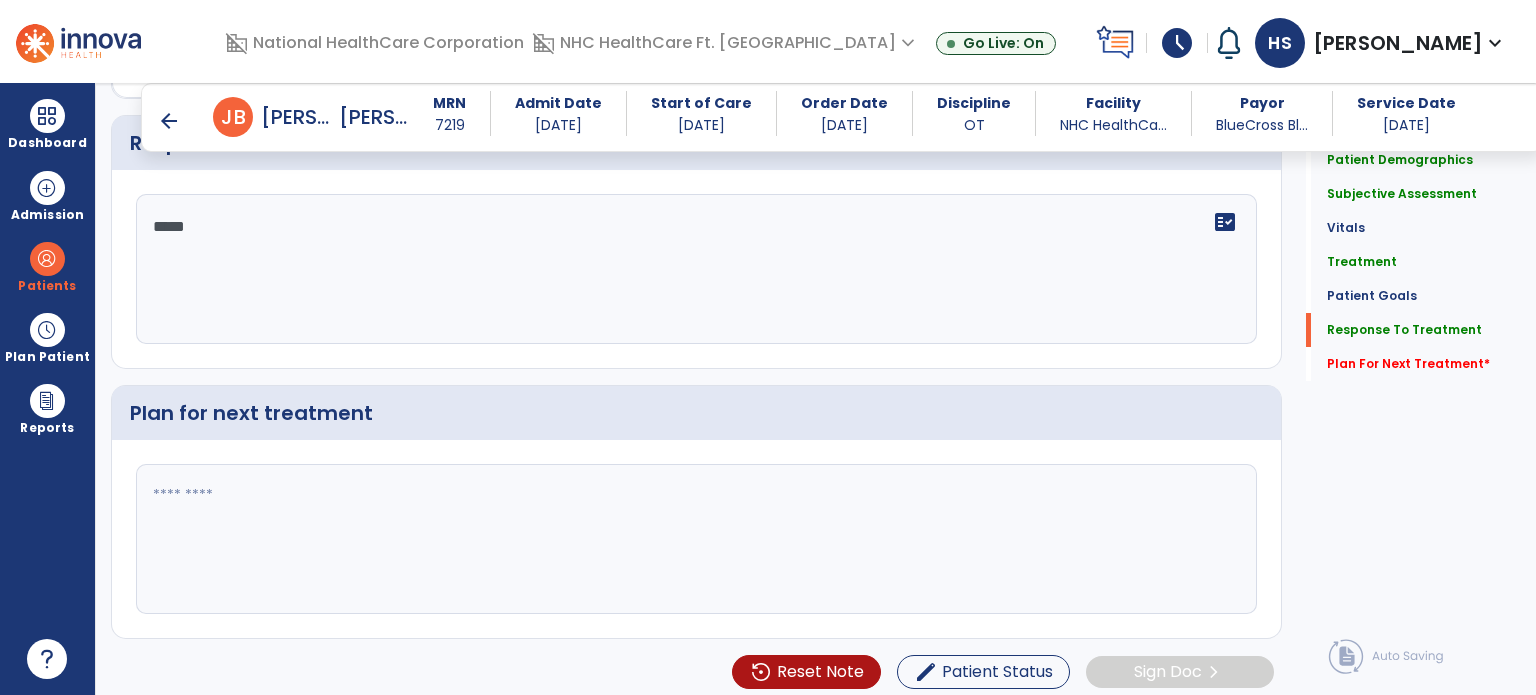 click 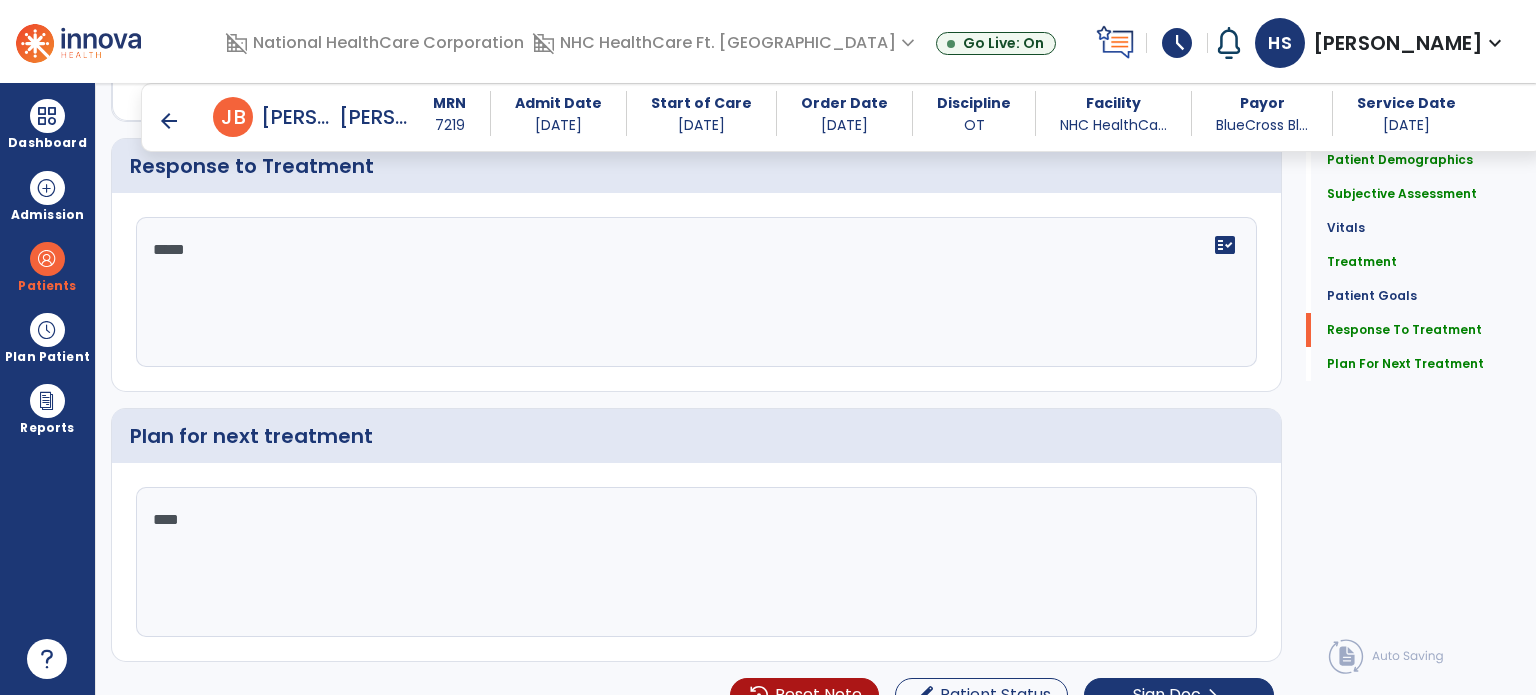 scroll, scrollTop: 2819, scrollLeft: 0, axis: vertical 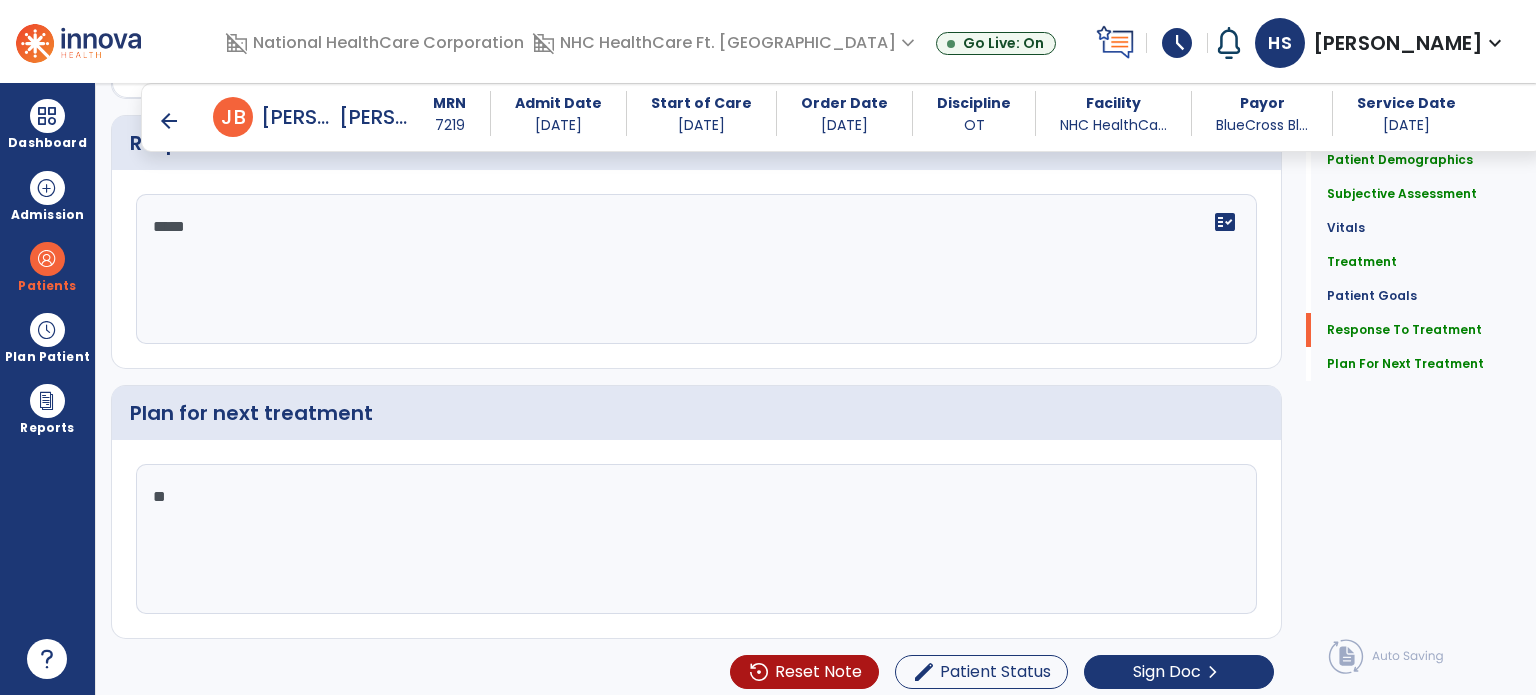 type on "*" 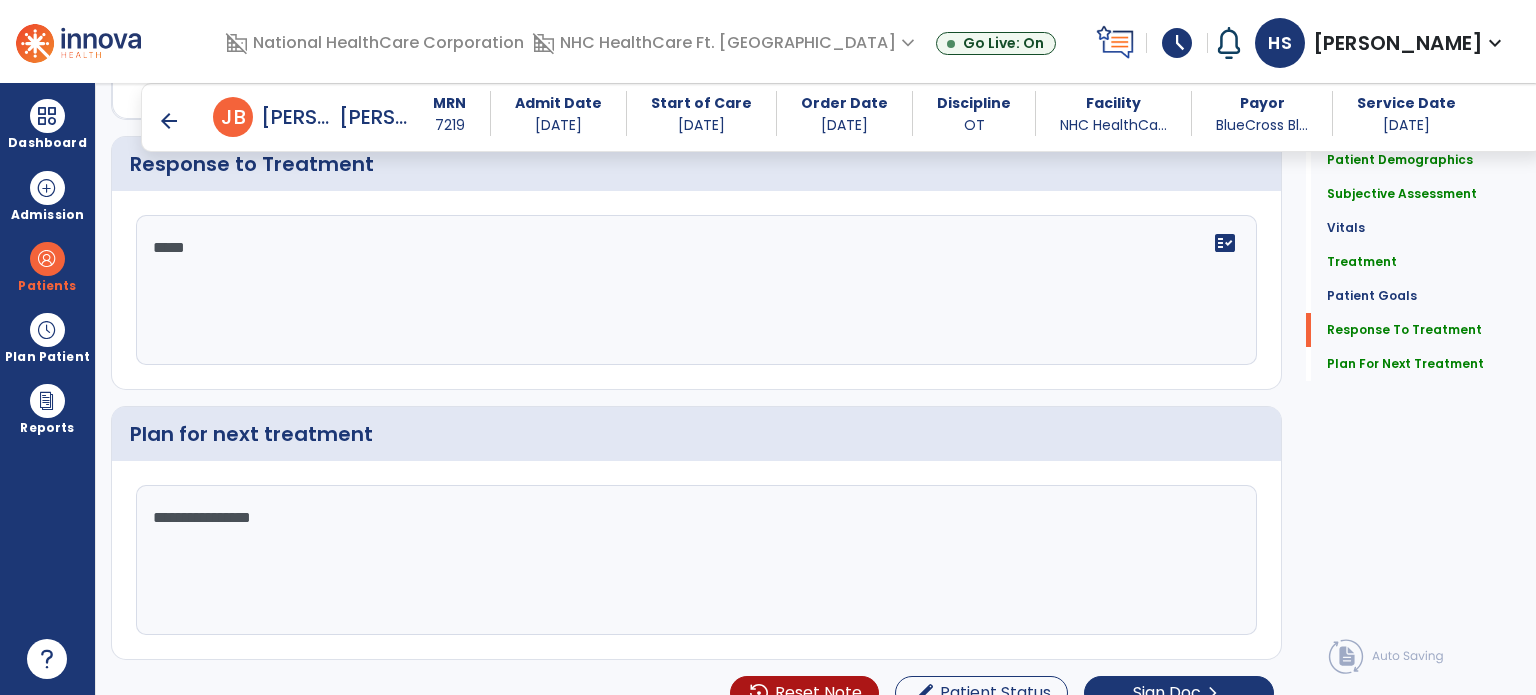 scroll, scrollTop: 2821, scrollLeft: 0, axis: vertical 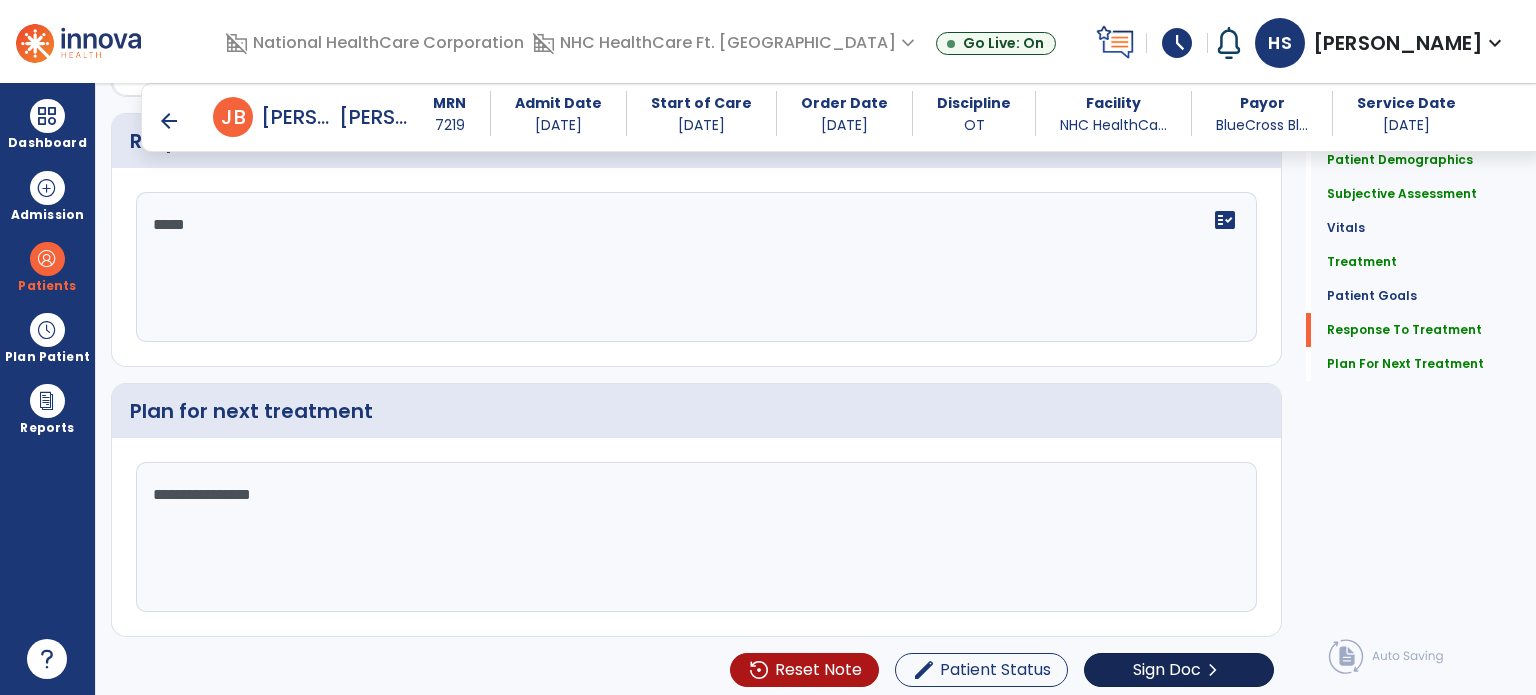 type on "**********" 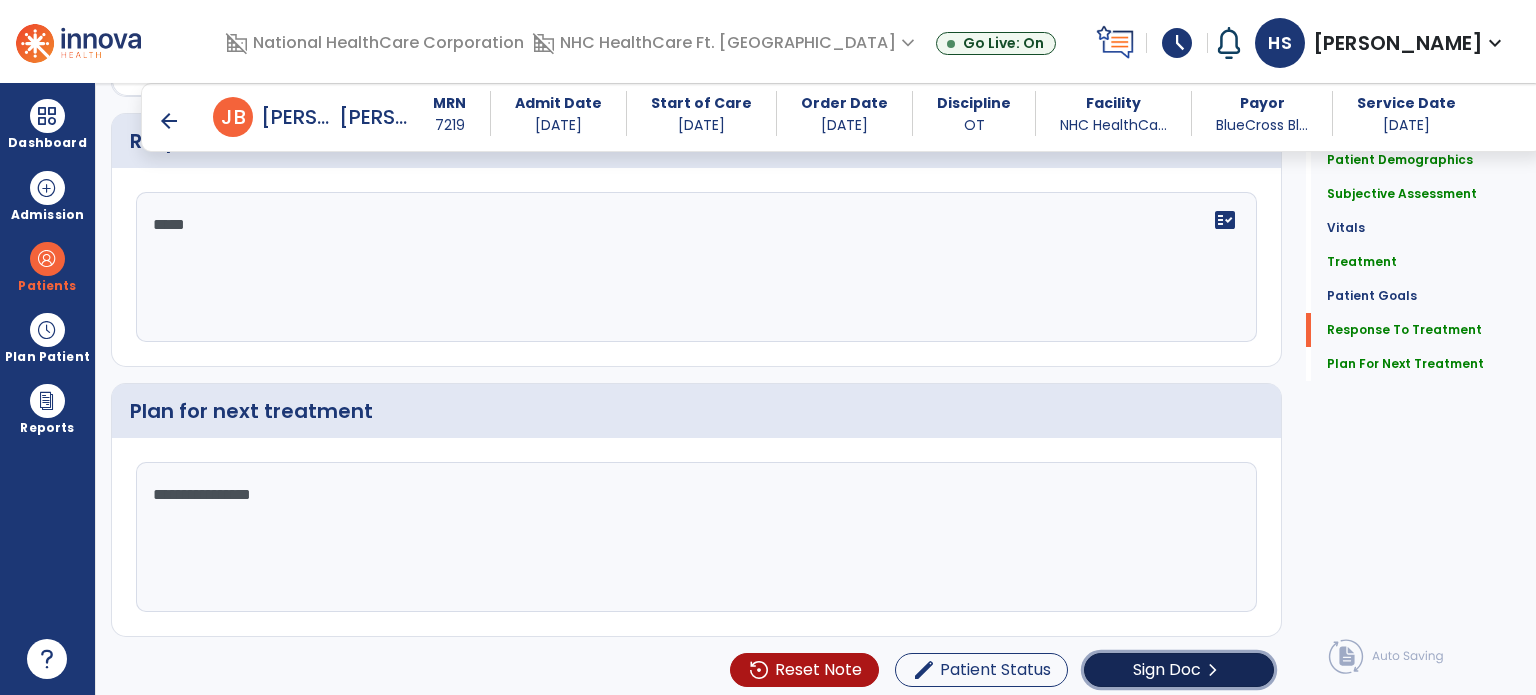 click on "Sign Doc  chevron_right" 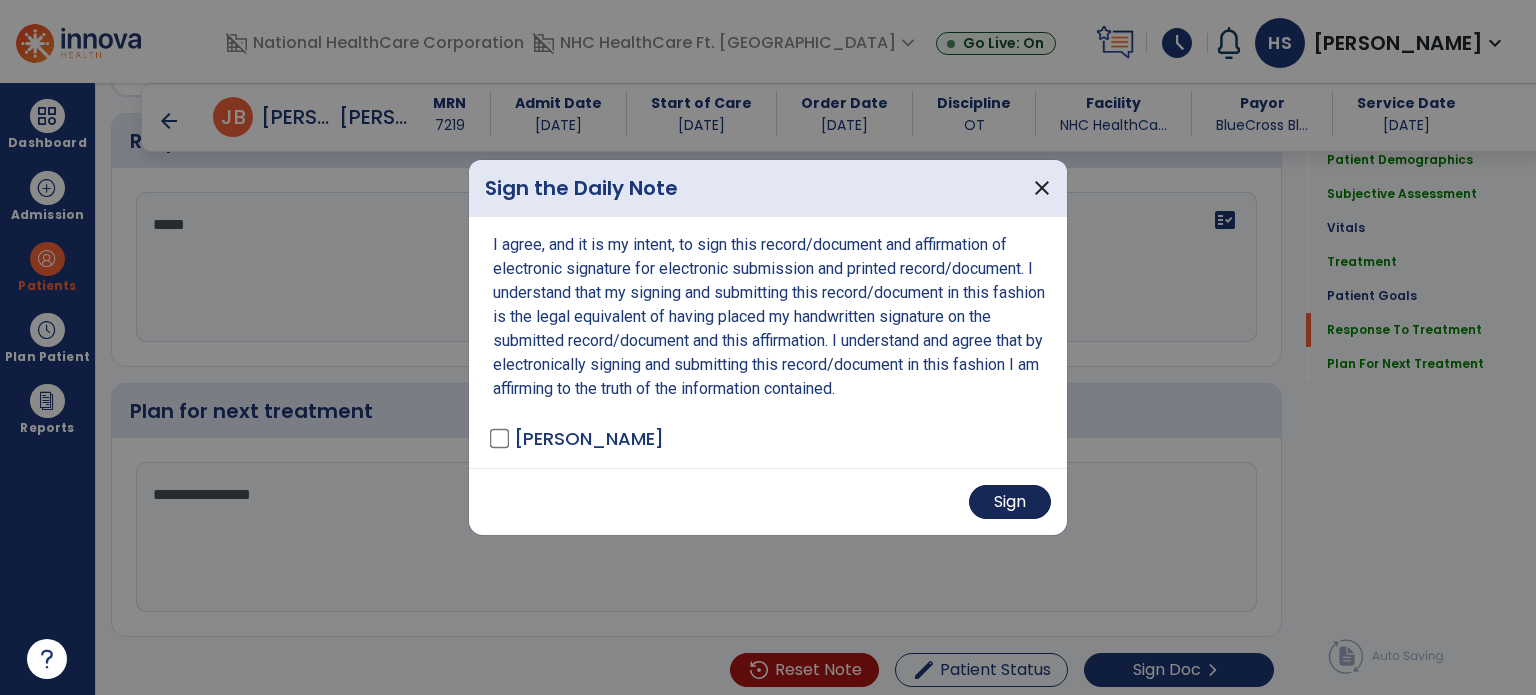 click on "Sign" at bounding box center (1010, 502) 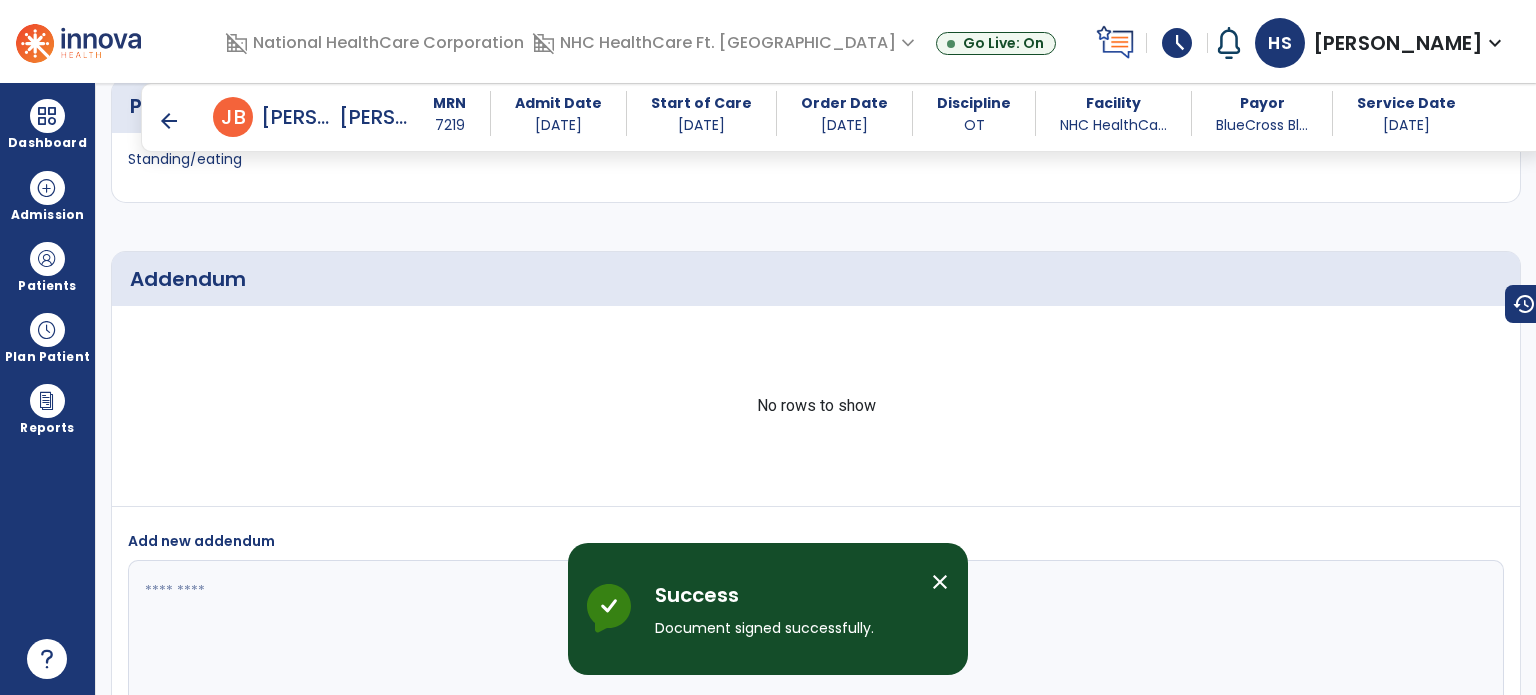 scroll, scrollTop: 4088, scrollLeft: 0, axis: vertical 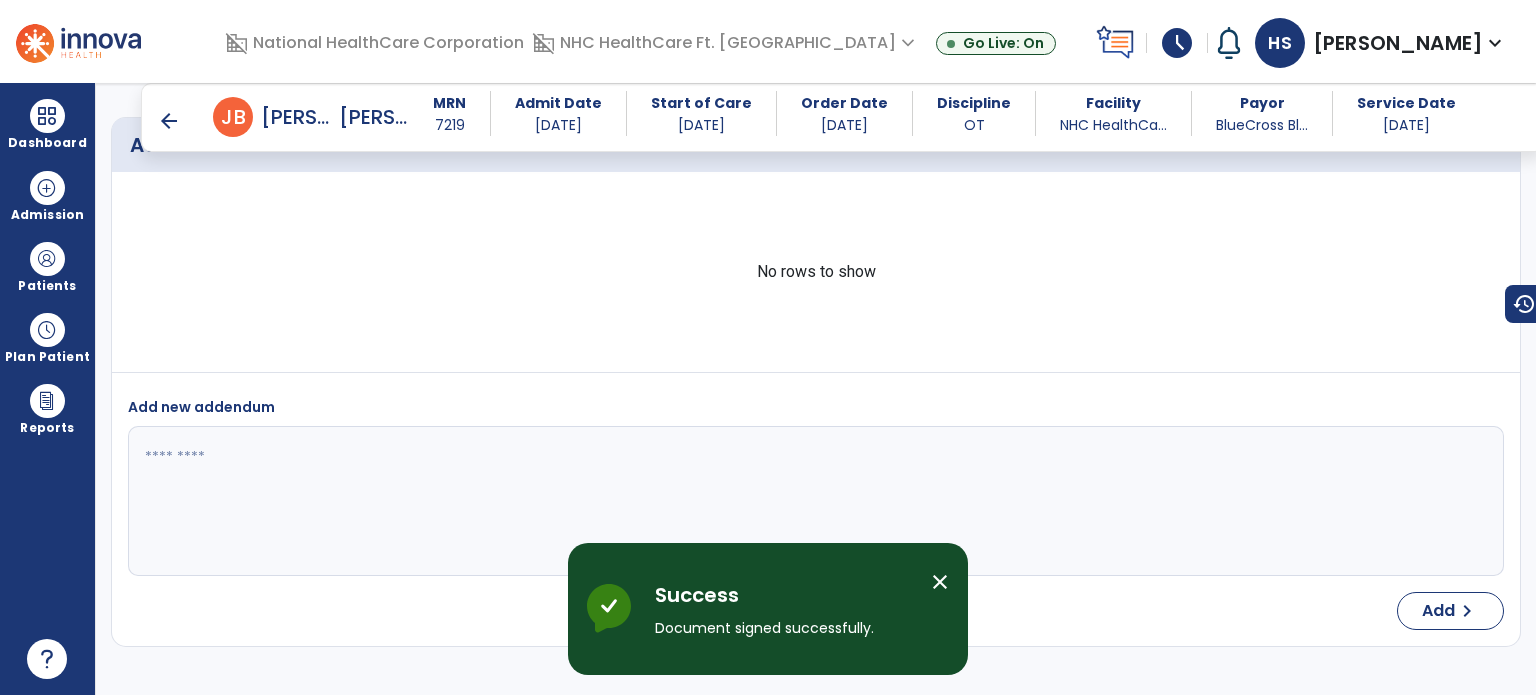 click on "arrow_back" at bounding box center (169, 121) 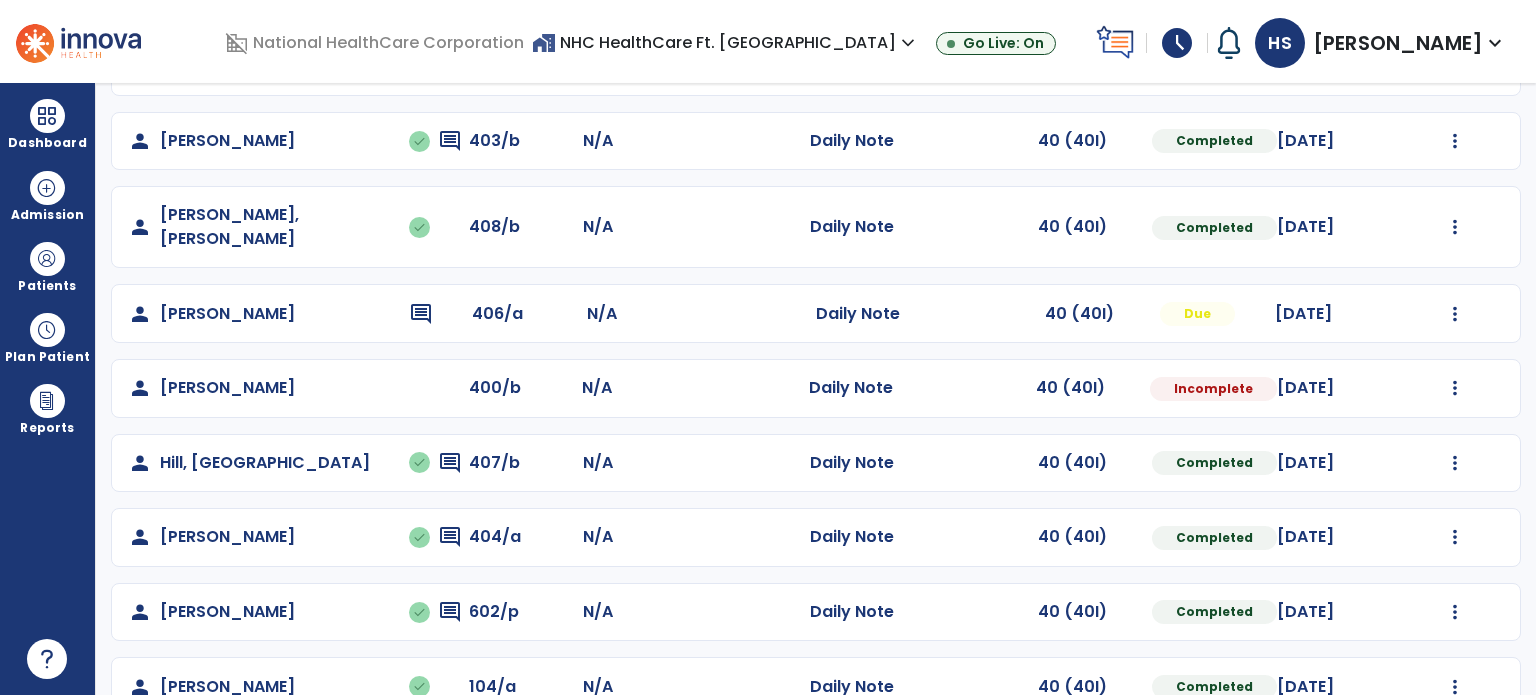 scroll, scrollTop: 300, scrollLeft: 0, axis: vertical 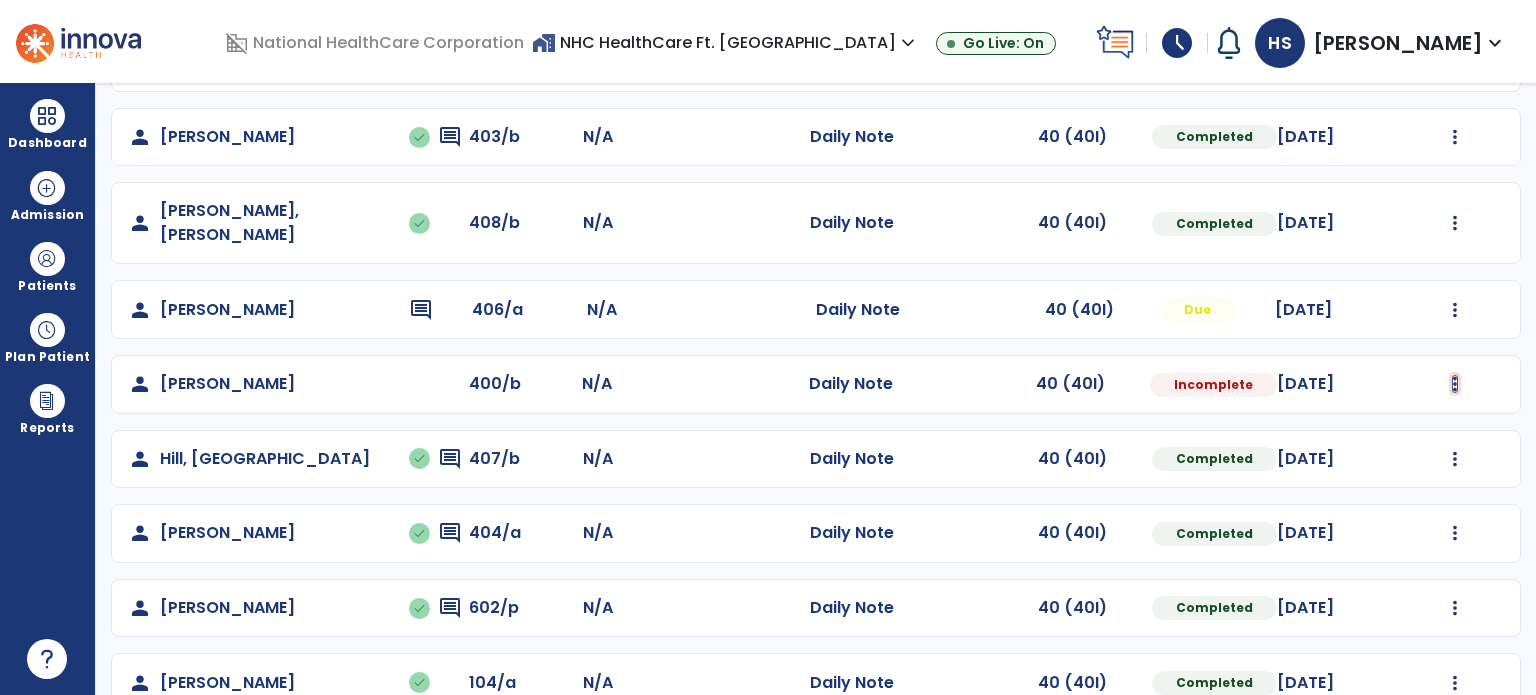 click at bounding box center (1455, -12) 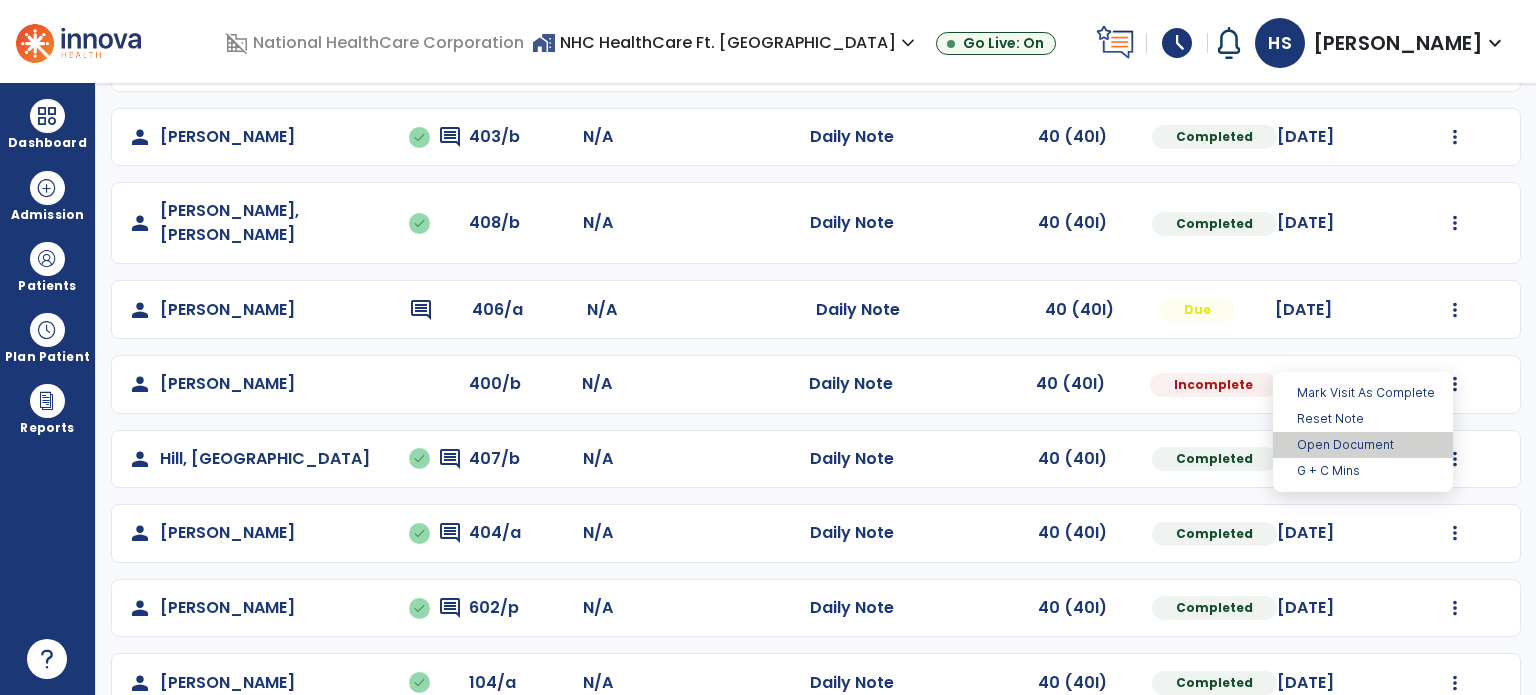 click on "Open Document" at bounding box center (1363, 445) 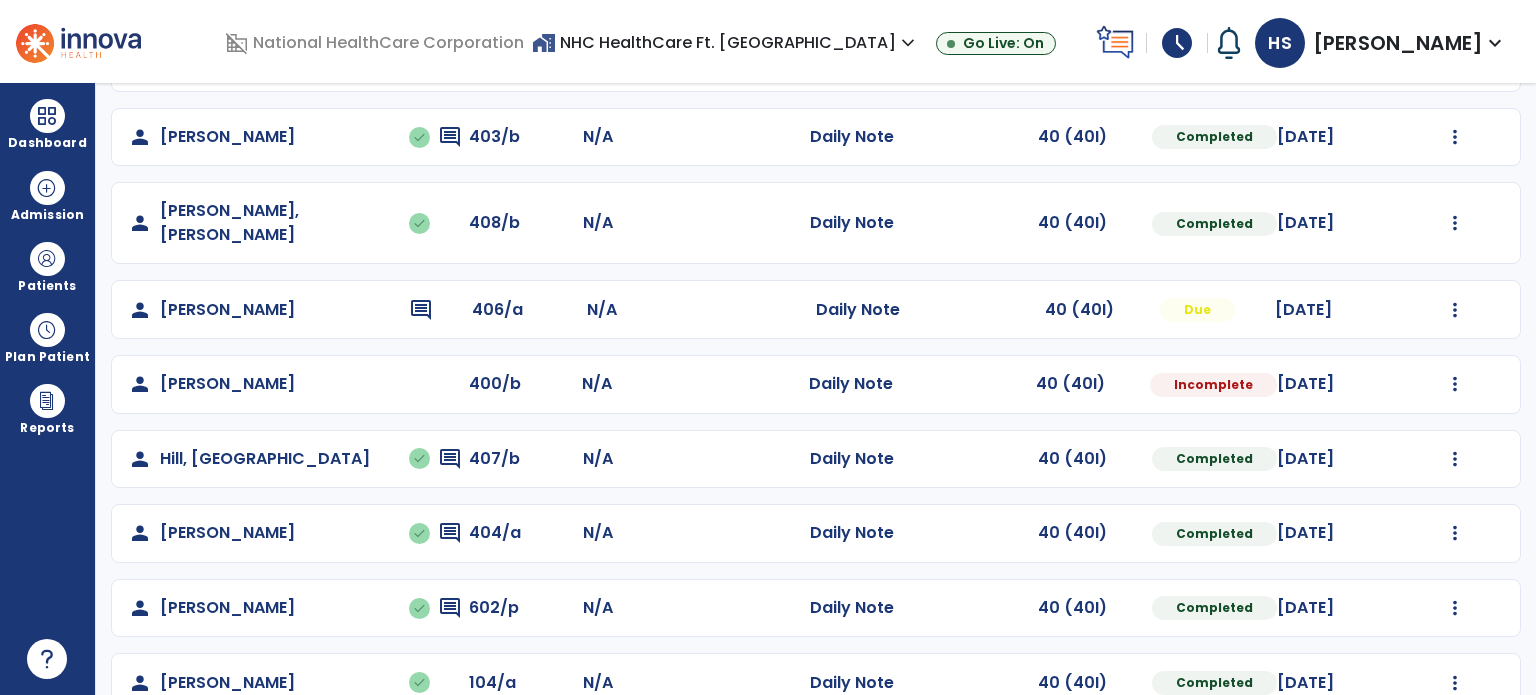 select on "*" 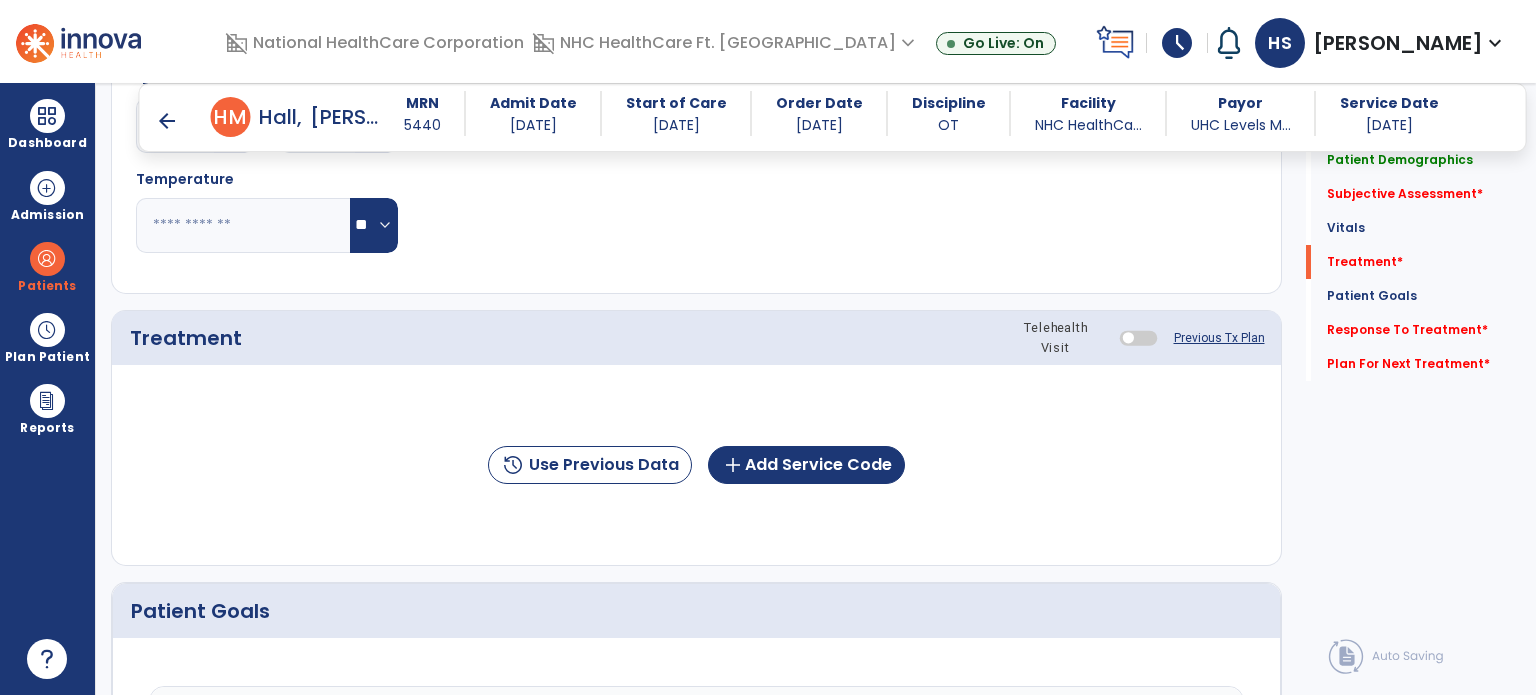 scroll, scrollTop: 1065, scrollLeft: 0, axis: vertical 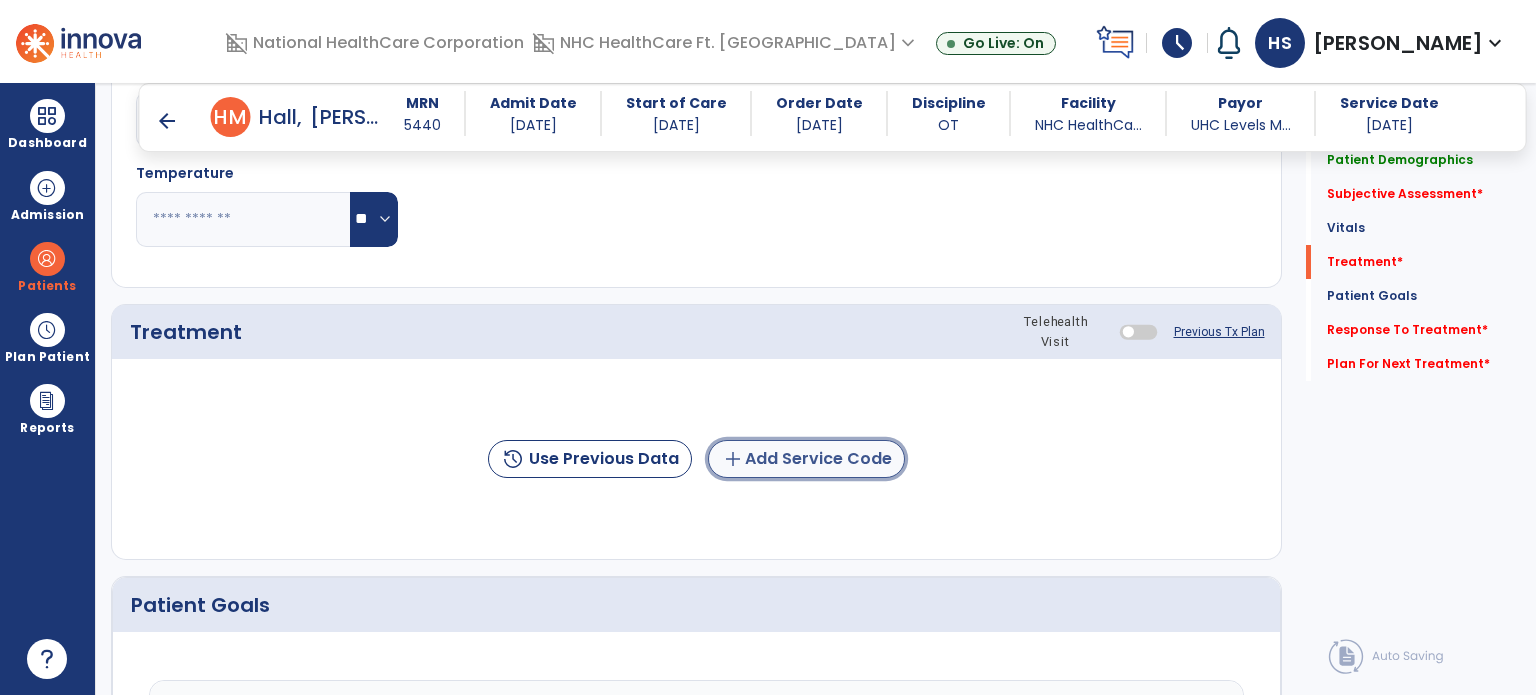 click on "add  Add Service Code" 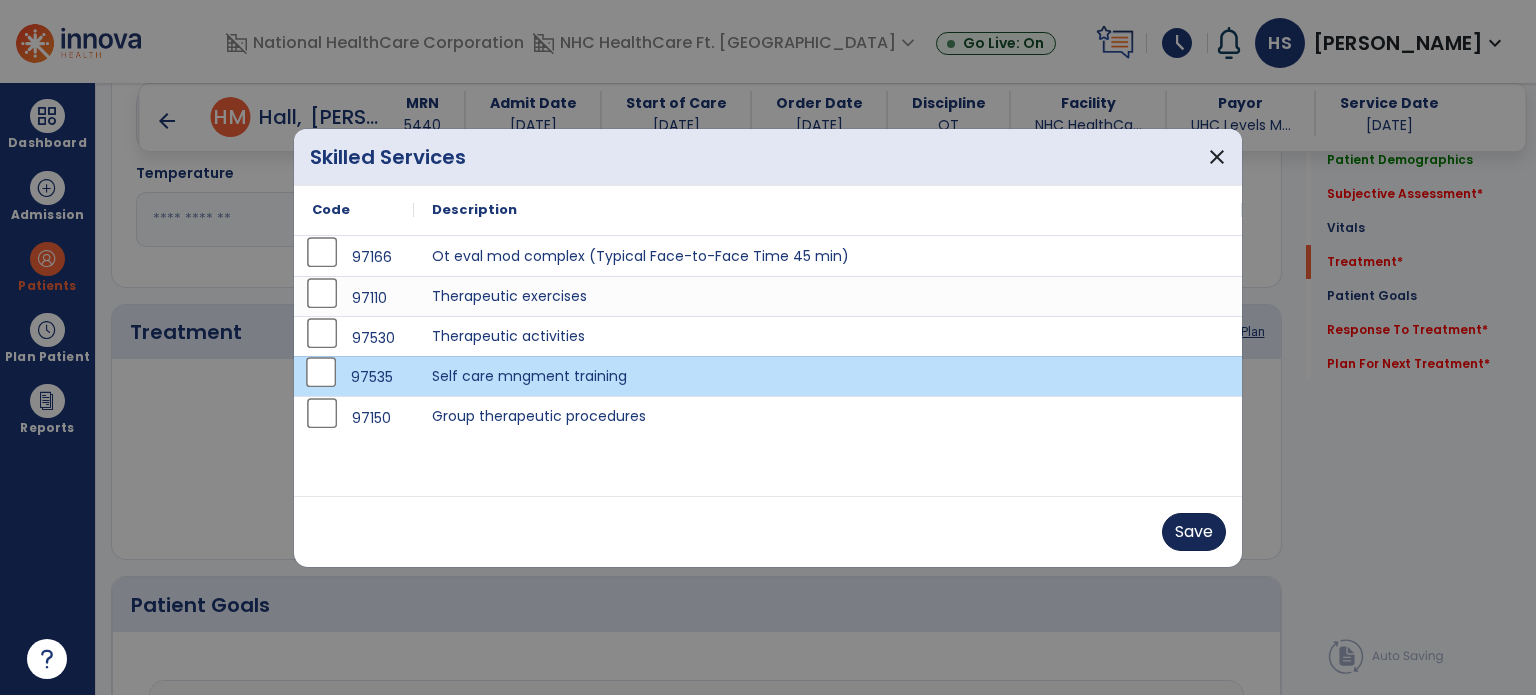 click on "Save" at bounding box center (1194, 532) 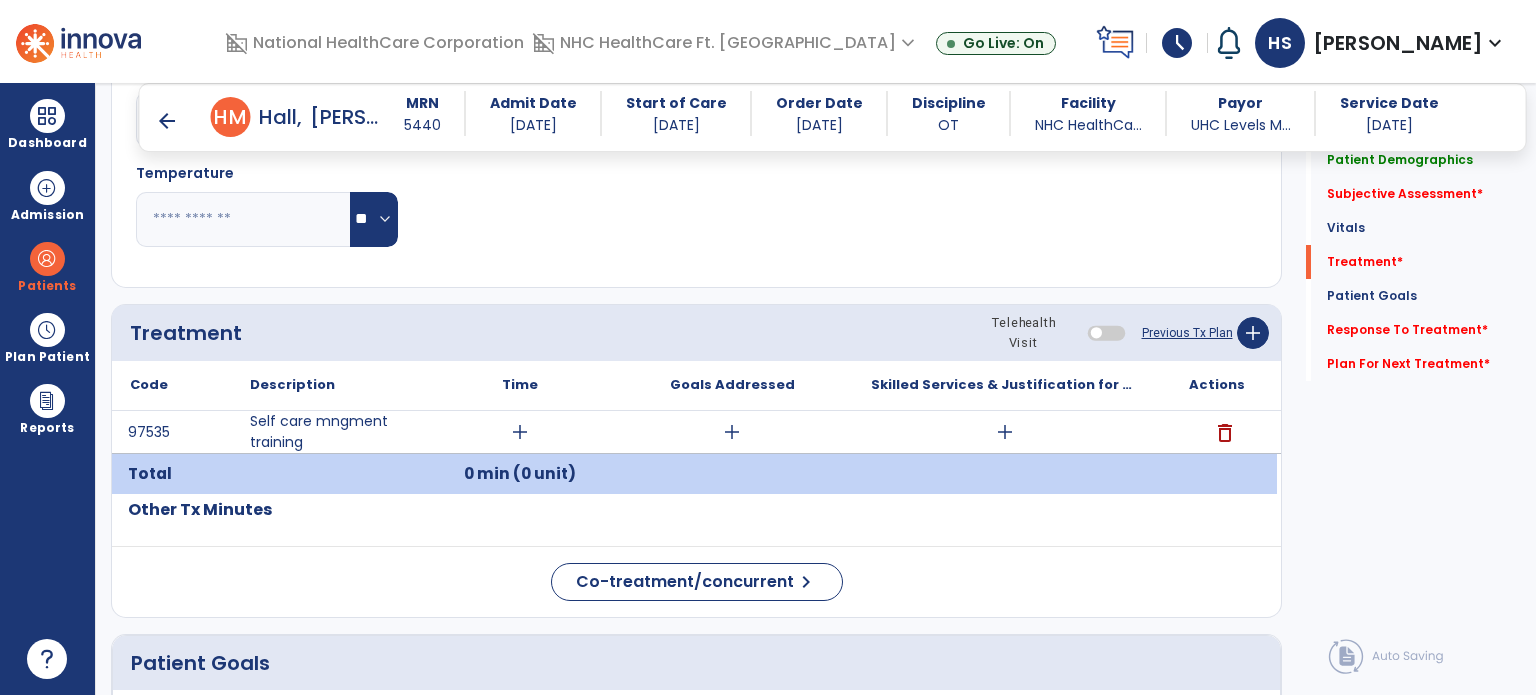 click on "add" at bounding box center [1004, 432] 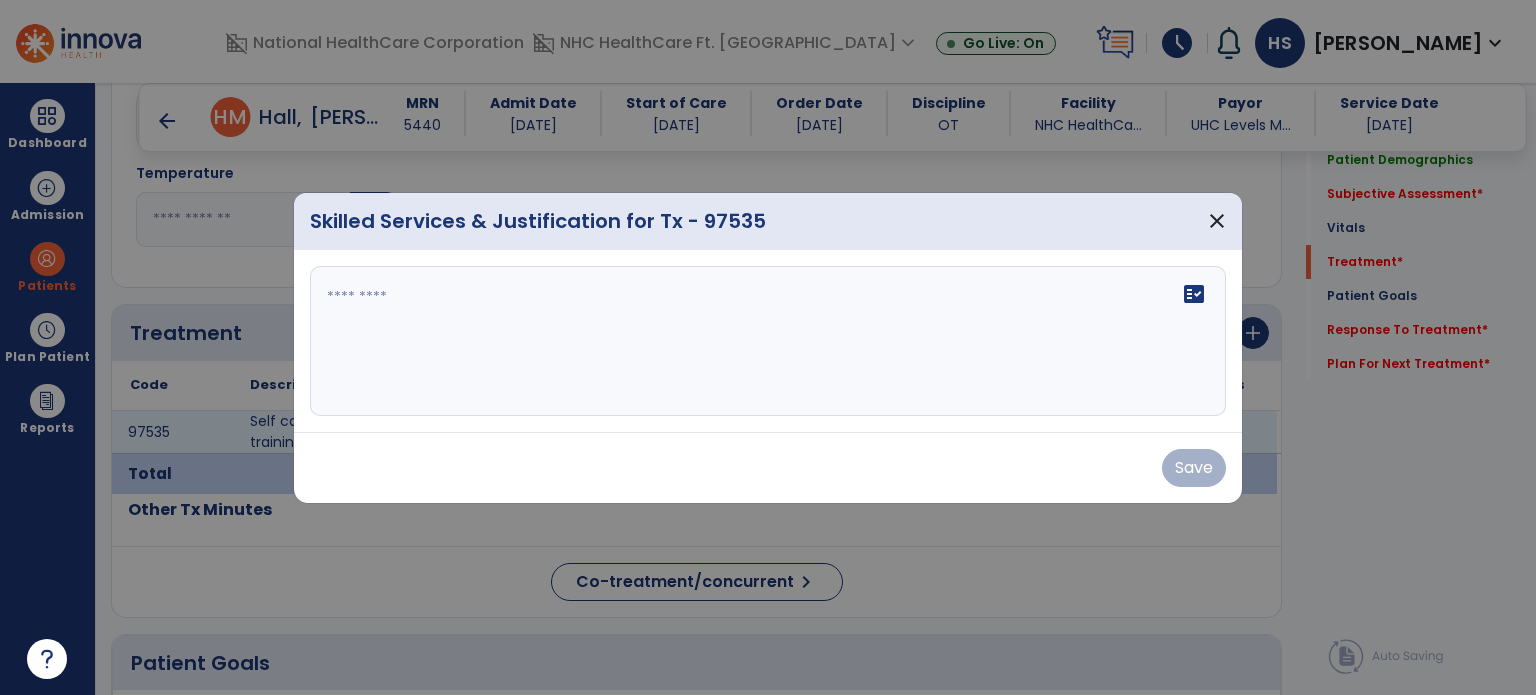 click at bounding box center (768, 341) 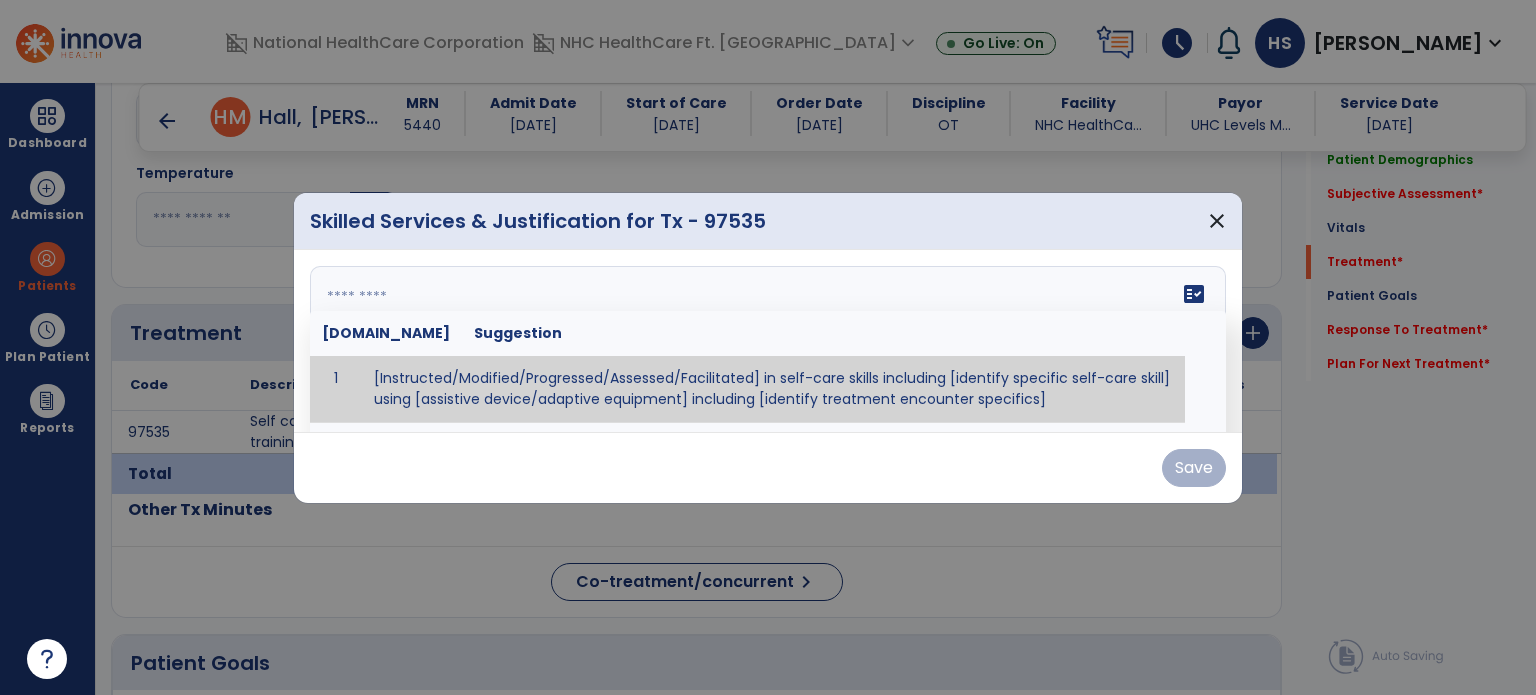 paste on "**********" 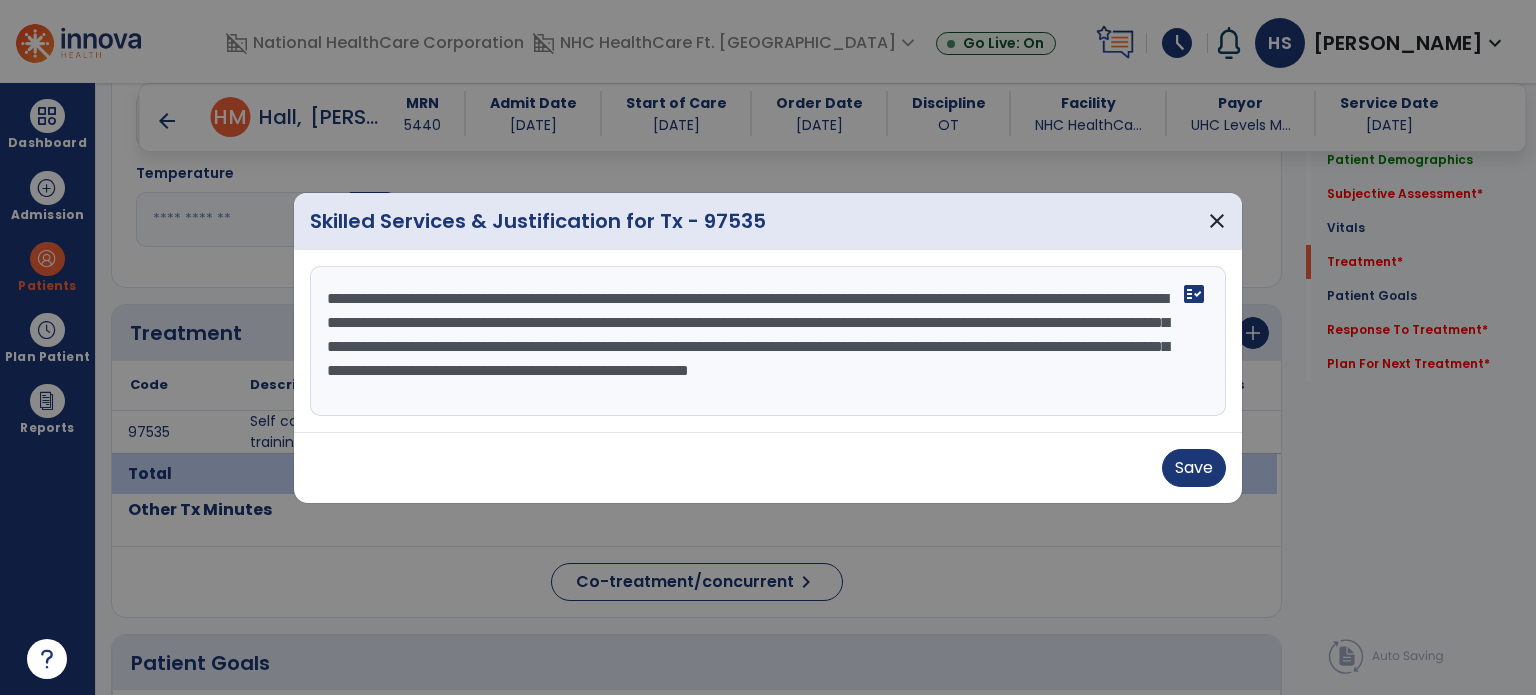 click on "**********" at bounding box center [768, 341] 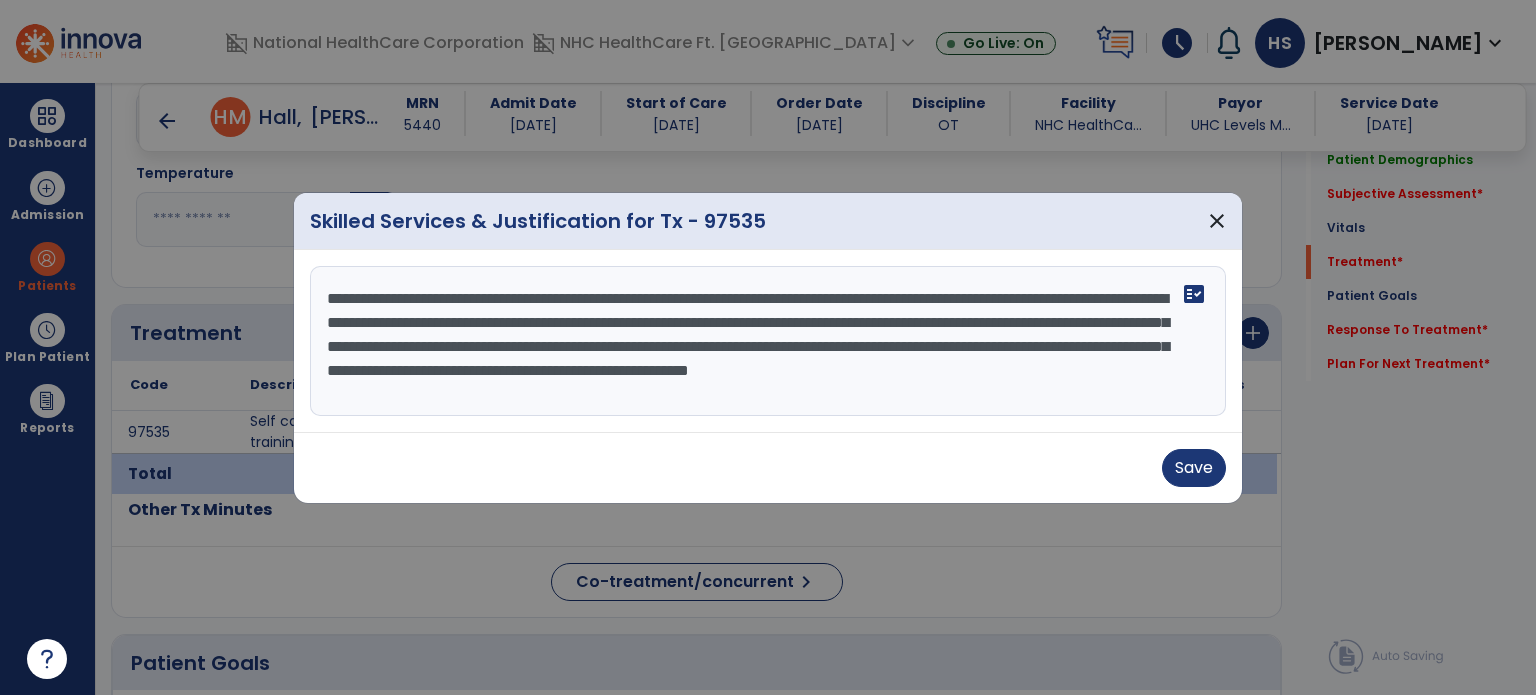 click on "**********" at bounding box center (768, 341) 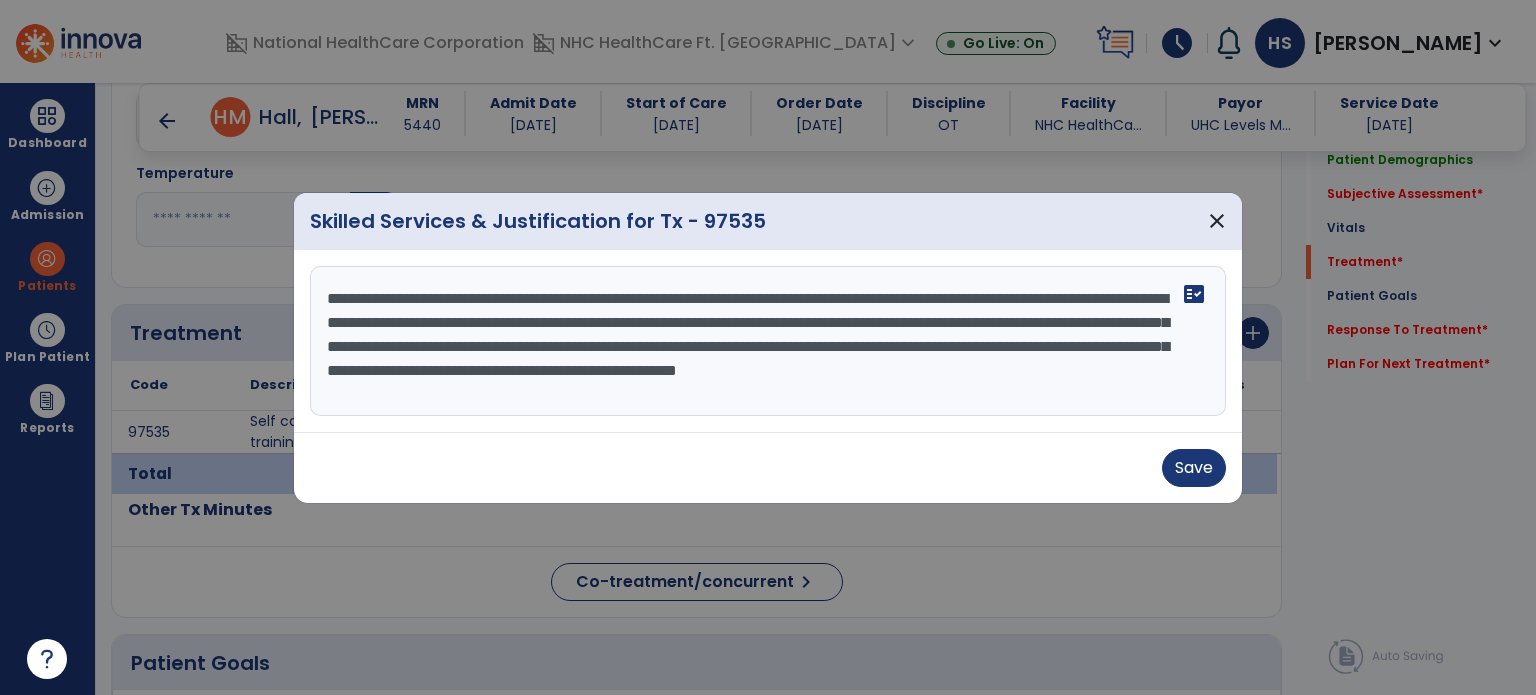 click on "**********" at bounding box center (768, 341) 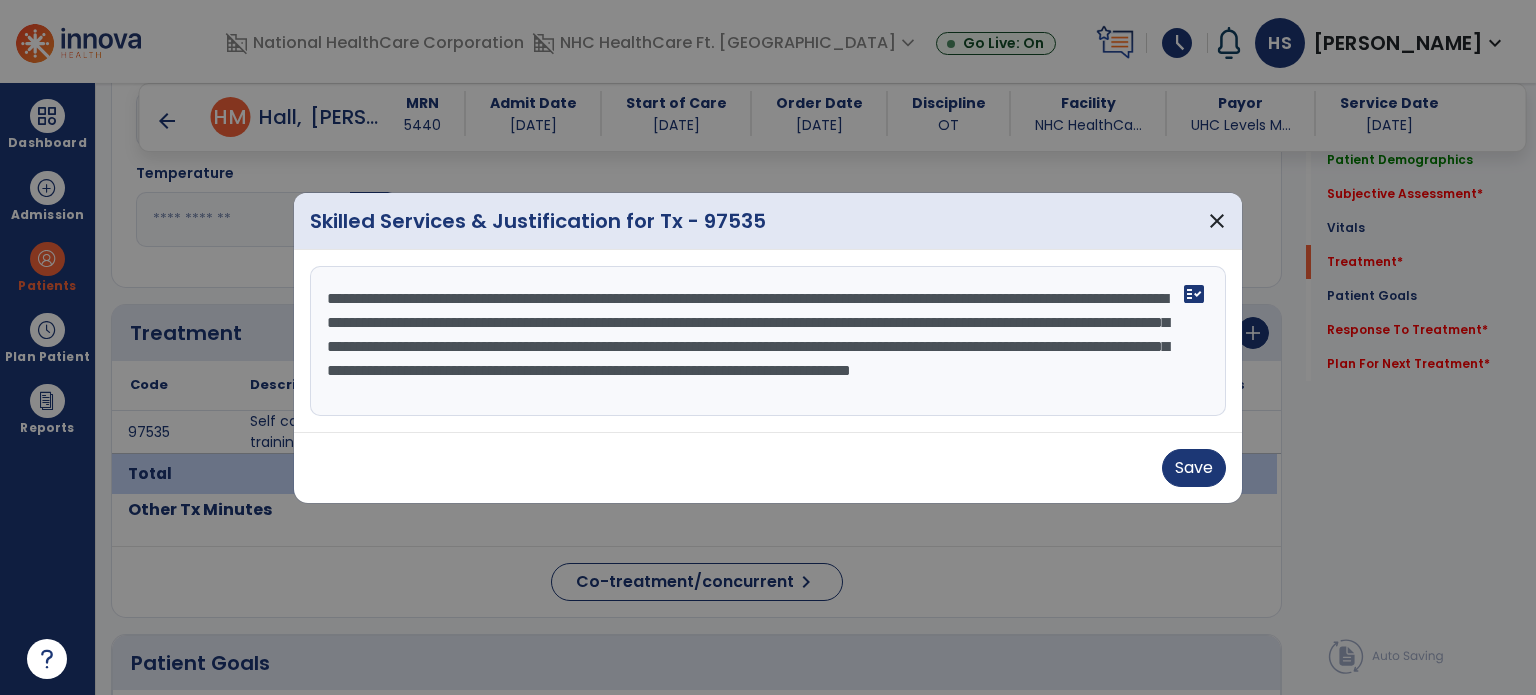 click on "**********" at bounding box center [768, 341] 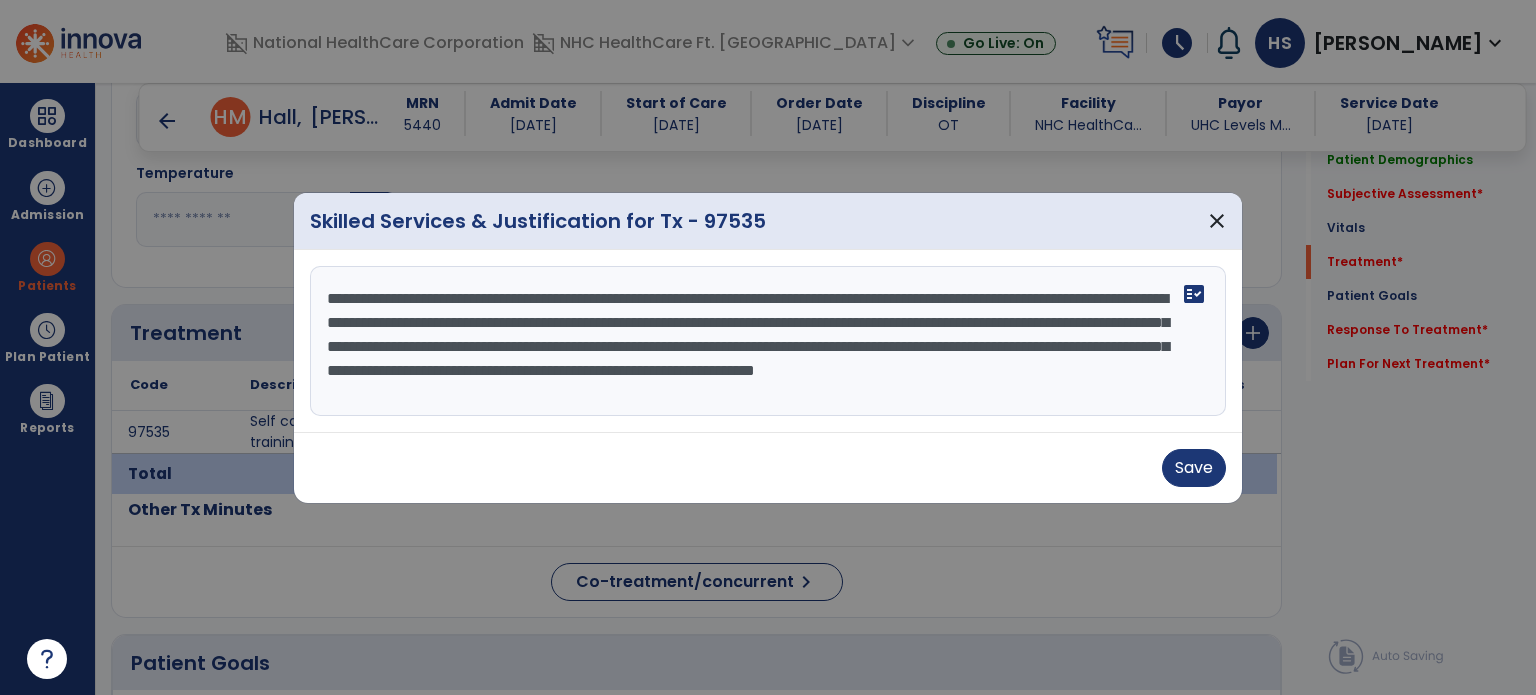 click on "**********" at bounding box center (768, 341) 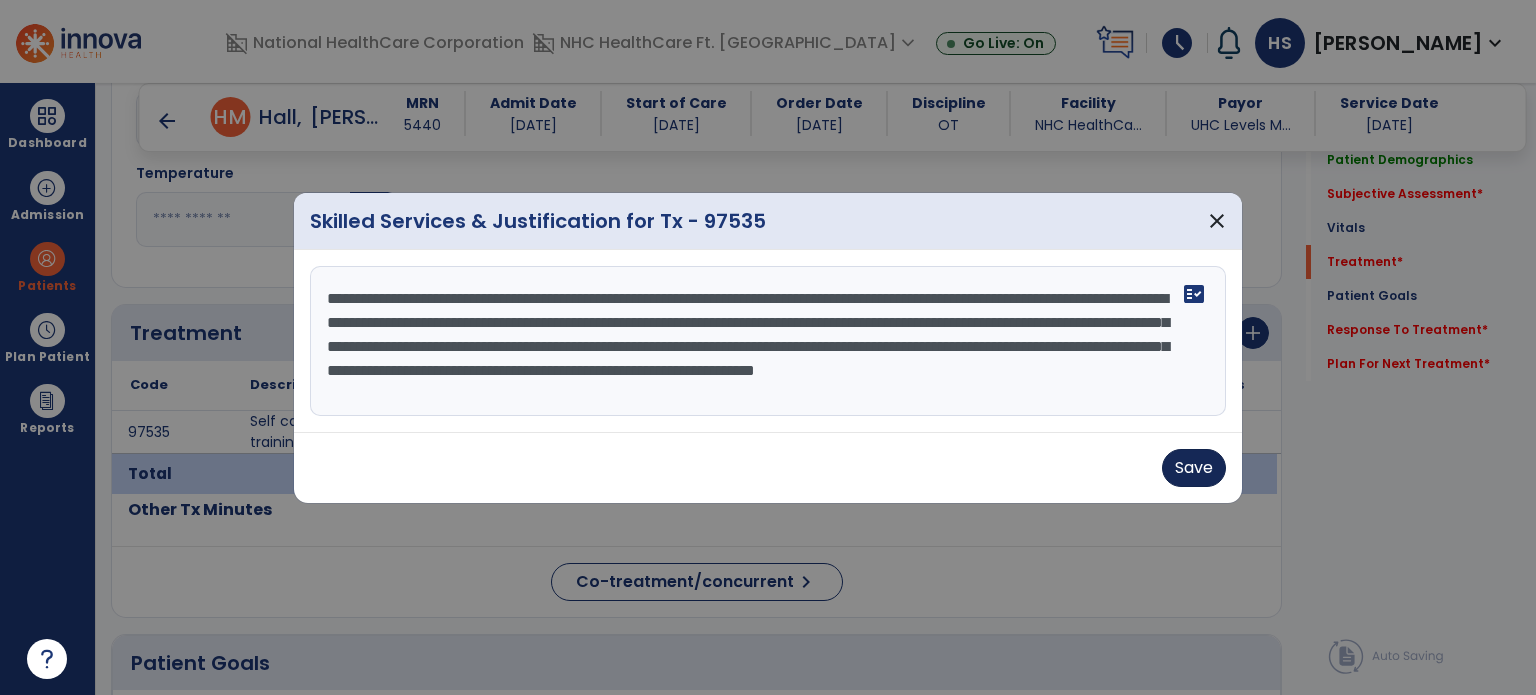 type on "**********" 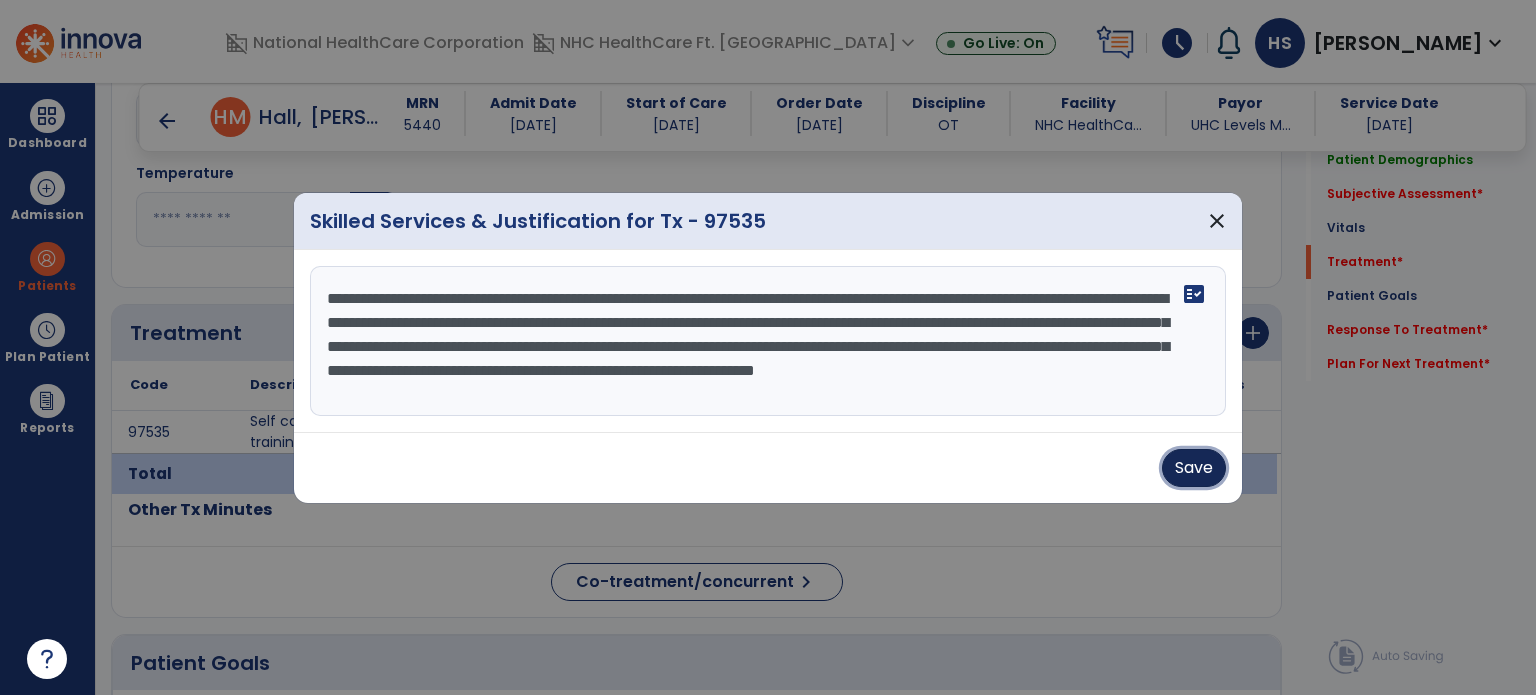 click on "Save" at bounding box center [1194, 468] 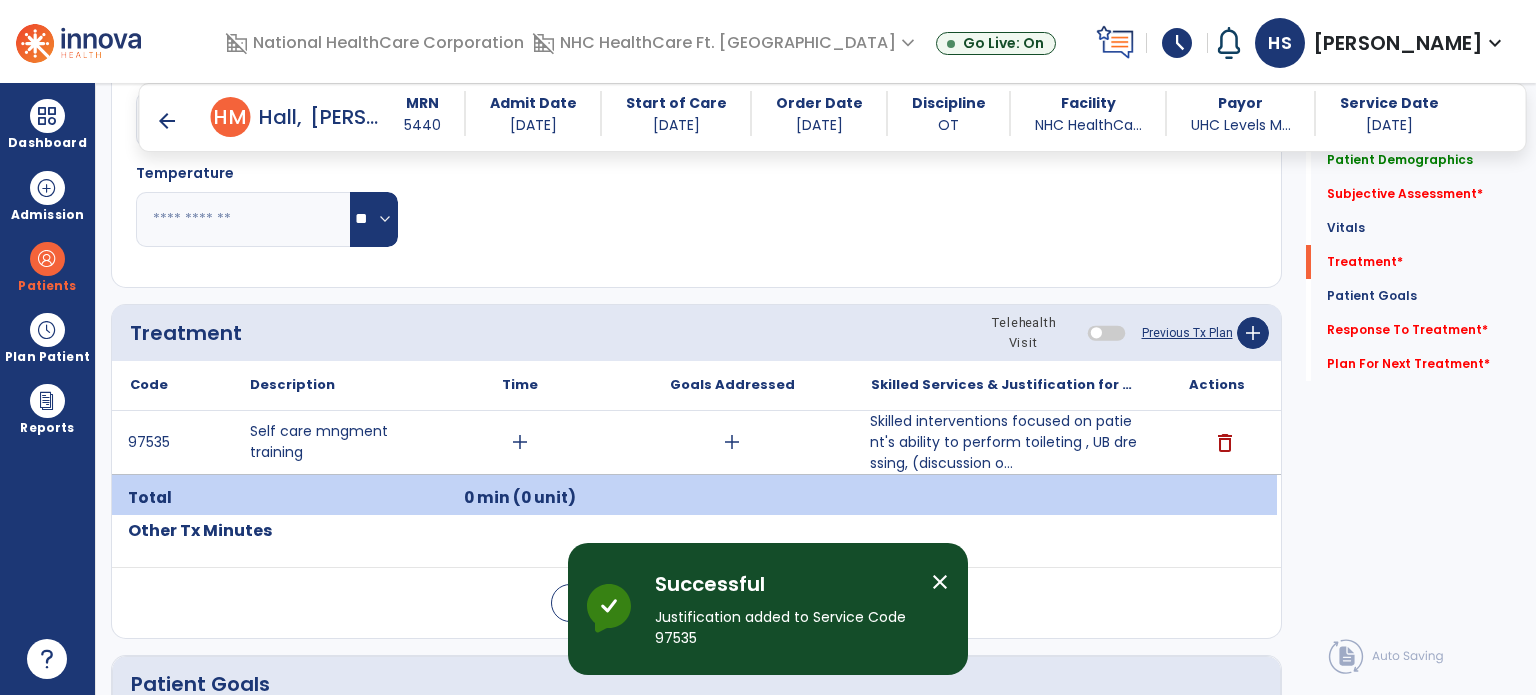 click on "add" at bounding box center [520, 442] 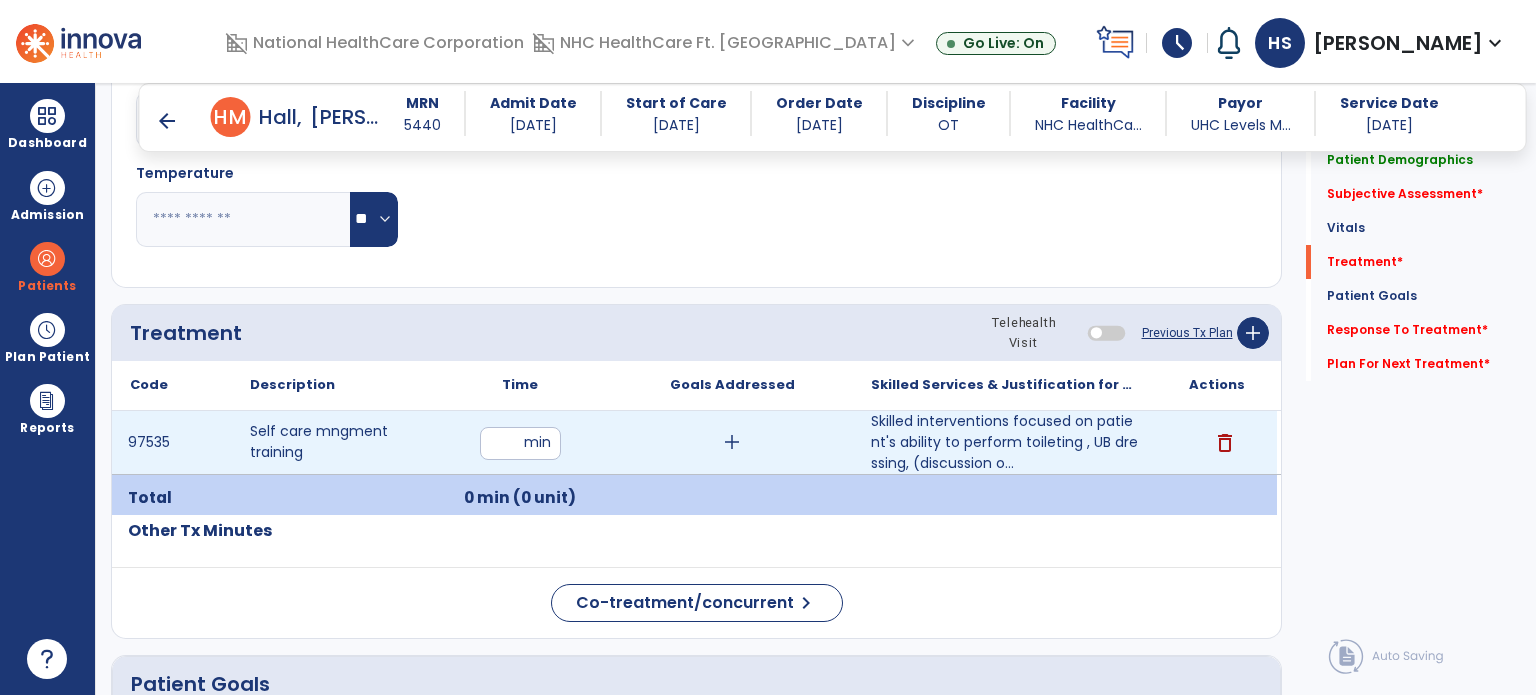 type on "**" 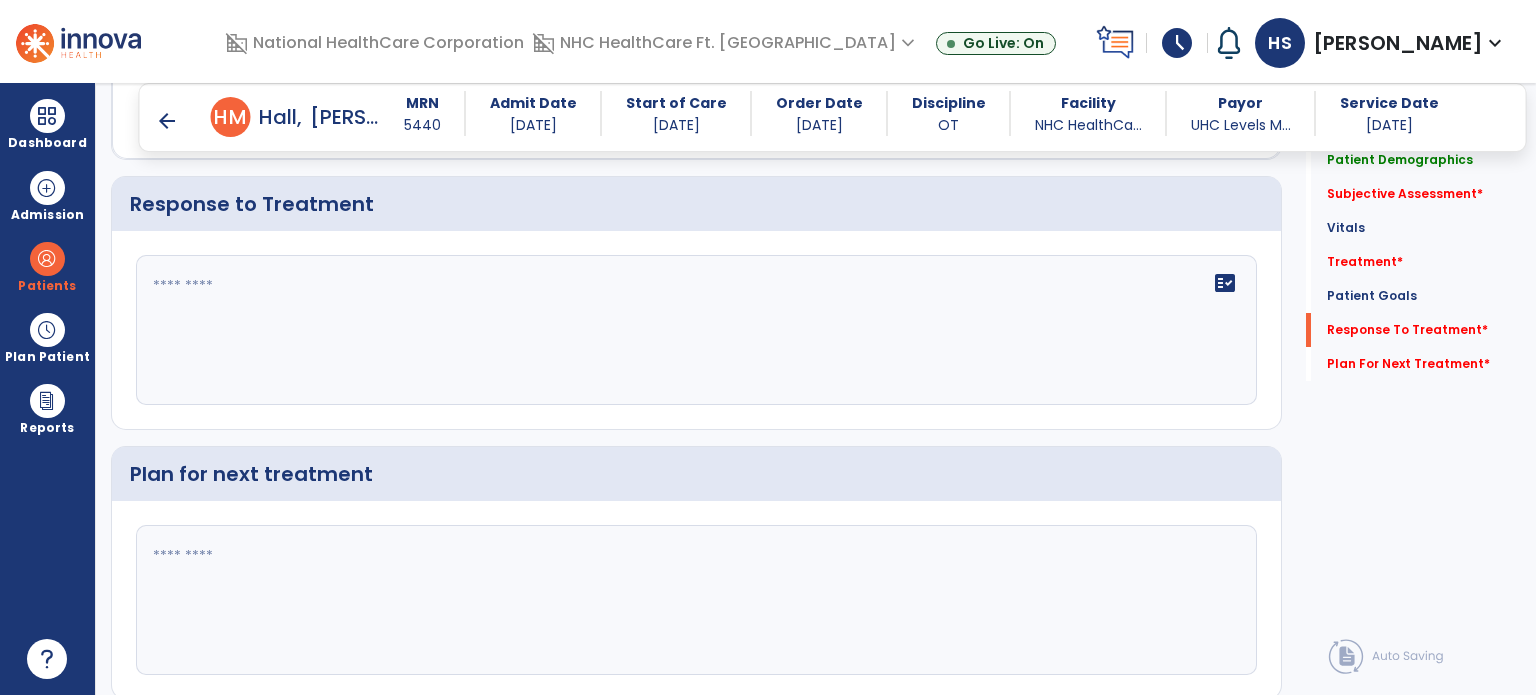 click on "Patient Demographics  Medical Diagnosis   Treatment Diagnosis   Precautions   Contraindications
Code
Description
Pdpm Clinical Category
E11.42" 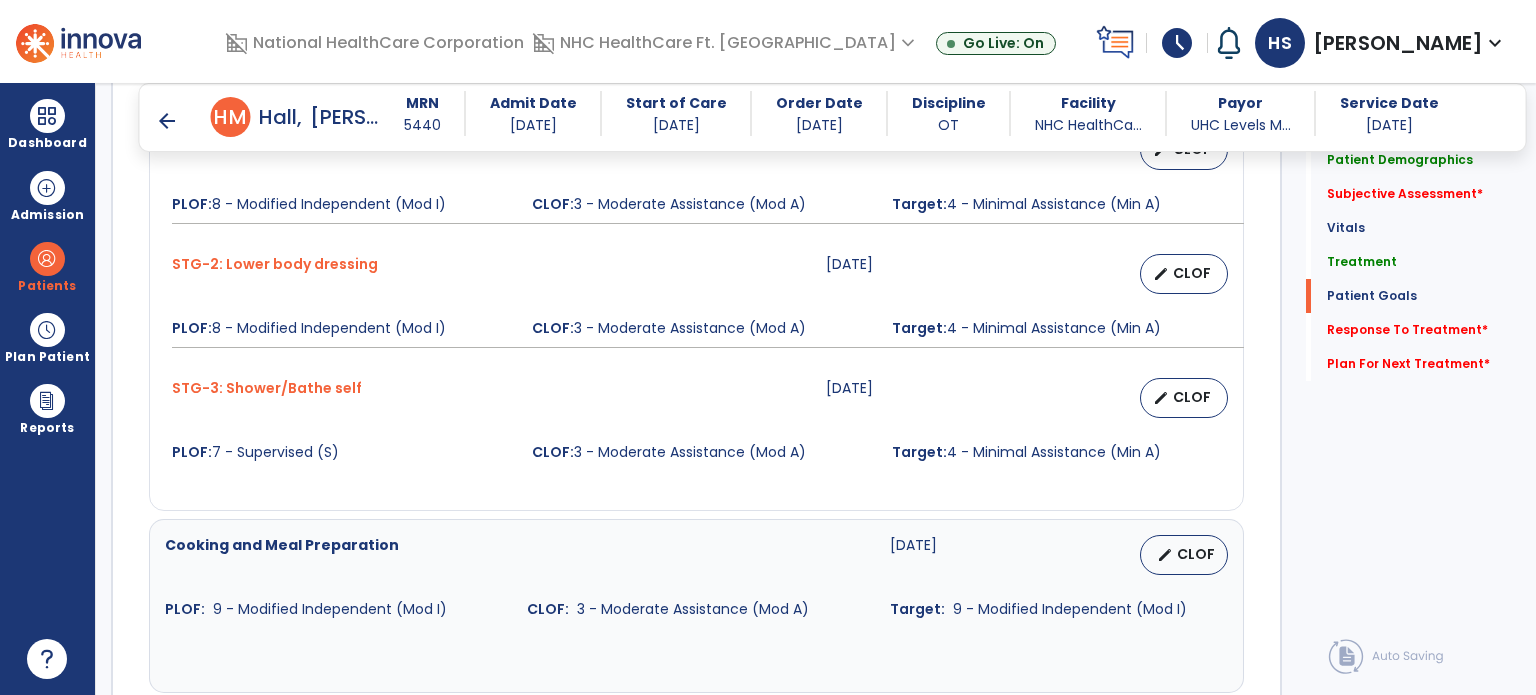 scroll, scrollTop: 2209, scrollLeft: 0, axis: vertical 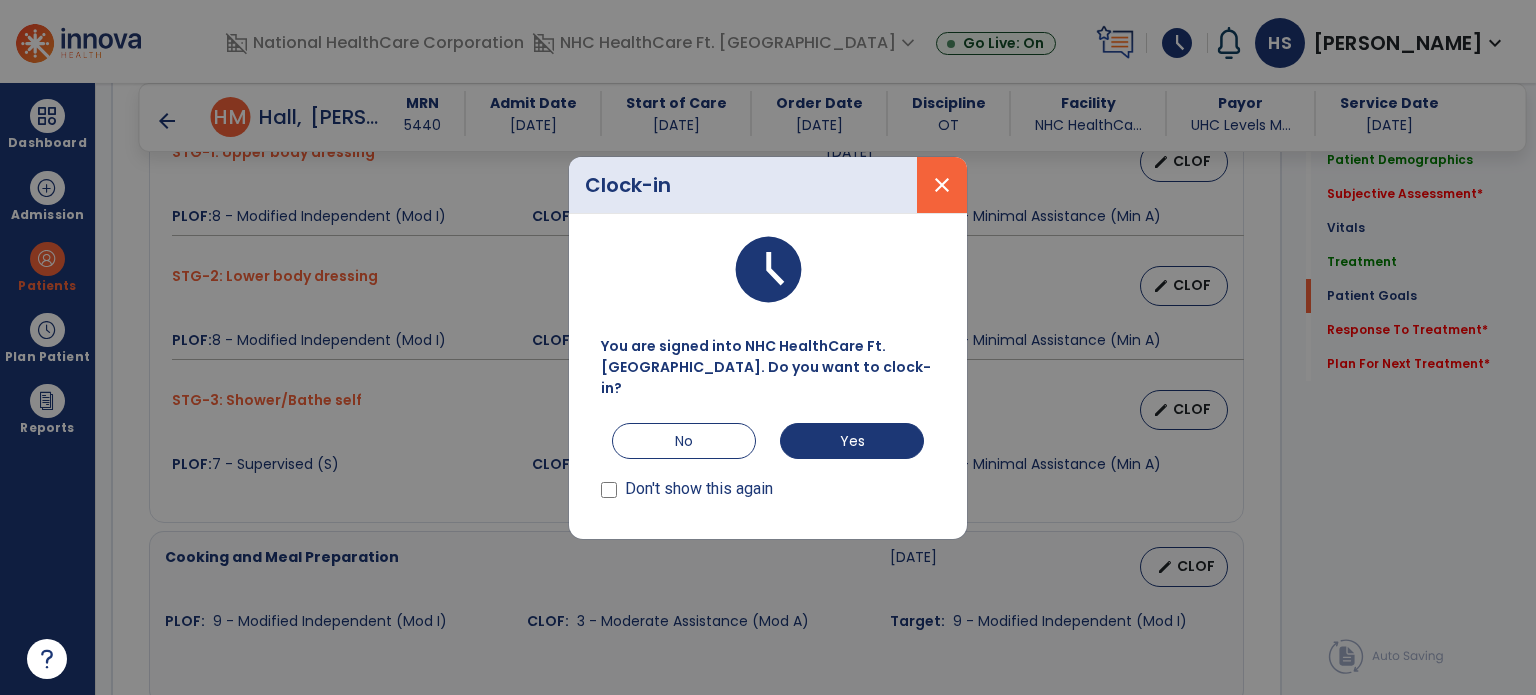 click on "close" at bounding box center (942, 185) 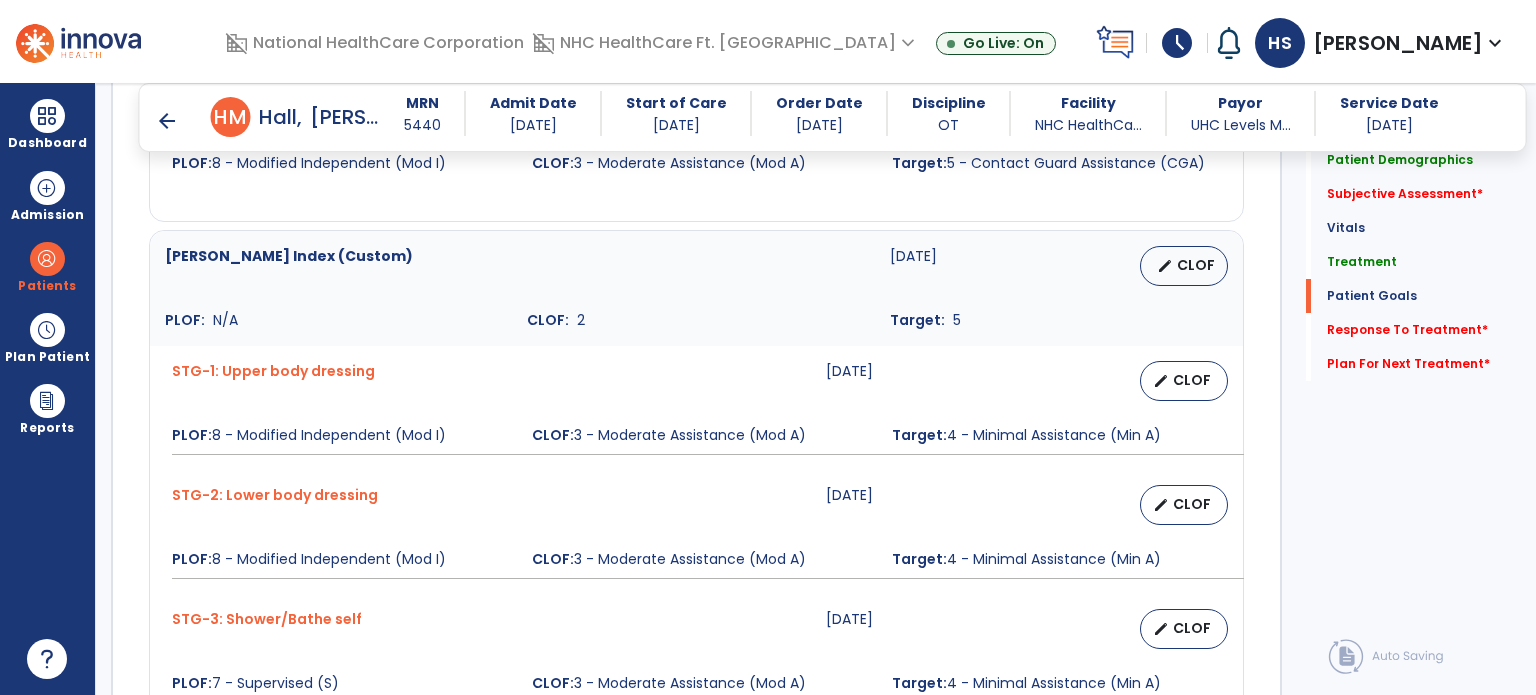 scroll, scrollTop: 1989, scrollLeft: 0, axis: vertical 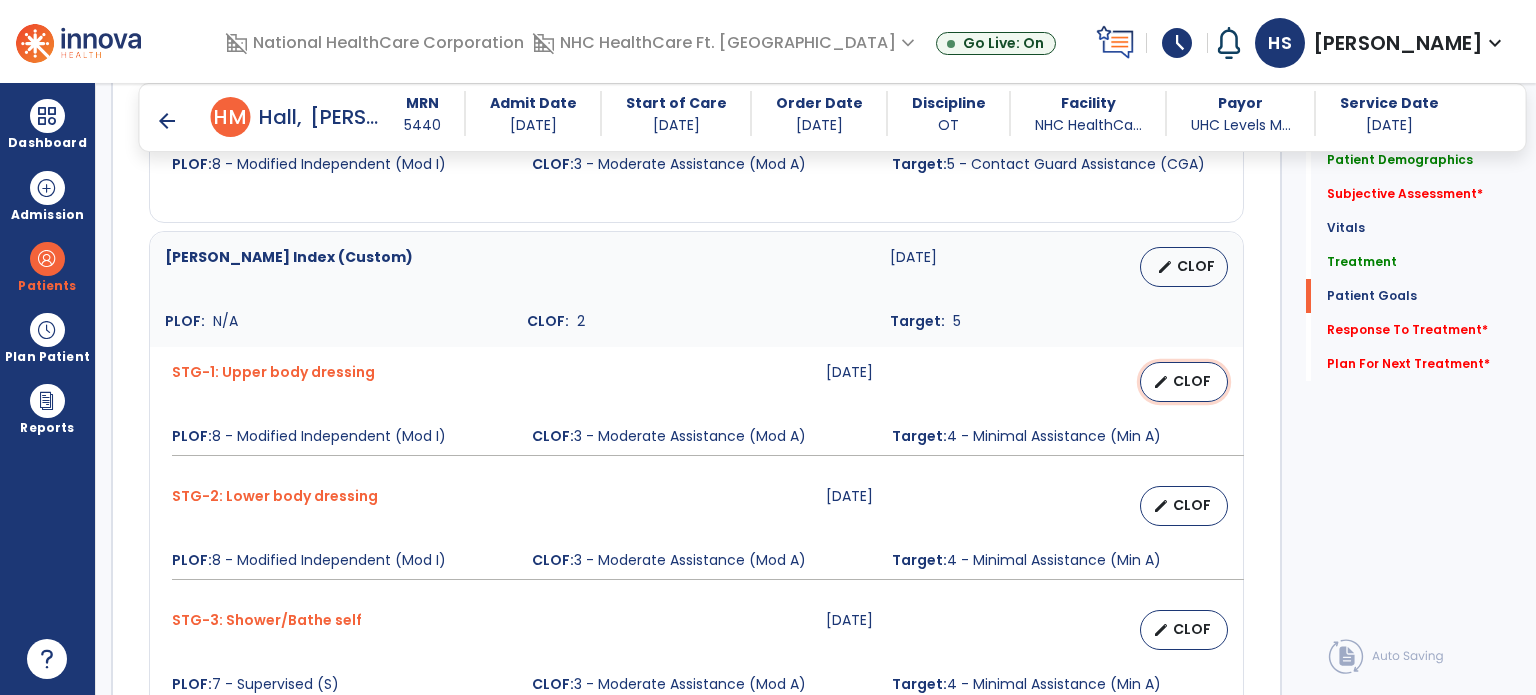 click on "edit   CLOF" at bounding box center [1184, 382] 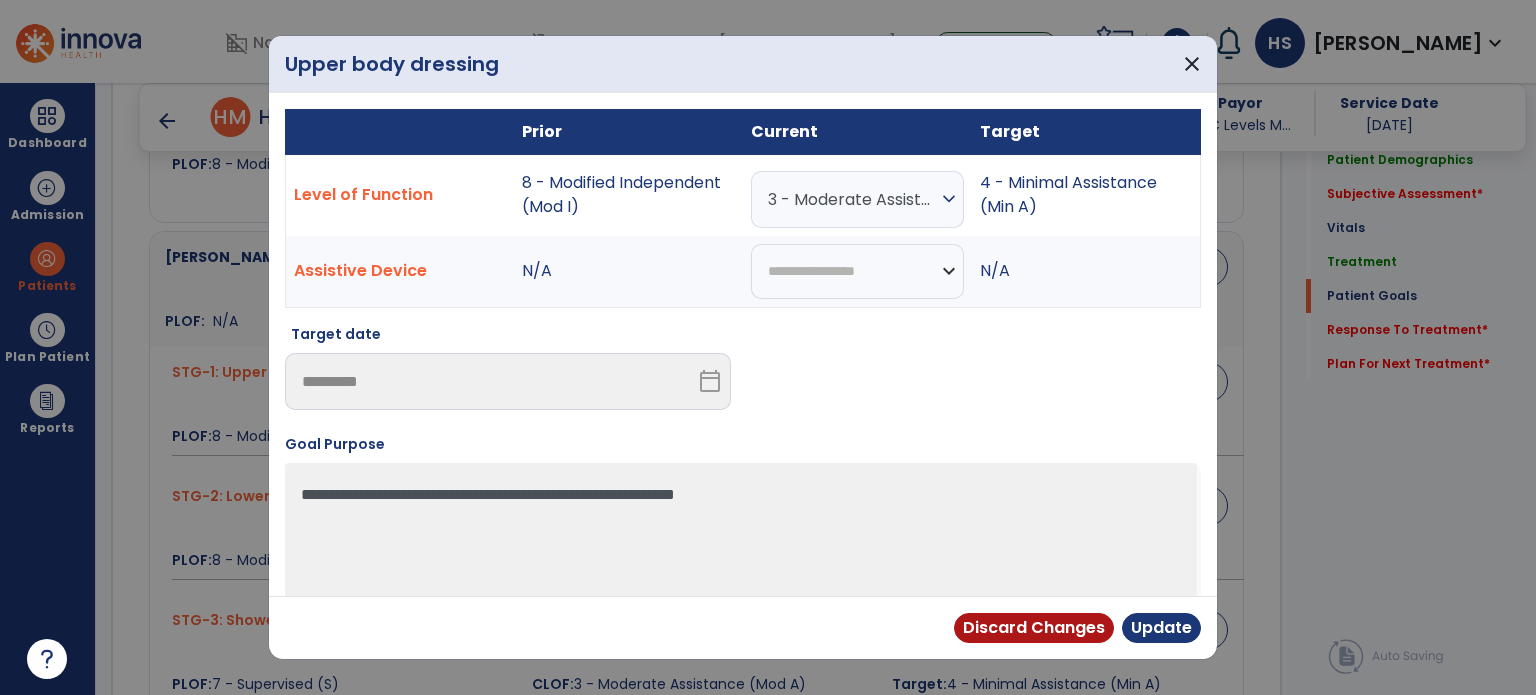 click on "3 - Moderate Assistance (Mod A)" at bounding box center [852, 199] 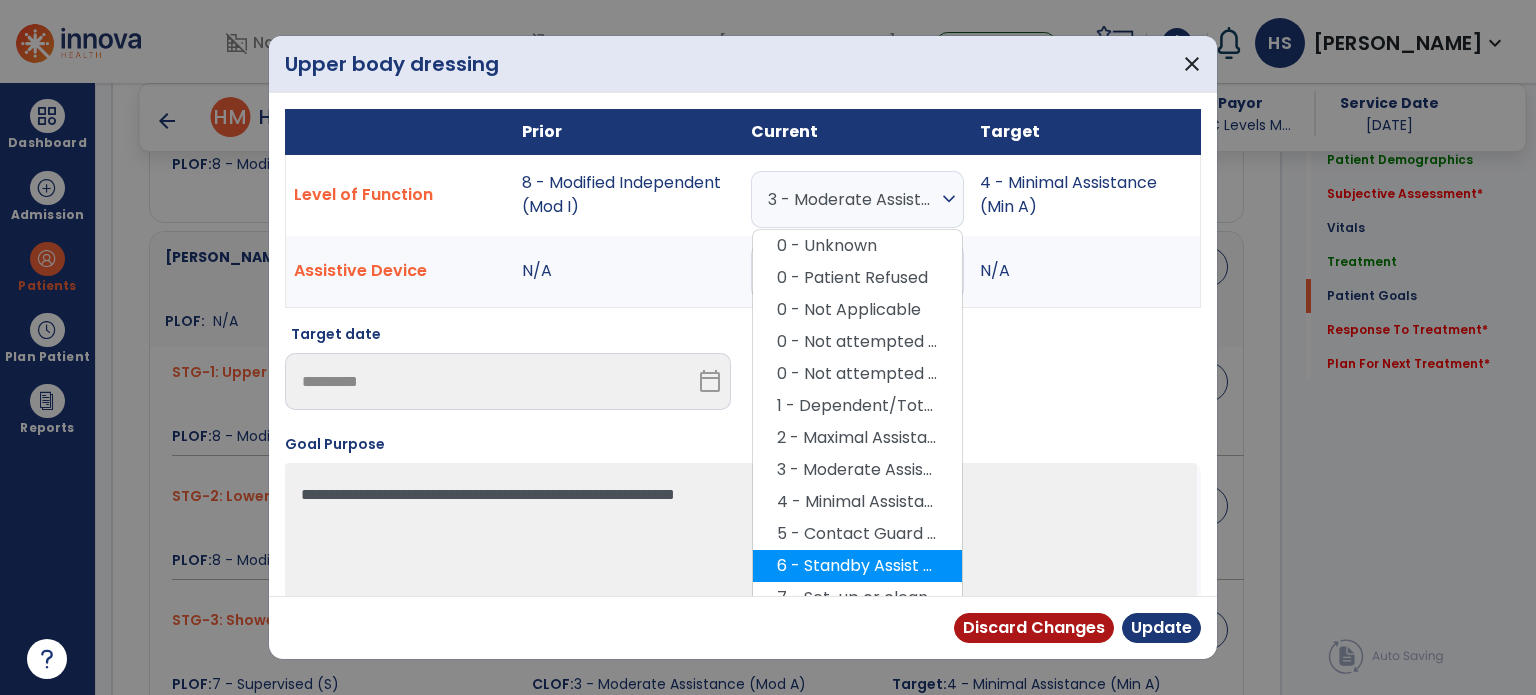 click on "6 - Standby Assist (SBA)" at bounding box center [857, 566] 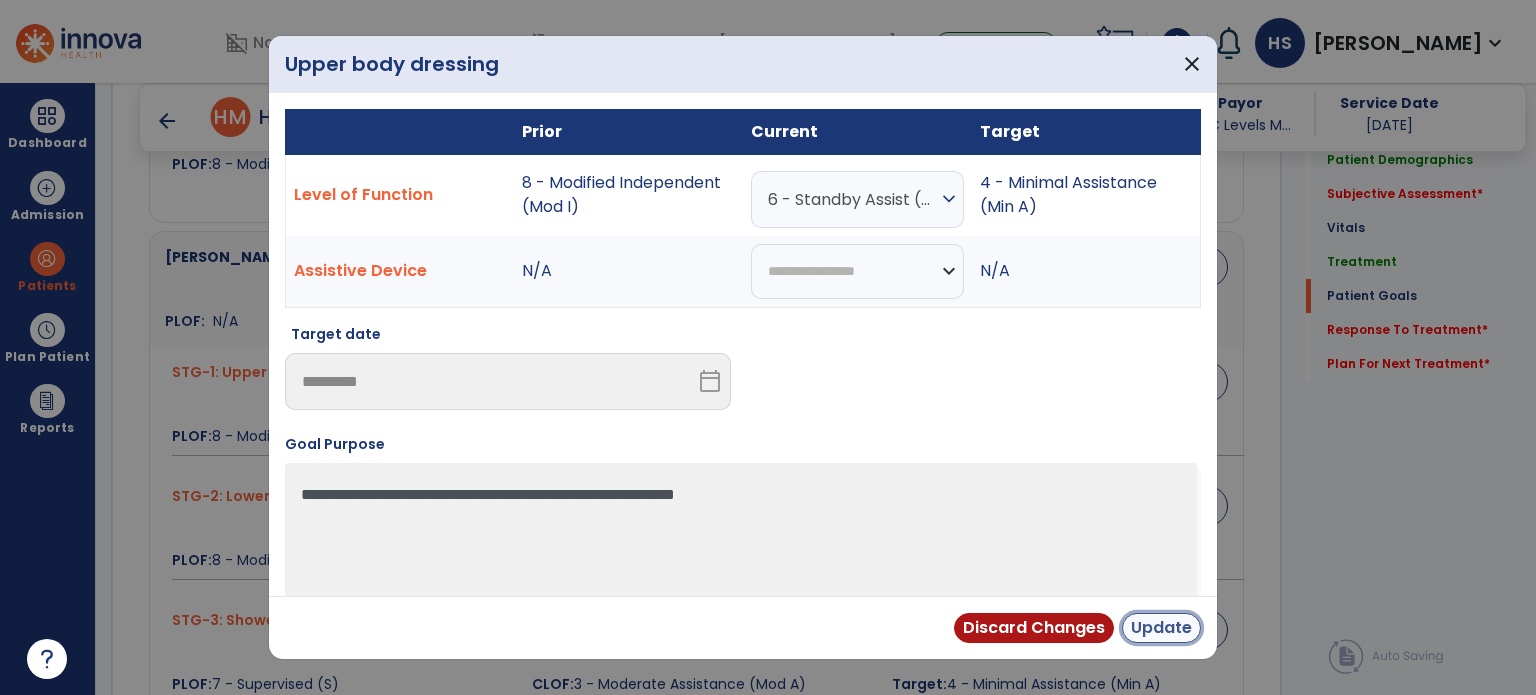 click on "Update" at bounding box center (1161, 628) 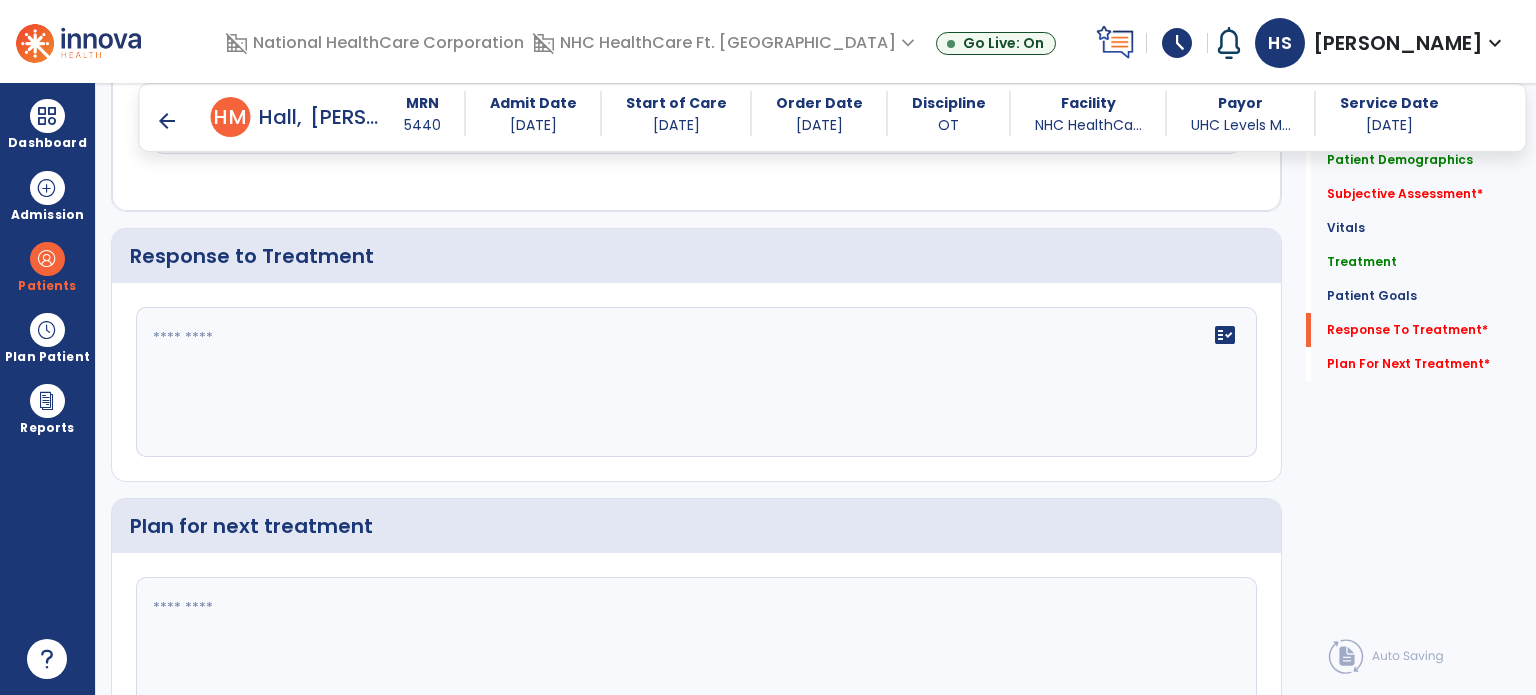 scroll, scrollTop: 2754, scrollLeft: 0, axis: vertical 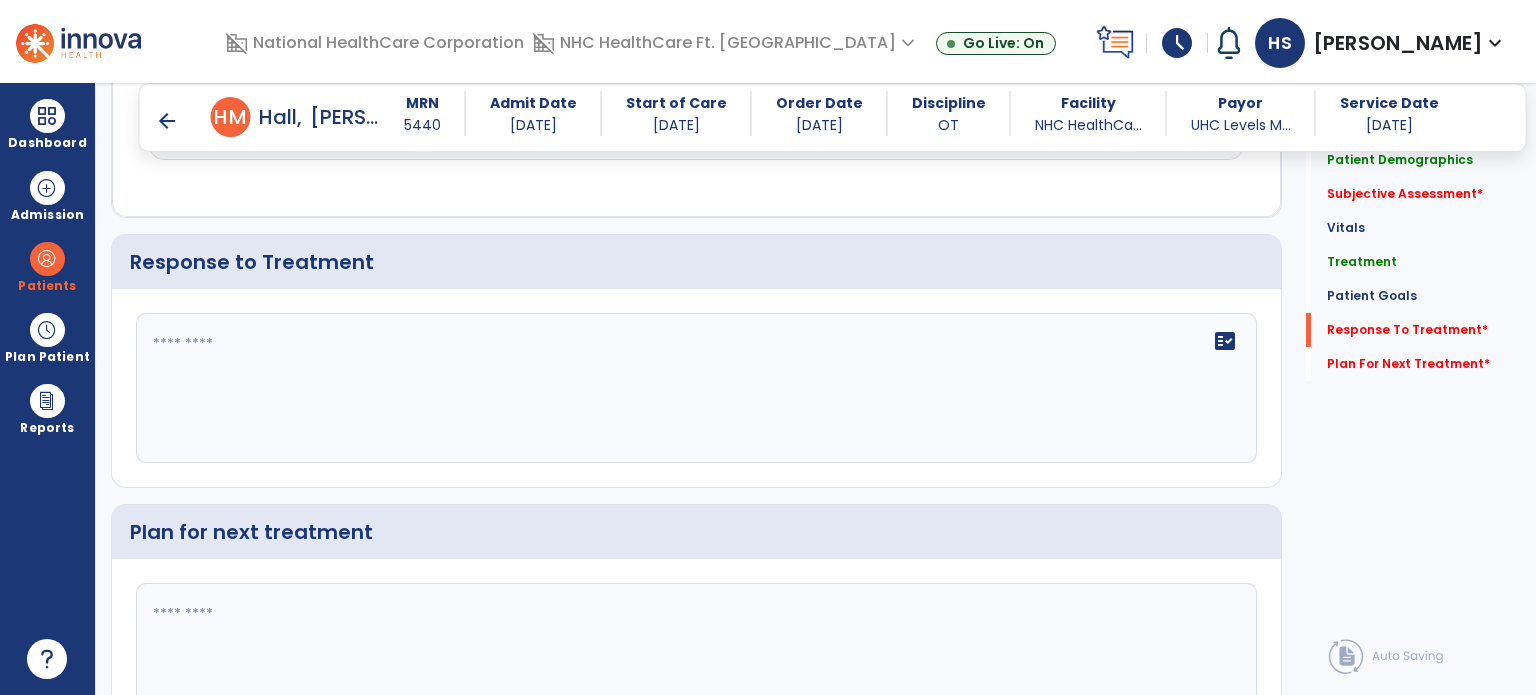 click on "fact_check" 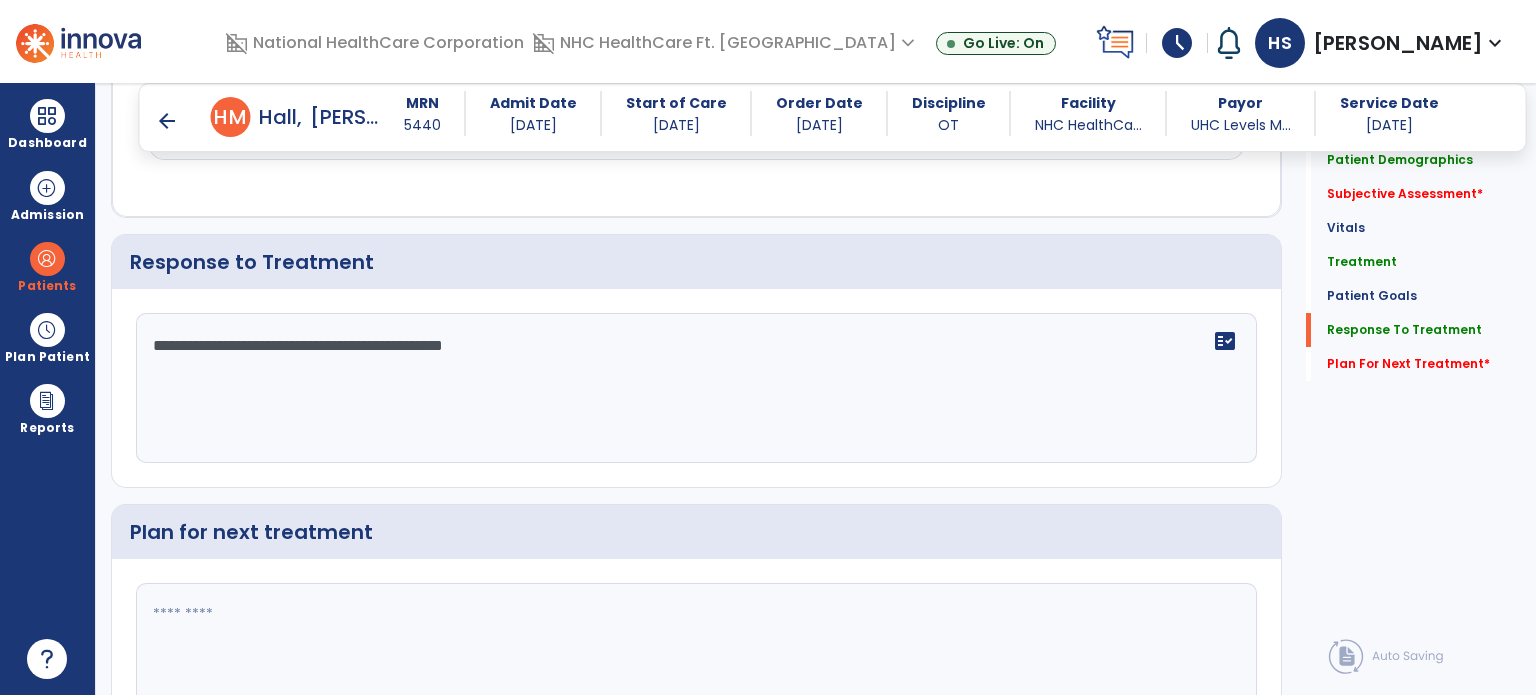 scroll, scrollTop: 2876, scrollLeft: 0, axis: vertical 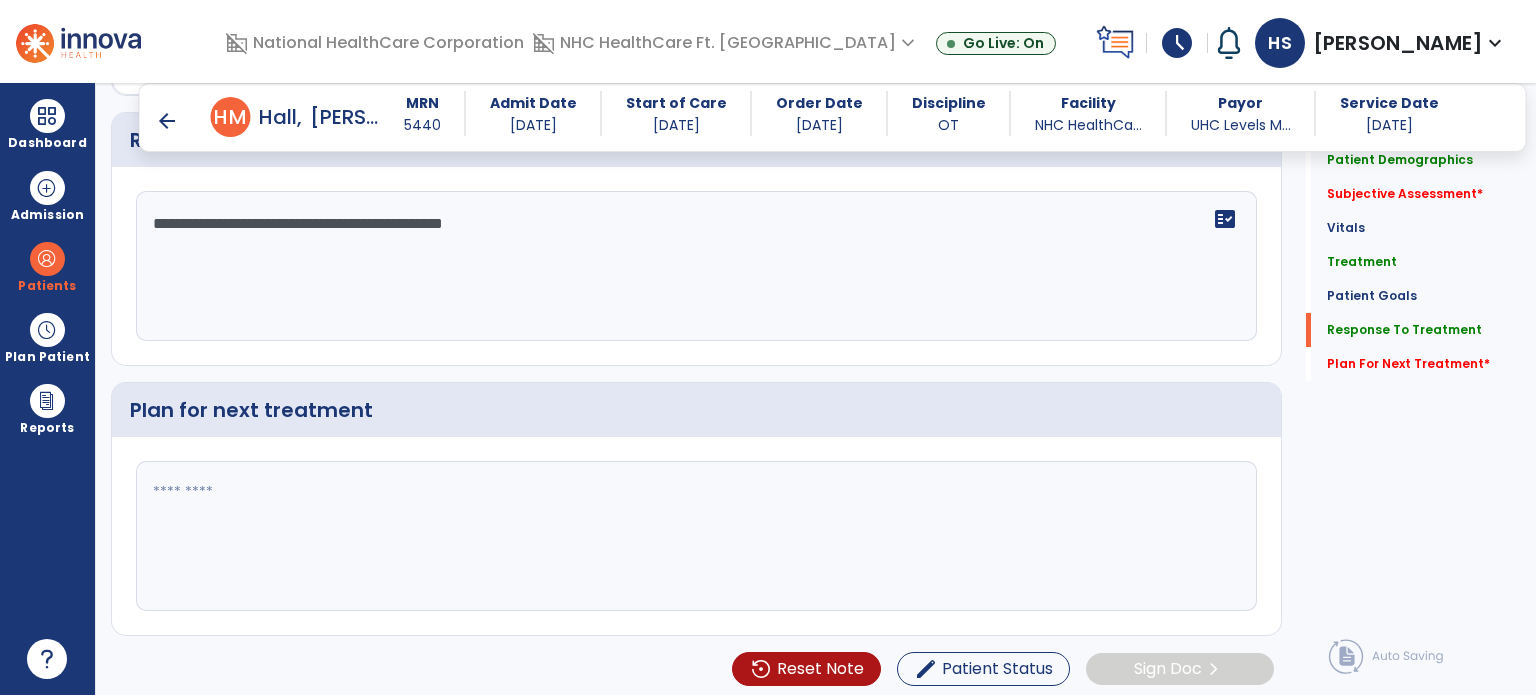 type on "**********" 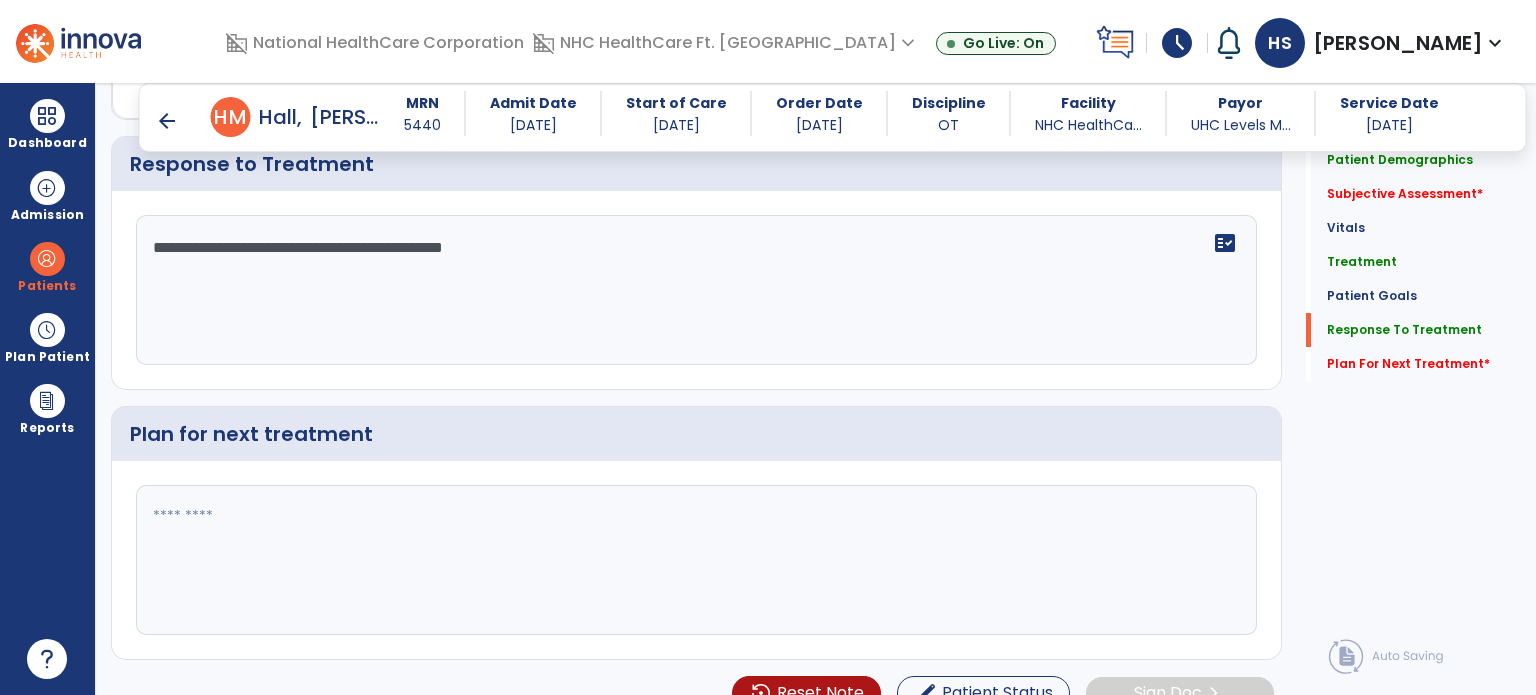 scroll, scrollTop: 2876, scrollLeft: 0, axis: vertical 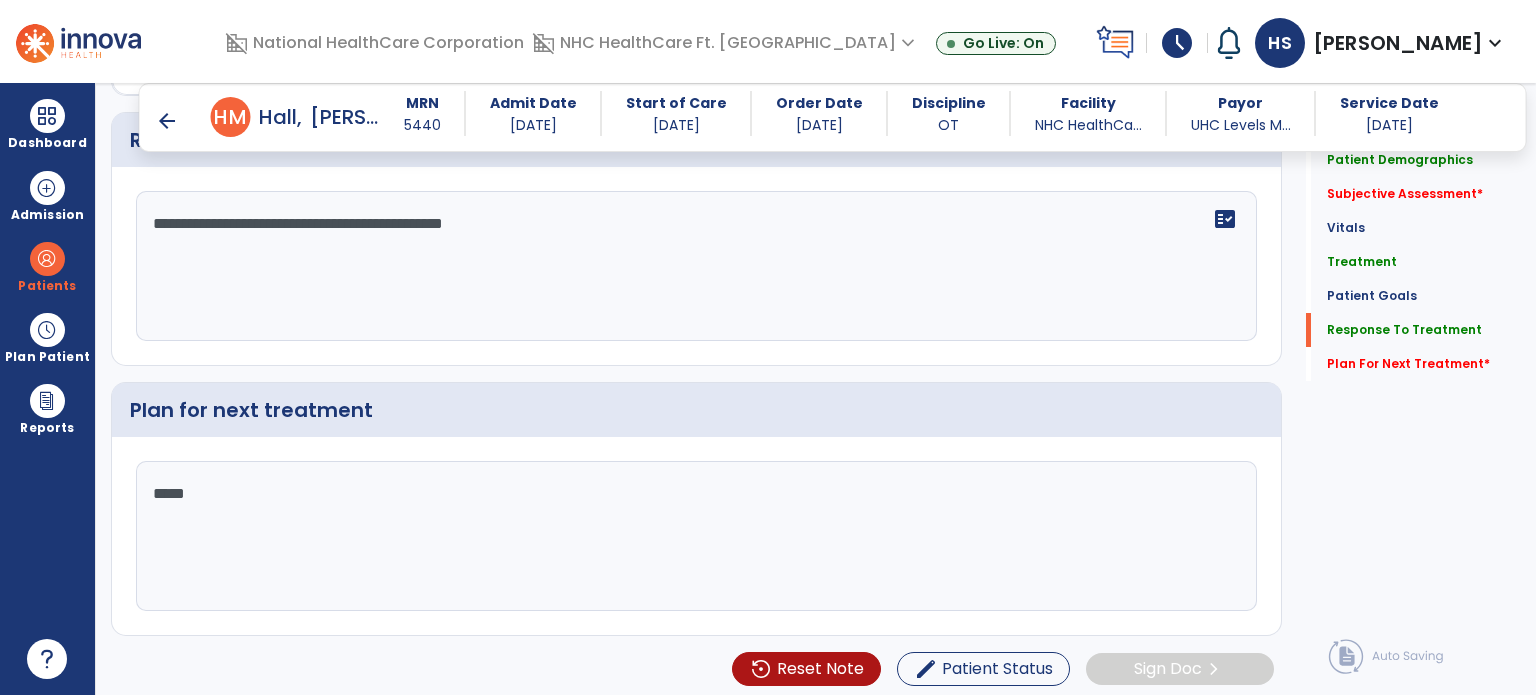 type on "****" 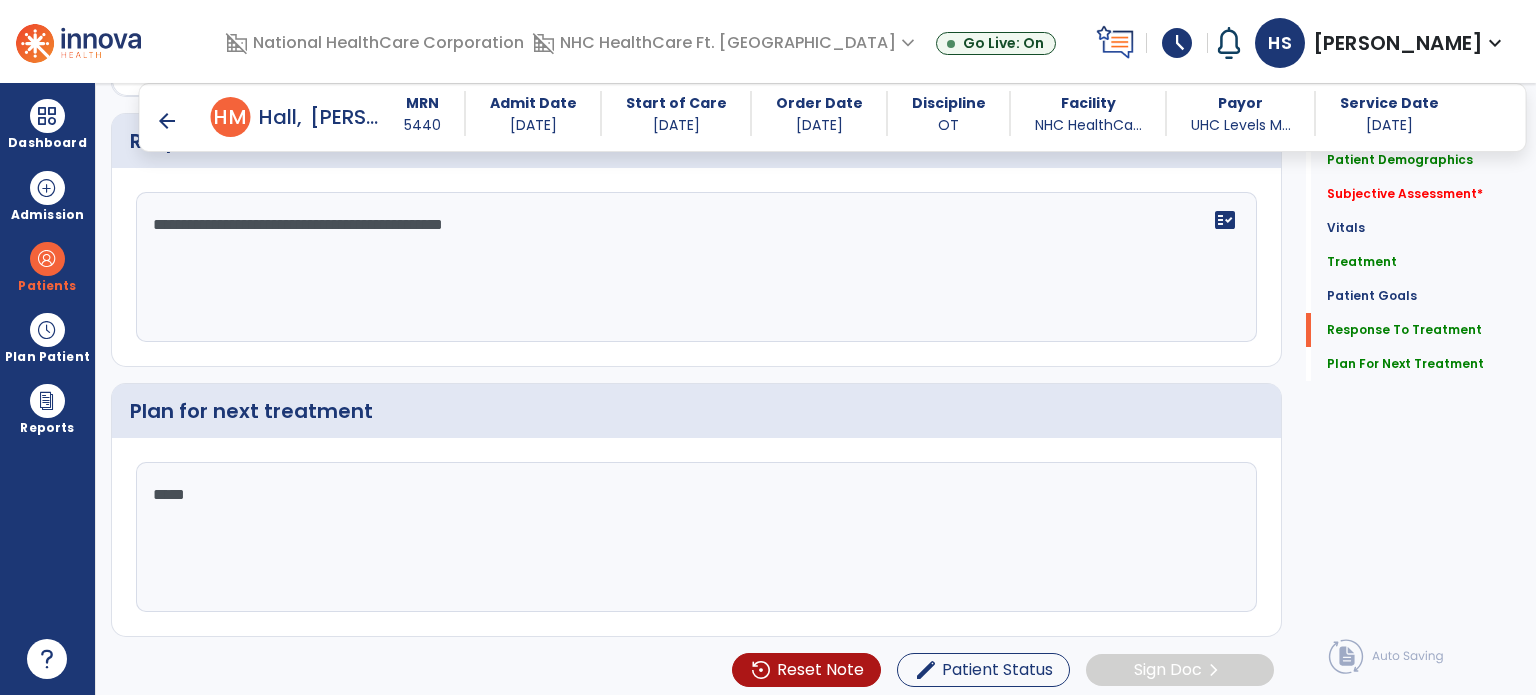 scroll, scrollTop: 2876, scrollLeft: 0, axis: vertical 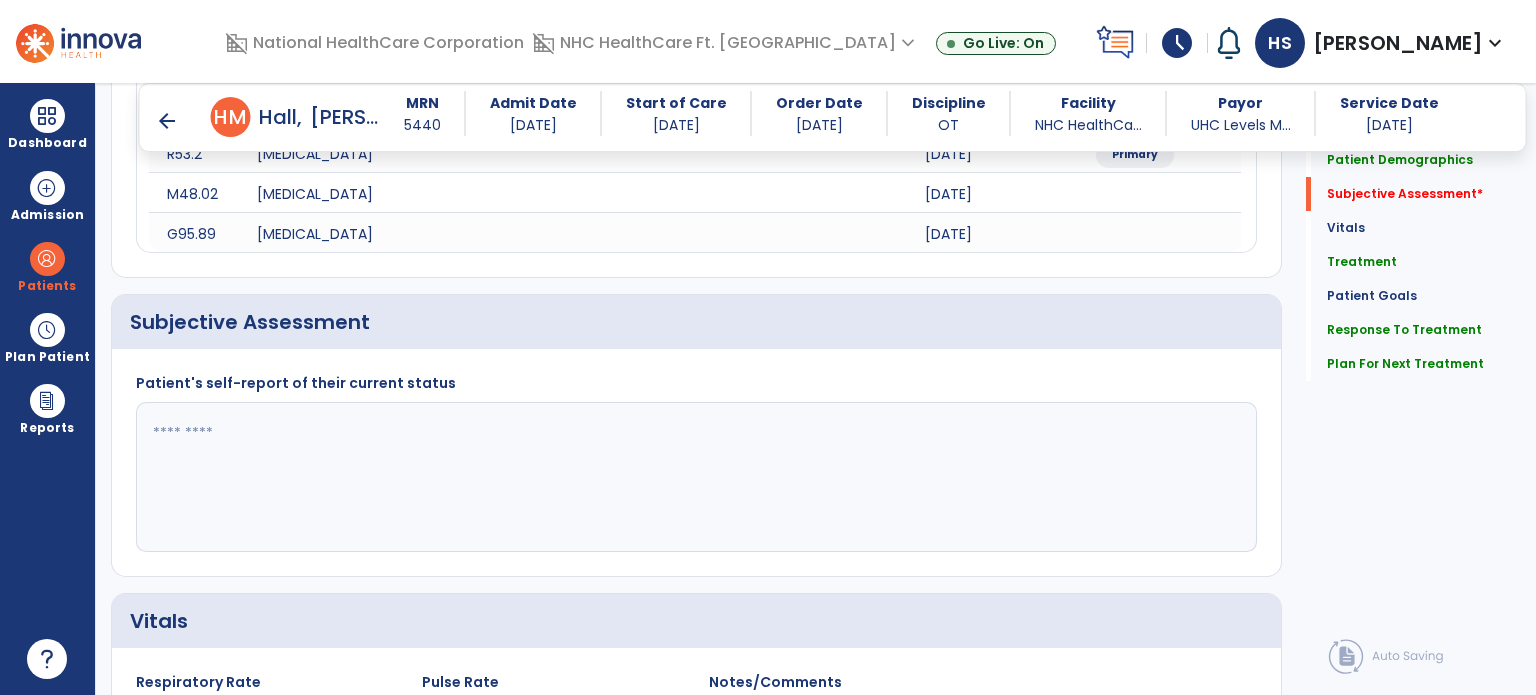 click 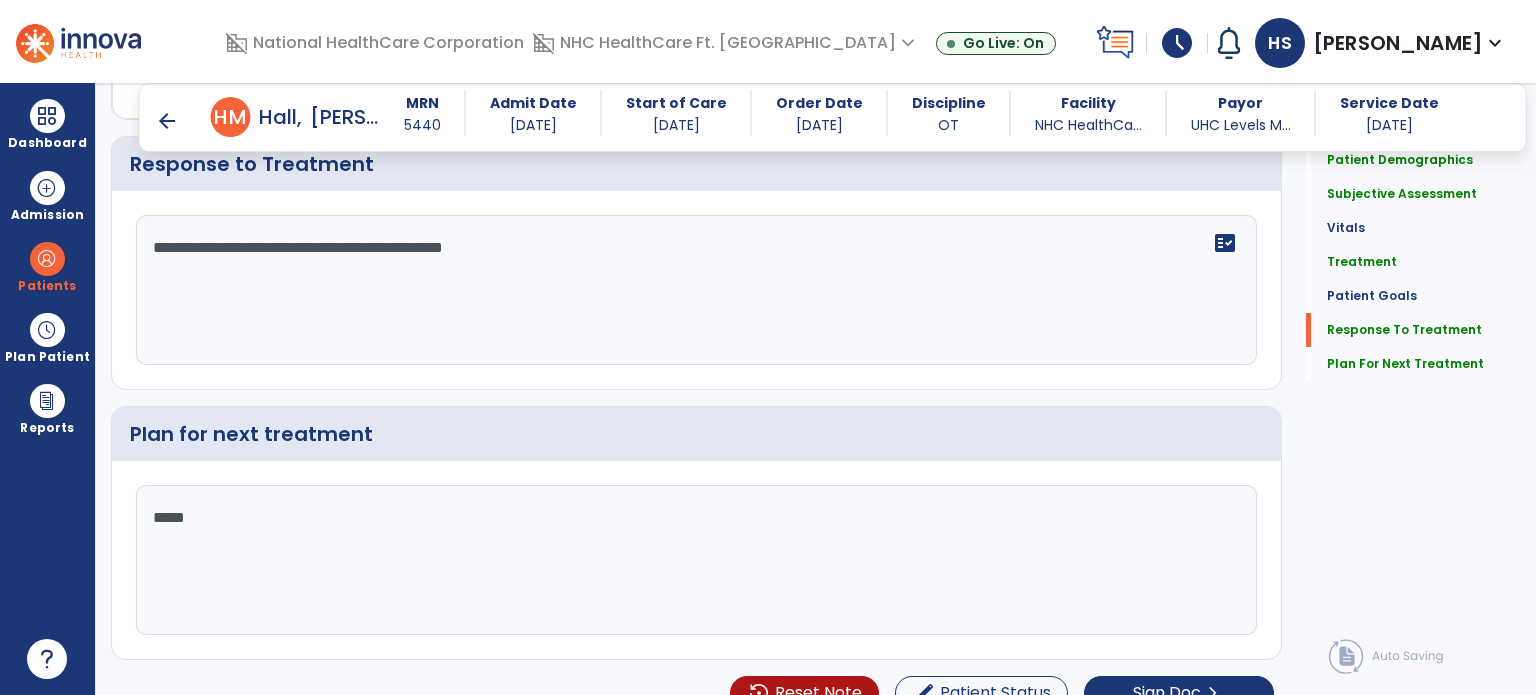 scroll, scrollTop: 2876, scrollLeft: 0, axis: vertical 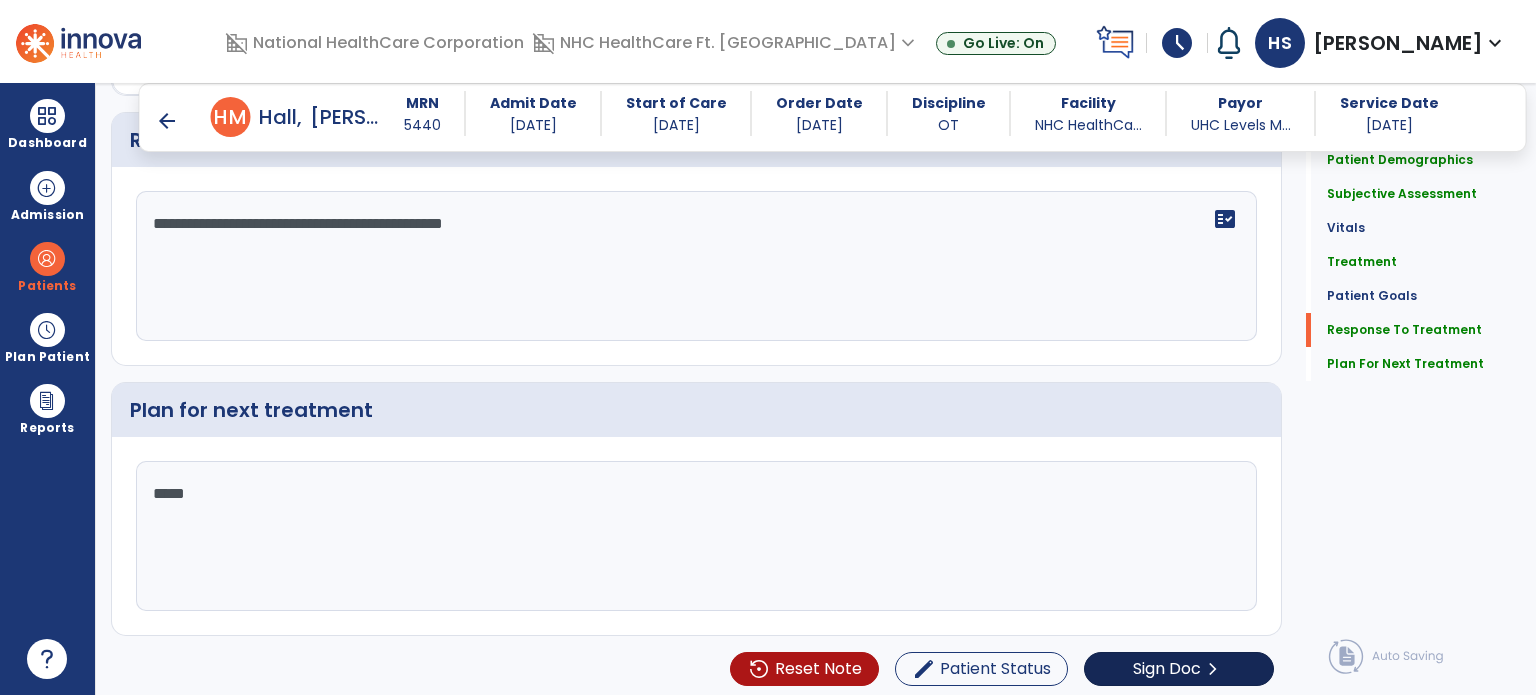 type on "**********" 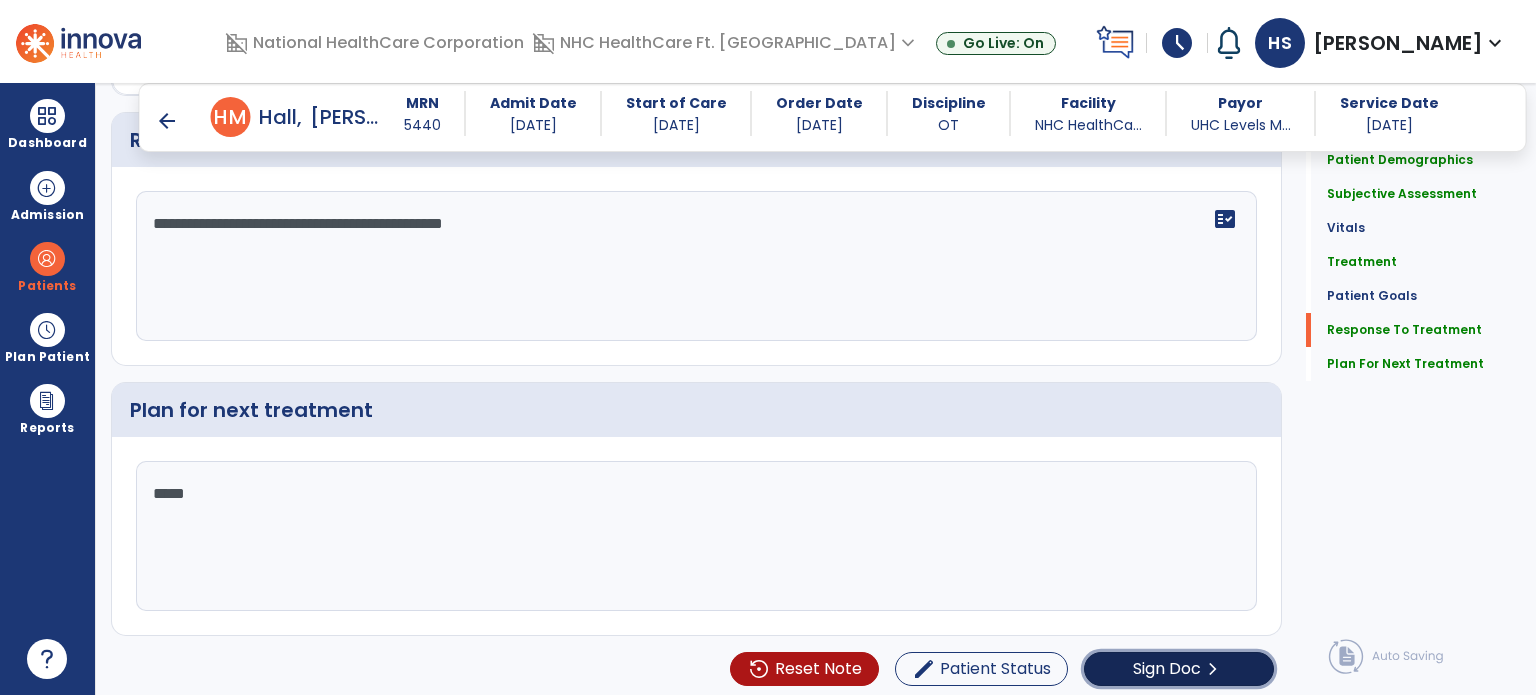 click on "chevron_right" 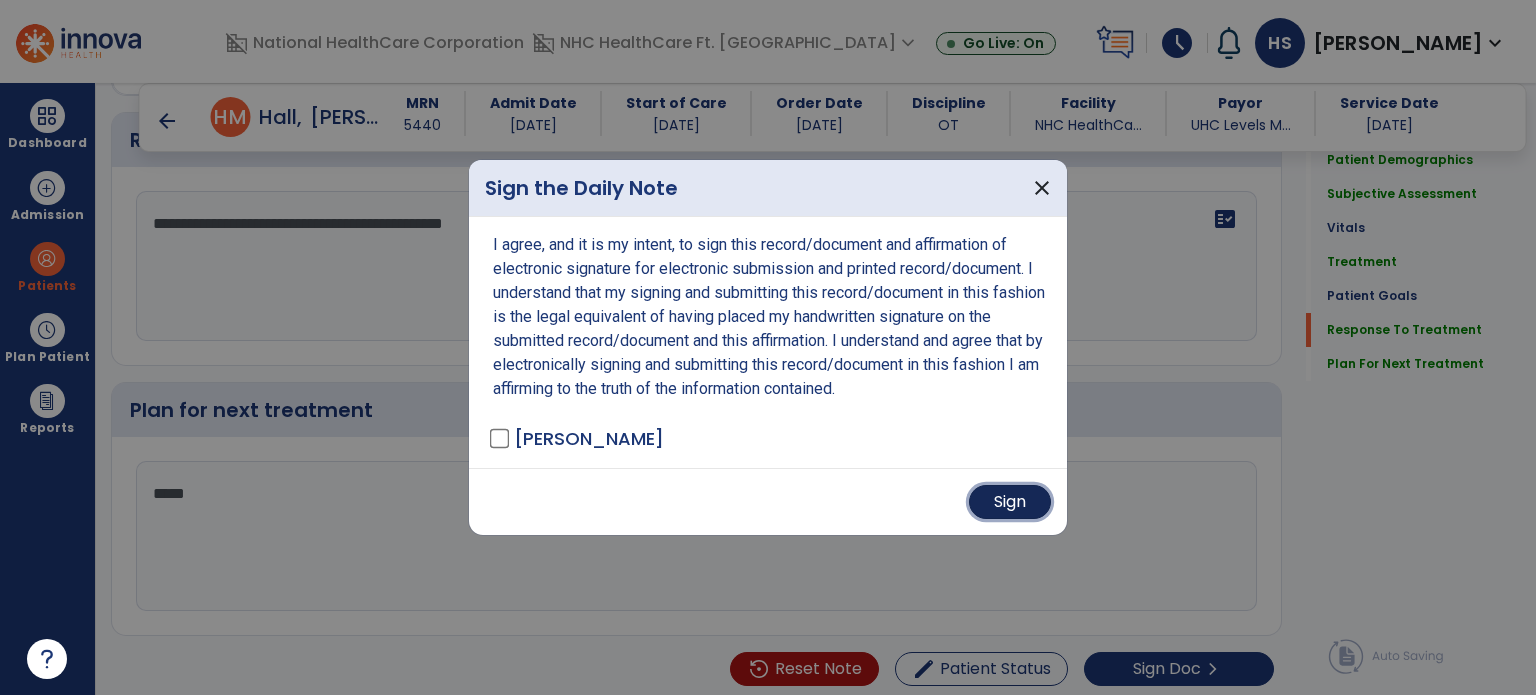 click on "Sign" at bounding box center [1010, 502] 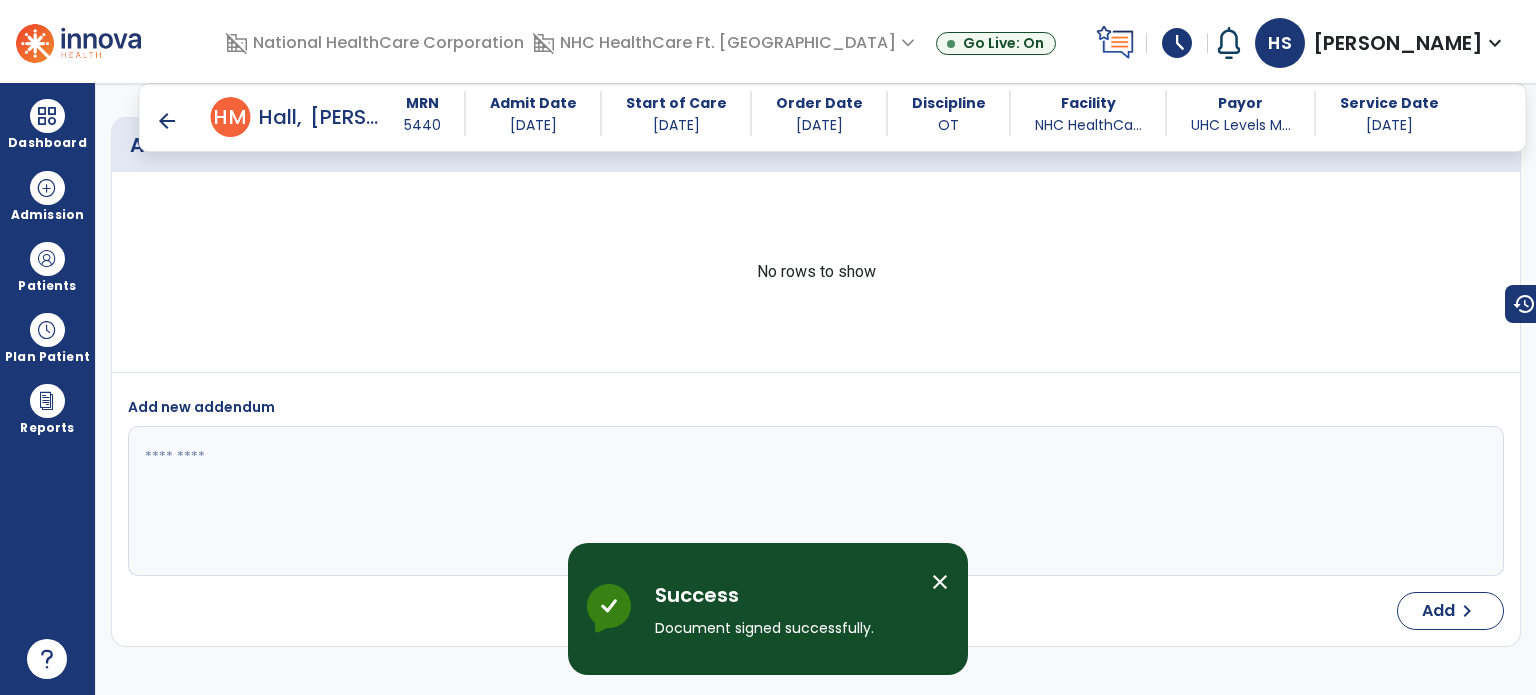 scroll, scrollTop: 4324, scrollLeft: 0, axis: vertical 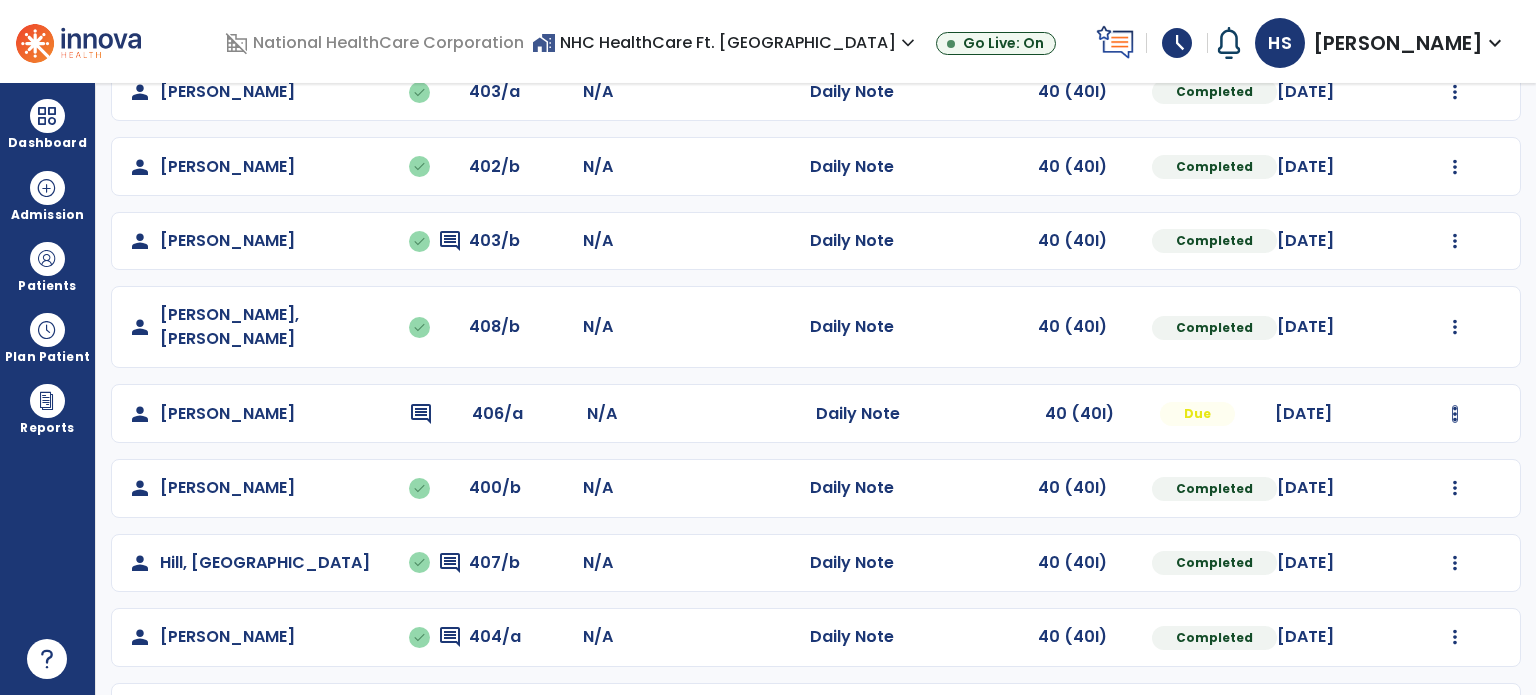click at bounding box center (1455, 92) 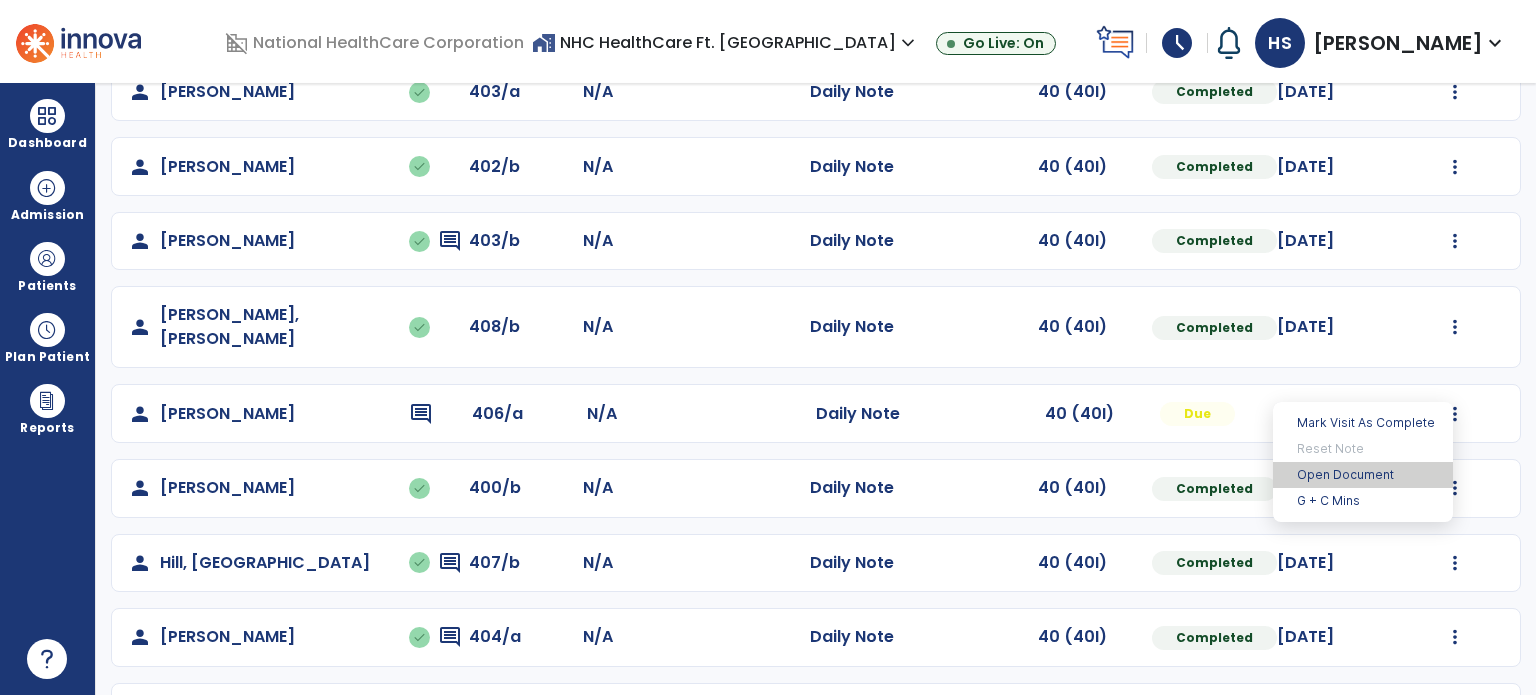 click on "Open Document" at bounding box center (1363, 475) 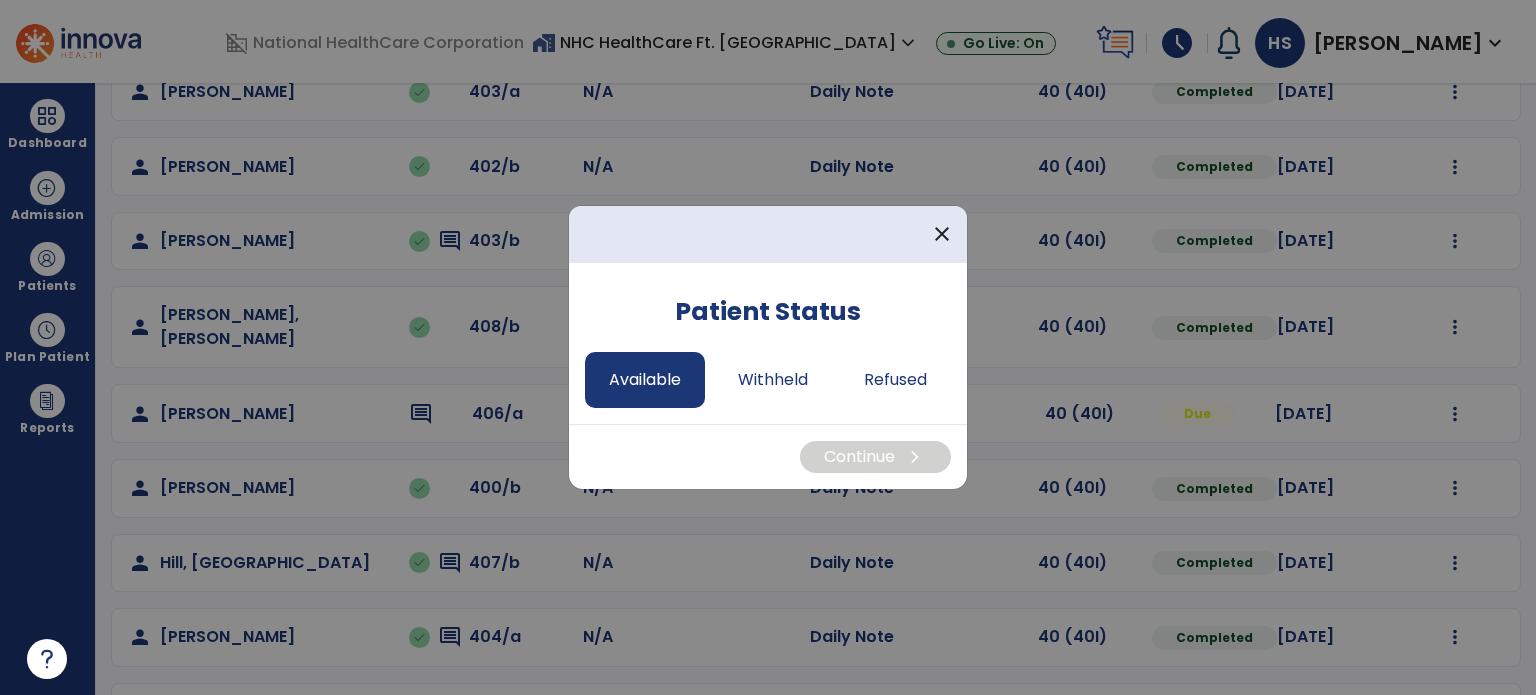 click on "Available" at bounding box center (645, 380) 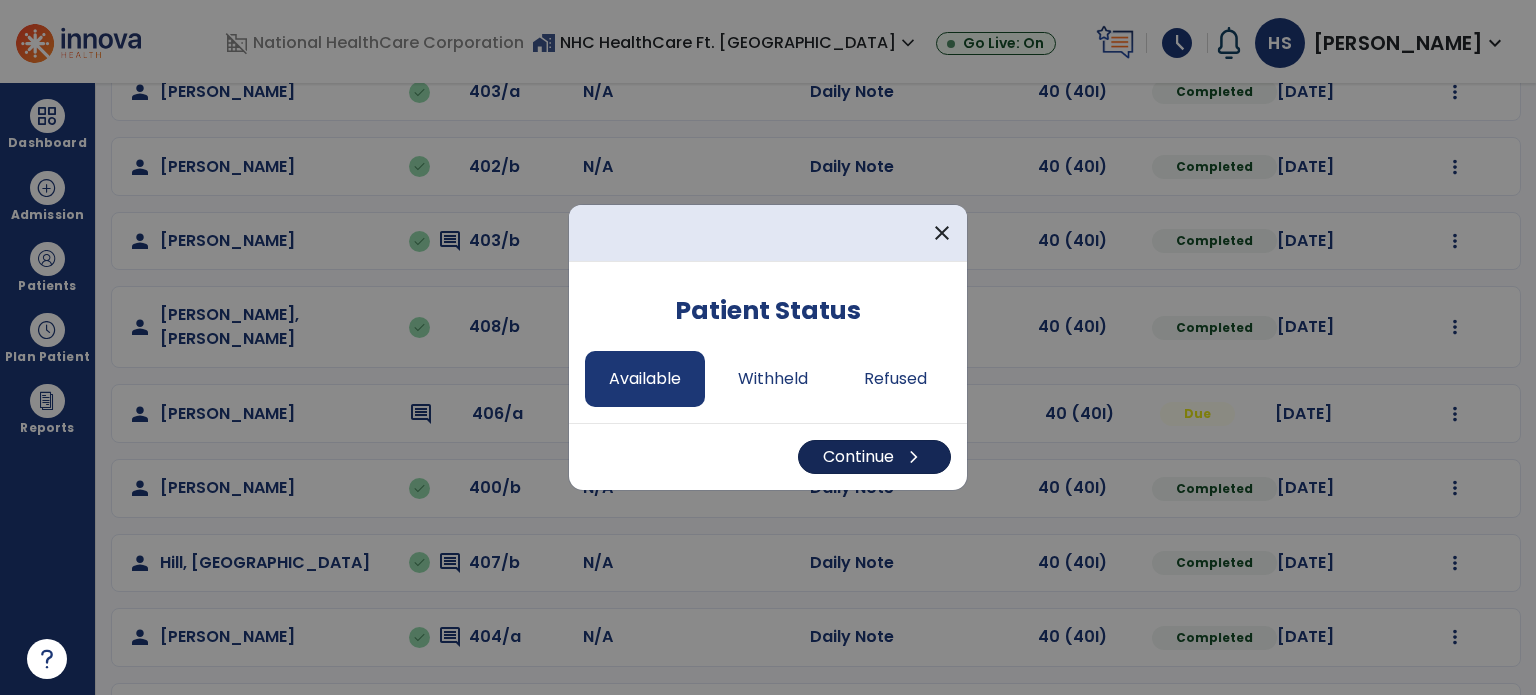 click on "chevron_right" at bounding box center [914, 457] 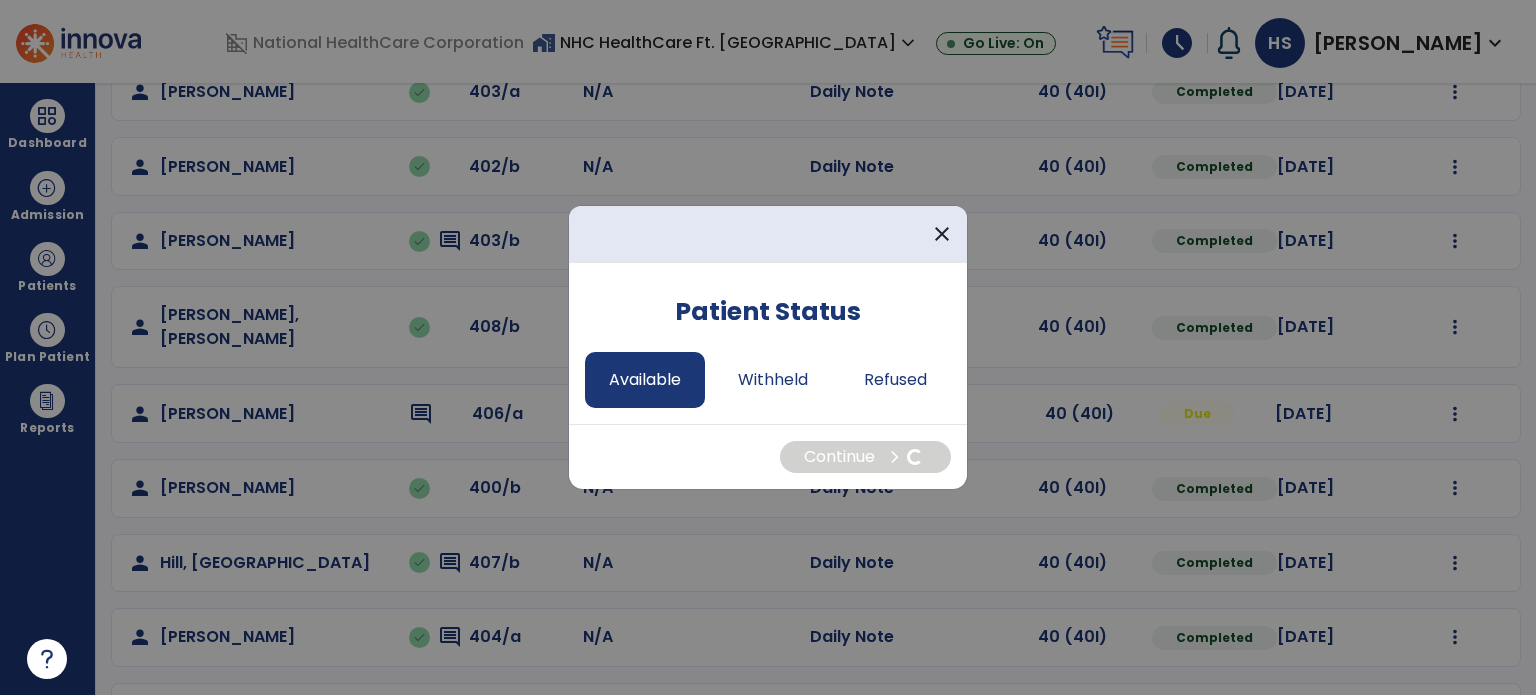 select on "*" 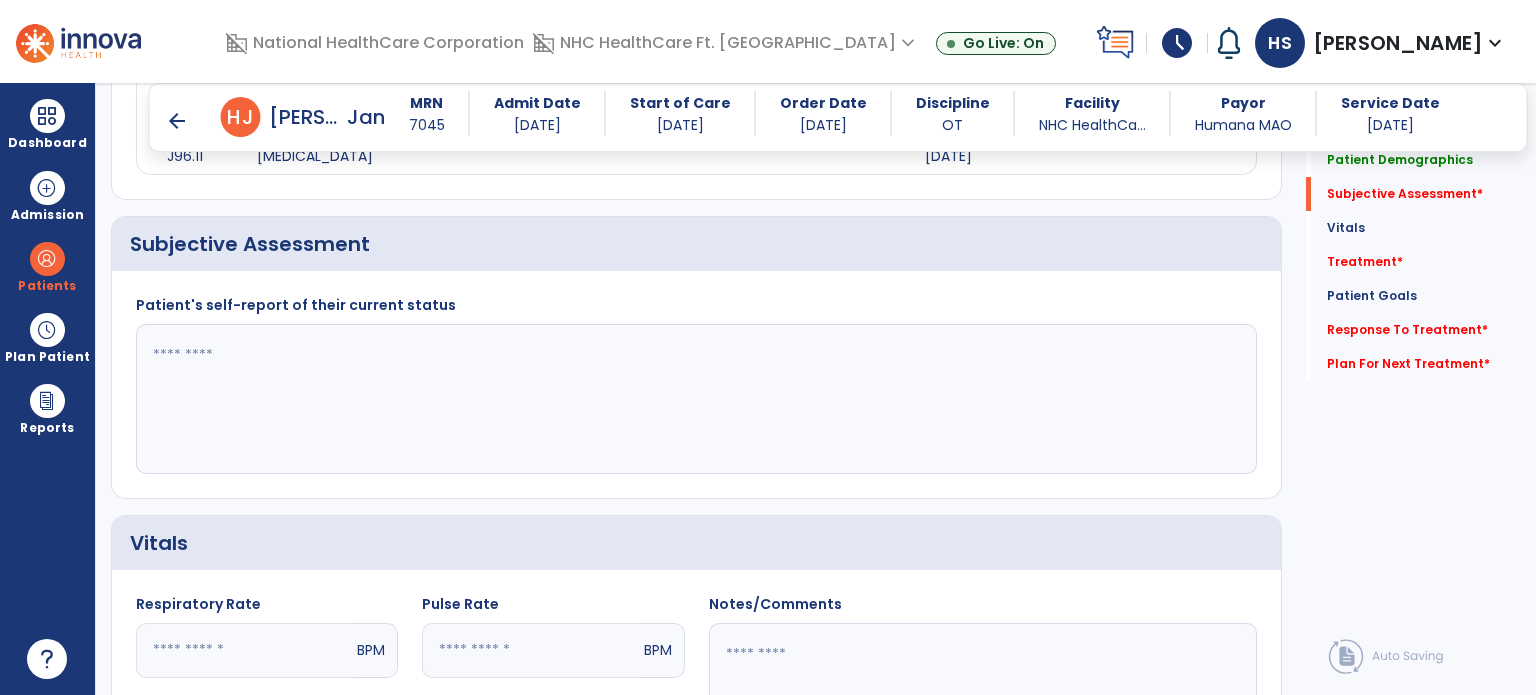scroll, scrollTop: 396, scrollLeft: 0, axis: vertical 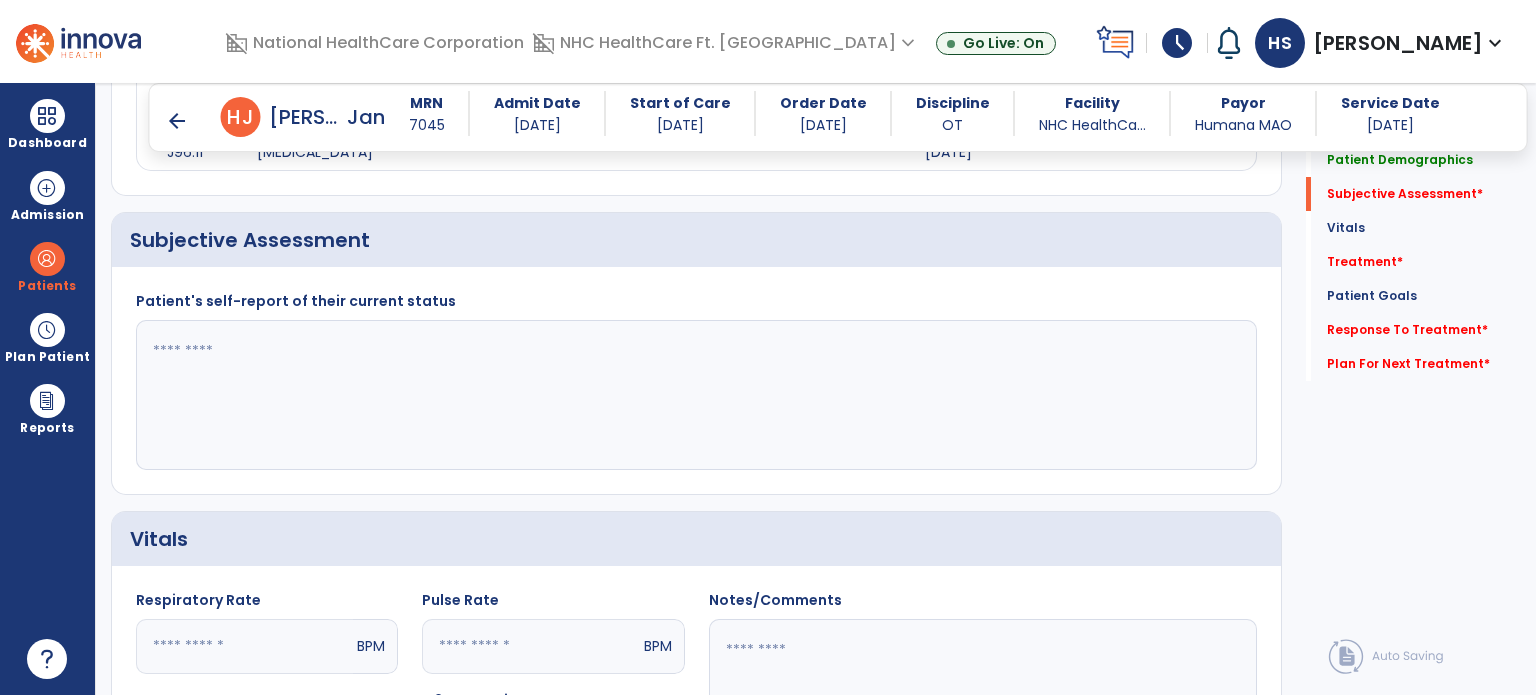 click 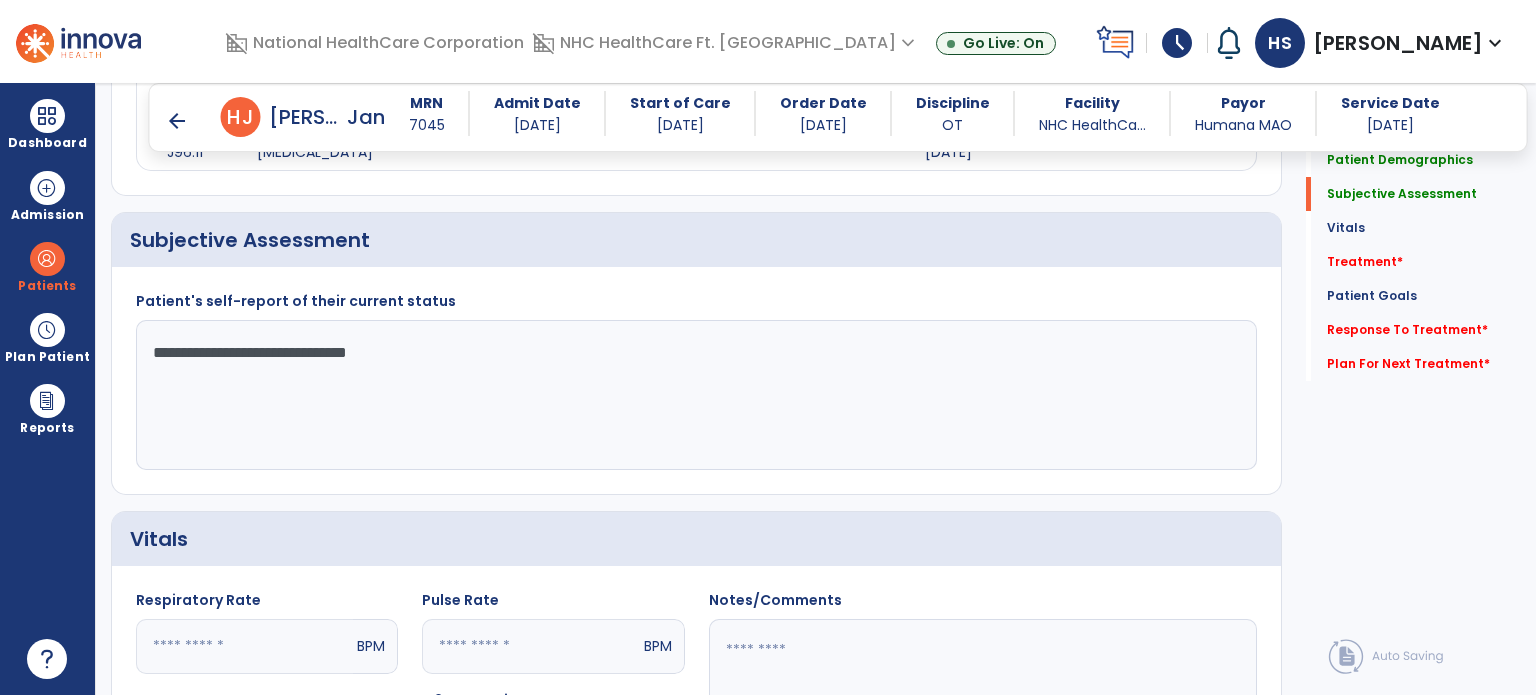 click on "**********" 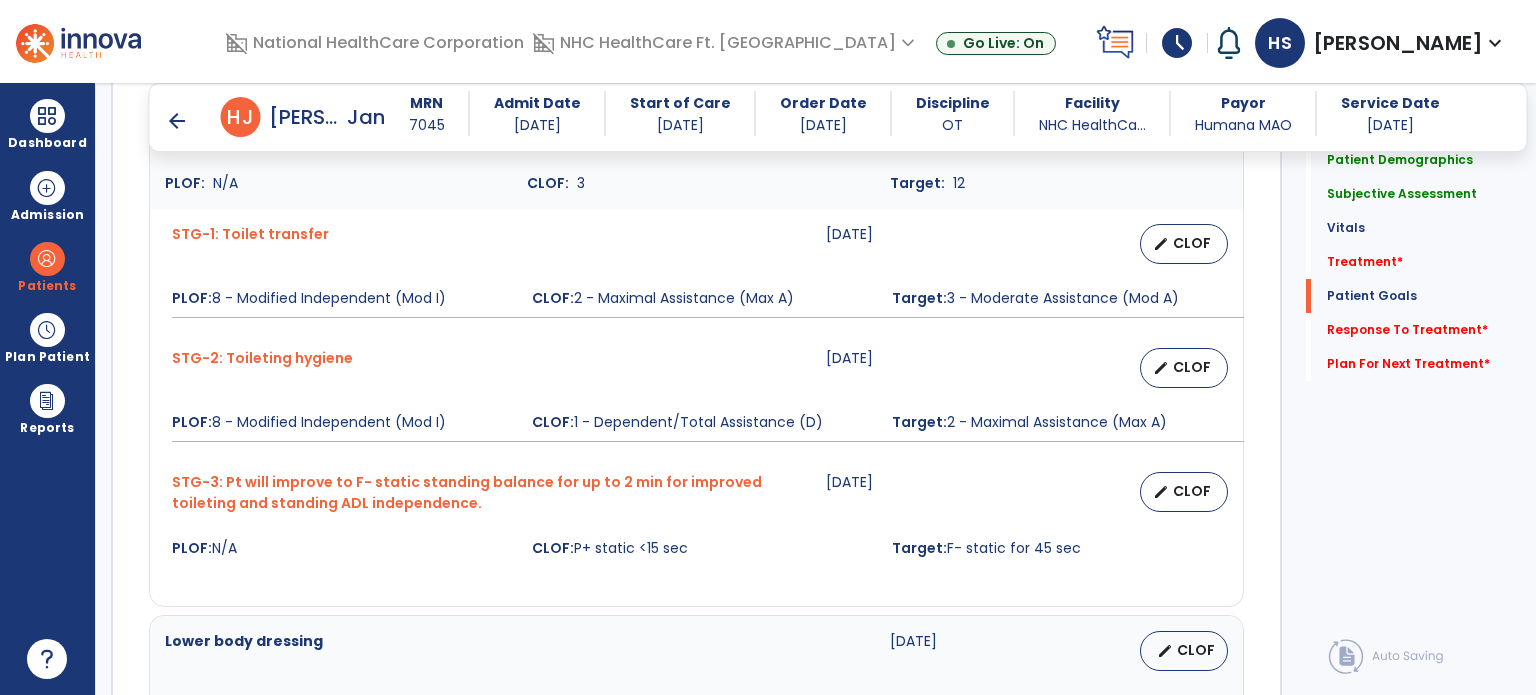 scroll, scrollTop: 1604, scrollLeft: 0, axis: vertical 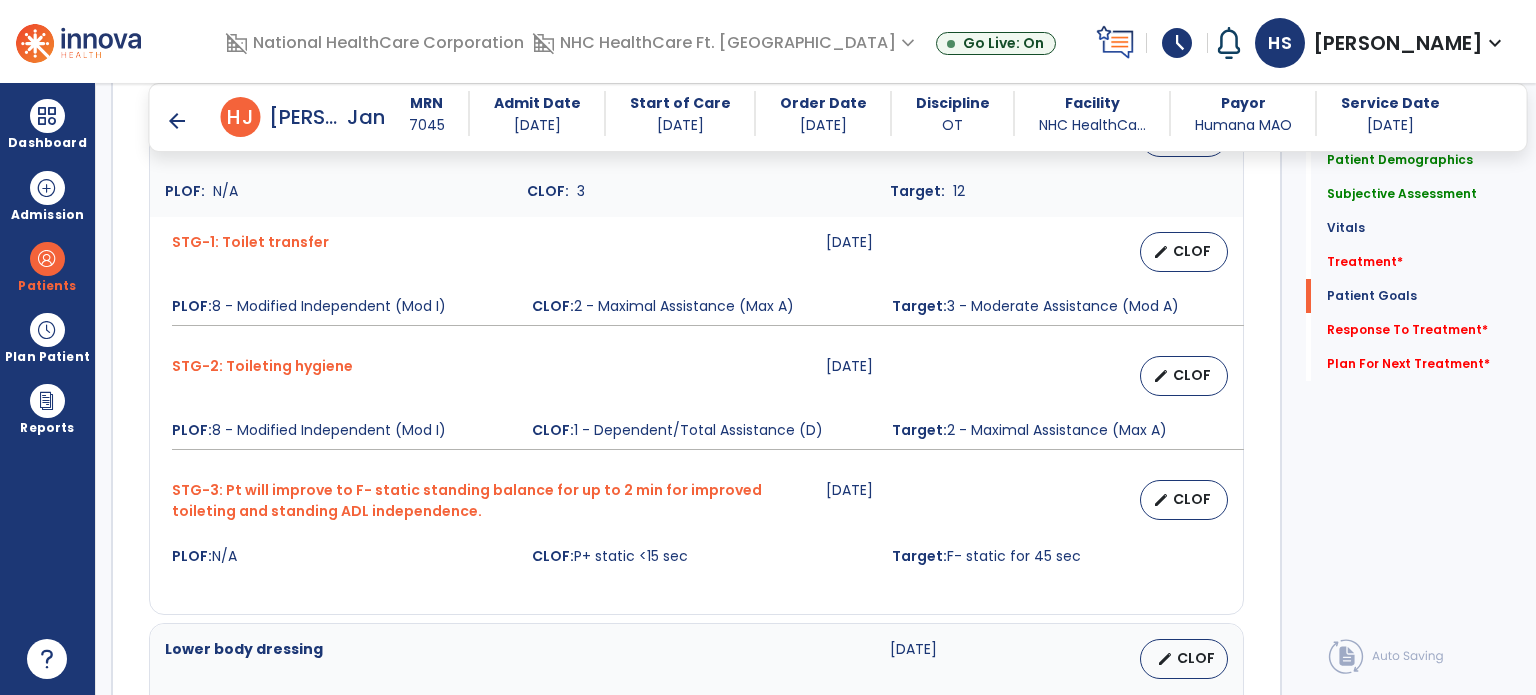 type on "**********" 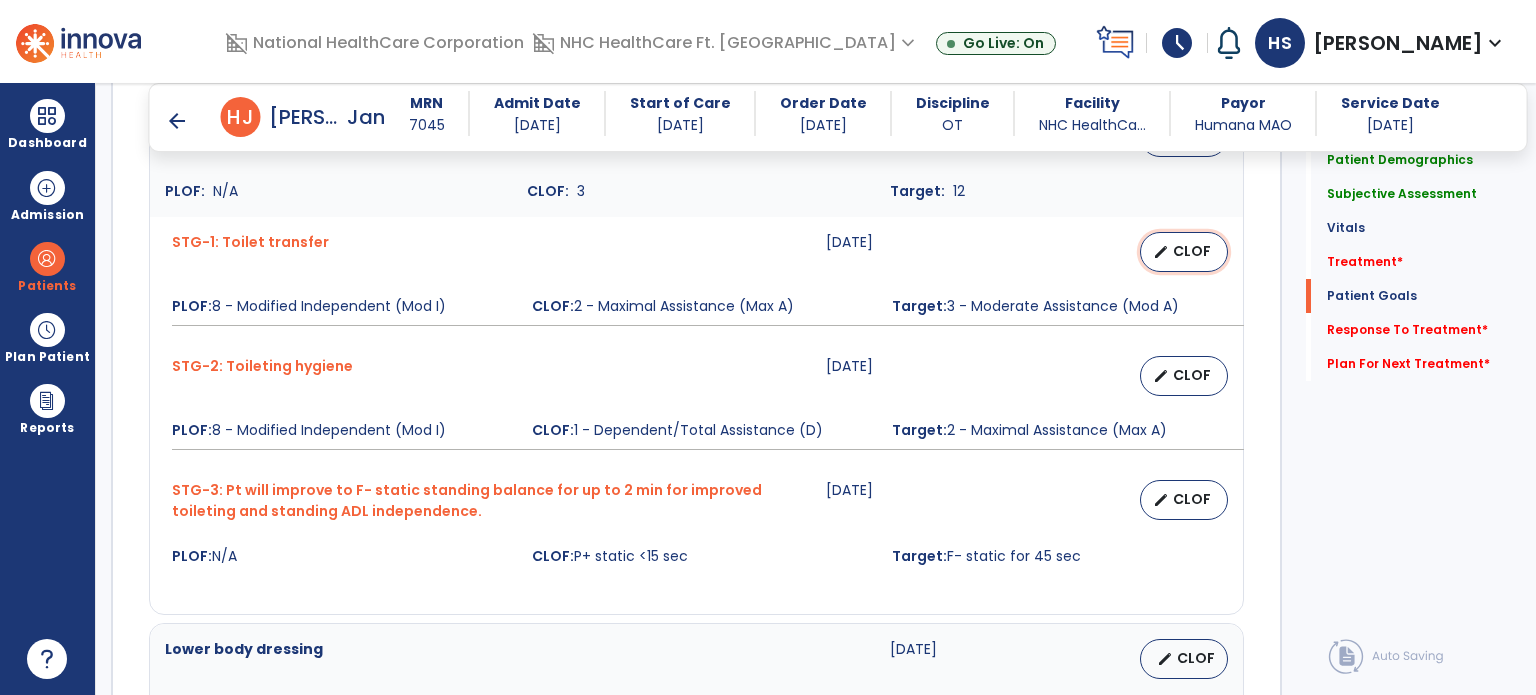 click on "edit   CLOF" at bounding box center [1184, 252] 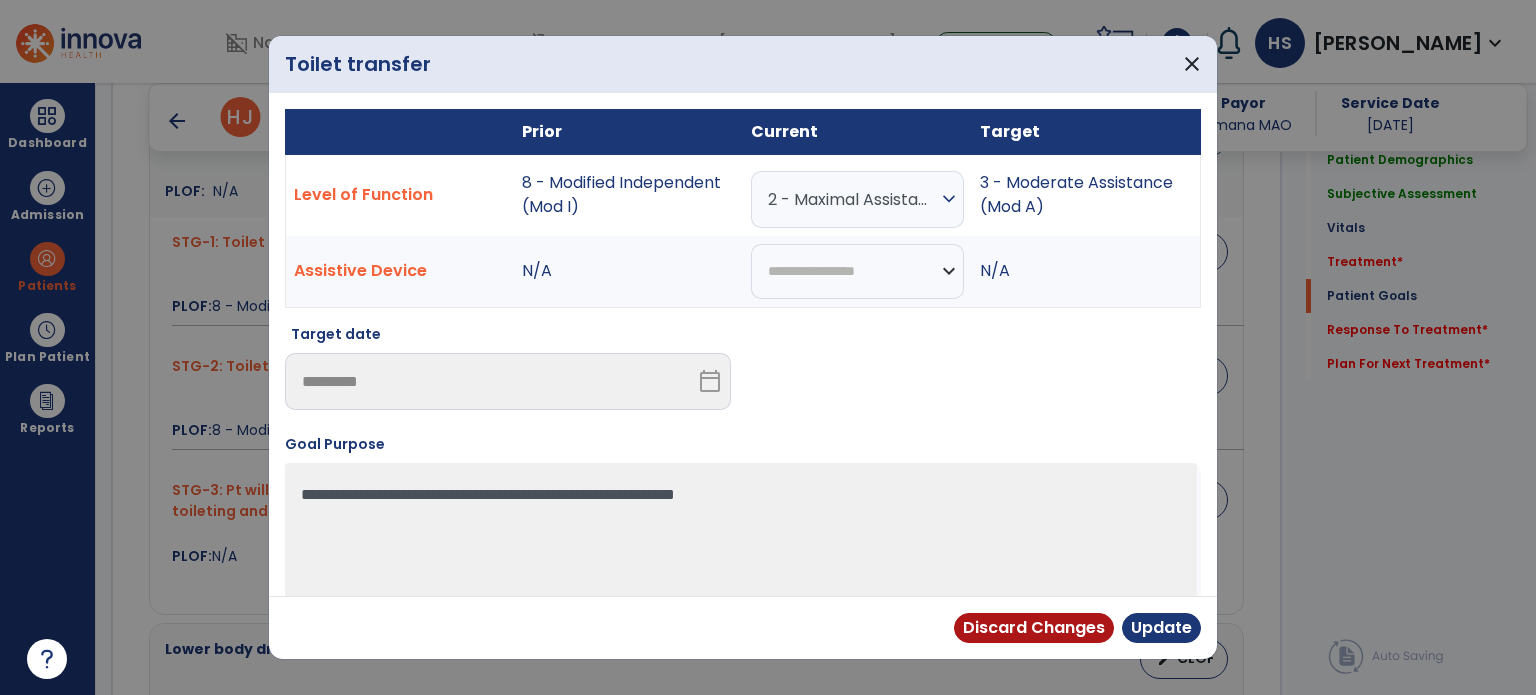 click on "2 - Maximal Assistance (Max A)" at bounding box center [852, 199] 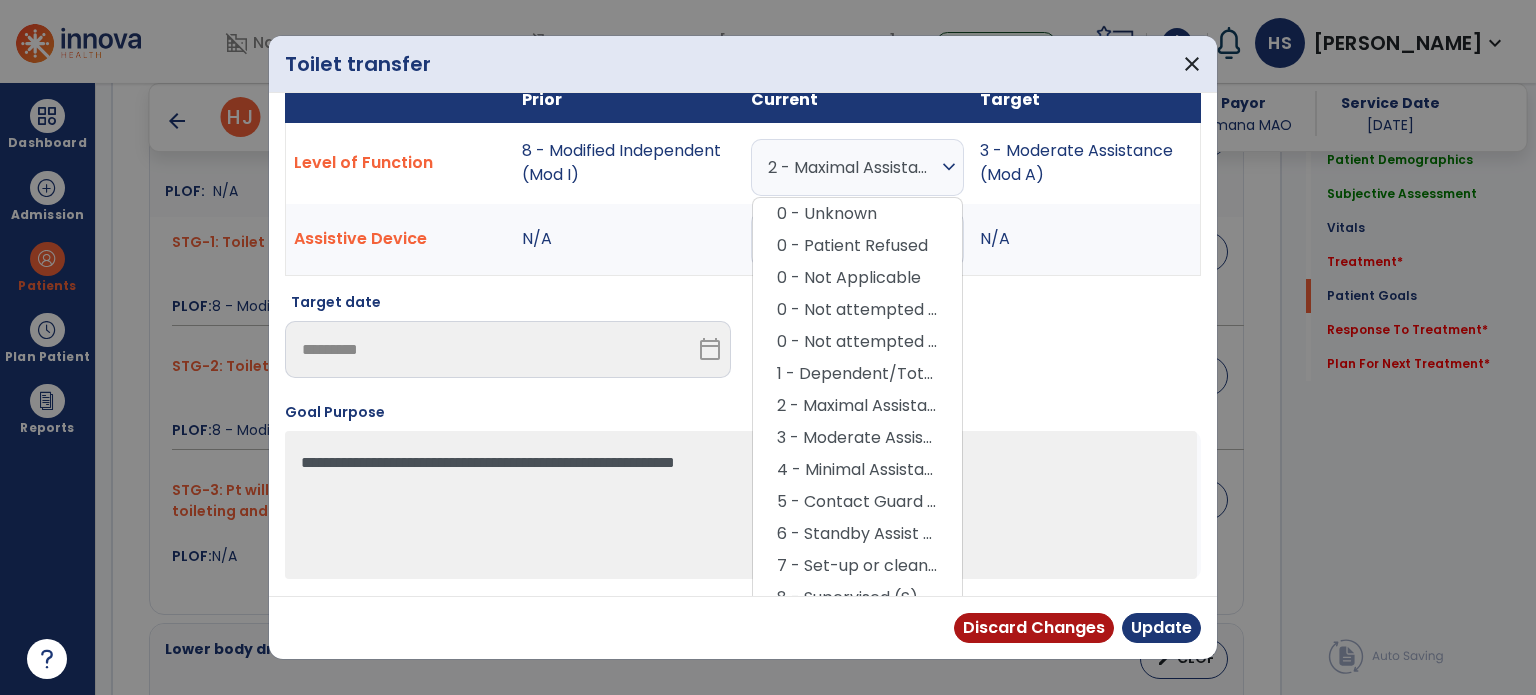 scroll, scrollTop: 33, scrollLeft: 0, axis: vertical 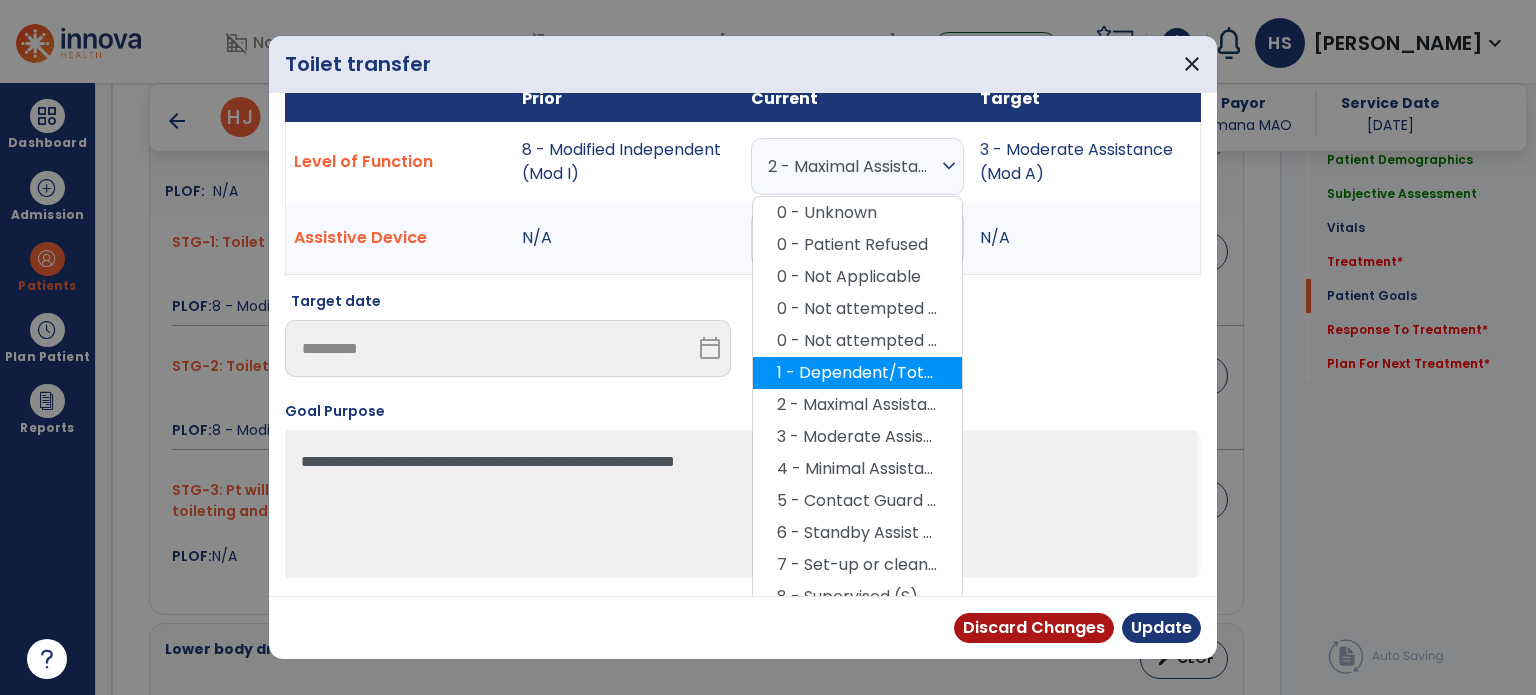 click on "1 - Dependent/Total Assistance (D)" at bounding box center [857, 373] 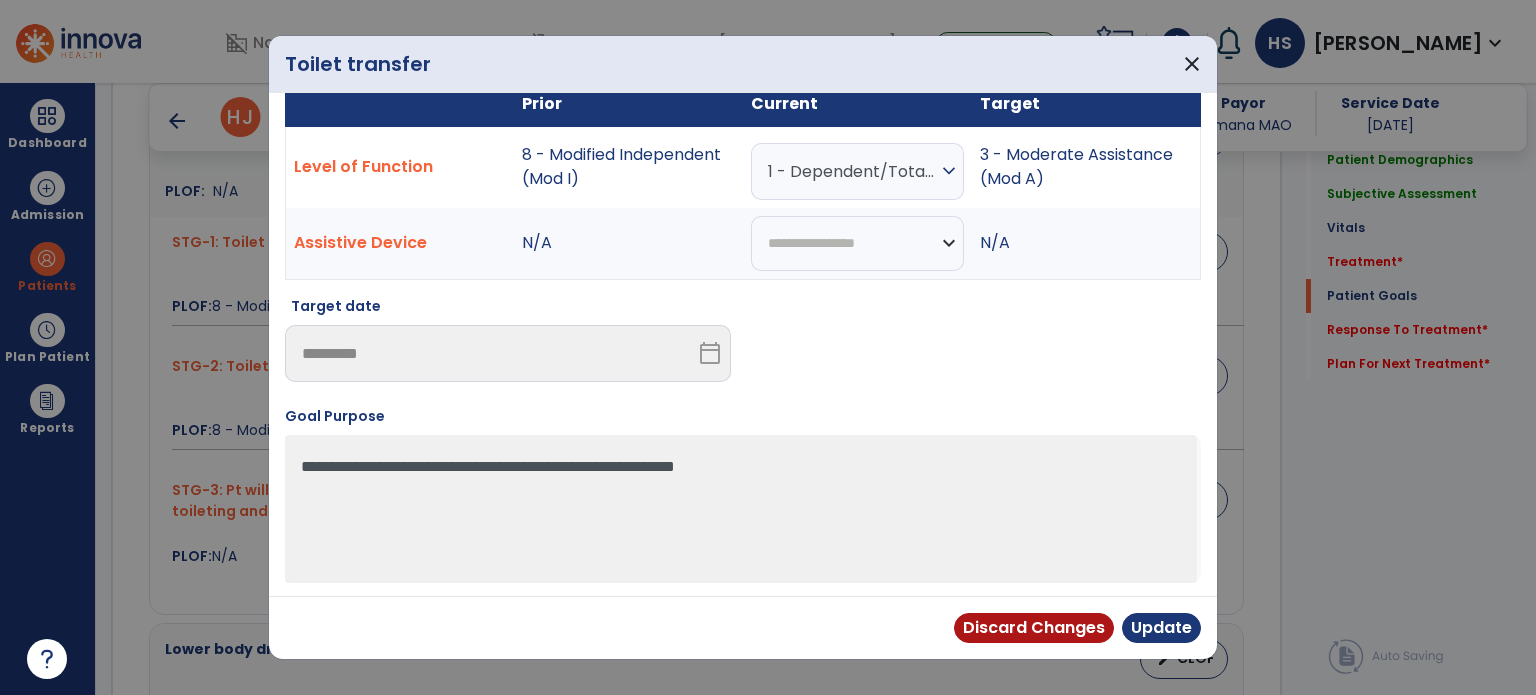 click on "Discard Changes  Update" at bounding box center (743, 627) 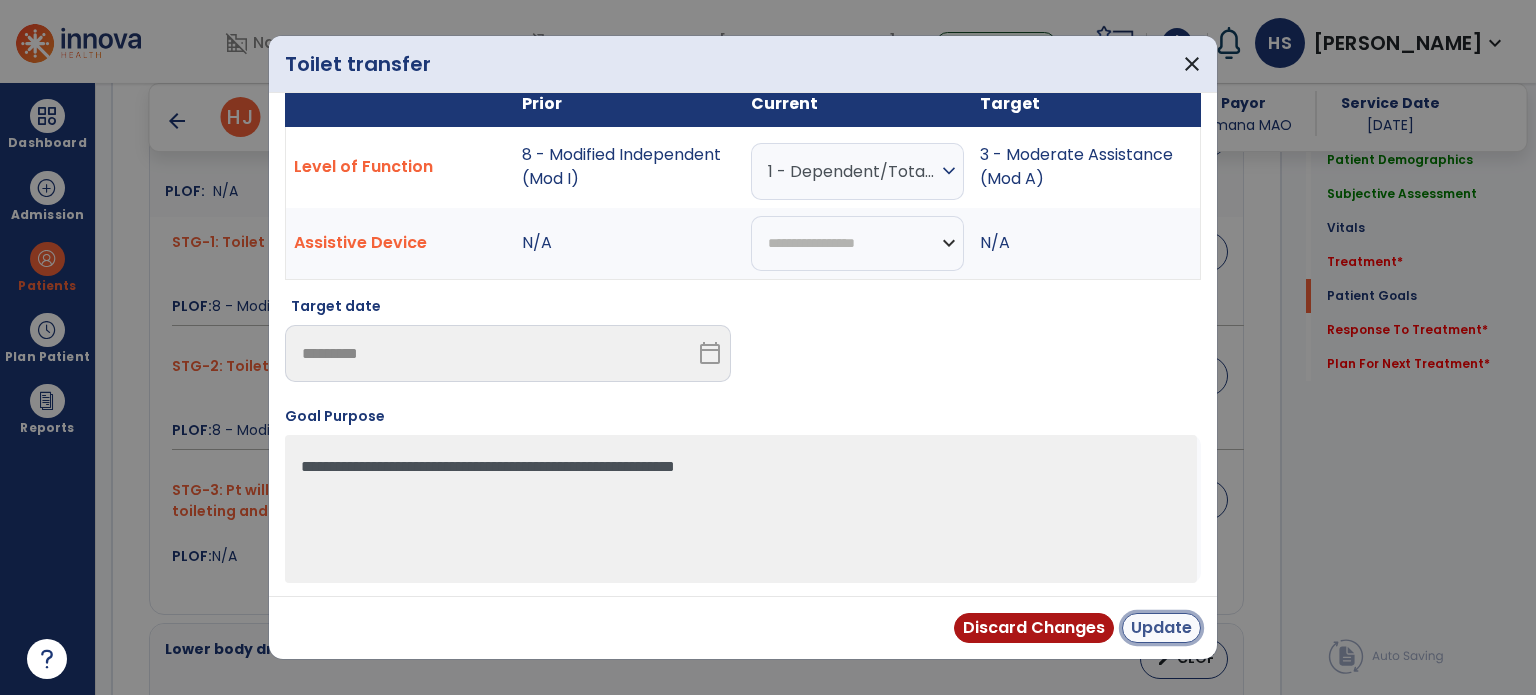click on "Update" at bounding box center (1161, 628) 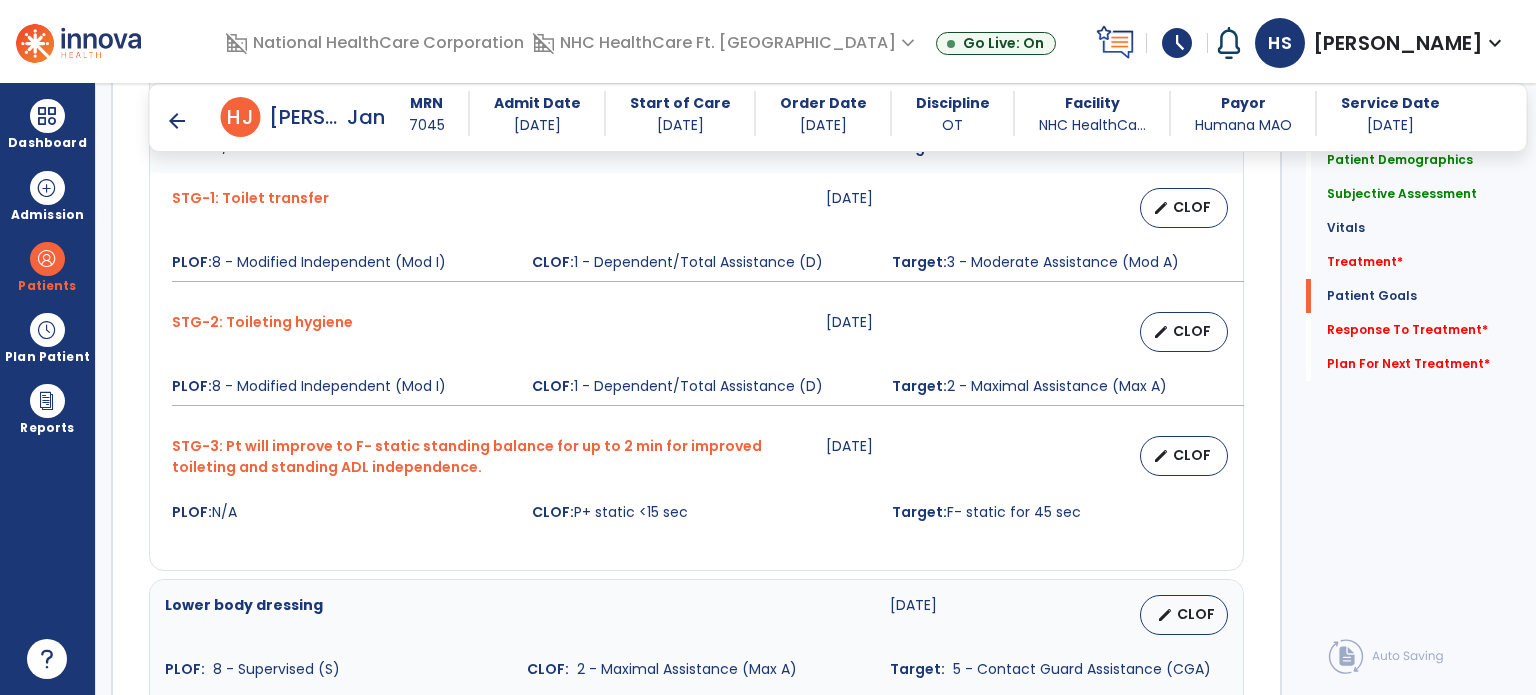 scroll, scrollTop: 1601, scrollLeft: 0, axis: vertical 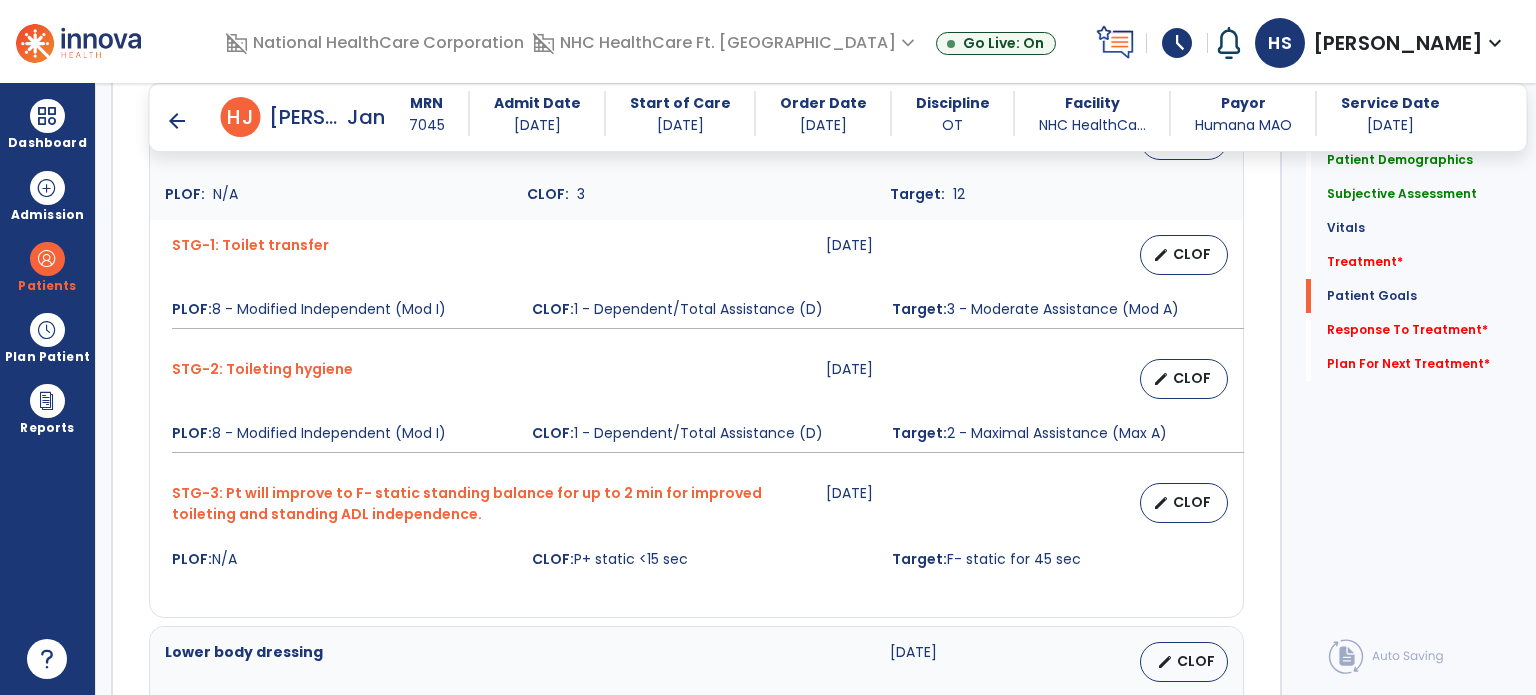 click on "edit   CLOF" at bounding box center (1184, 255) 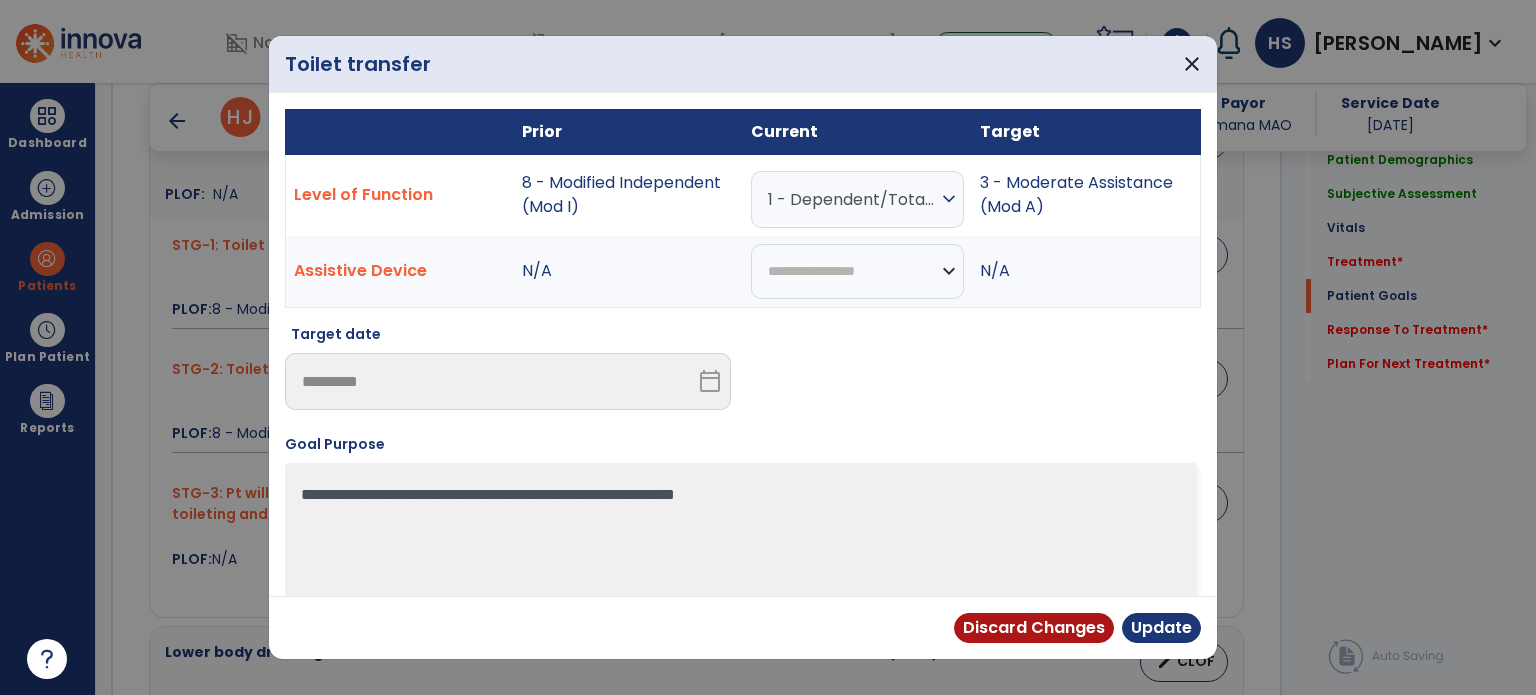 click on "1 - Dependent/Total Assistance (D)" at bounding box center (852, 199) 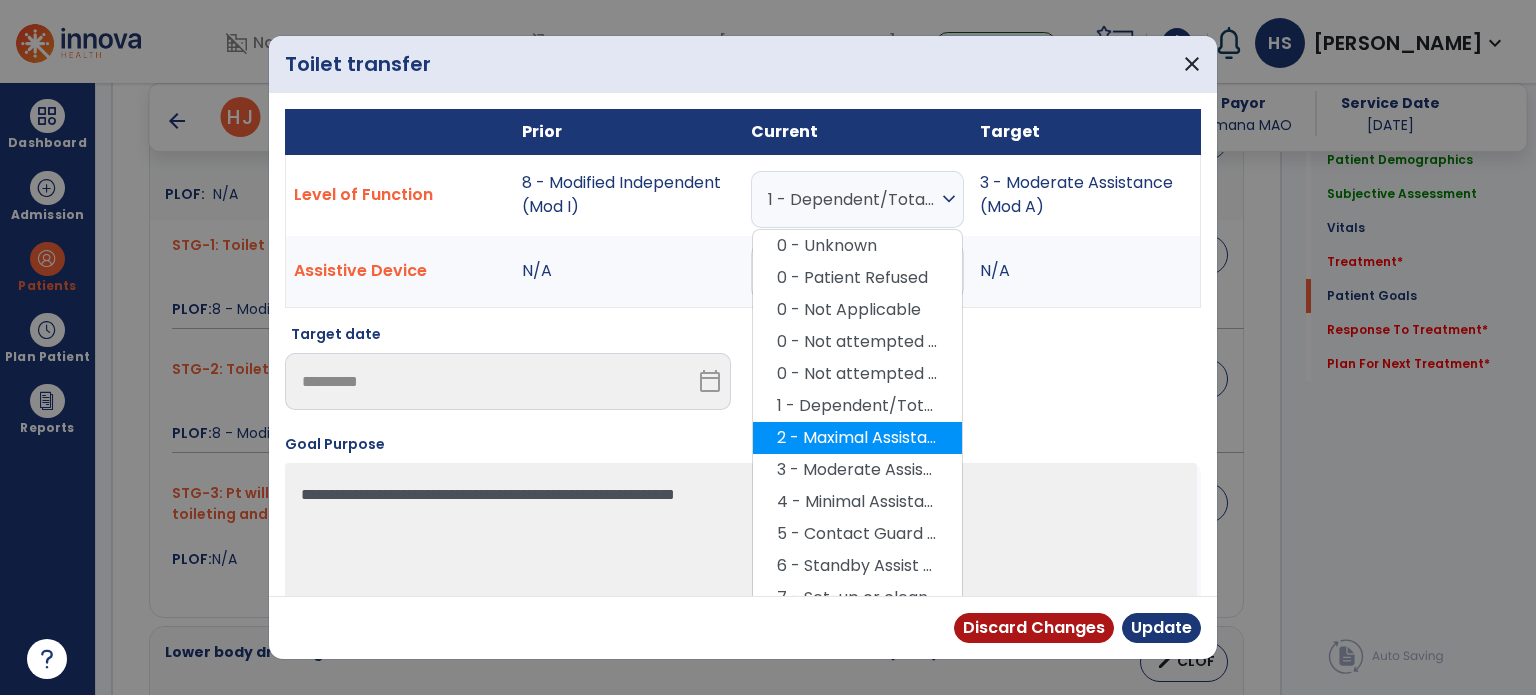 click on "2 - Maximal Assistance (Max A)" at bounding box center [857, 438] 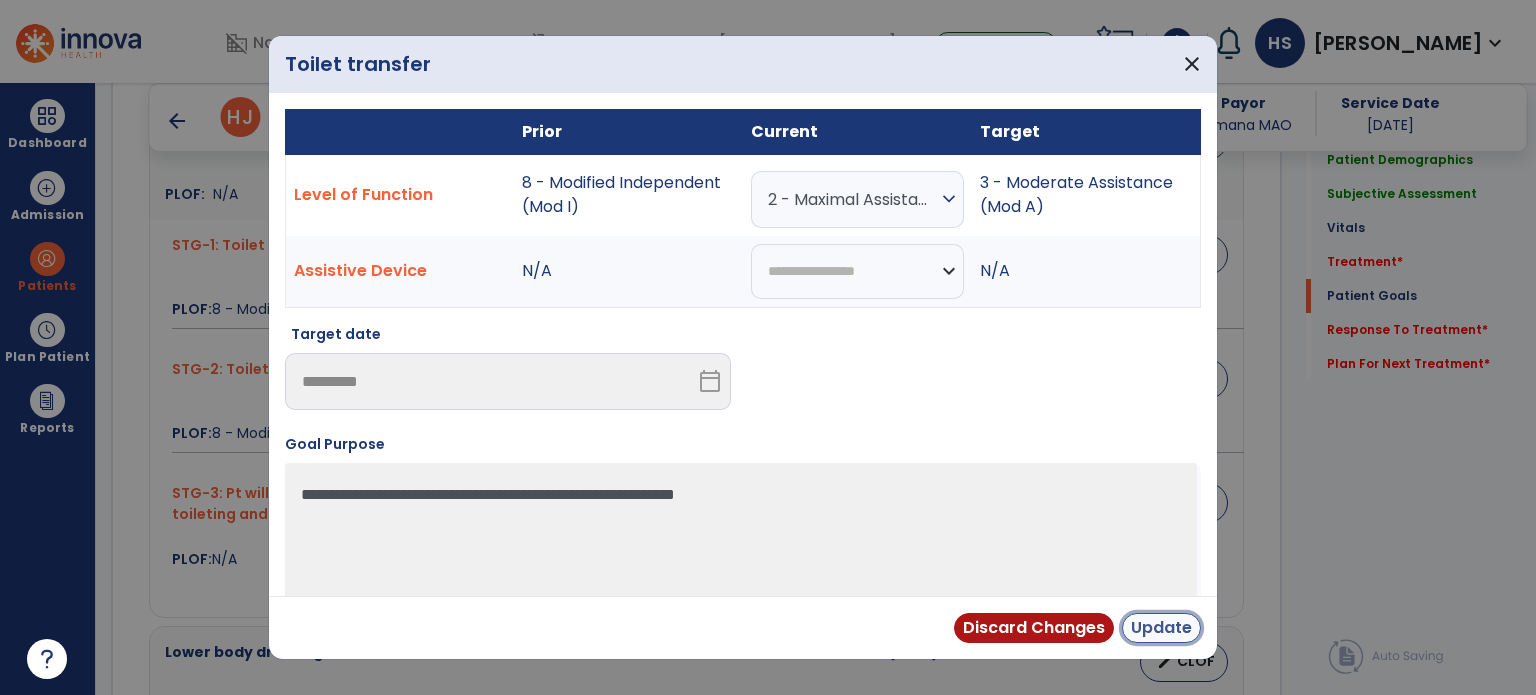 click on "Update" at bounding box center (1161, 628) 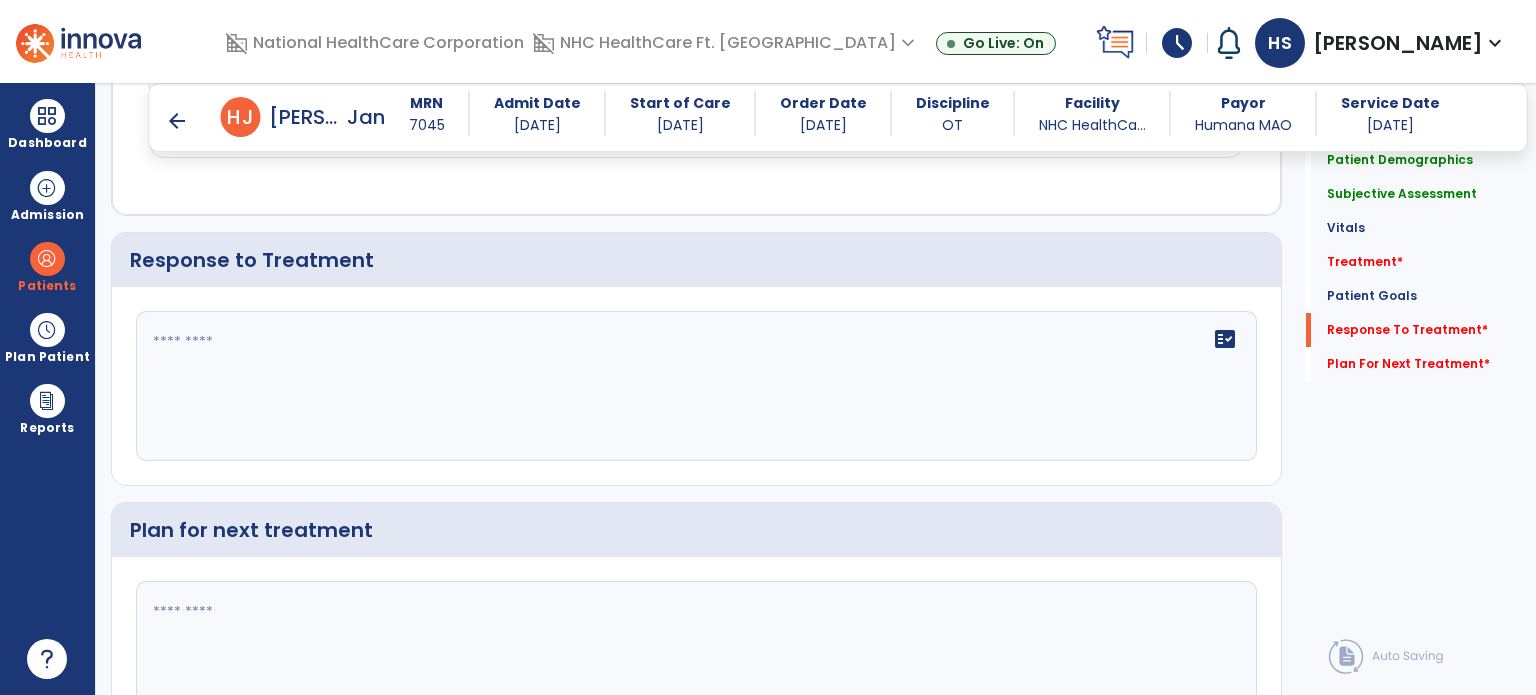 scroll, scrollTop: 2628, scrollLeft: 0, axis: vertical 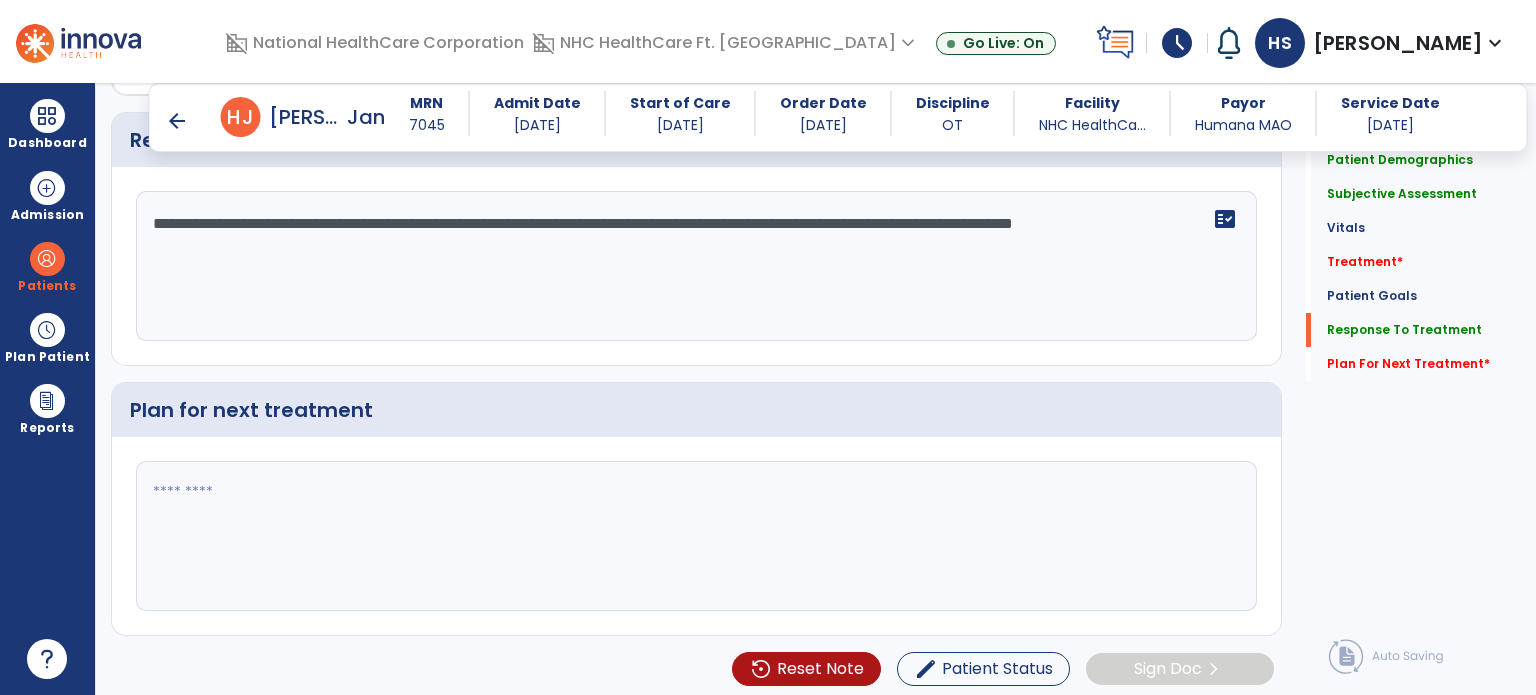 type on "**********" 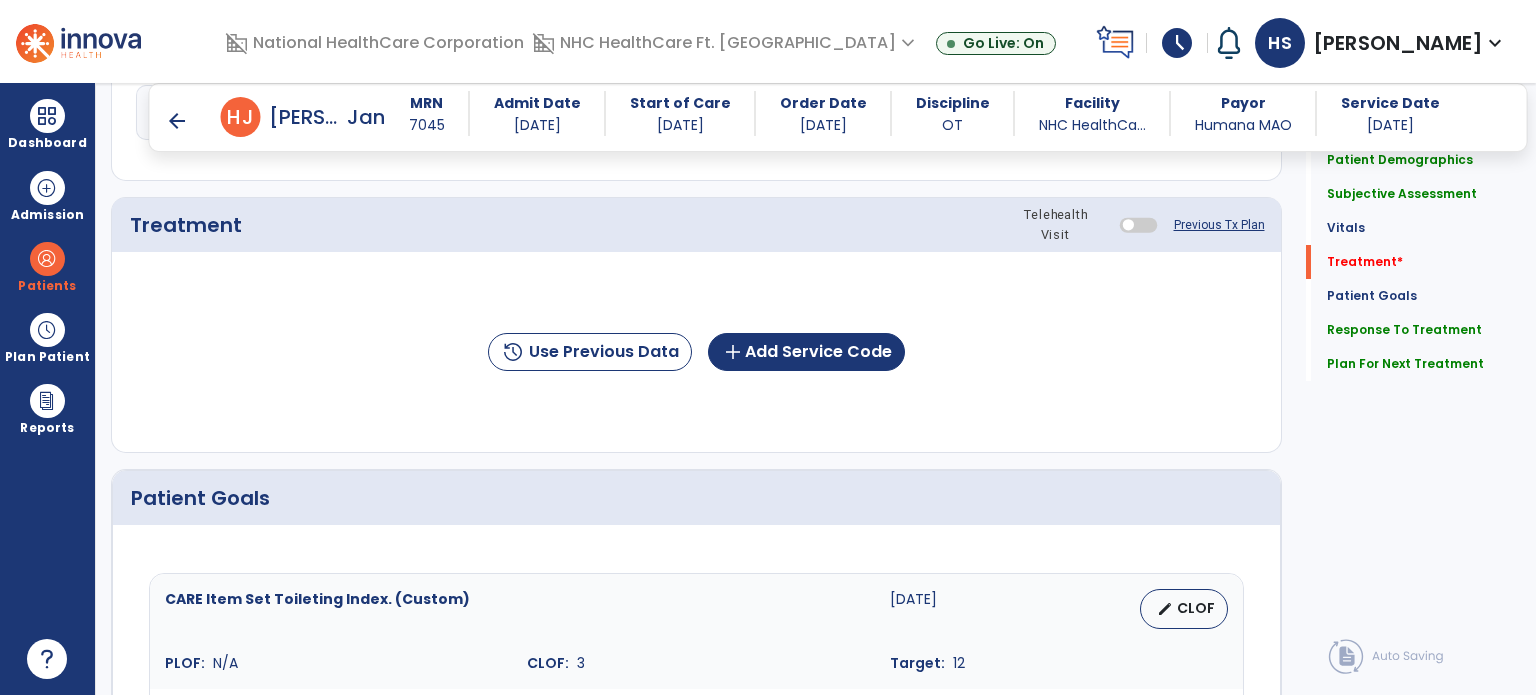 scroll, scrollTop: 1135, scrollLeft: 0, axis: vertical 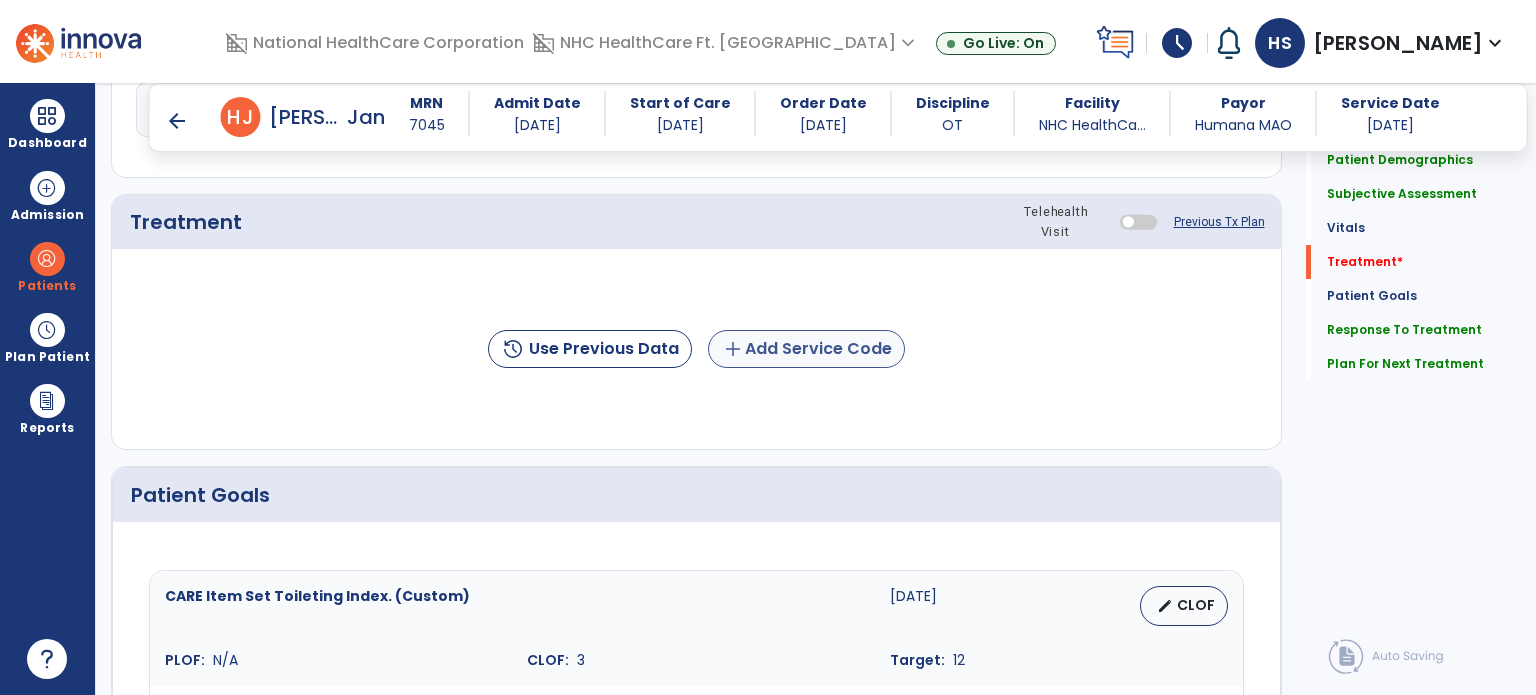 type on "**********" 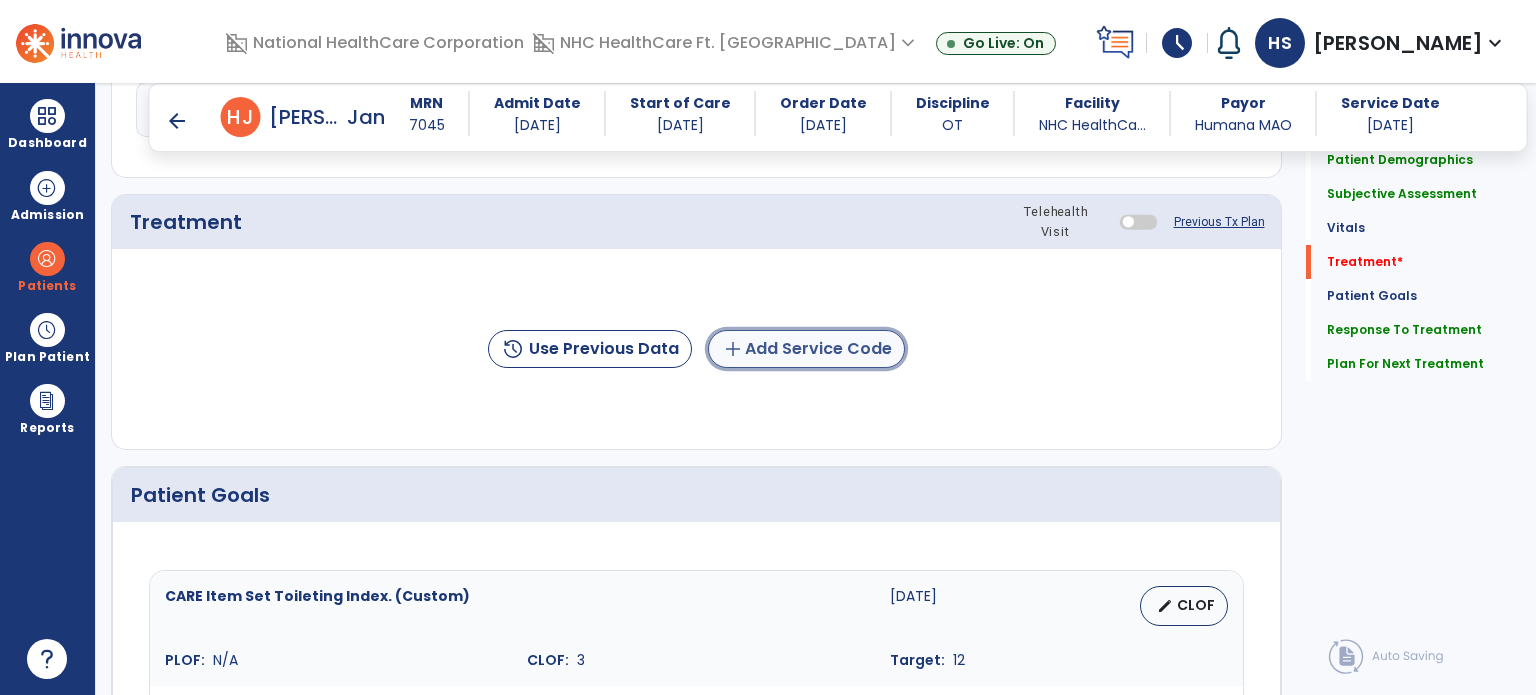 click on "add  Add Service Code" 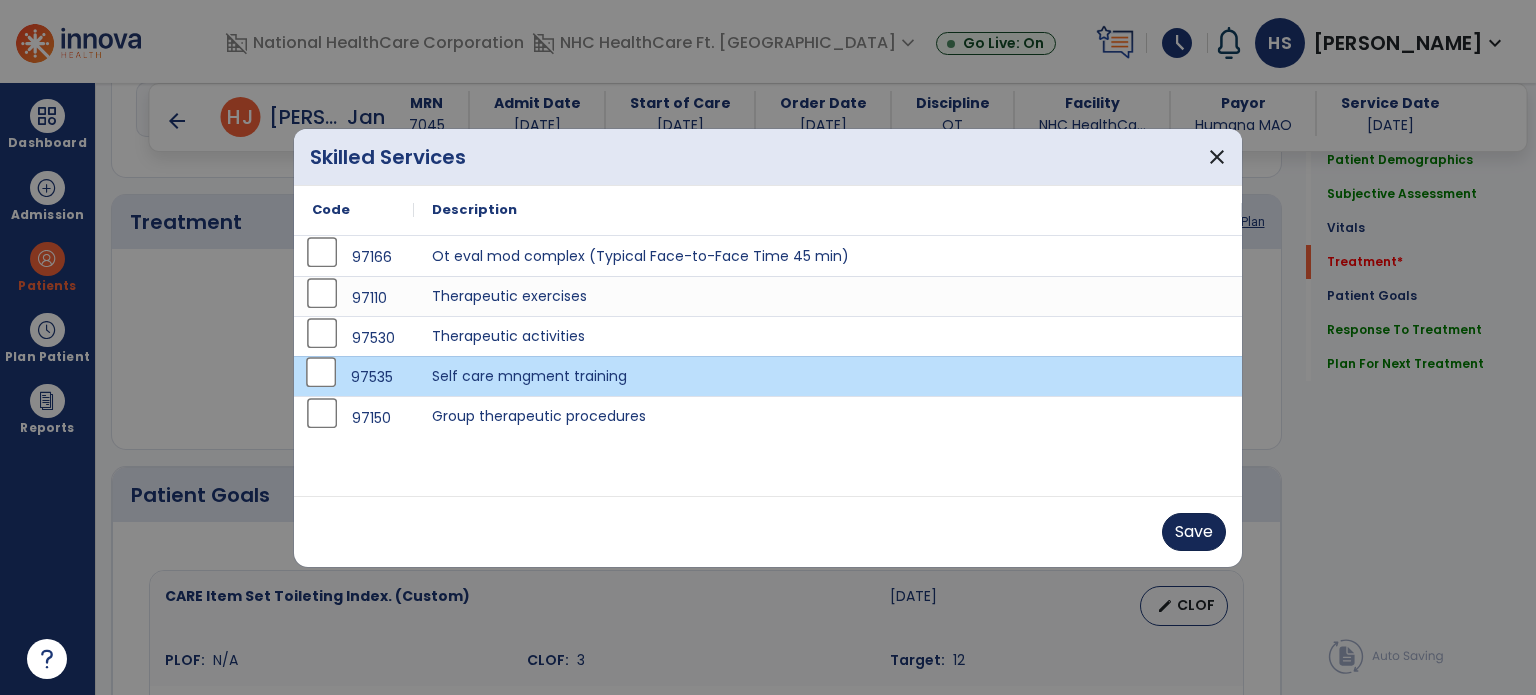 click on "Save" at bounding box center [1194, 532] 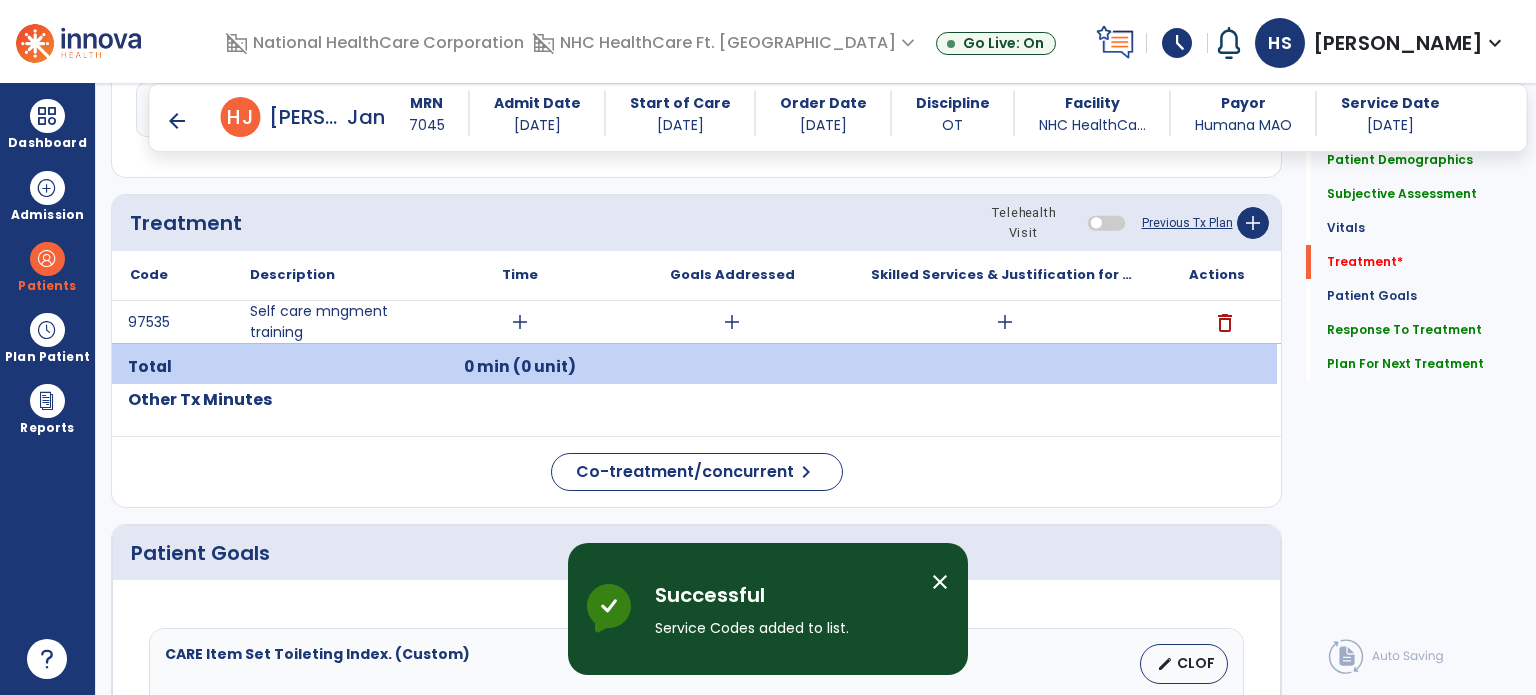 click on "add" at bounding box center [1005, 322] 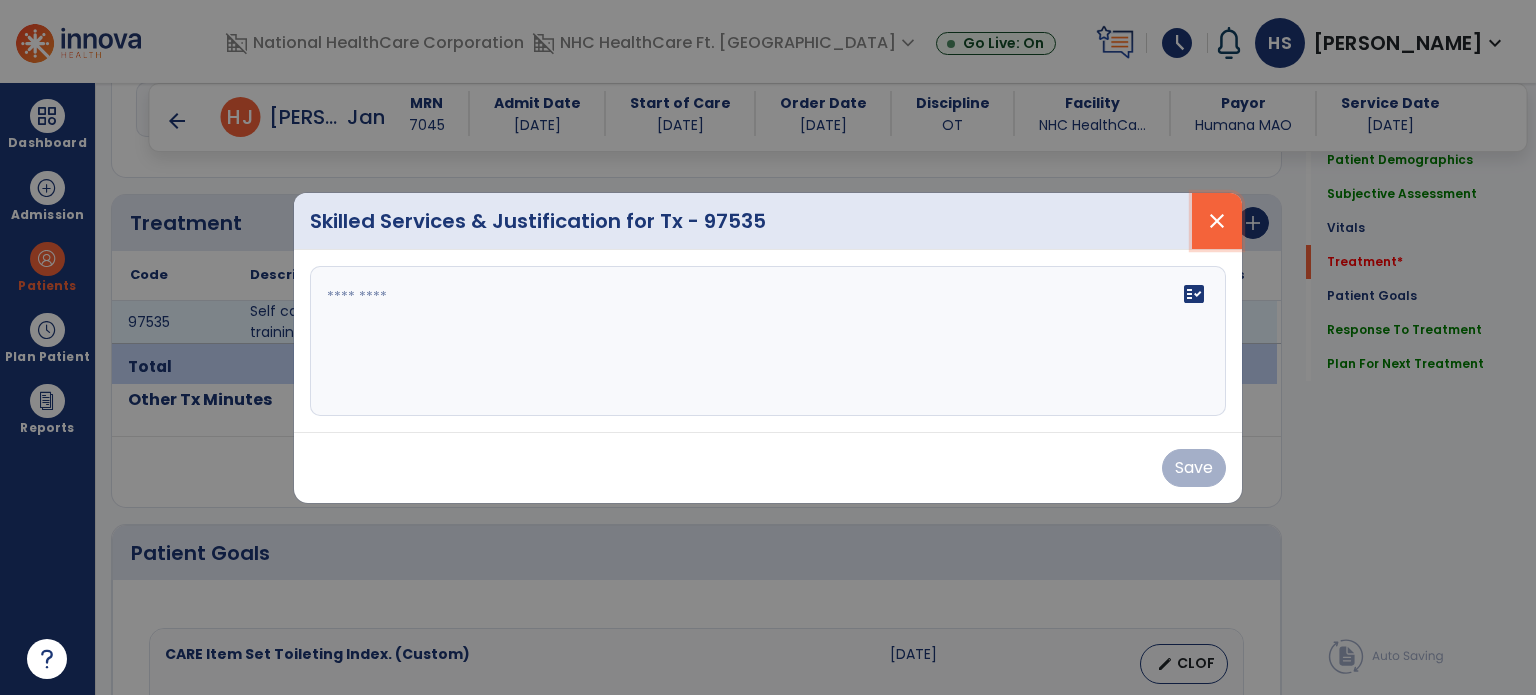 click on "close" at bounding box center [1217, 221] 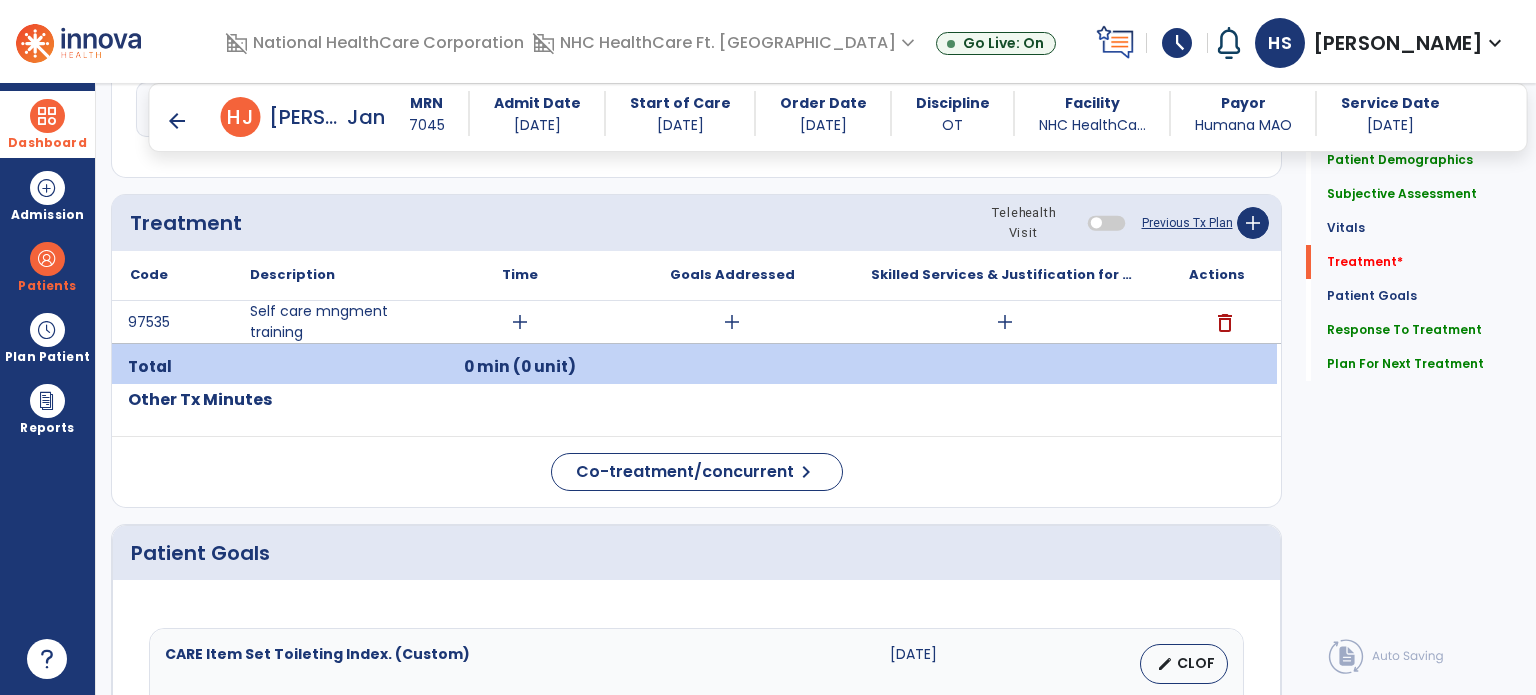 click on "Dashboard" at bounding box center [47, 124] 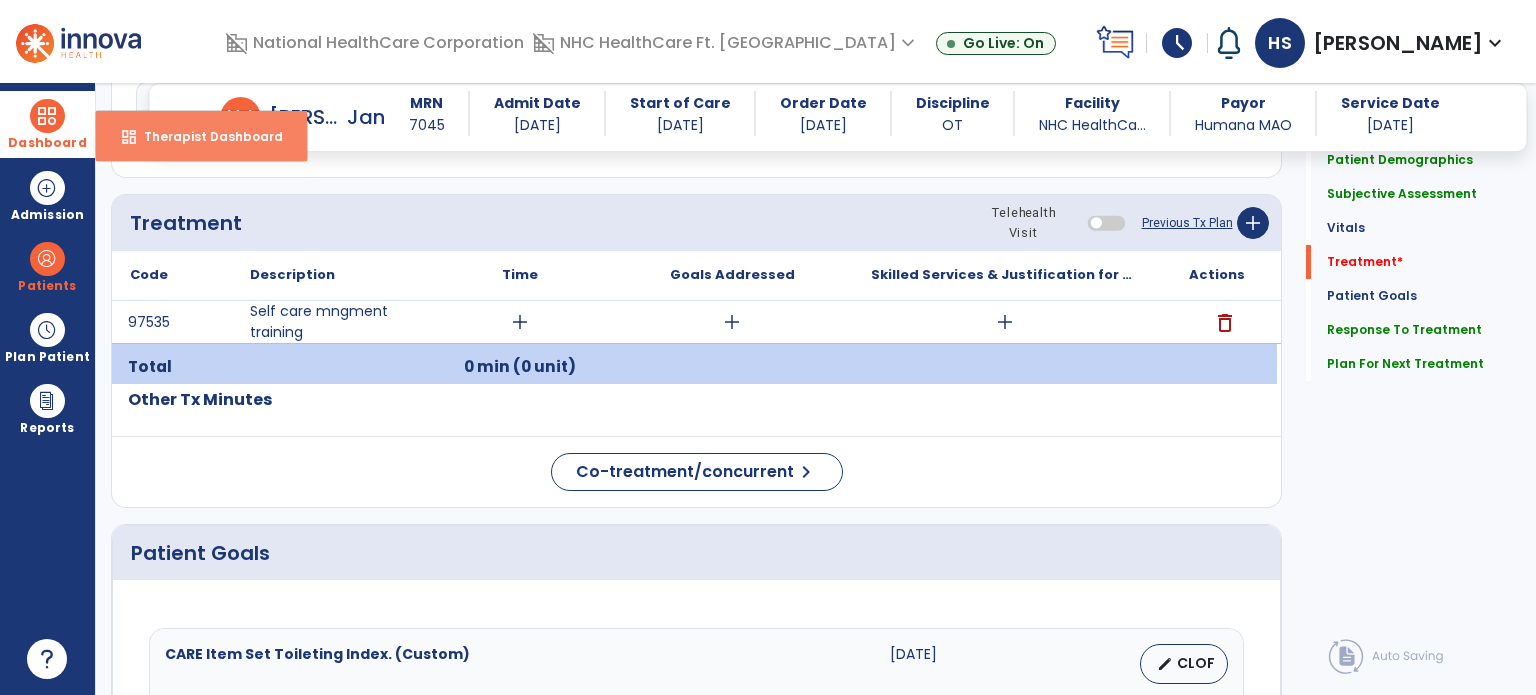 click on "Therapist Dashboard" at bounding box center [205, 136] 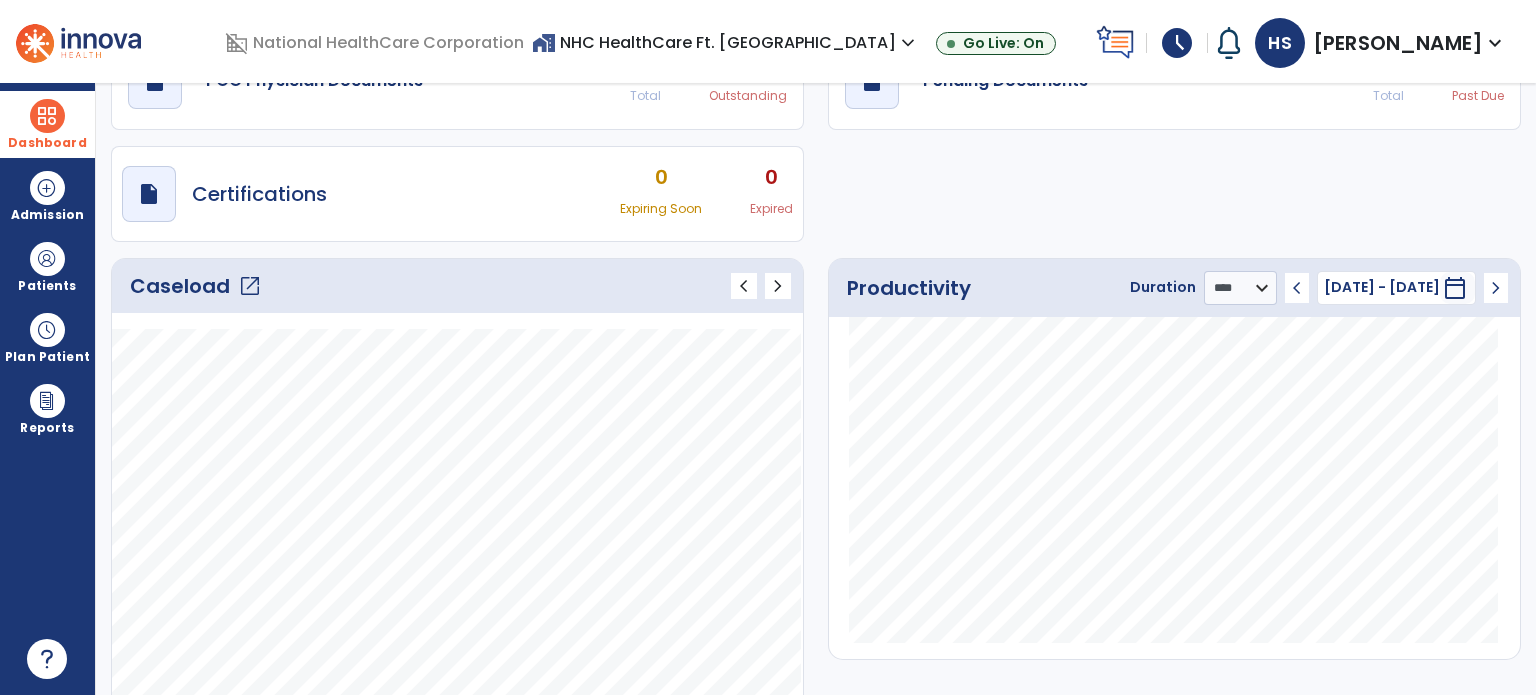 scroll, scrollTop: 0, scrollLeft: 0, axis: both 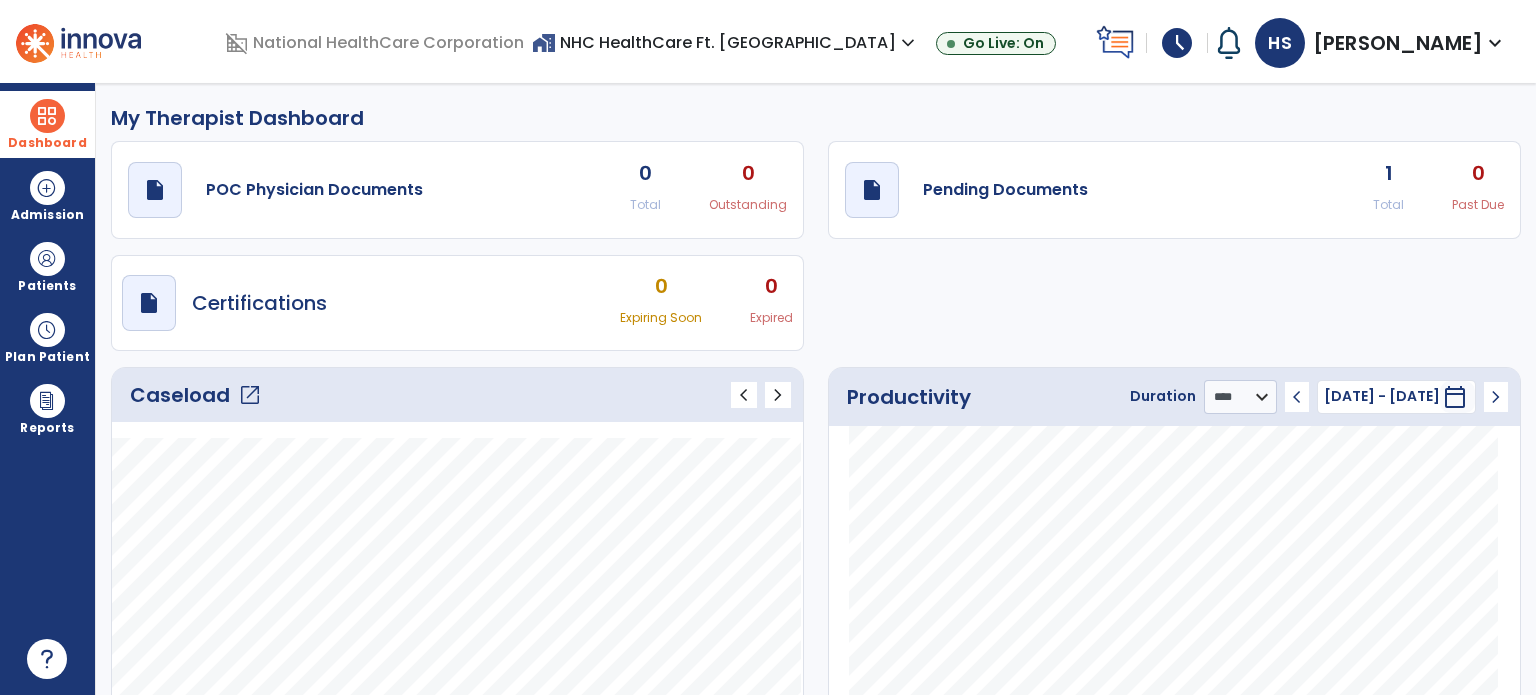 click on "open_in_new" 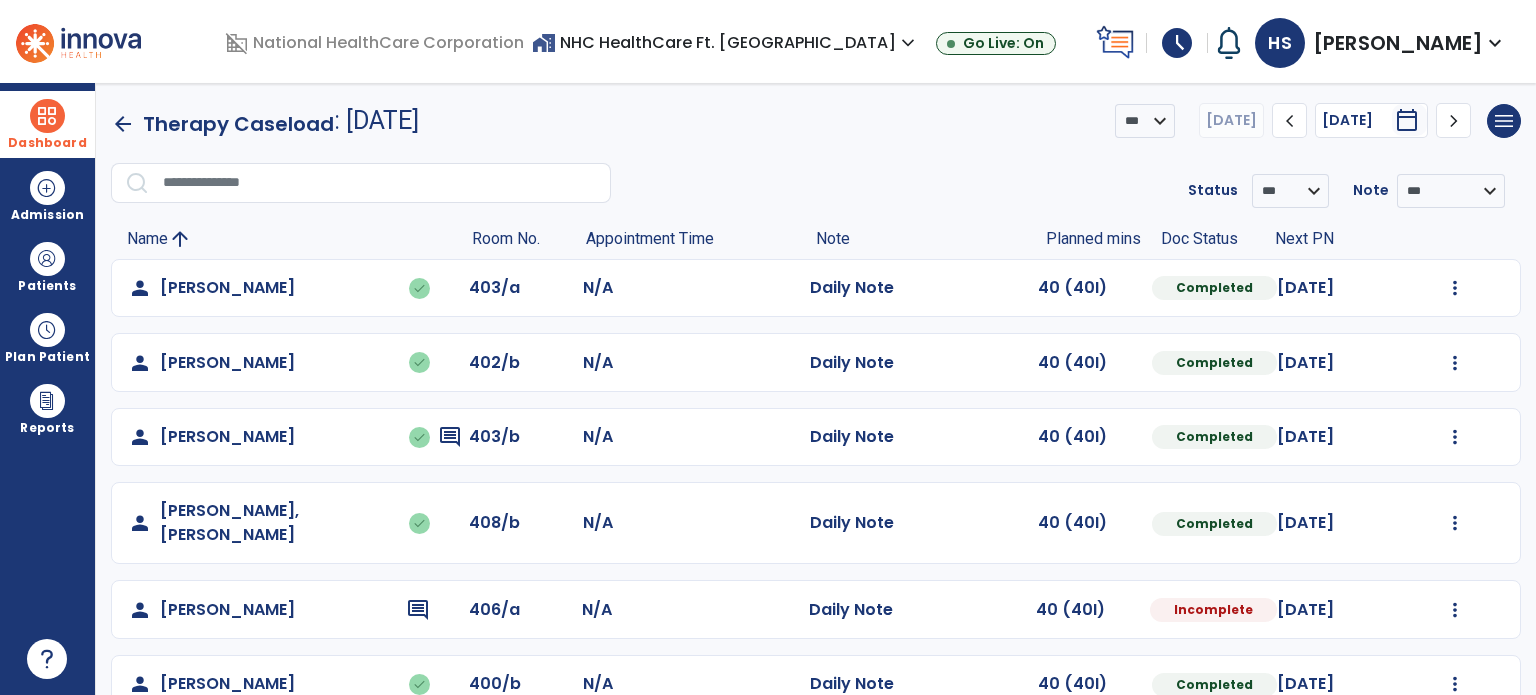 click on "chevron_left" 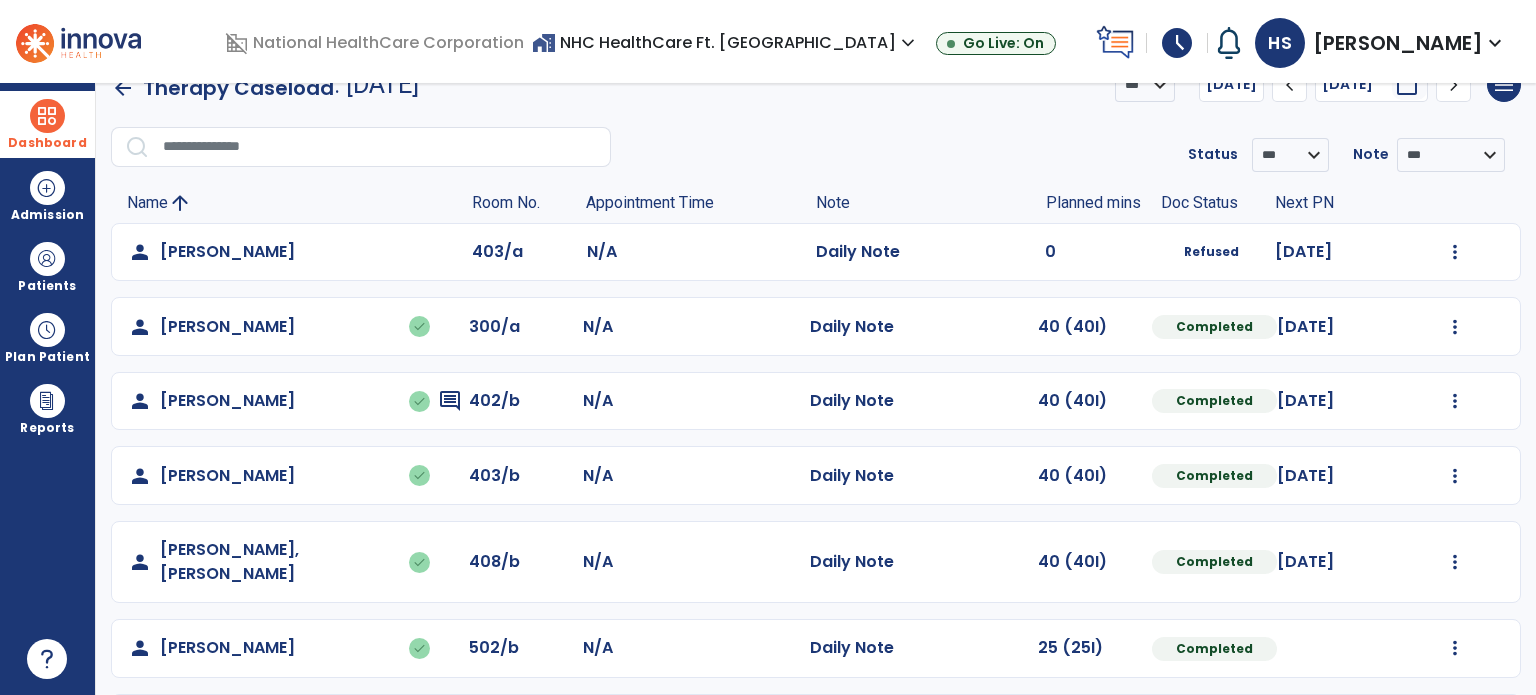 scroll, scrollTop: 0, scrollLeft: 0, axis: both 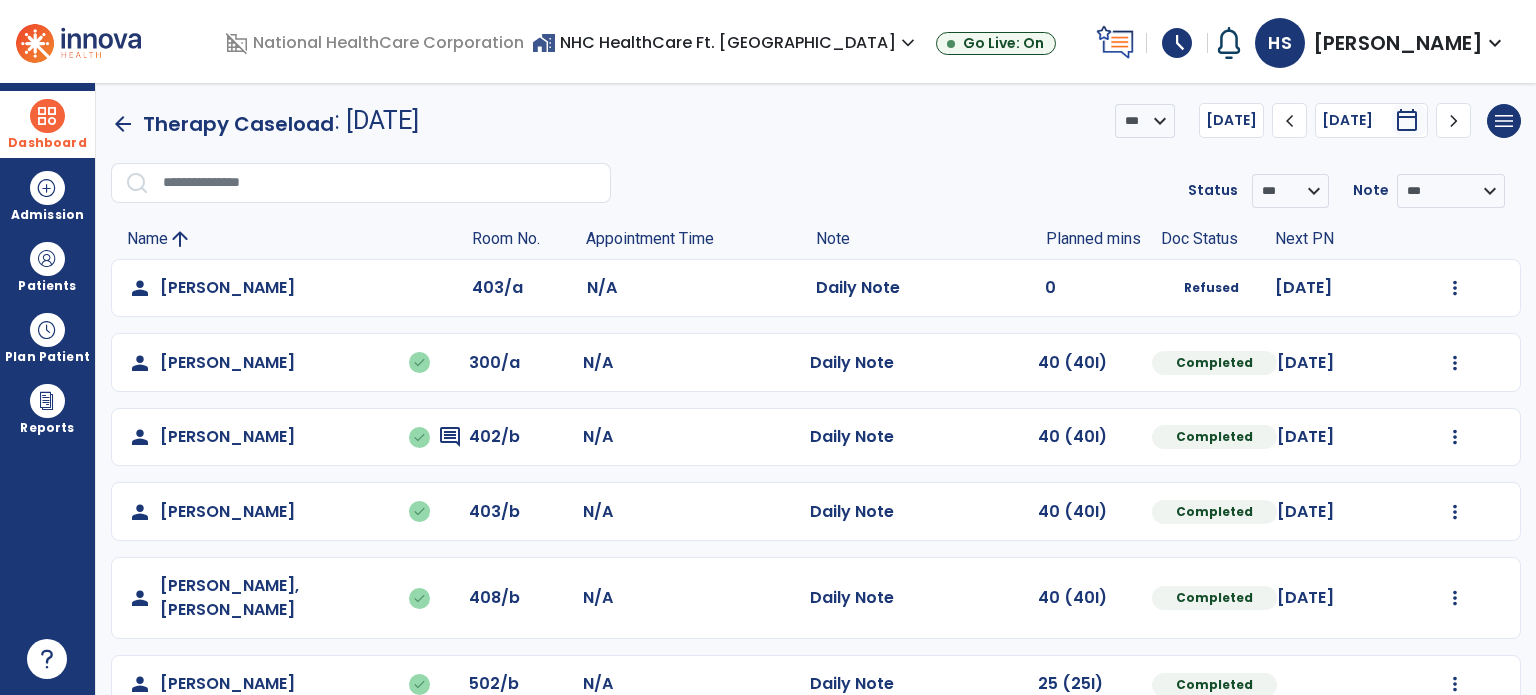 click on "chevron_left" 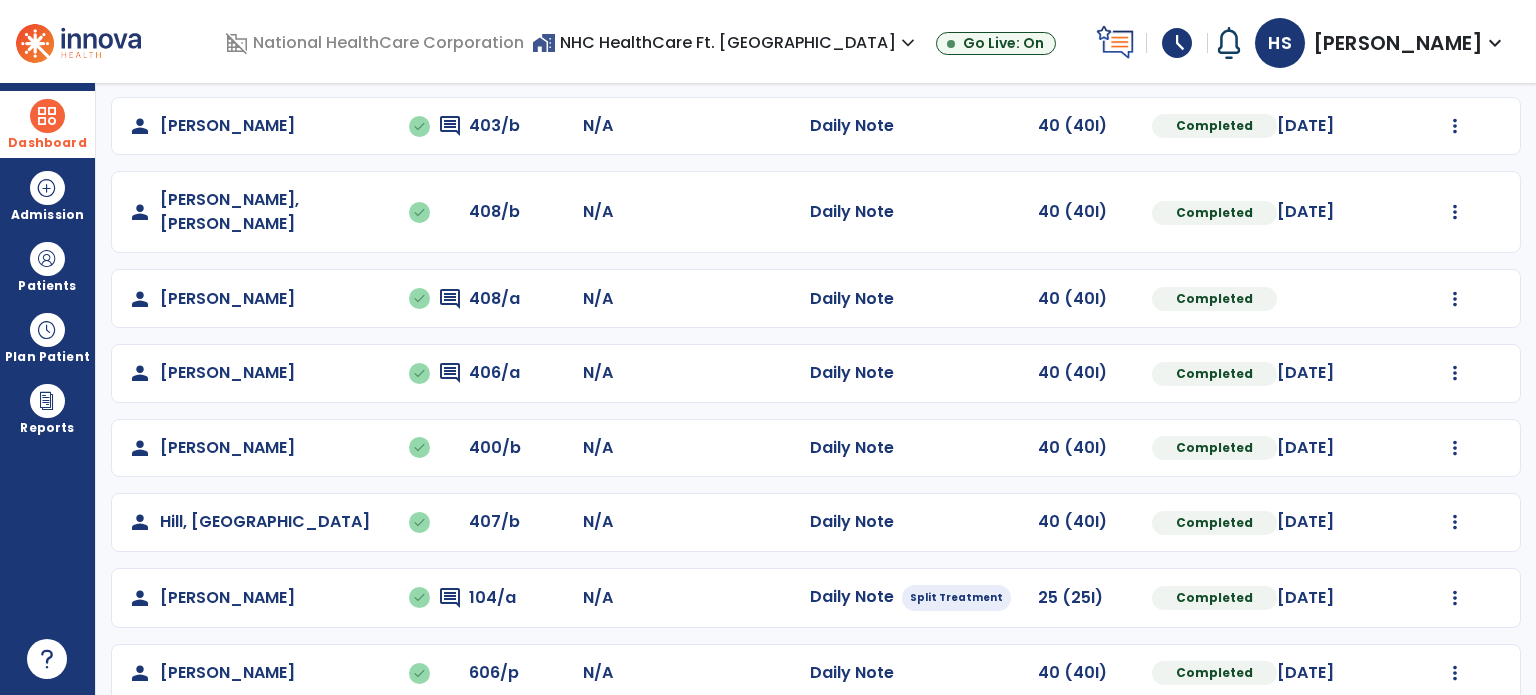 scroll, scrollTop: 391, scrollLeft: 0, axis: vertical 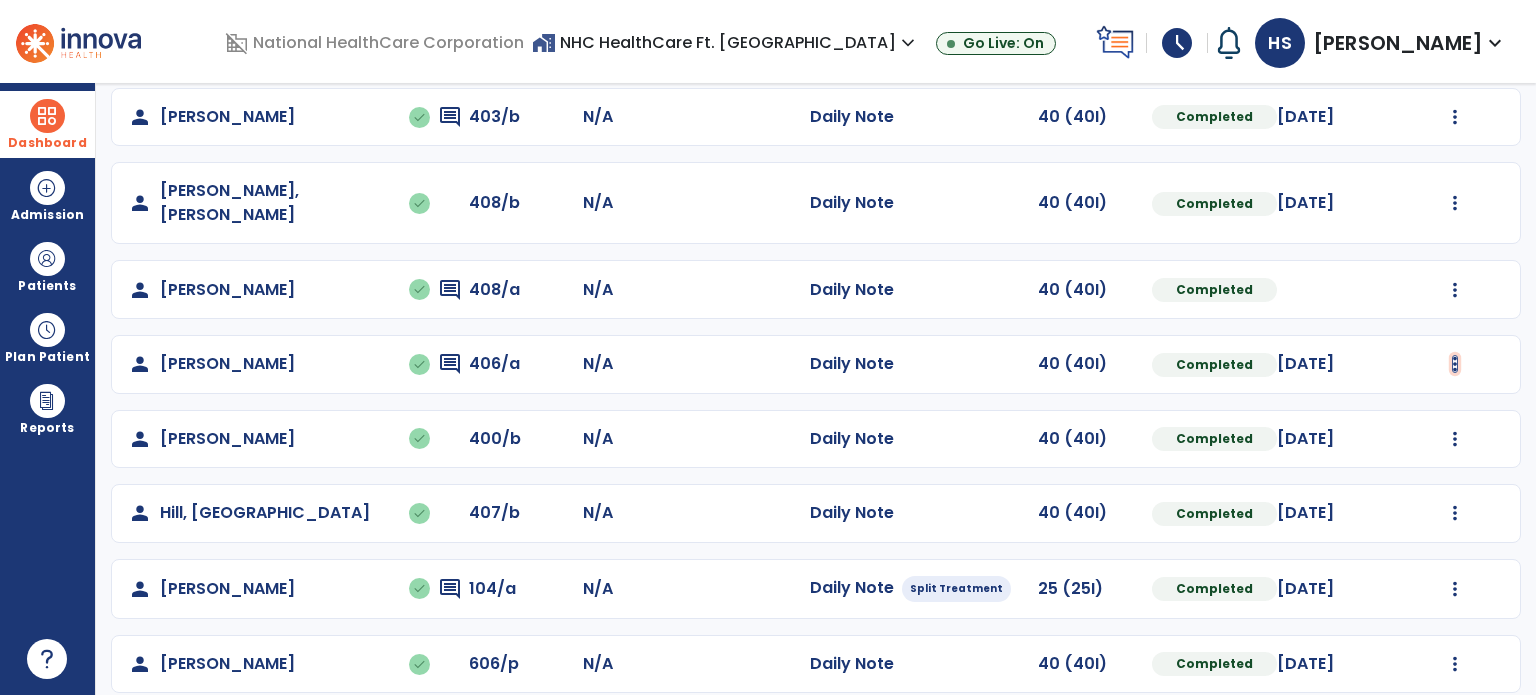 click at bounding box center [1455, -32] 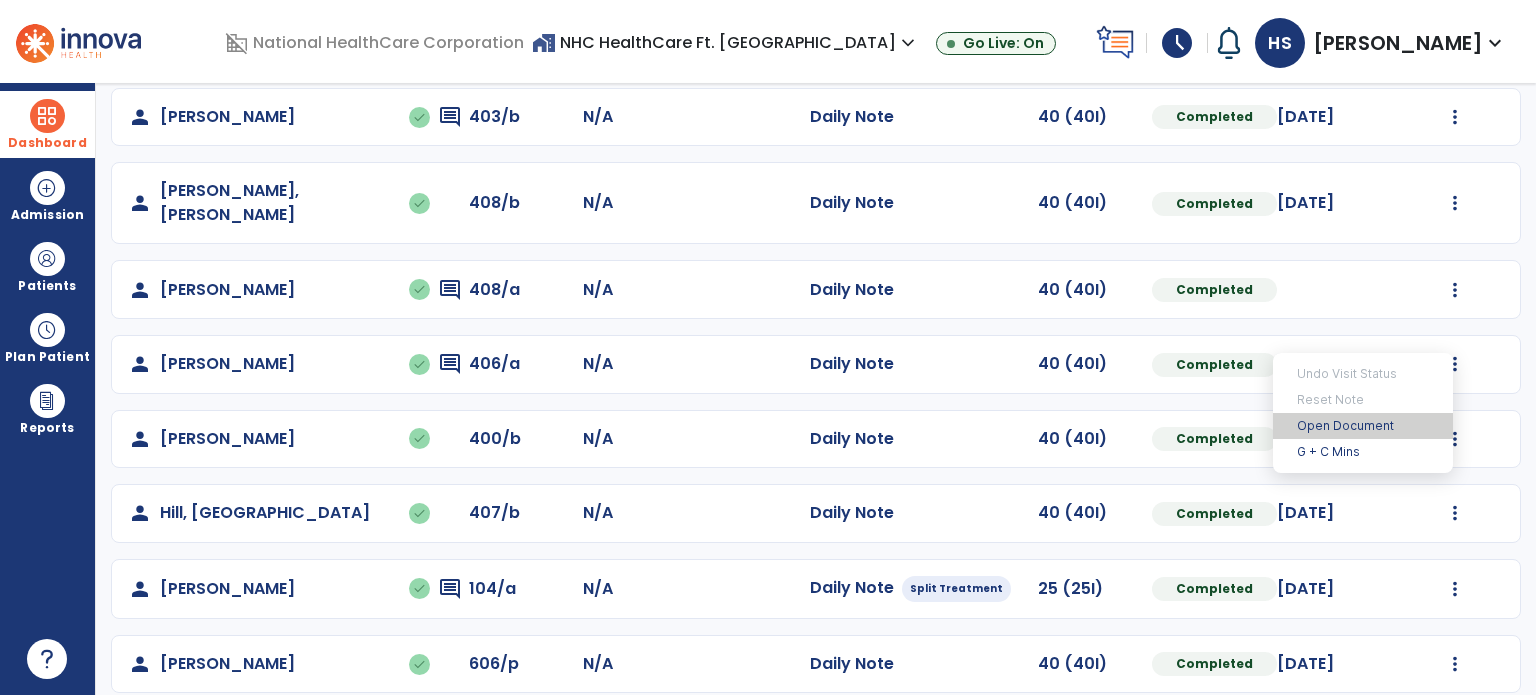 click on "Open Document" at bounding box center [1363, 426] 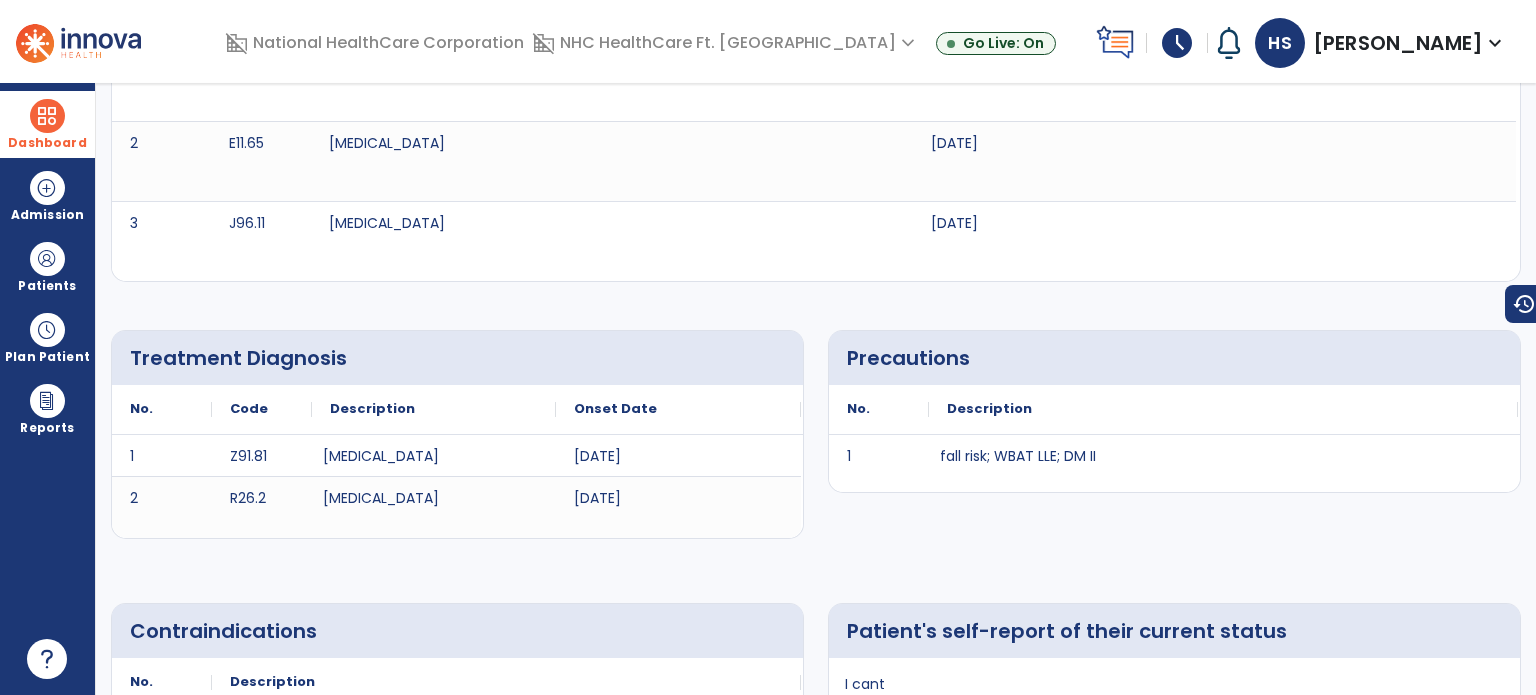 scroll, scrollTop: 0, scrollLeft: 0, axis: both 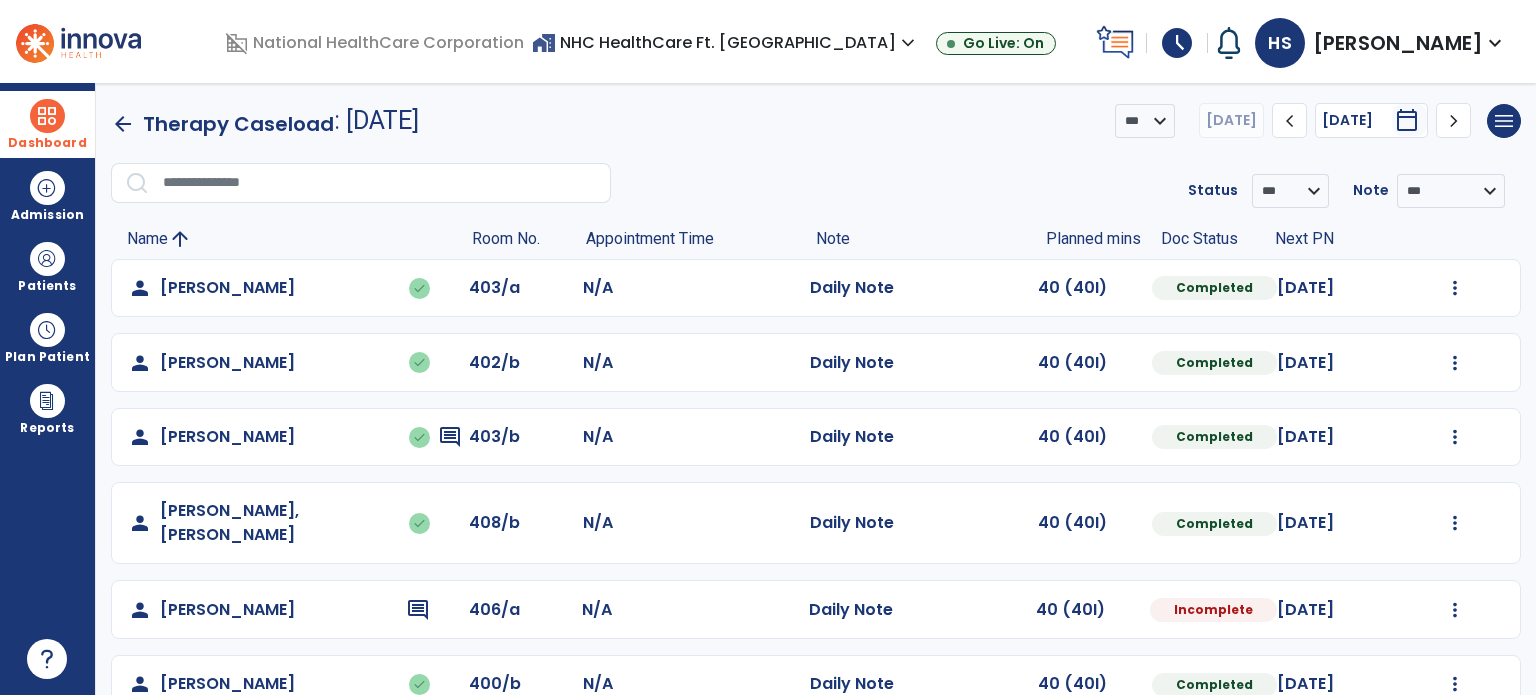 click on "chevron_left" 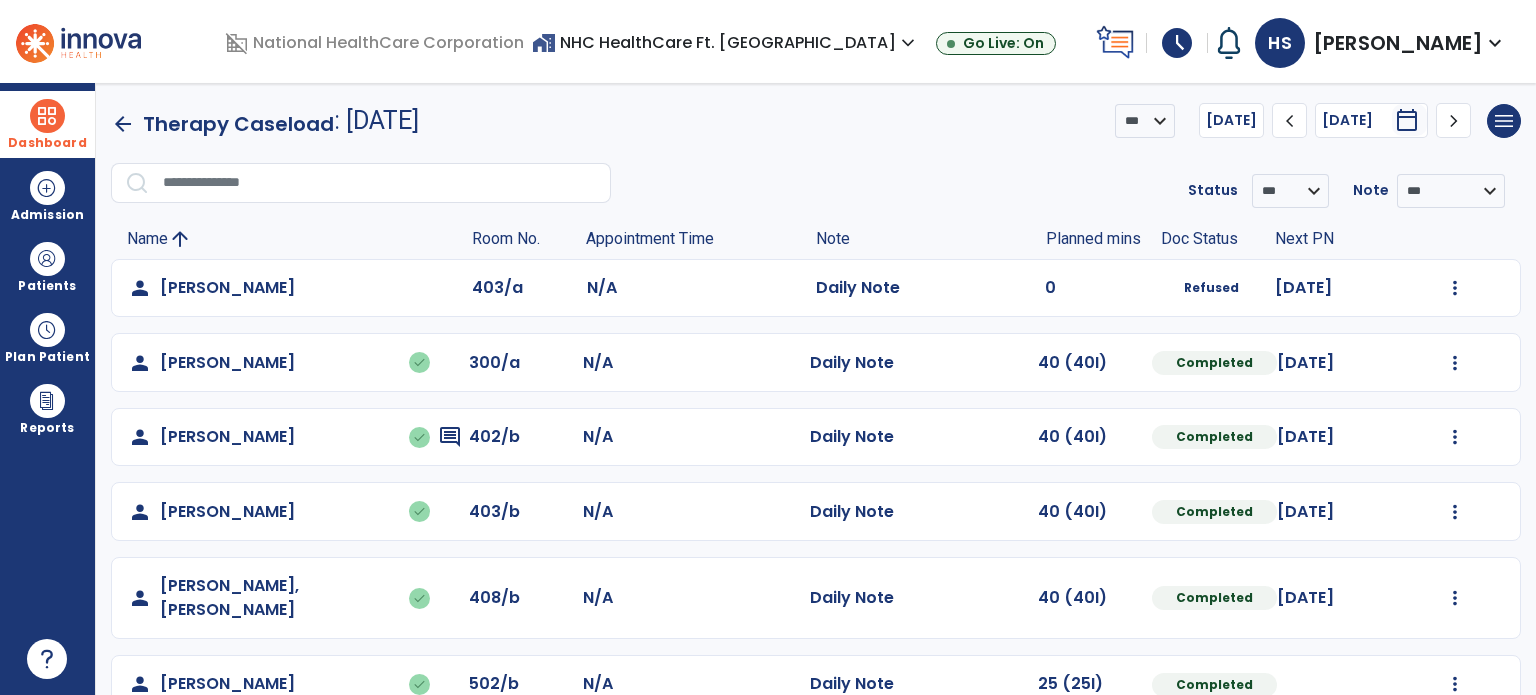 click on "chevron_left" 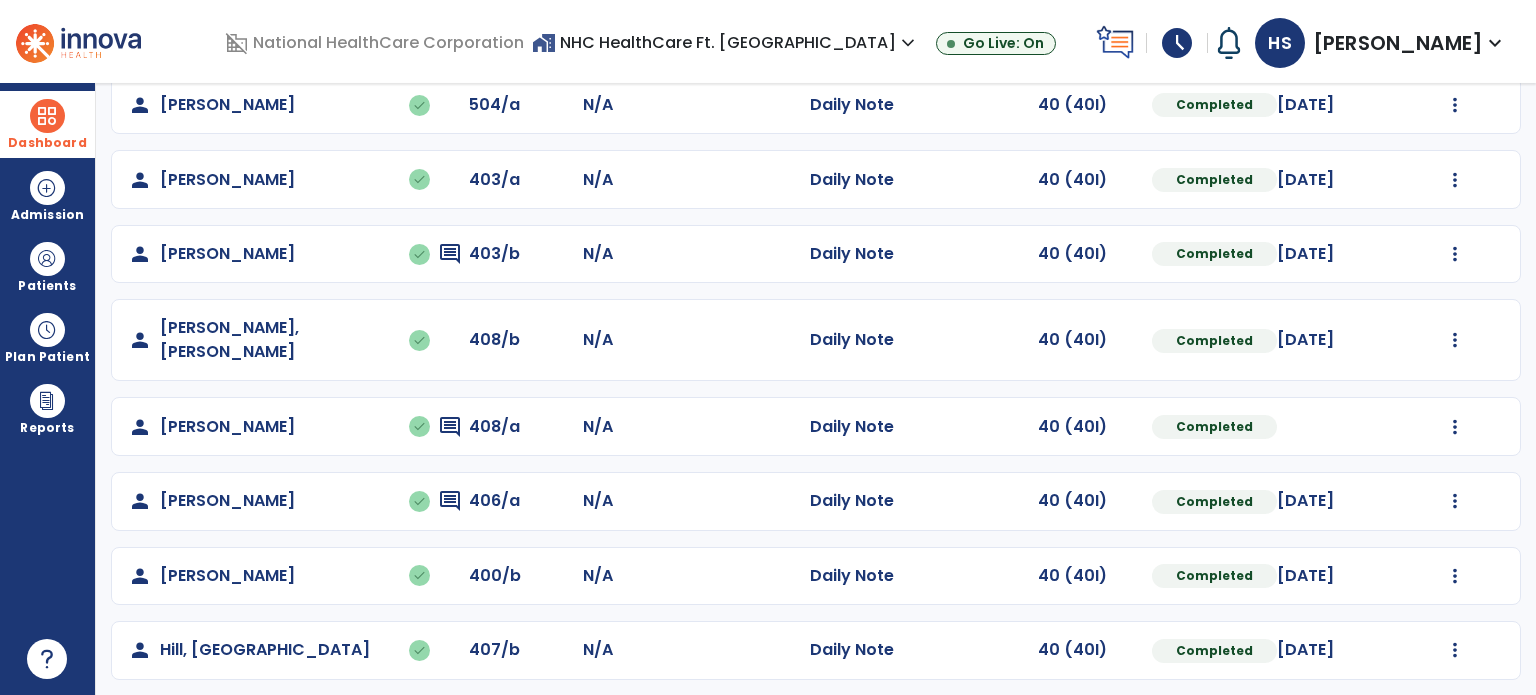 scroll, scrollTop: 256, scrollLeft: 0, axis: vertical 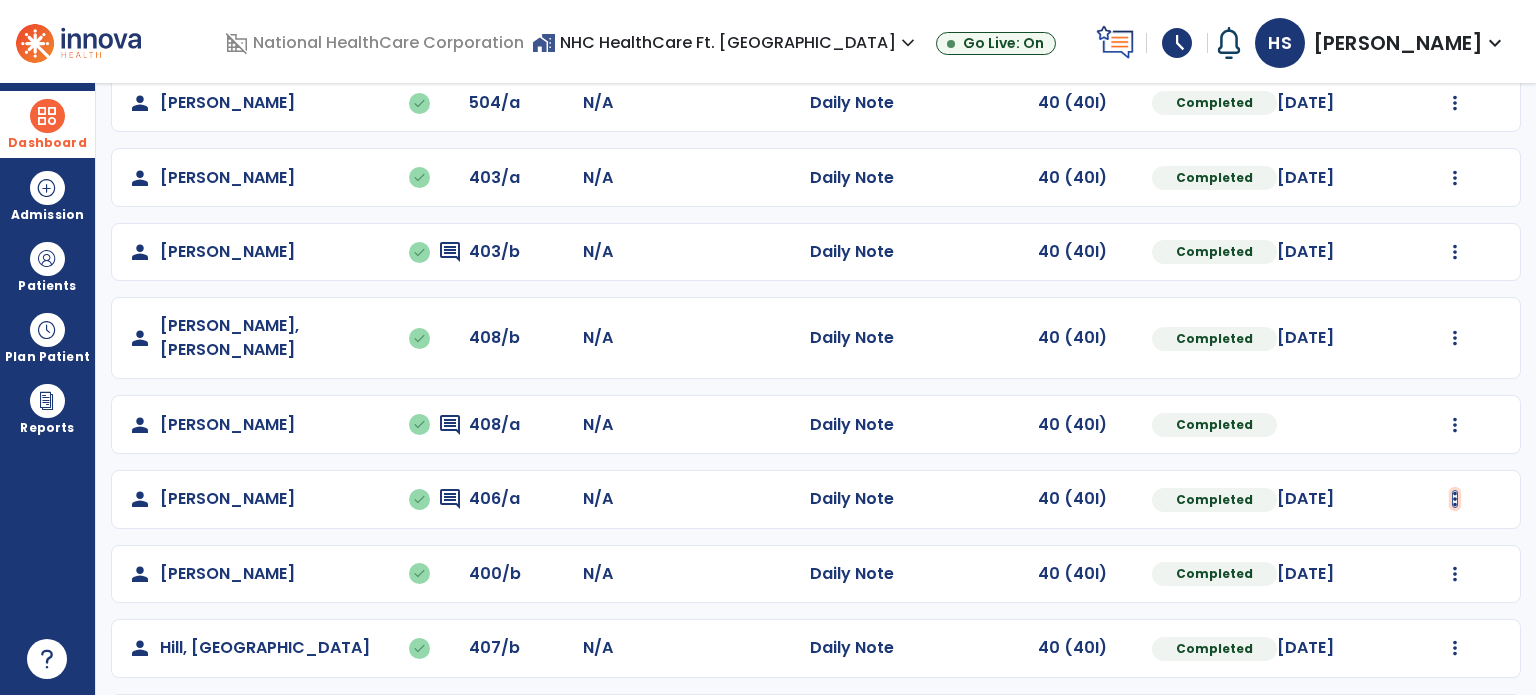 click at bounding box center (1455, 103) 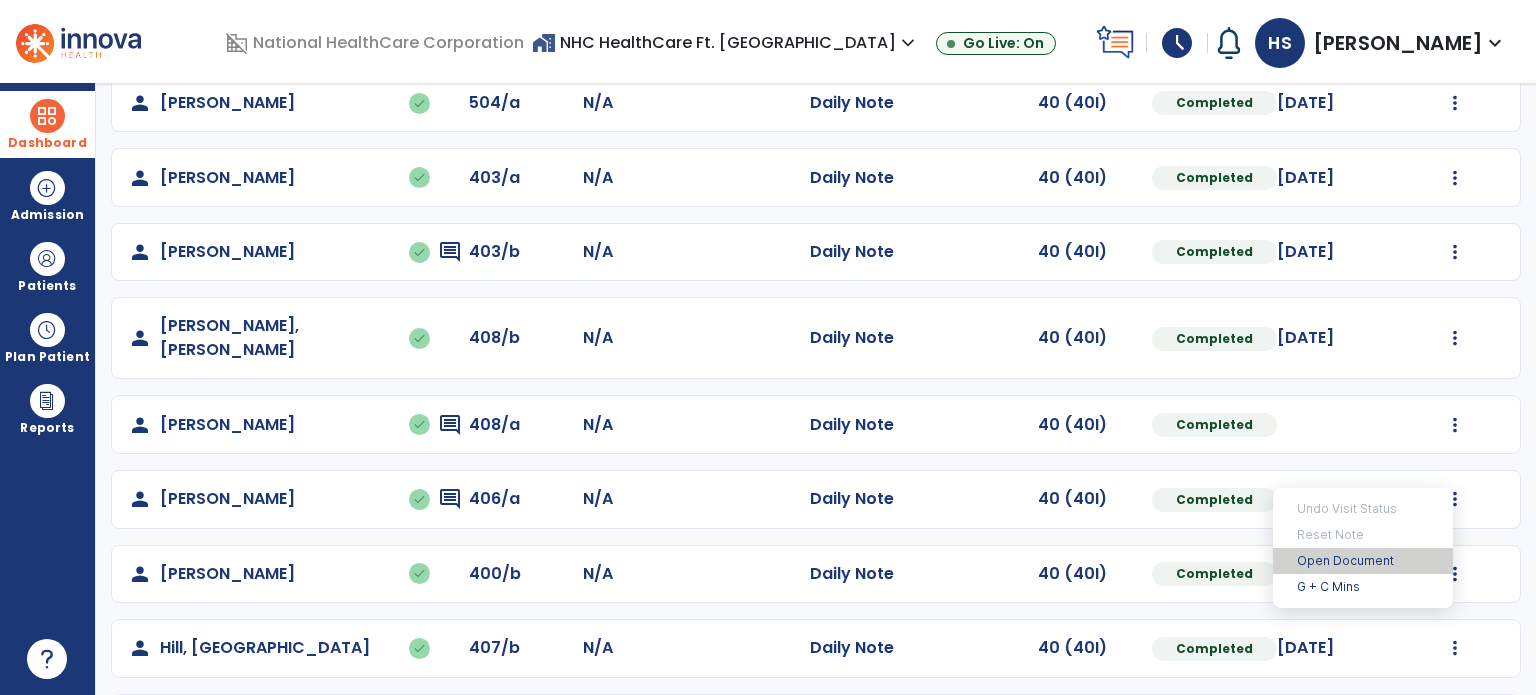click on "Open Document" at bounding box center (1363, 561) 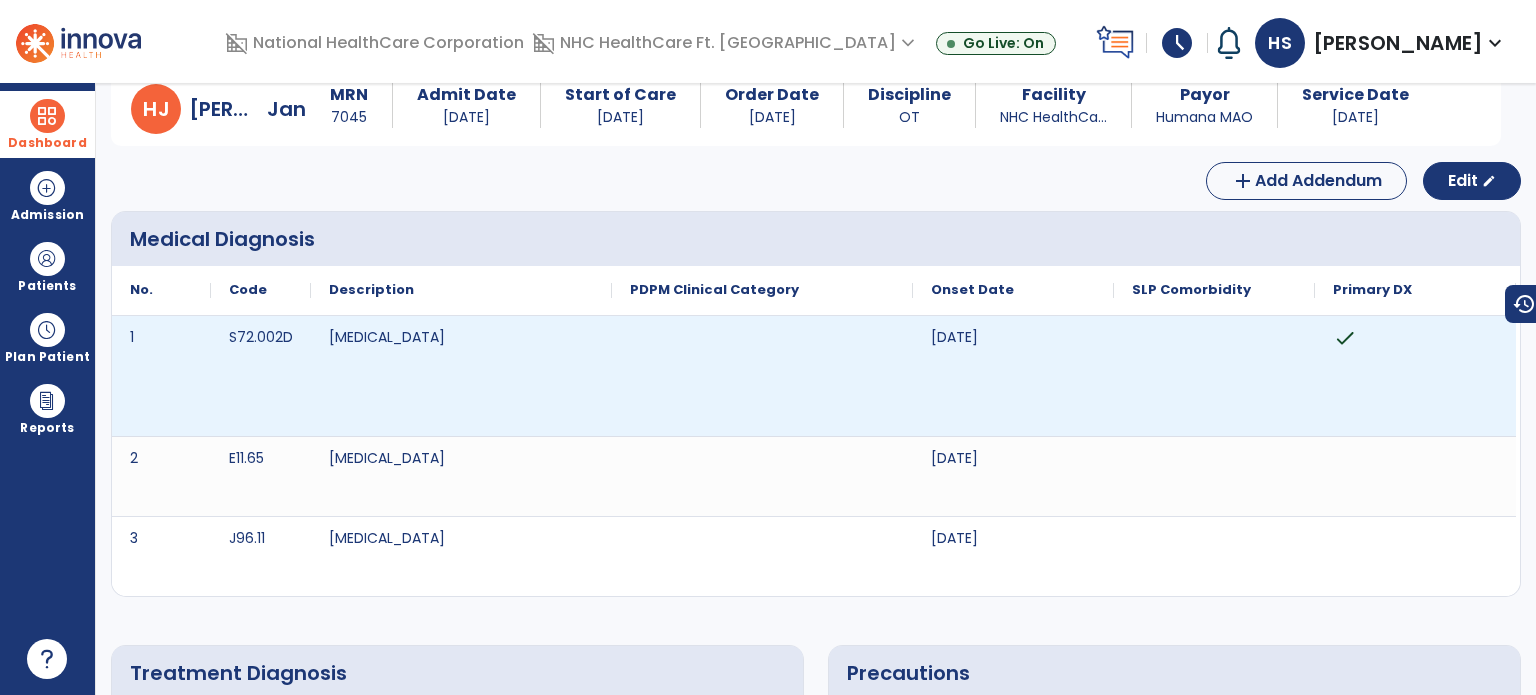 scroll, scrollTop: 0, scrollLeft: 0, axis: both 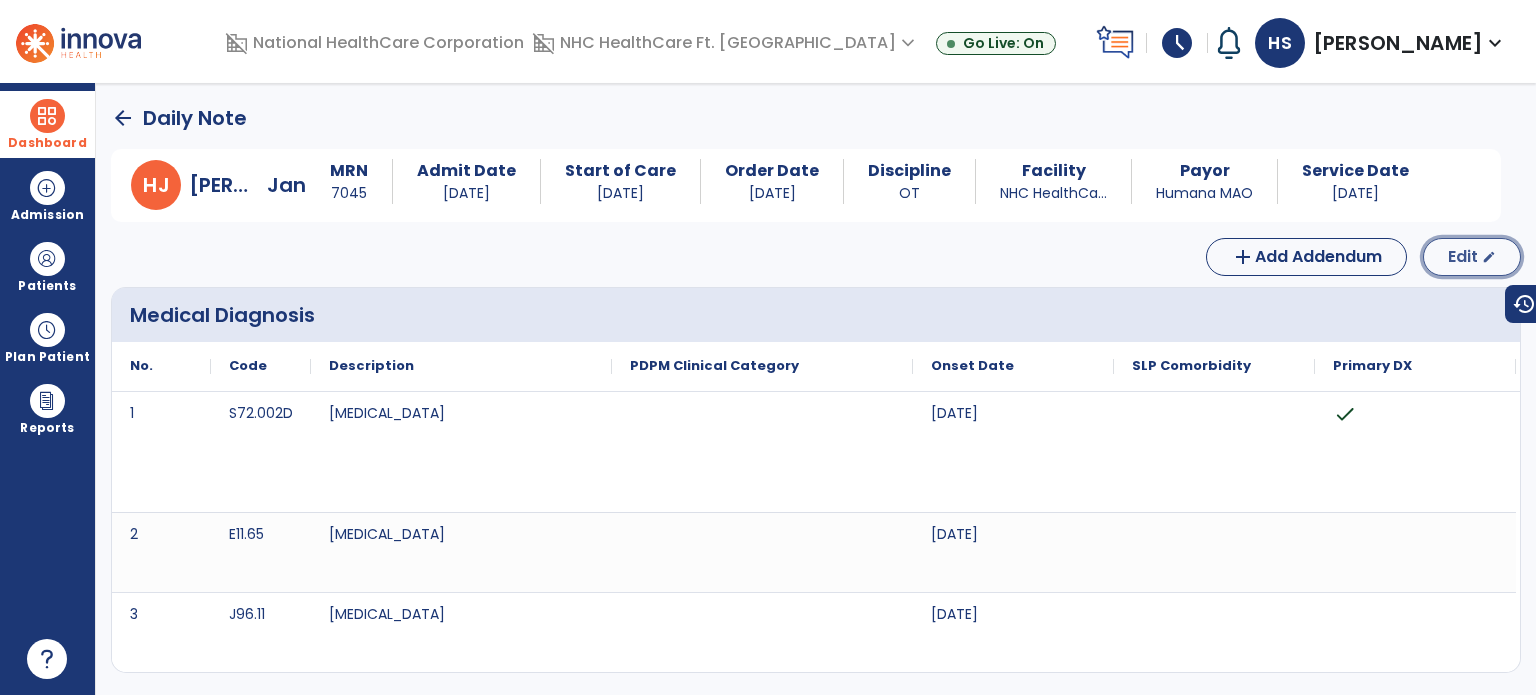 click on "Edit" 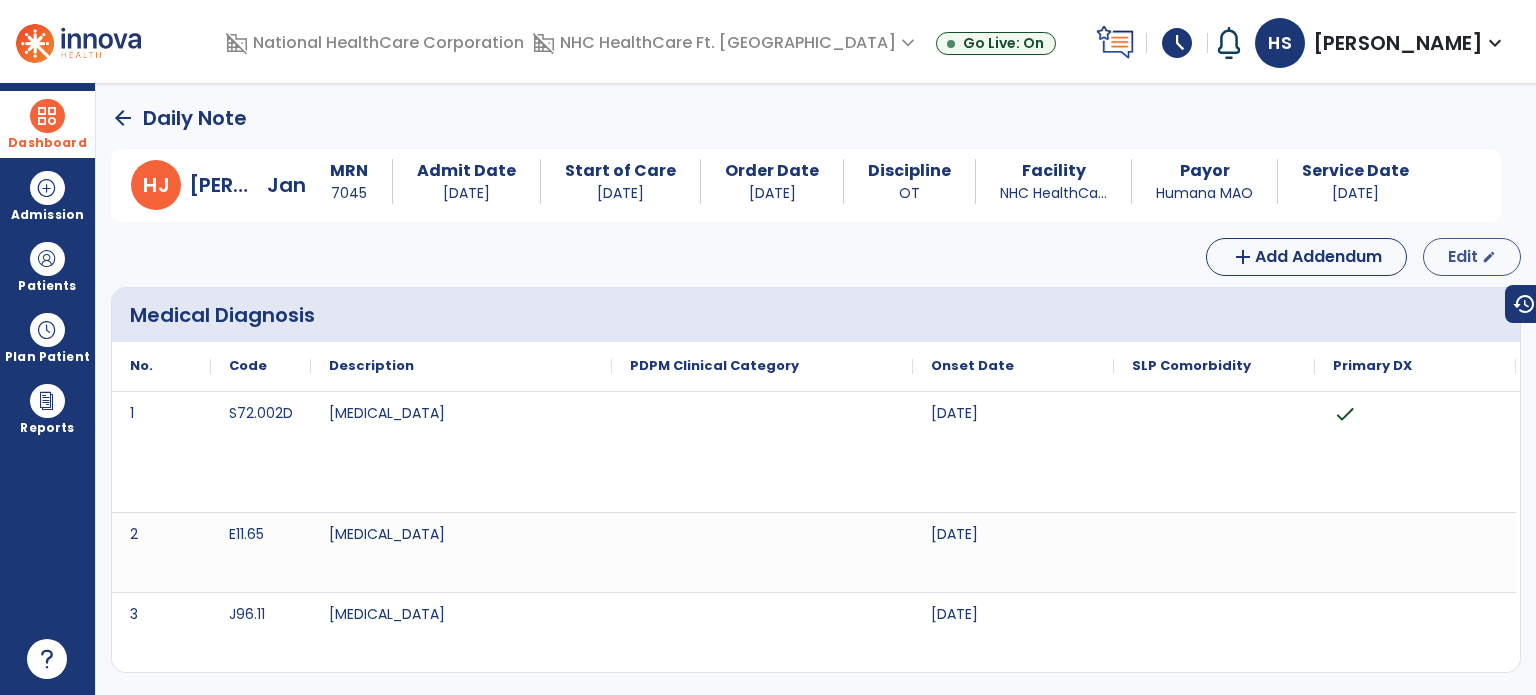 select on "*" 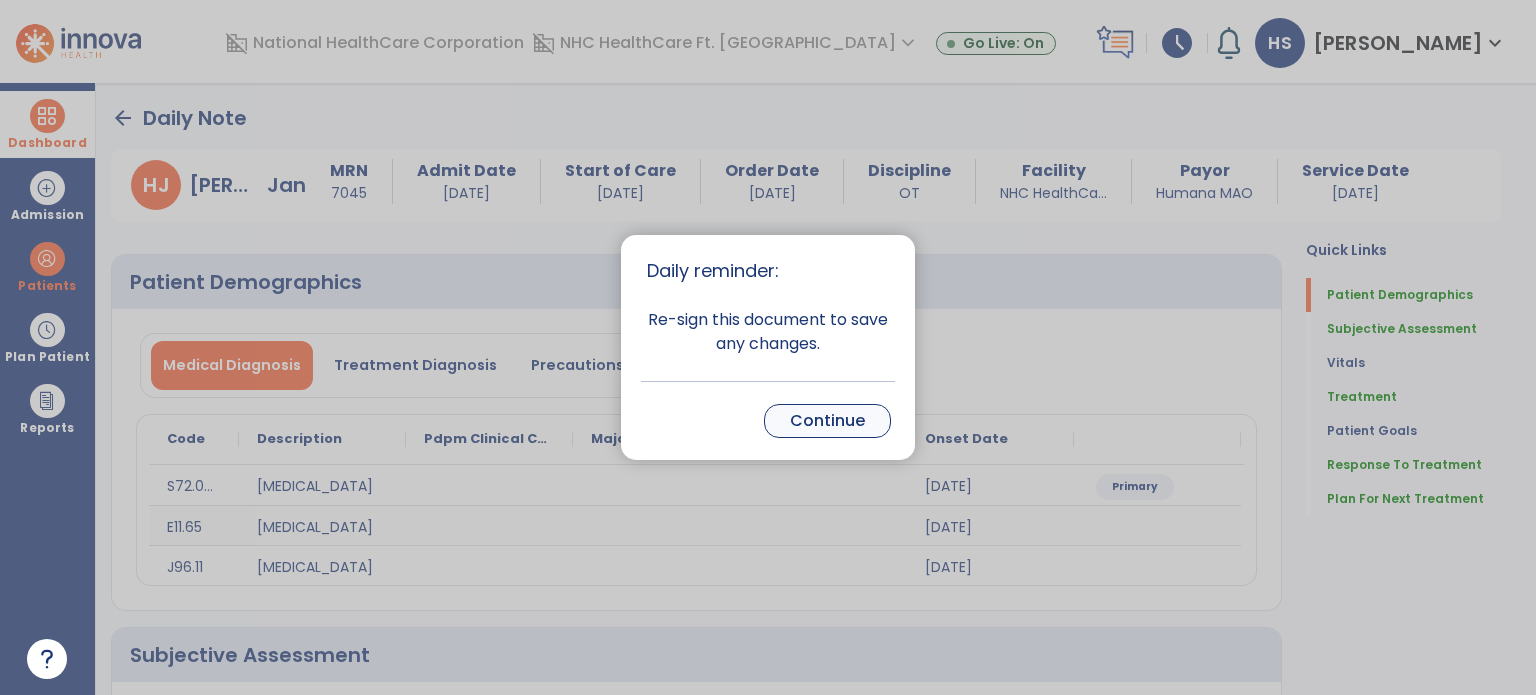 click on "Continue" at bounding box center [827, 421] 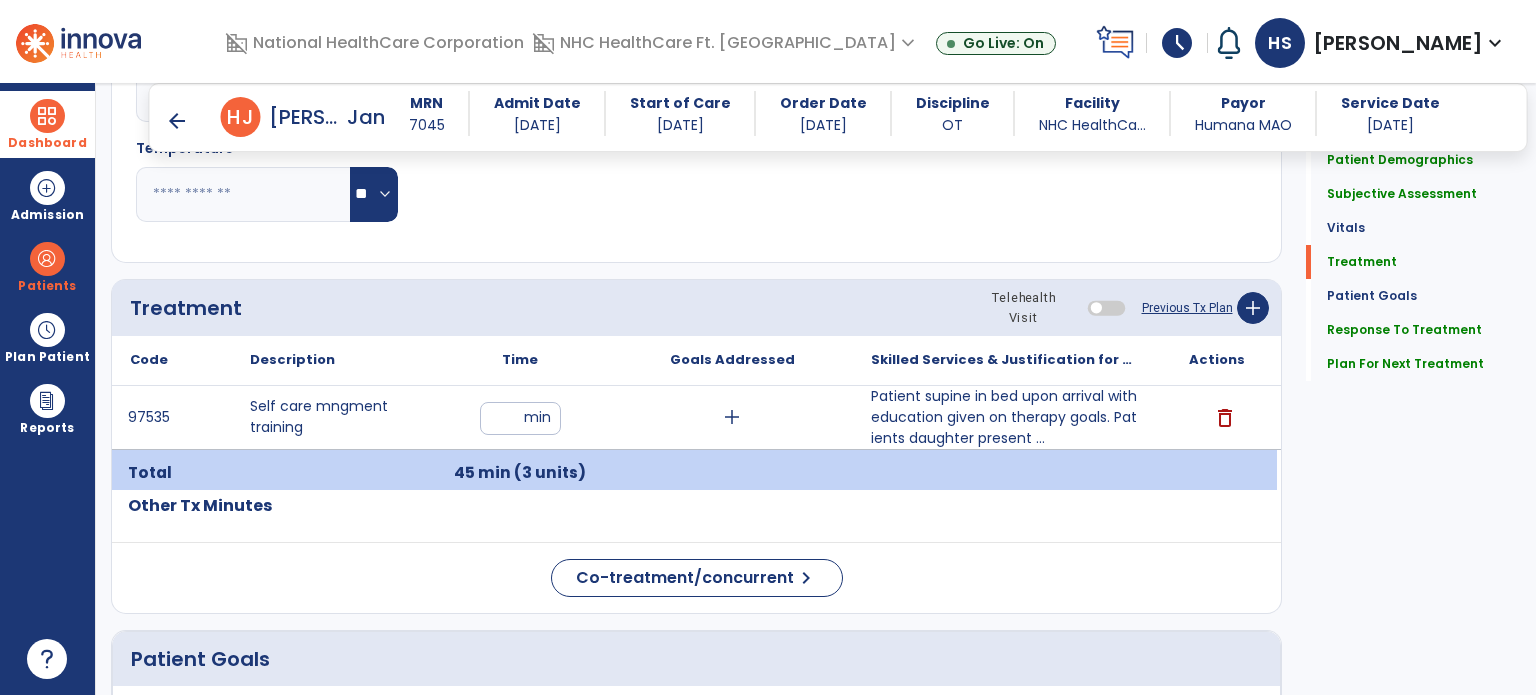 scroll, scrollTop: 1043, scrollLeft: 0, axis: vertical 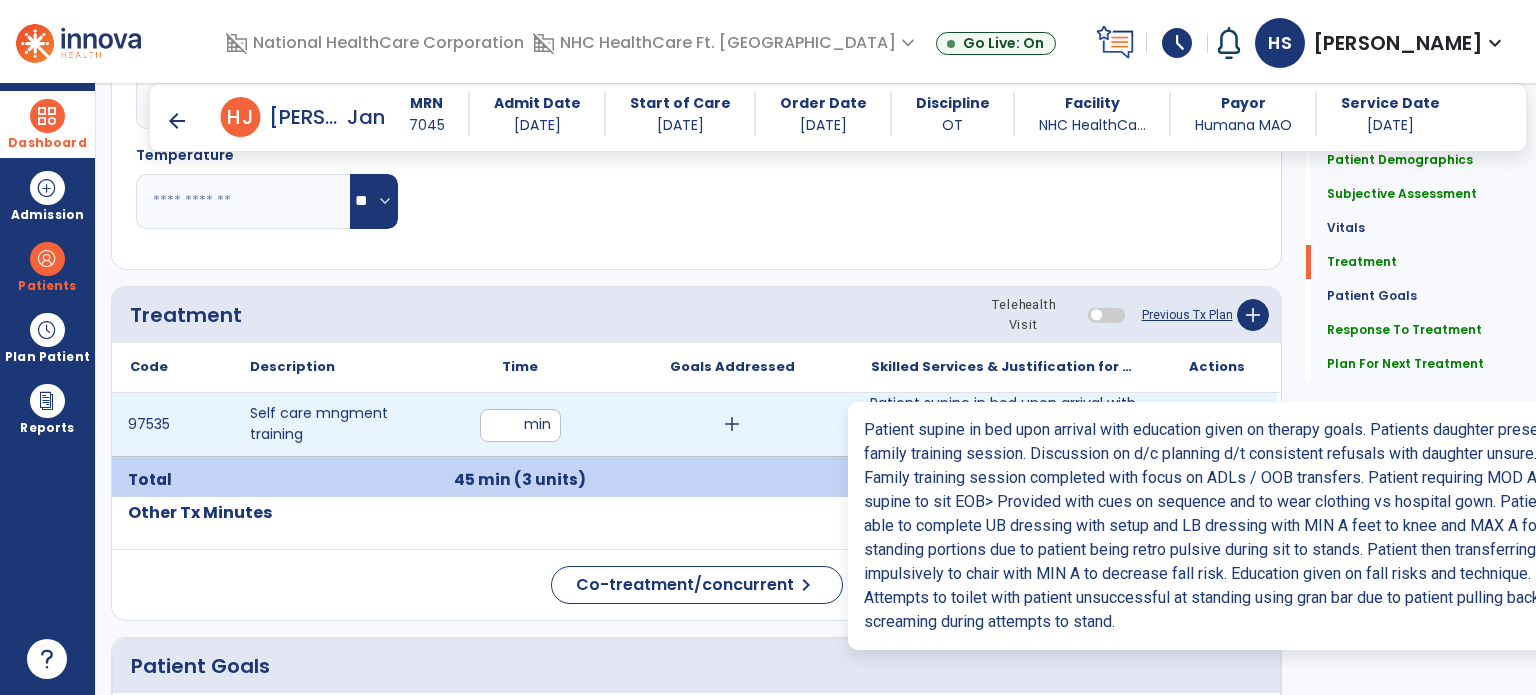 click on "Patient supine in bed upon arrival with education given on therapy goals. Patients daughter present ..." at bounding box center (1004, 424) 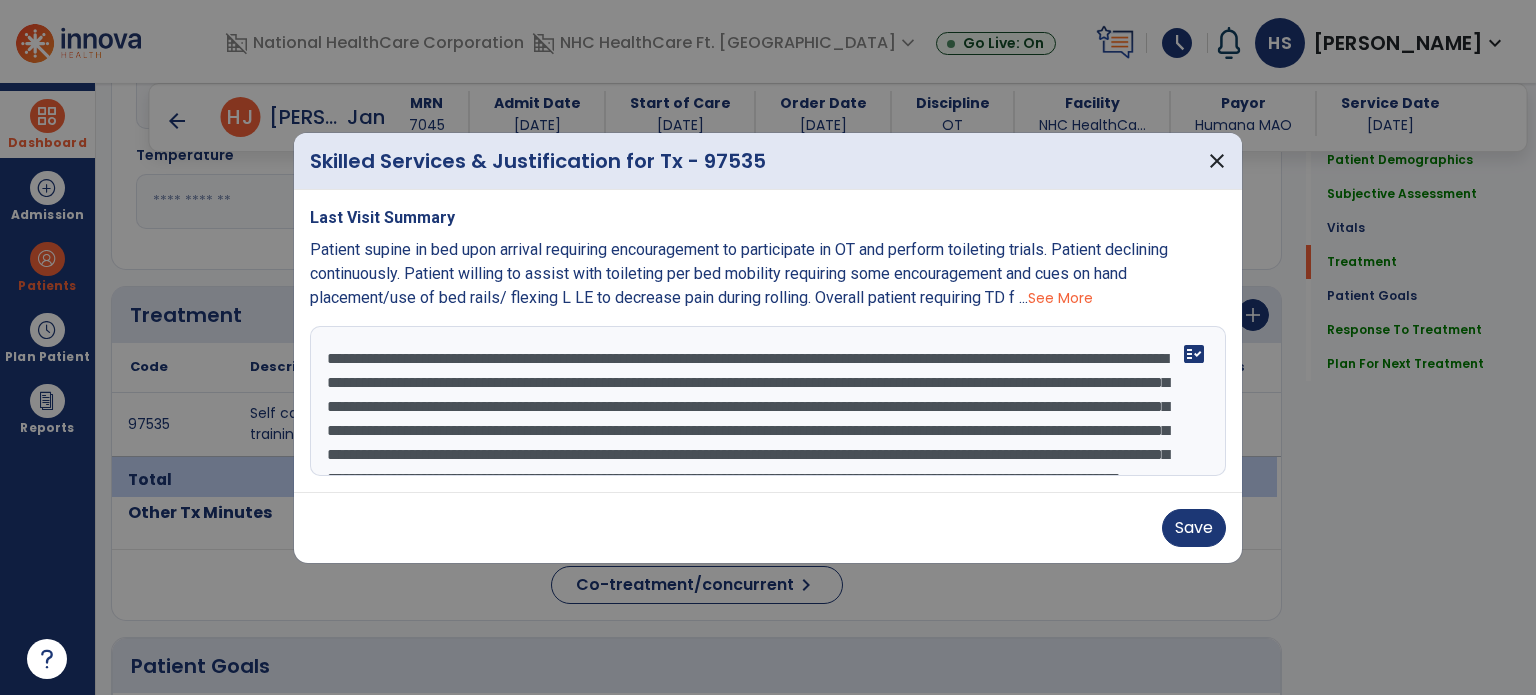scroll, scrollTop: 72, scrollLeft: 0, axis: vertical 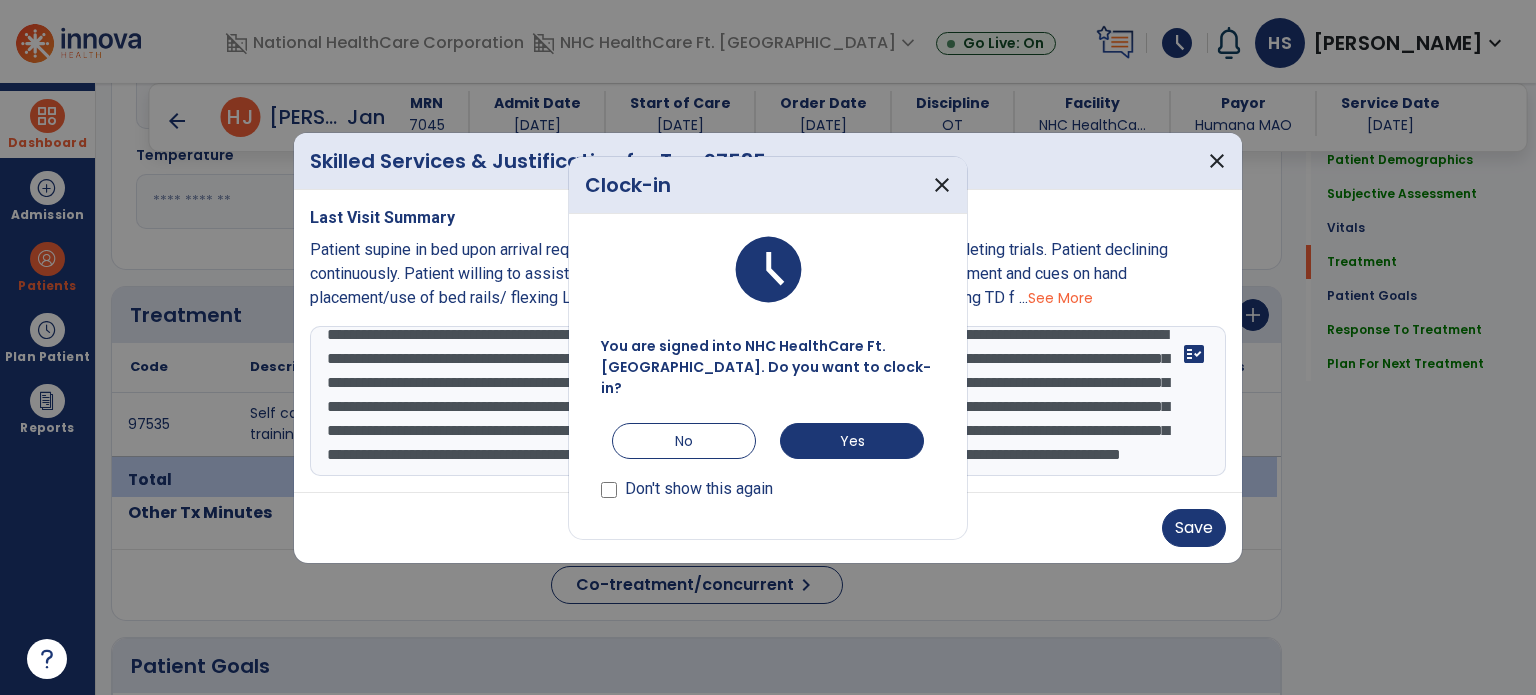 drag, startPoint x: 325, startPoint y: 355, endPoint x: 1115, endPoint y: 519, distance: 806.84326 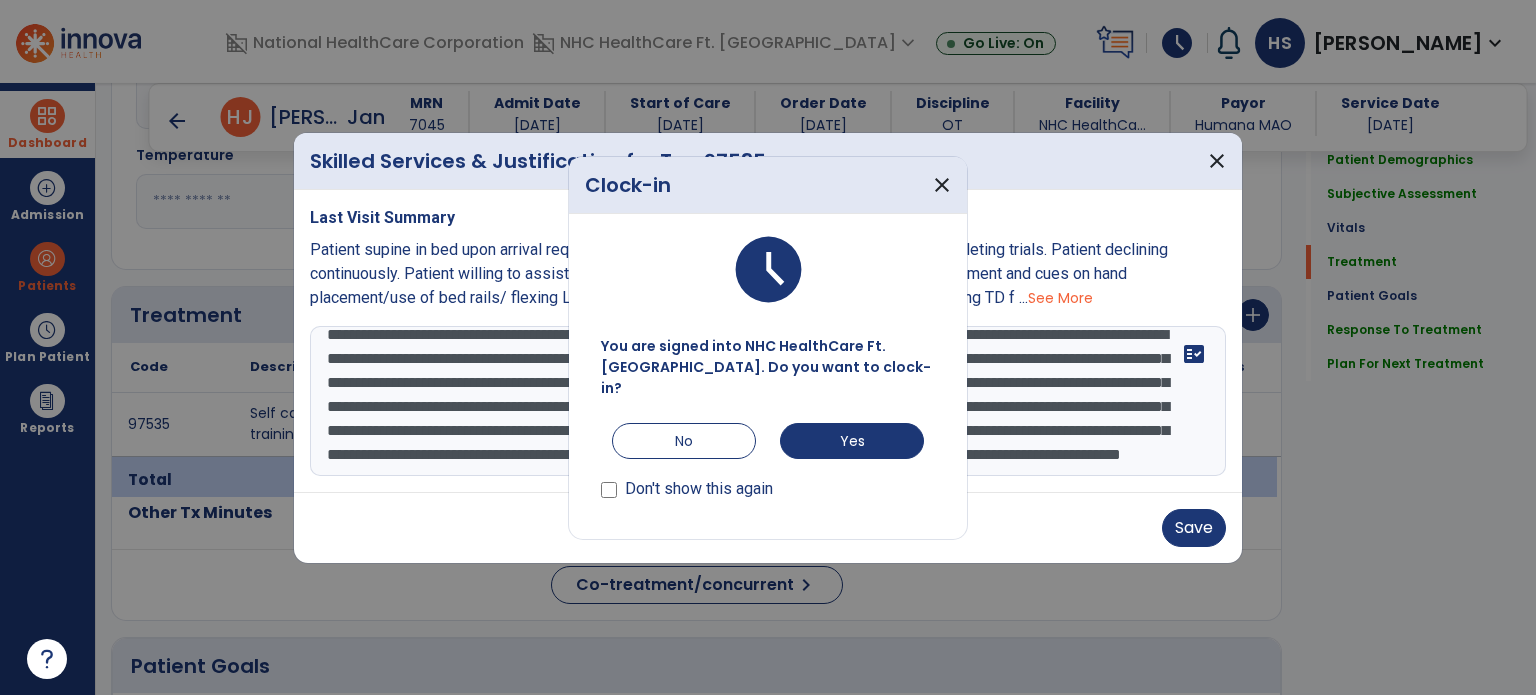 click on "Skilled Services & Justification for Tx - 97535   close   Last Visit Summary Patient supine in bed upon arrival requiring encouragement to participate in OT and perform toileting trials. Patient declining continuously. Patient willing to assist with toileting per bed mobility requiring some encouragement and cues on hand placement/use of bed rails/ flexing L LE to decrease pain during rolling. Overall patient requiring TD f ...  See More   fact_check   Save" at bounding box center (768, 348) 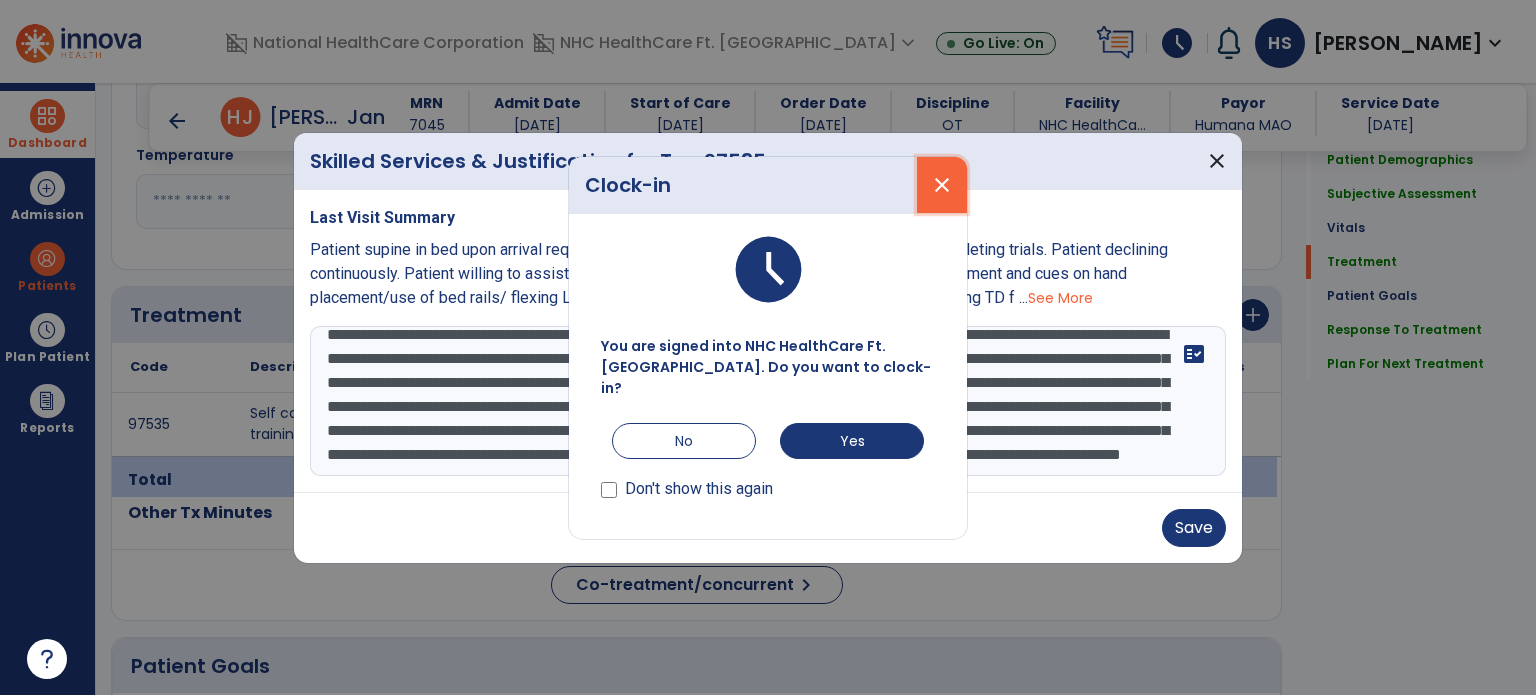 click on "close" at bounding box center [942, 185] 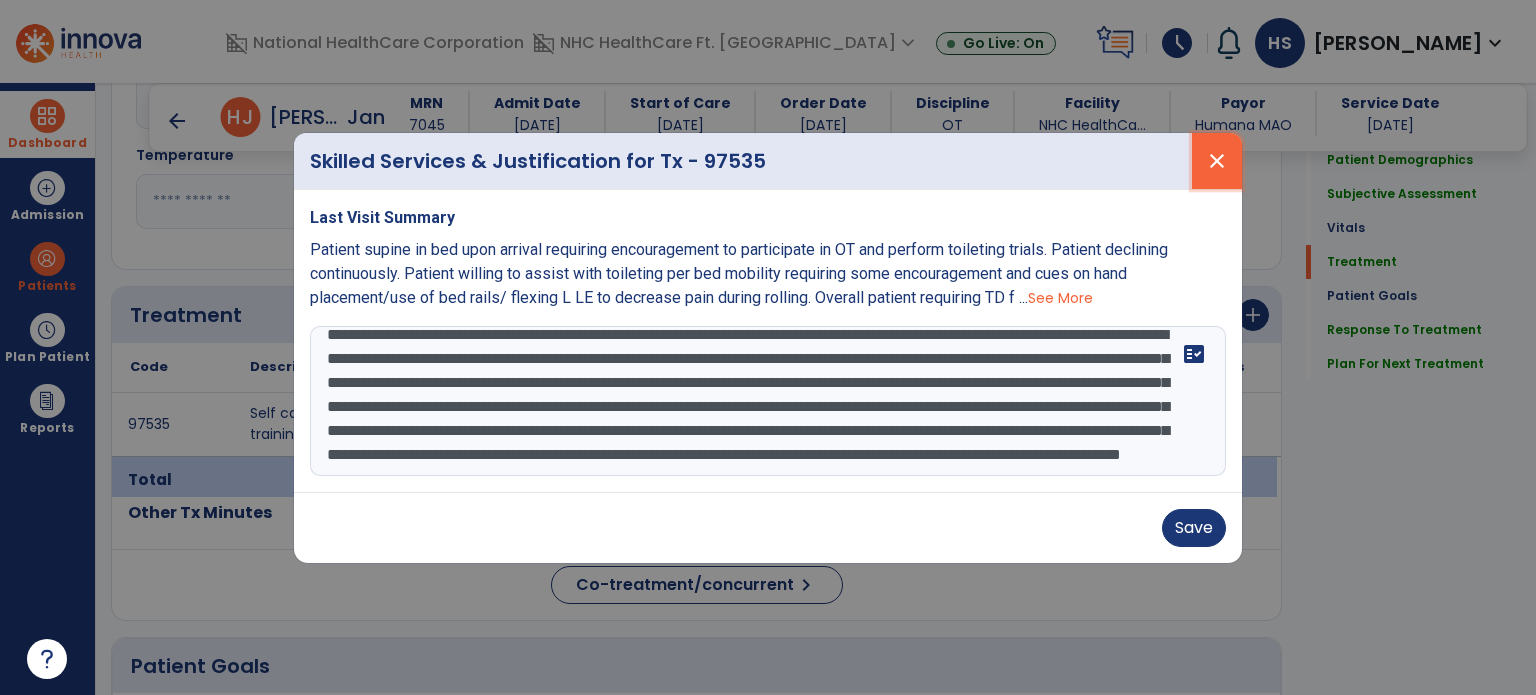 click on "close" at bounding box center (1217, 161) 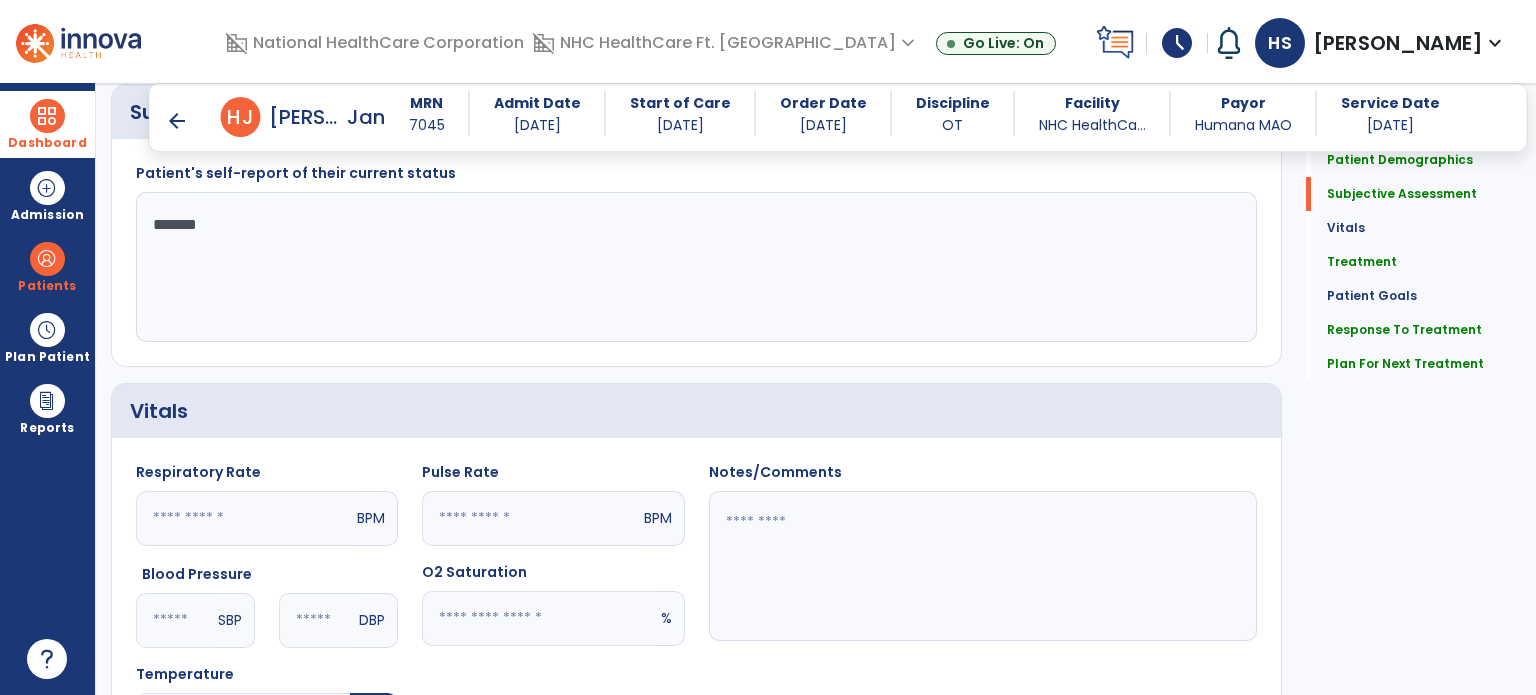 scroll, scrollTop: 443, scrollLeft: 0, axis: vertical 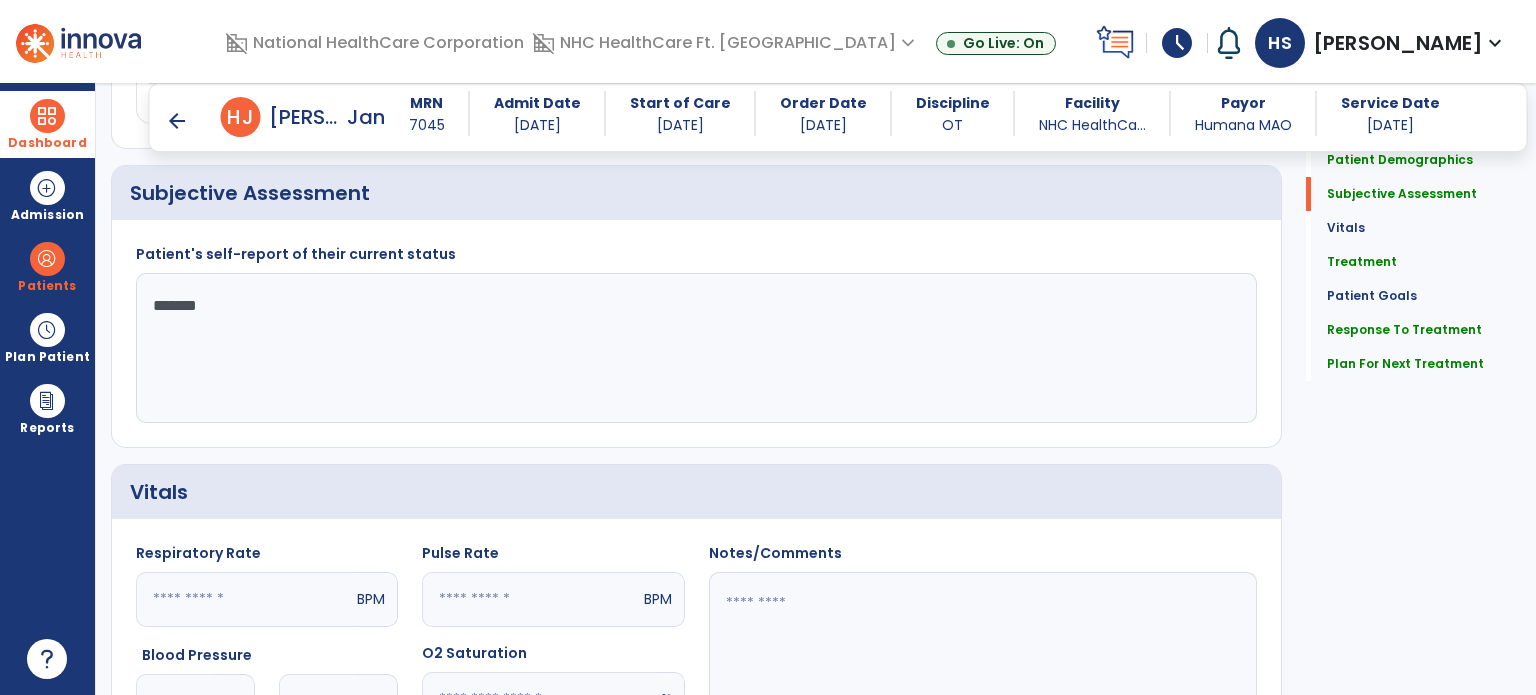 click on "arrow_back" at bounding box center [177, 121] 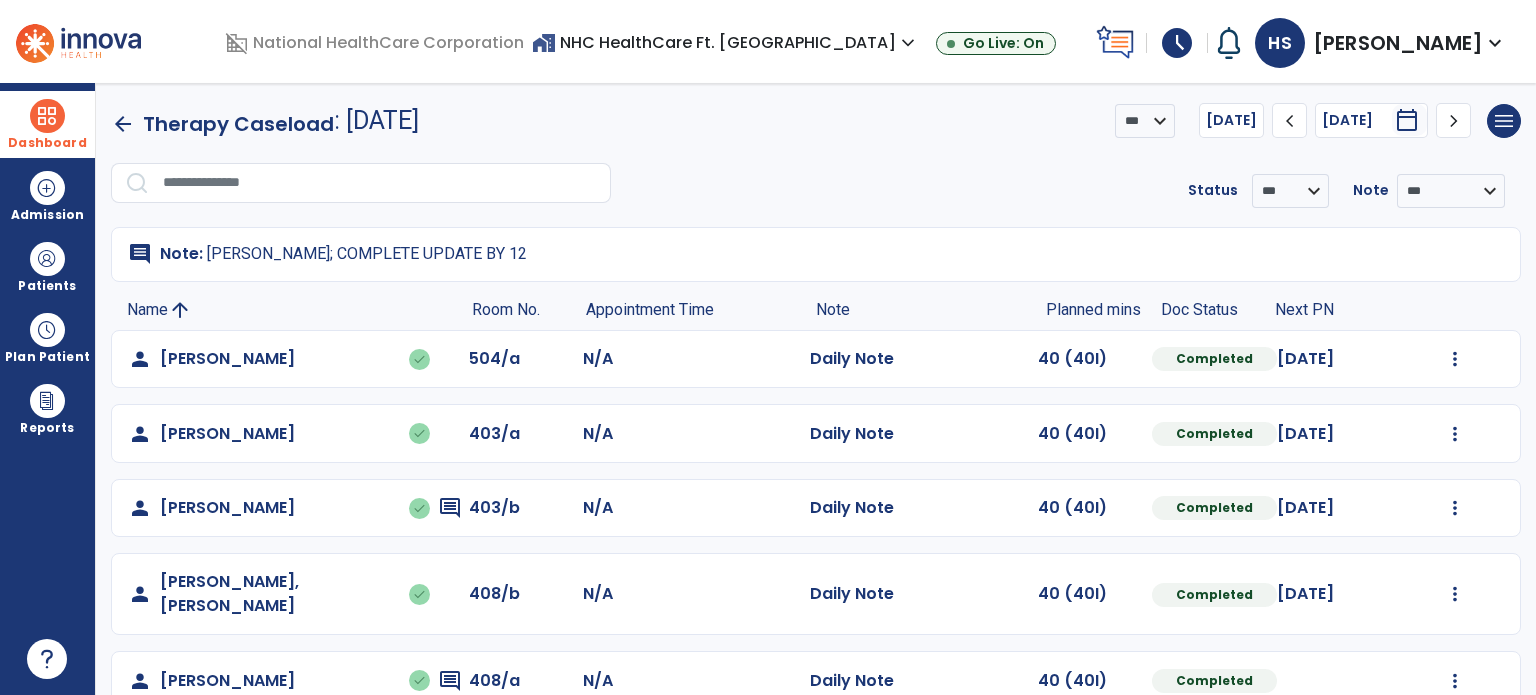 click on "chevron_right" 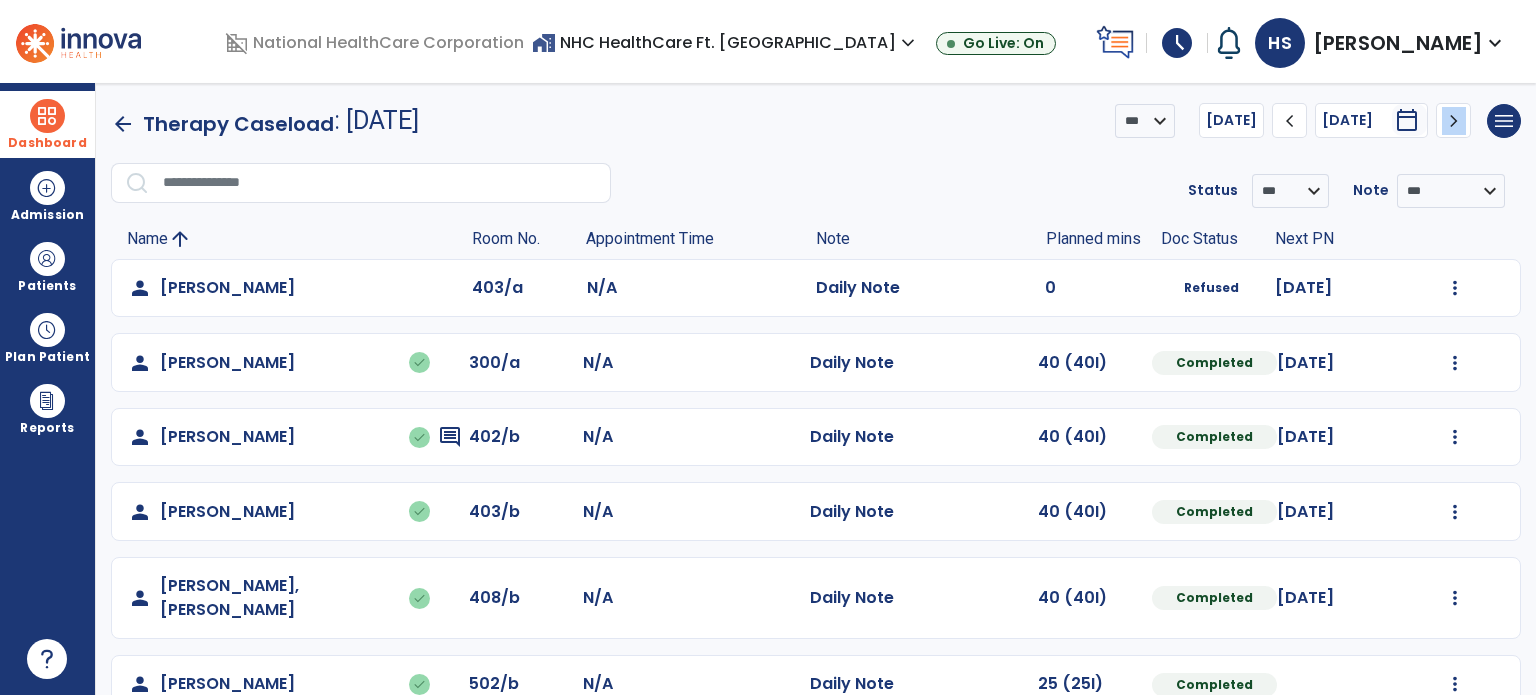 click on "chevron_right" 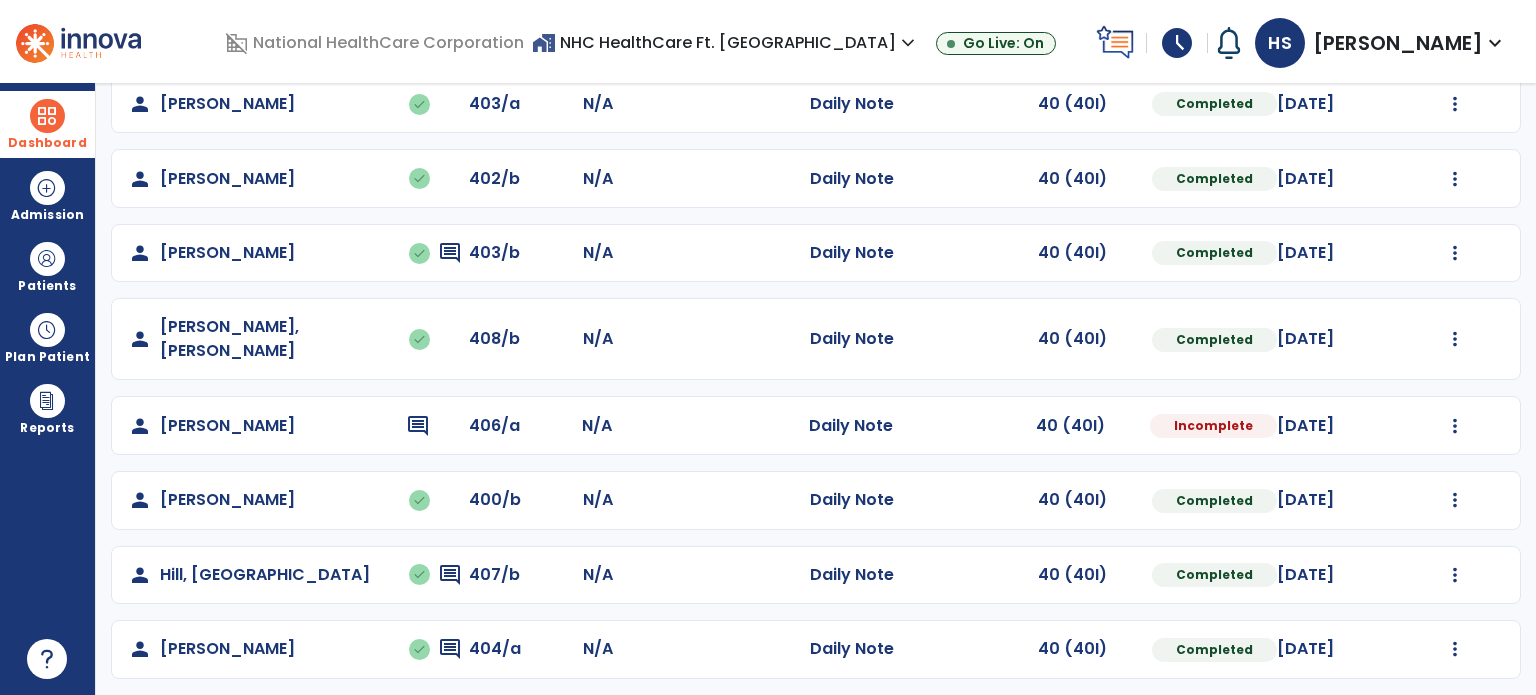 scroll, scrollTop: 181, scrollLeft: 0, axis: vertical 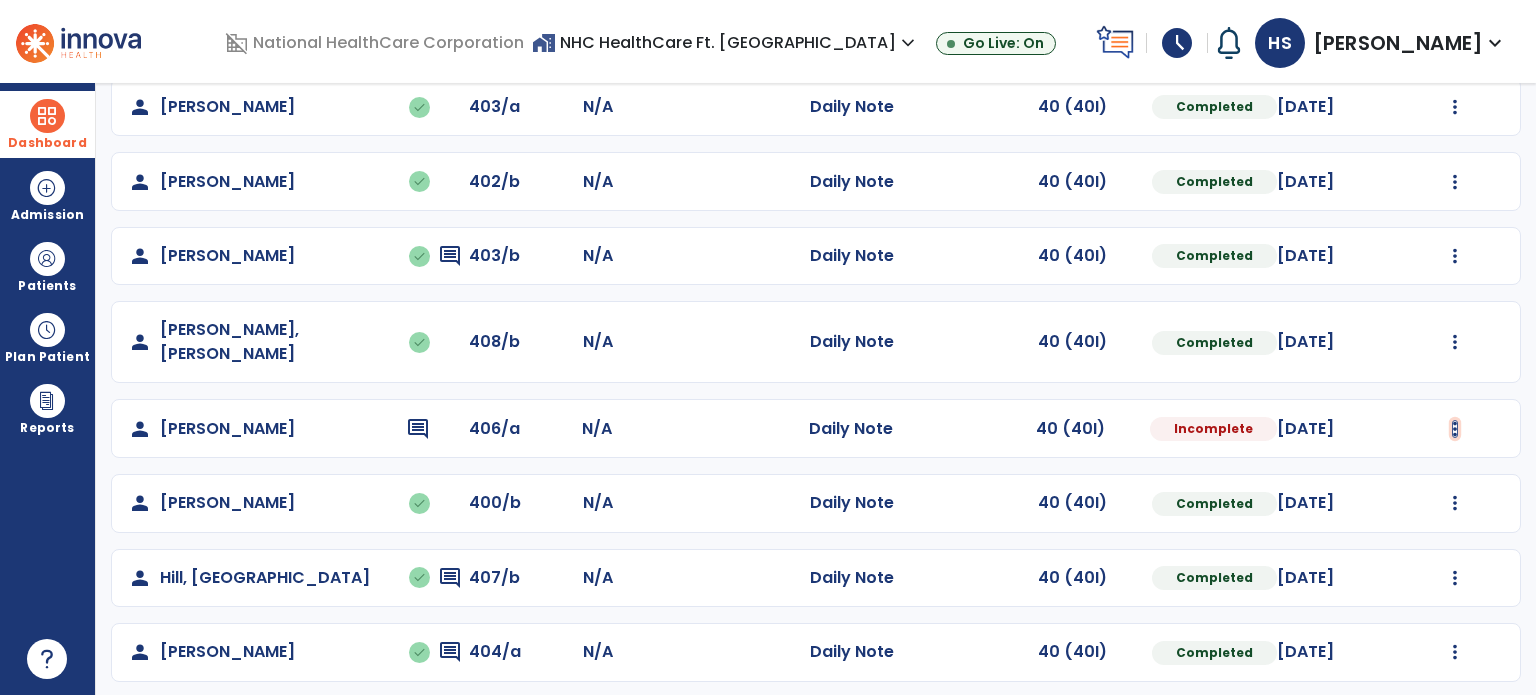 click at bounding box center [1455, 107] 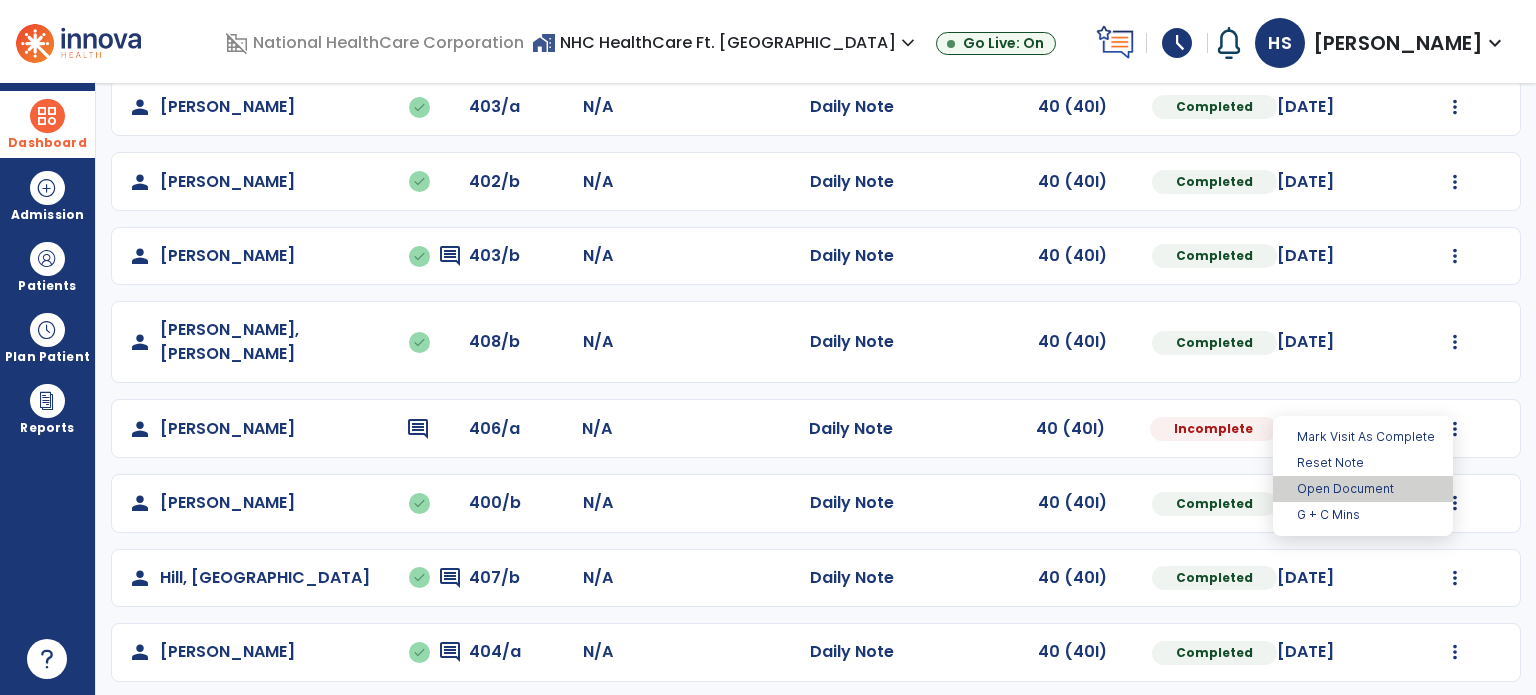 click on "Open Document" at bounding box center [1363, 489] 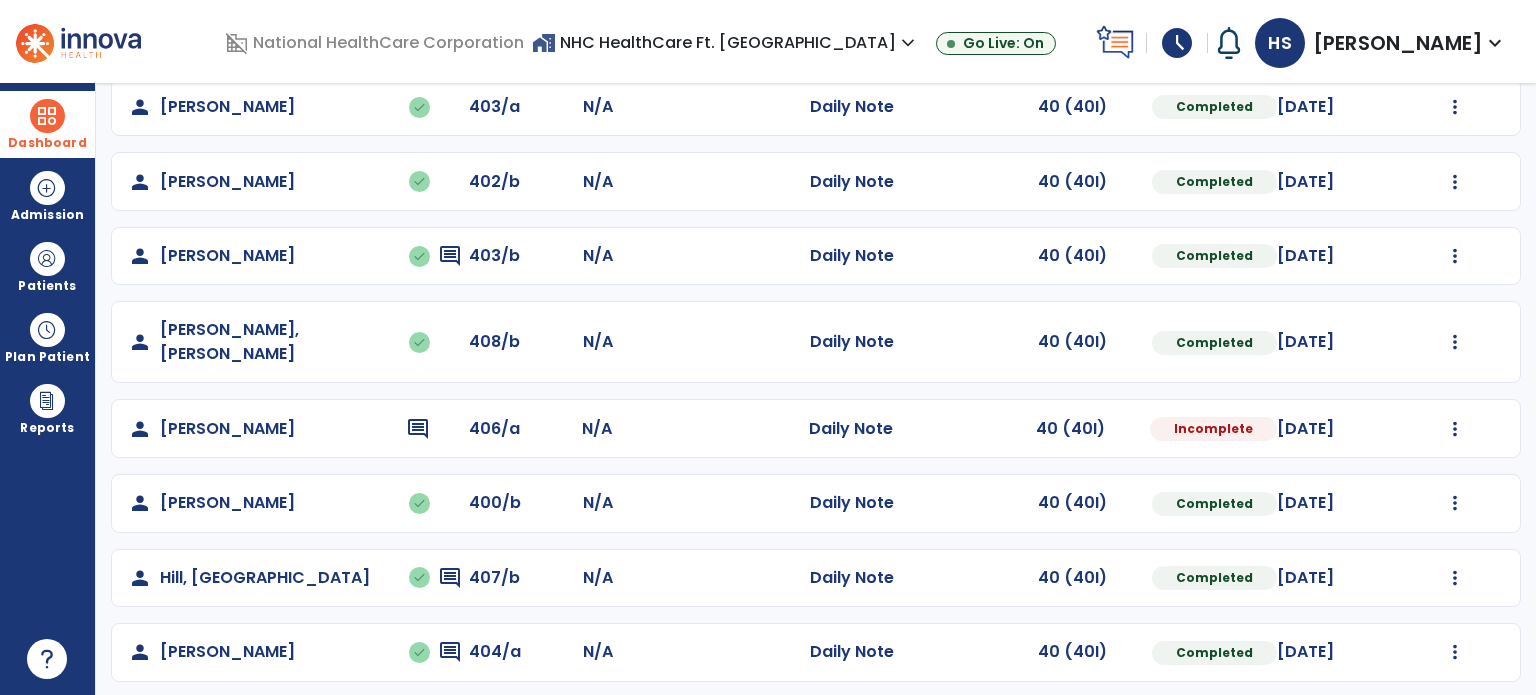 select on "*" 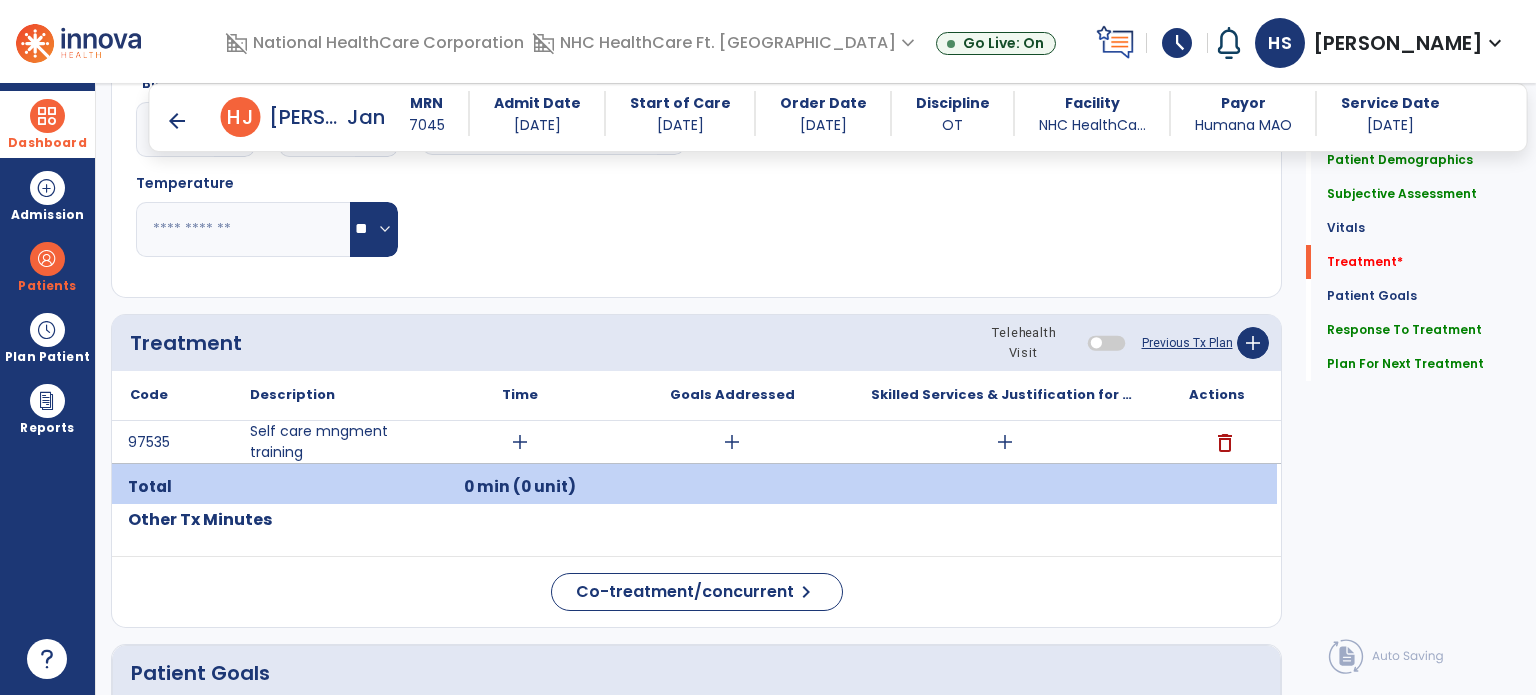 scroll, scrollTop: 1020, scrollLeft: 0, axis: vertical 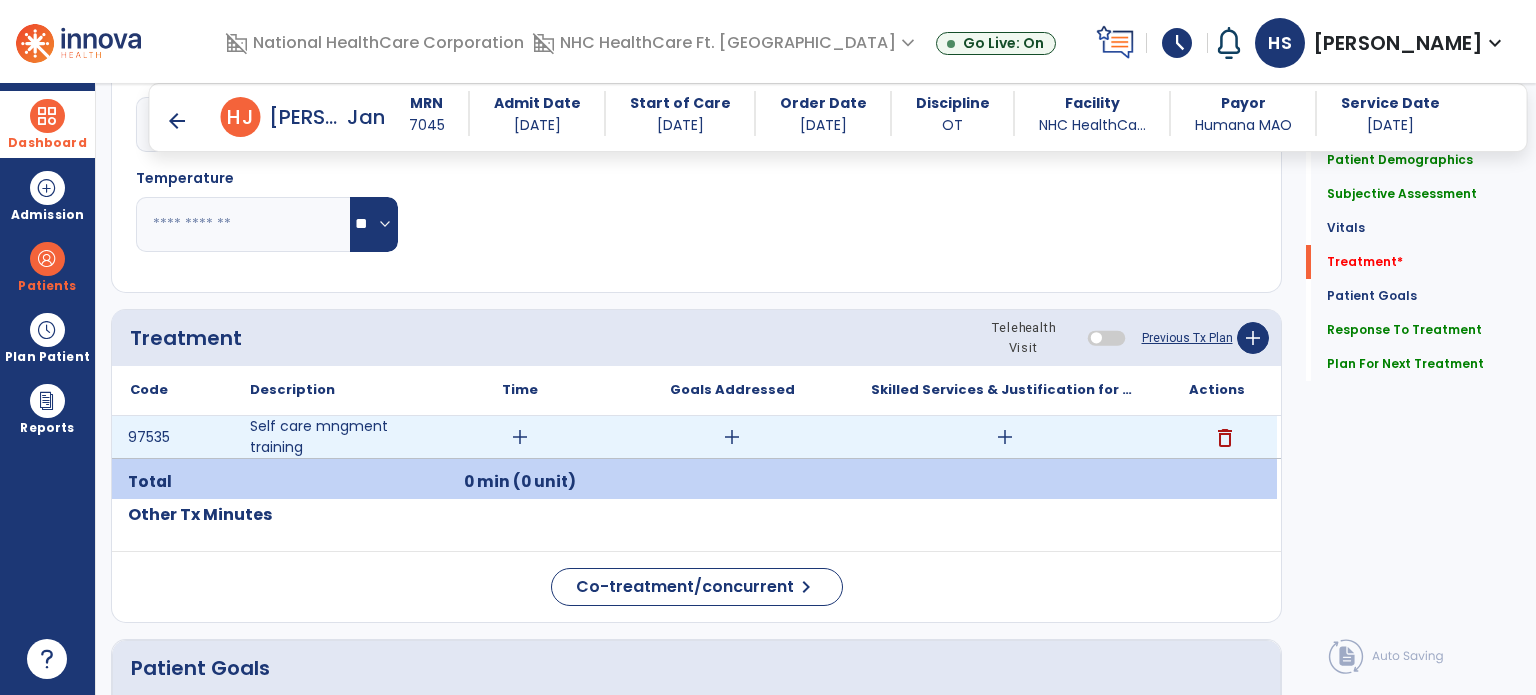 click on "add" at bounding box center (1005, 437) 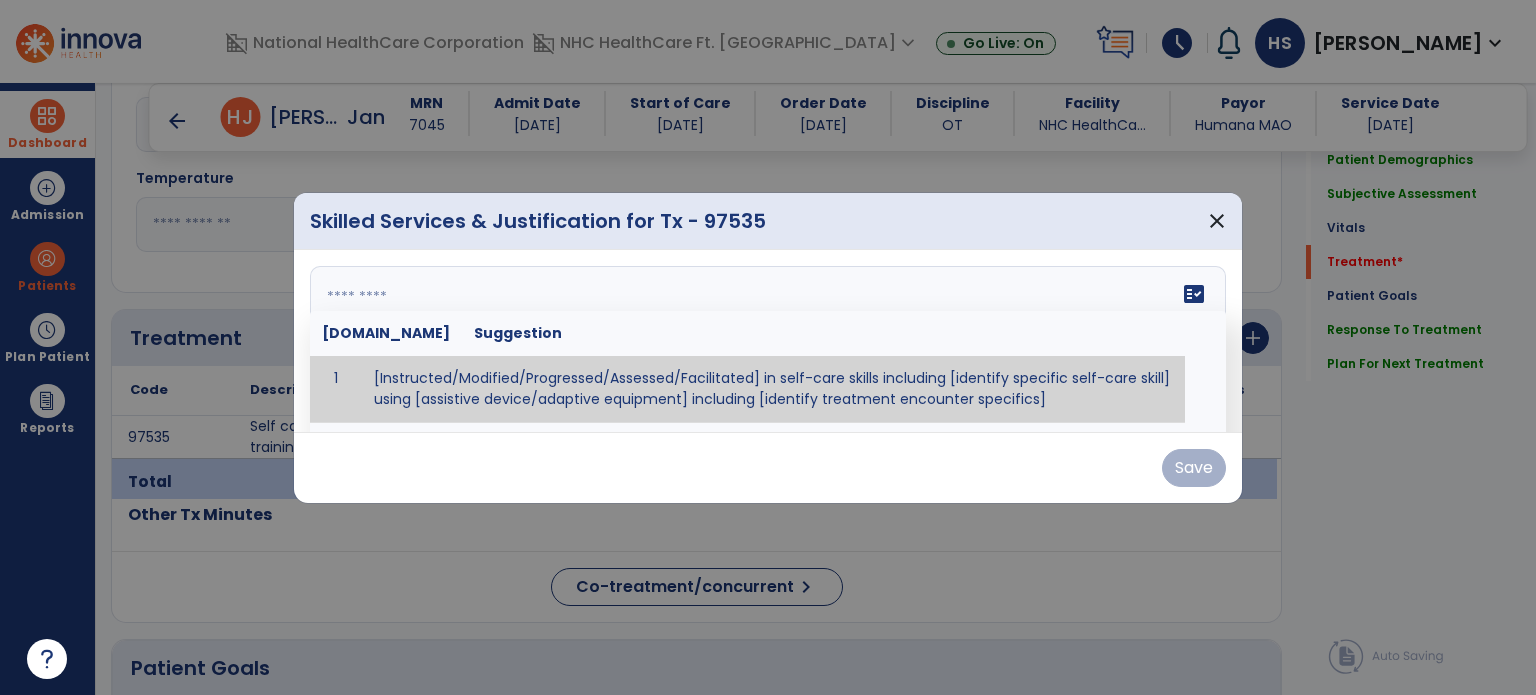 click on "fact_check  [DOMAIN_NAME] Suggestion 1 [Instructed/Modified/Progressed/Assessed/Facilitated] in self-care skills including [identify specific self-care skill] using [assistive device/adaptive equipment] including [identify treatment encounter specifics]" at bounding box center (768, 341) 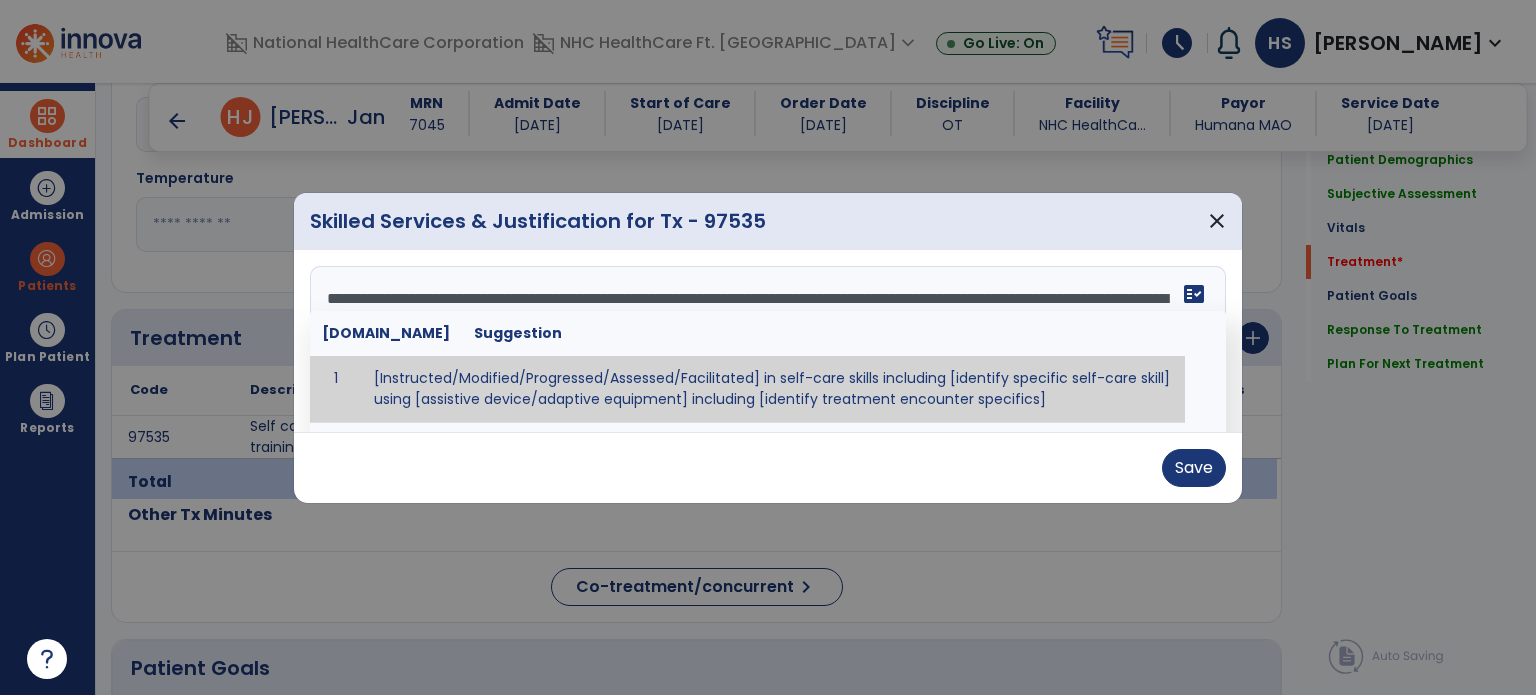 scroll, scrollTop: 63, scrollLeft: 0, axis: vertical 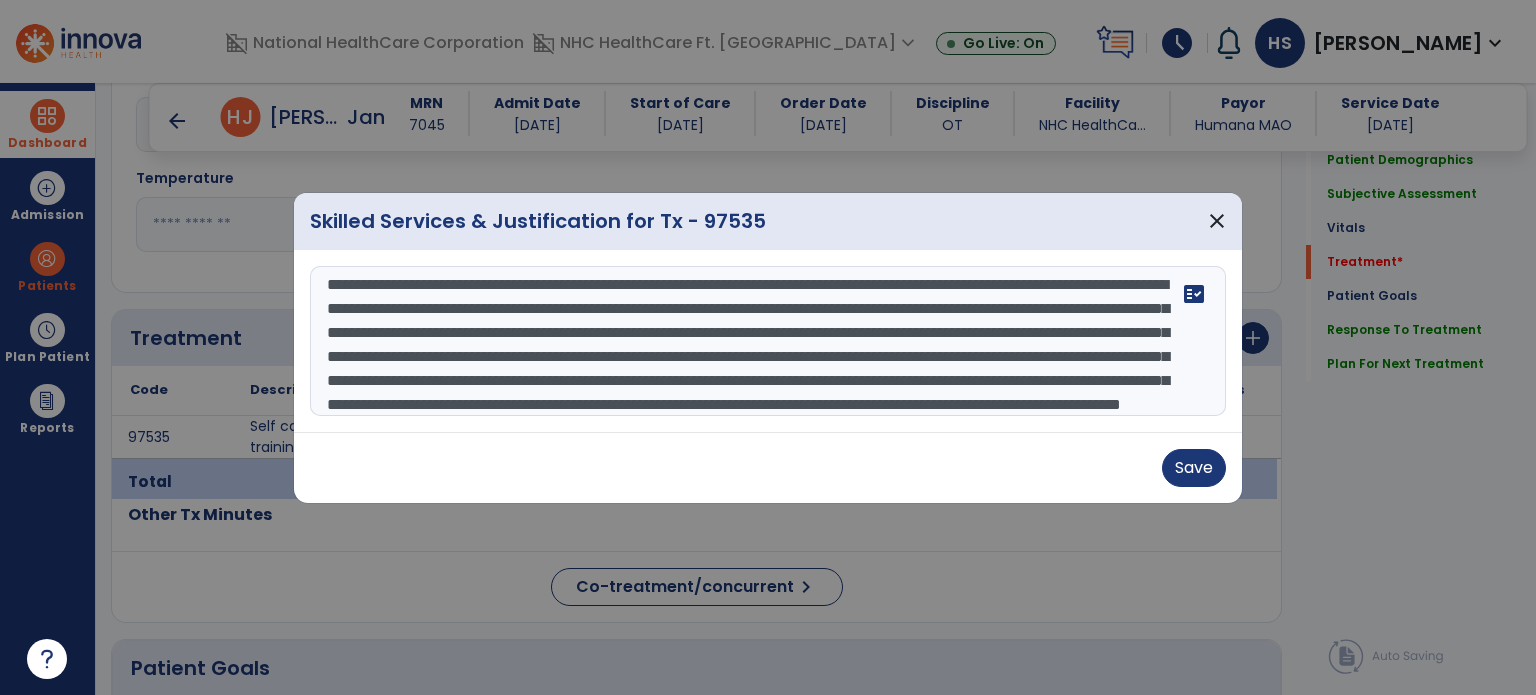 click on "**********" at bounding box center [768, 341] 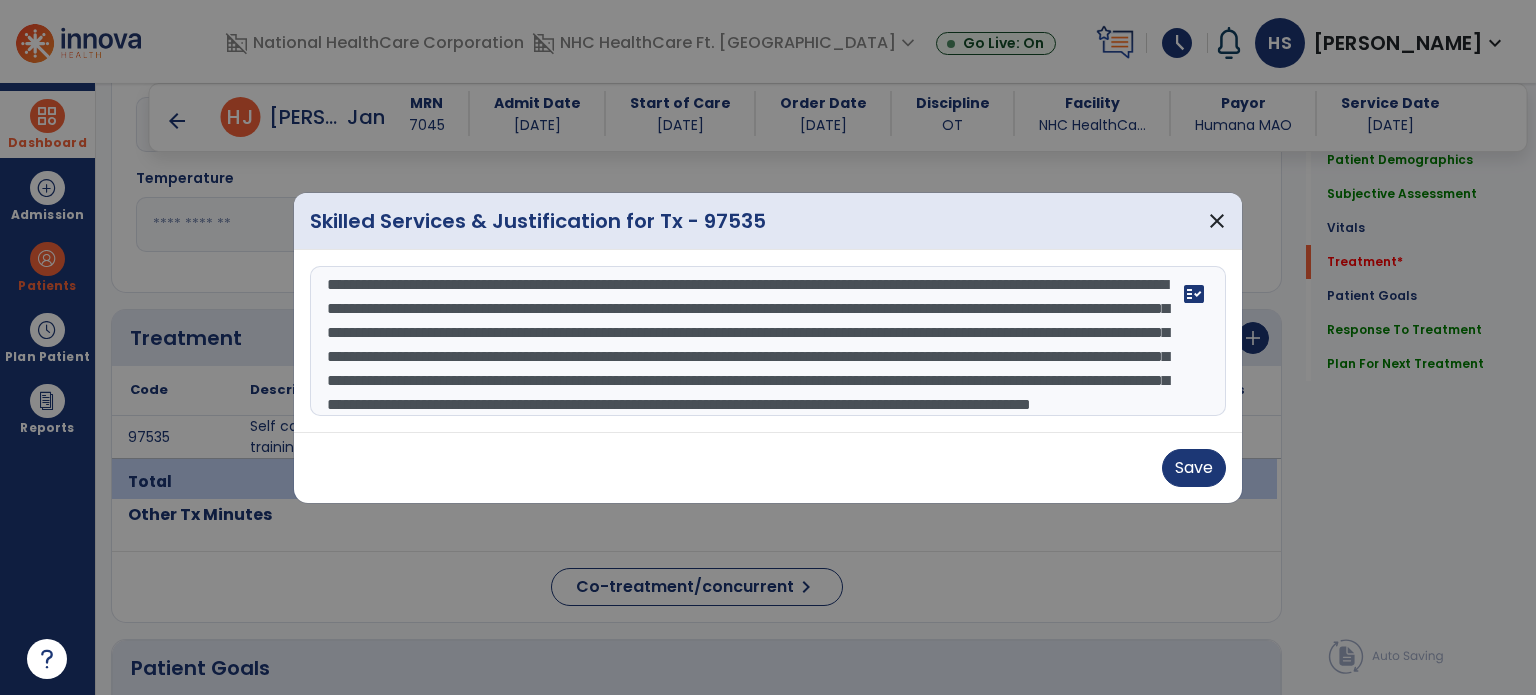click on "**********" at bounding box center (768, 341) 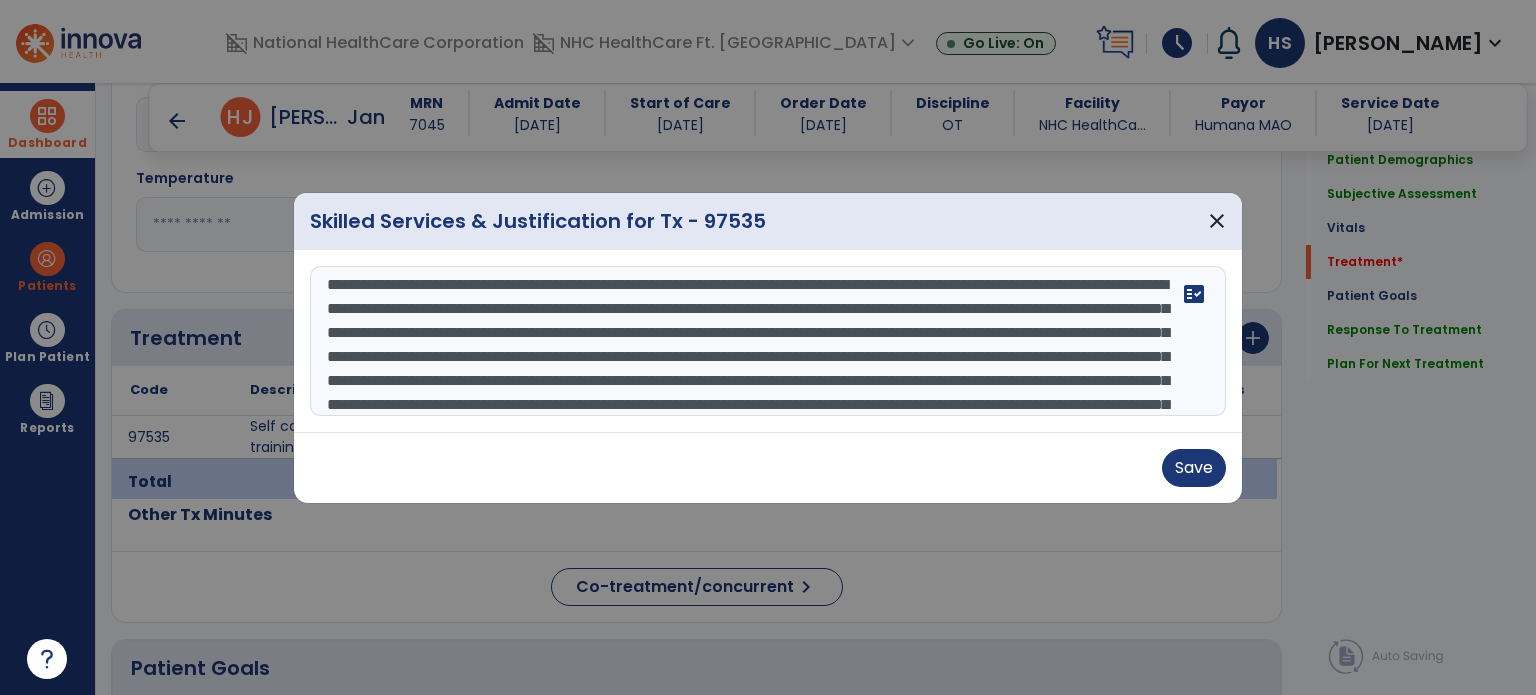 click on "**********" at bounding box center (768, 341) 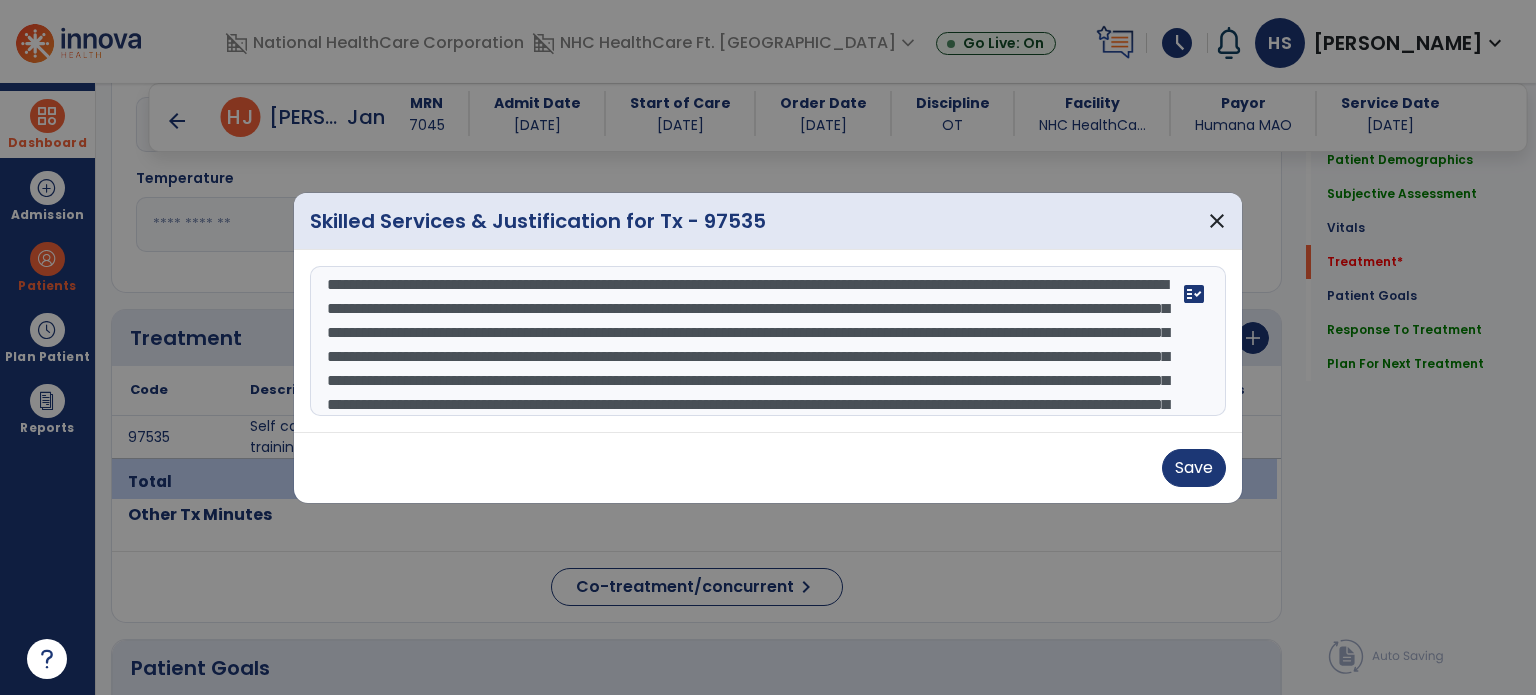 click on "**********" at bounding box center (768, 341) 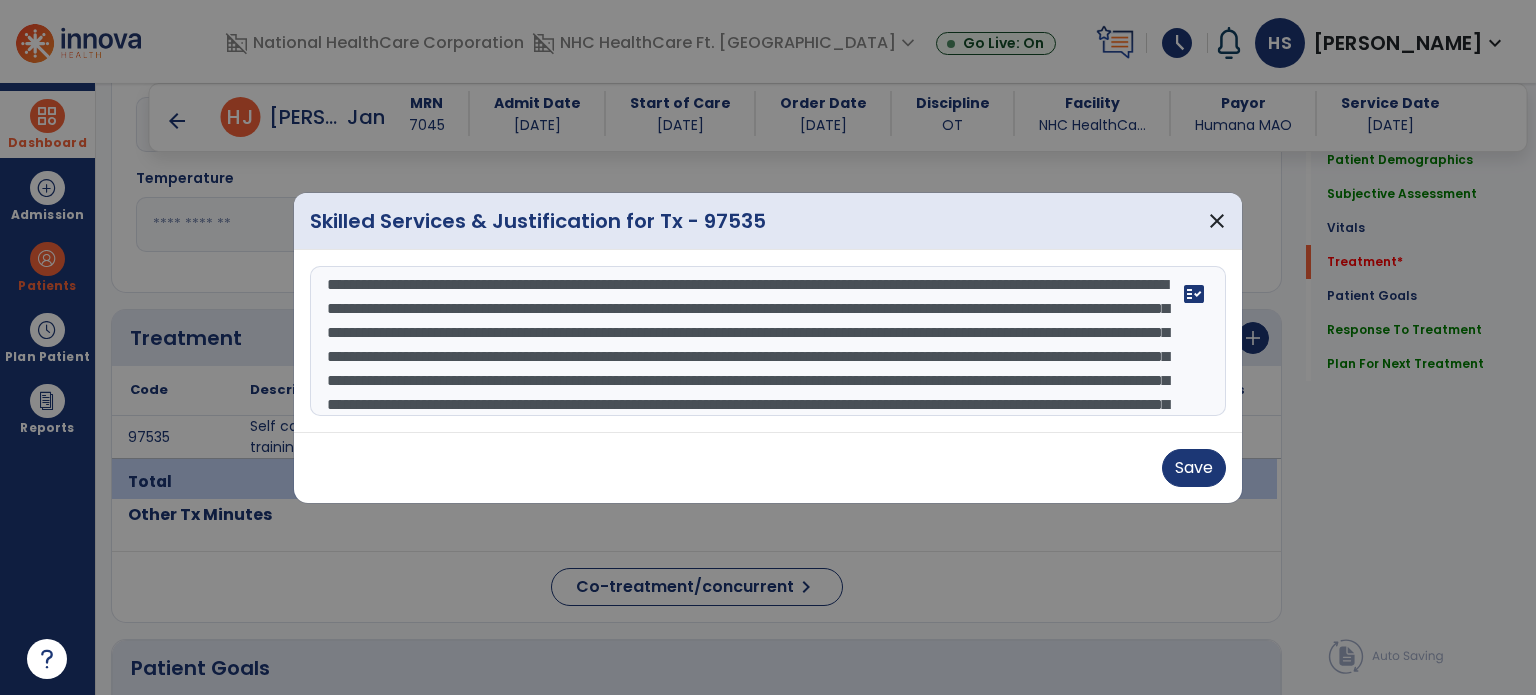 scroll, scrollTop: 47, scrollLeft: 0, axis: vertical 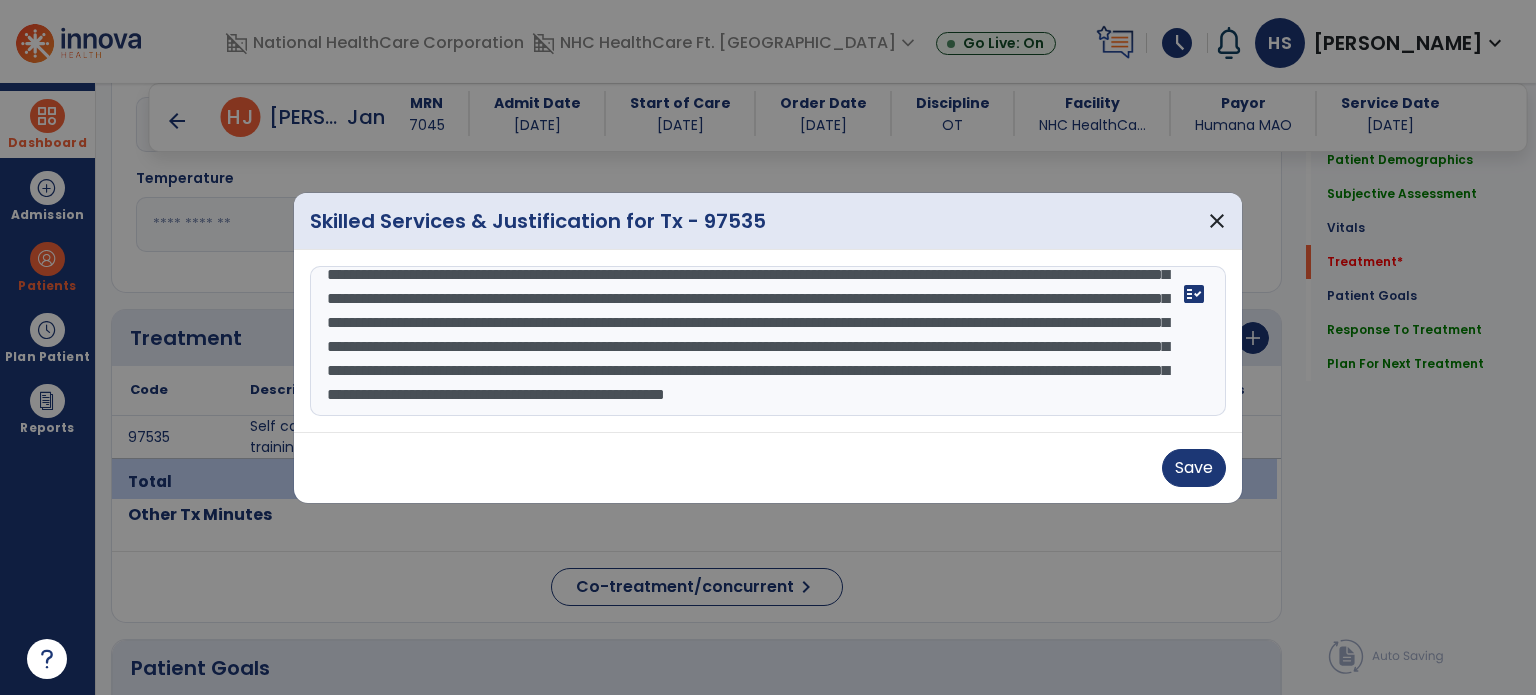 drag, startPoint x: 596, startPoint y: 332, endPoint x: 333, endPoint y: 336, distance: 263.03043 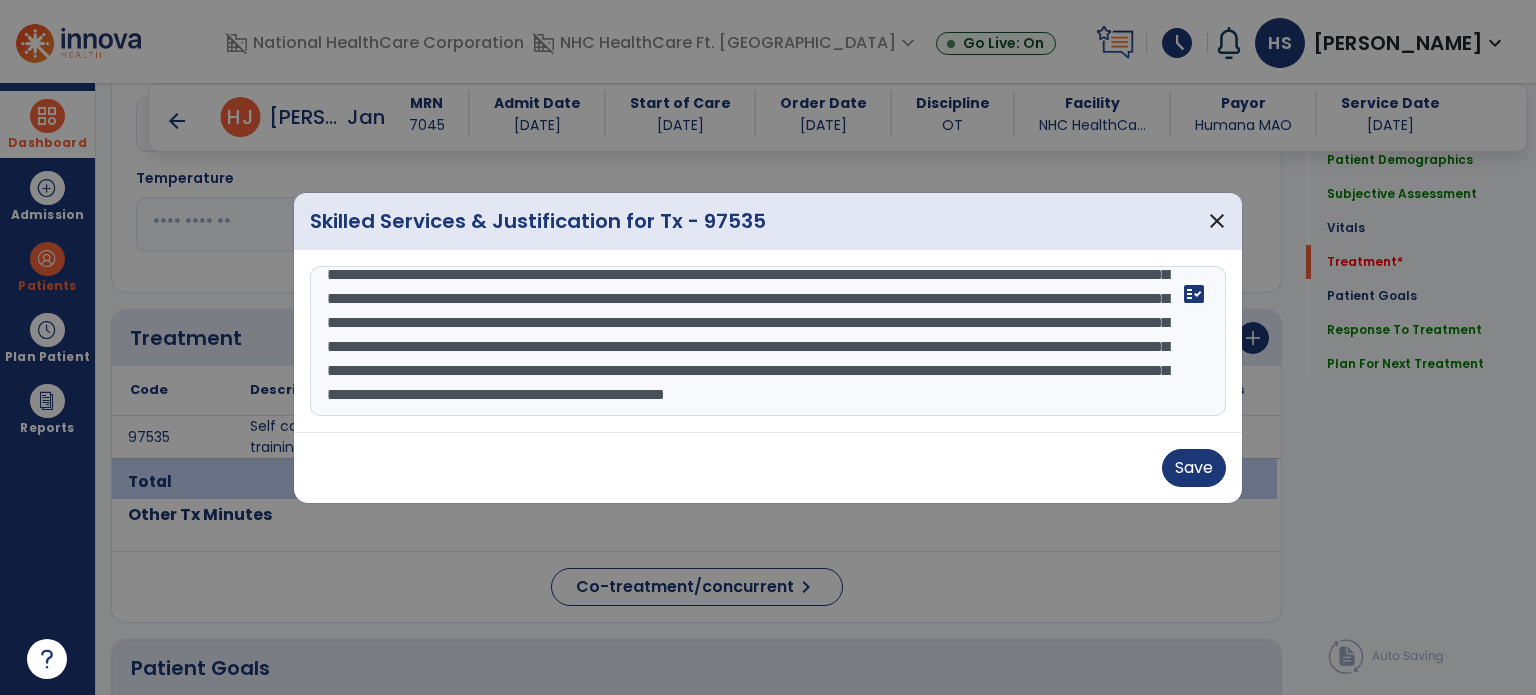 click on "**********" at bounding box center (768, 341) 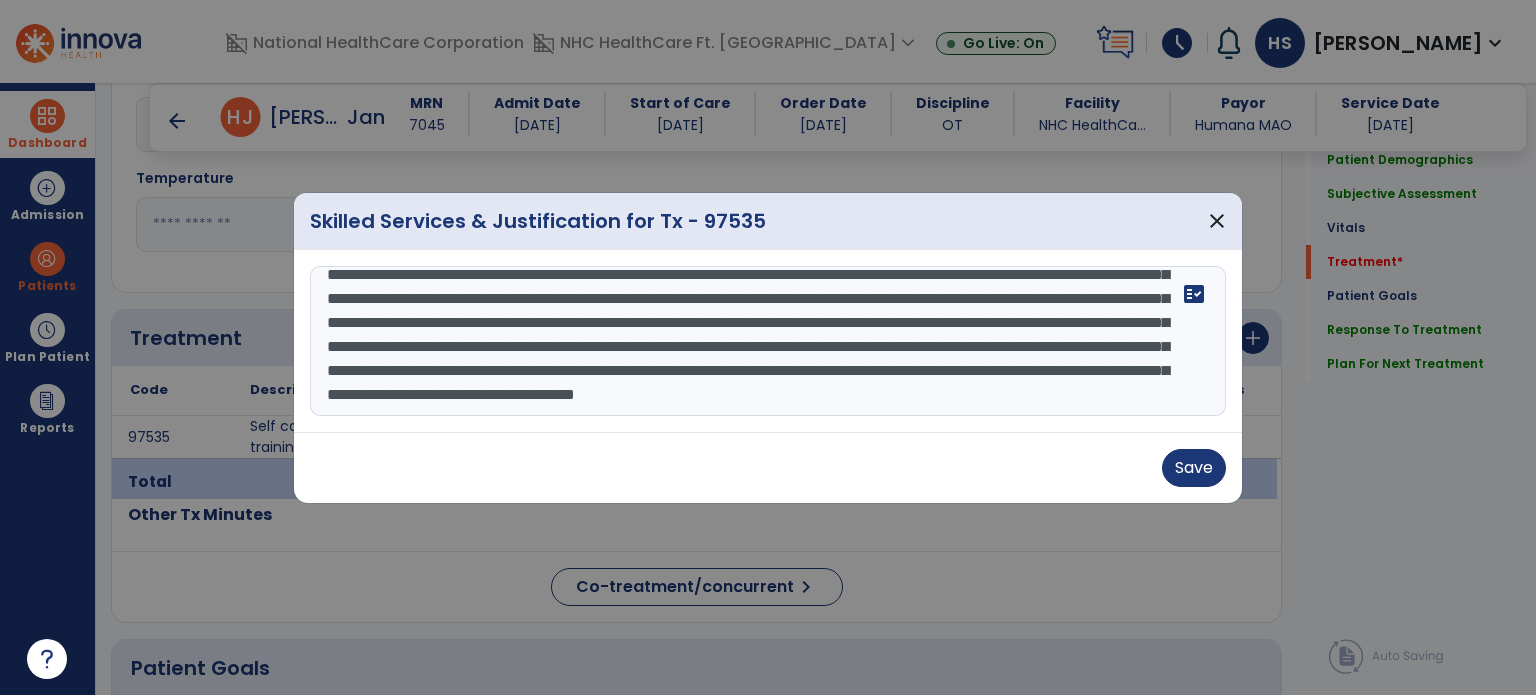 drag, startPoint x: 364, startPoint y: 351, endPoint x: 533, endPoint y: 330, distance: 170.29973 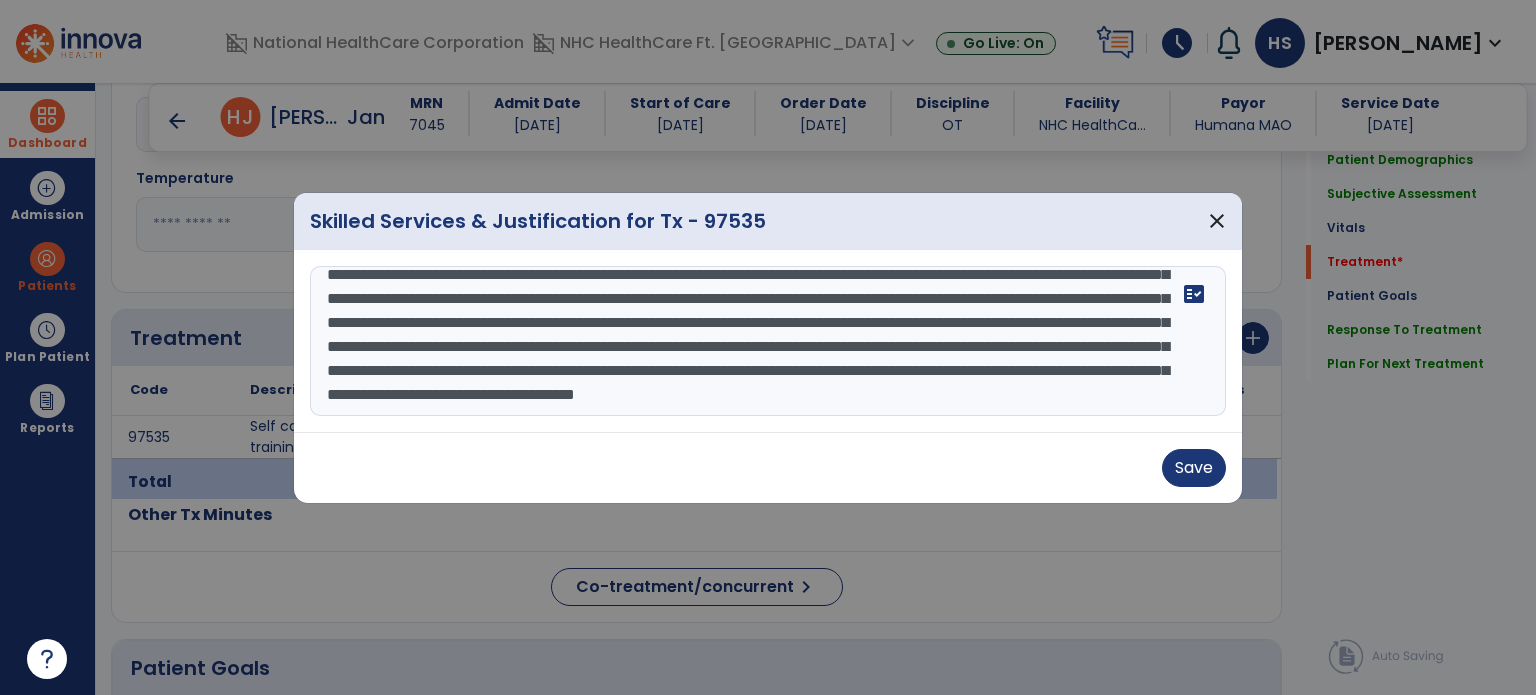 click on "**********" at bounding box center [768, 341] 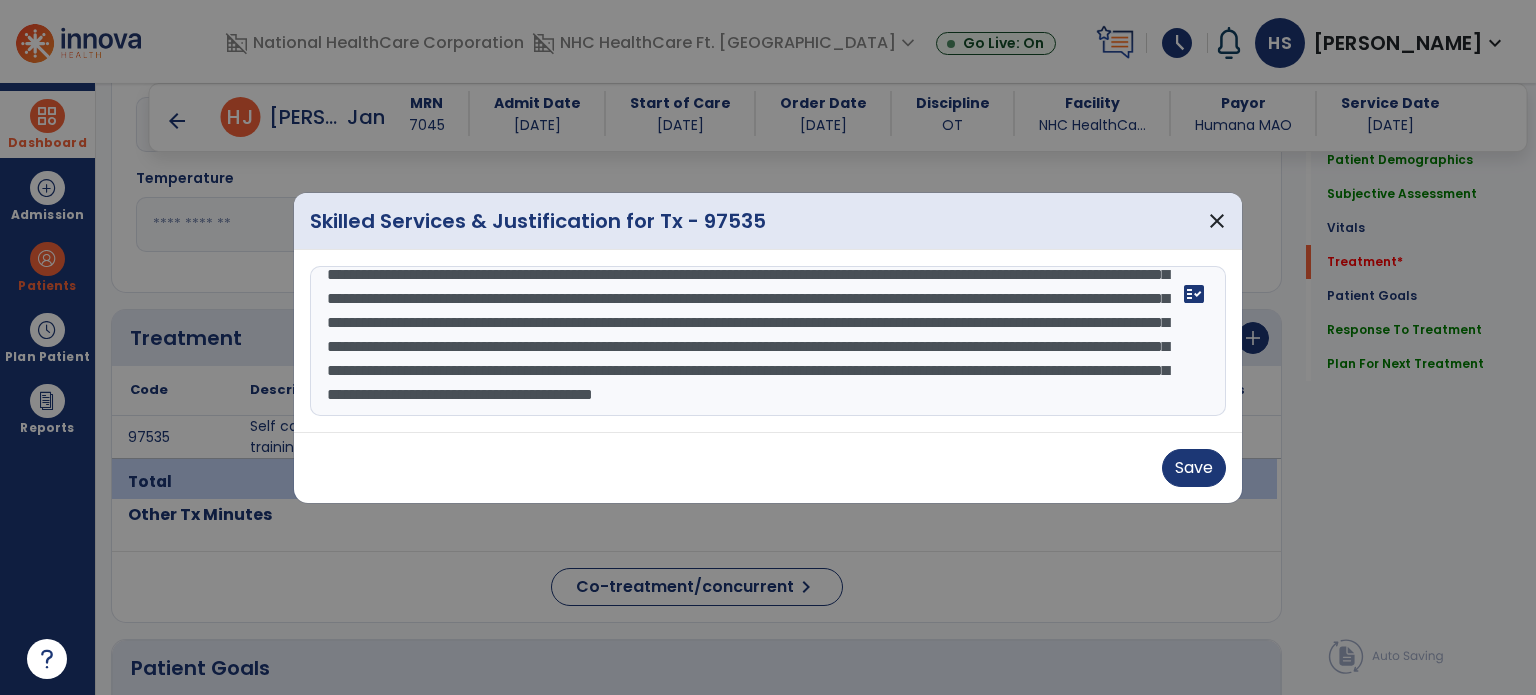 drag, startPoint x: 354, startPoint y: 359, endPoint x: 1010, endPoint y: 362, distance: 656.00684 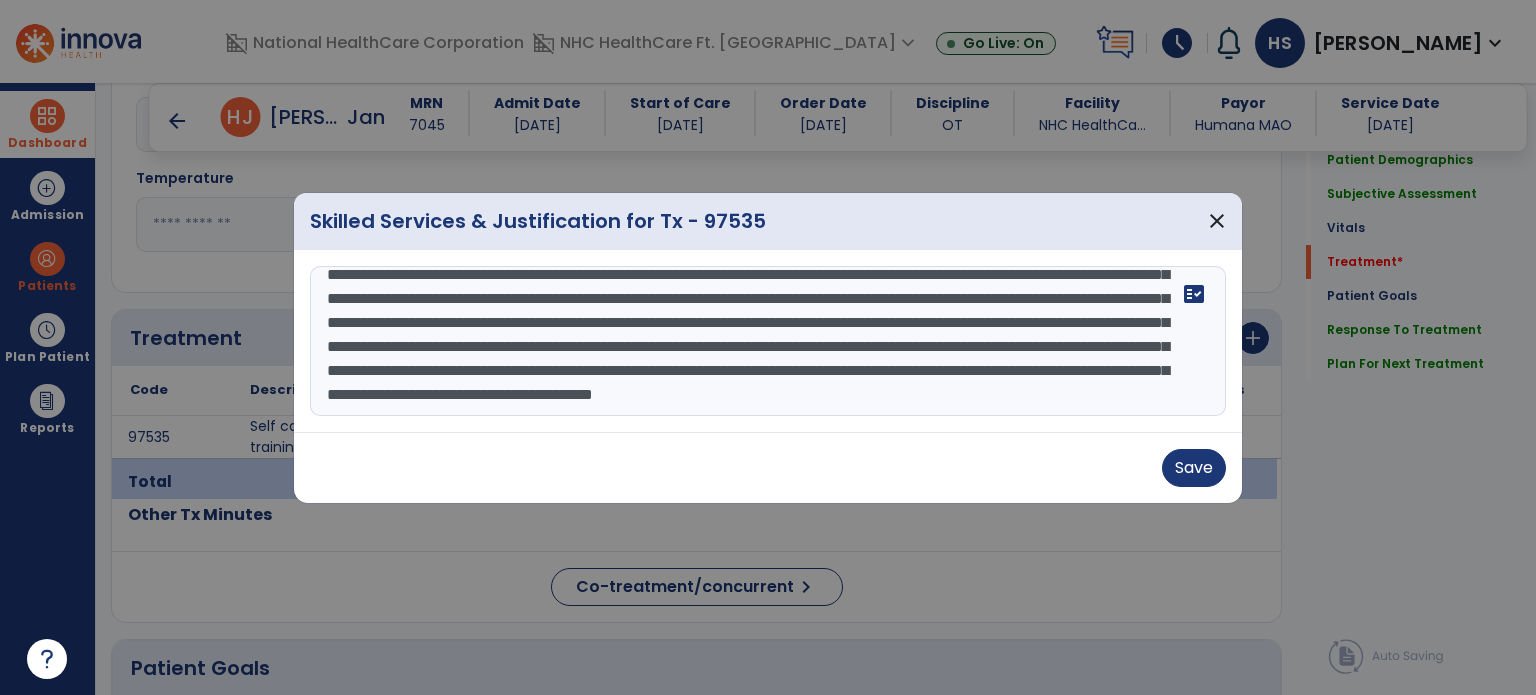 click on "**********" at bounding box center (768, 341) 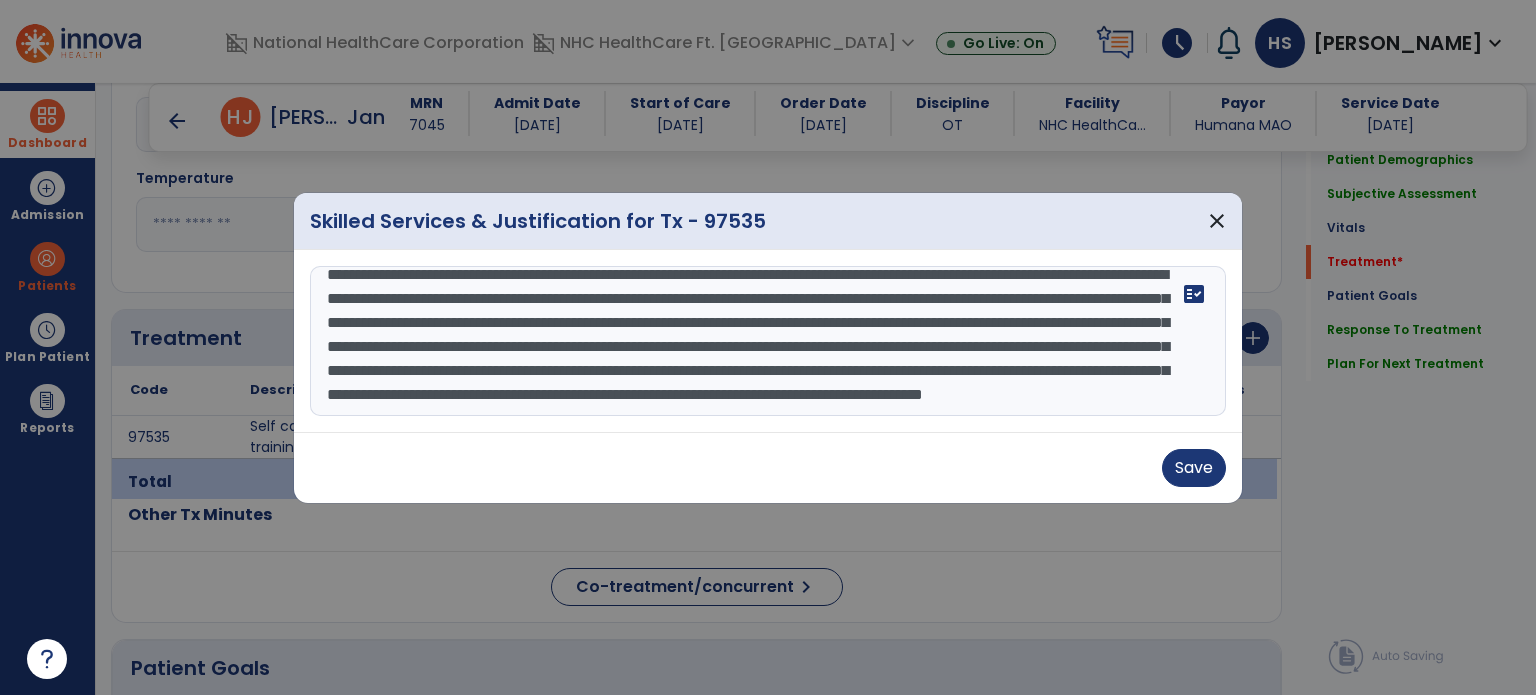 click on "**********" at bounding box center [768, 341] 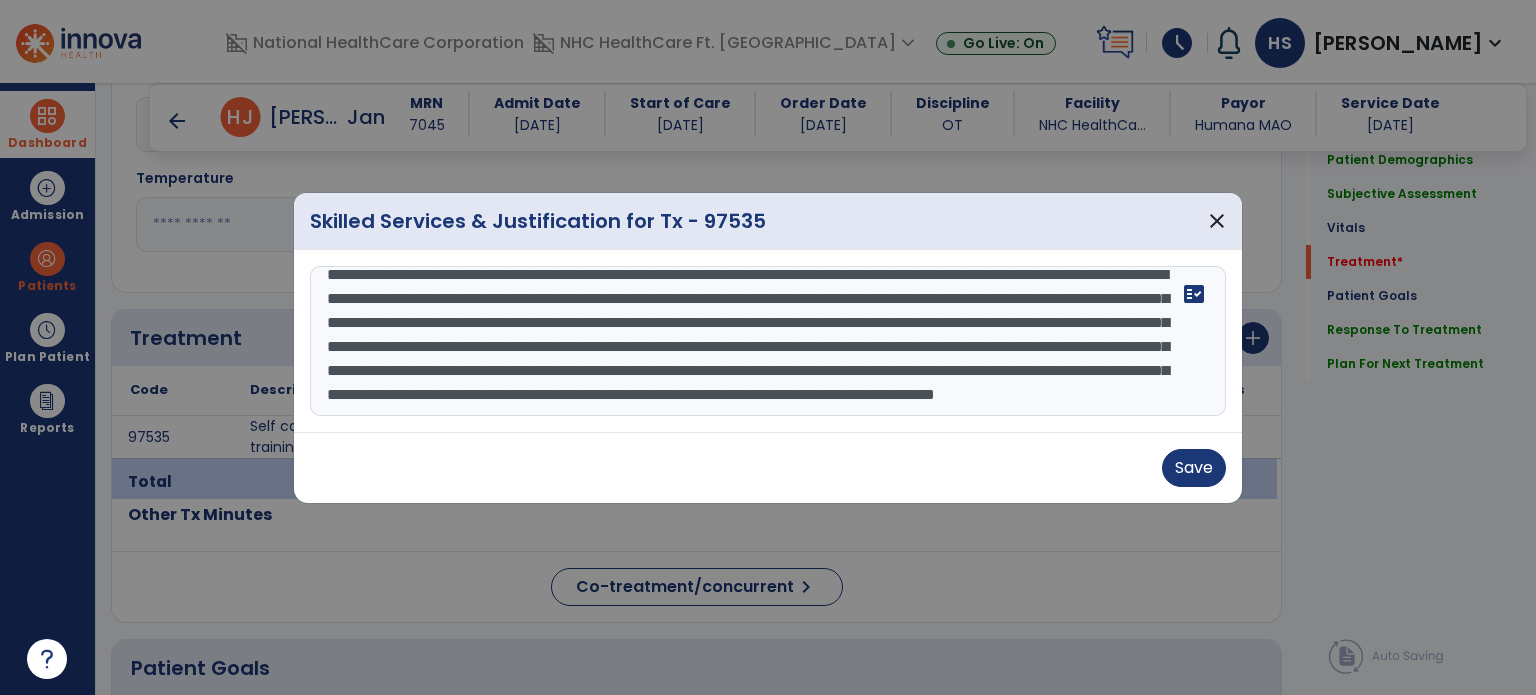 click on "**********" at bounding box center [768, 341] 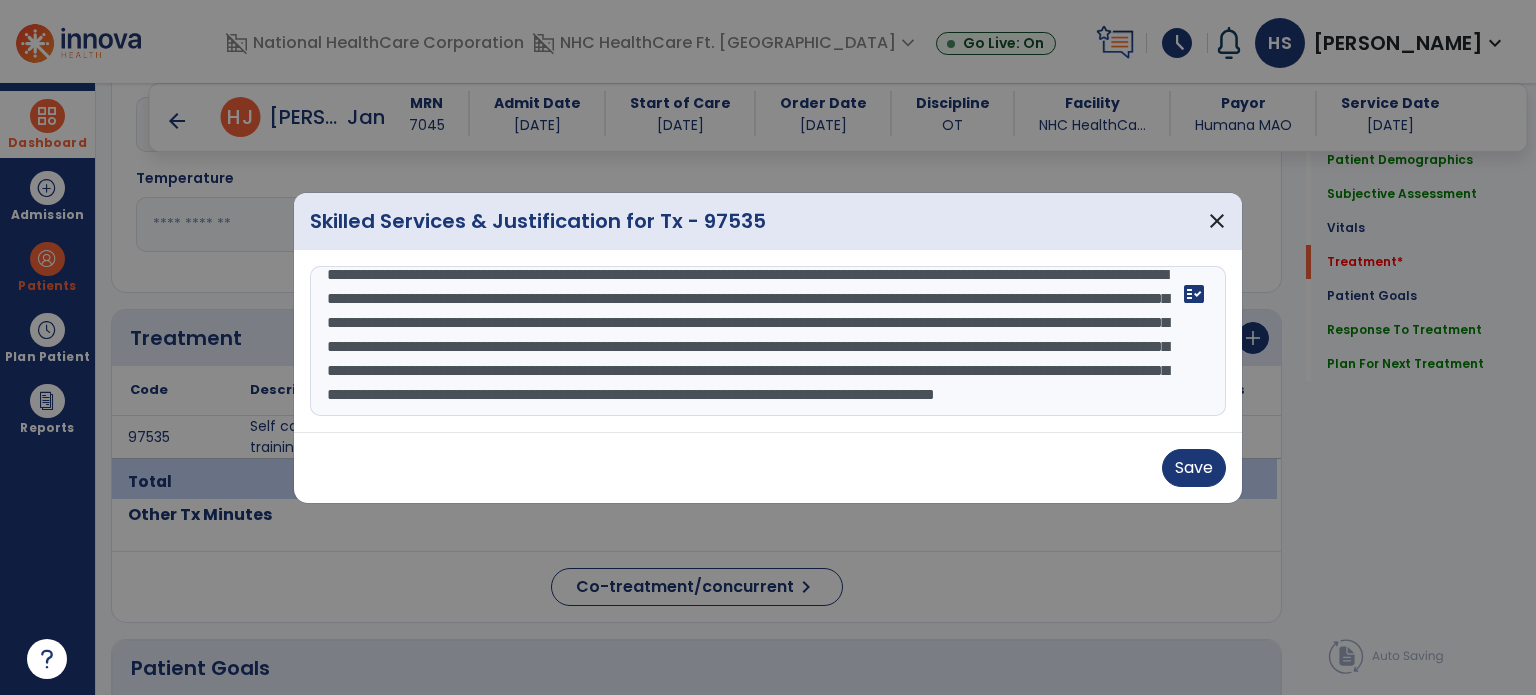 click on "**********" at bounding box center [768, 341] 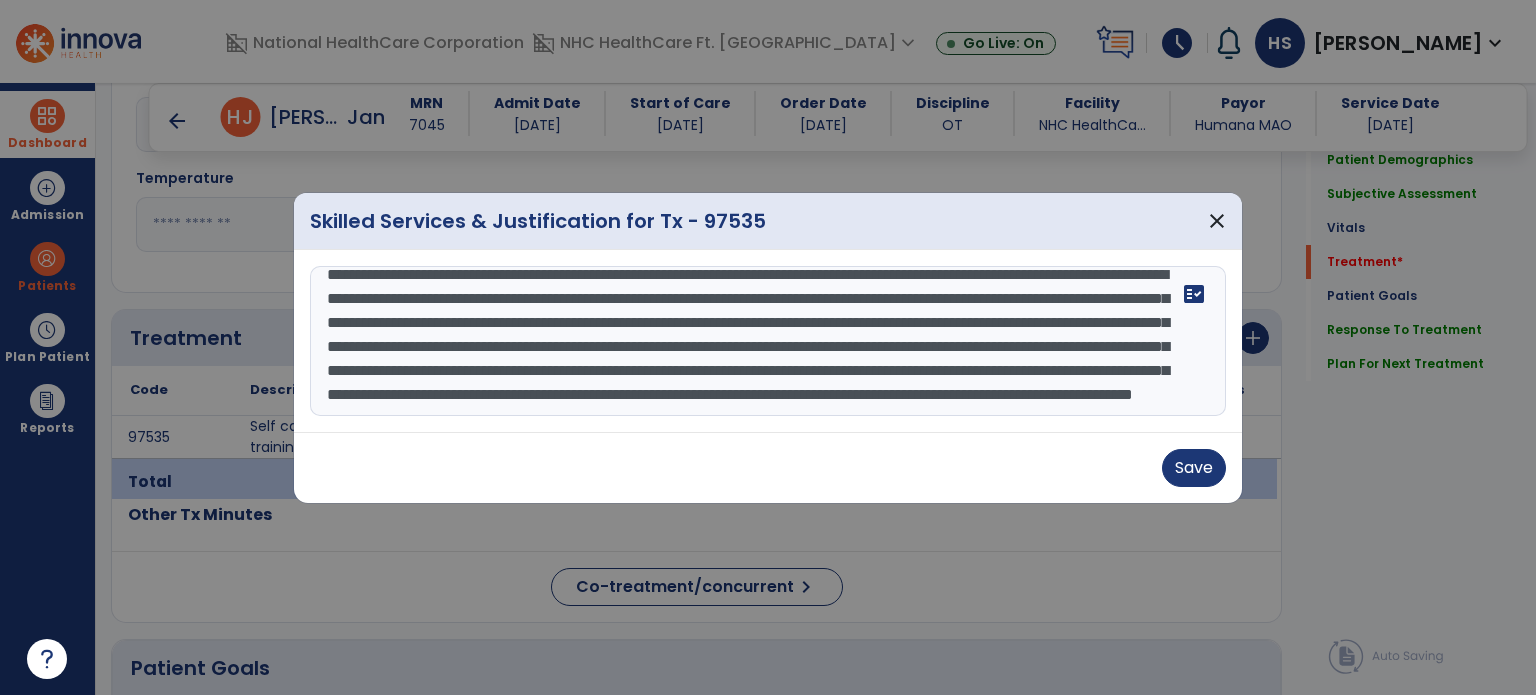 click on "**********" at bounding box center (768, 341) 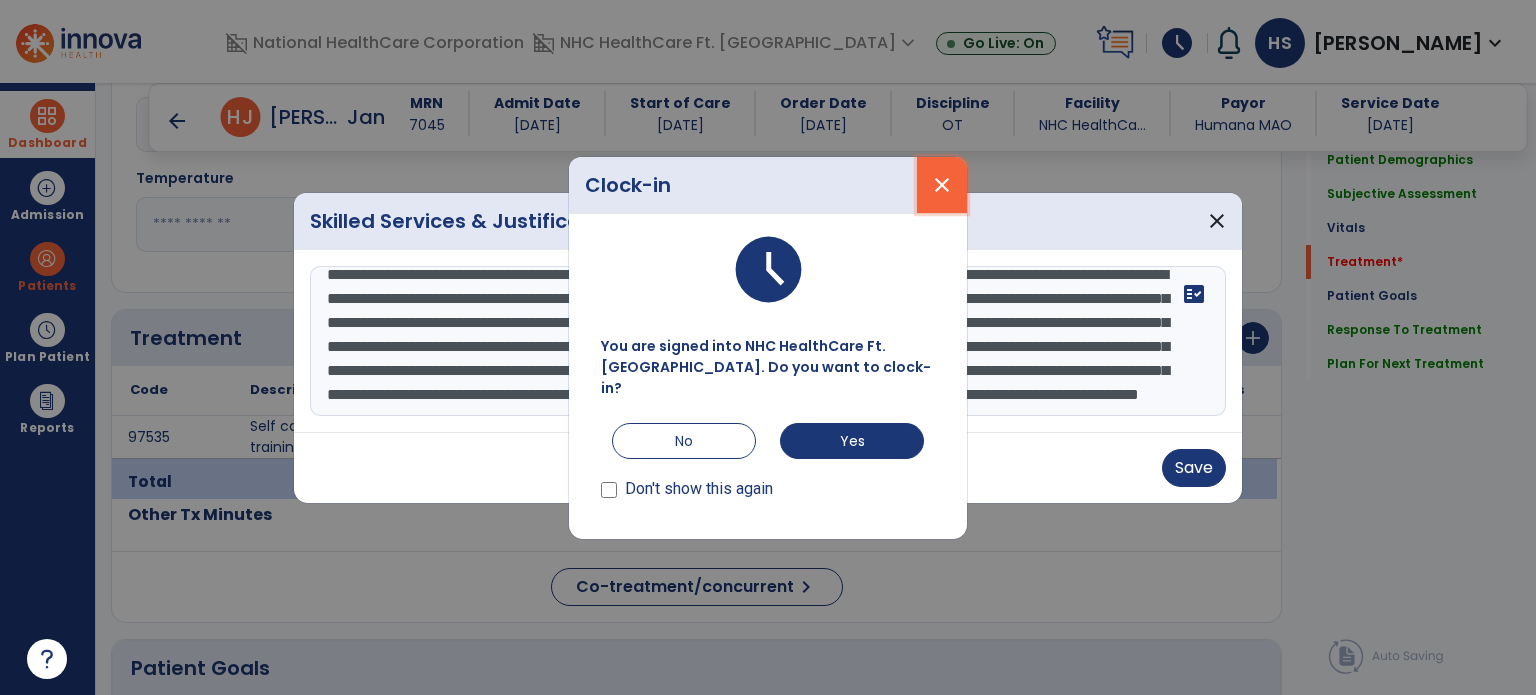 click on "close" at bounding box center (942, 185) 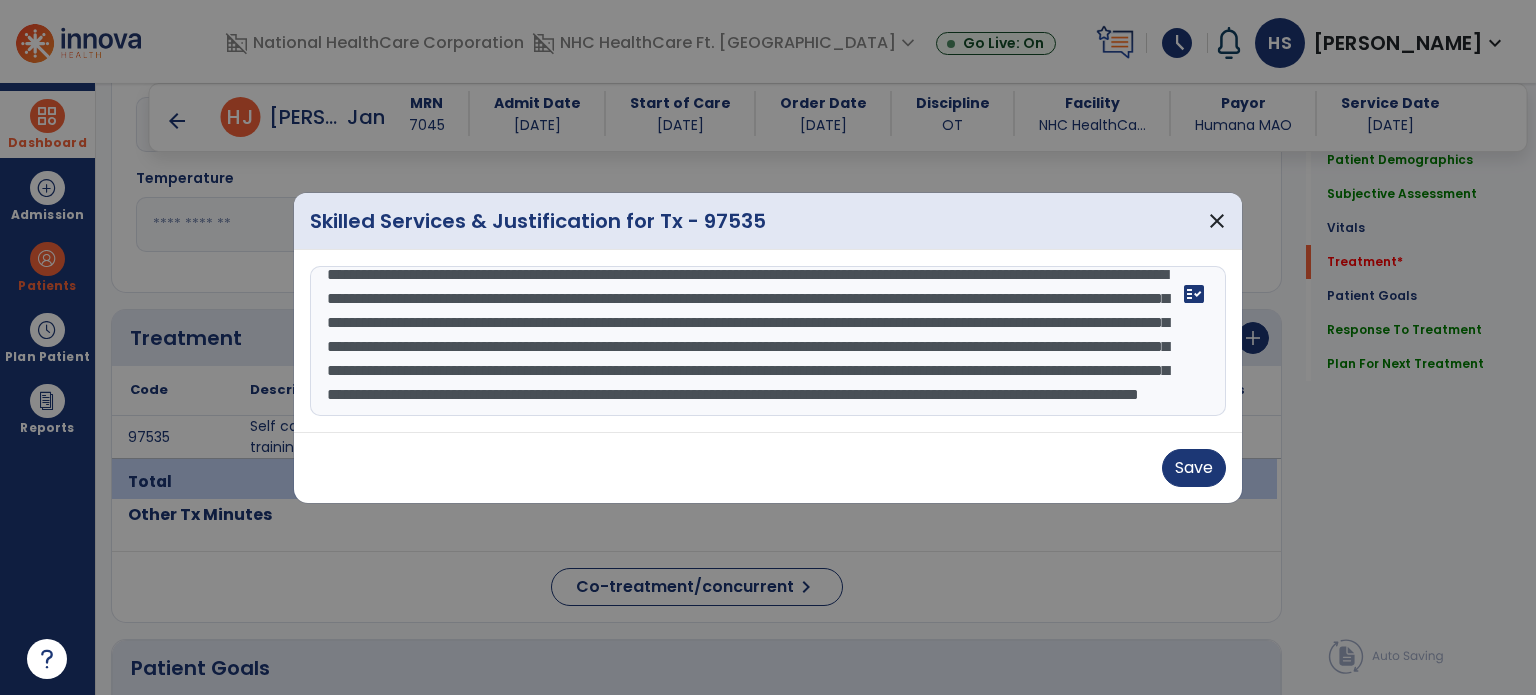 click on "**********" at bounding box center (768, 341) 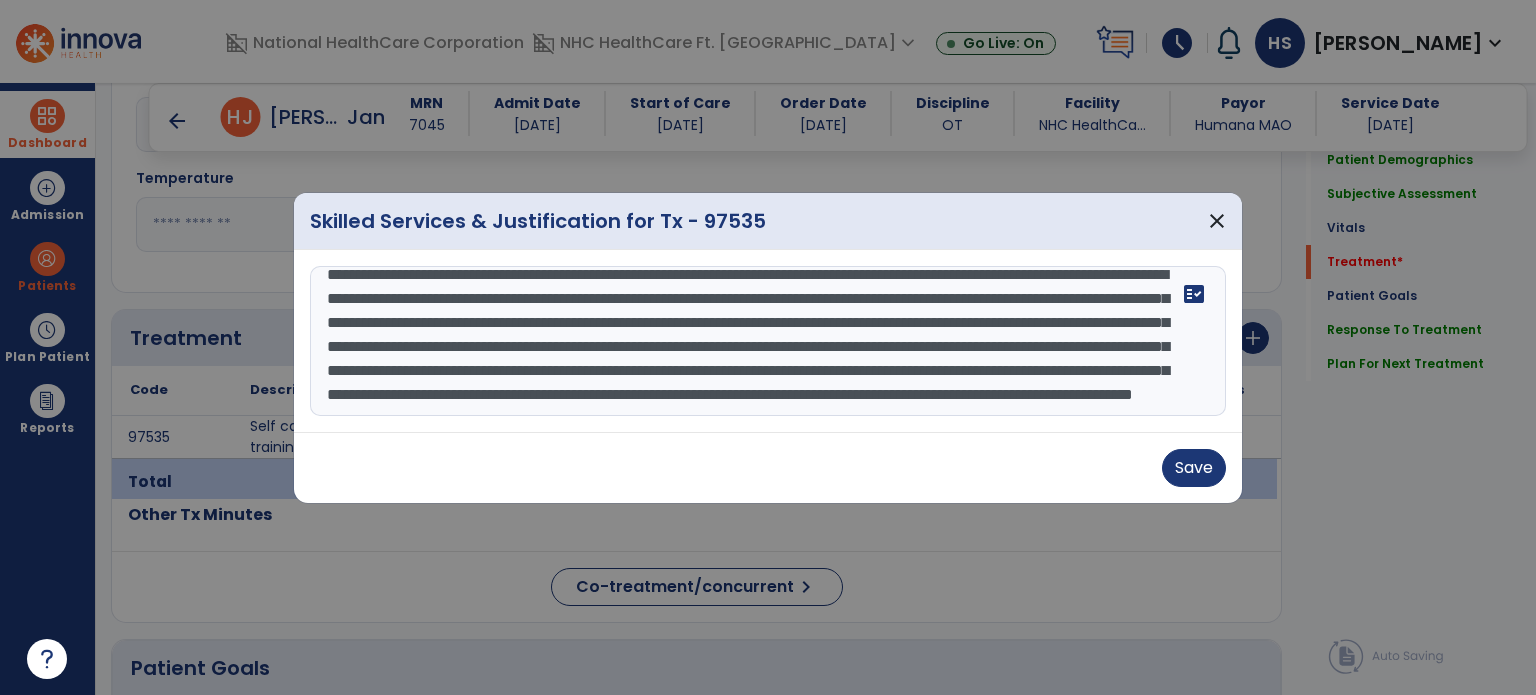 scroll, scrollTop: 63, scrollLeft: 0, axis: vertical 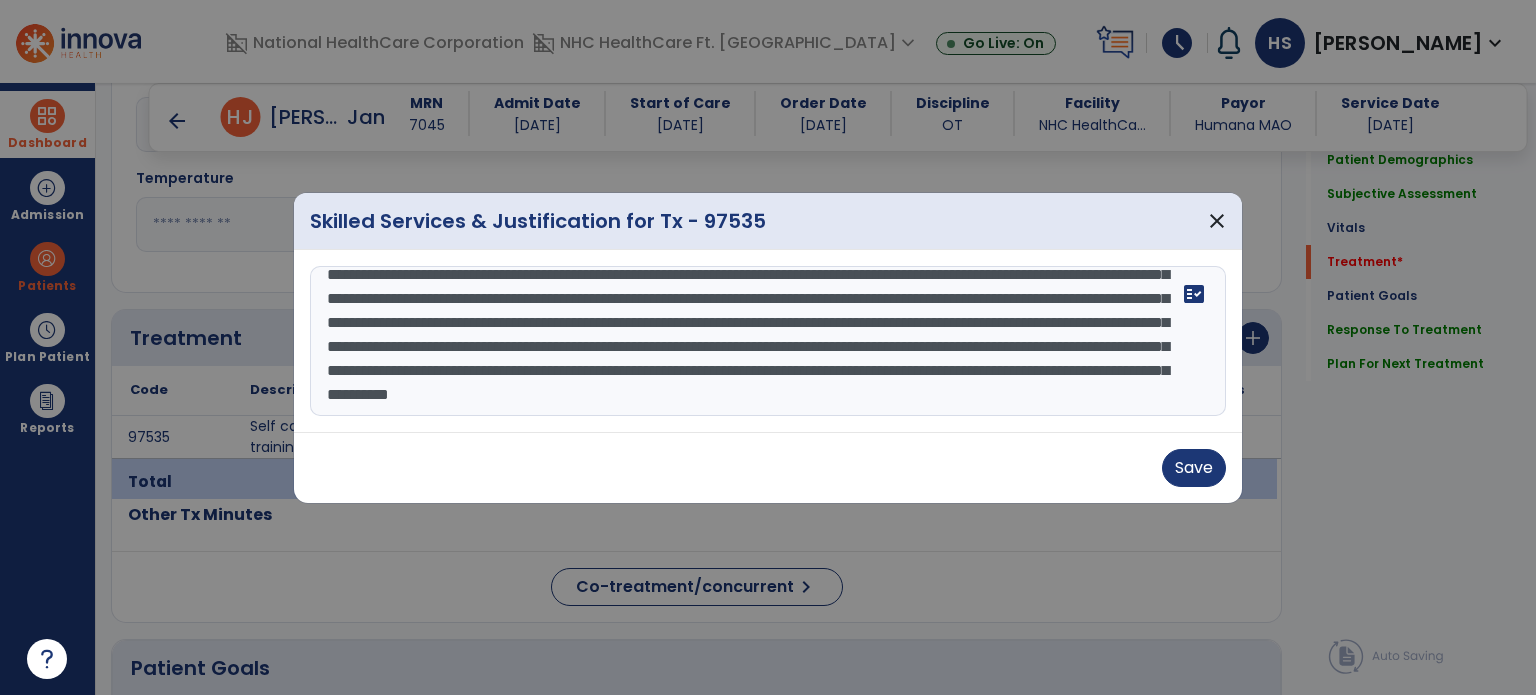 click on "**********" at bounding box center (768, 341) 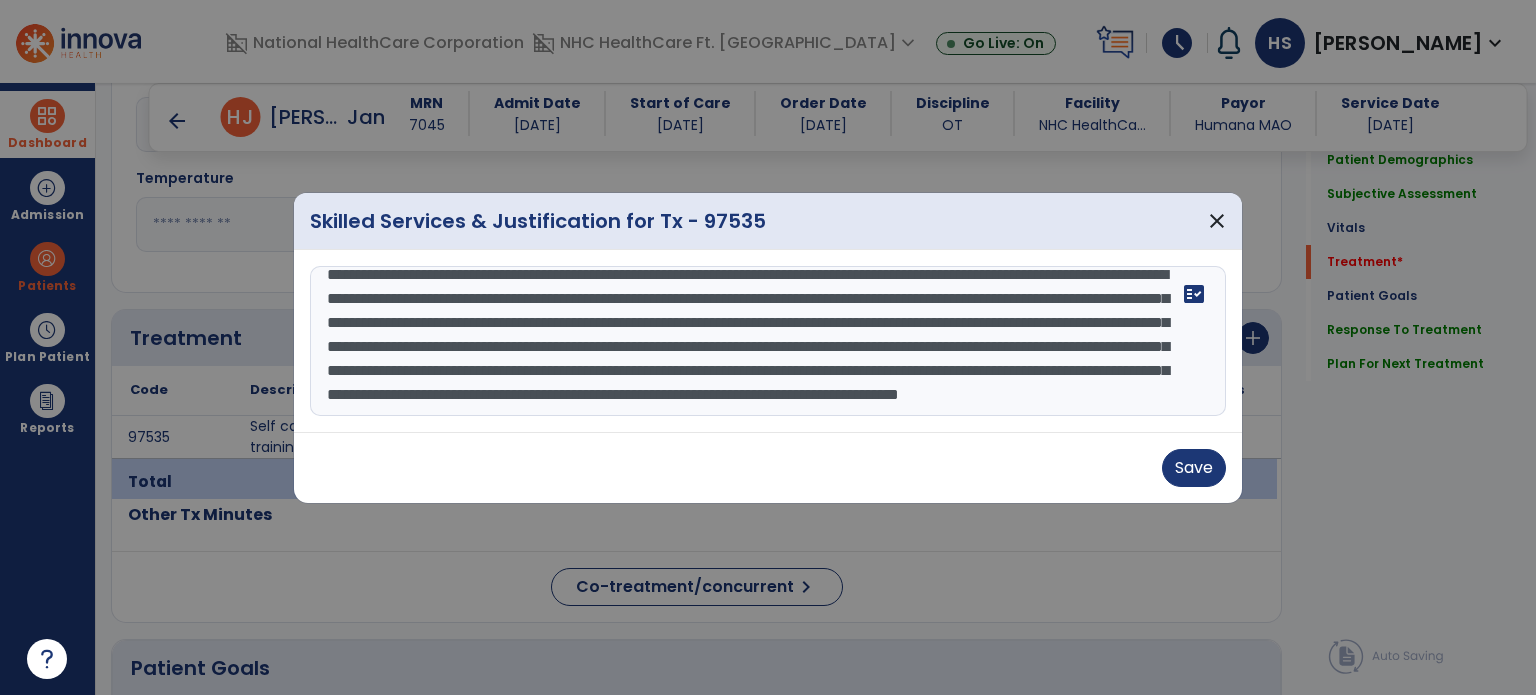 click on "**********" at bounding box center [768, 341] 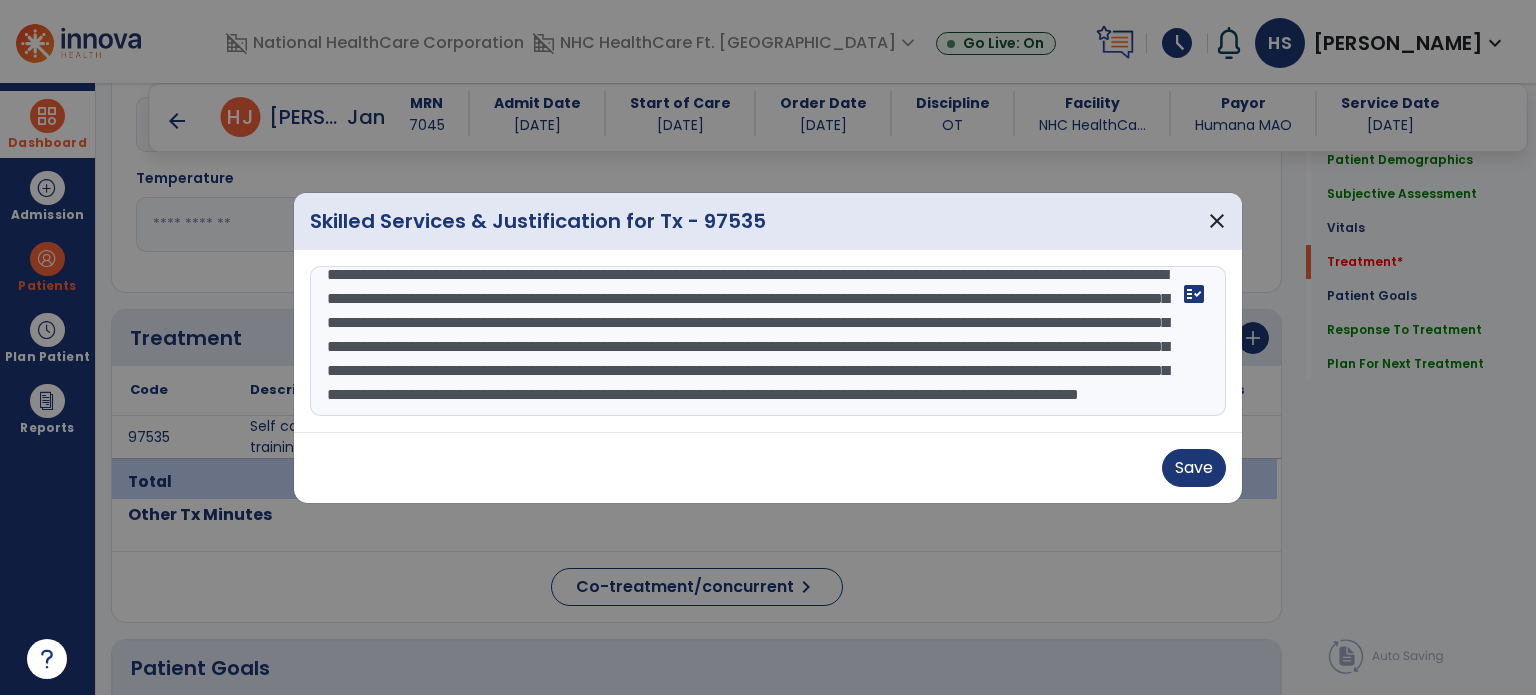 scroll, scrollTop: 87, scrollLeft: 0, axis: vertical 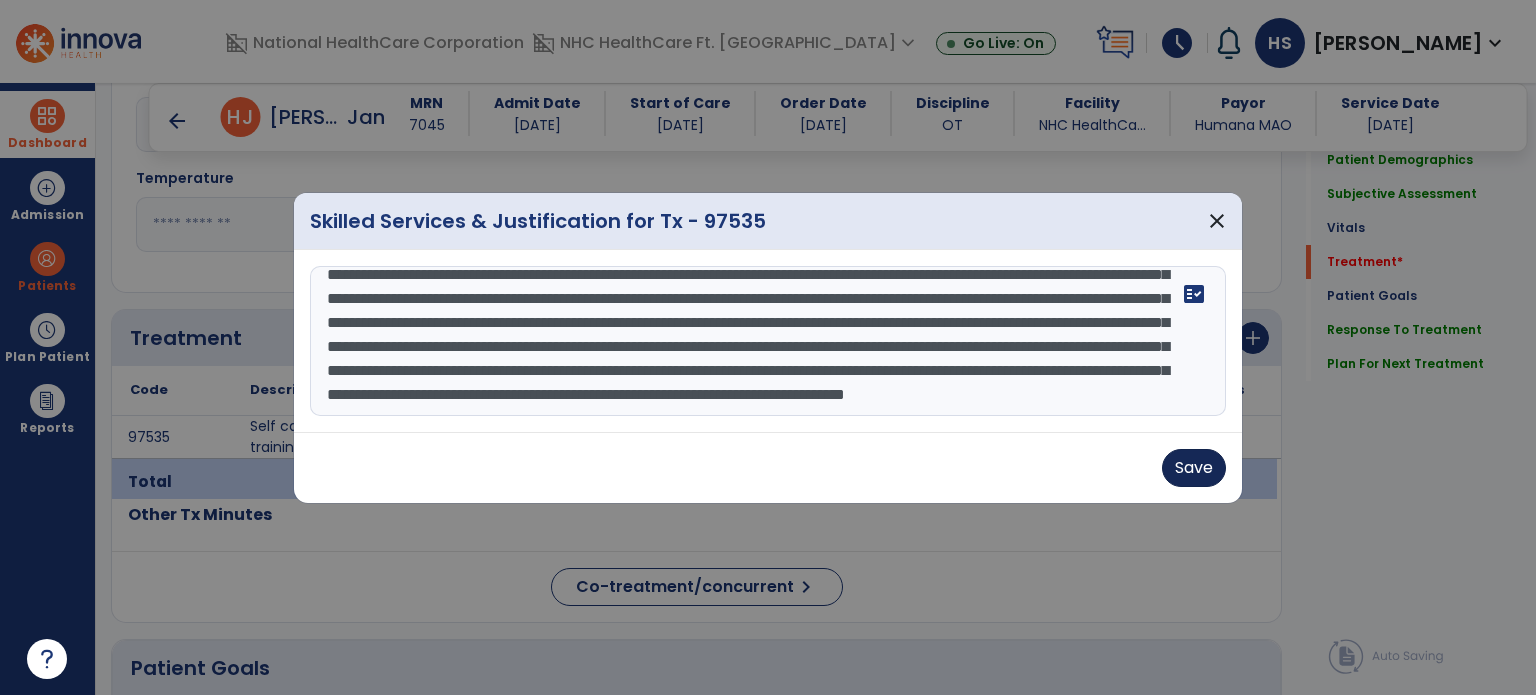 type on "**********" 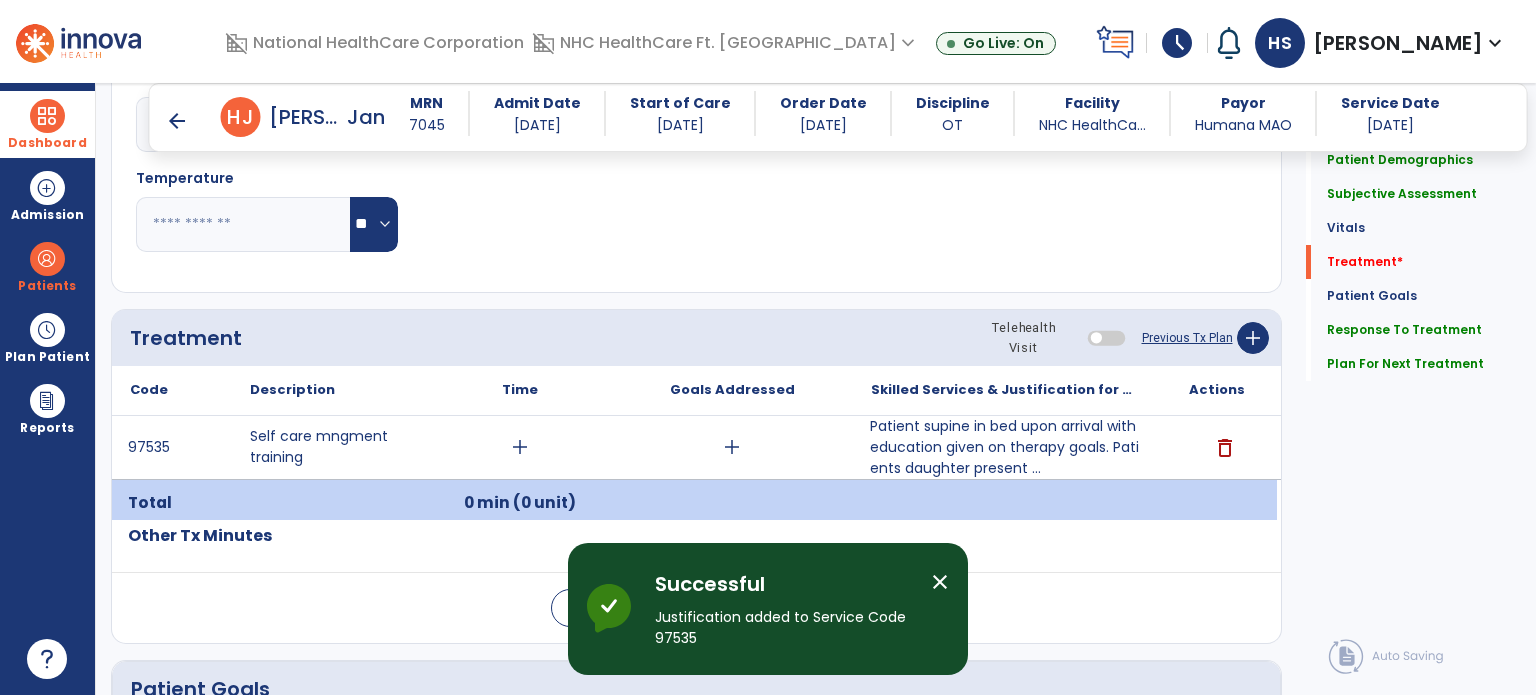 click on "add" at bounding box center (520, 447) 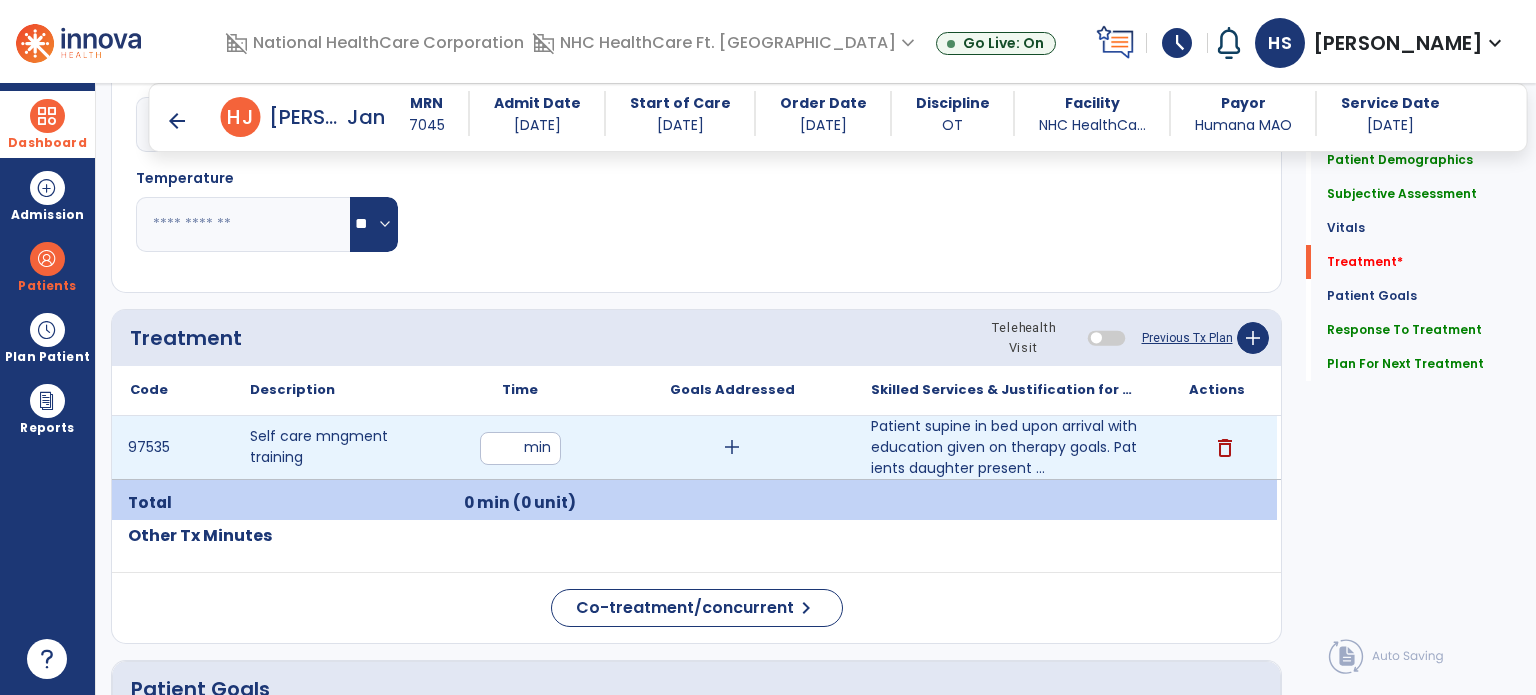type on "**" 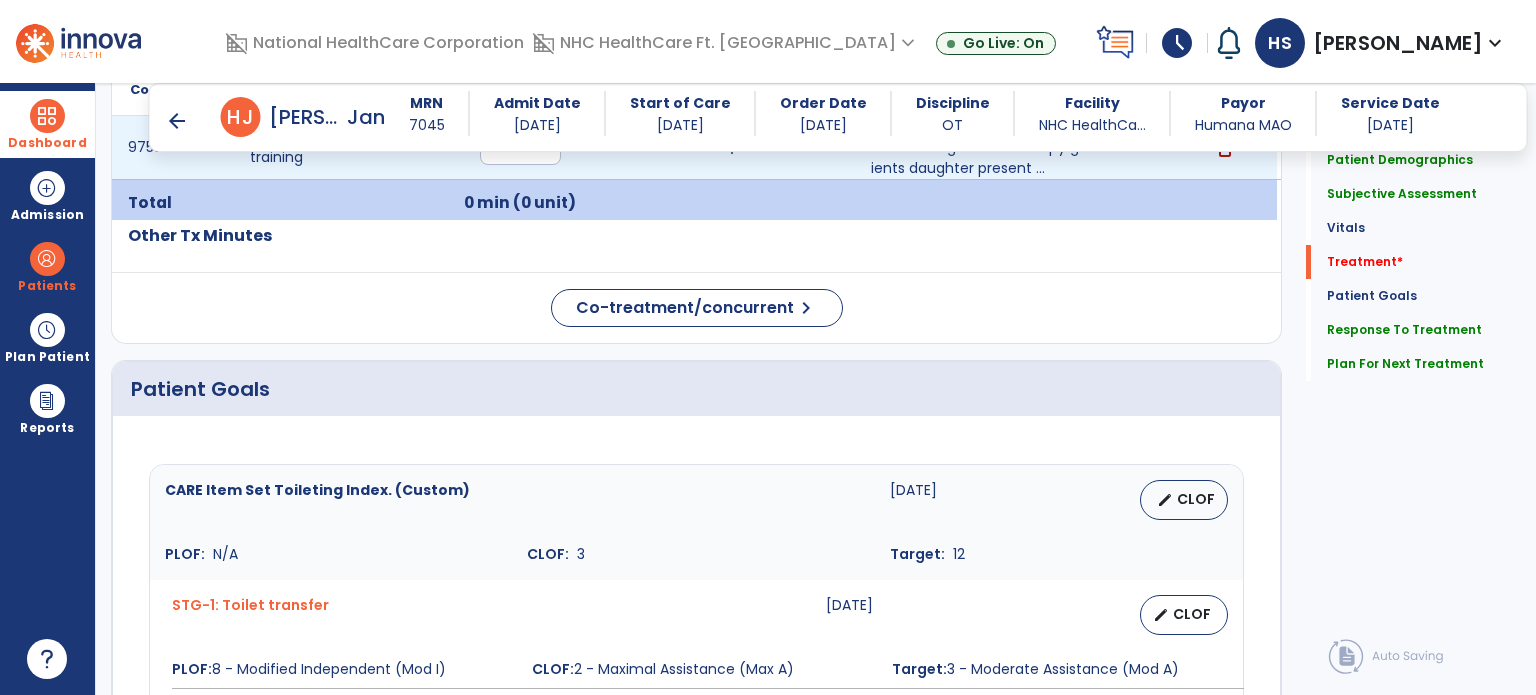 scroll, scrollTop: 1336, scrollLeft: 0, axis: vertical 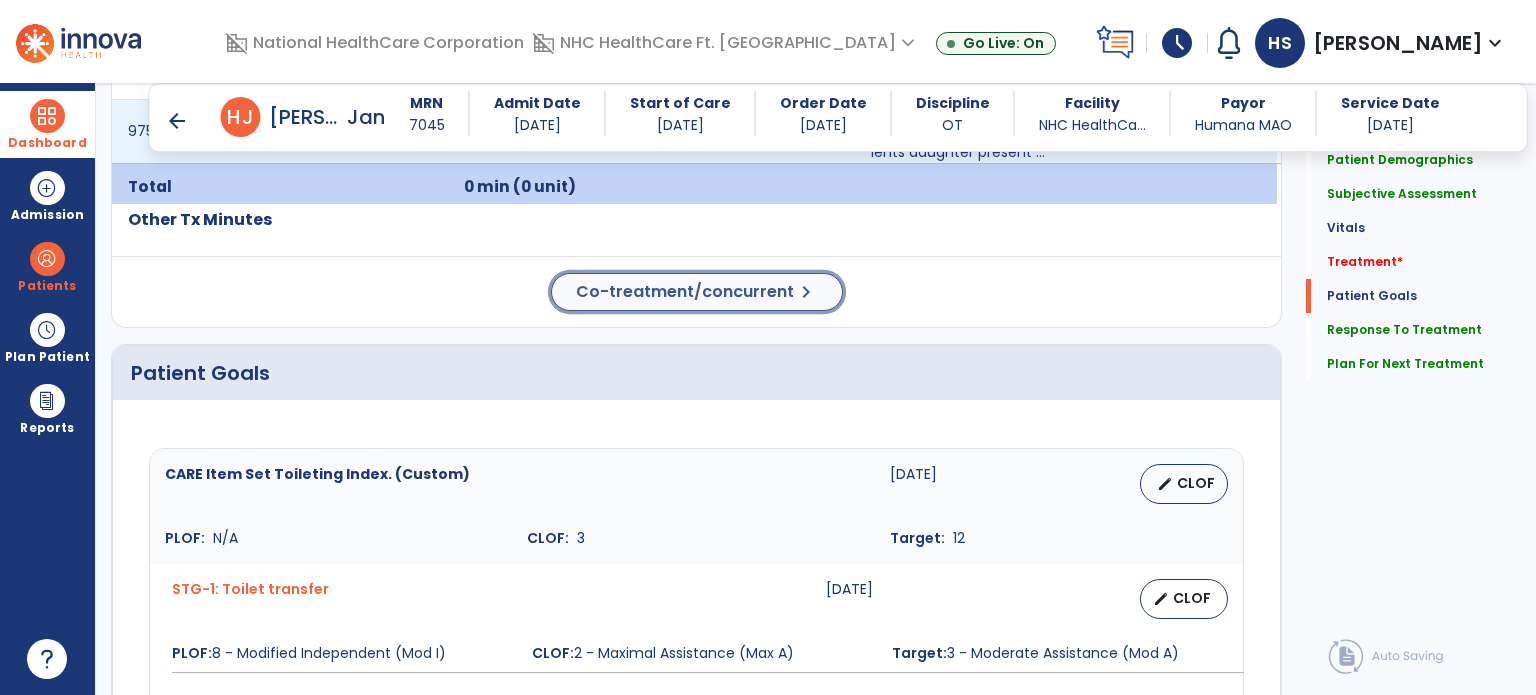 click on "Treatment Telehealth Visit  Previous Tx Plan   add
Code
Description
Time" 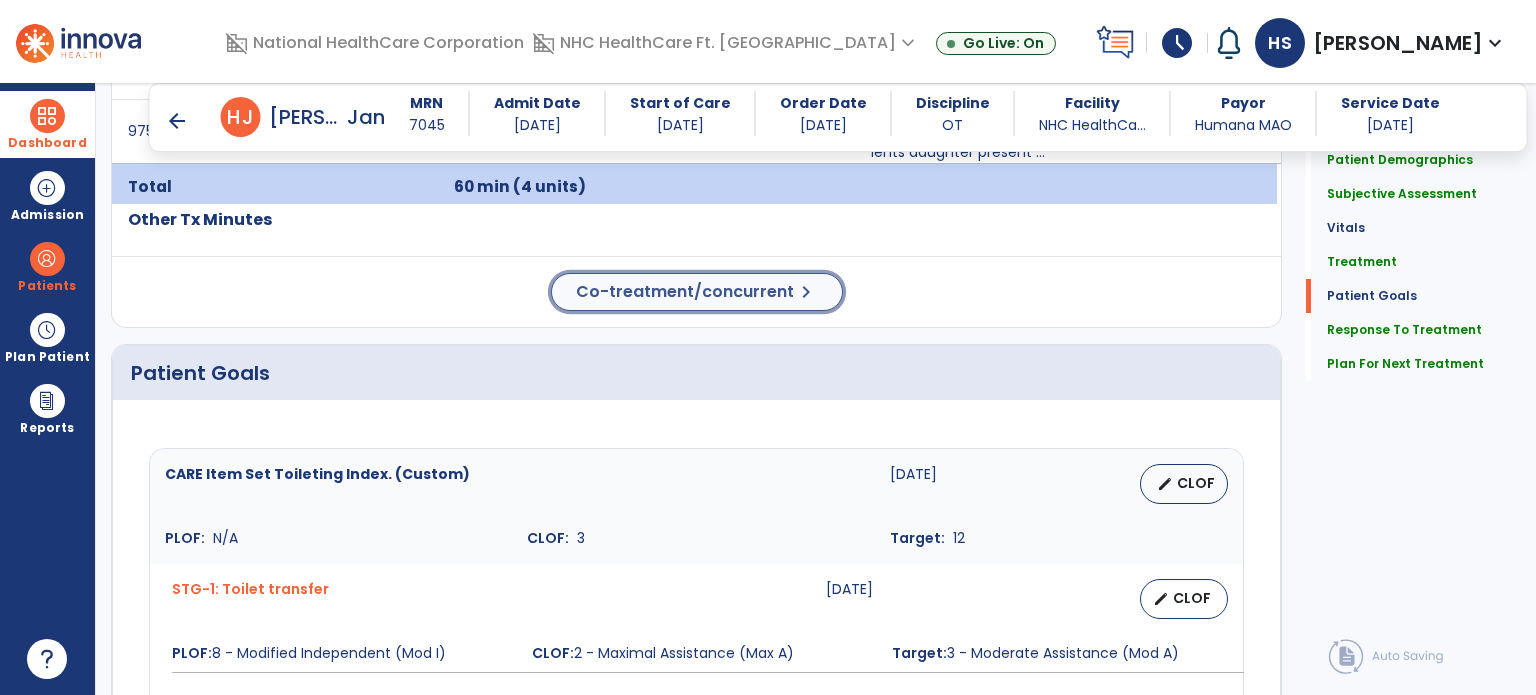 click on "Co-treatment/concurrent" 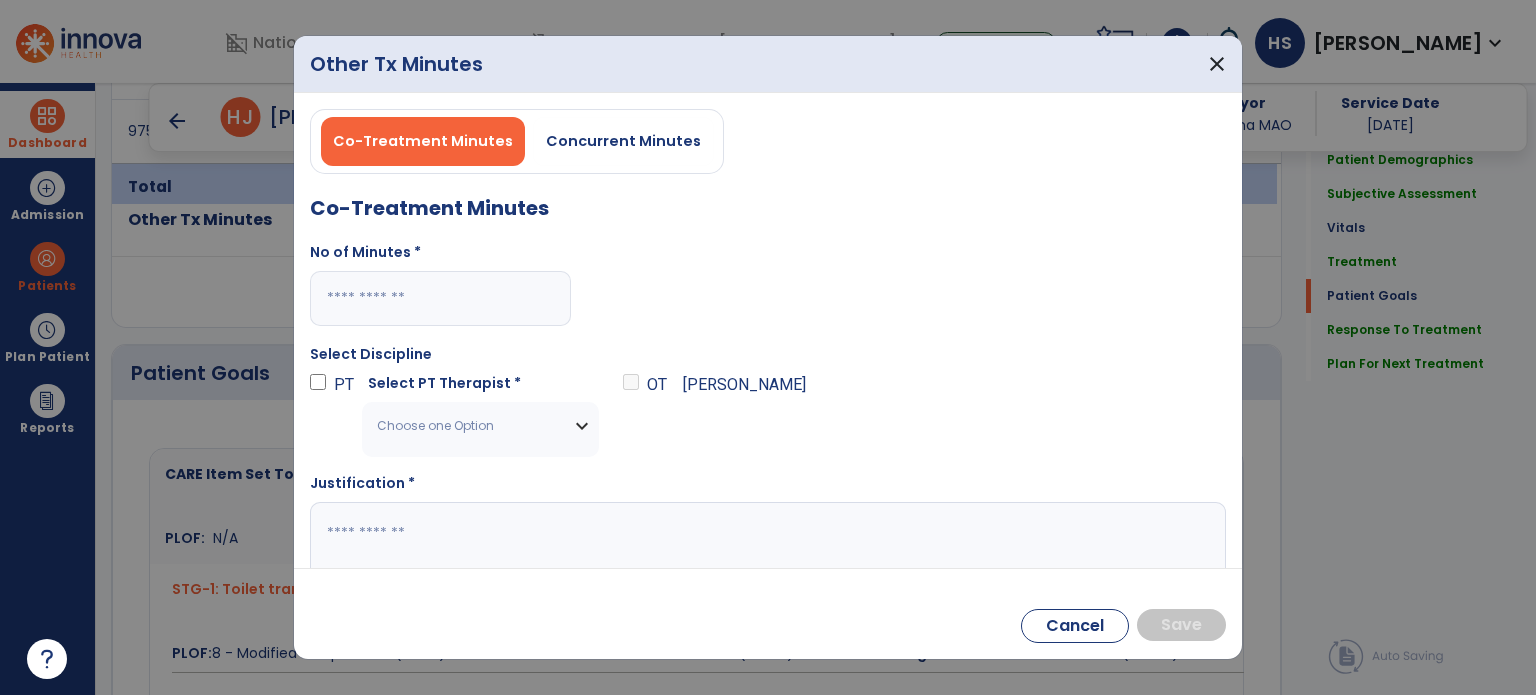click at bounding box center [440, 298] 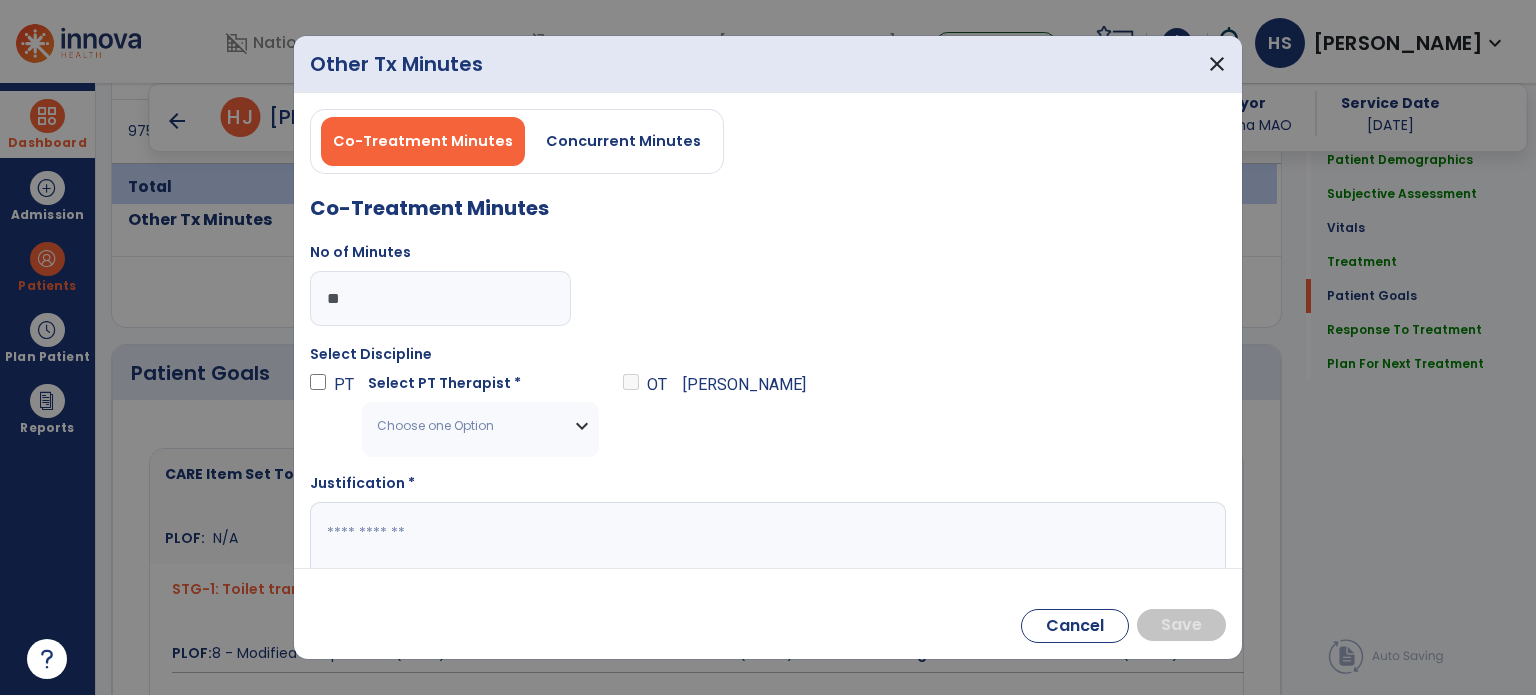 scroll, scrollTop: 26, scrollLeft: 0, axis: vertical 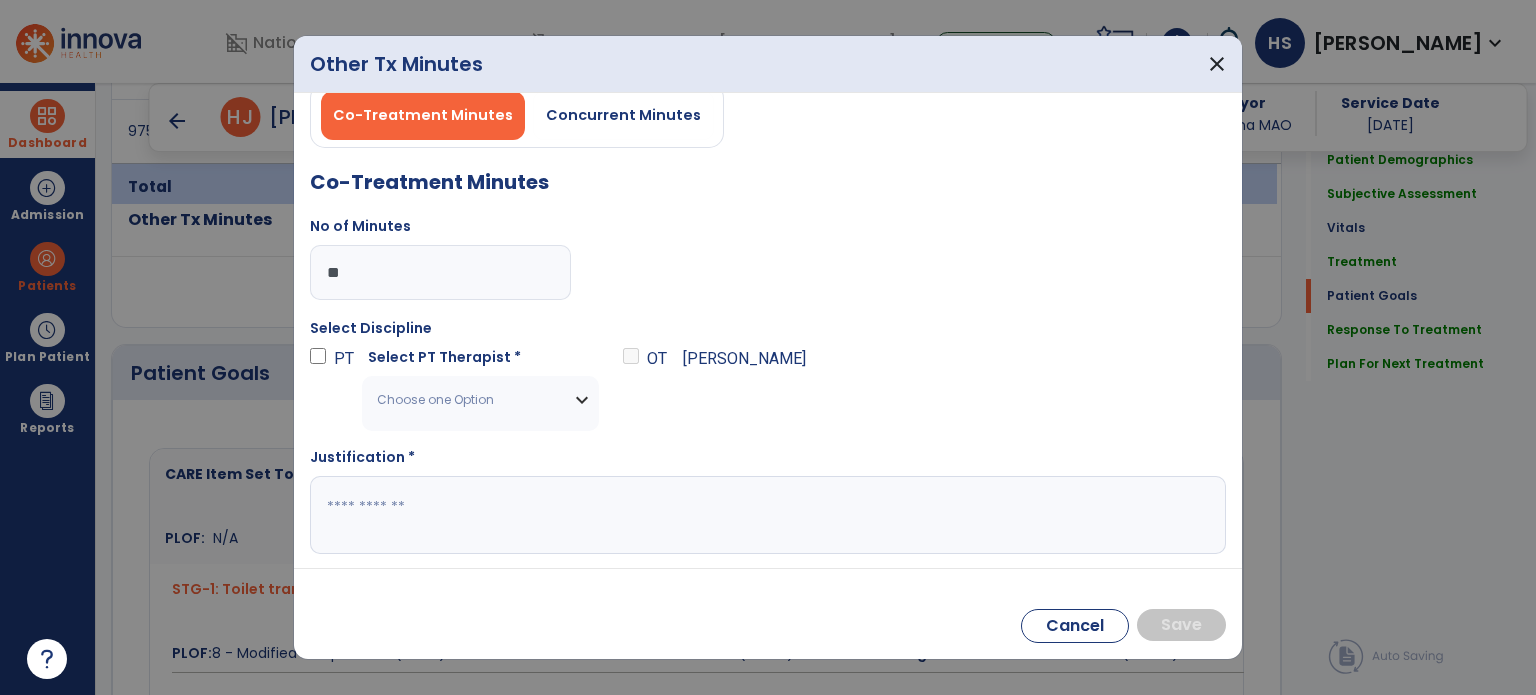 type on "**" 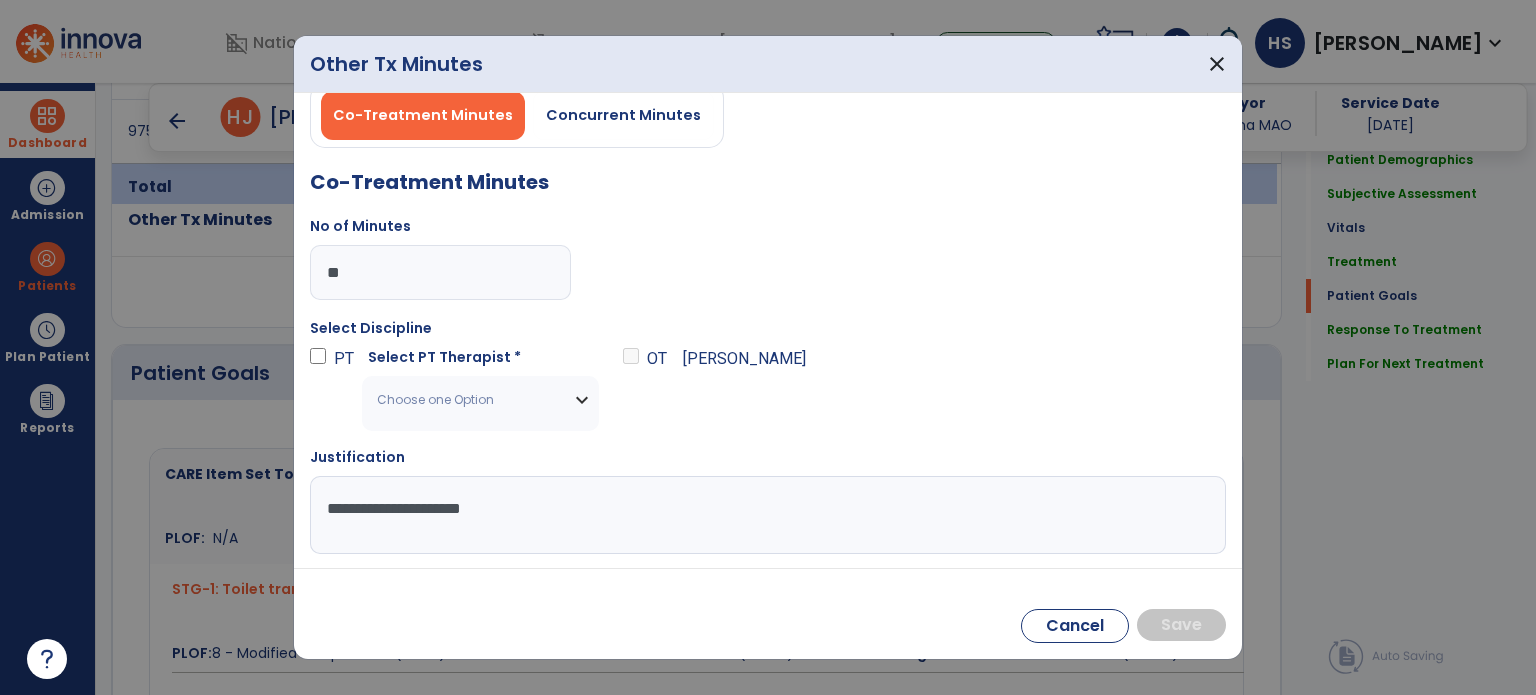 type on "**********" 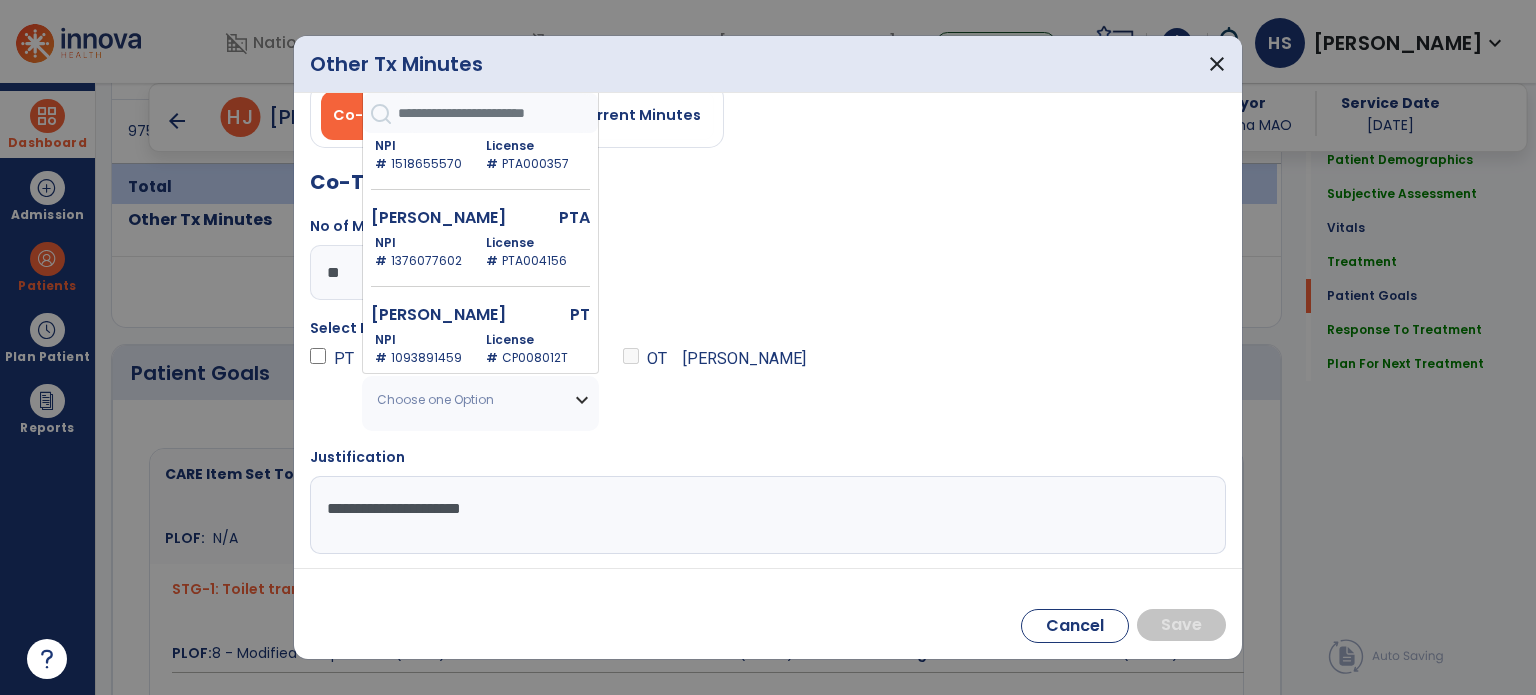 scroll, scrollTop: 1106, scrollLeft: 0, axis: vertical 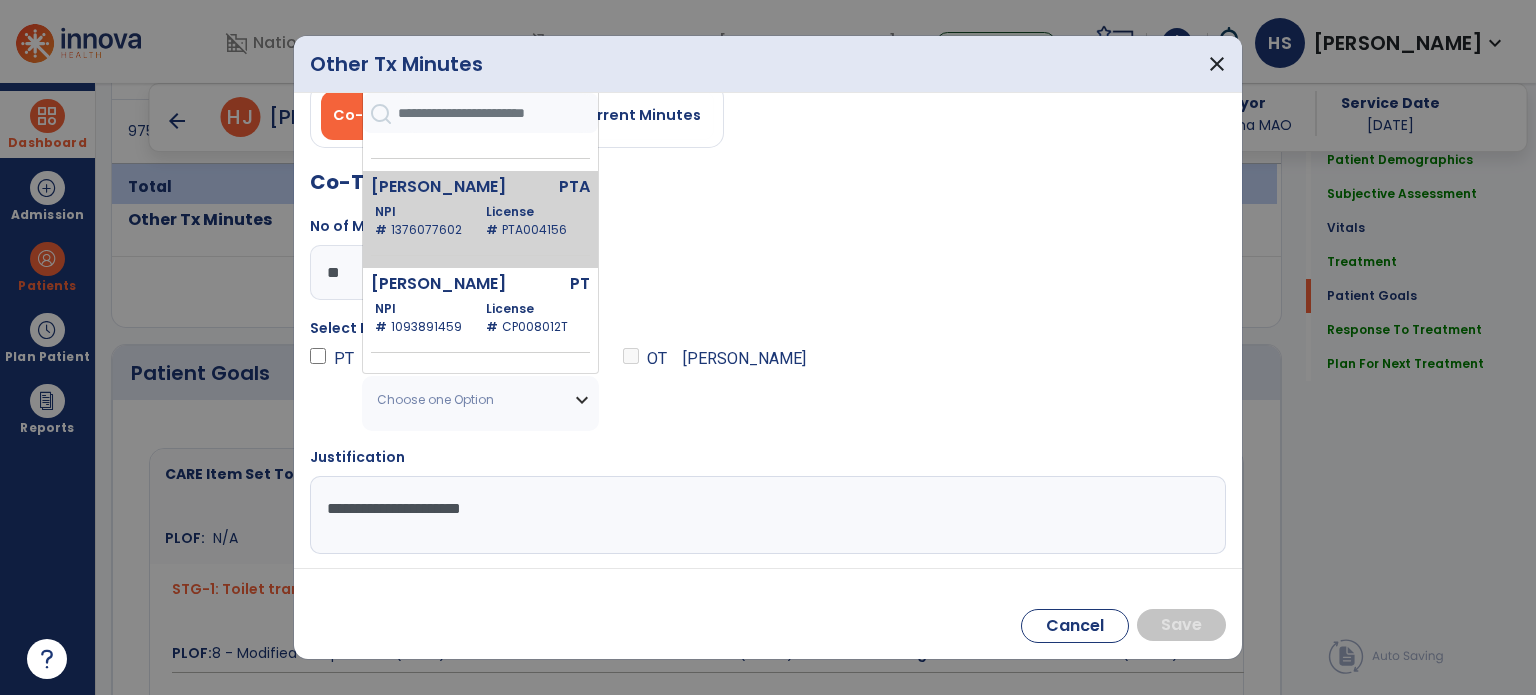 click on "License #  PTA004156" at bounding box center (534, 221) 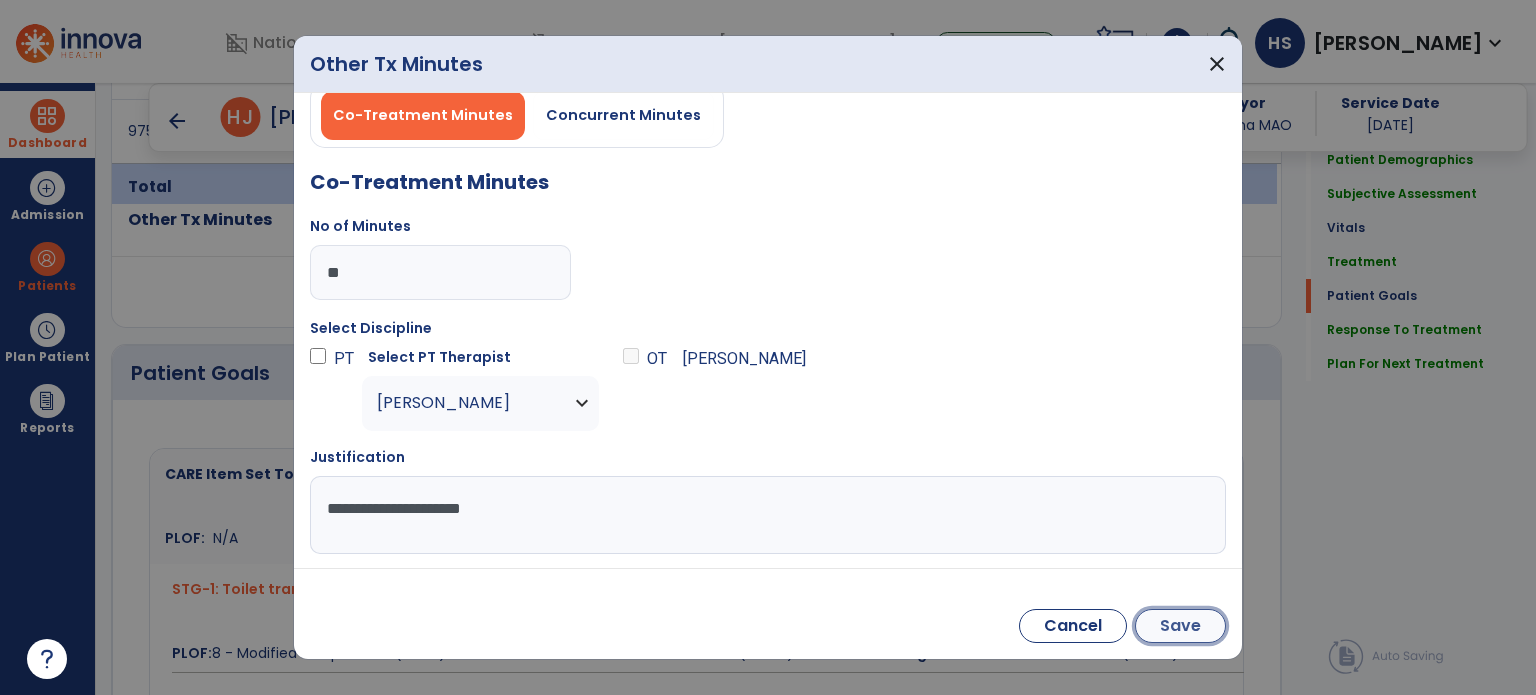 click on "Save" at bounding box center [1180, 626] 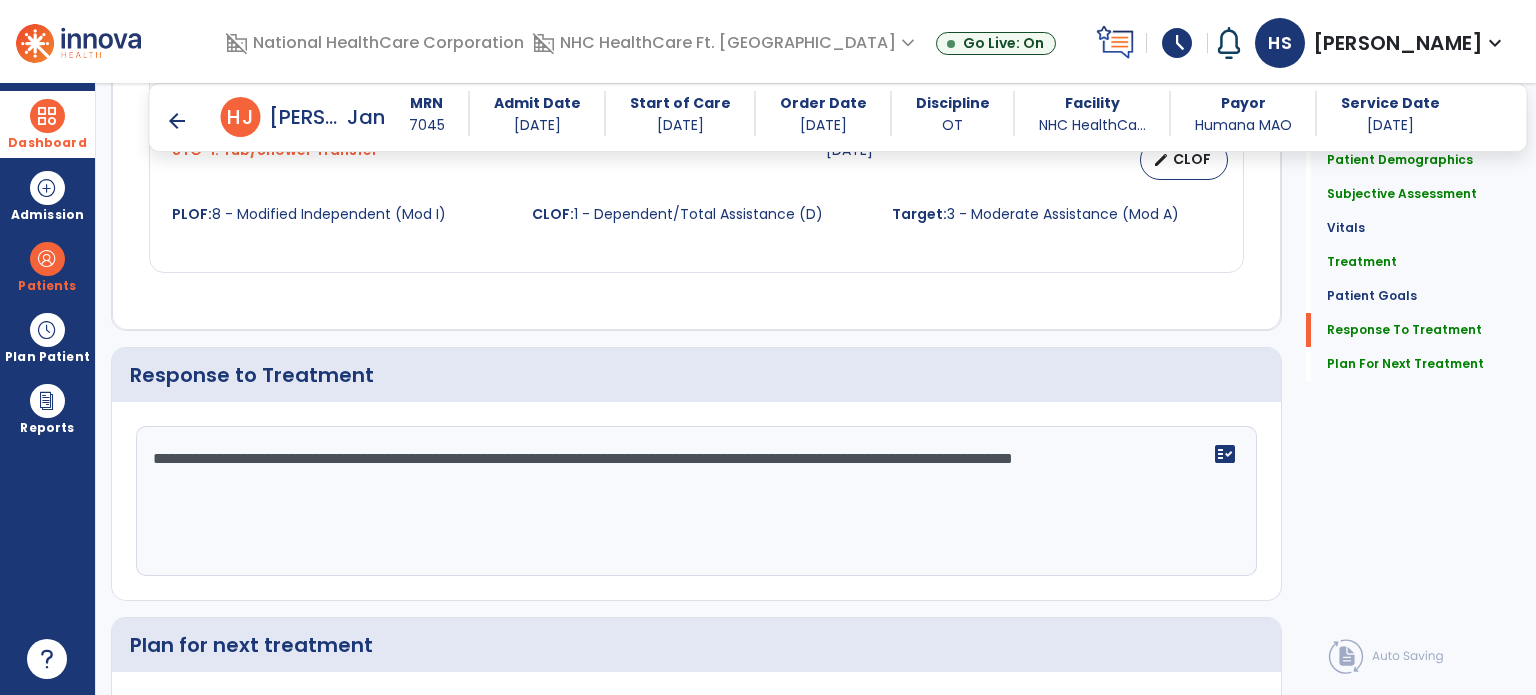 scroll, scrollTop: 2943, scrollLeft: 0, axis: vertical 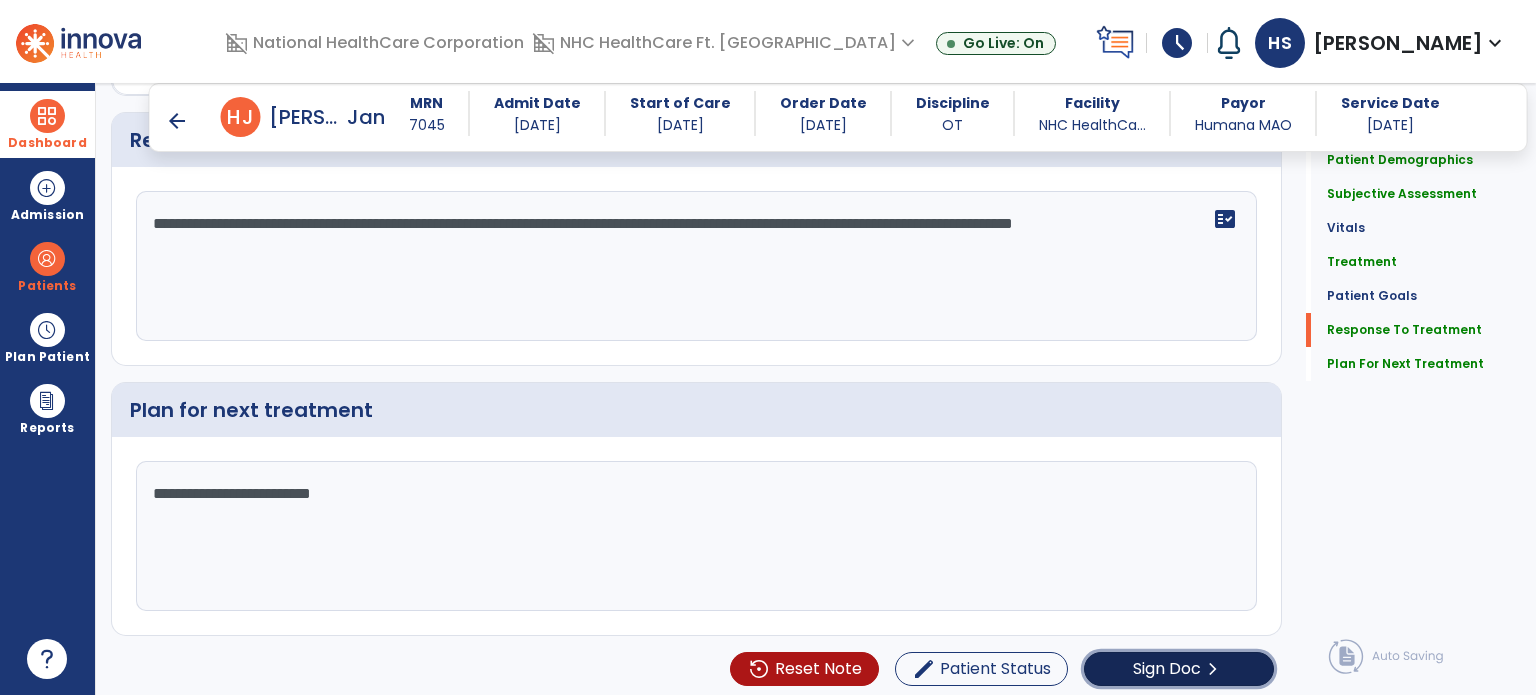 click on "Sign Doc" 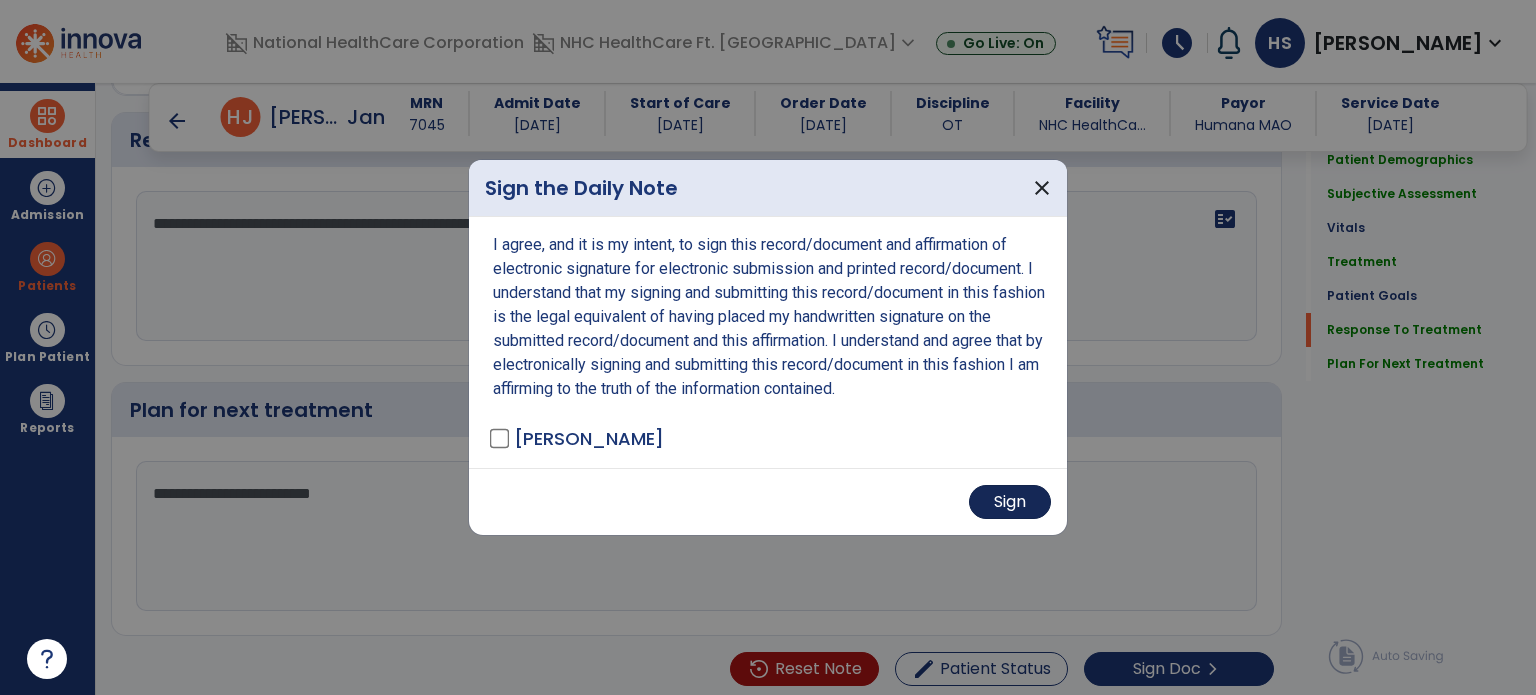 click on "Sign" at bounding box center (1010, 502) 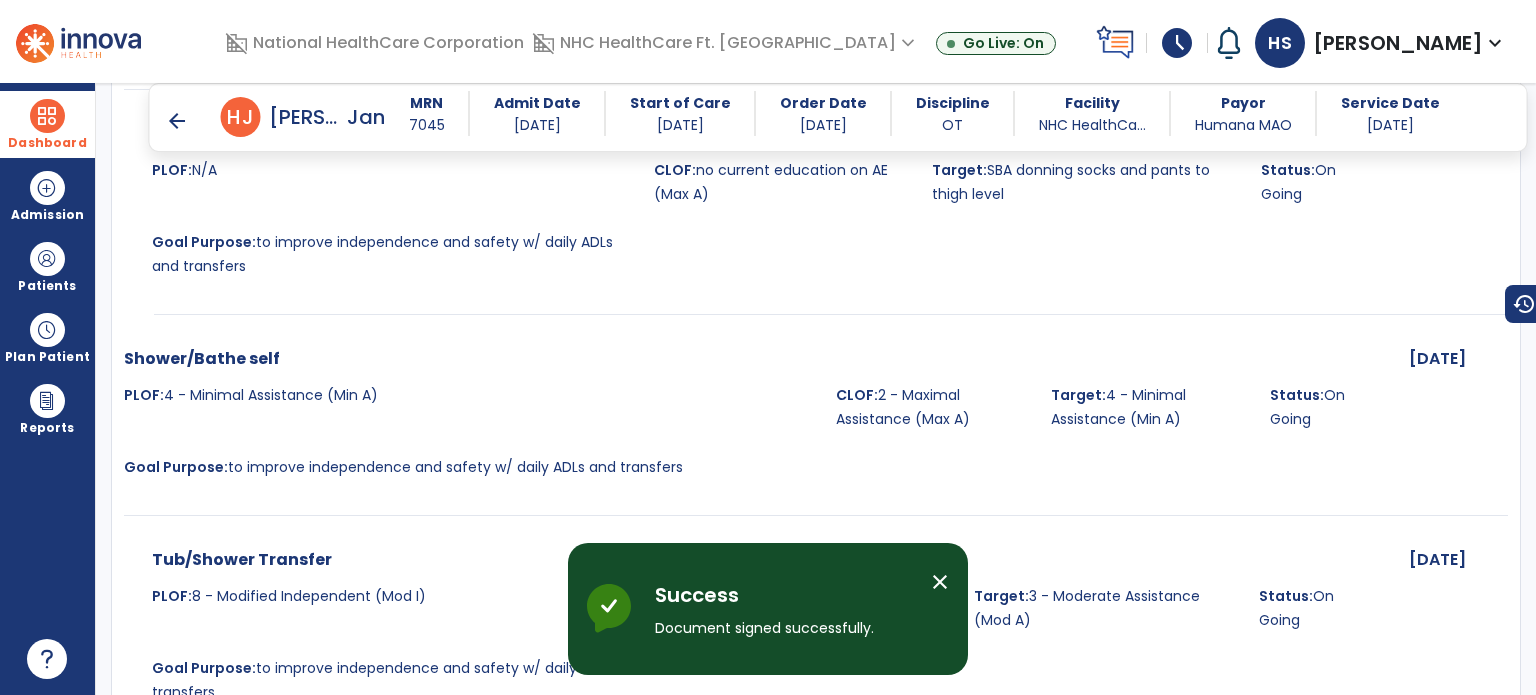 scroll, scrollTop: 4477, scrollLeft: 0, axis: vertical 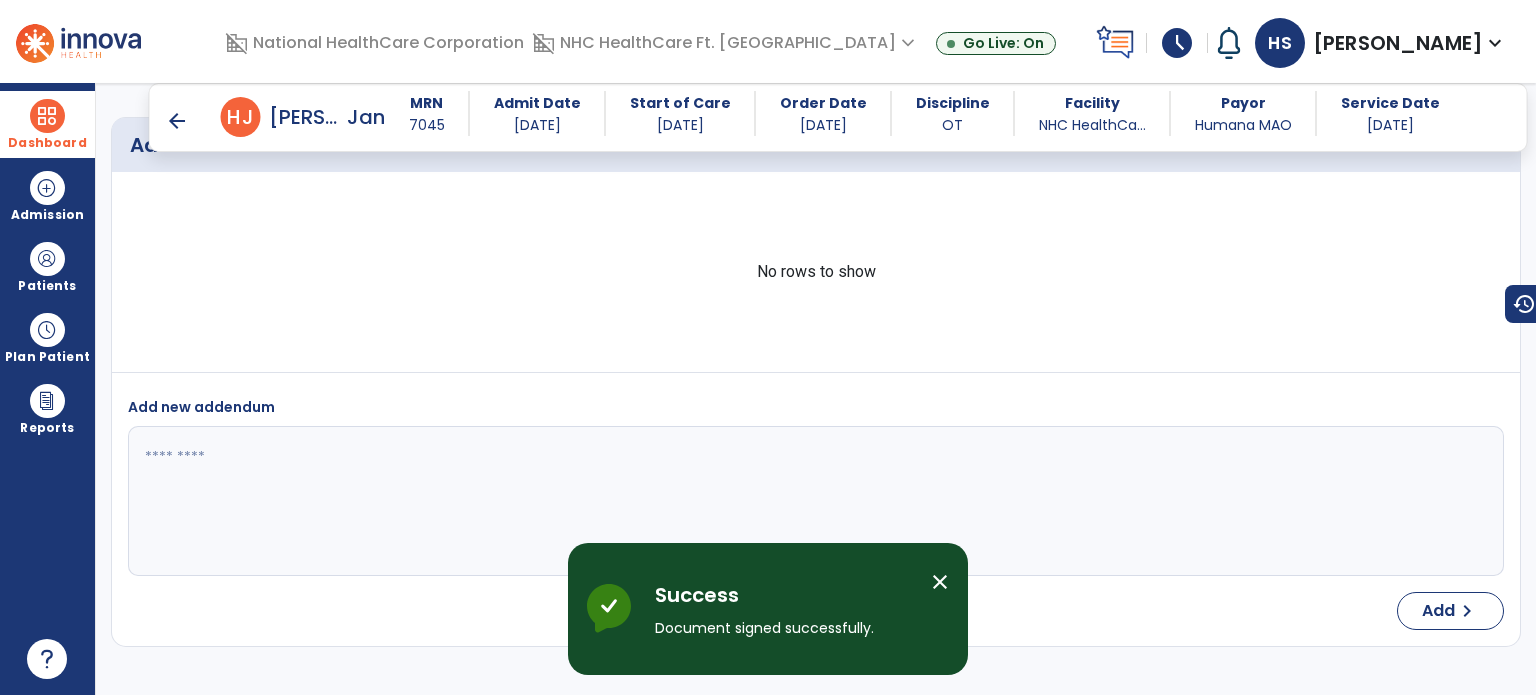 click on "arrow_back" at bounding box center [177, 121] 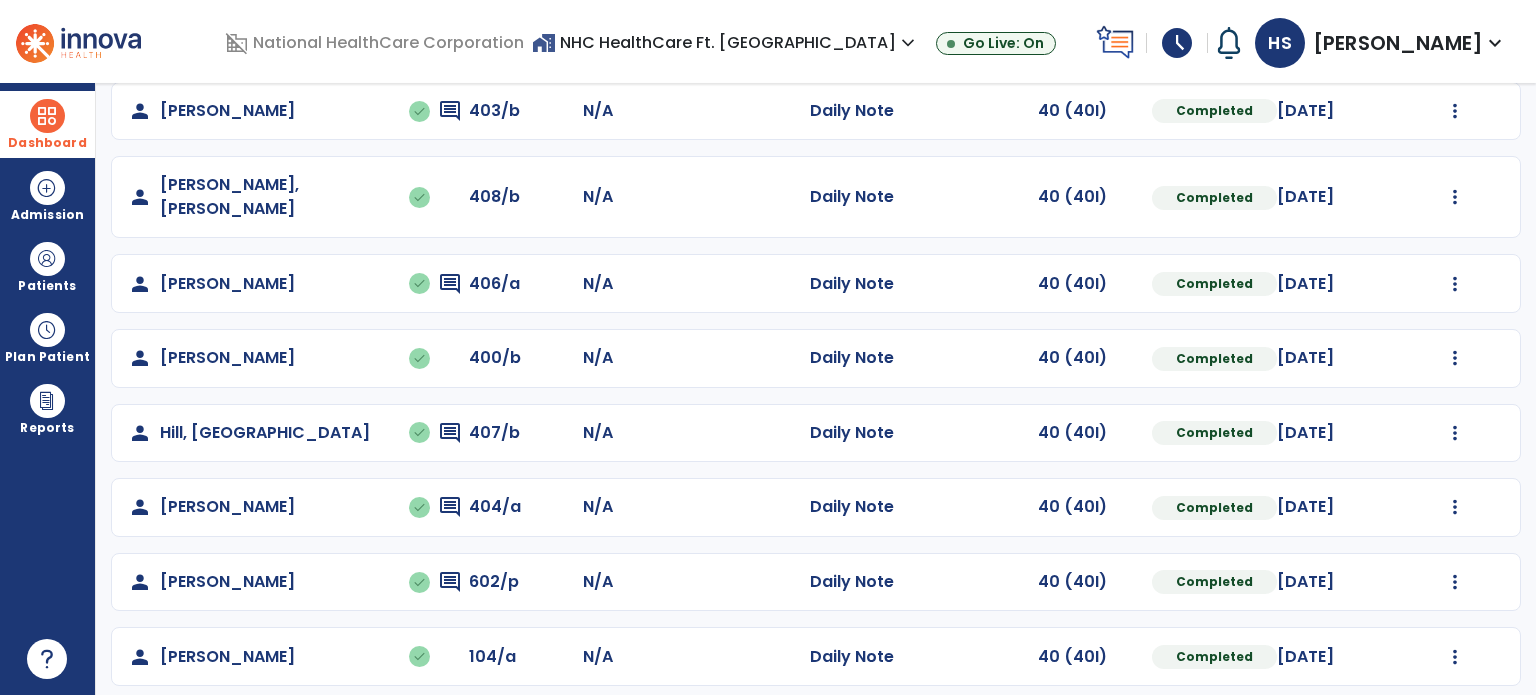 scroll, scrollTop: 393, scrollLeft: 0, axis: vertical 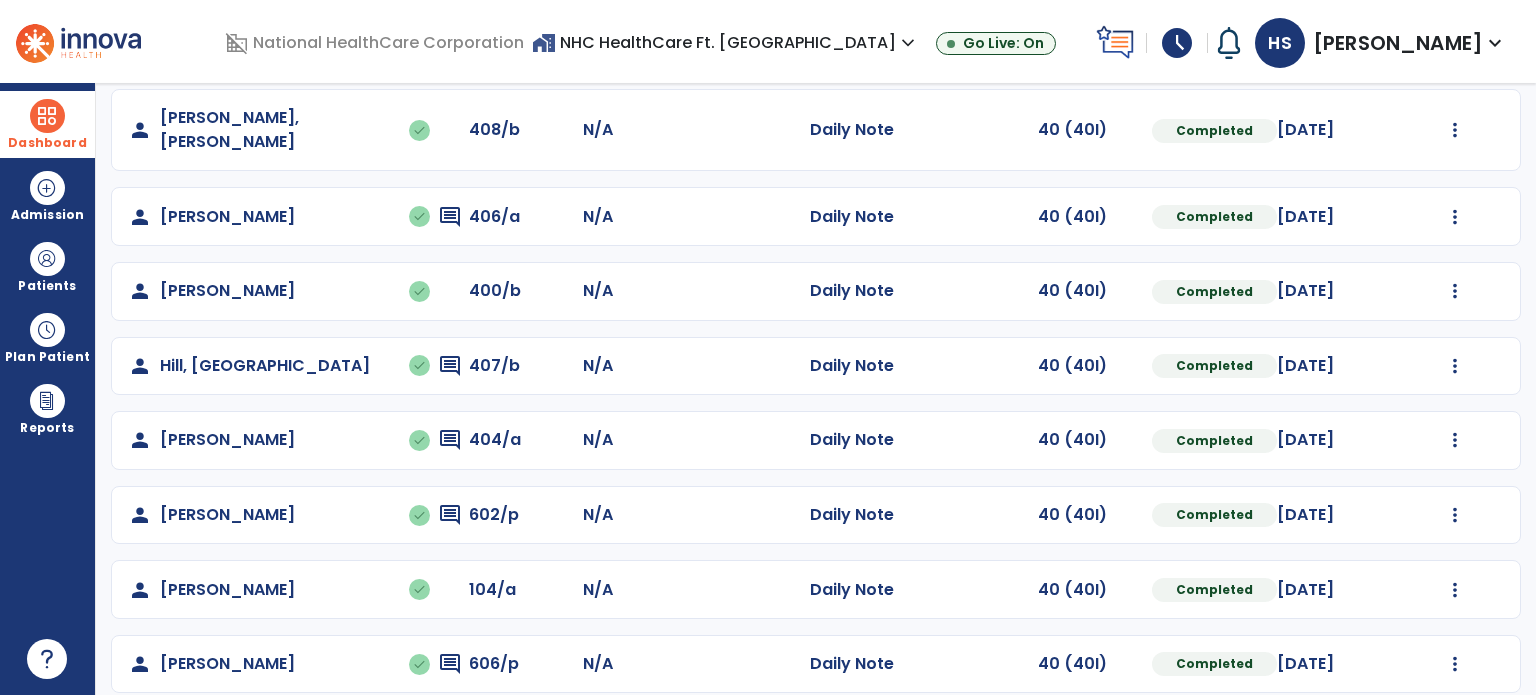 click on "schedule" at bounding box center [1177, 43] 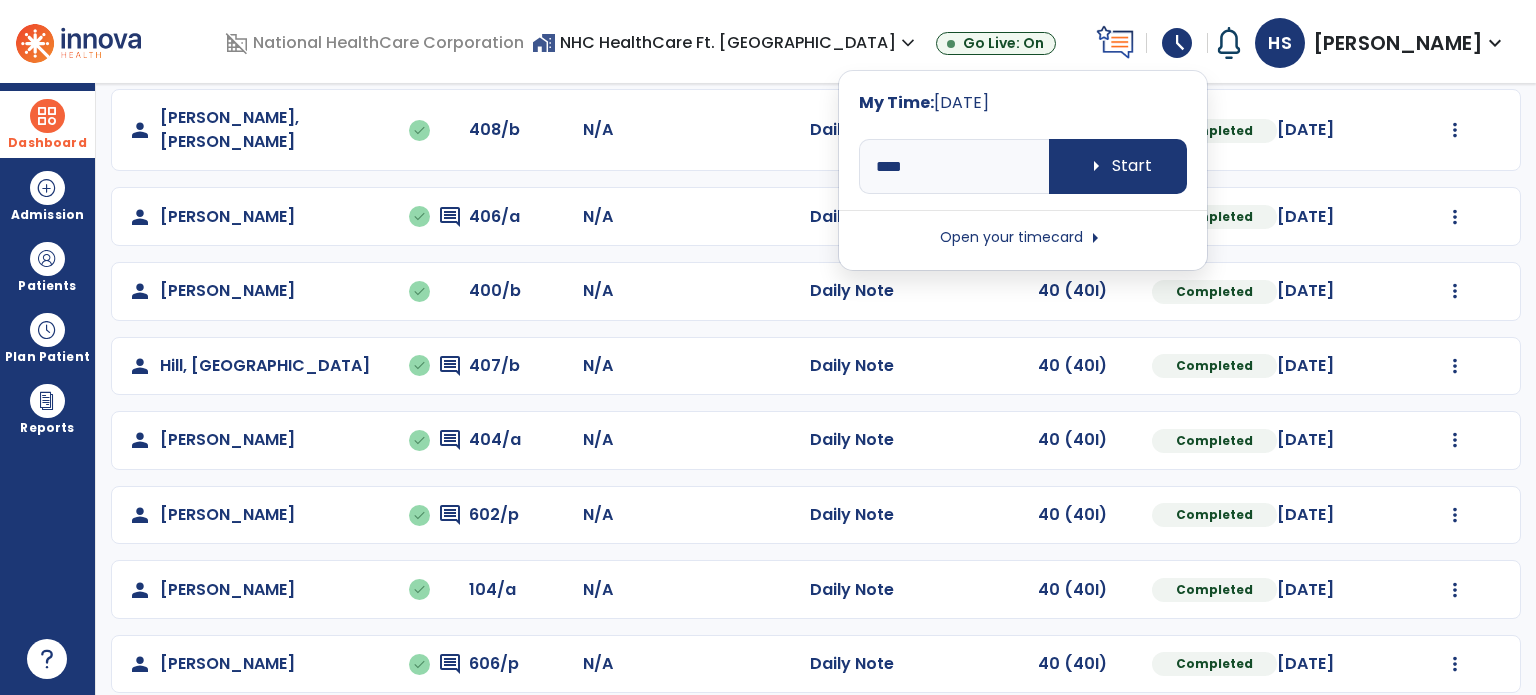 click on "Open your timecard  arrow_right" at bounding box center [1023, 238] 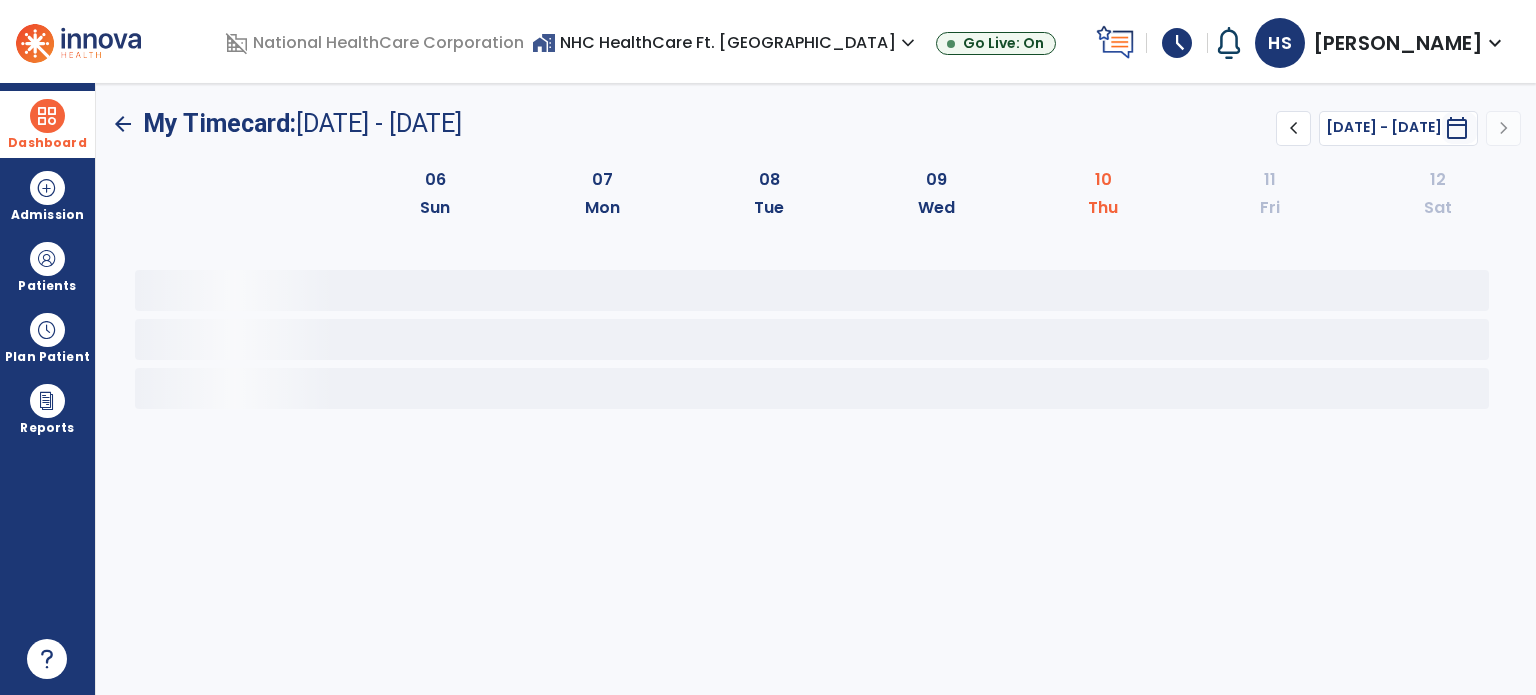scroll, scrollTop: 0, scrollLeft: 0, axis: both 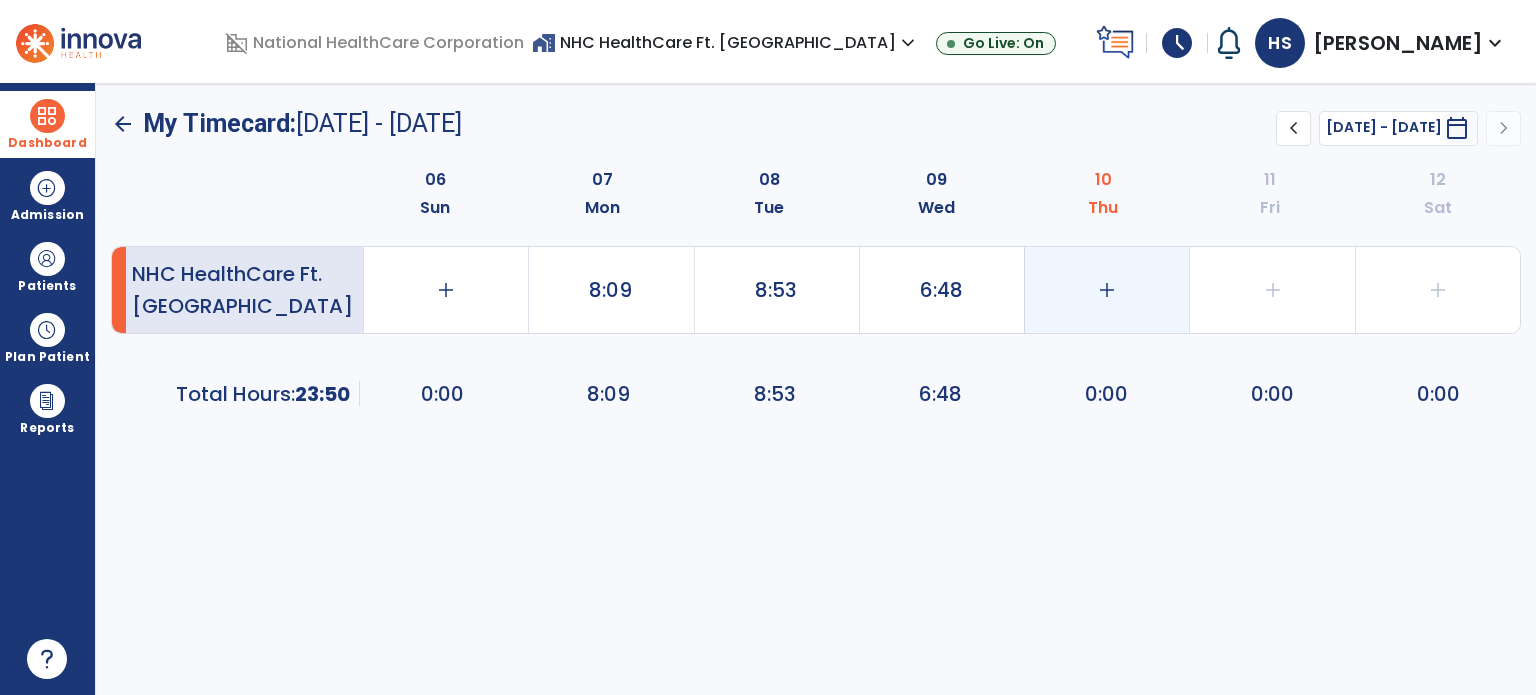 click on "add" 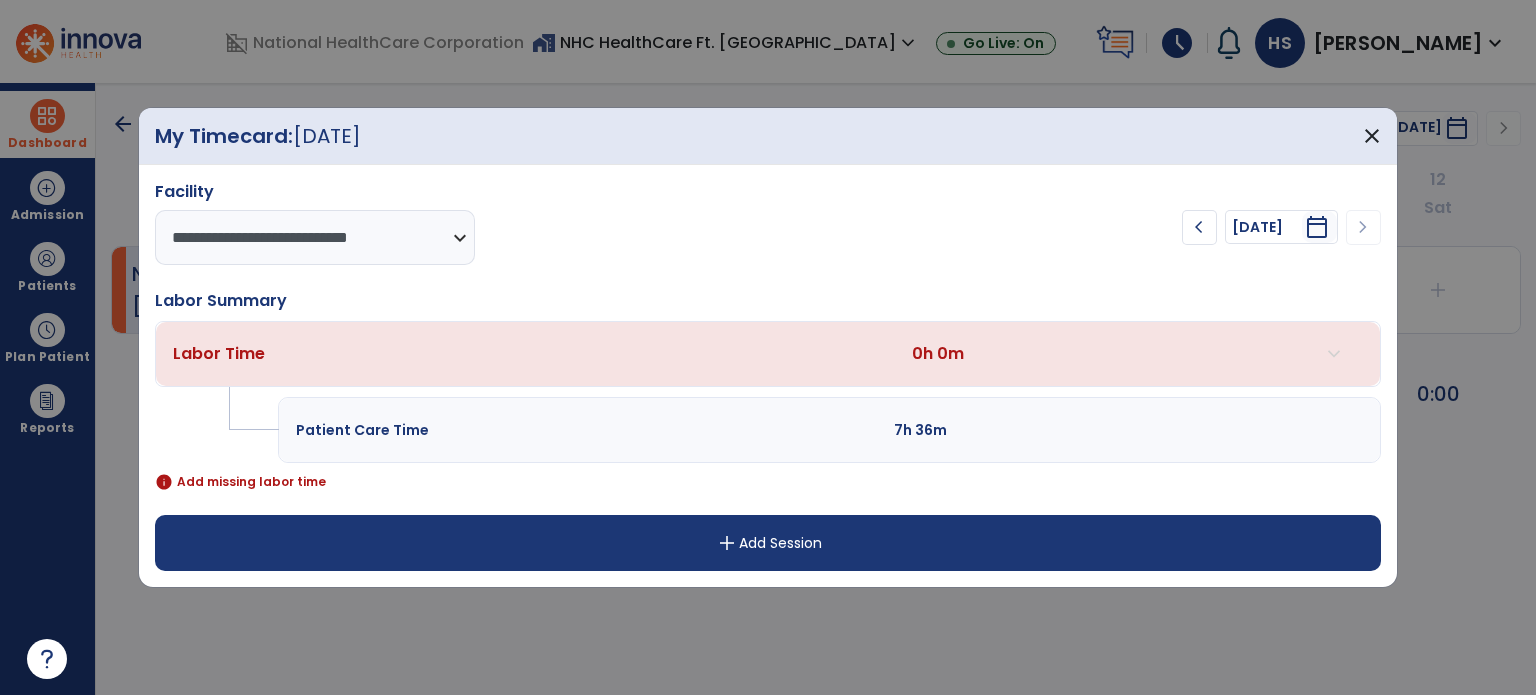 click on "add  Add Session" at bounding box center (768, 543) 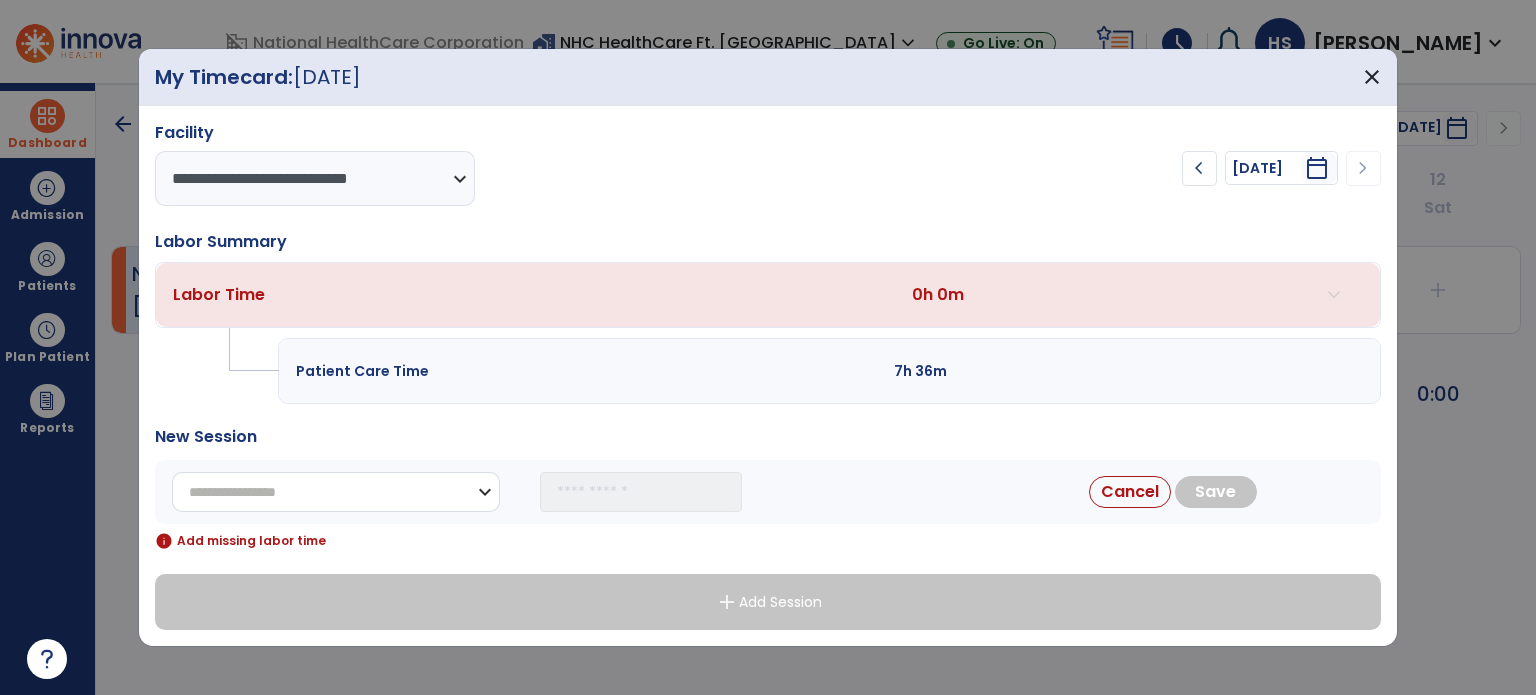 click on "**********" at bounding box center [336, 492] 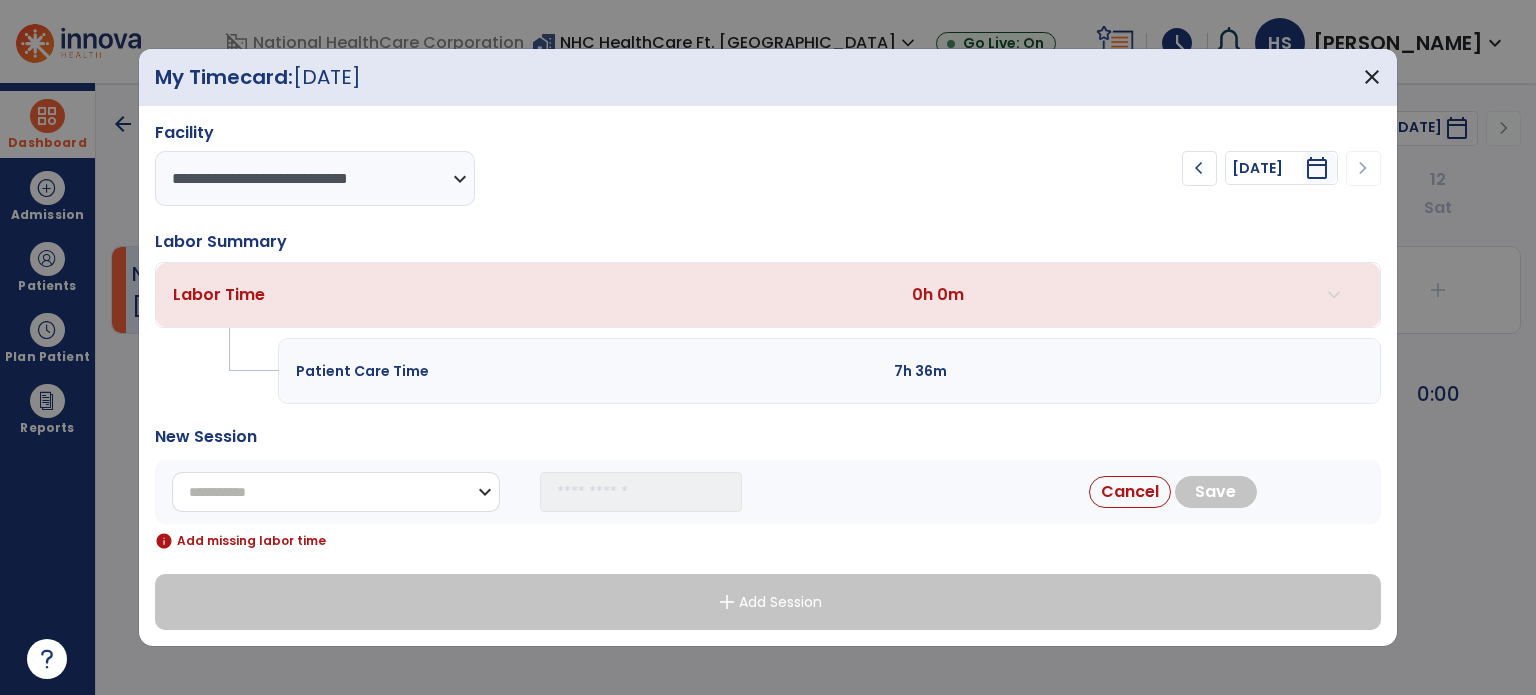 click on "**********" at bounding box center (336, 492) 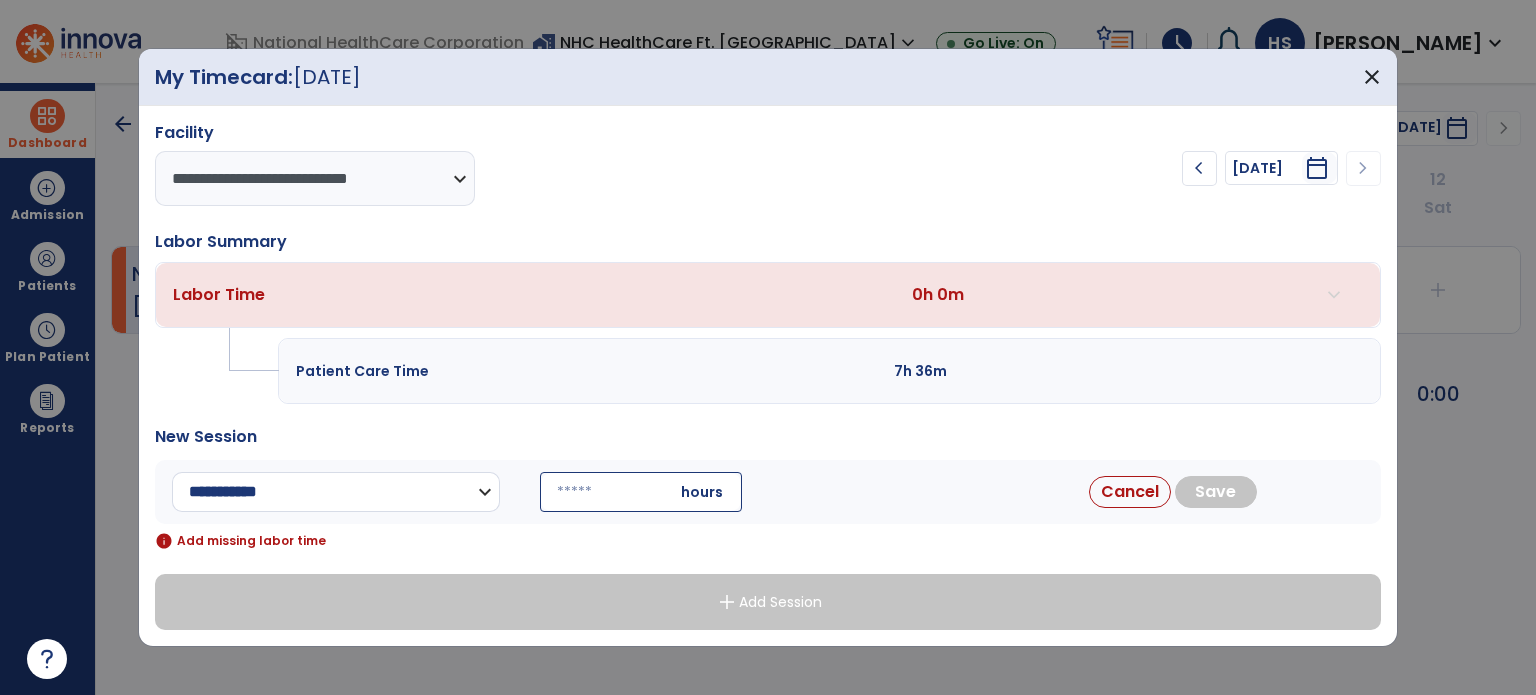click on "**********" at bounding box center [336, 492] 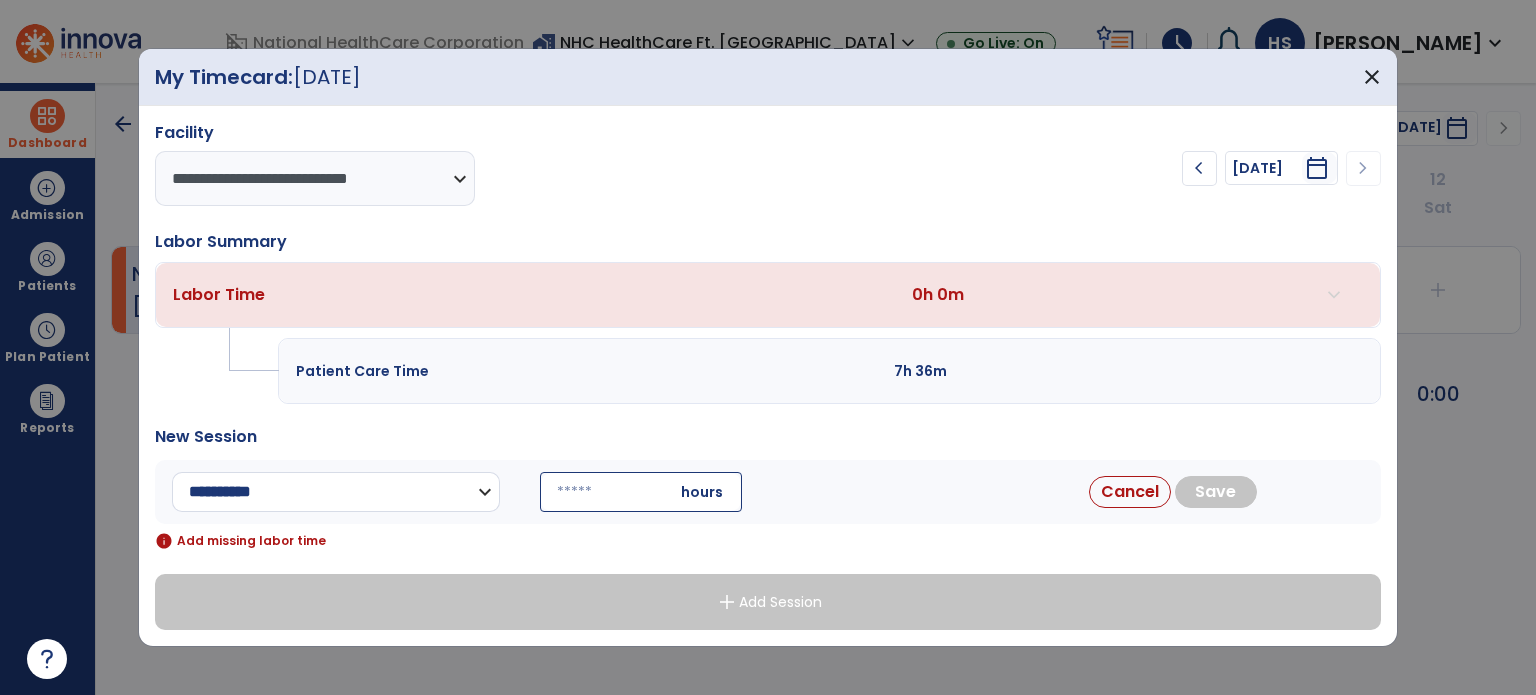 click on "**********" at bounding box center [336, 492] 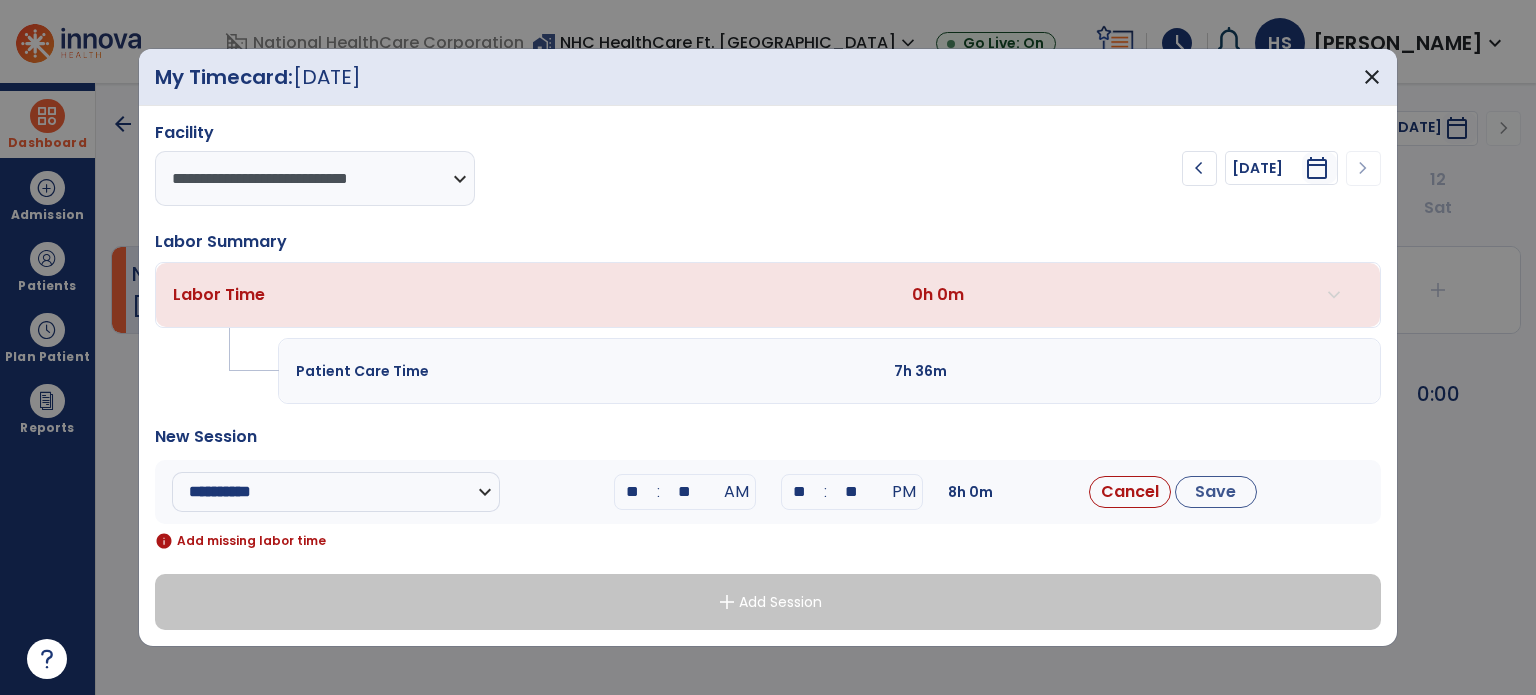 click on "**" at bounding box center [633, 492] 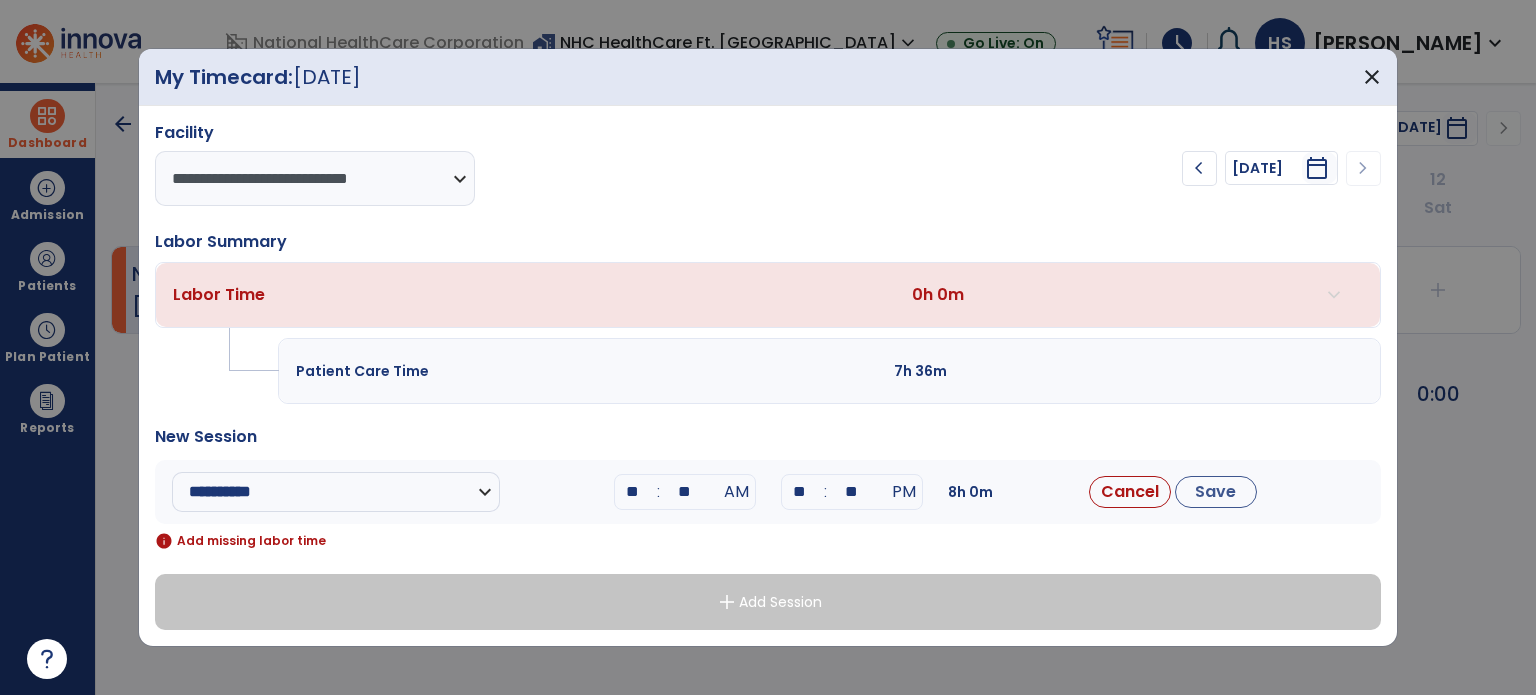 type on "**" 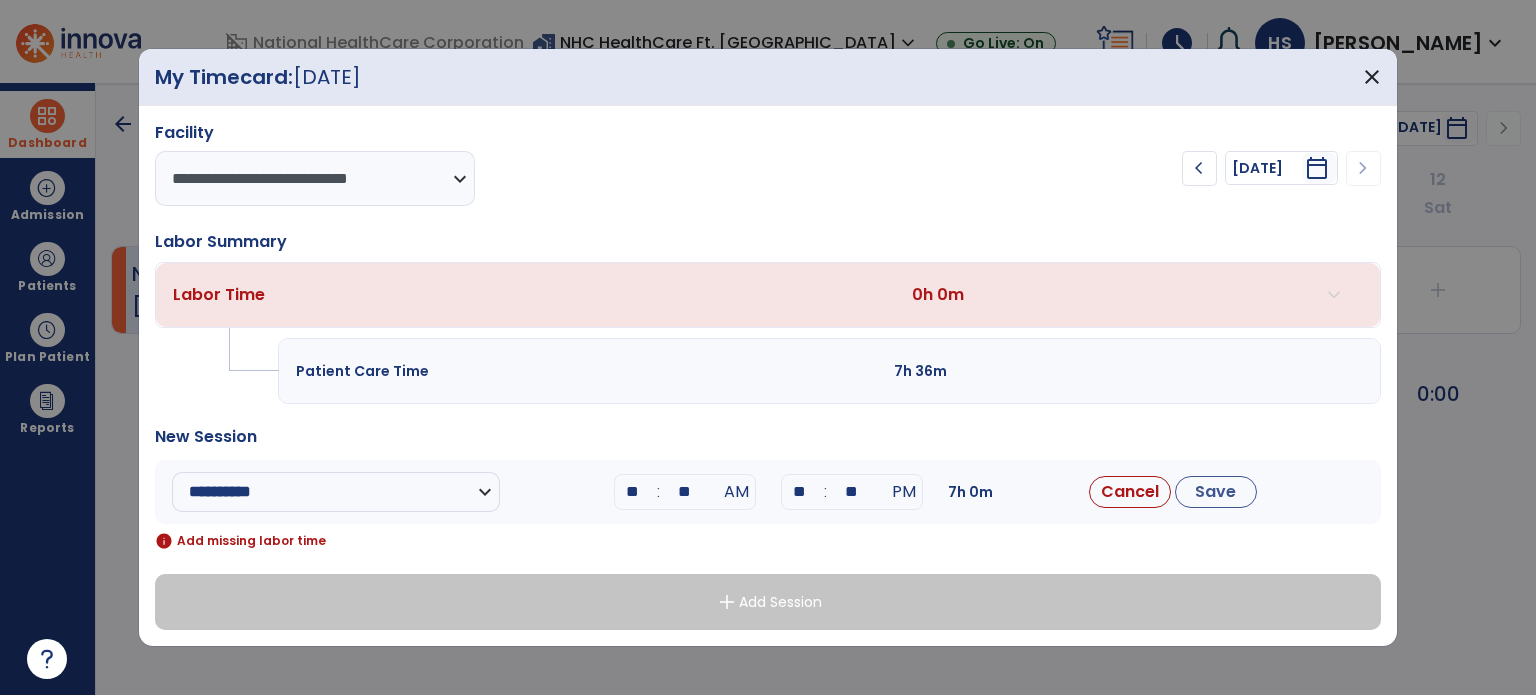 type on "*" 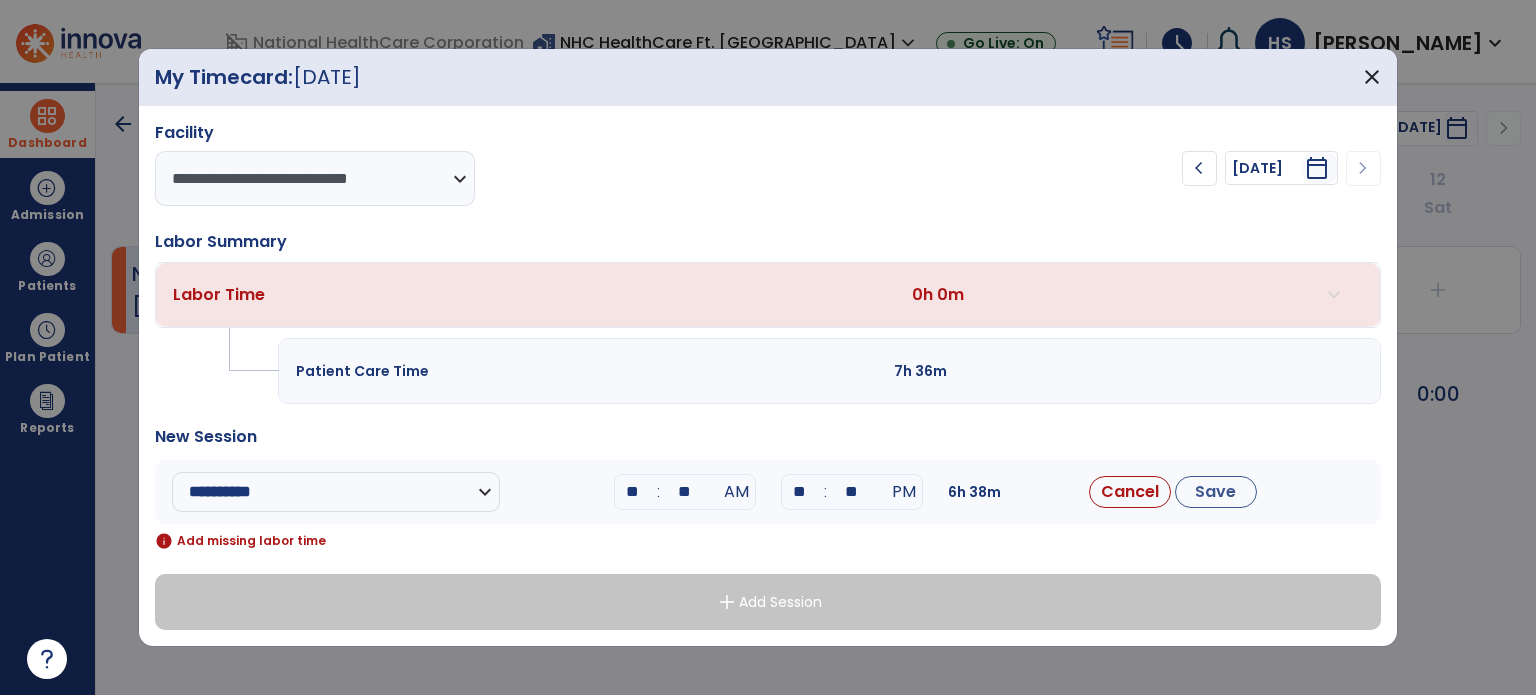 click on "**" at bounding box center (800, 492) 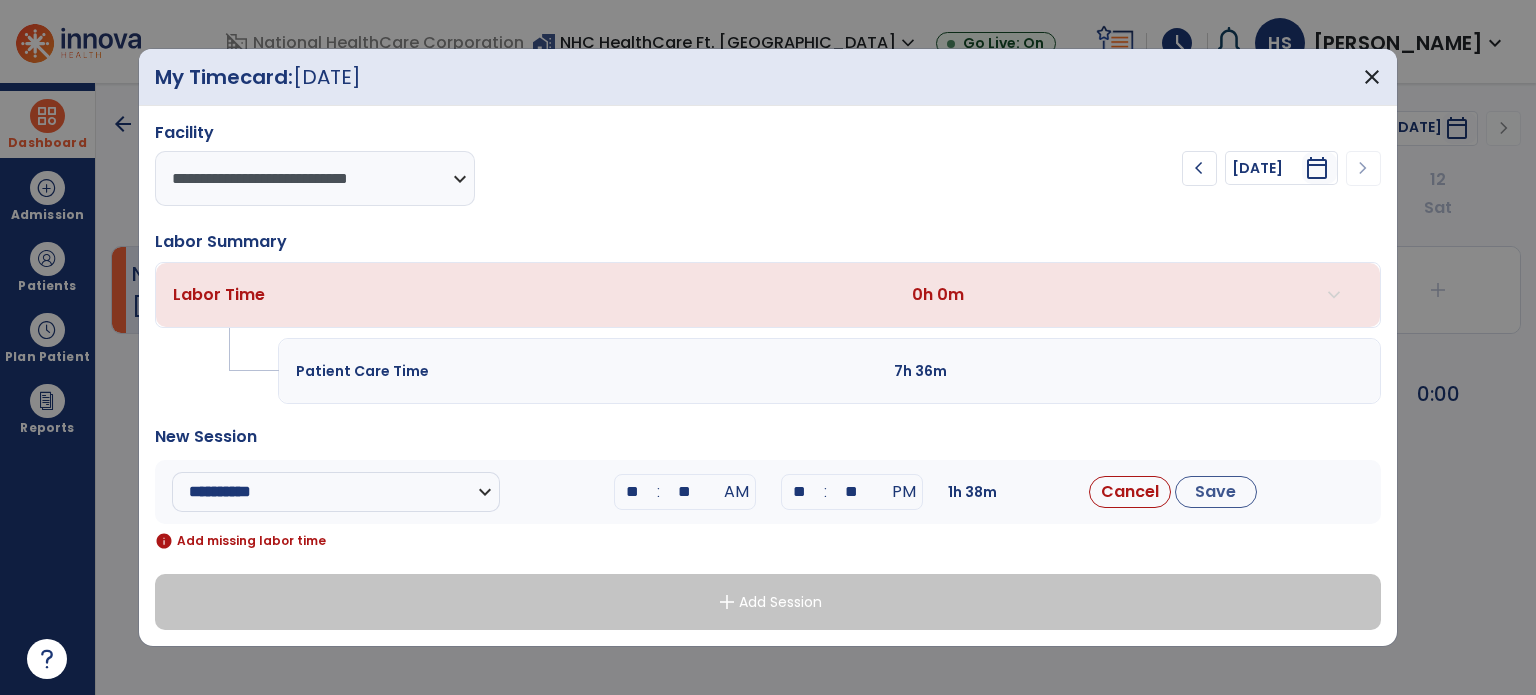 type on "*" 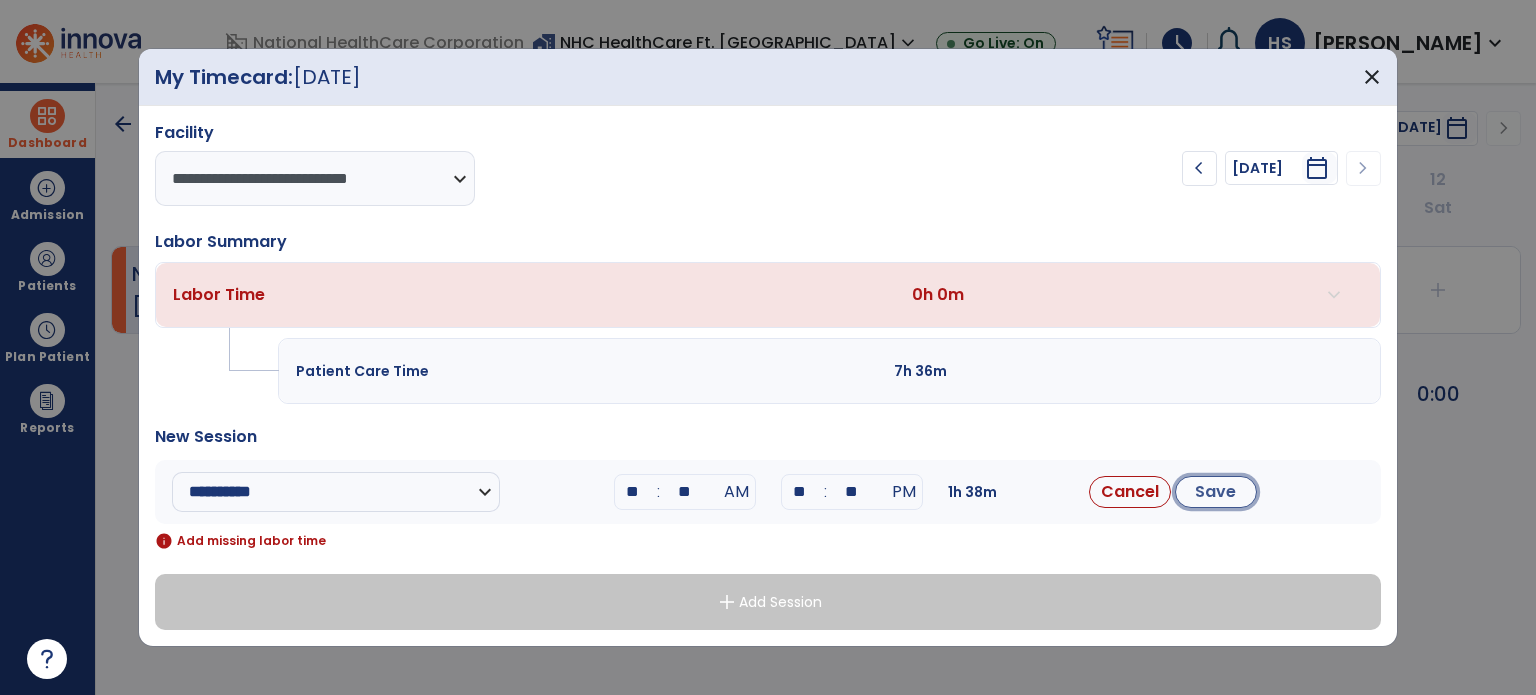 click on "Save" at bounding box center [1216, 492] 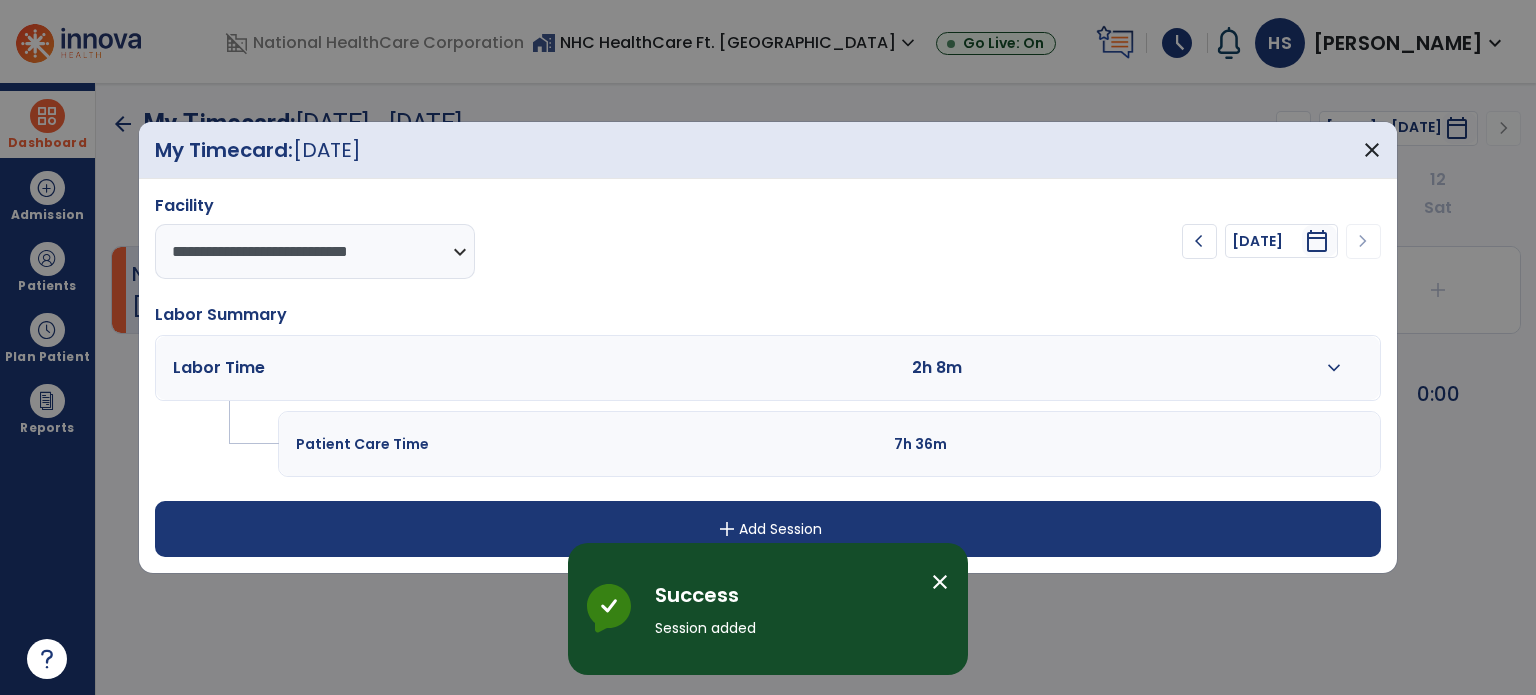 click on "add  Add Session" at bounding box center (768, 529) 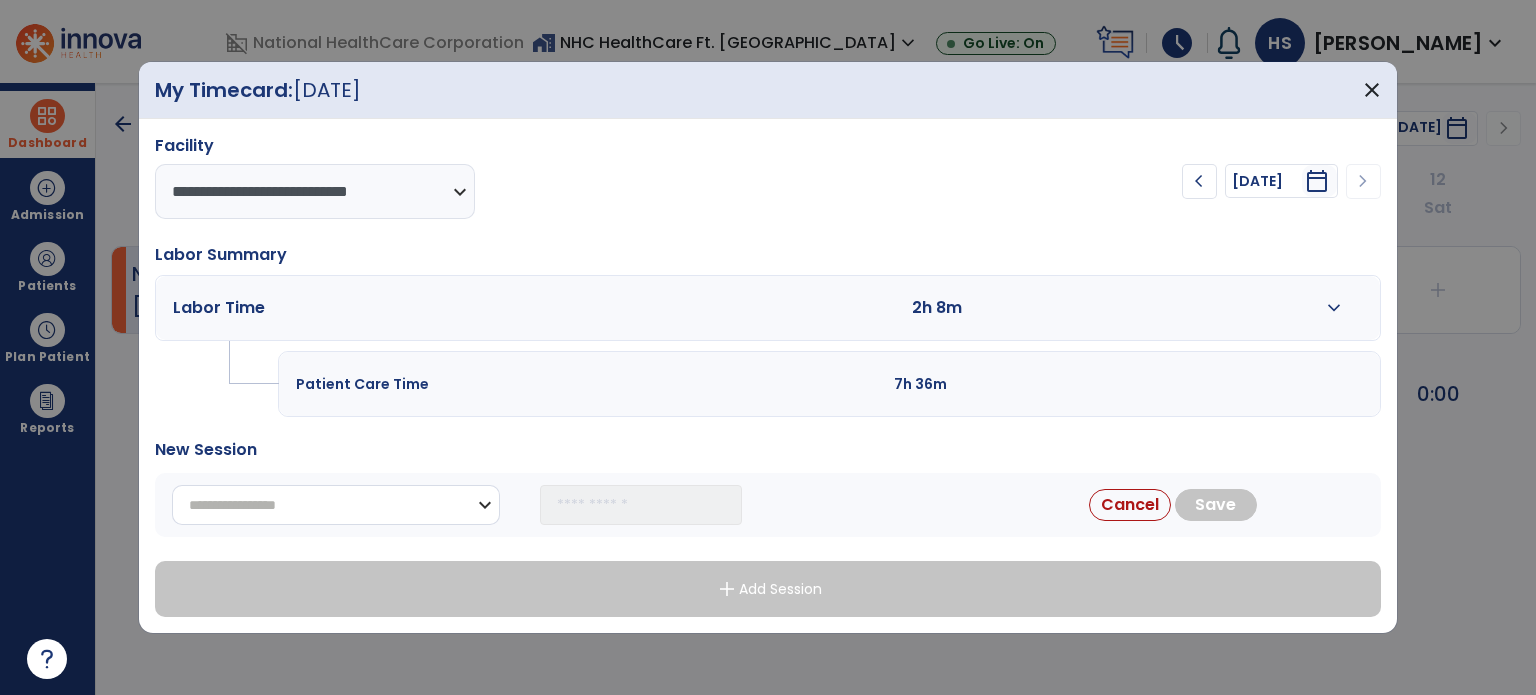click on "**********" at bounding box center [336, 505] 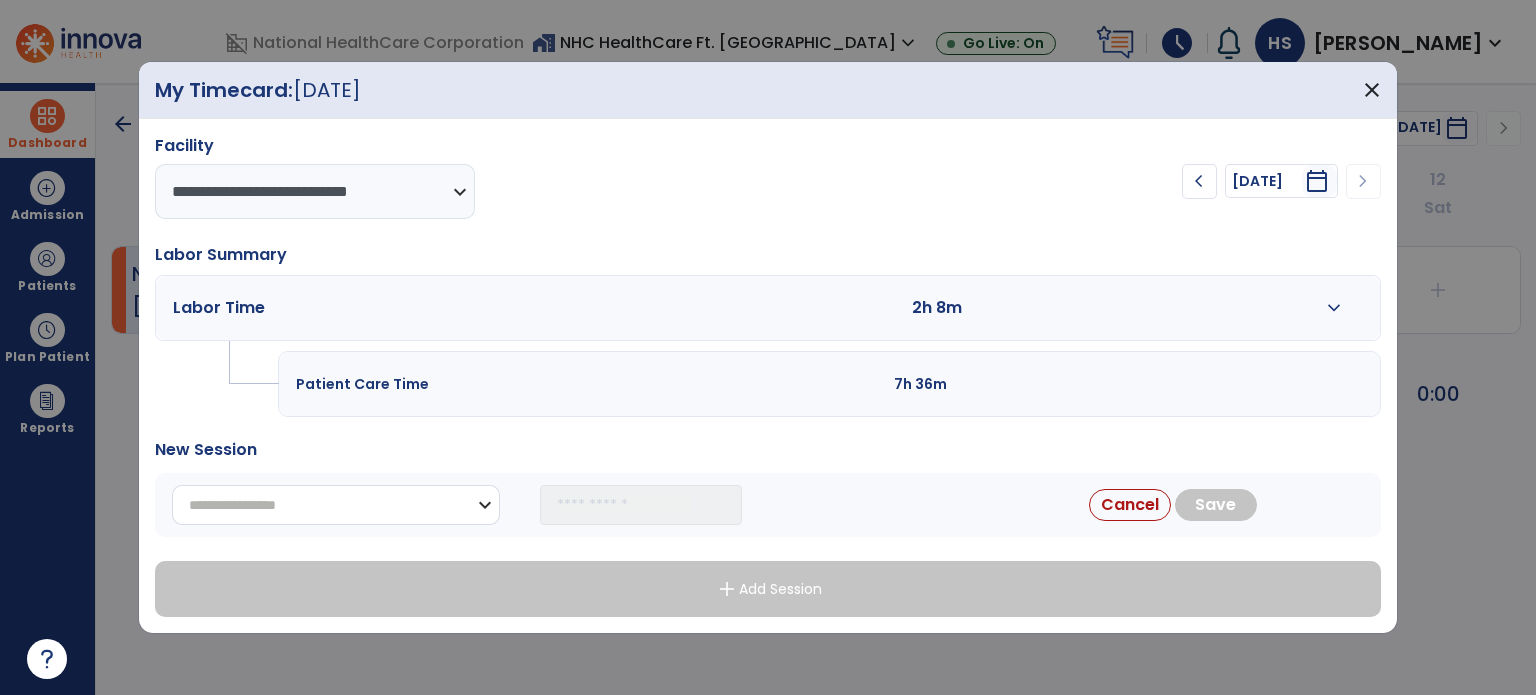 select on "**********" 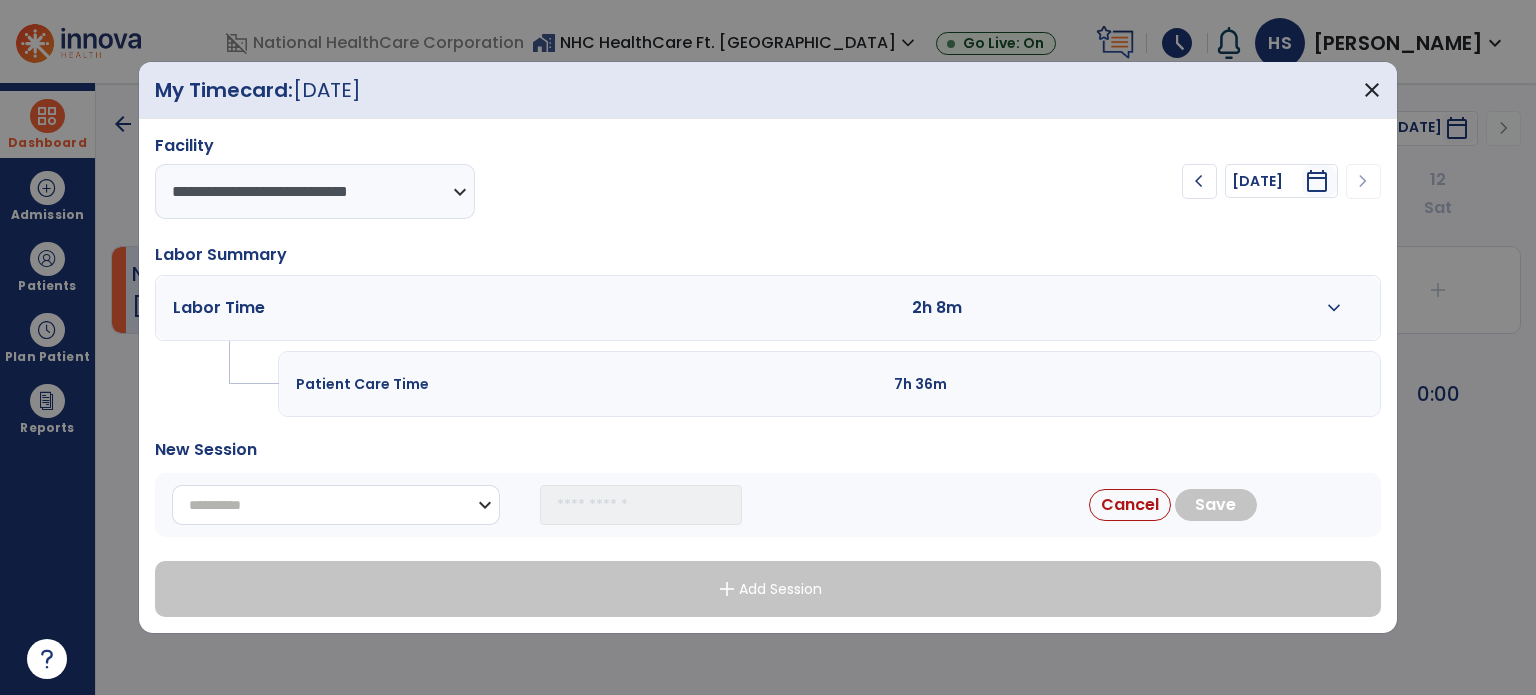 click on "**********" at bounding box center [336, 505] 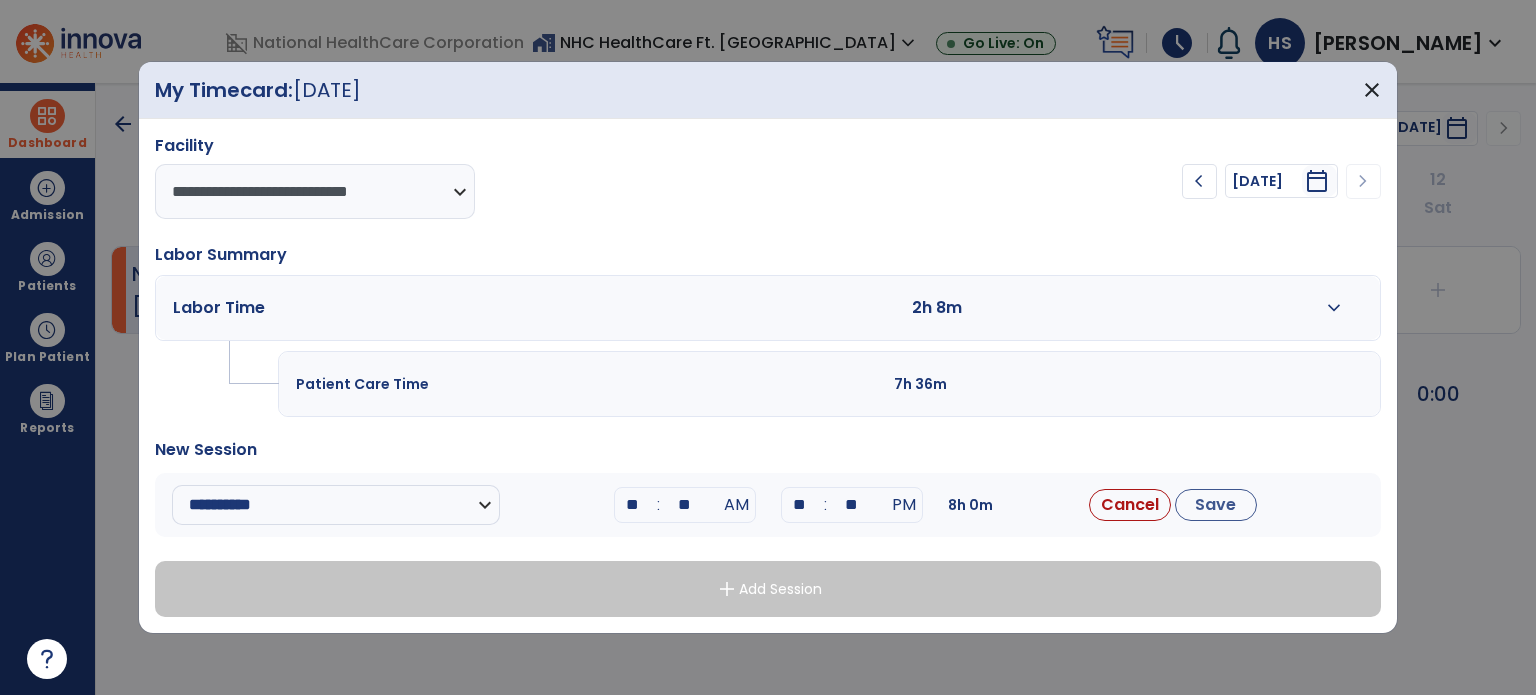 click on ":" at bounding box center [659, 505] 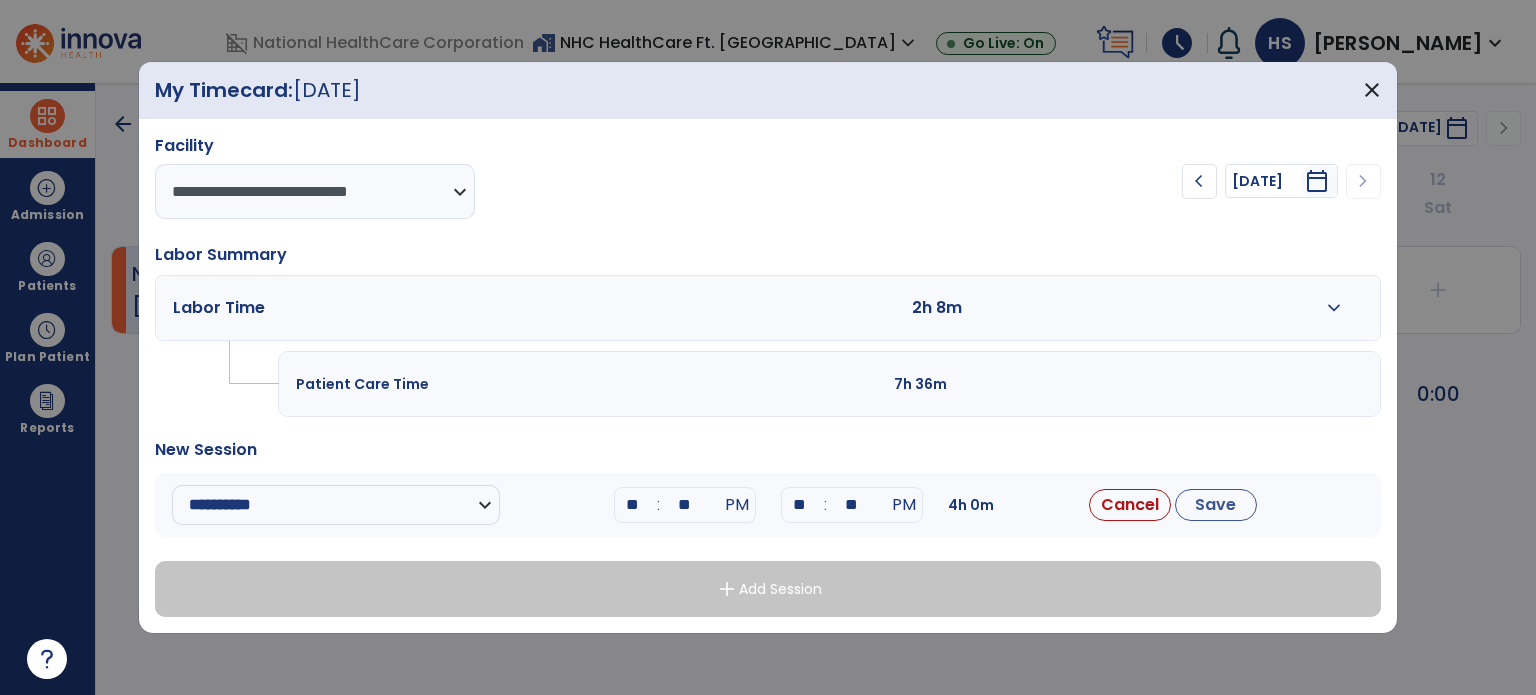 type on "*" 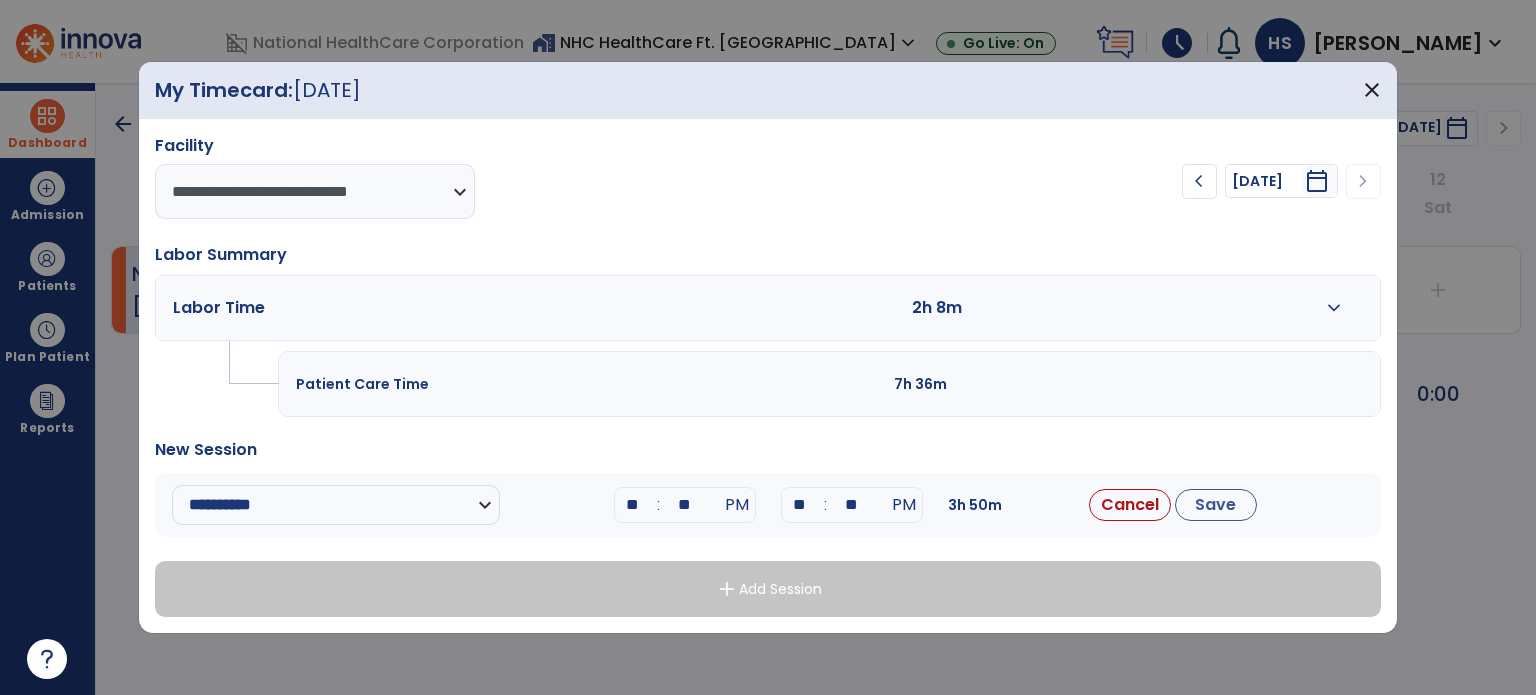 click on "**" at bounding box center (800, 505) 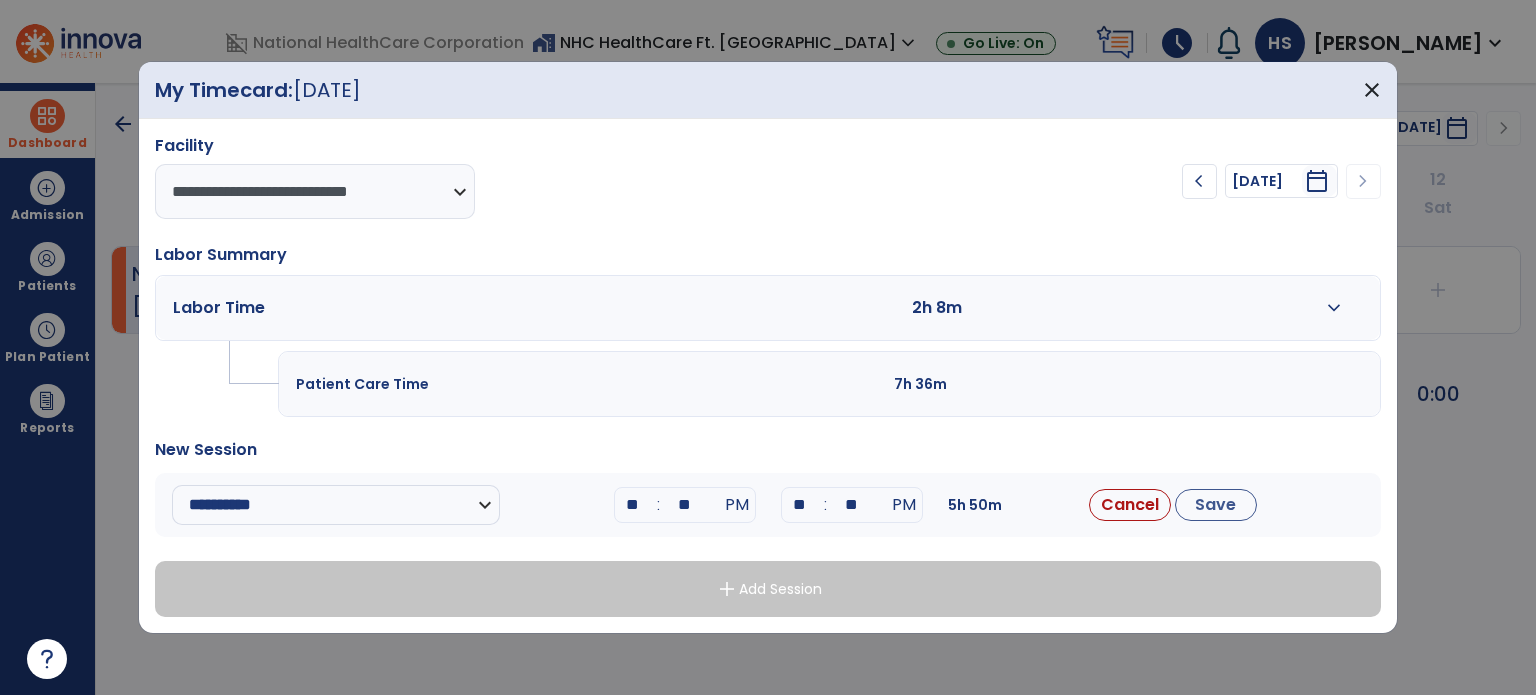 type on "*" 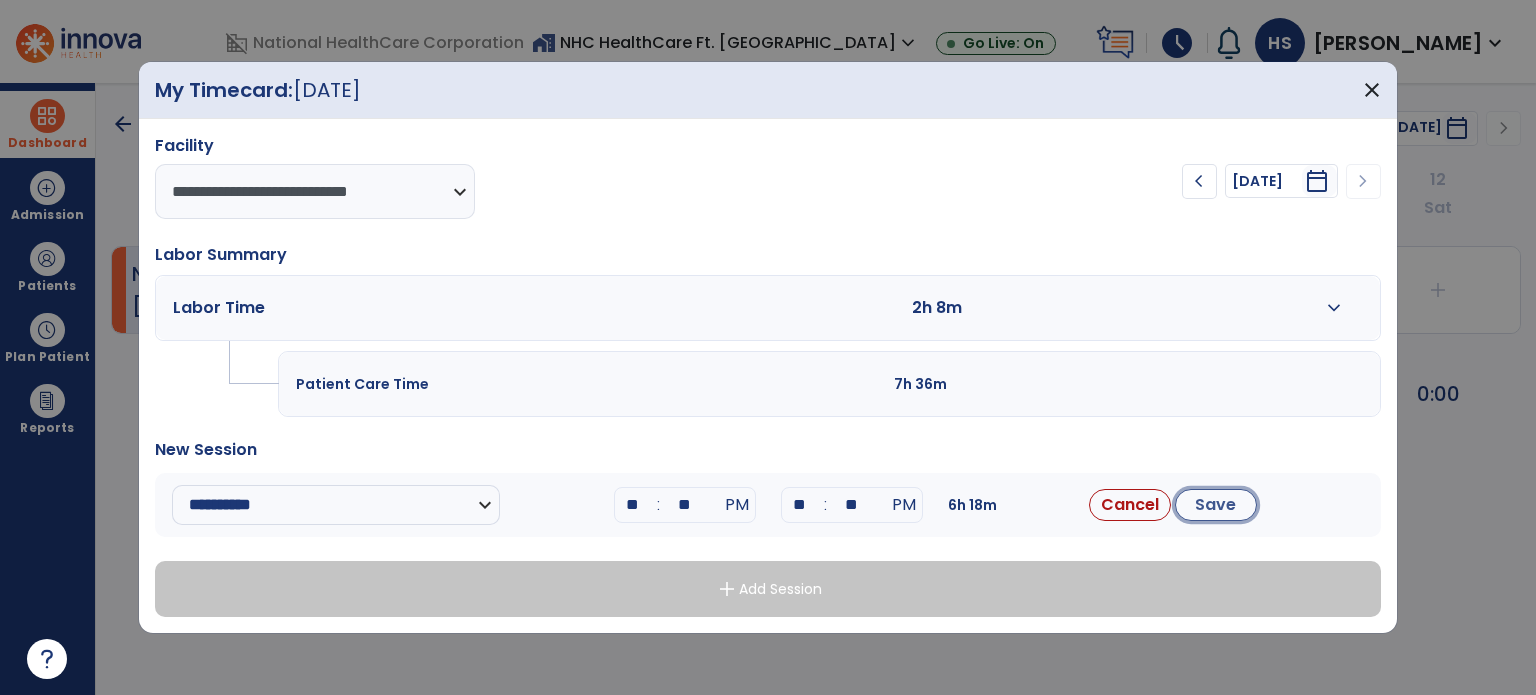 click on "Save" at bounding box center (1216, 505) 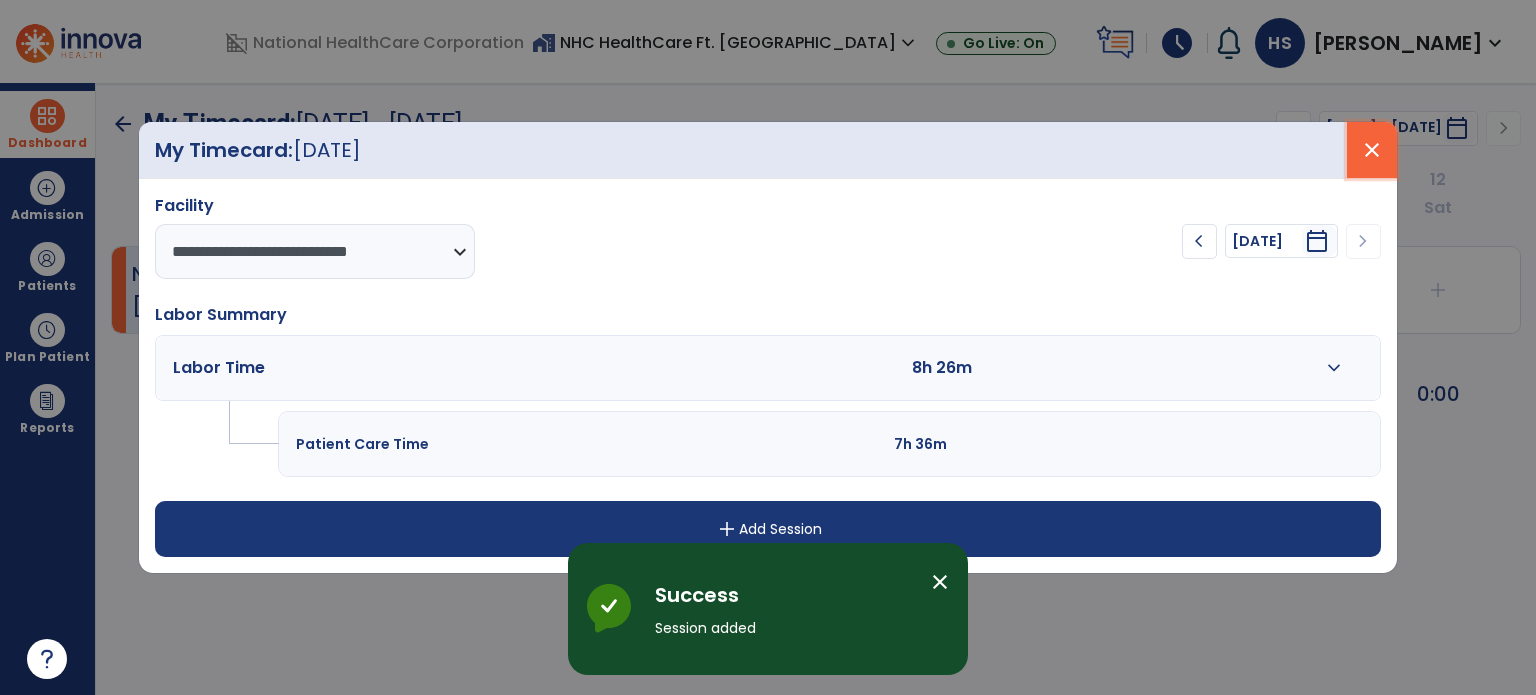 click on "close" at bounding box center (1372, 150) 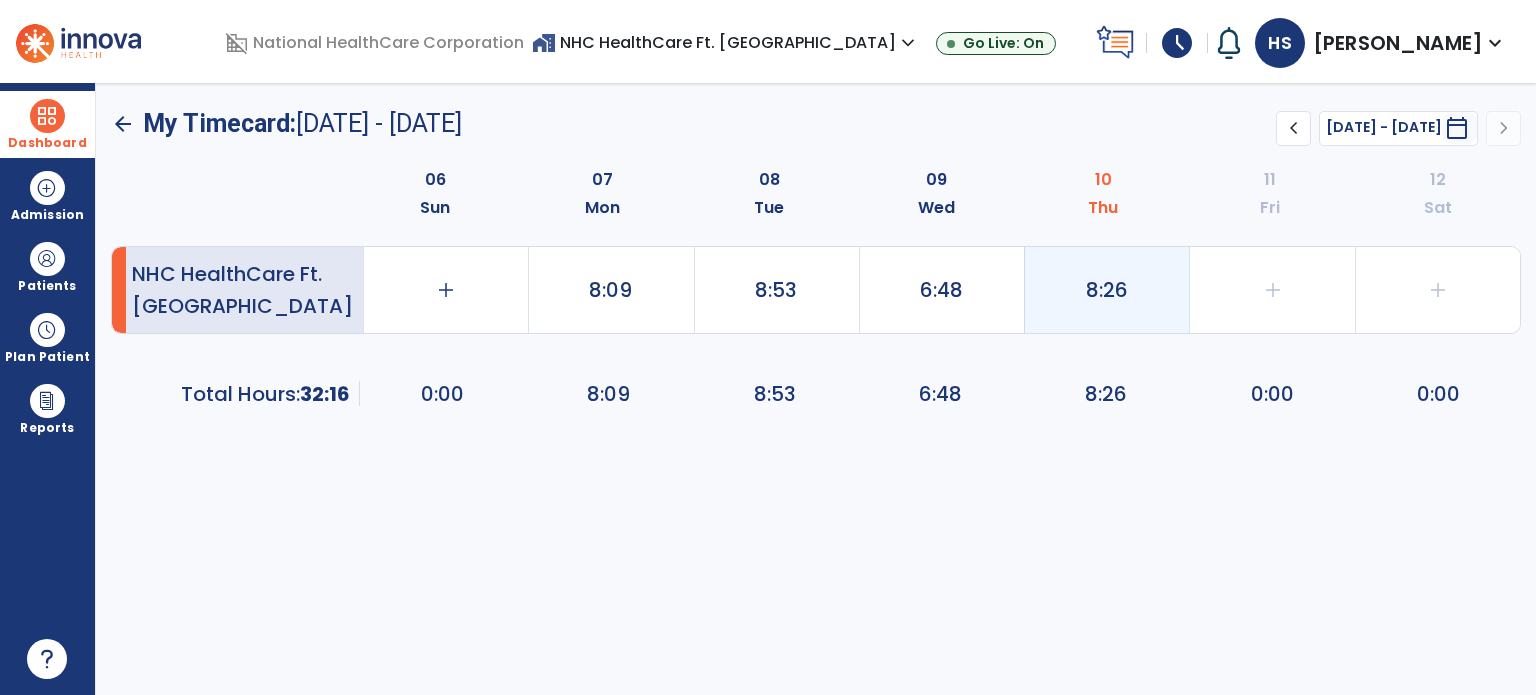 click on "8:26" 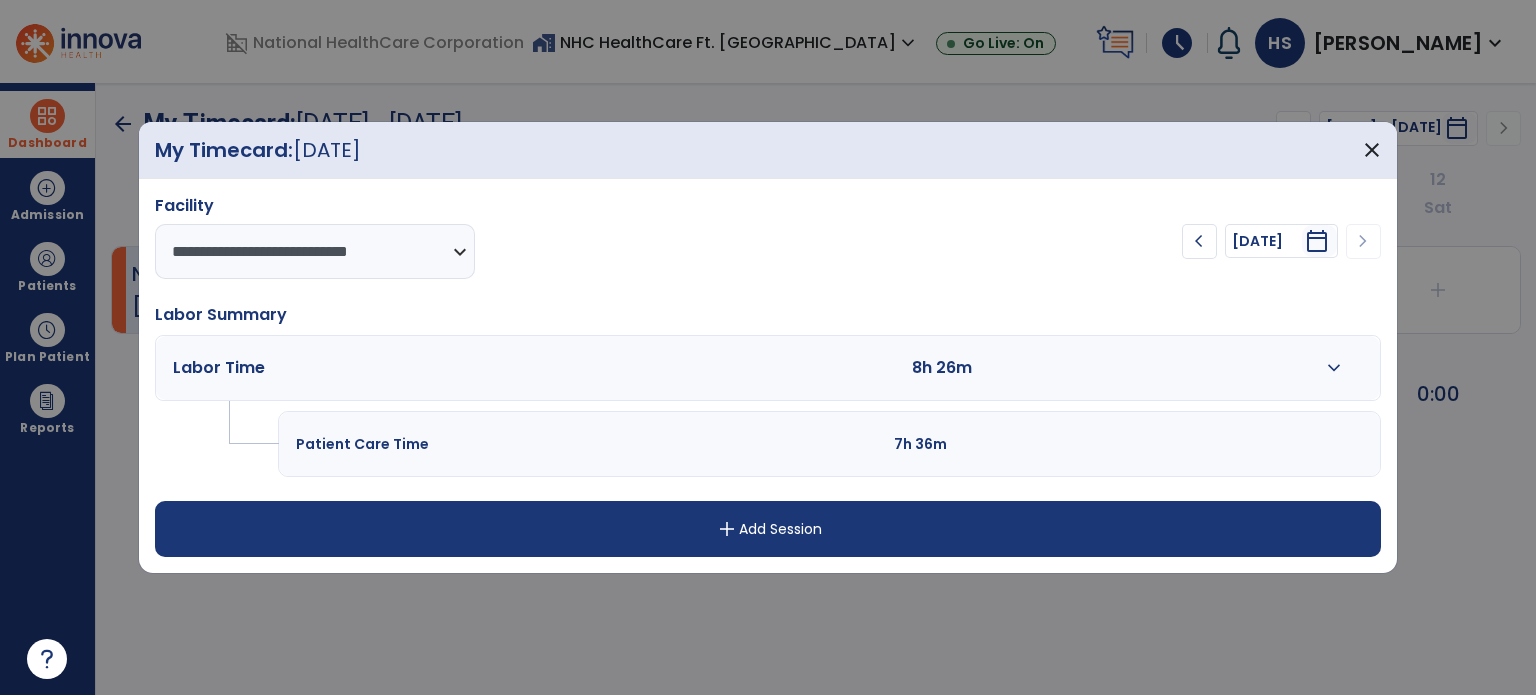 click on "expand_more" at bounding box center (1334, 368) 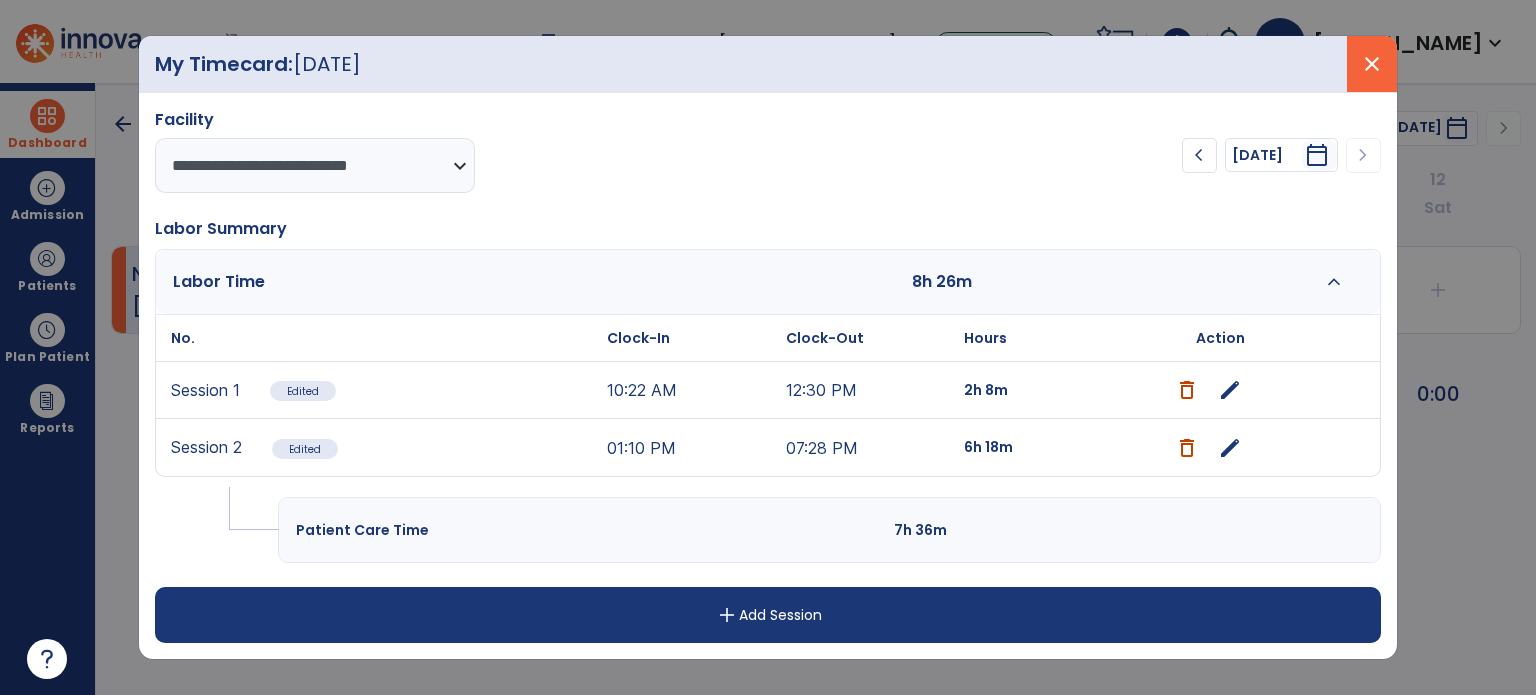click on "close" at bounding box center [1372, 64] 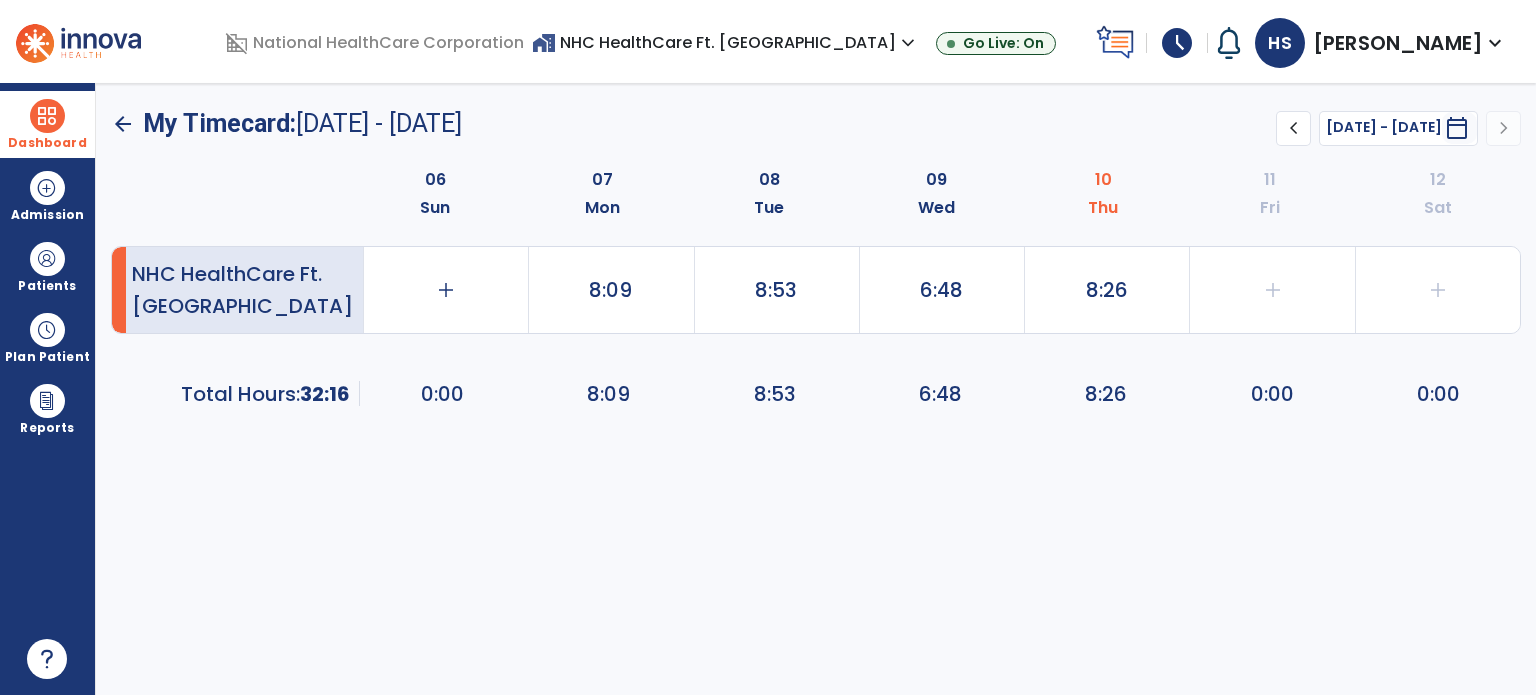 click on "Dashboard" at bounding box center (47, 124) 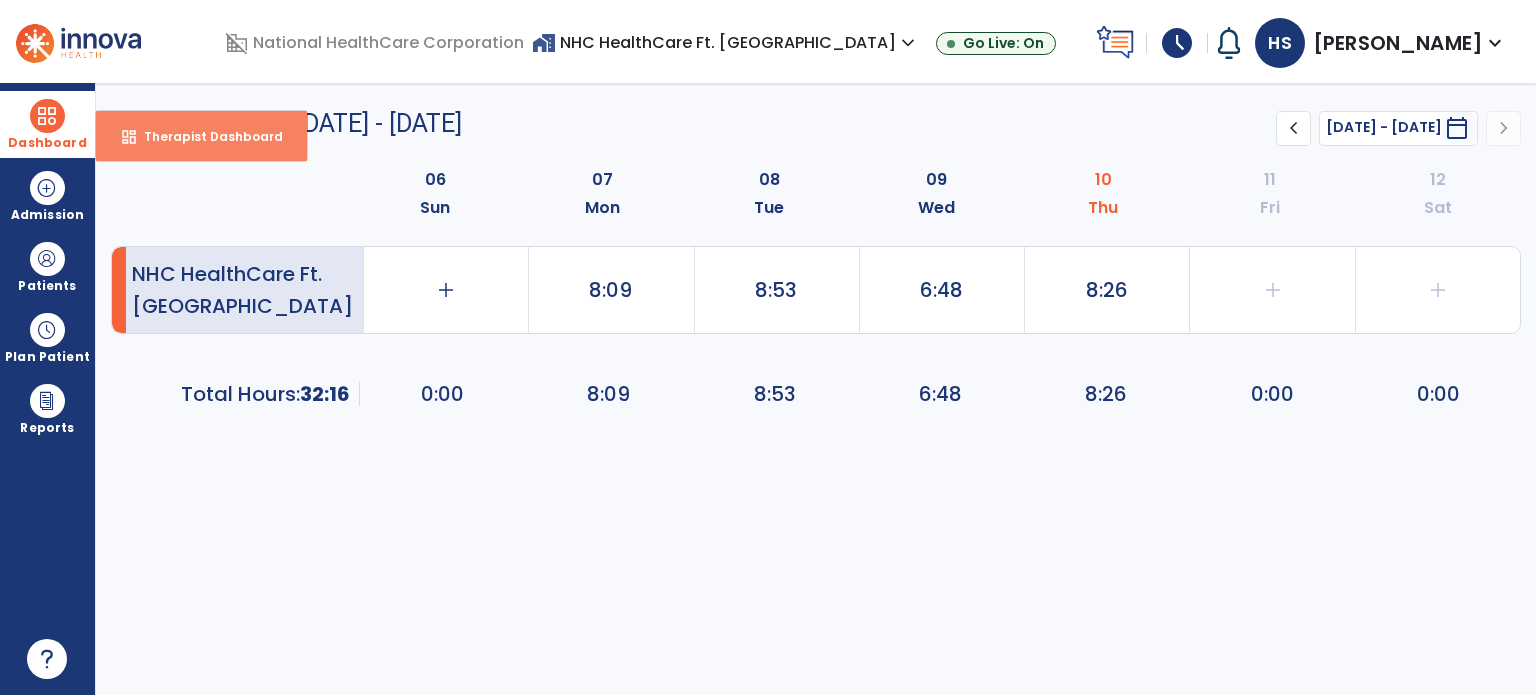 click on "Therapist Dashboard" at bounding box center (205, 136) 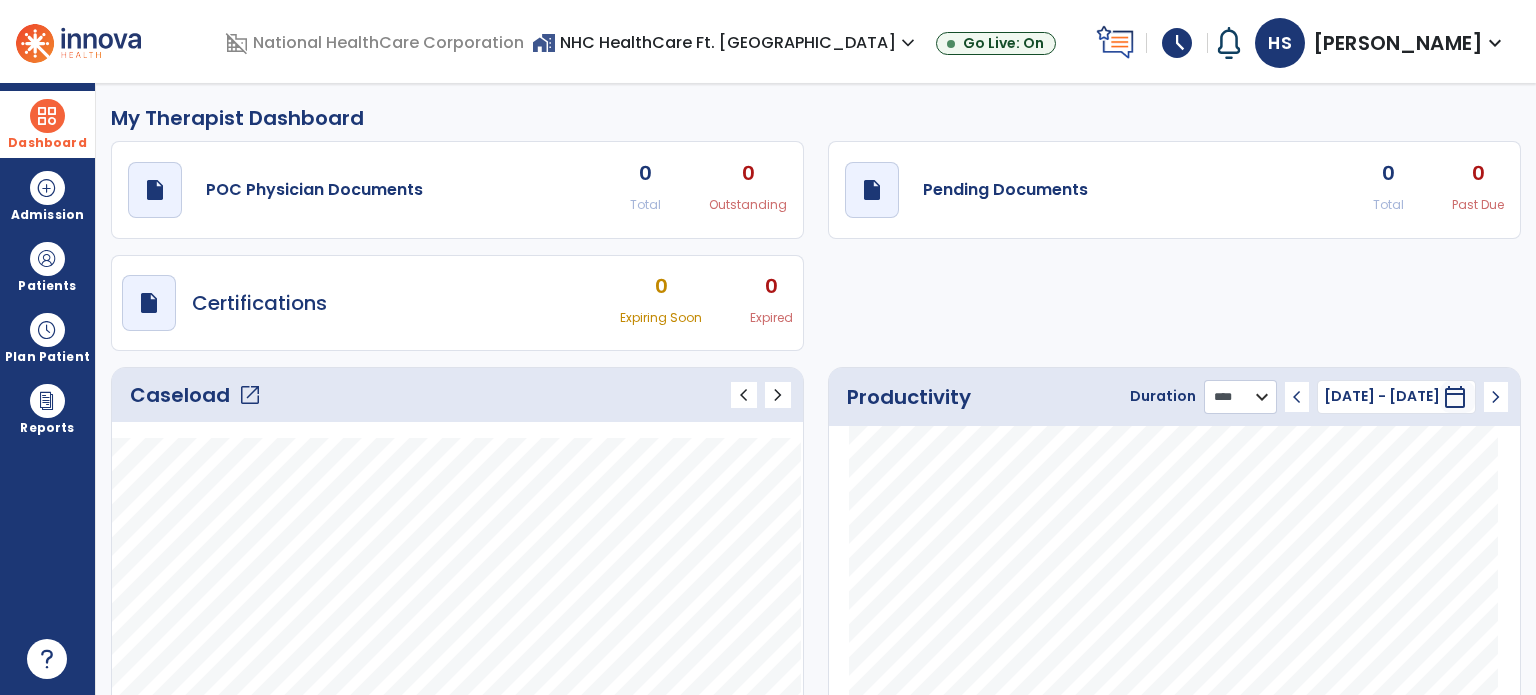 click on "******** **** ***" 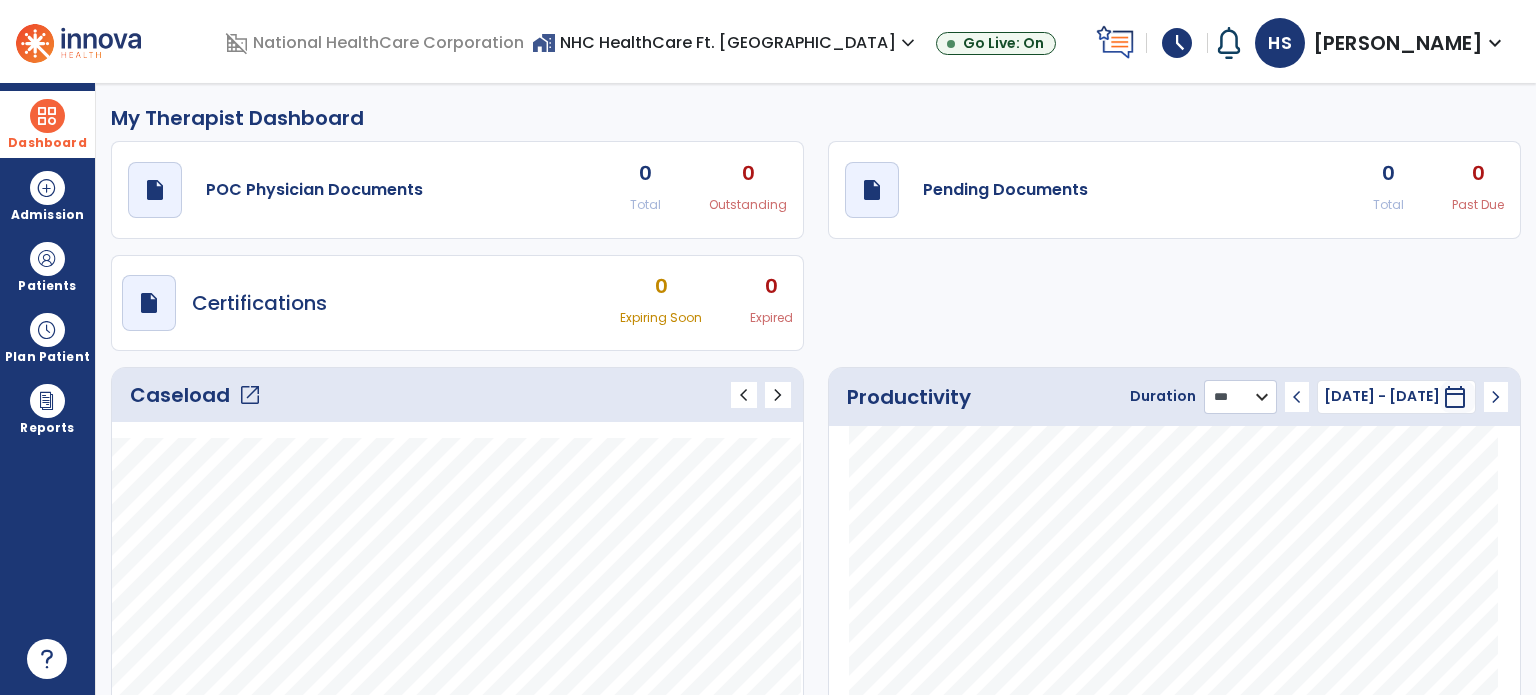 click on "******** **** ***" 